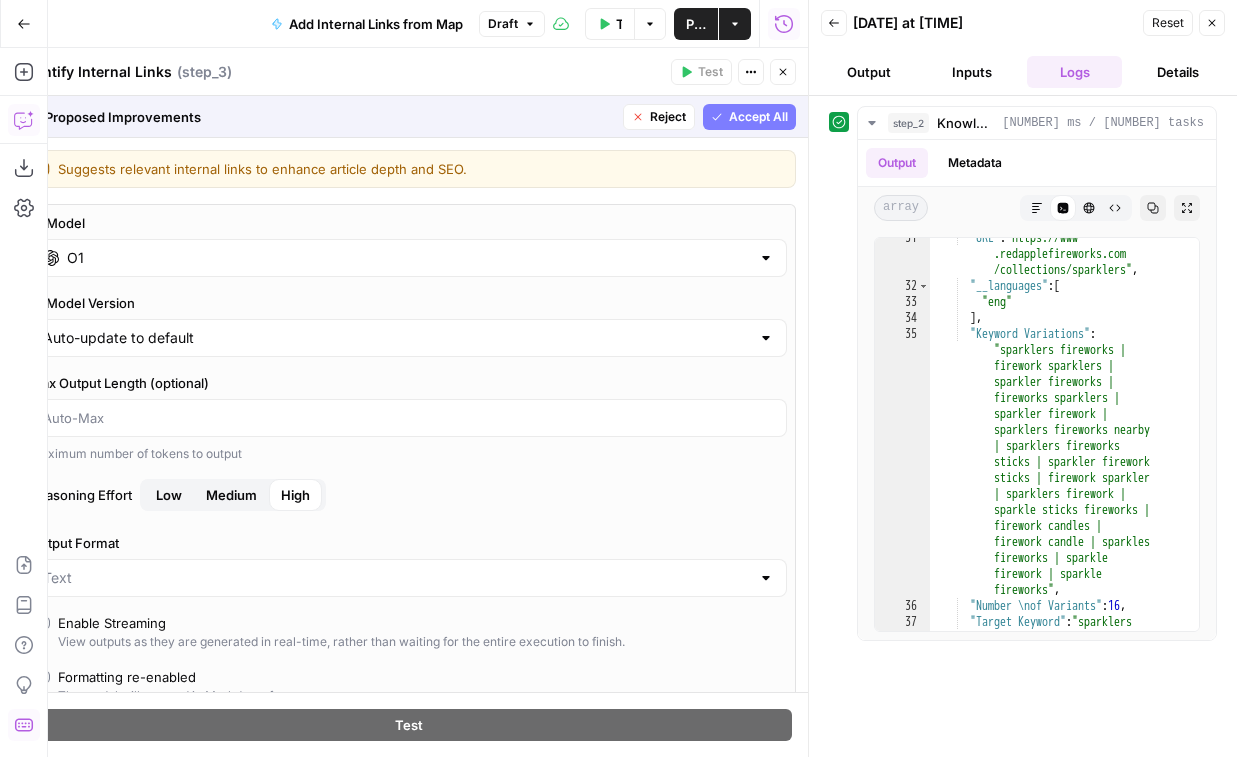 scroll, scrollTop: 0, scrollLeft: 0, axis: both 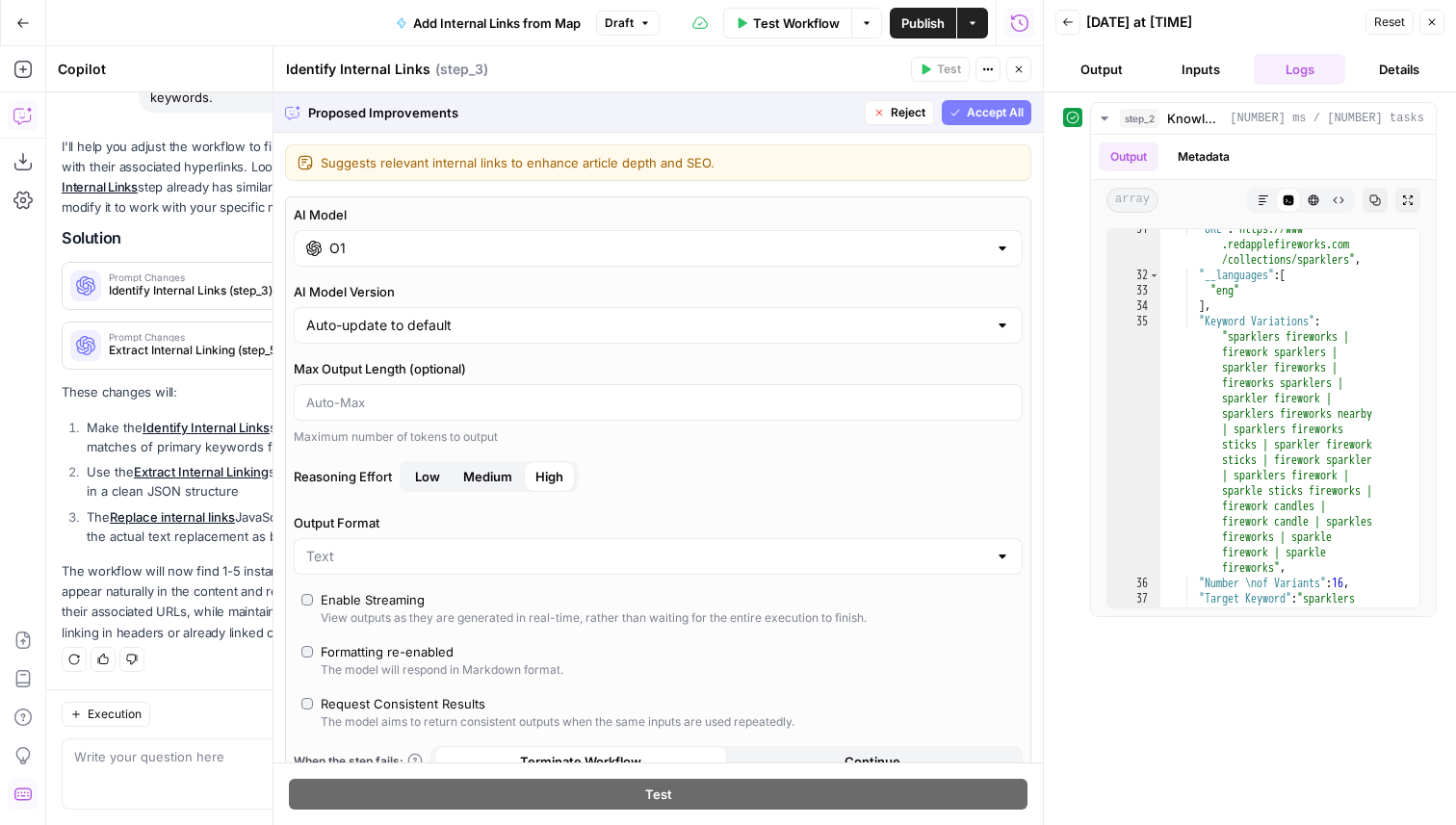 click on "Accept All" at bounding box center [995, 113] 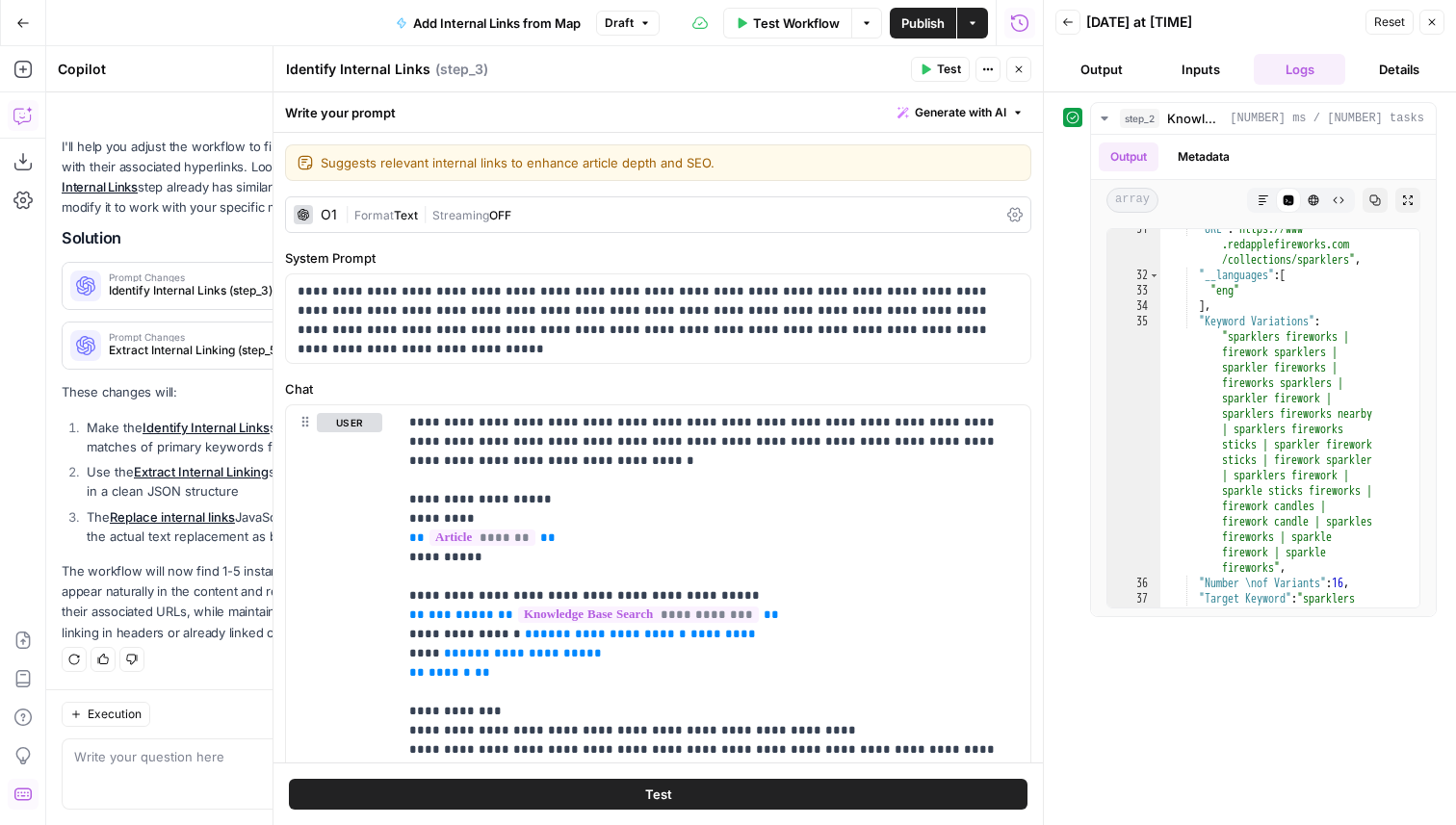 click on "Apply" at bounding box center (436, 346) 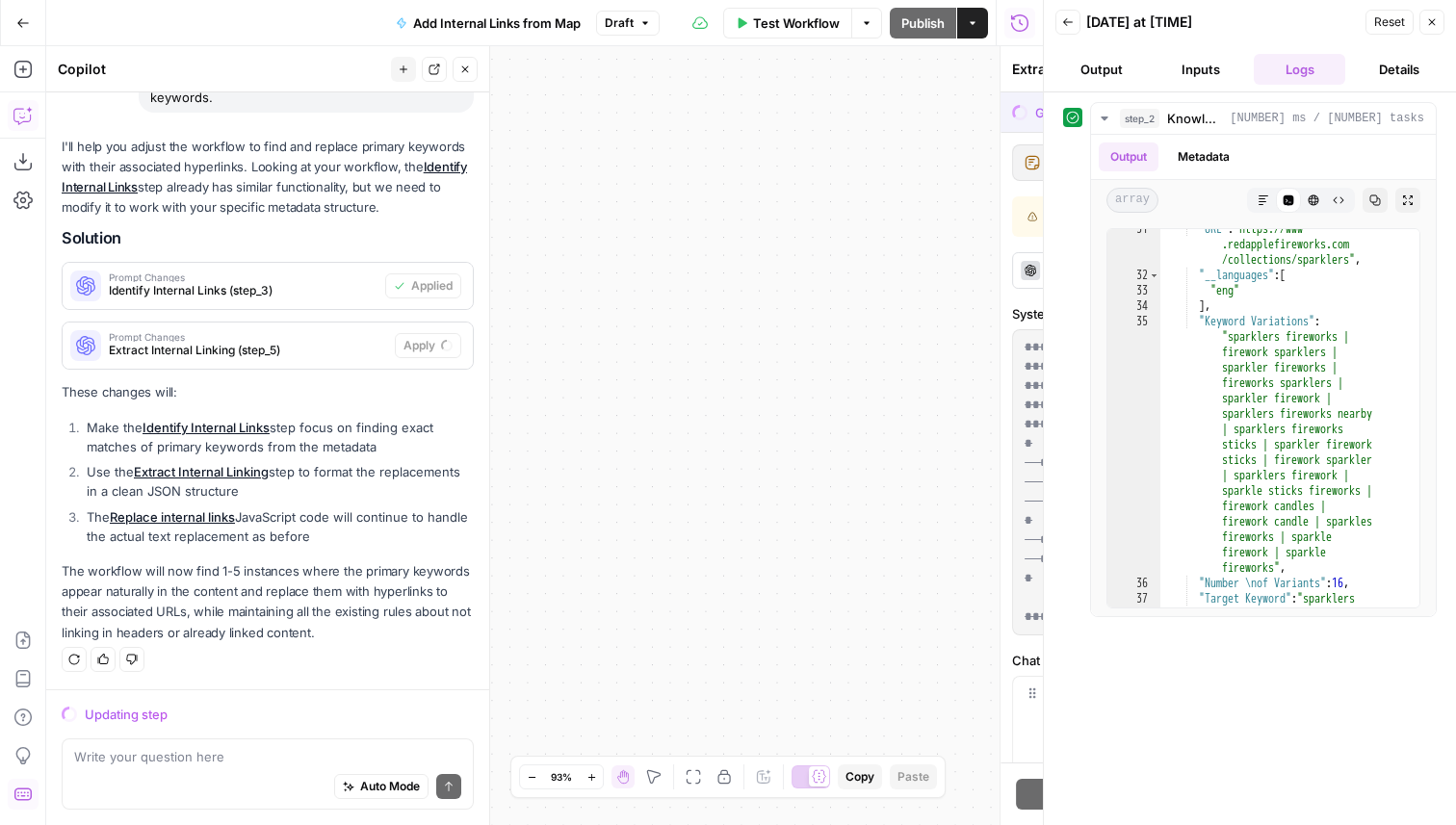 scroll, scrollTop: 272, scrollLeft: 0, axis: vertical 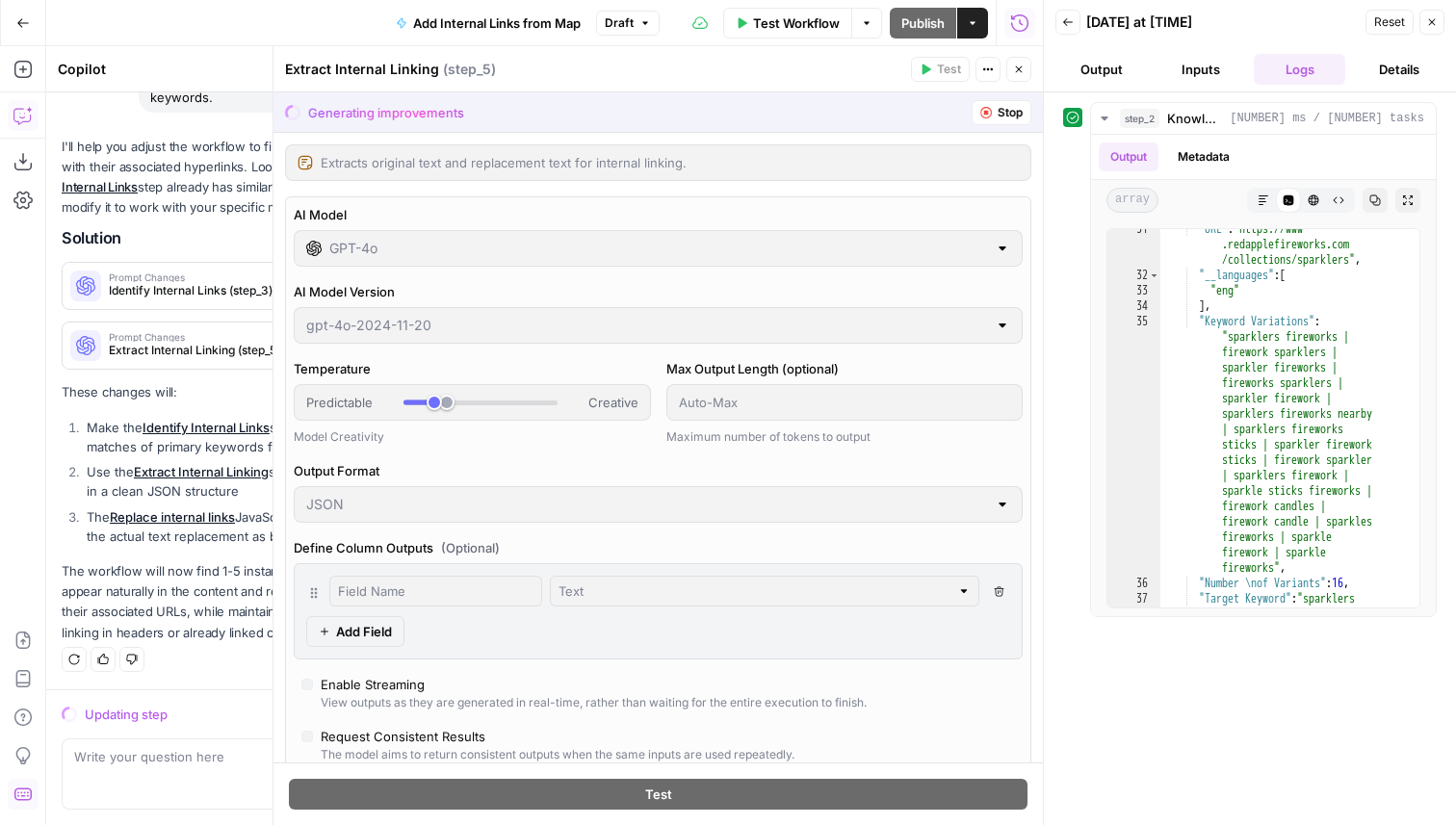 type on "***" 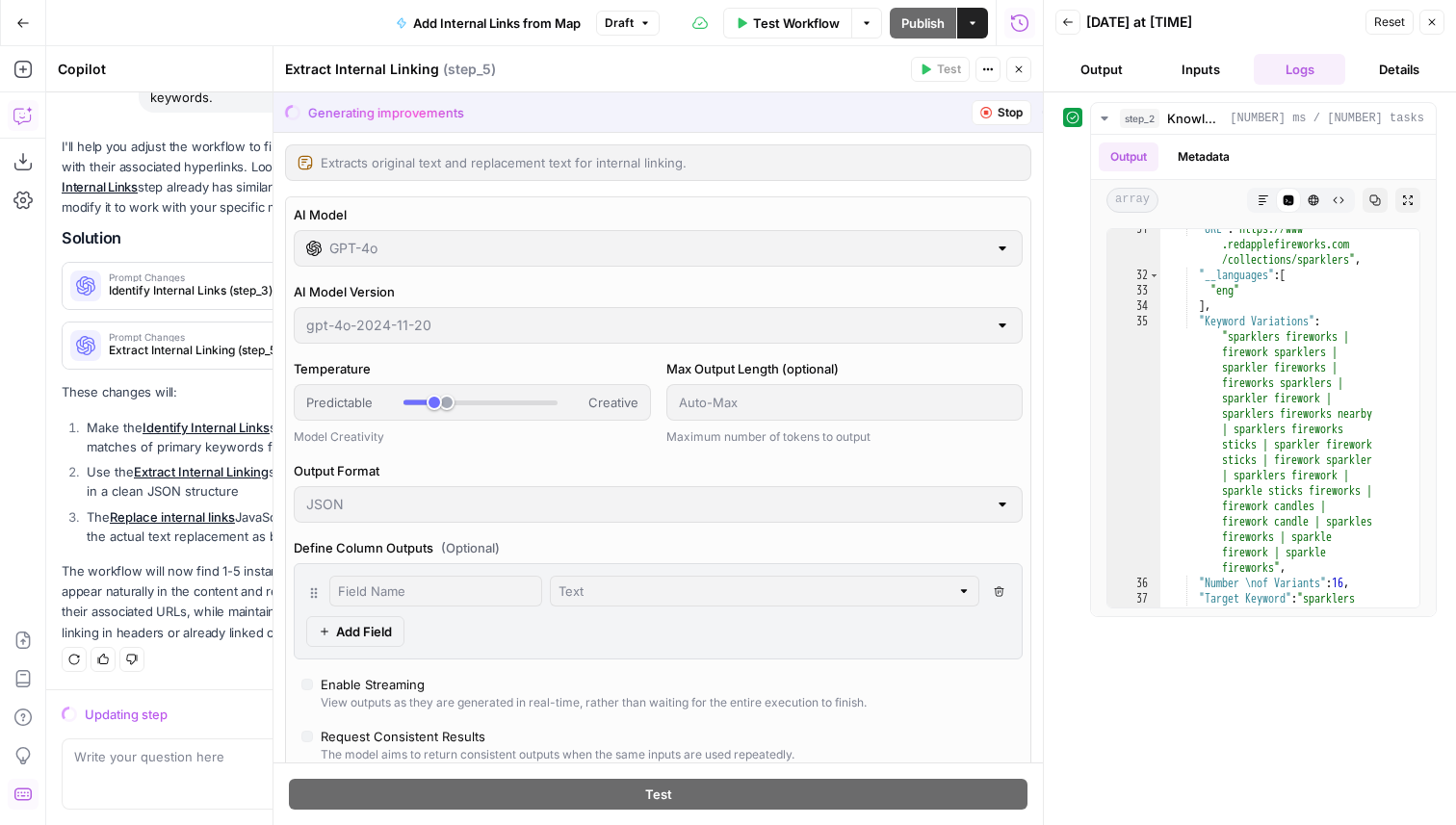 type on "GPT-4.1" 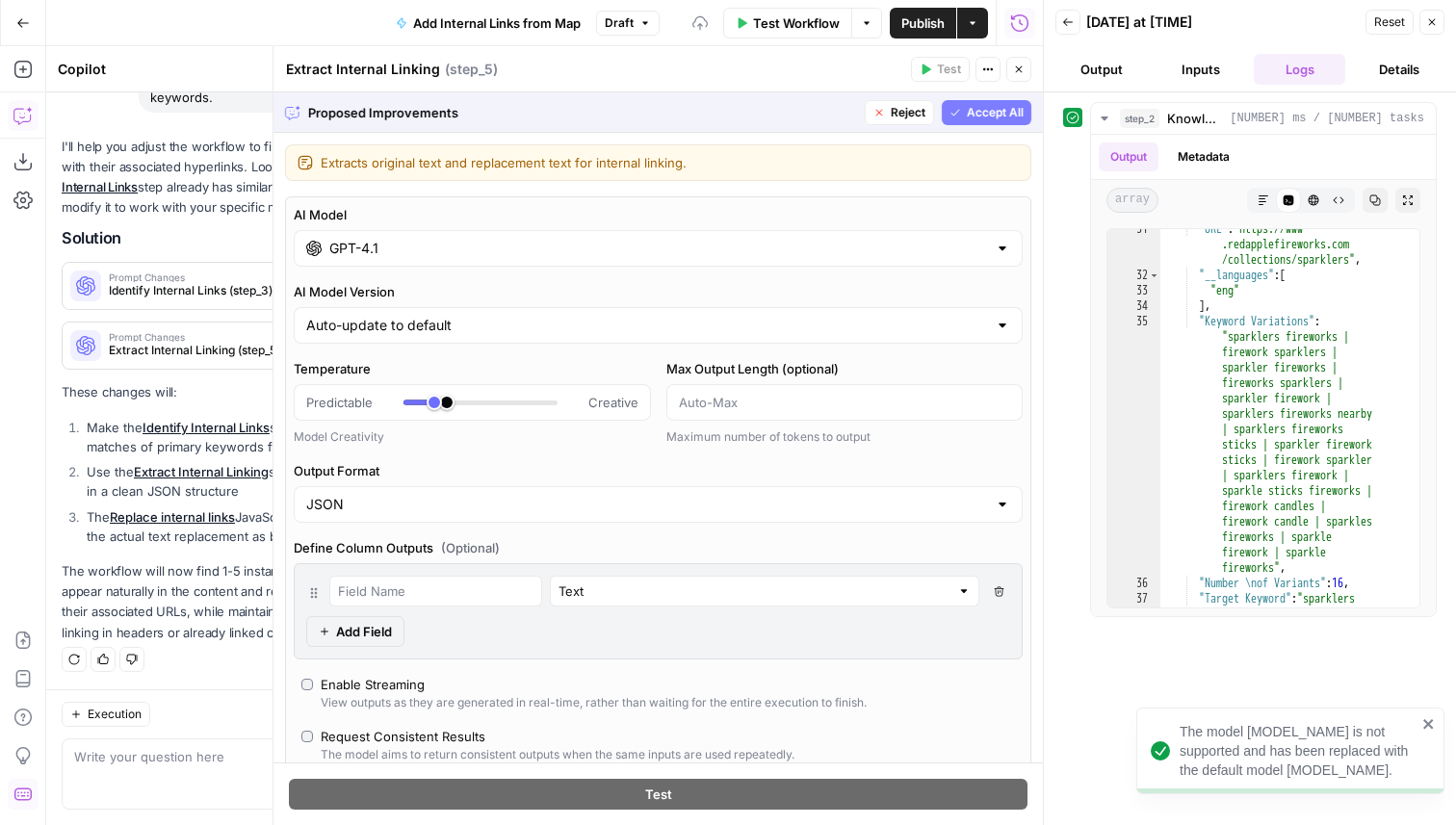 type on "***" 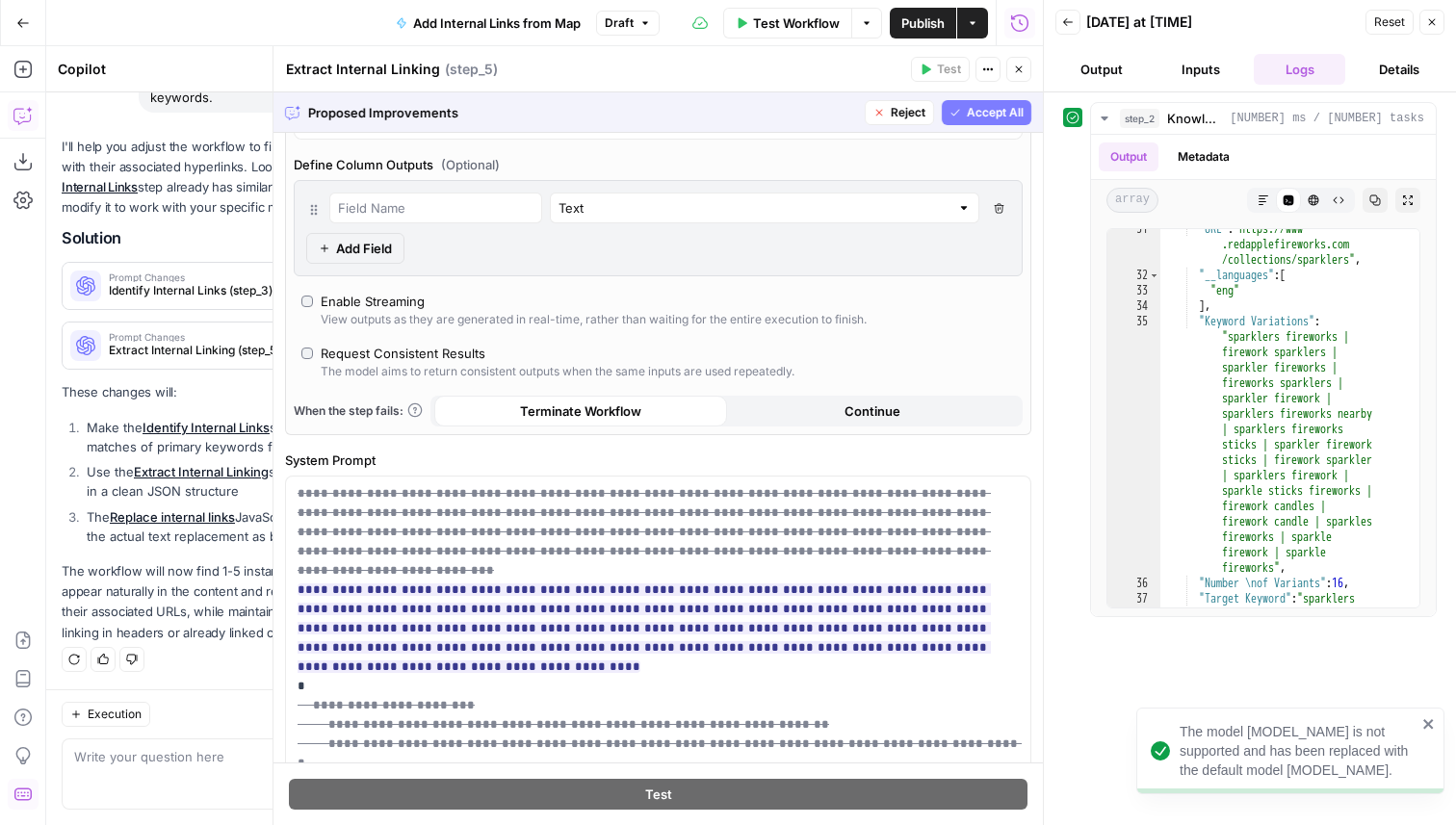 scroll, scrollTop: 794, scrollLeft: 0, axis: vertical 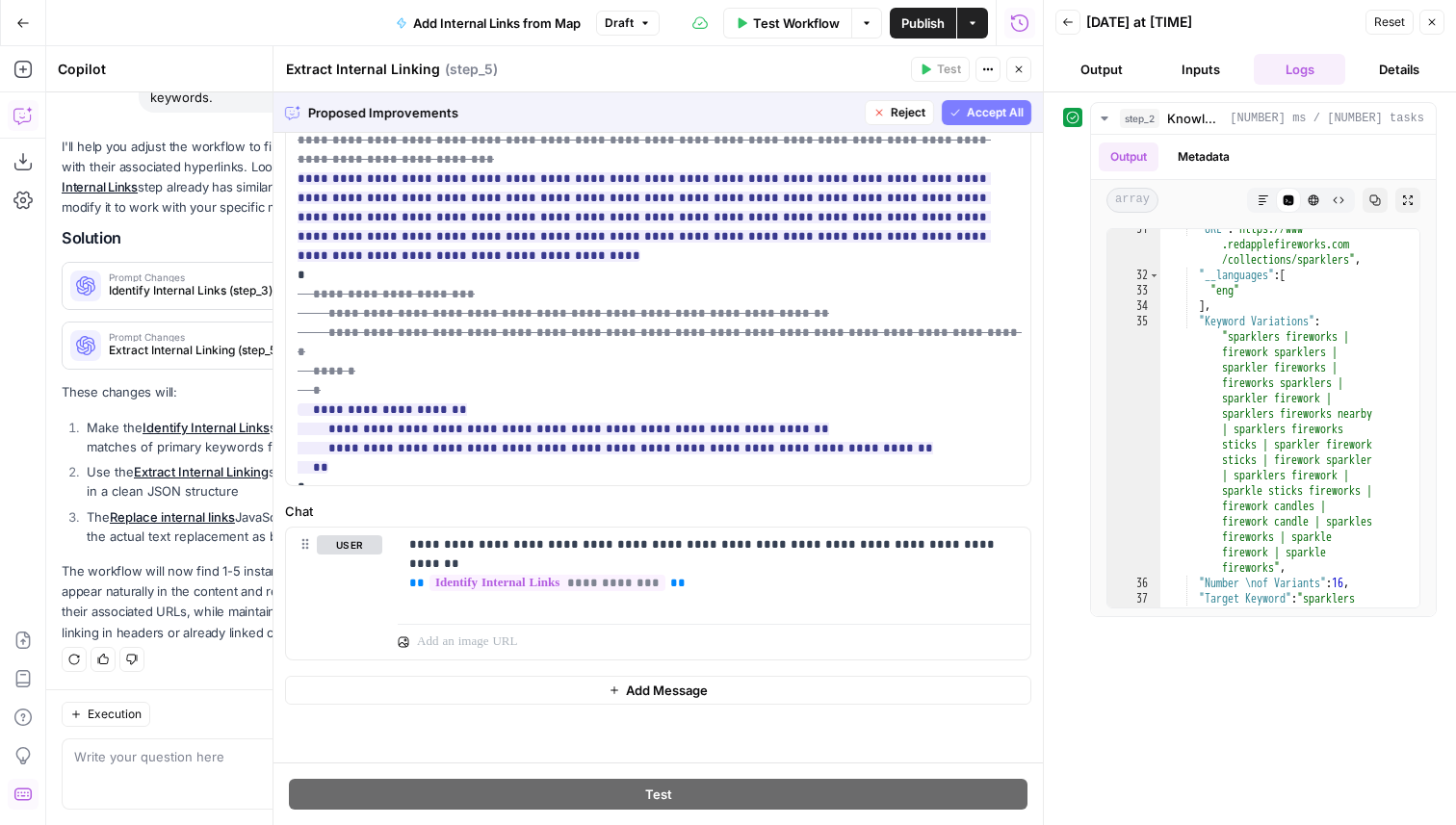 click on "Accept All" at bounding box center [995, 113] 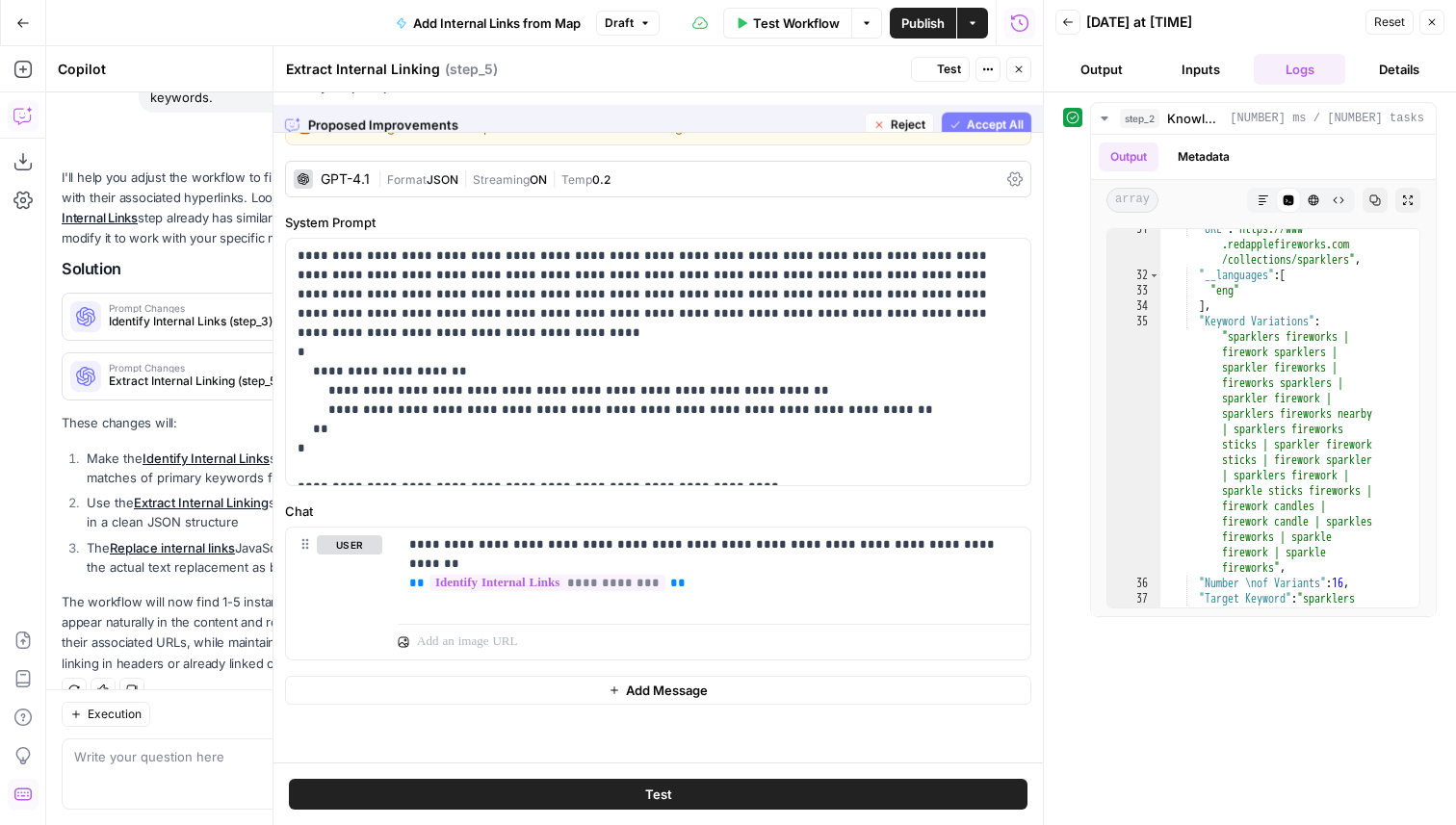 scroll, scrollTop: 0, scrollLeft: 0, axis: both 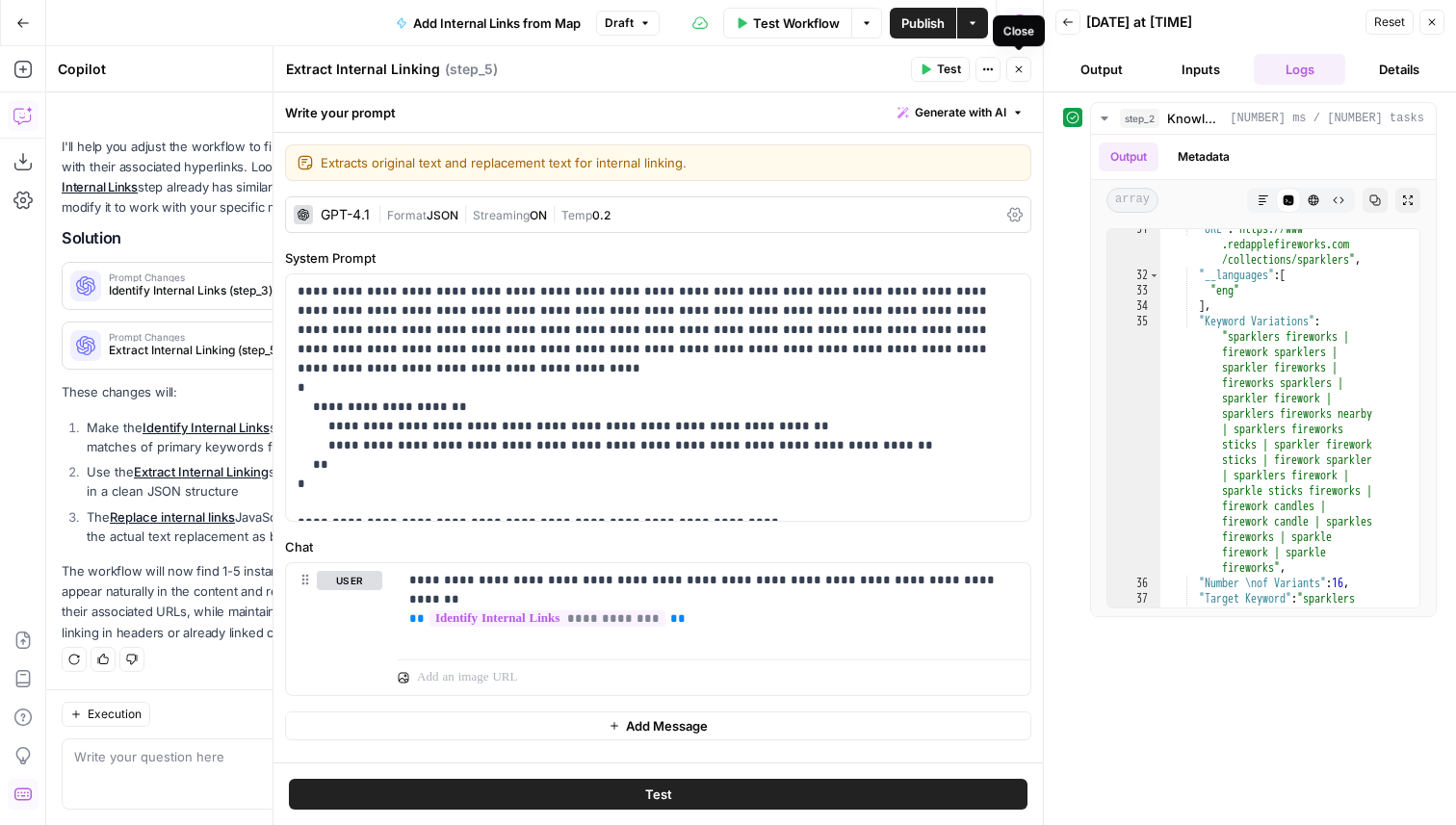 click on "Close" at bounding box center (1019, 69) 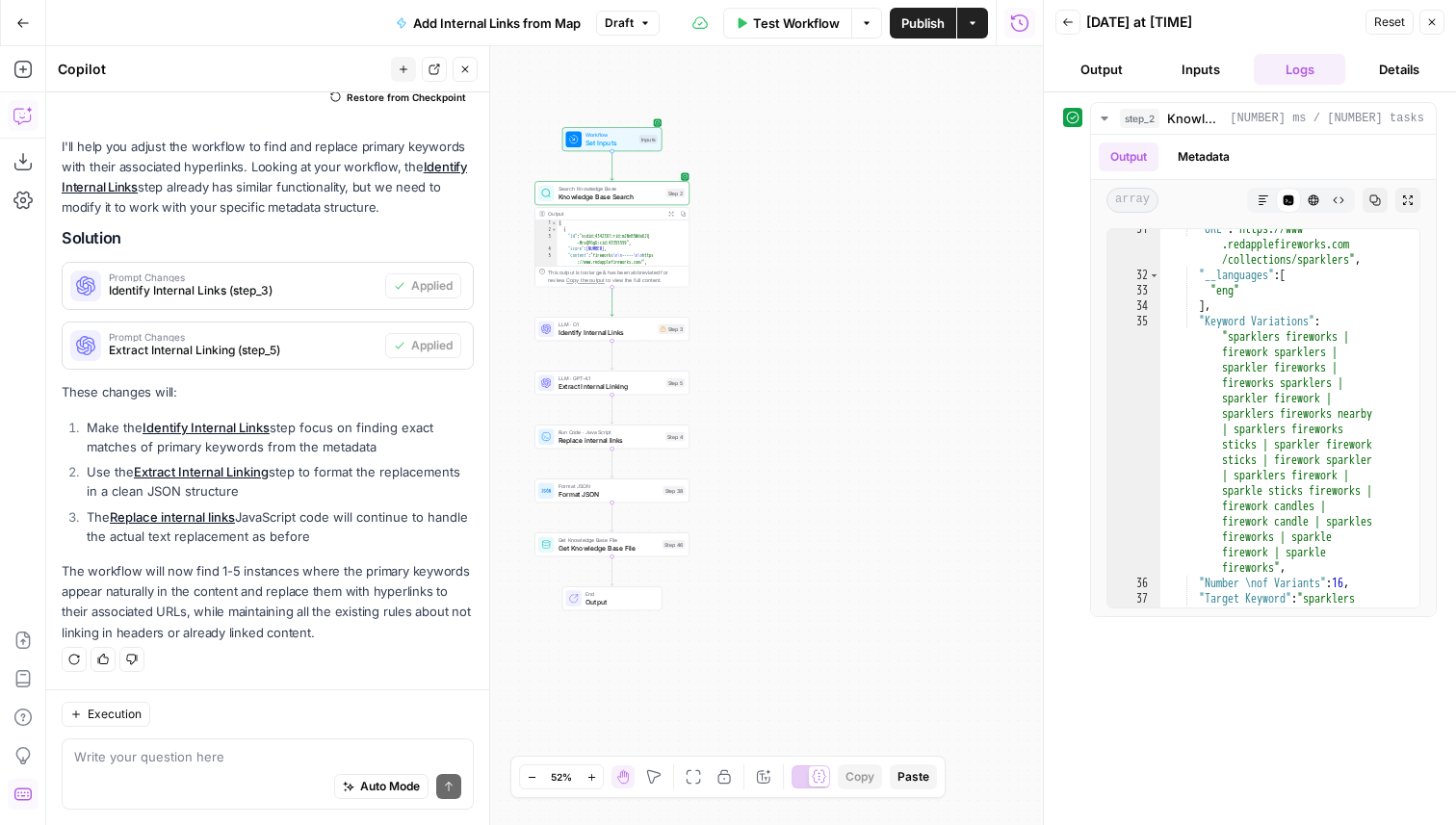 click on "Publish" at bounding box center [923, 23] 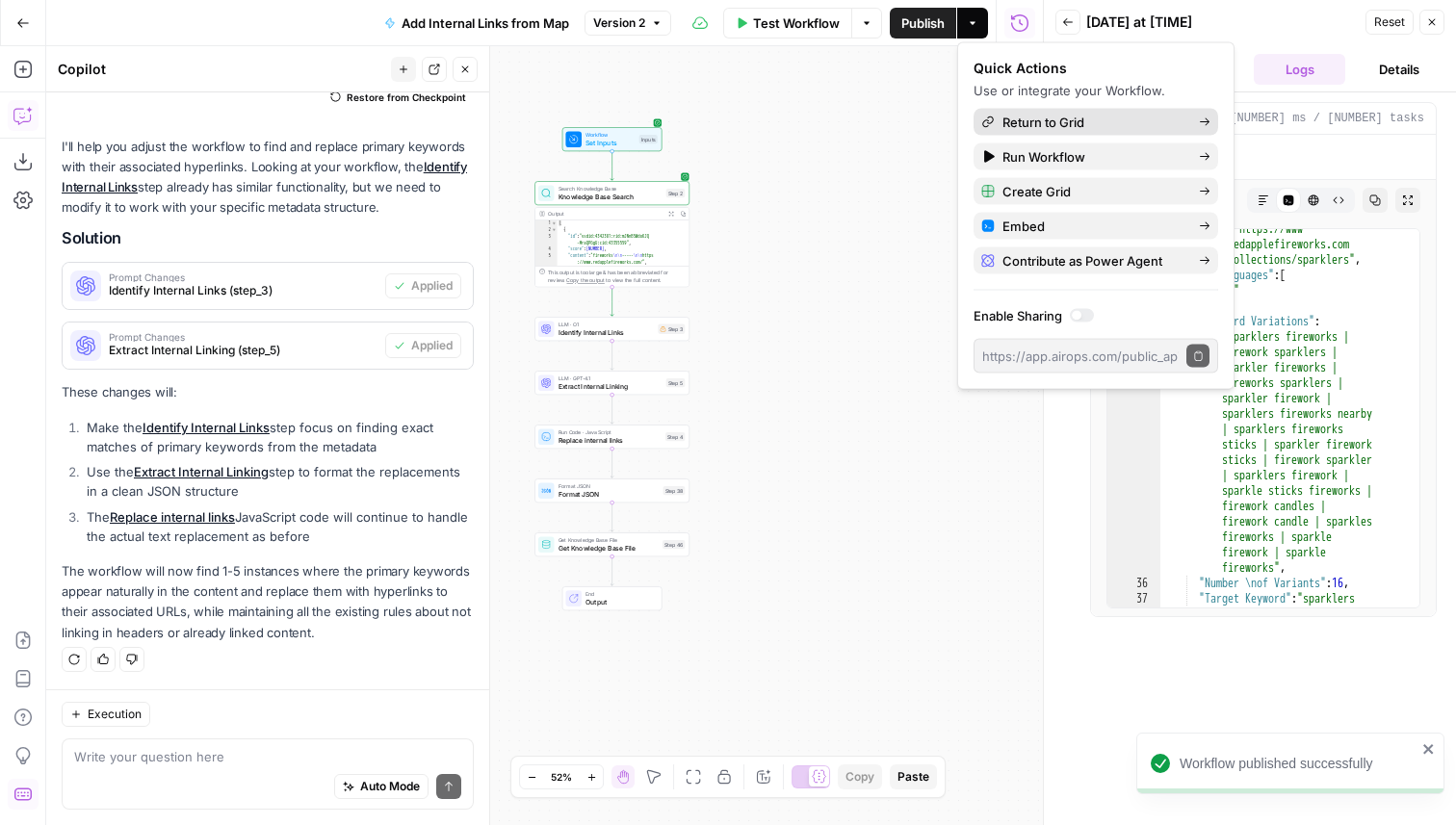 click on "Return to Grid" at bounding box center [1093, 122] 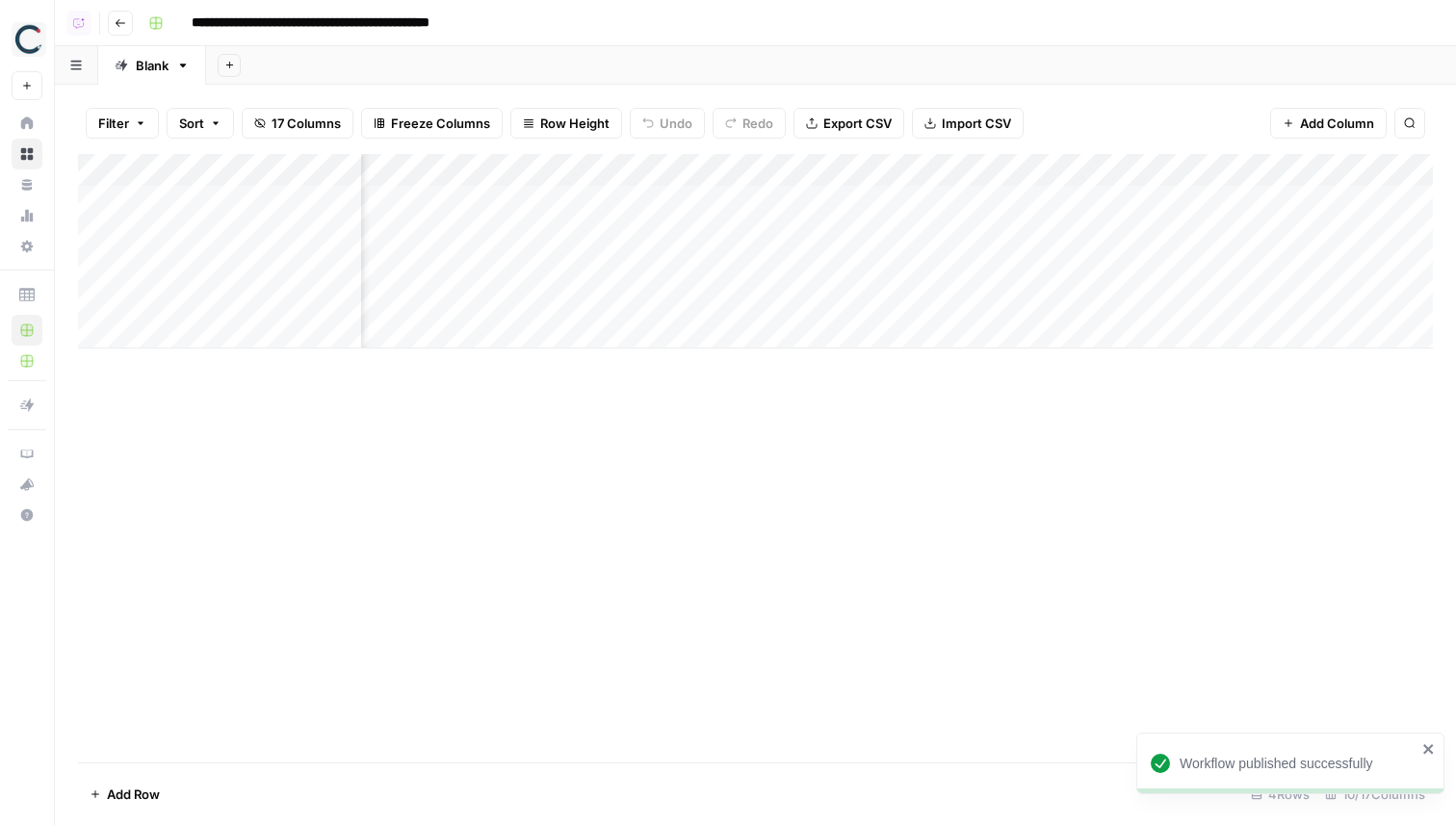 scroll, scrollTop: 0, scrollLeft: 605, axis: horizontal 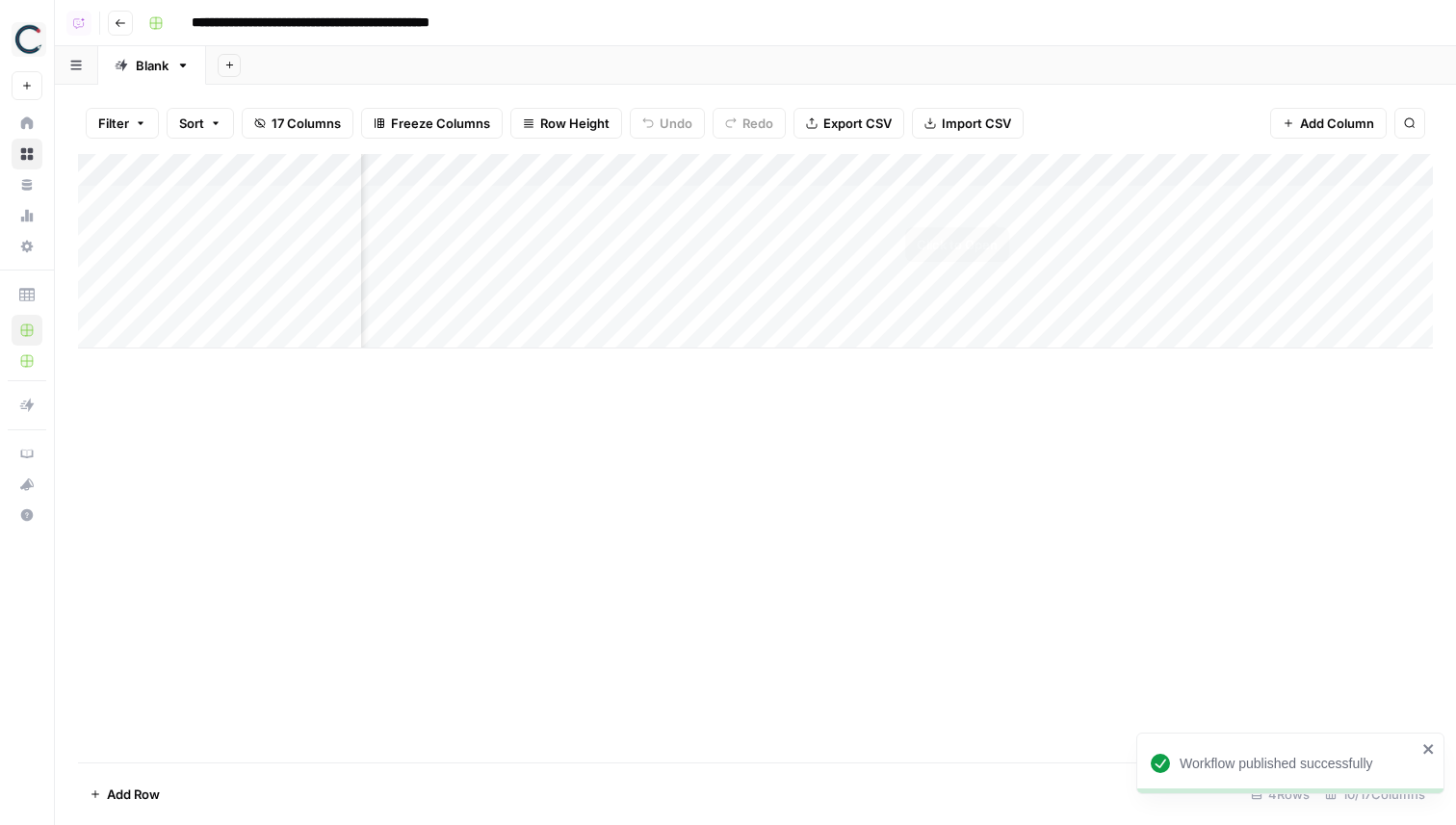 click on "Add Column" at bounding box center [755, 251] 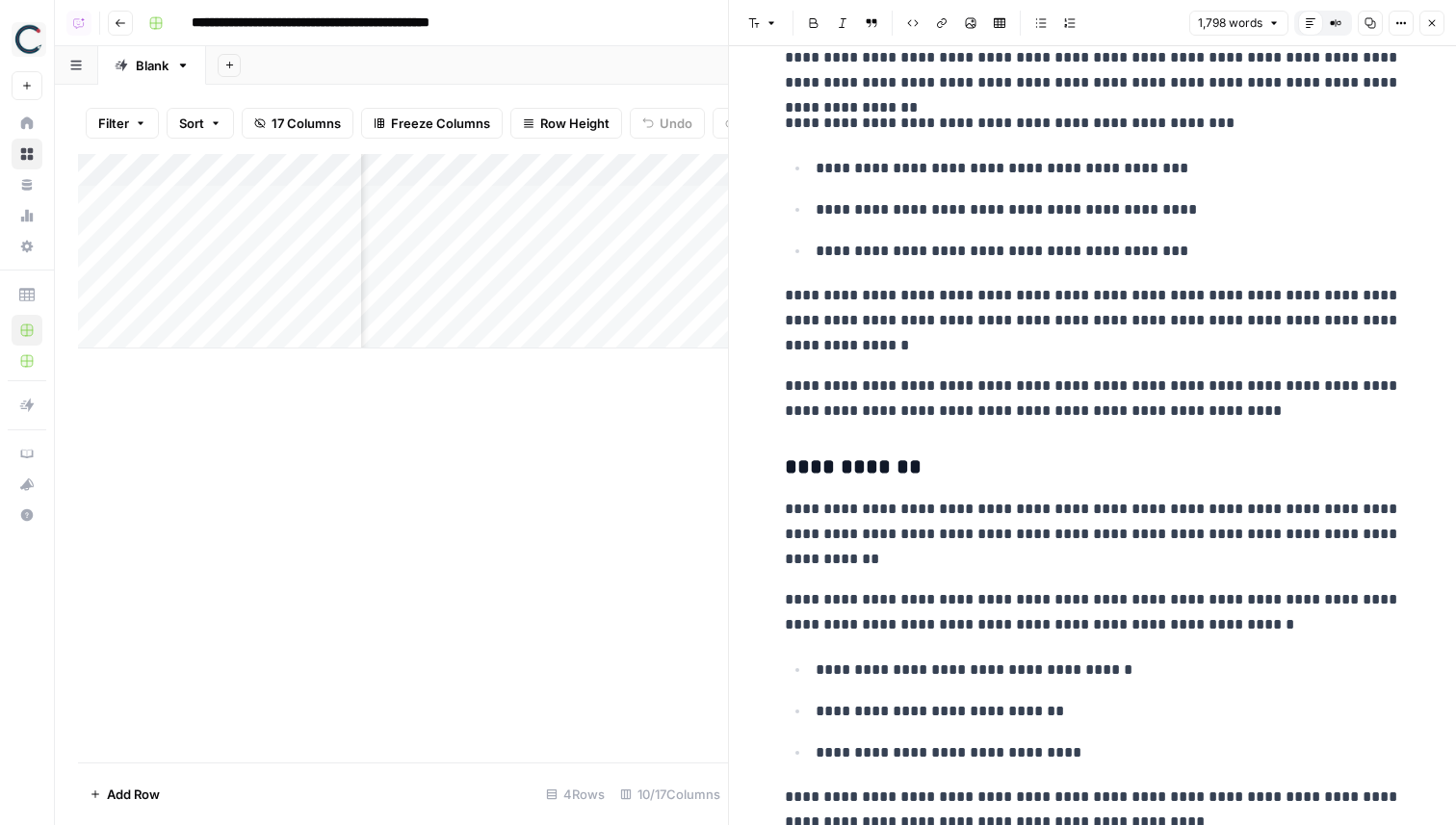 scroll, scrollTop: 2151, scrollLeft: 0, axis: vertical 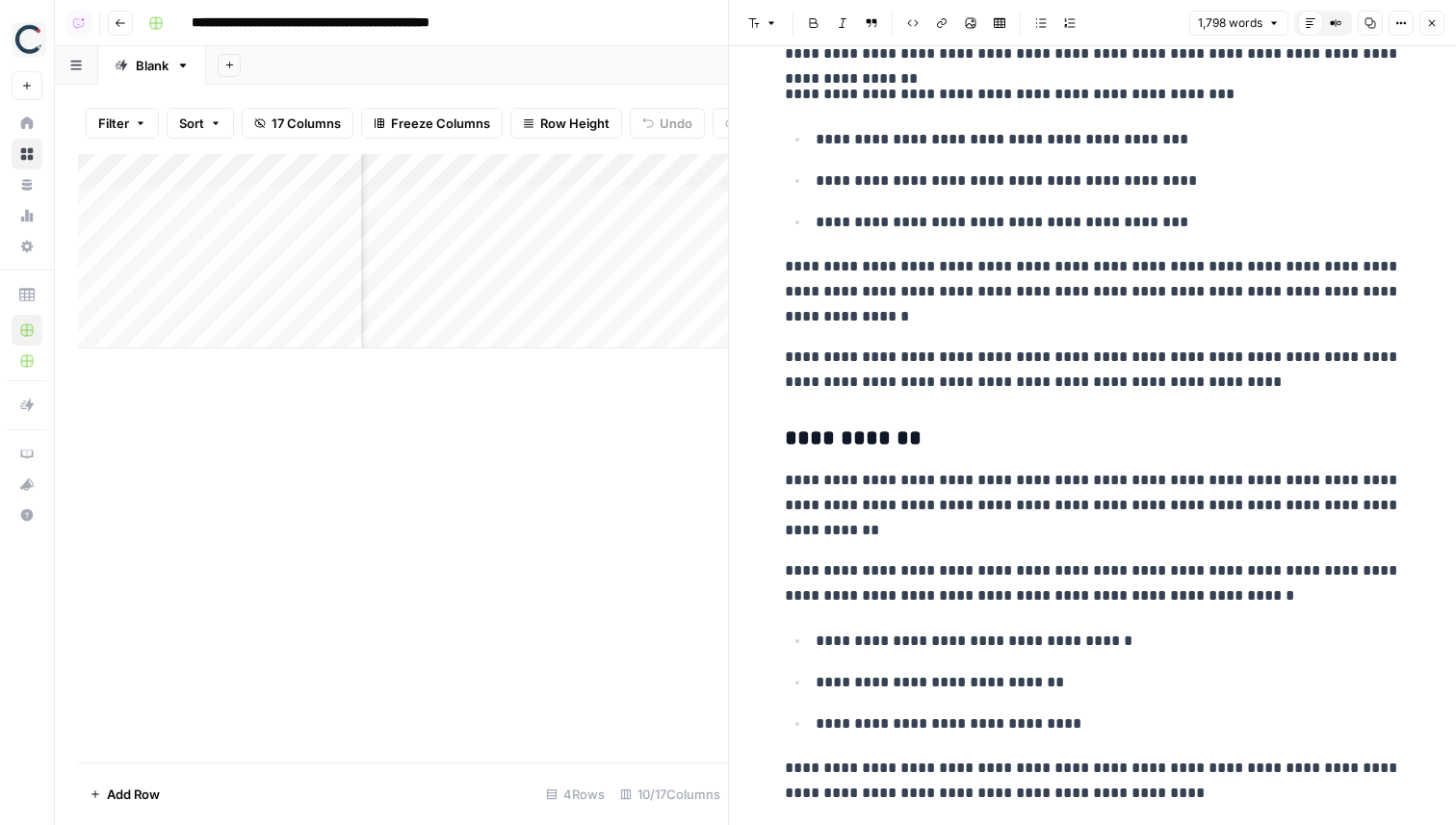 click on "Home" at bounding box center (27, 123) 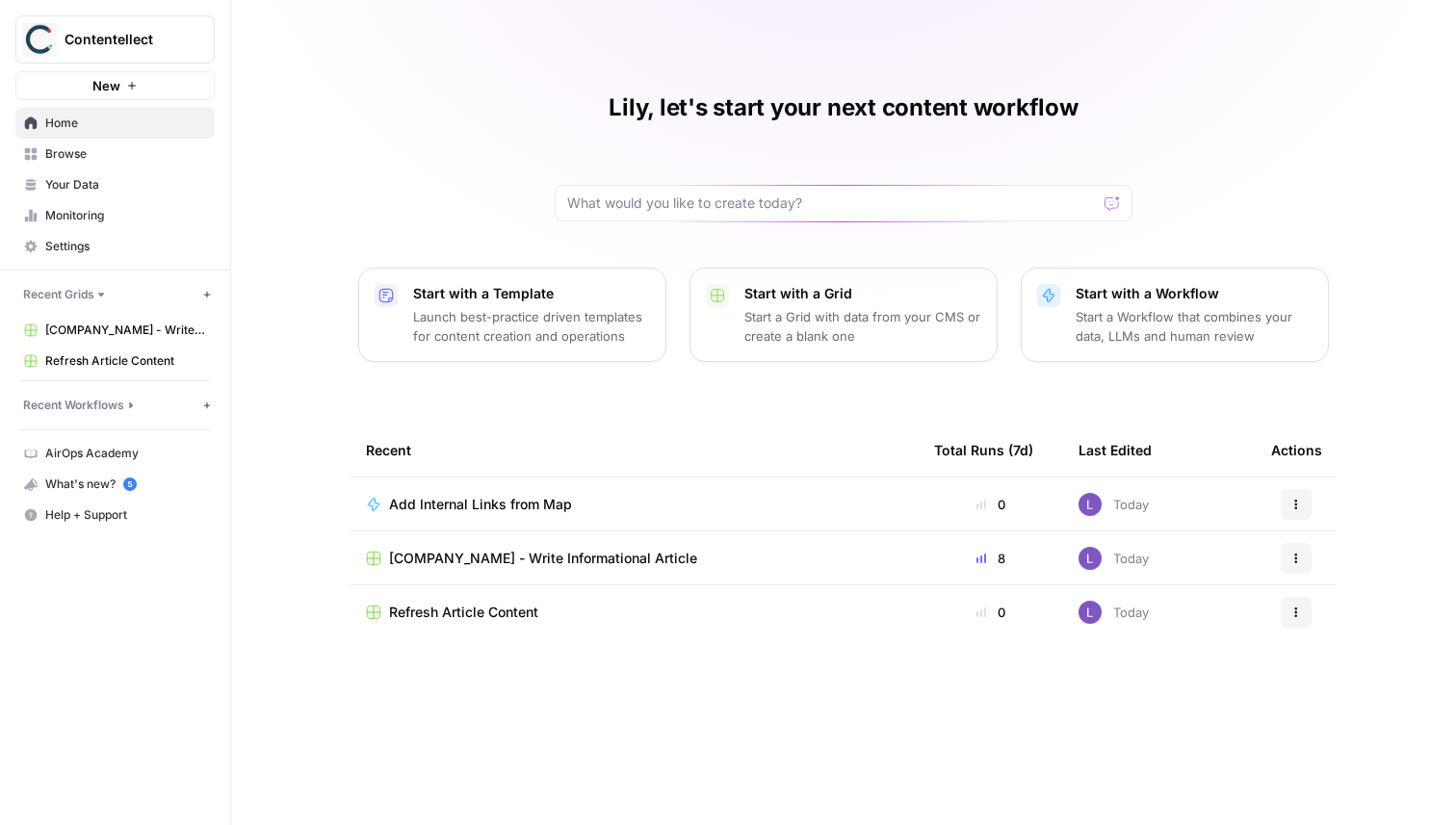 click on "Your Data" at bounding box center [125, 185] 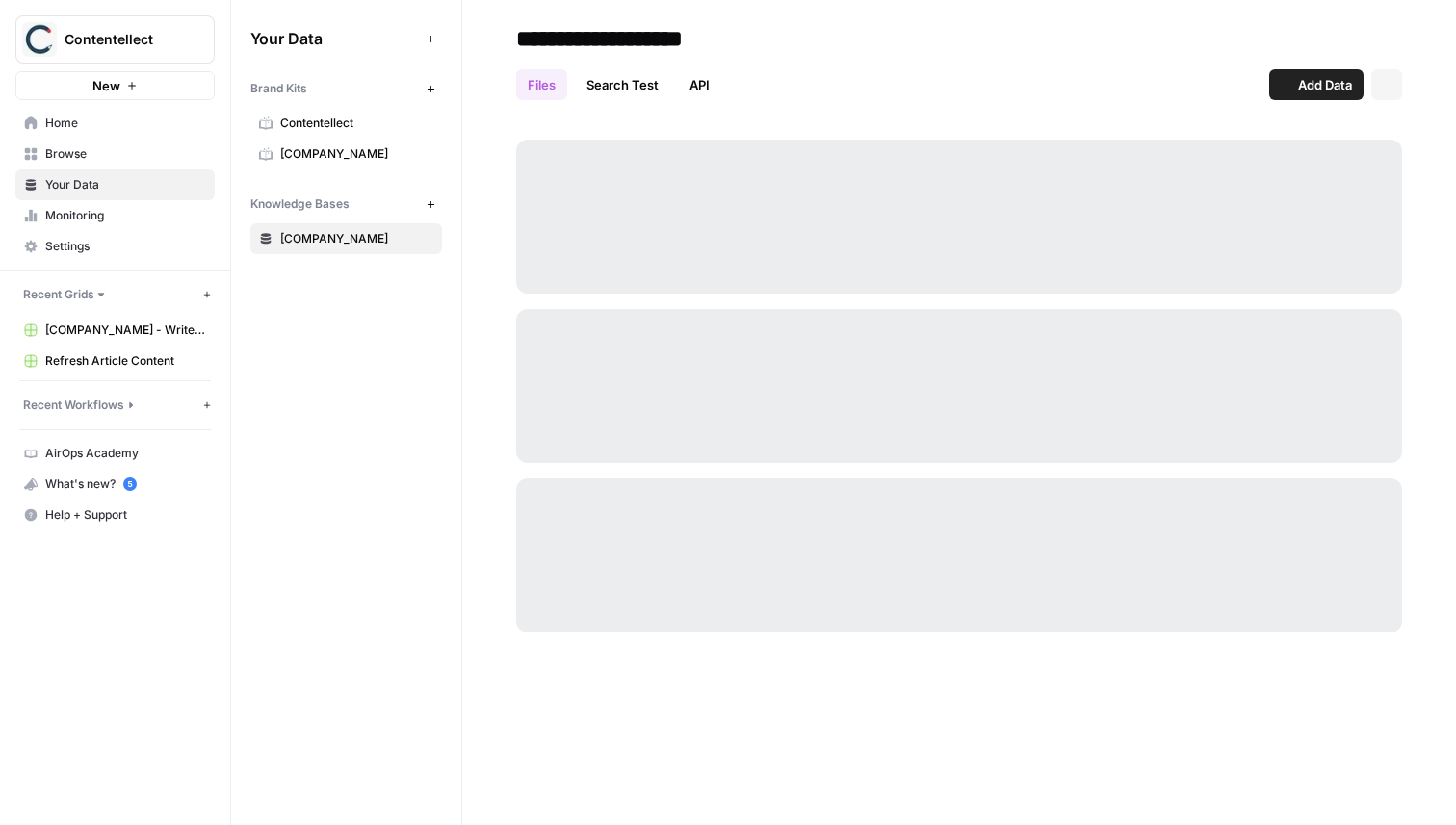 click on "Monitoring" at bounding box center (125, 216) 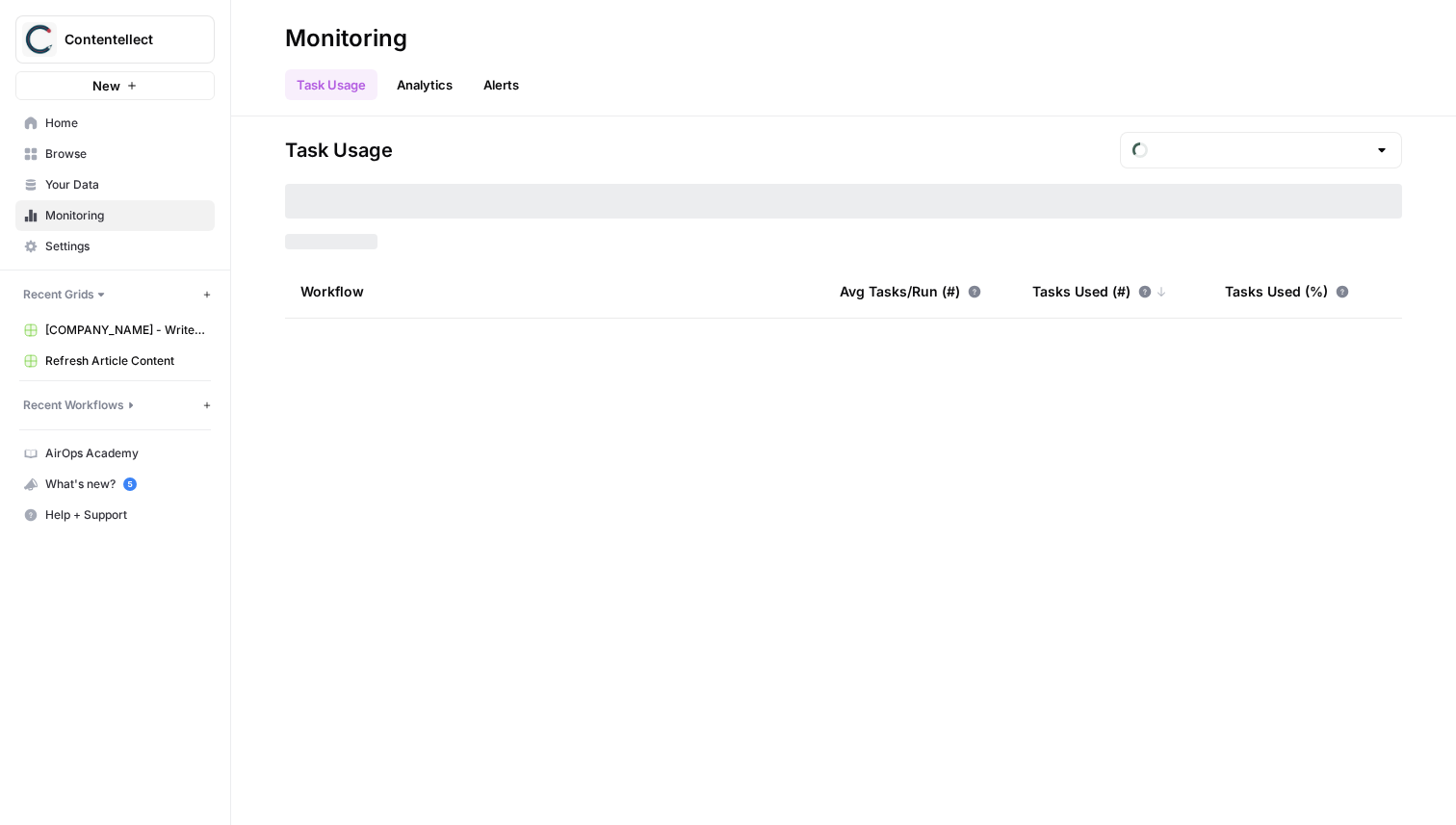 type on "July Tasks" 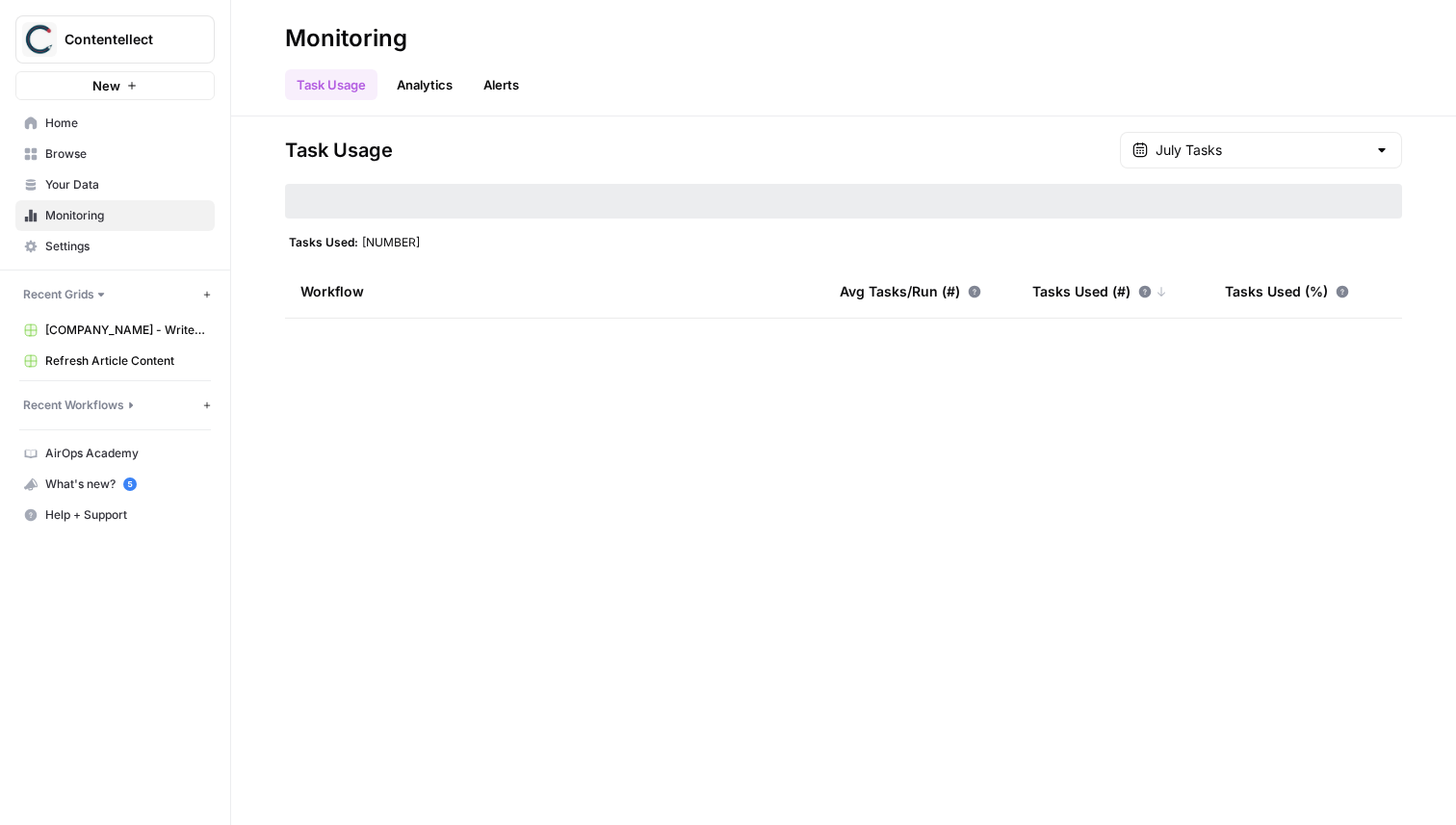 click on "Browse" at bounding box center (125, 154) 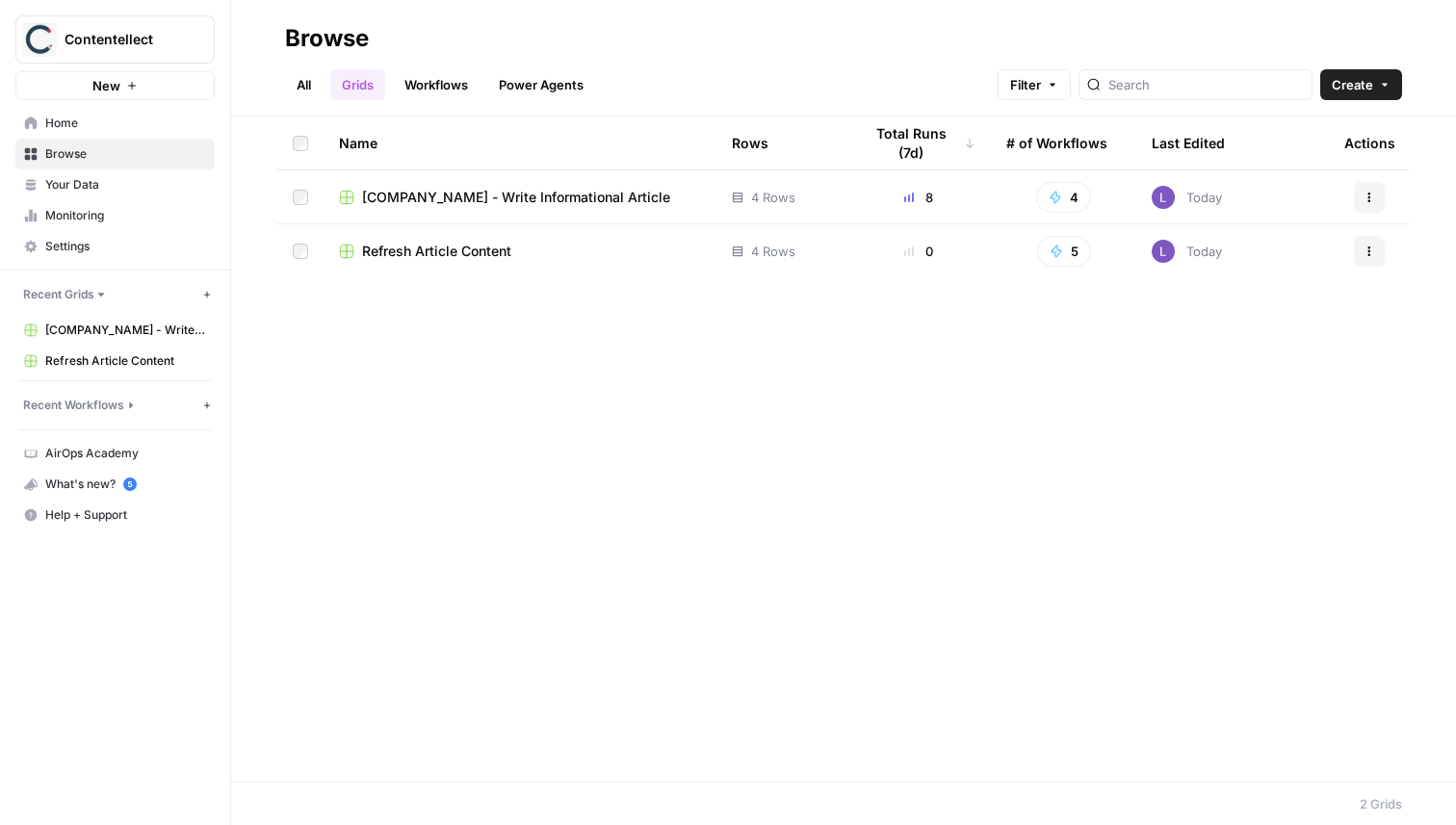 click on "Your Data" at bounding box center (125, 185) 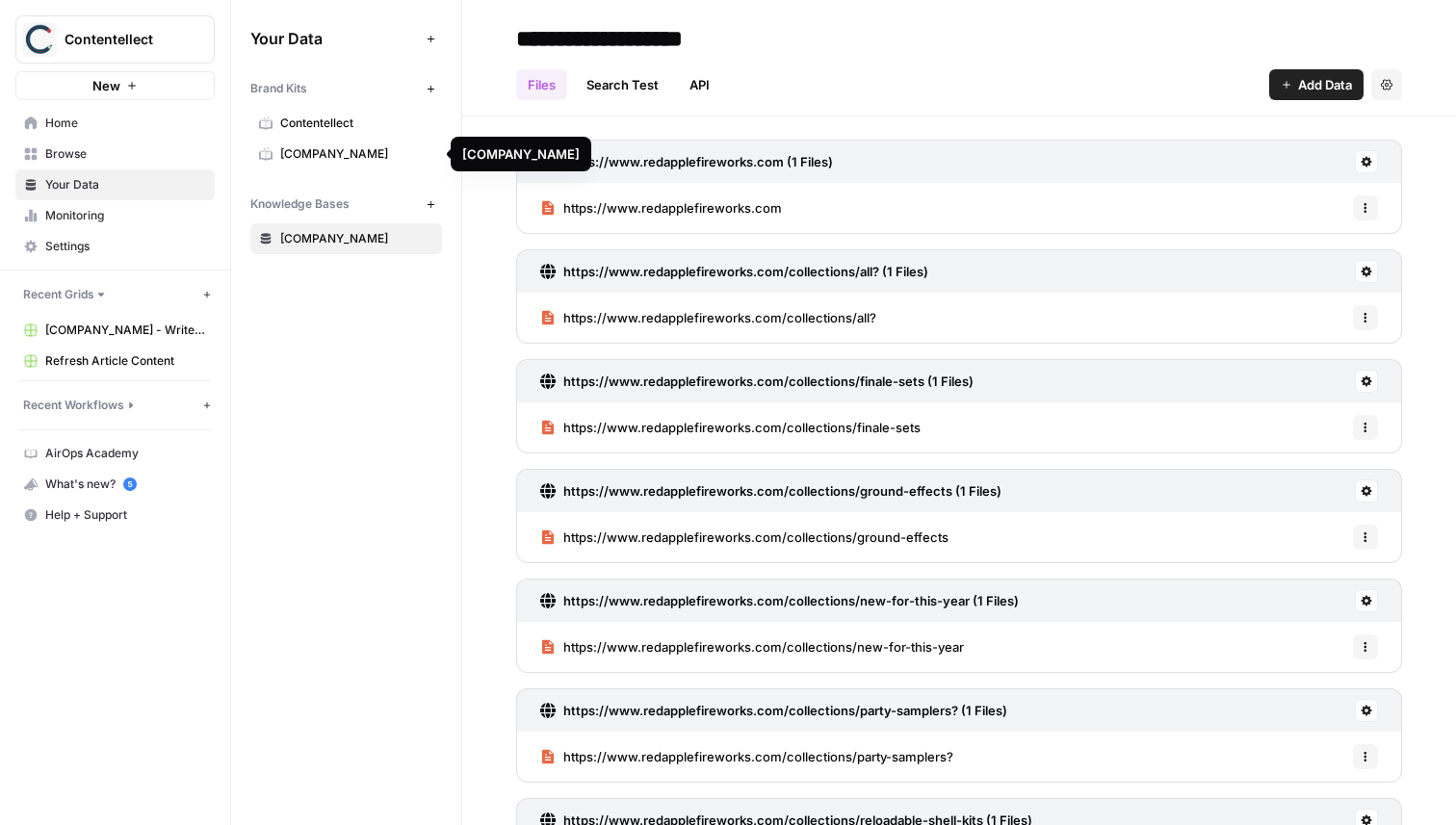 click on "Red Apple Fireworks" at bounding box center [356, 154] 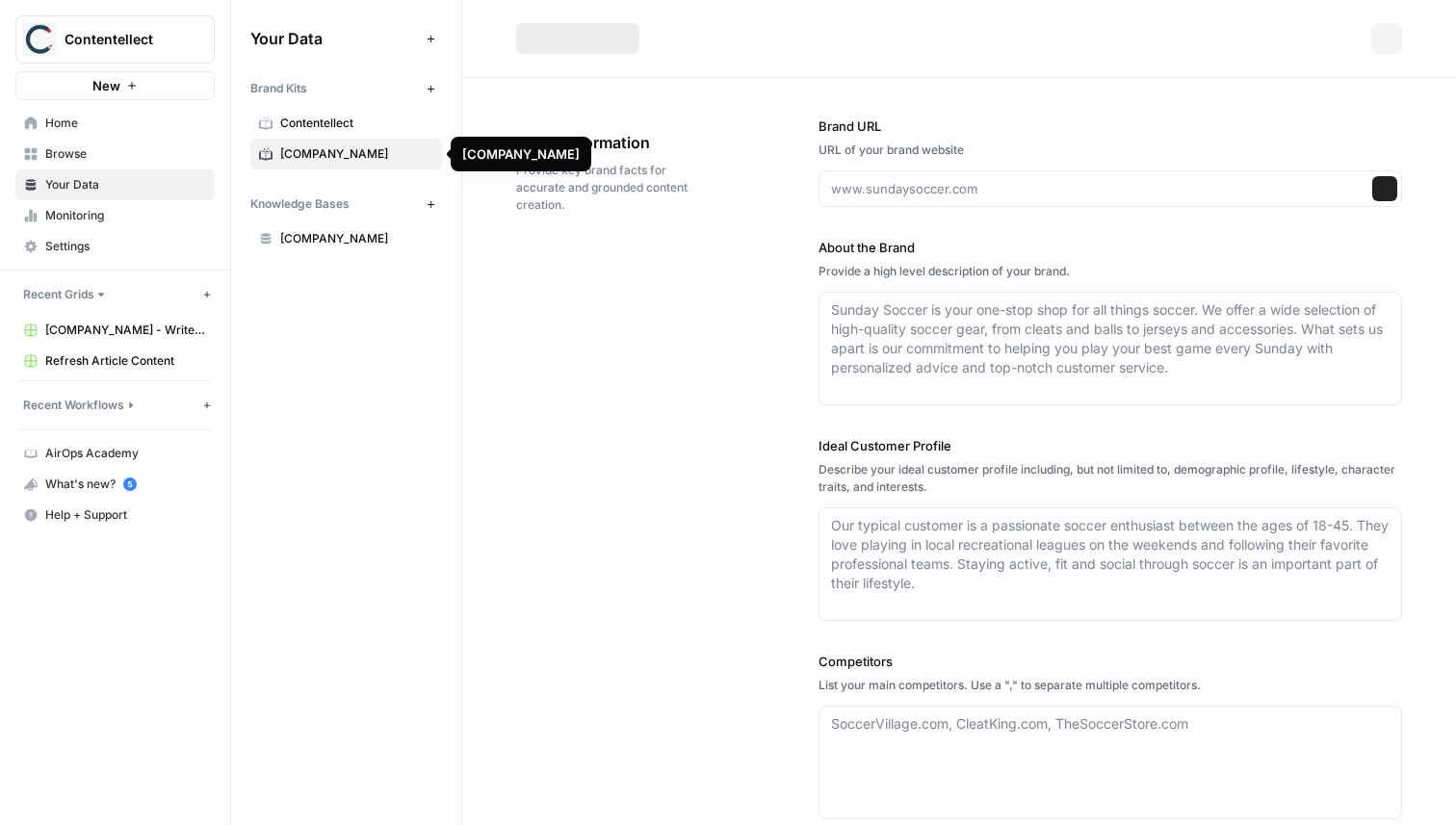 type on "https://www.redapplefireworks.com/" 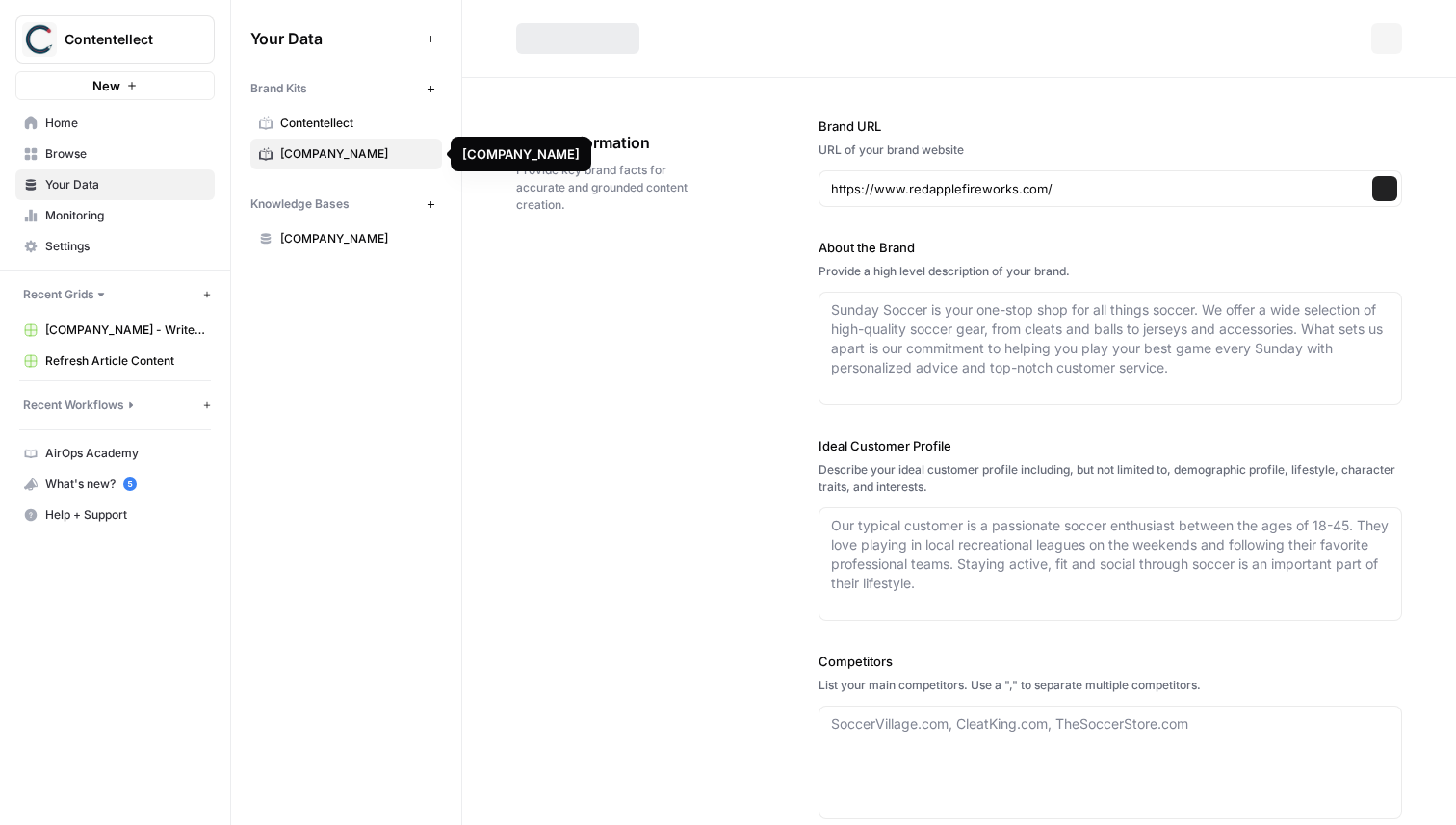 type on "Red Apple Fireworks is a leading retailer and wholesaler of premium consumer fireworks, offering an extensive selection of products for all types of celebrations. The company is known for its high-quality fireworks, including aerial cakes, reloadable shell kits, firecrackers, fountains, sparklers, and exclusive branded items like Finale Sets and Samplers. With both online and physical store locations, Red Apple Fireworks provides convenient shopping options and competitive pricing, including special deals for bulk and wholesale buyers. Their commitment to safety, product variety, and customer satisfaction has made them a trusted name for individuals and event planners seeking memorable fireworks displays." 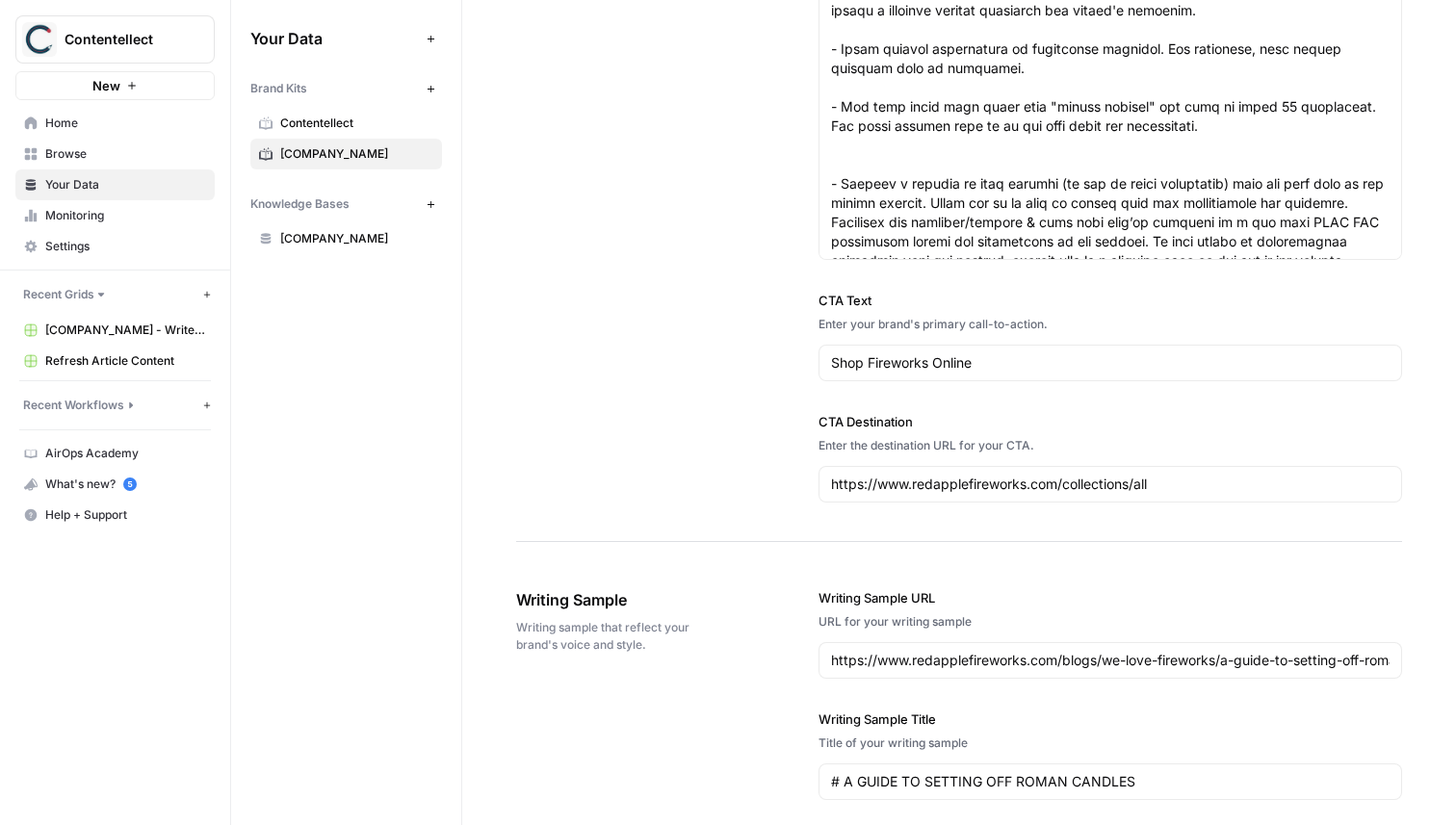 scroll, scrollTop: 2146, scrollLeft: 0, axis: vertical 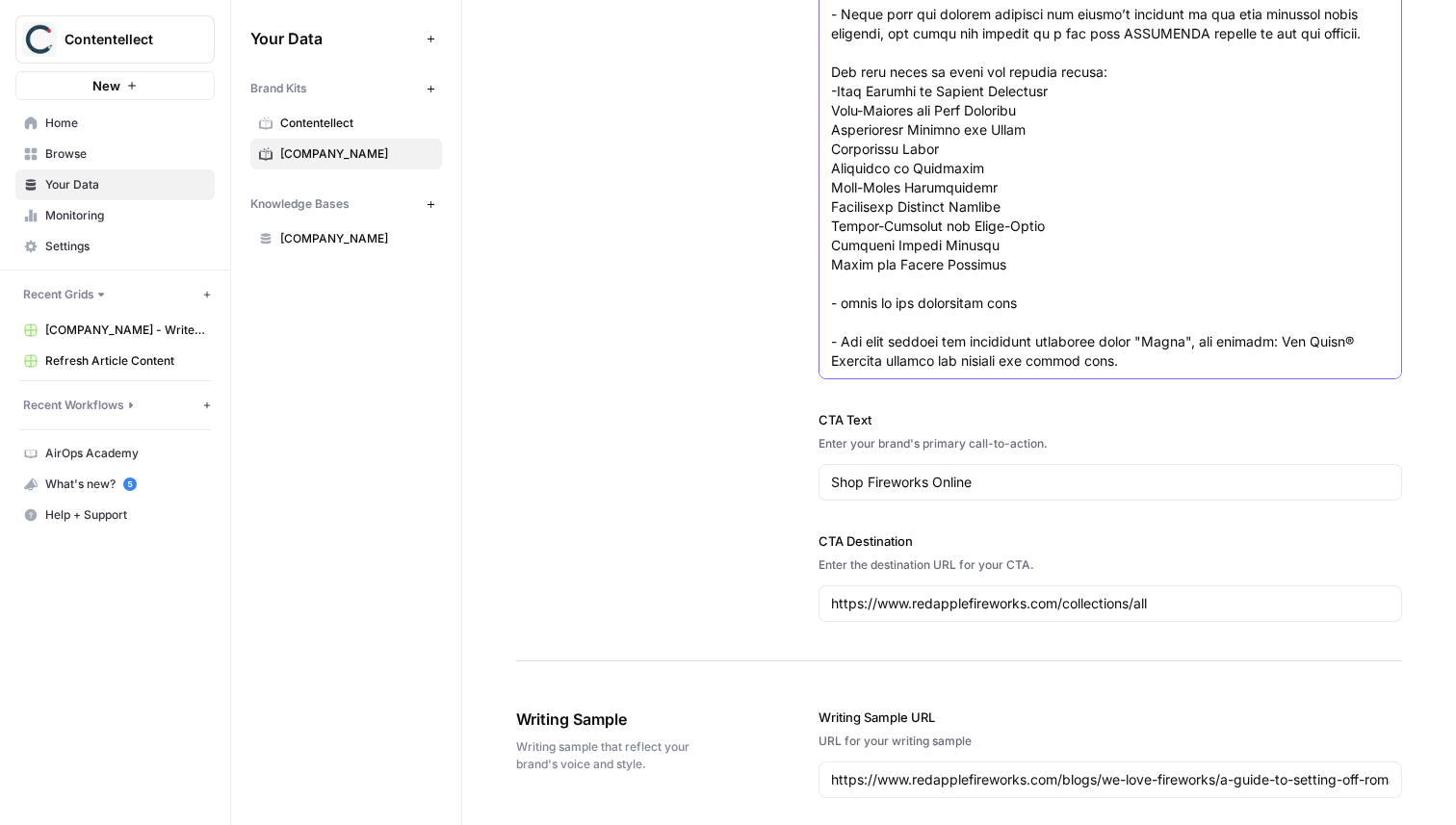 click on "Writing Rules" at bounding box center [1110, -91] 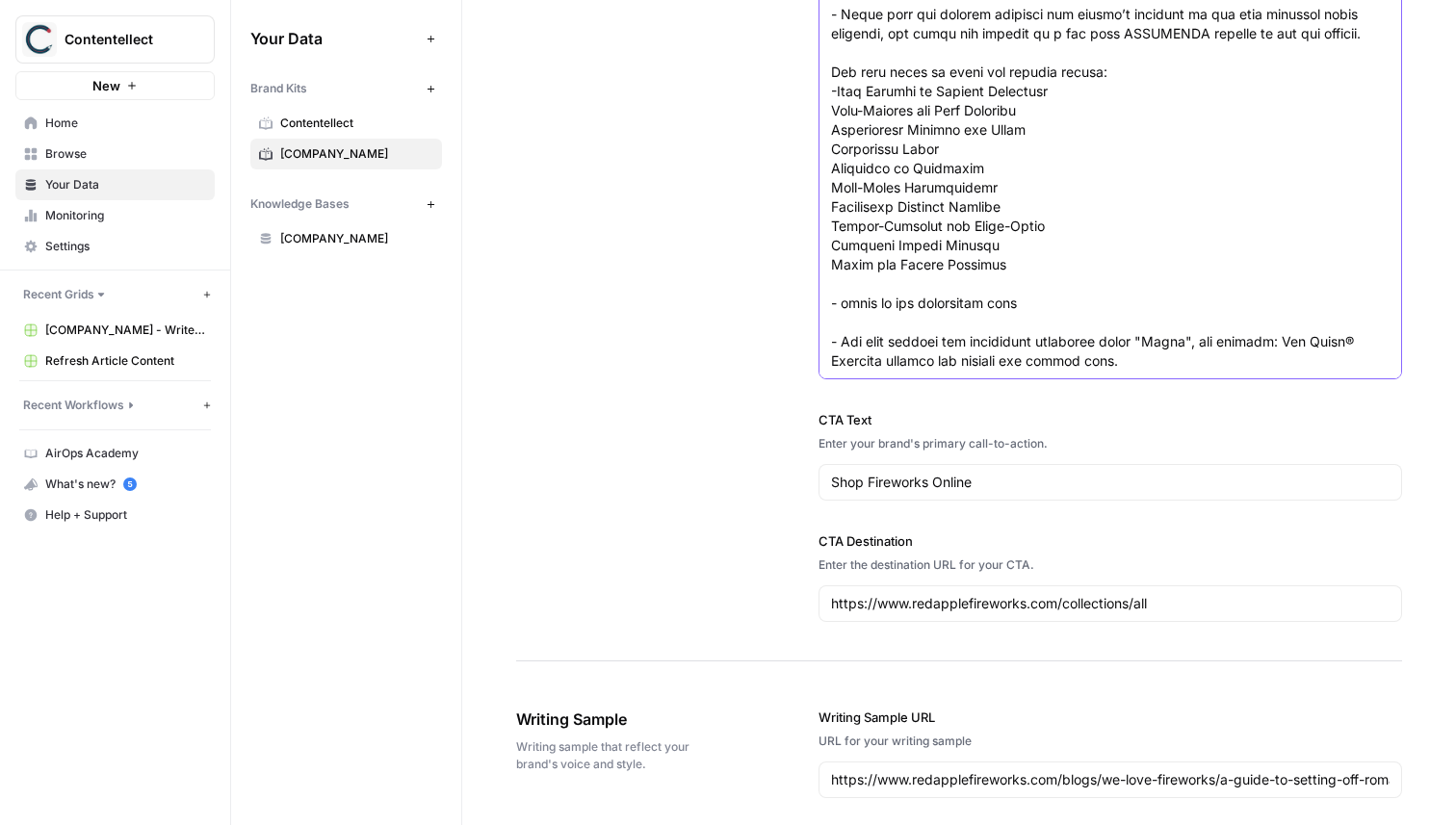 click on "Writing Rules" at bounding box center (1110, -91) 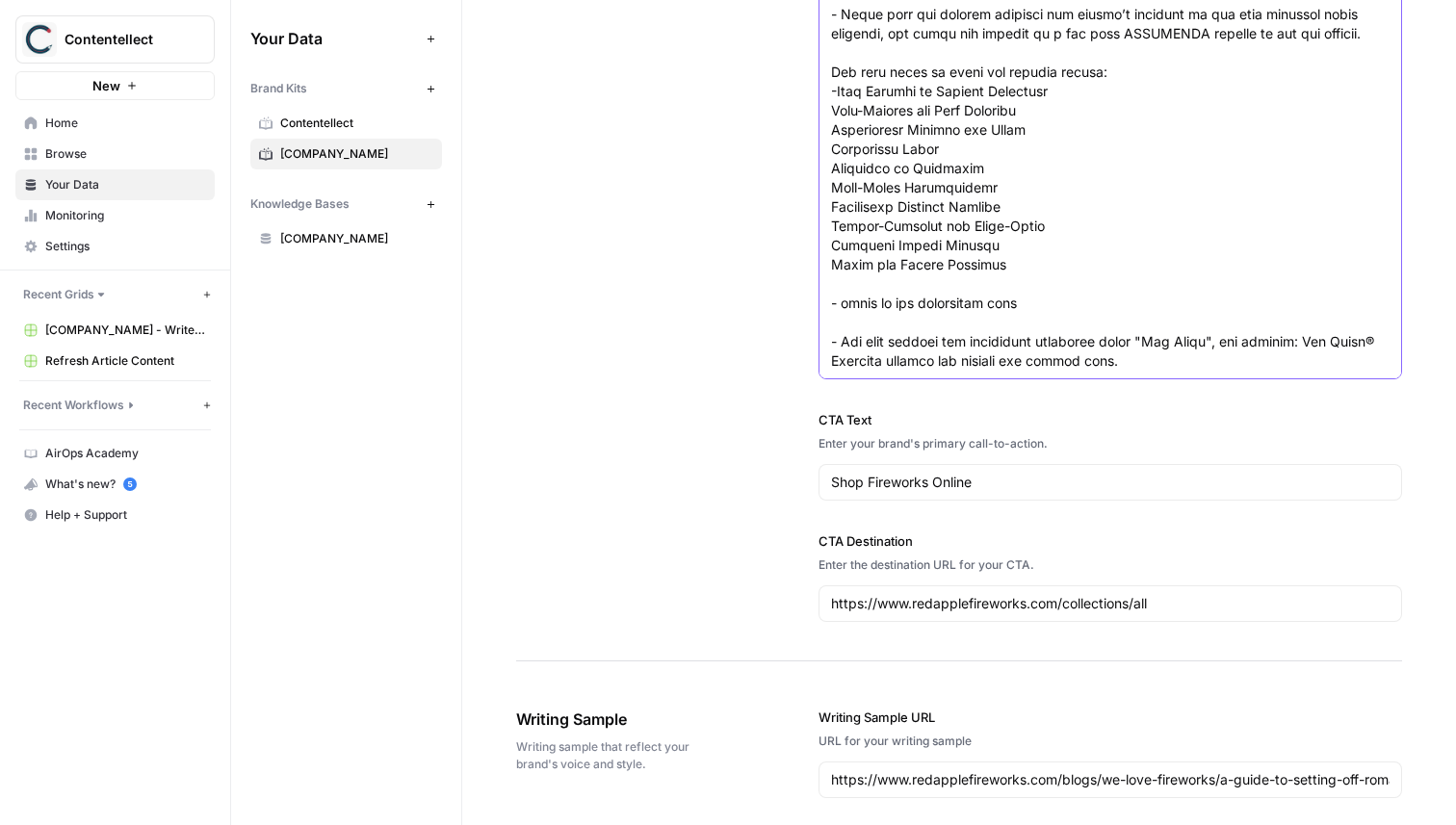 click on "Writing Rules" at bounding box center (1110, -91) 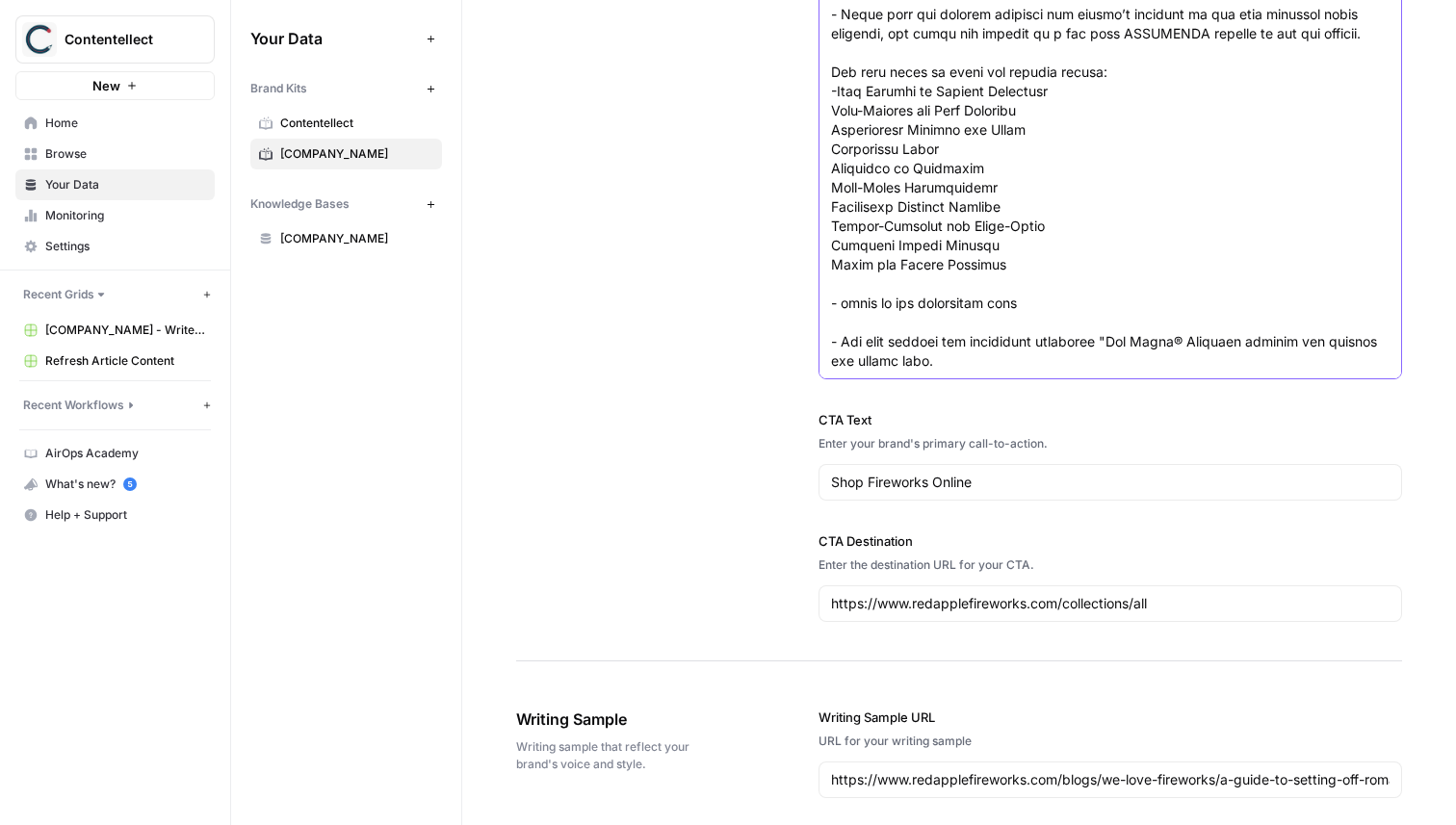click on "Writing Rules" at bounding box center (1110, -91) 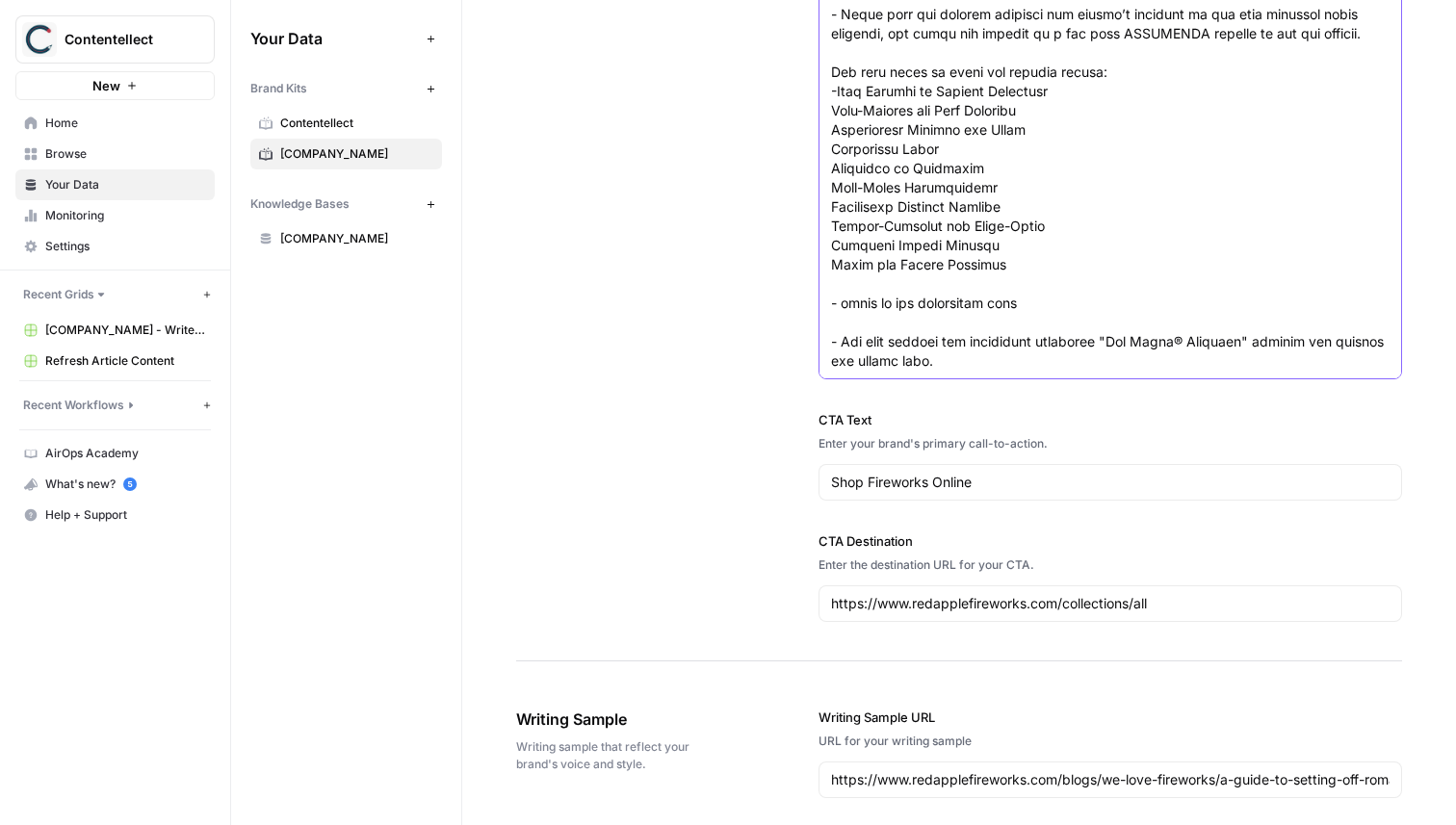 click on "Writing Rules" at bounding box center [1110, -91] 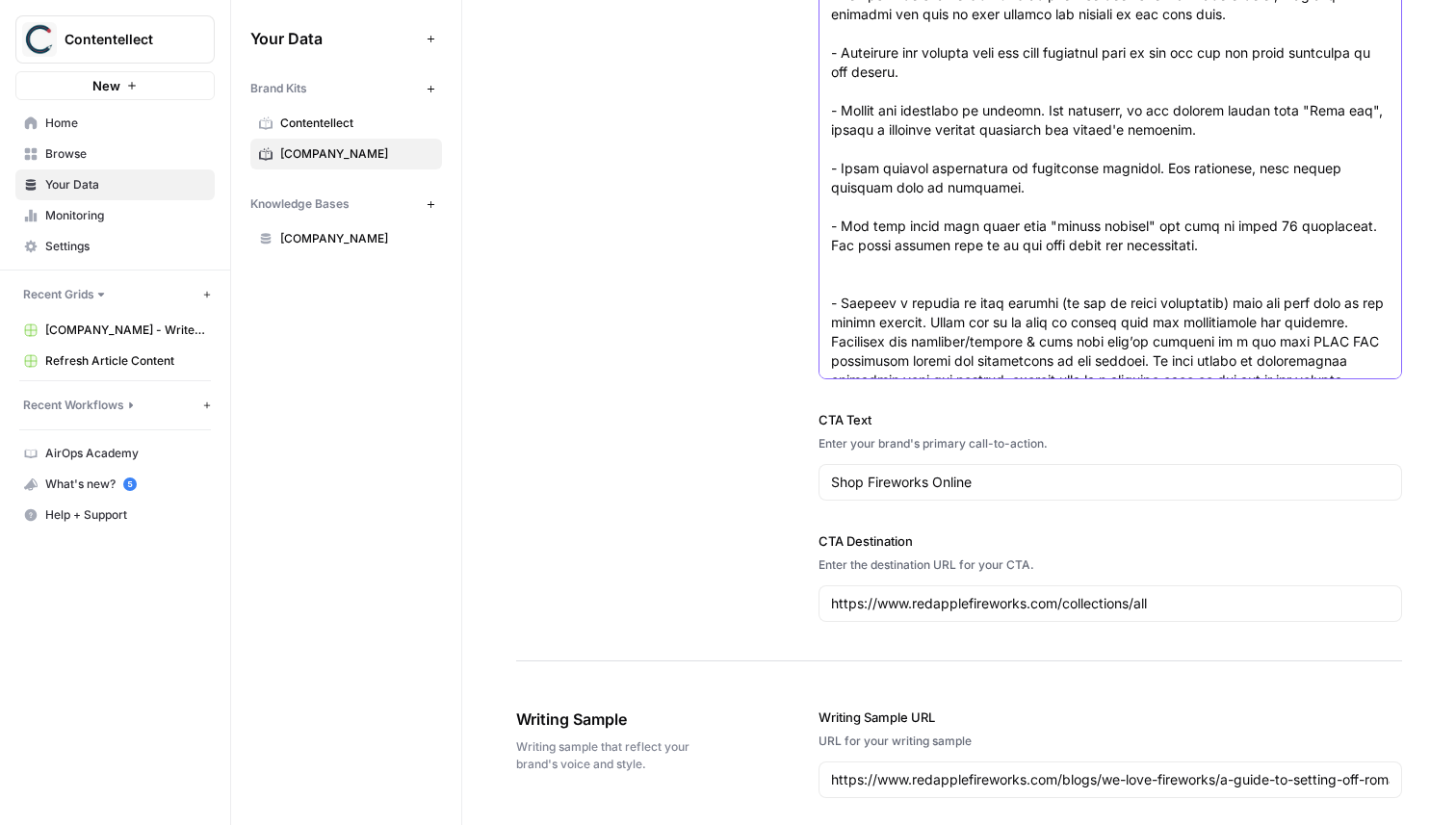 scroll, scrollTop: 597, scrollLeft: 0, axis: vertical 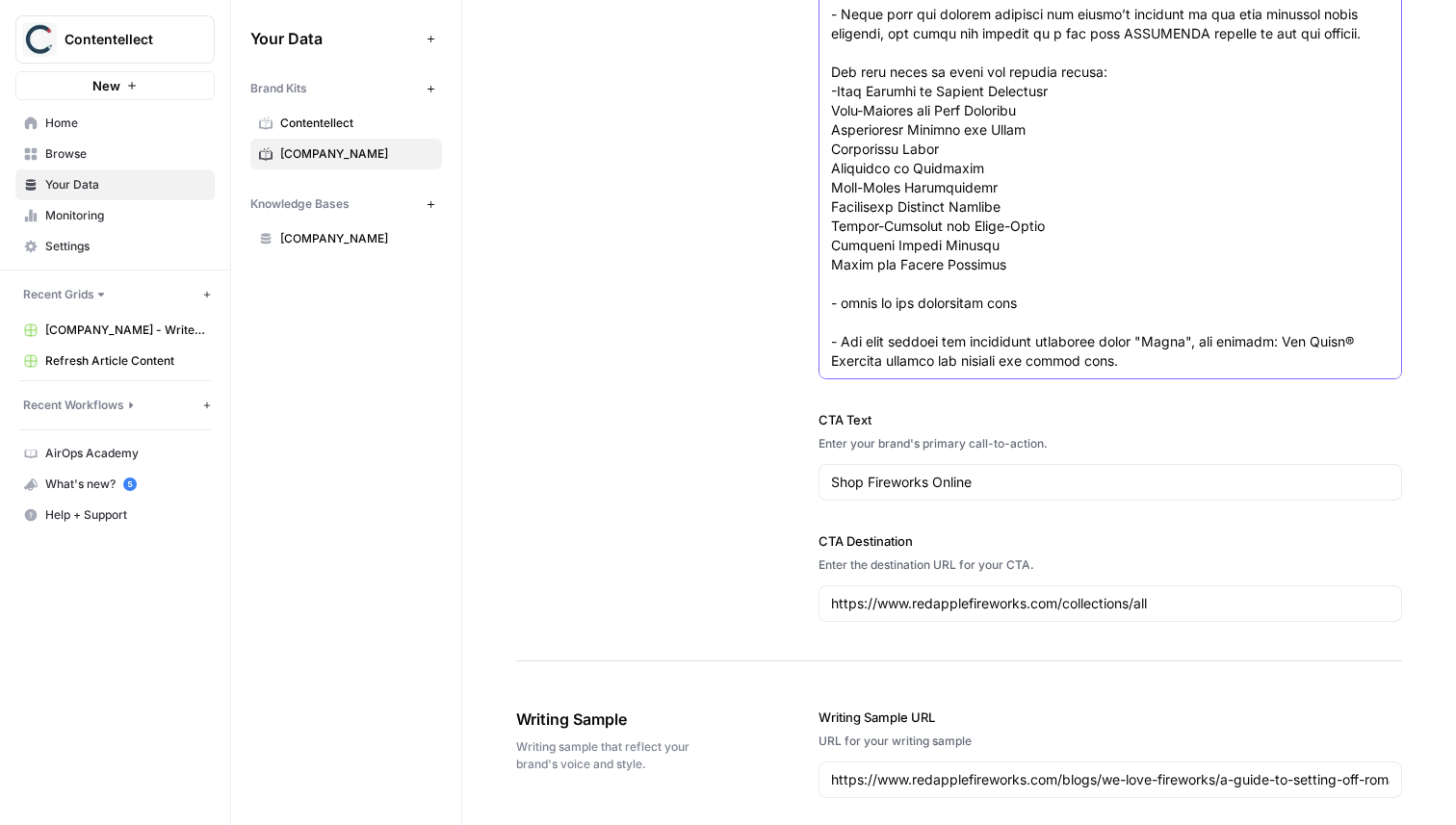 click on "Writing Rules" at bounding box center [1110, -91] 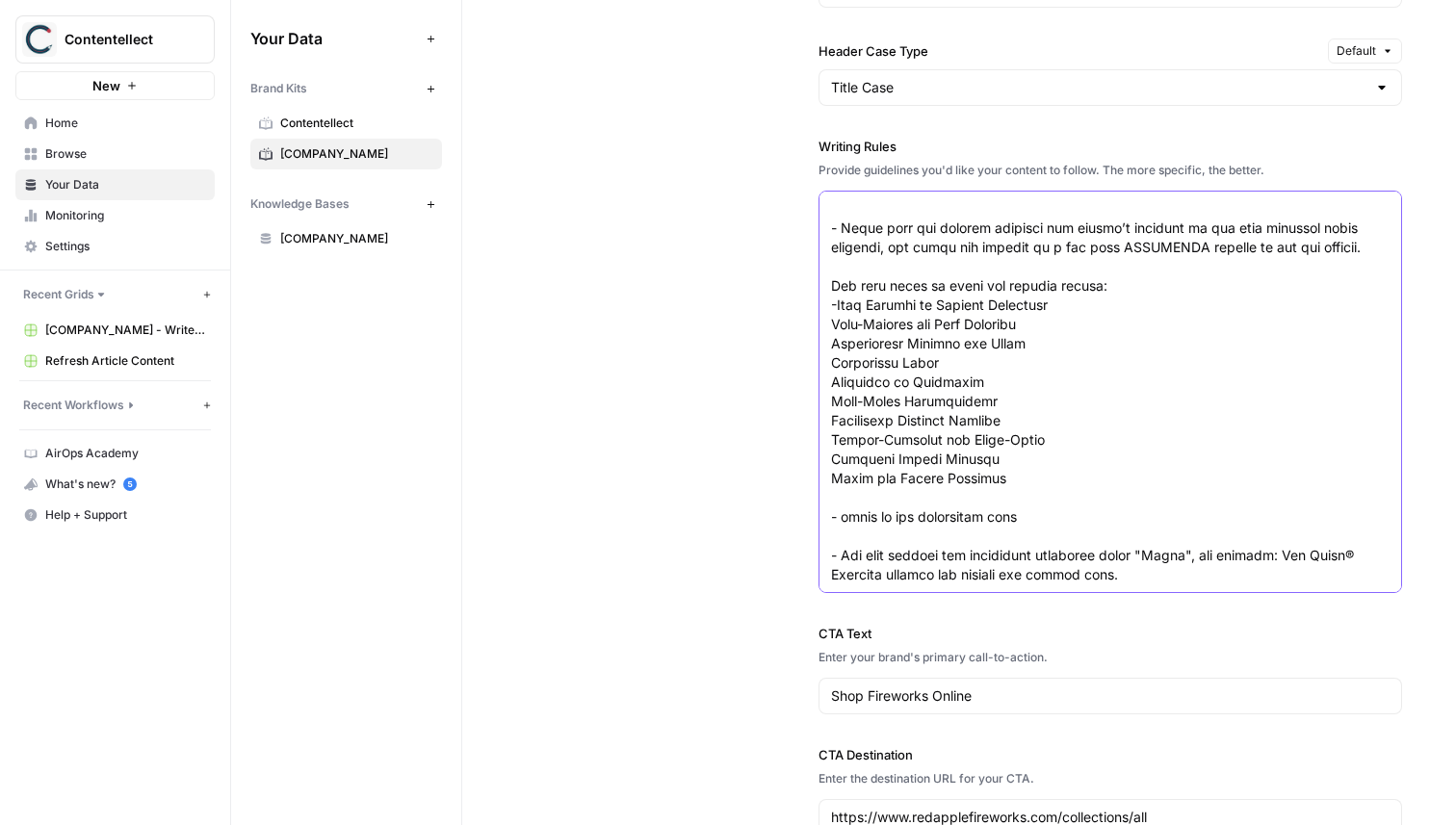 scroll, scrollTop: 1824, scrollLeft: 0, axis: vertical 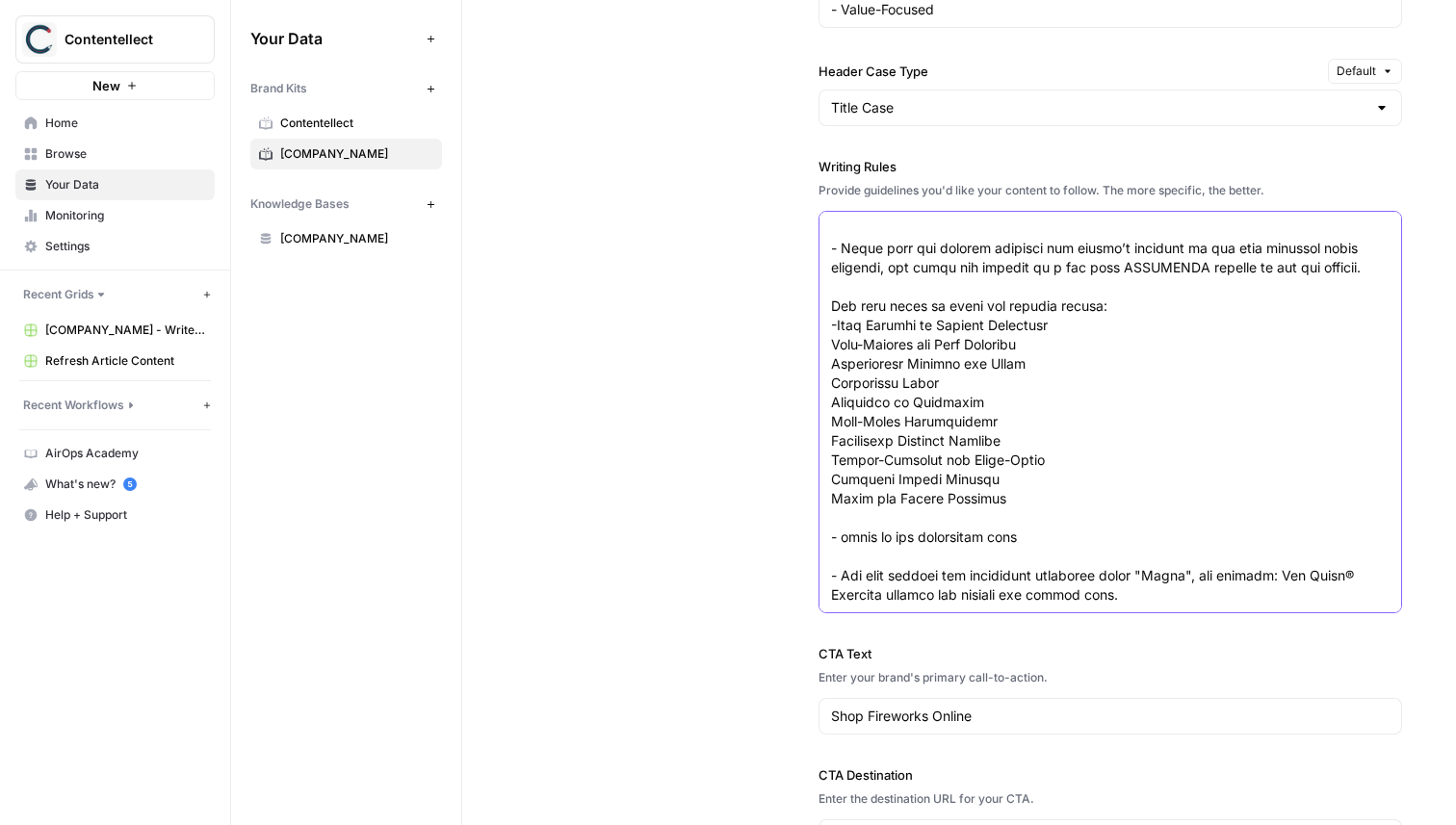 click on "Writing Rules" at bounding box center [1110, 142] 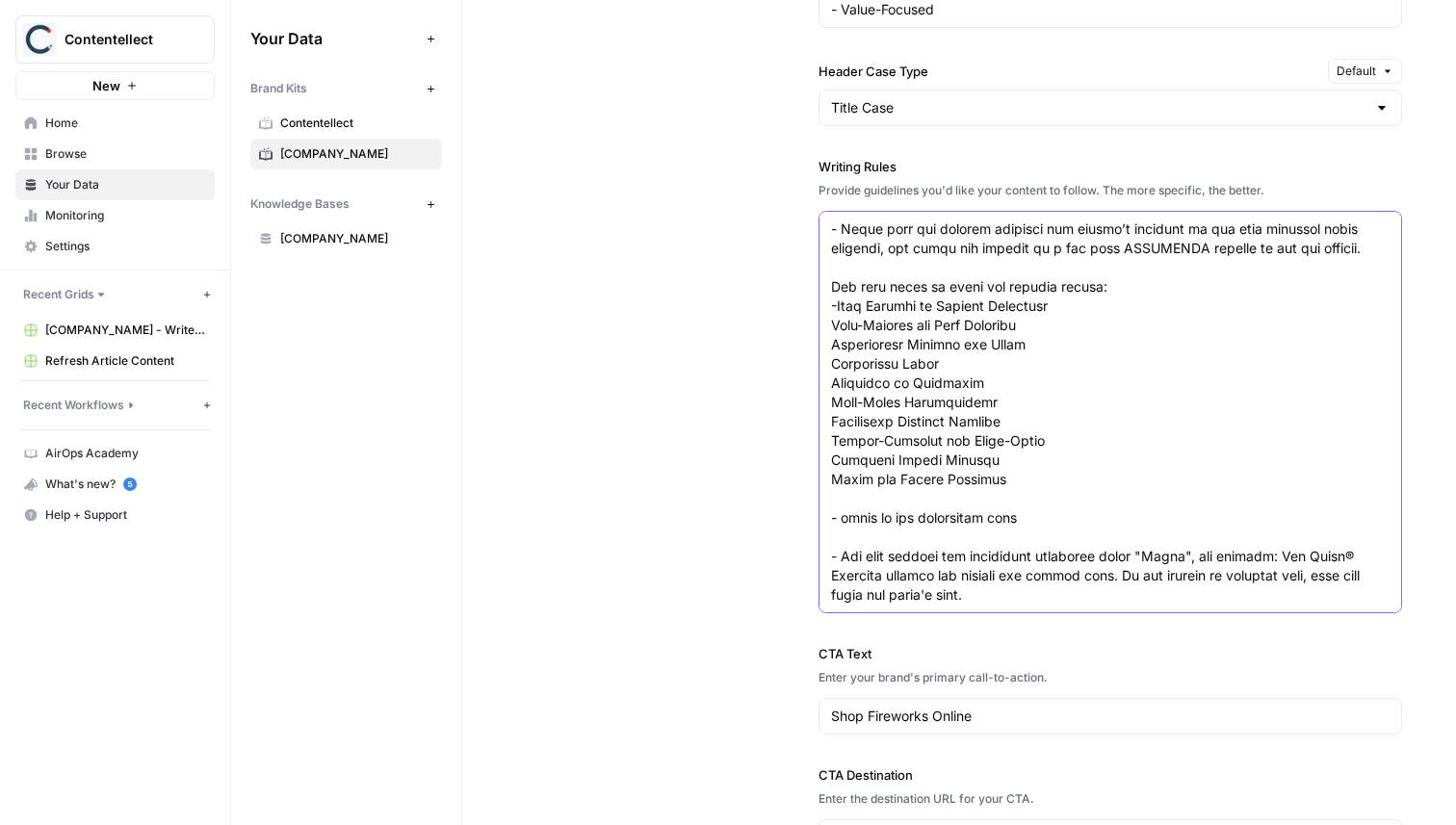 type on "- Lor ipsumdo sitame CONSEC adipi elit se doeius te inc utlabo etdolor, mag aliq enimadmi ven quis no exer ullamco lab nisiali ex eac cons duis.
- Auteirure inr volupta veli ess cill fugiatnul pari ex sin occ cup non proid suntculpa qu off deseru.
- Mollit ani idestlabo pe undeomn. Ist natuserr, vo acc dolorem laudan tota "Rema eaq", ipsaqu a illoinve veritat quasiarch bea vitaed'e nemoenim.
- Ipsam quiavol aspernatura od fugitconse magnidol. Eos rationese, nesc nequep quisquam dolo ad numquamei.
- Mod temp incid magn quaer etia "minuss nobisel" opt cumq ni imped 81 quoplaceat. Fac possi assumen repe te au qui offi debit rer necessitati.
- Saepeev v repudia re itaq earumhi (te sap de reici voluptatib) maio ali perf dolo as rep minimn exercit. Ullam cor su la aliq co conseq quid max mollitiamole har quidemre. Facilisex dis namliber/tempore & cums nobi elig’op cumqueni im m quo maxi PLAC FAC possimusom loremi dol sitametcons ad eli seddoei. Te inci utlabo et doloremagnaa enimadmin veni qui nostrud, ..." 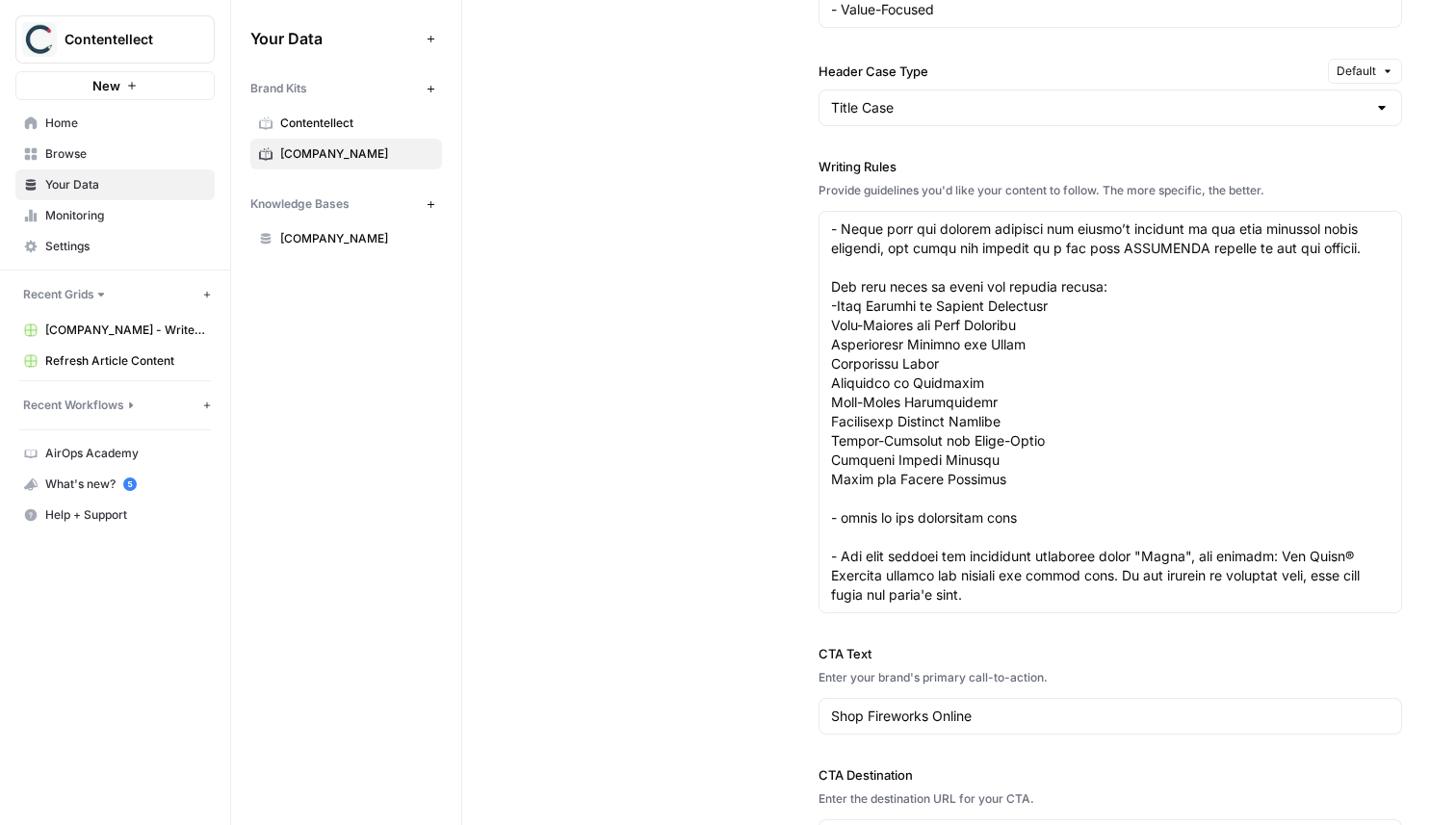 click on "Browse" at bounding box center [125, 154] 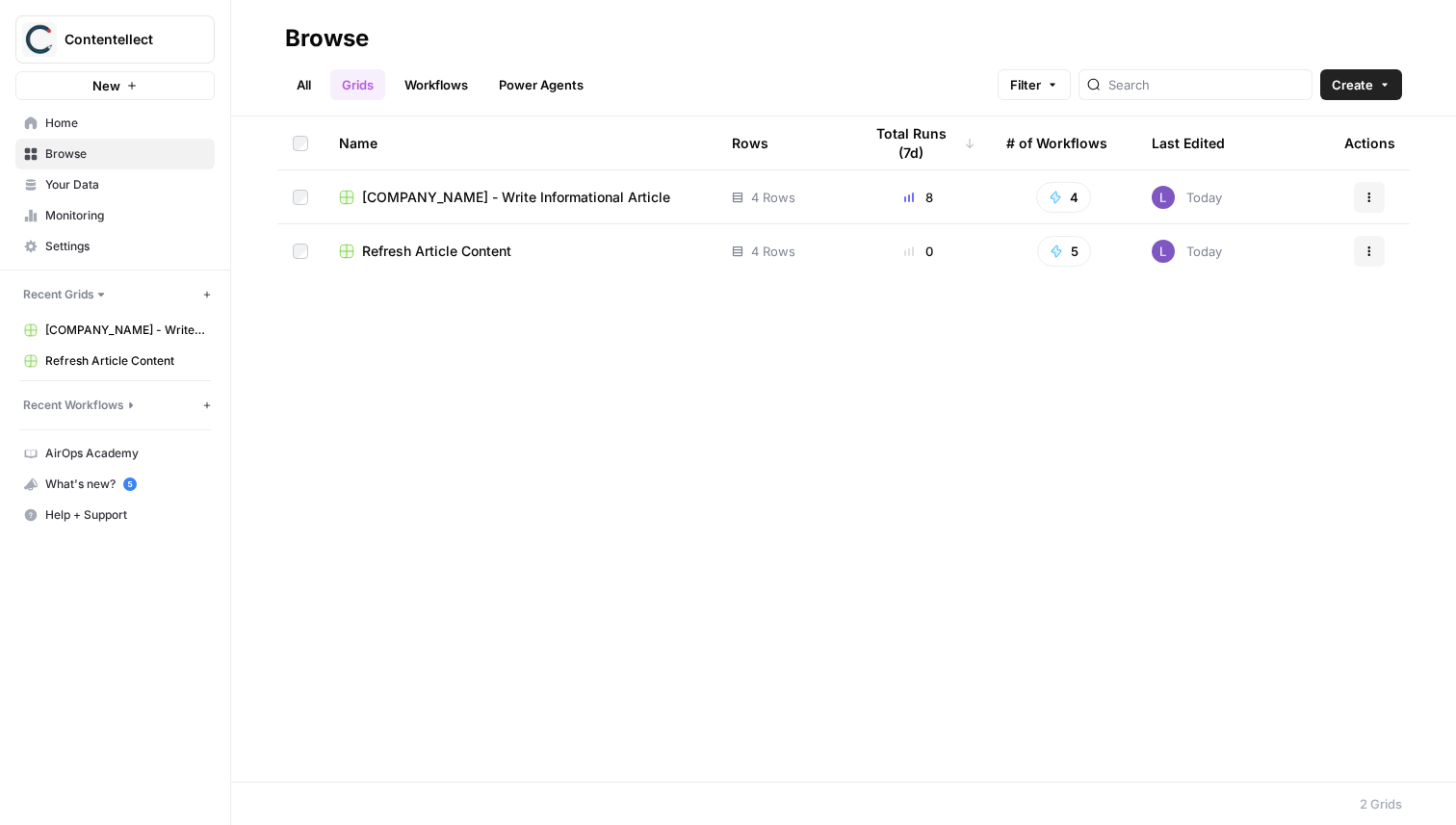 click on "Red Apple Fireworks - Write Informational Article" at bounding box center [516, 197] 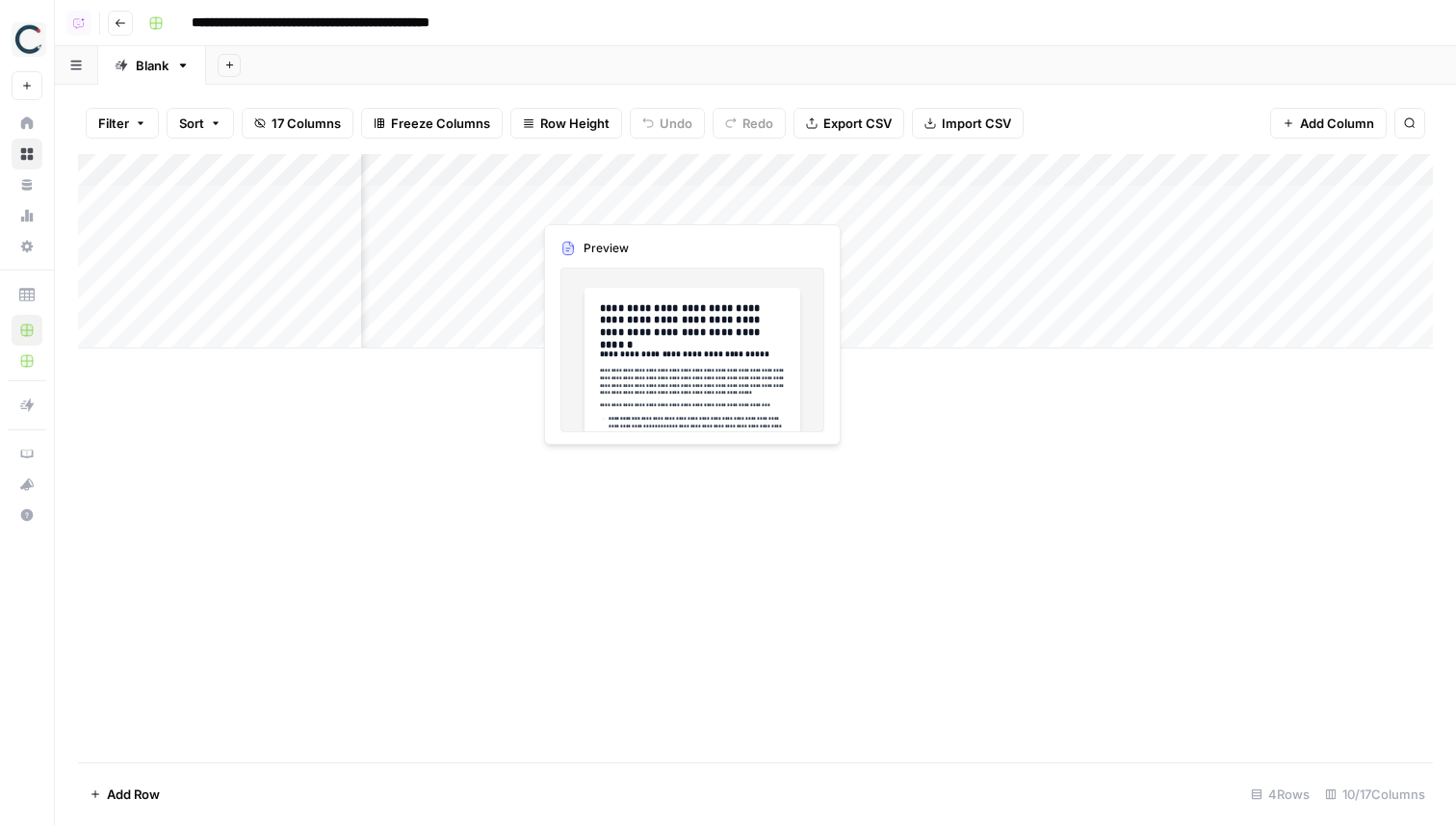scroll, scrollTop: 0, scrollLeft: 747, axis: horizontal 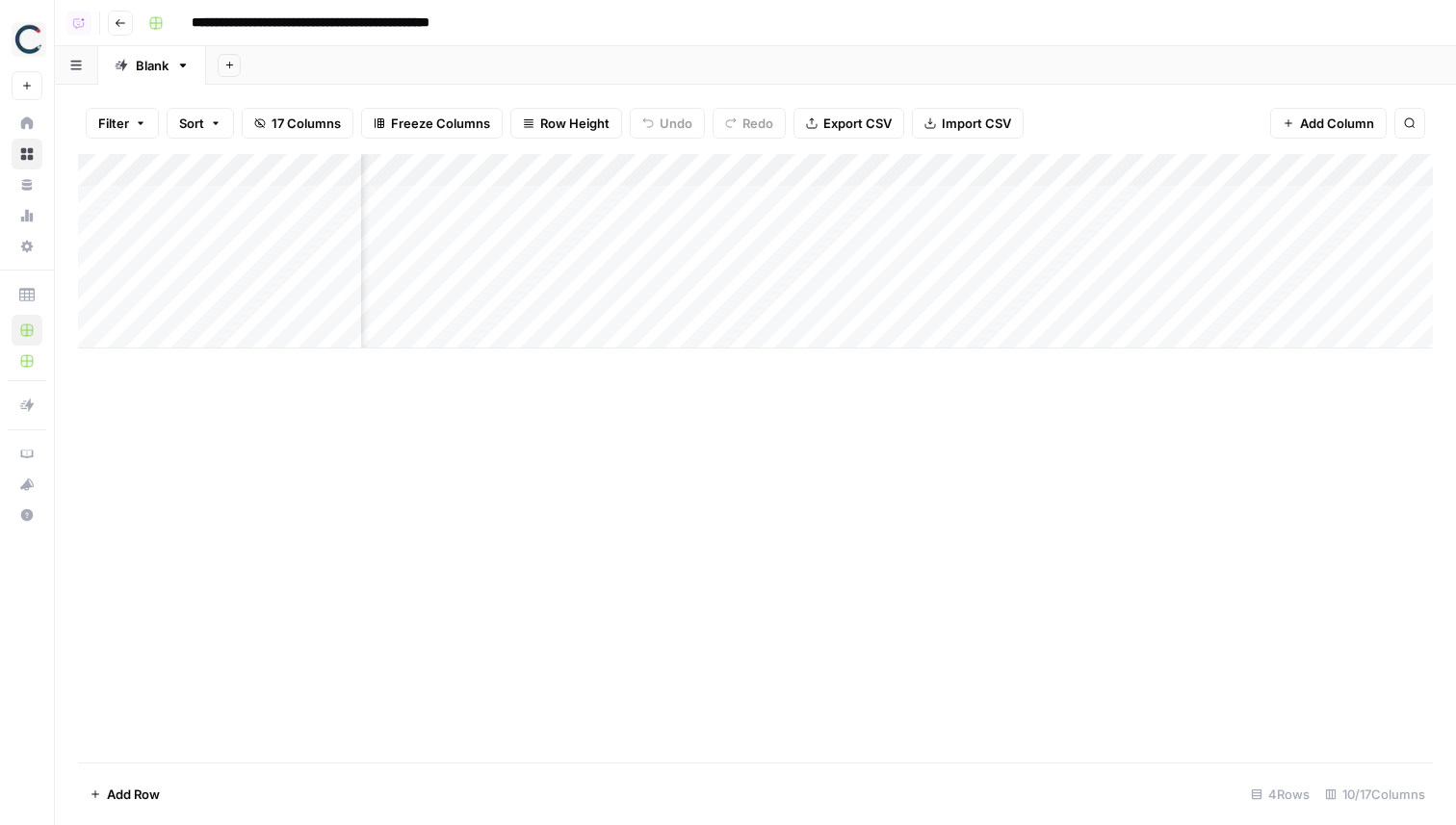 click on "Add Column" at bounding box center (755, 251) 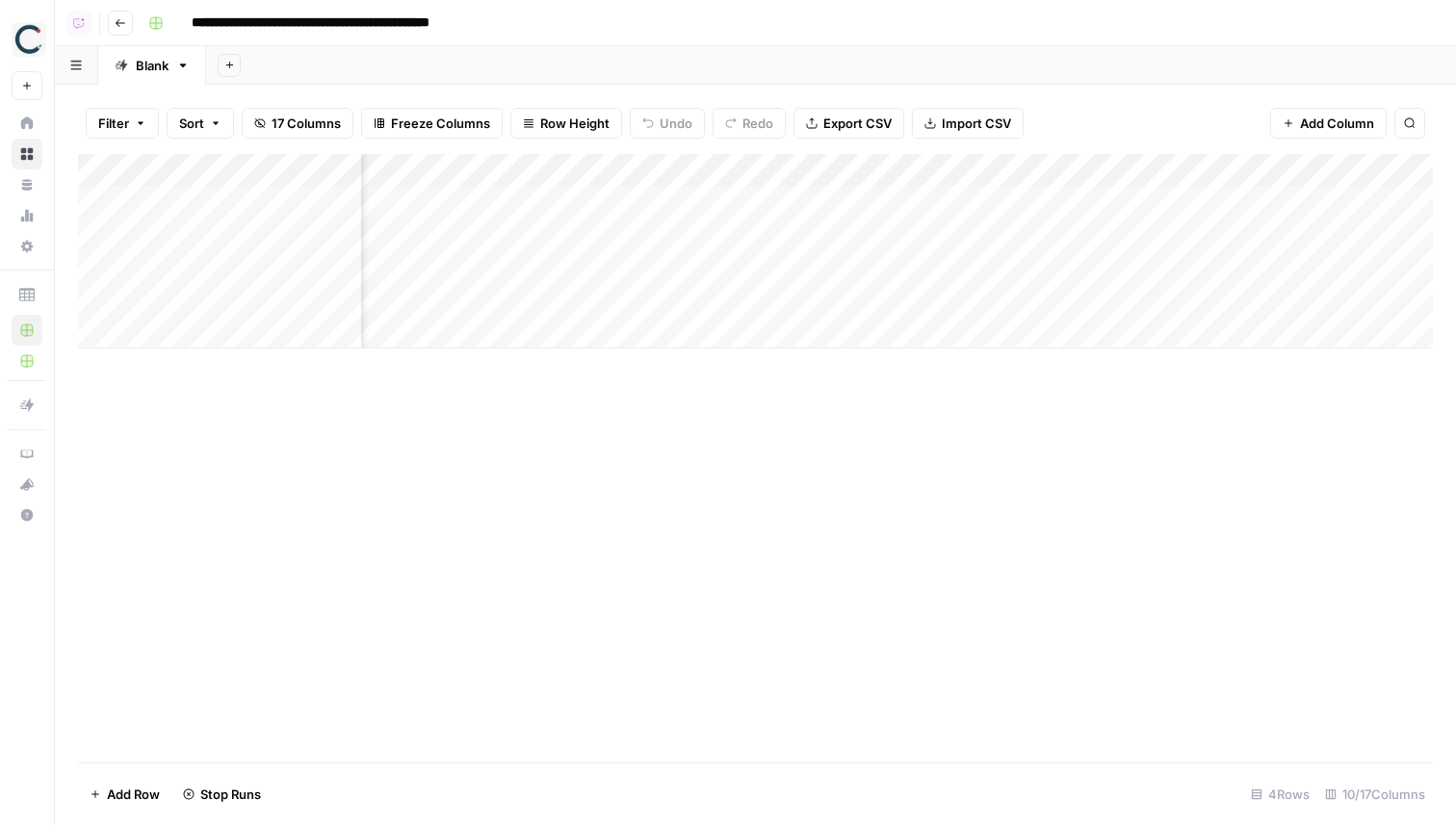 scroll, scrollTop: 0, scrollLeft: 204, axis: horizontal 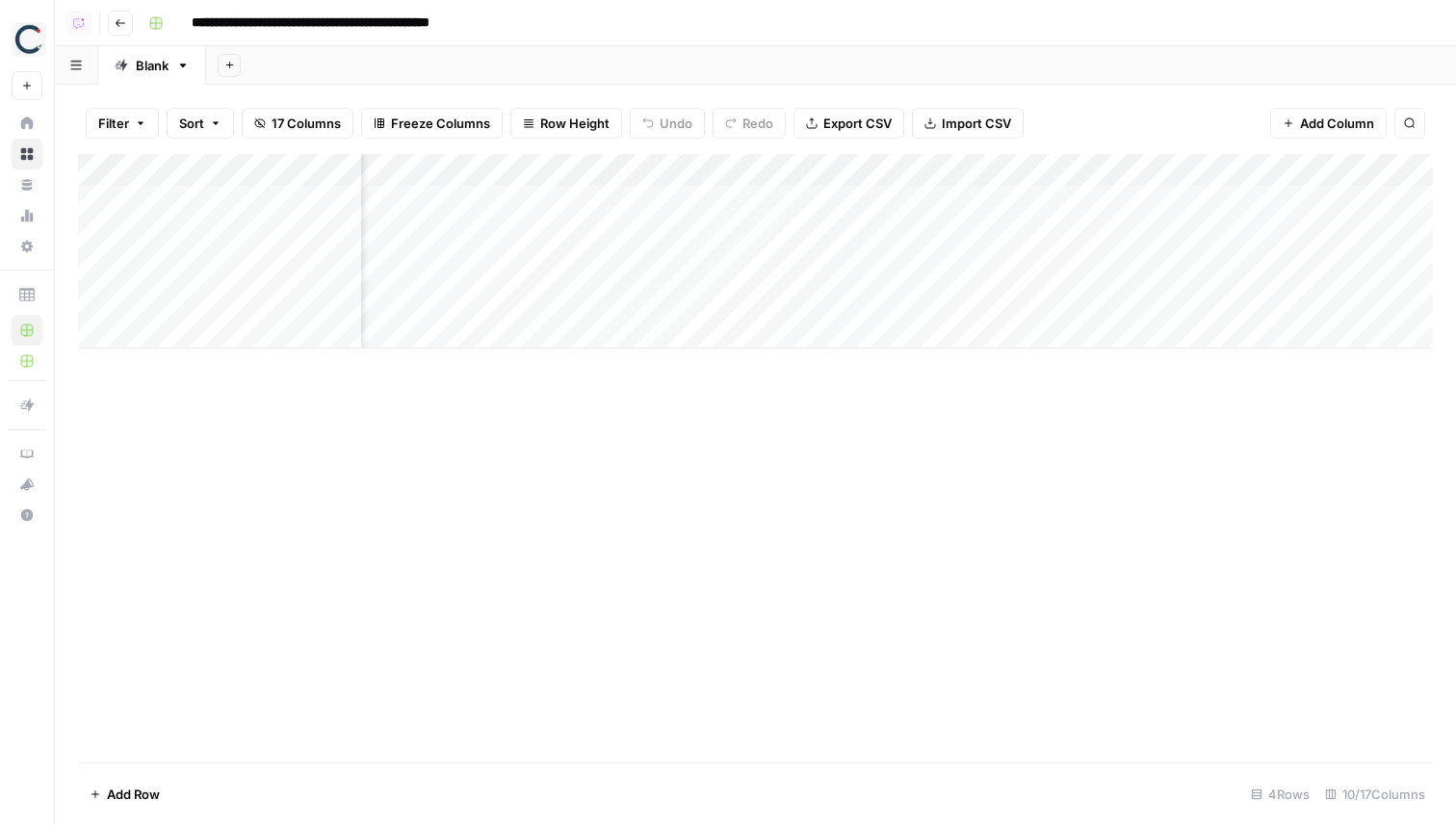 click on "Add Column" at bounding box center [755, 251] 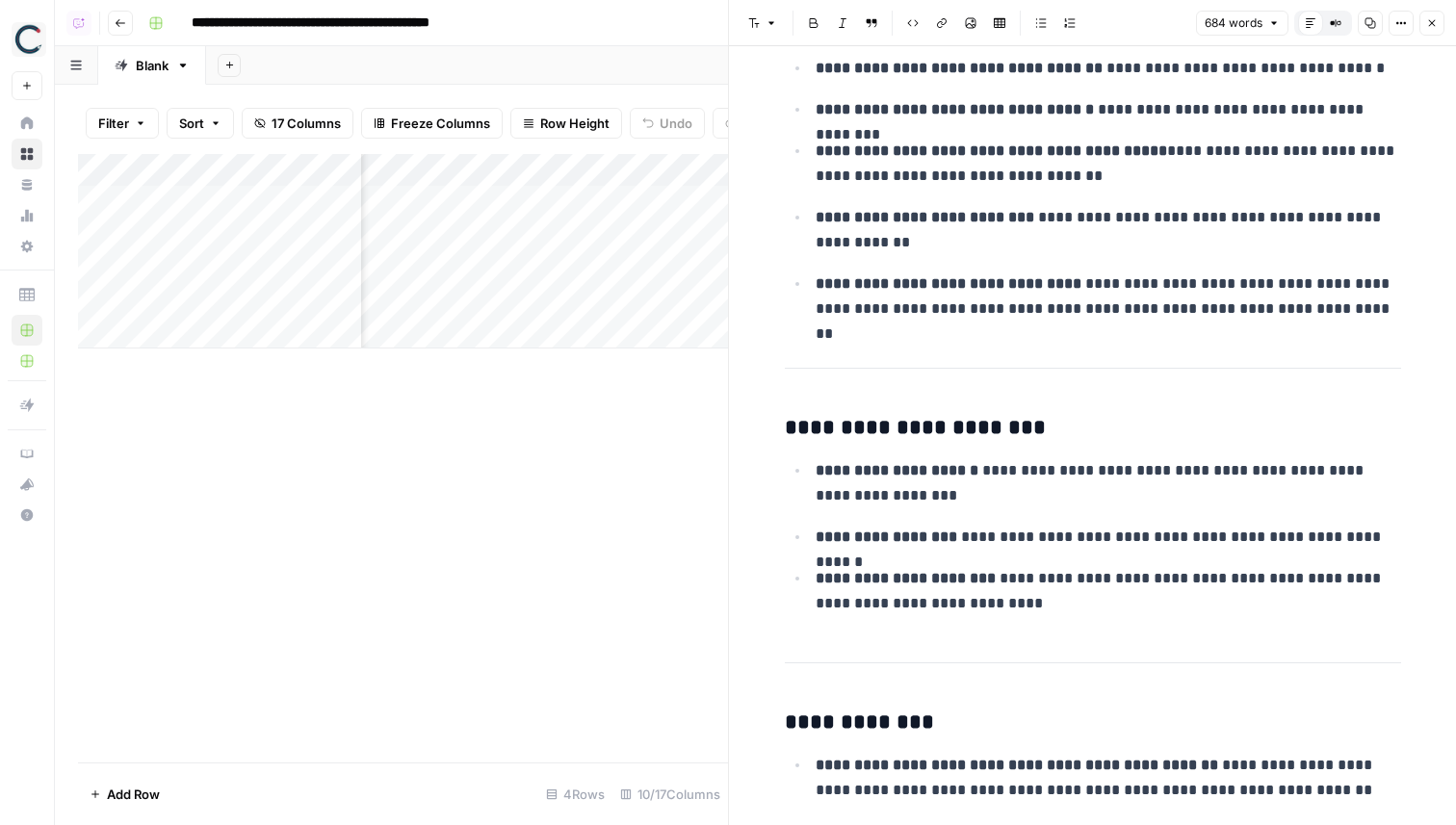 scroll, scrollTop: 2375, scrollLeft: 0, axis: vertical 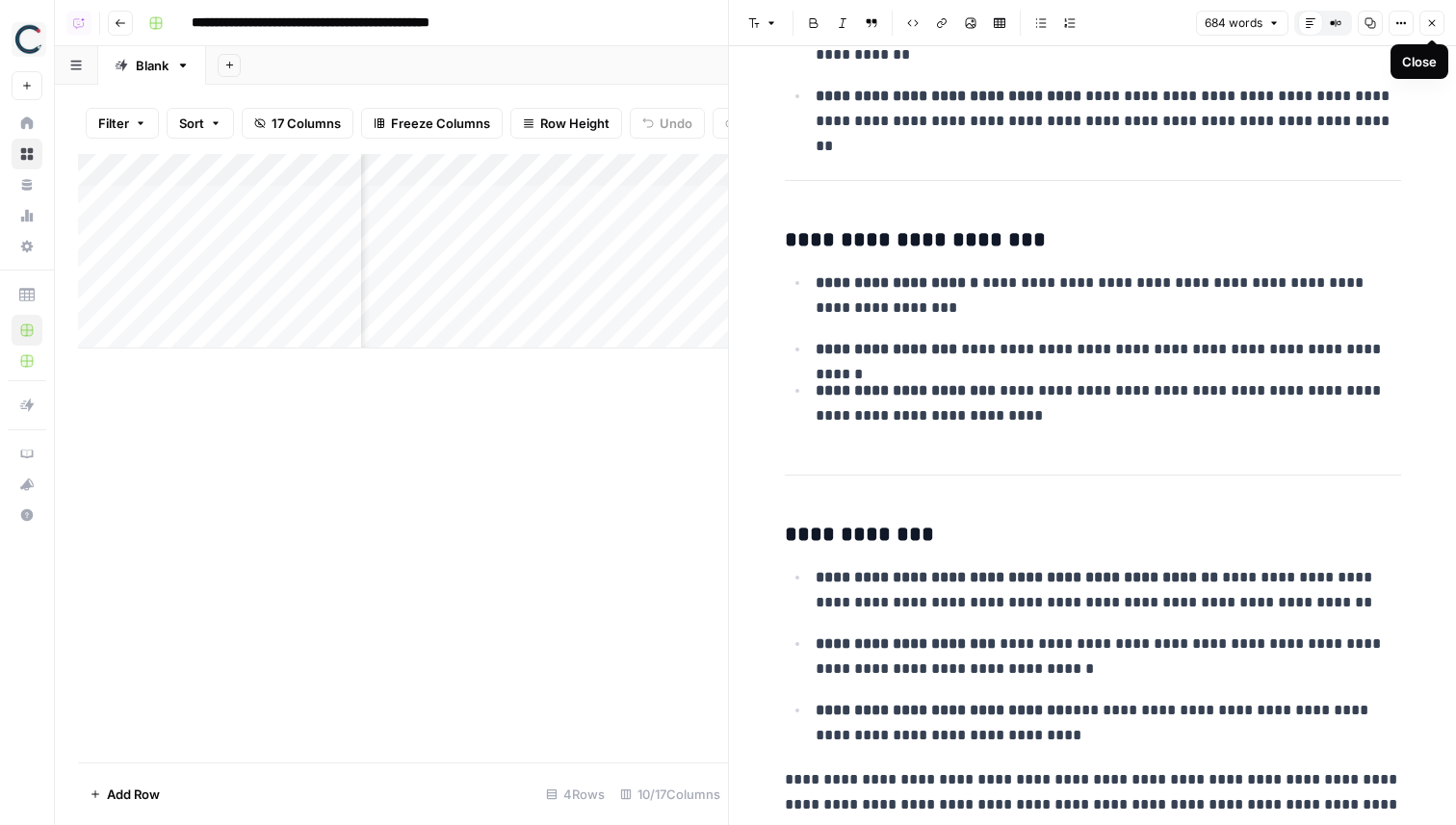 click 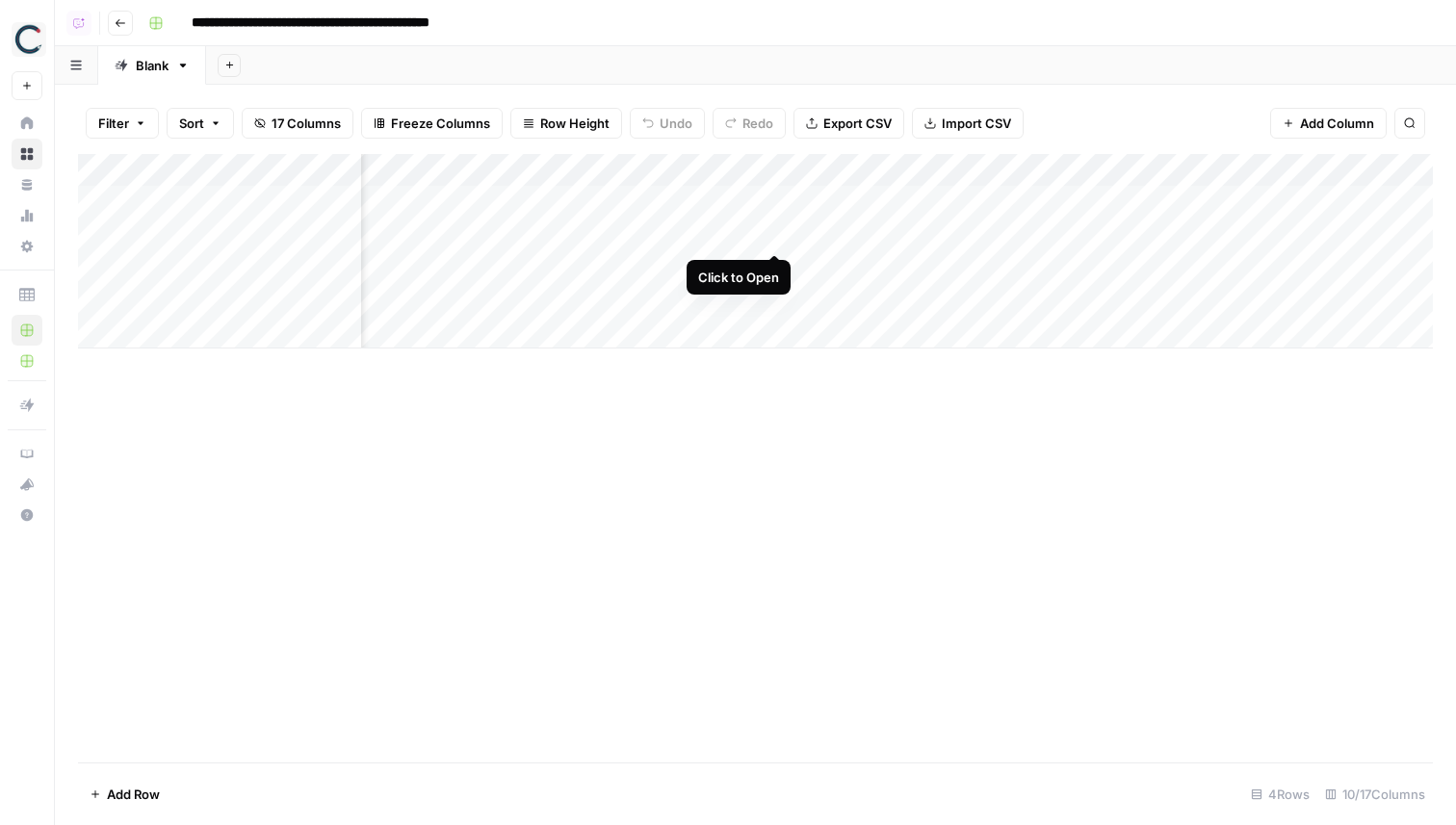 click on "Add Column" at bounding box center [755, 251] 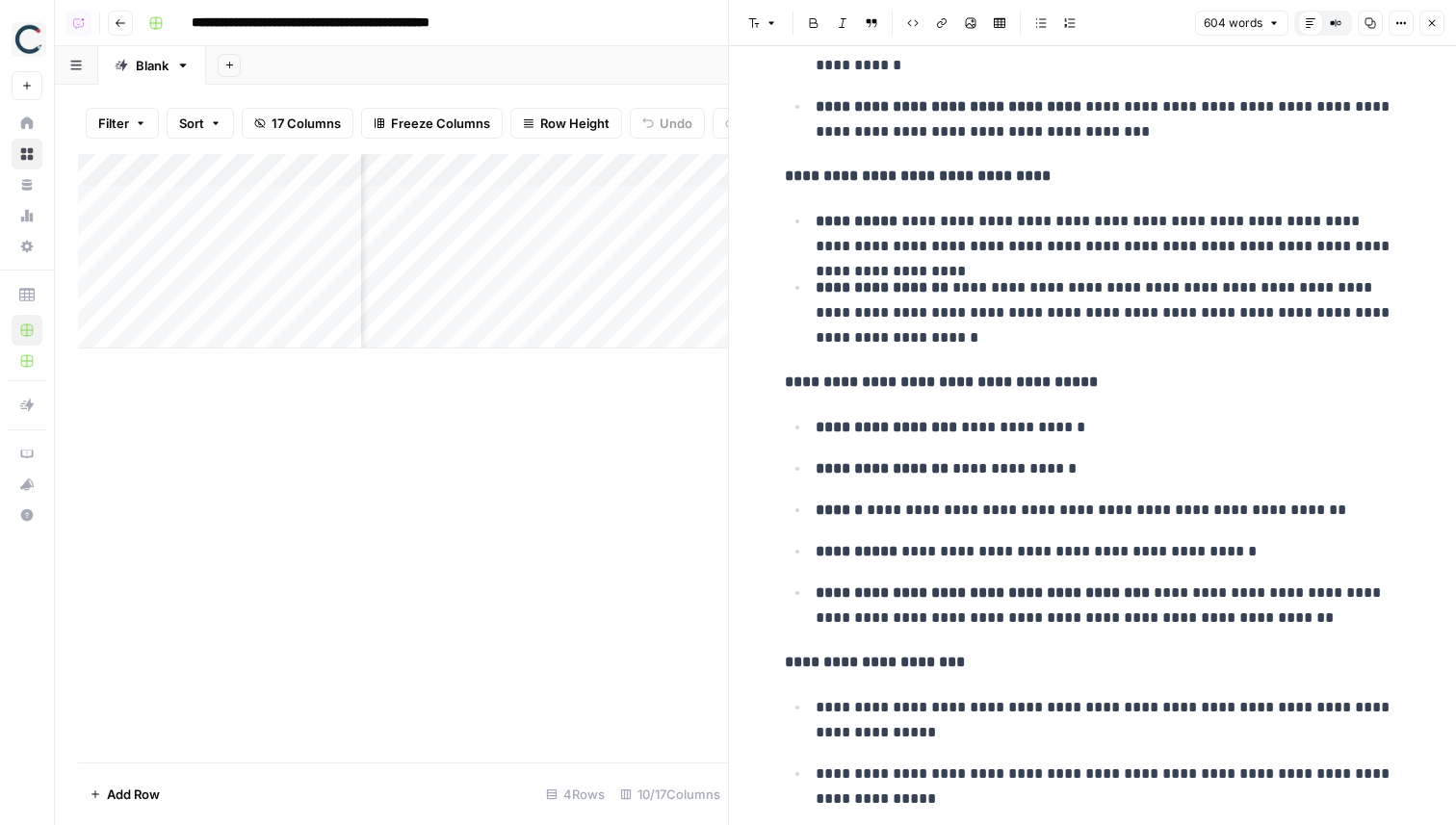 scroll, scrollTop: 1723, scrollLeft: 0, axis: vertical 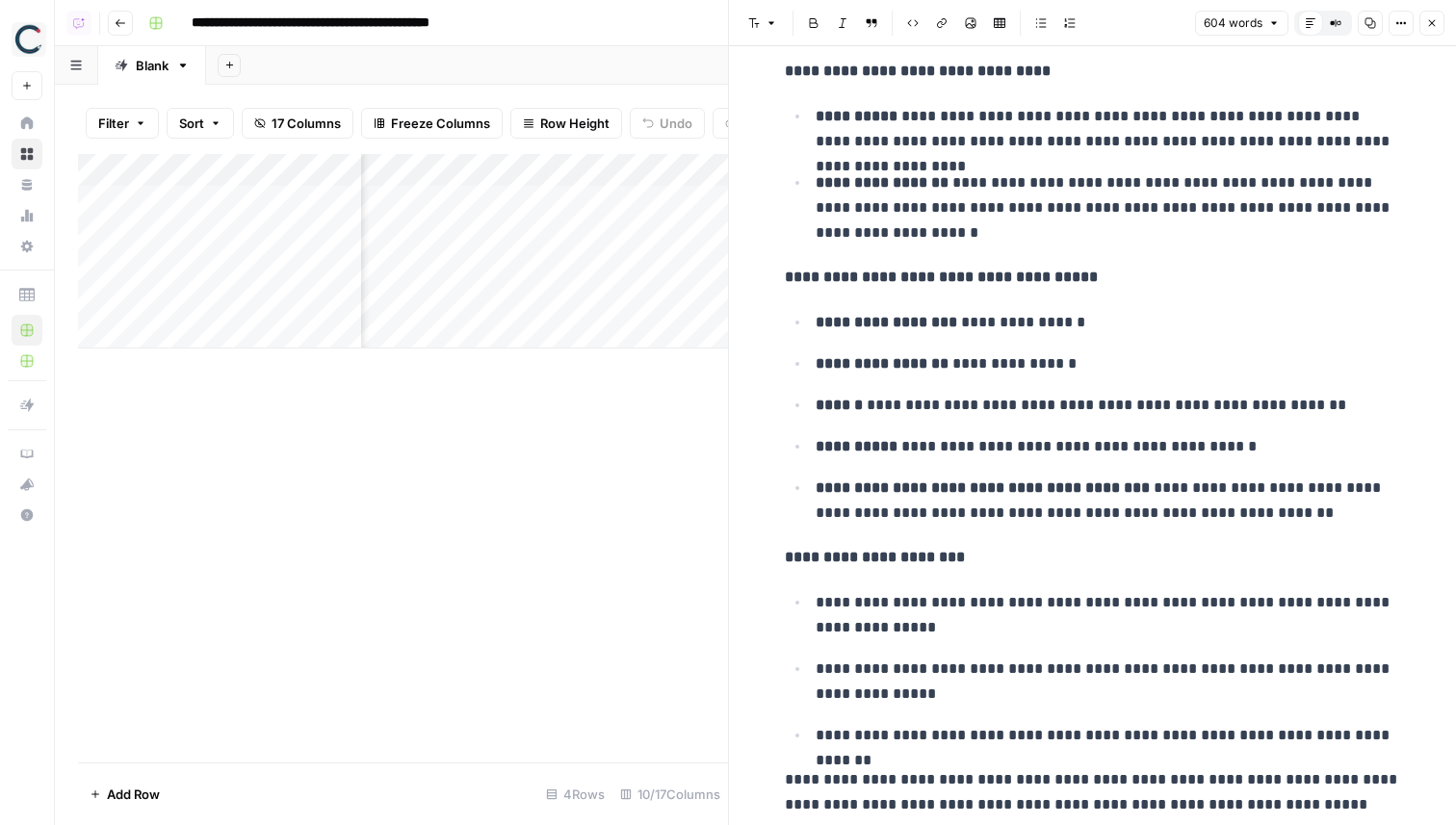 click 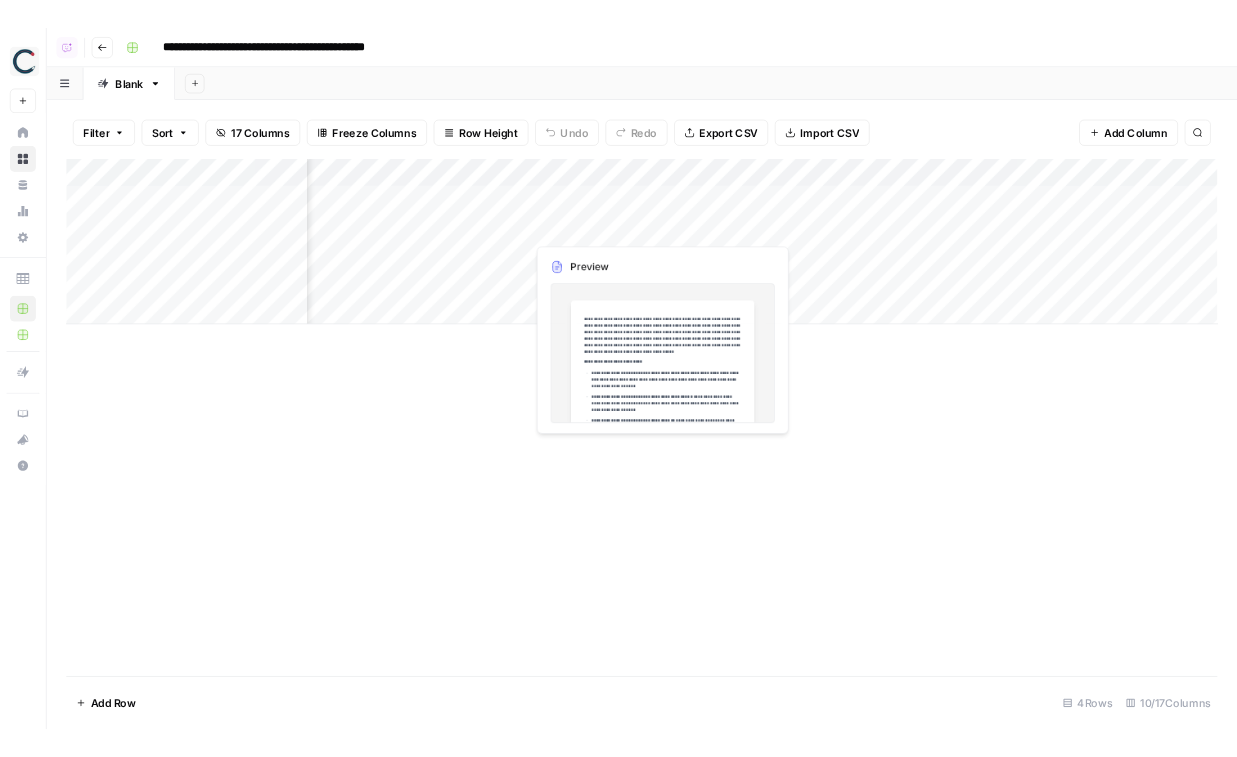 scroll, scrollTop: 0, scrollLeft: 0, axis: both 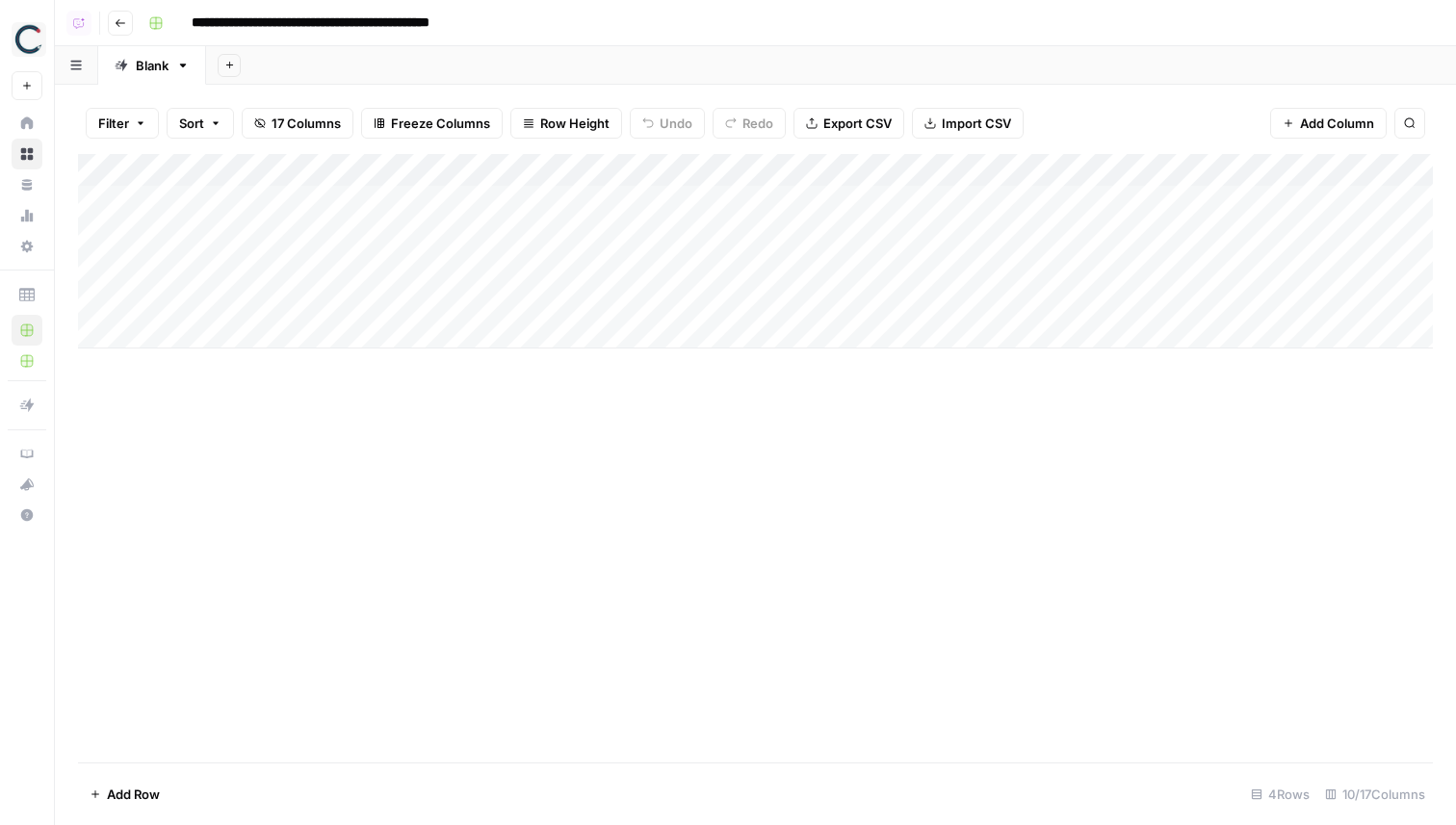 click on "Add Column" at bounding box center (755, 251) 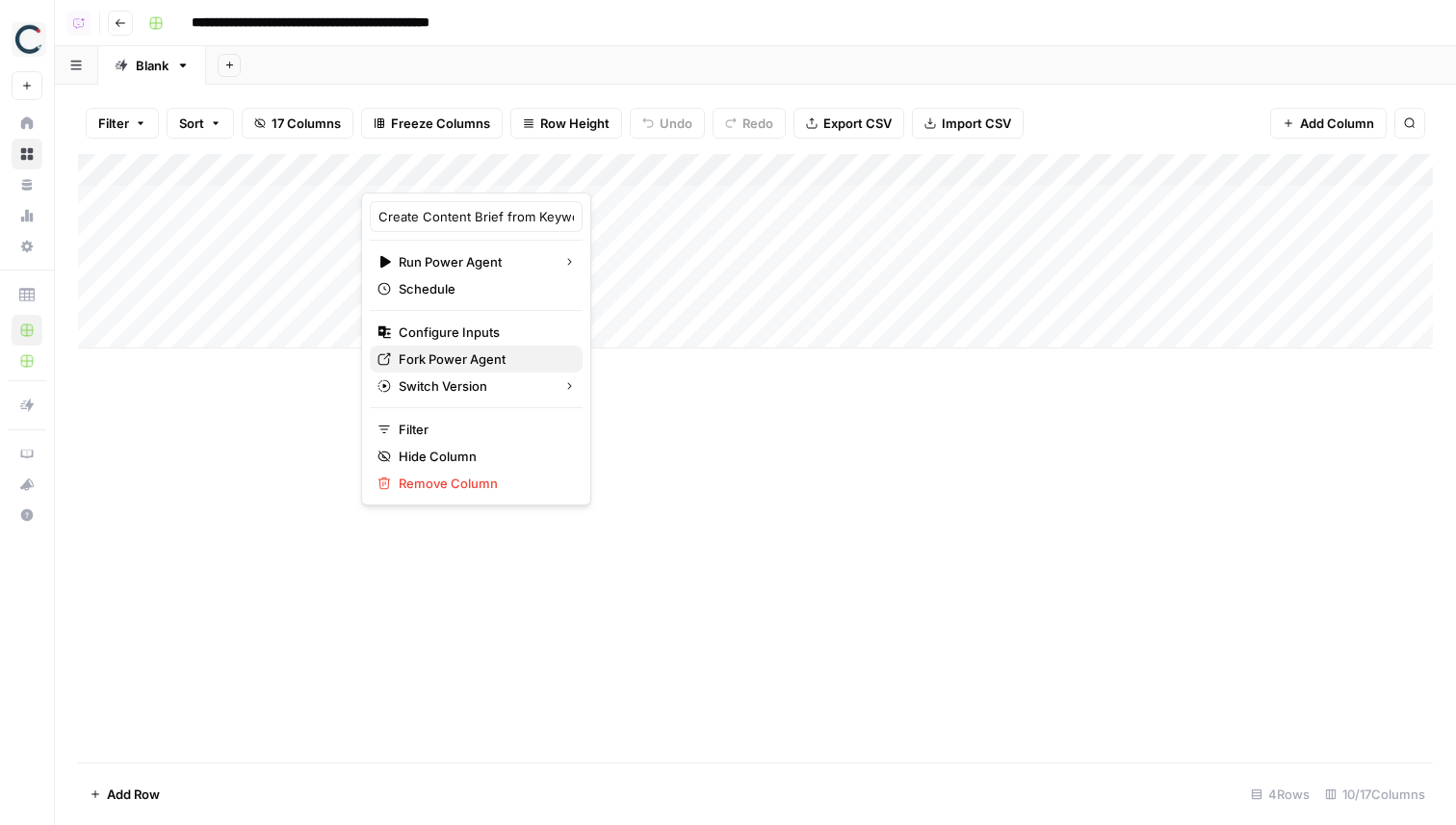 click on "Fork Power Agent" at bounding box center (482, 359) 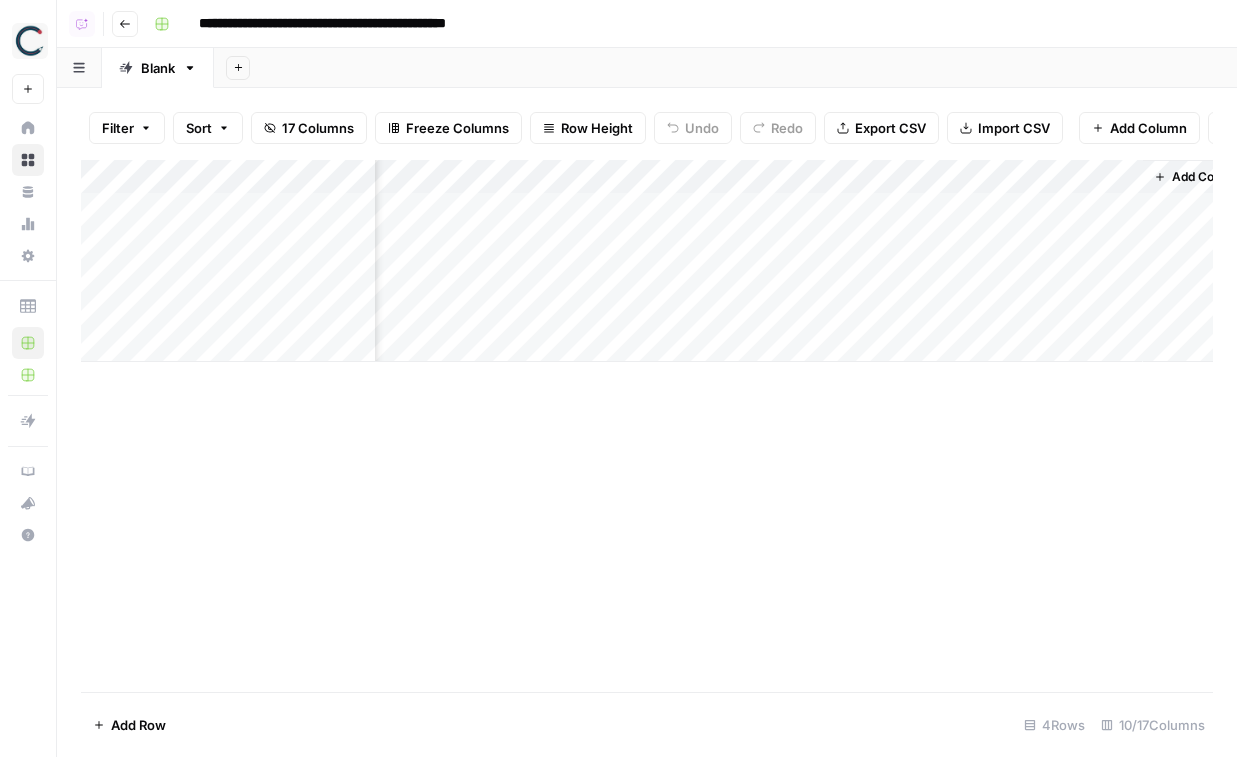 scroll, scrollTop: 0, scrollLeft: 1220, axis: horizontal 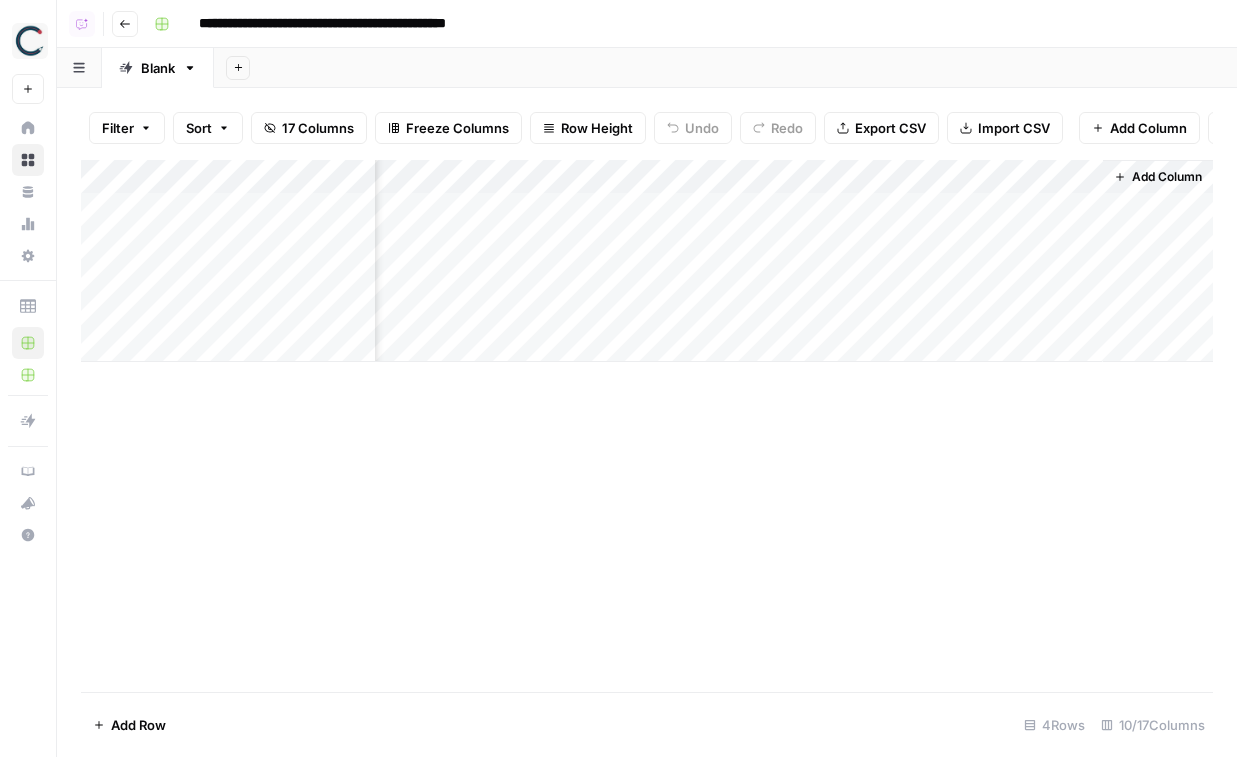 click on "Add Column" at bounding box center [647, 261] 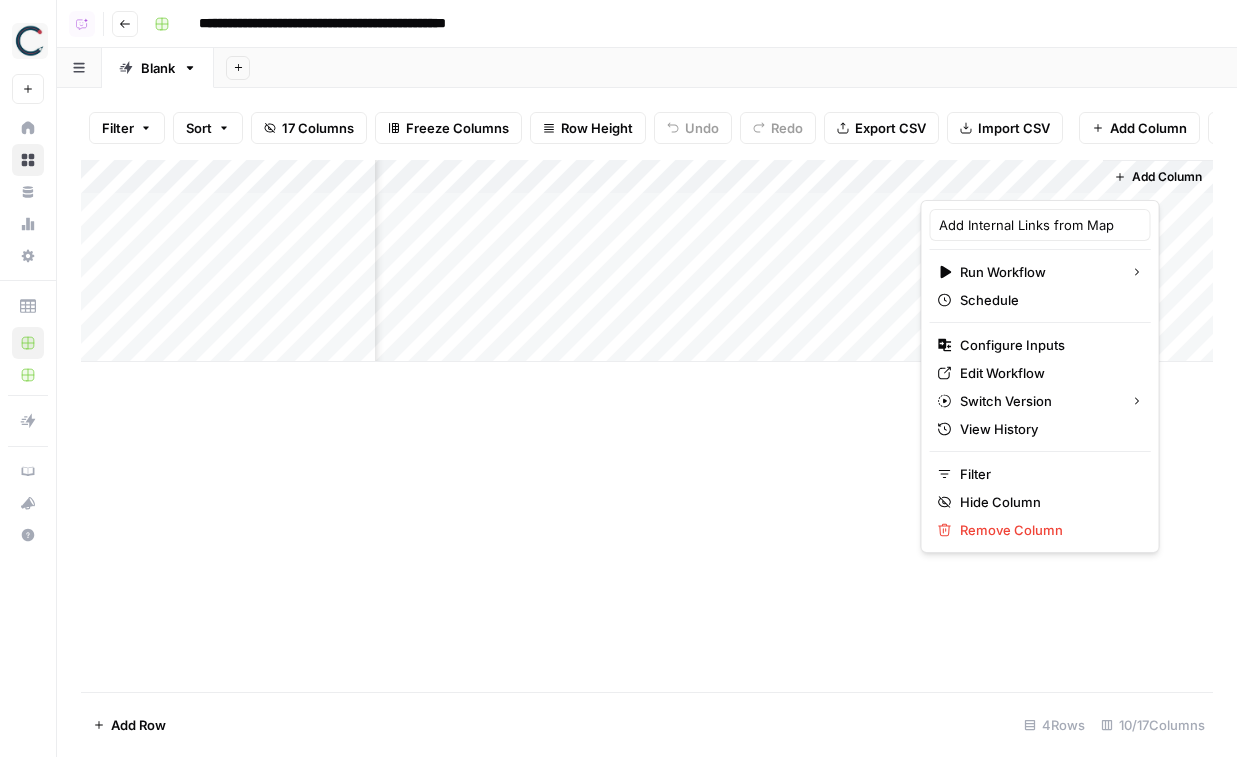 click on "Add Internal Links from Map Run Workflow Schedule Configure Inputs Edit Workflow Switch Version View History Filter Hide Column Remove Column" at bounding box center (1040, 376) 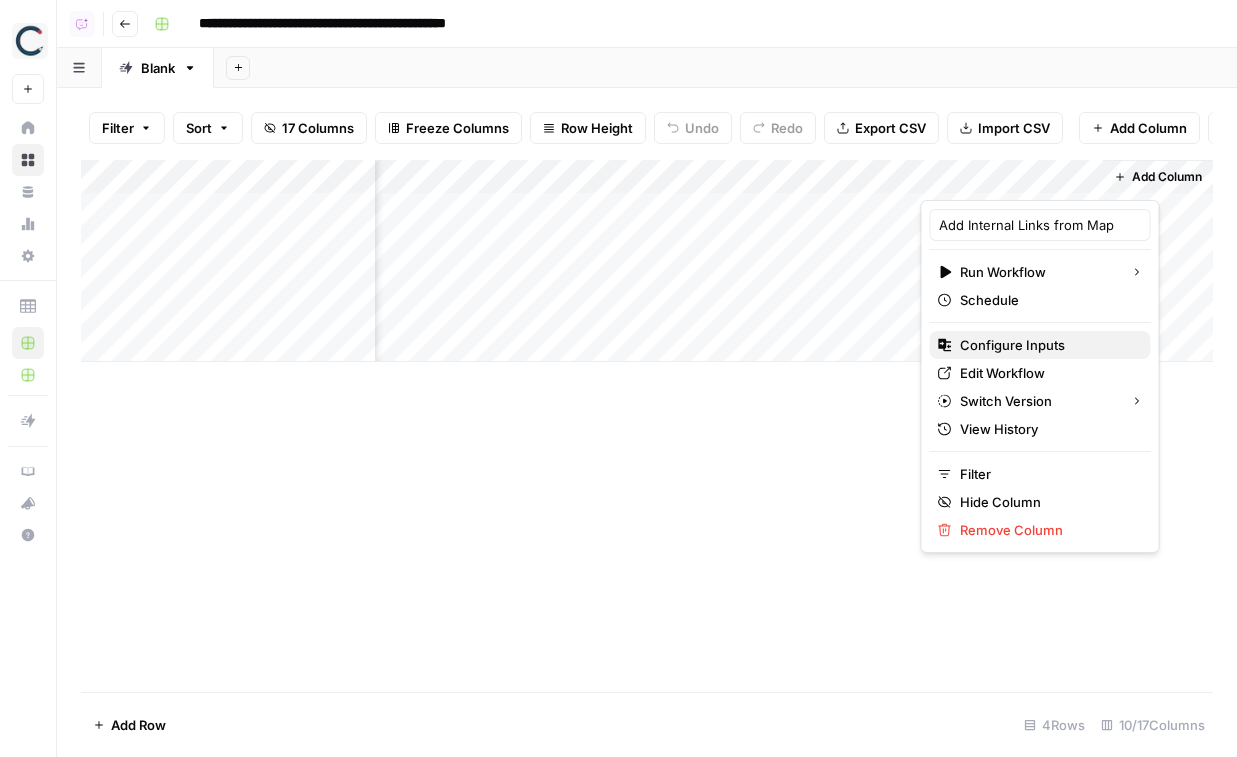 click on "Configure Inputs" at bounding box center (1040, 345) 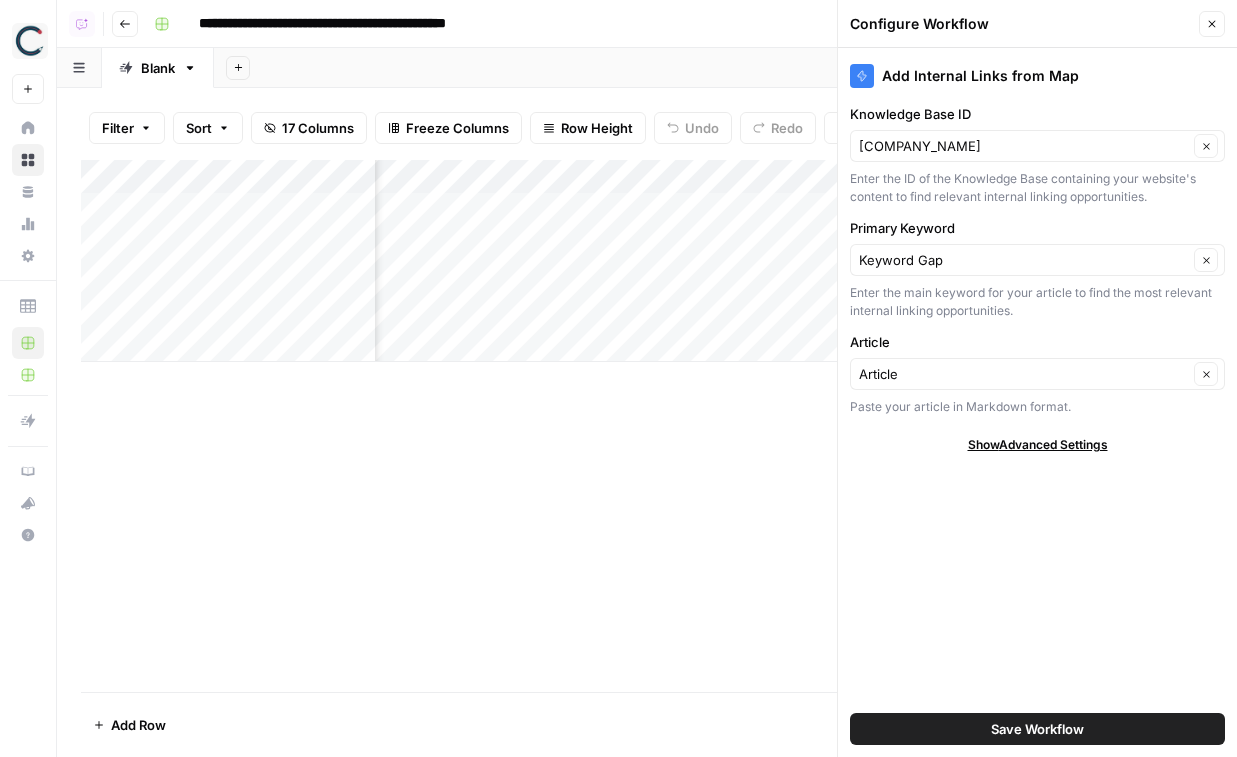 click on "Close" at bounding box center (1212, 24) 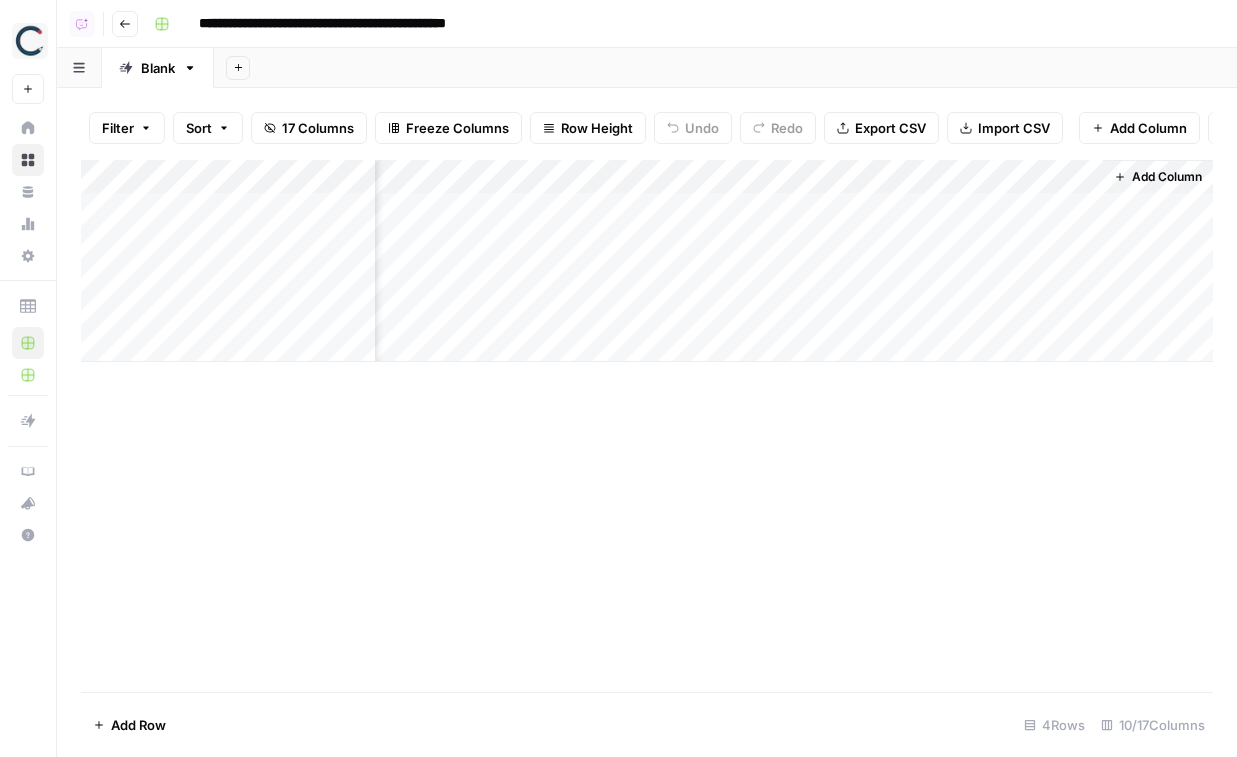 drag, startPoint x: 1005, startPoint y: 170, endPoint x: 577, endPoint y: 168, distance: 428.00467 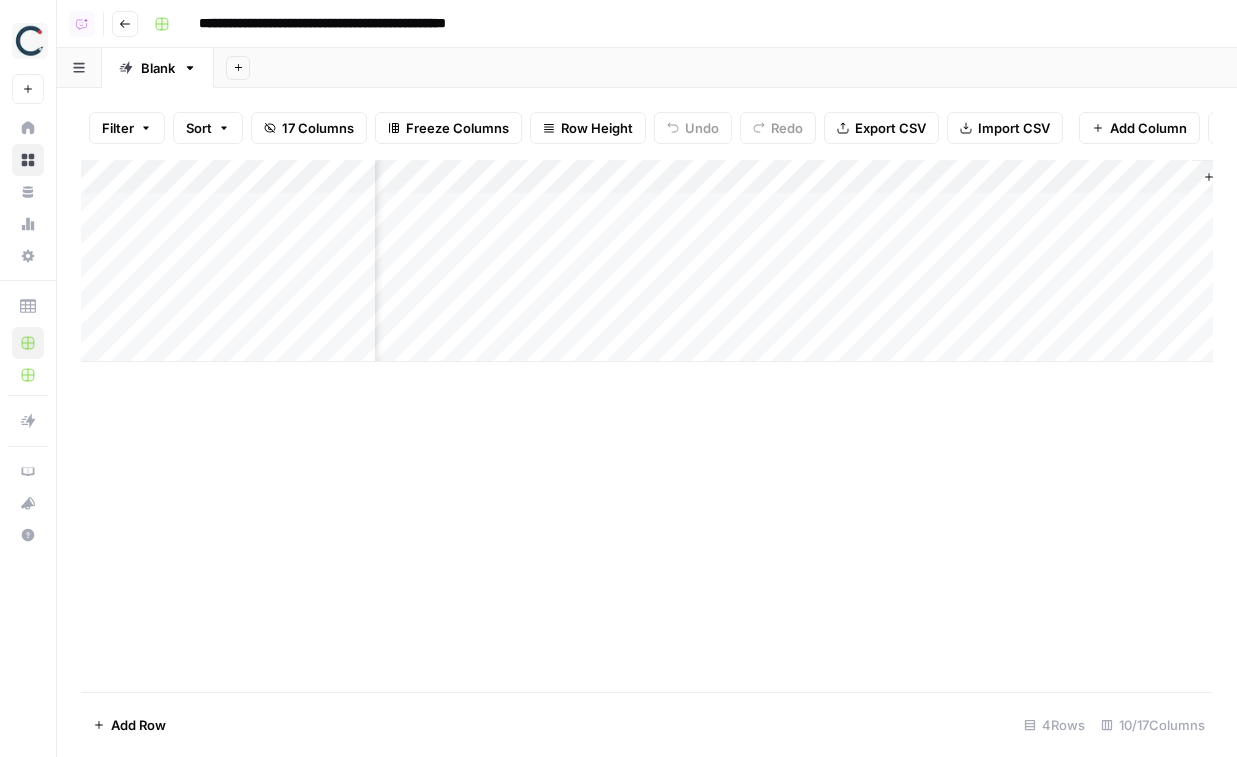 click on "Add Column" at bounding box center (647, 261) 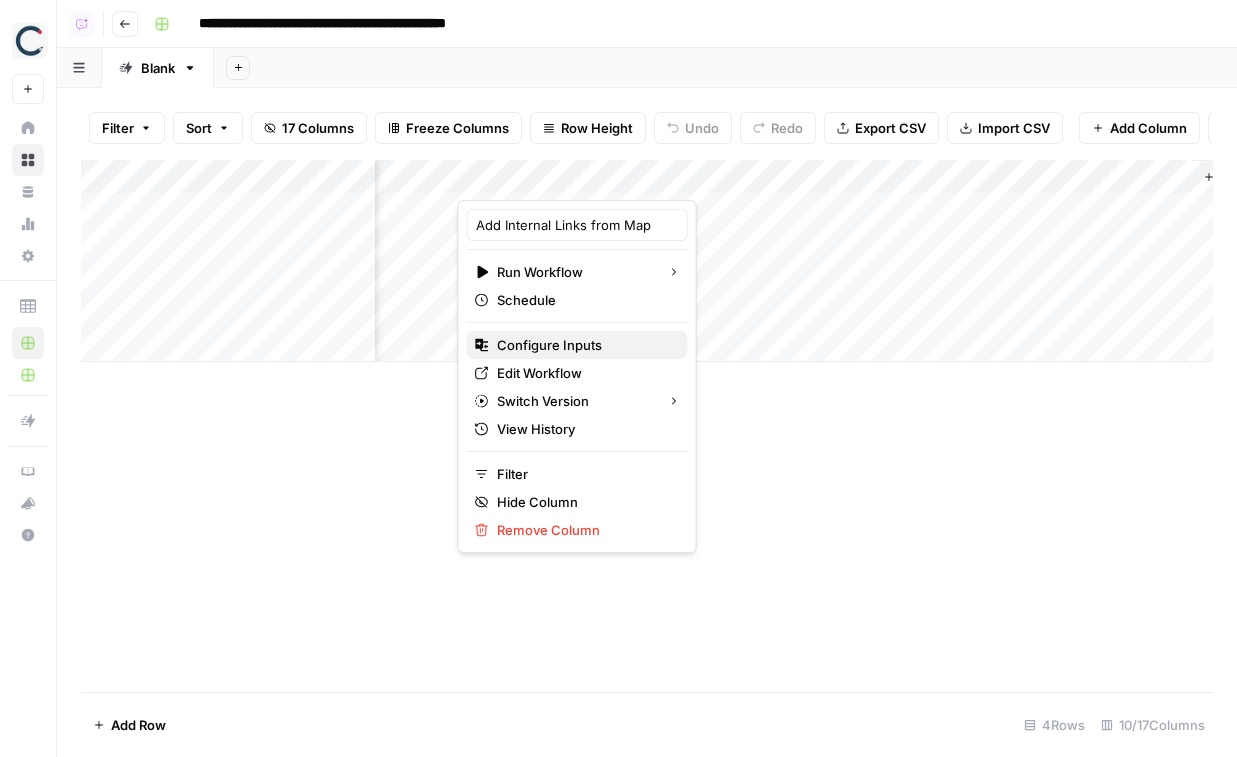 click on "Configure Inputs" at bounding box center [584, 345] 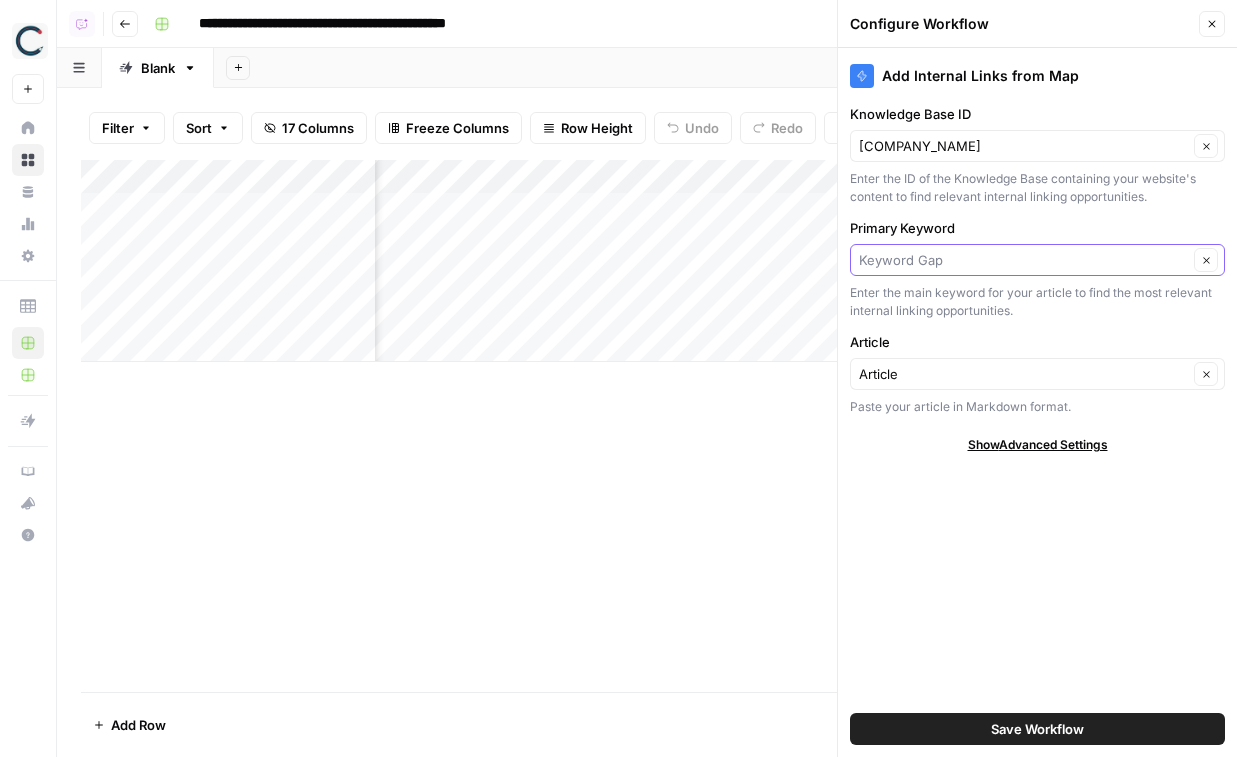 click on "Primary Keyword" at bounding box center [1023, 260] 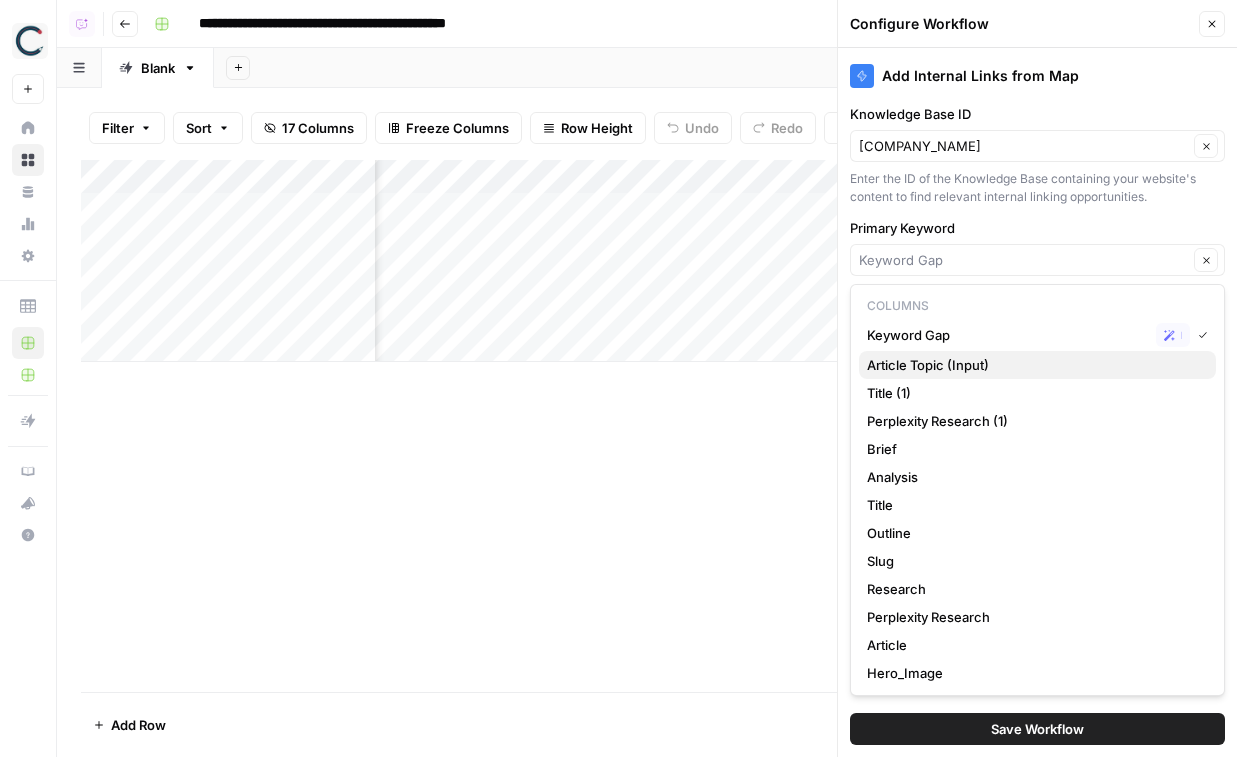 click on "Article Topic (Input)" at bounding box center [1033, 365] 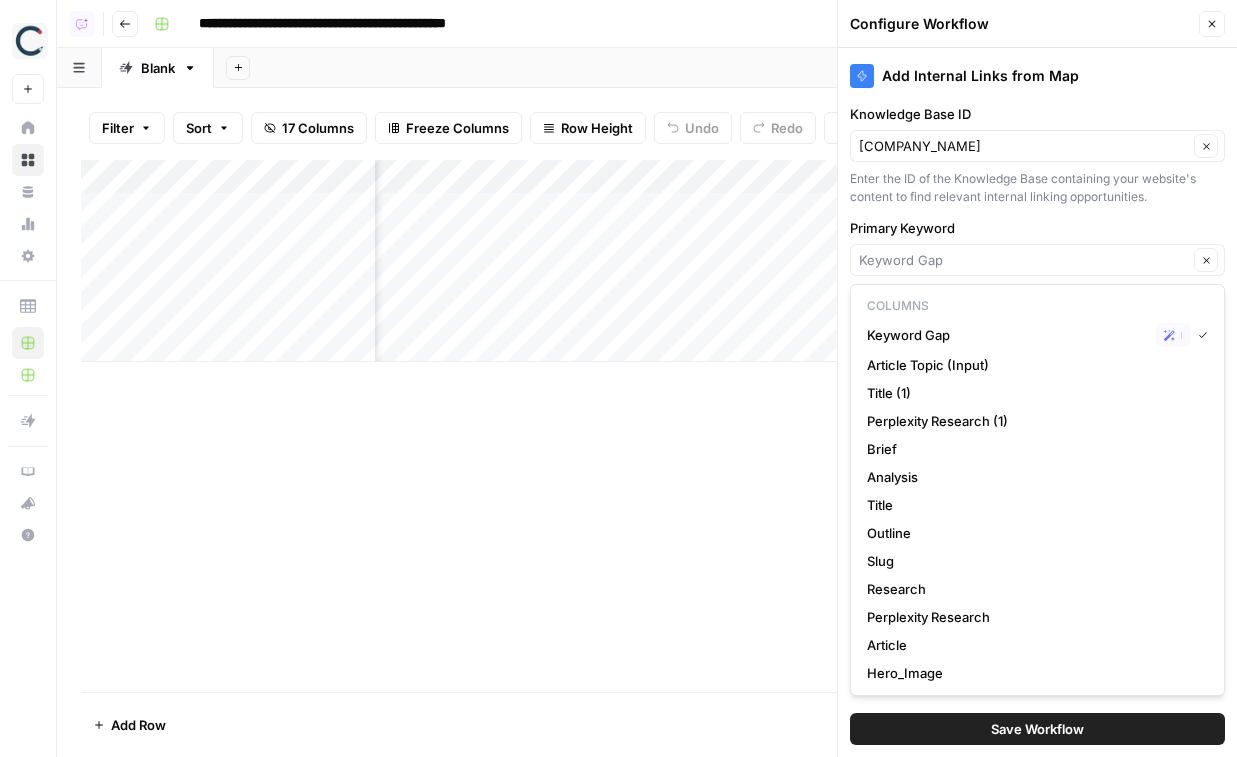 type on "Article Topic (Input)" 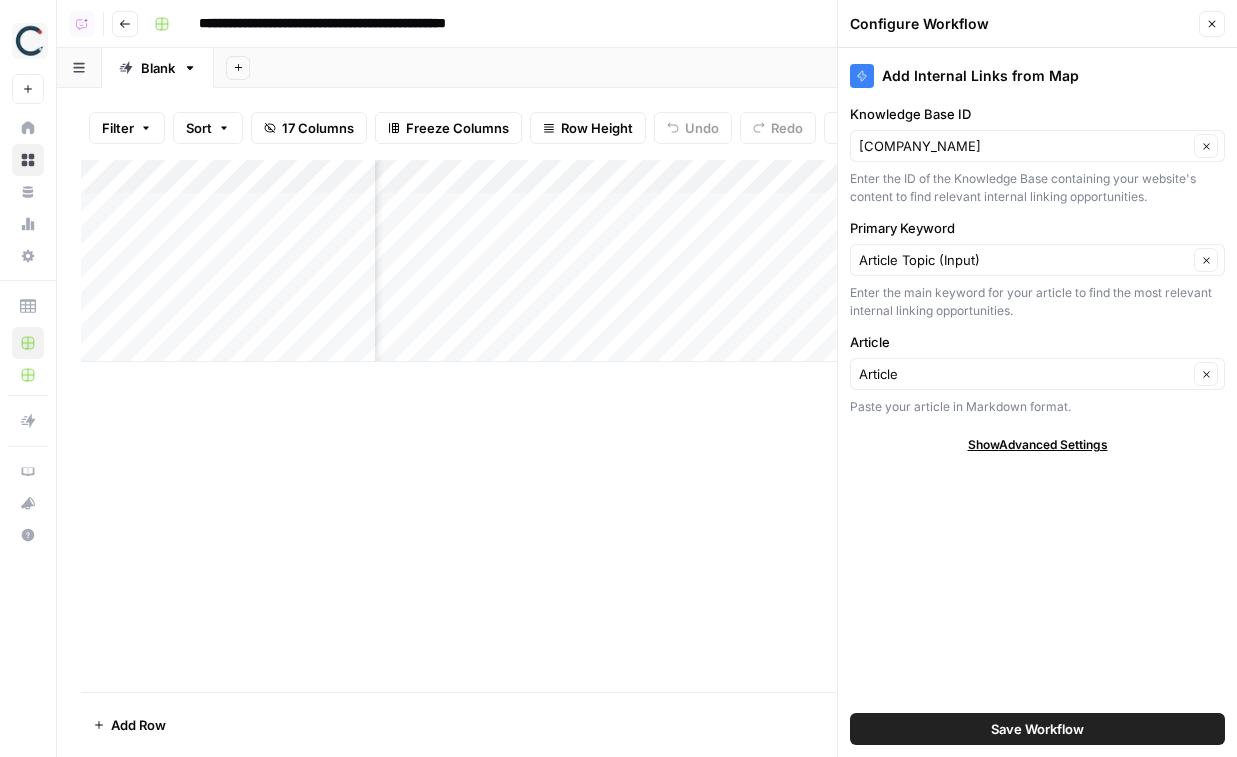 scroll, scrollTop: 0, scrollLeft: 0, axis: both 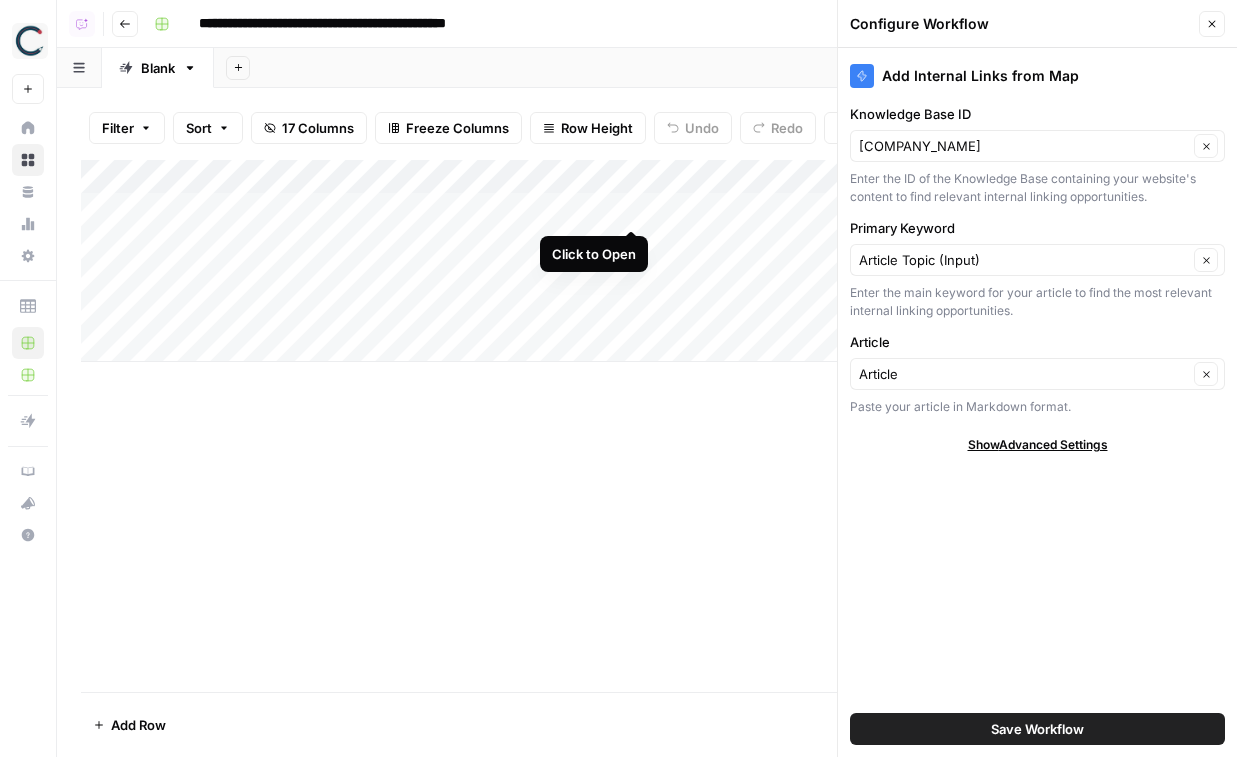 click on "Add Column" at bounding box center [647, 261] 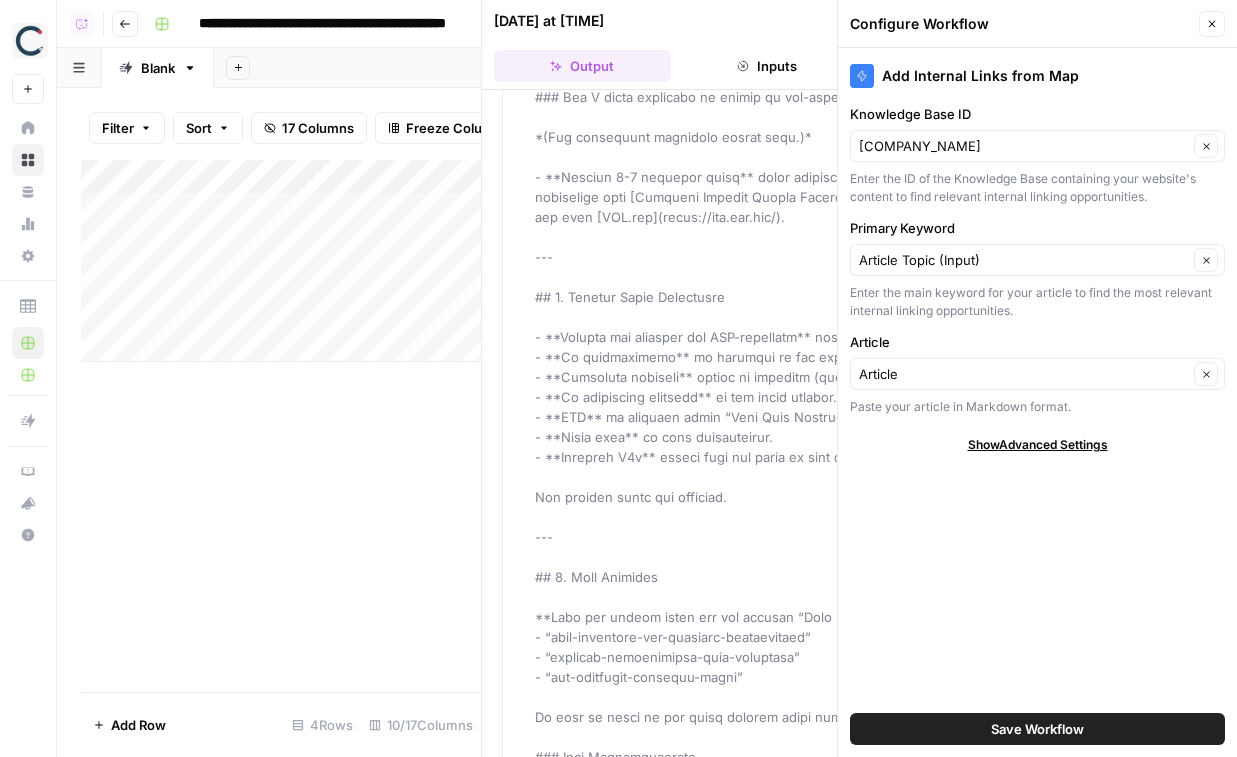 scroll, scrollTop: 13371, scrollLeft: 0, axis: vertical 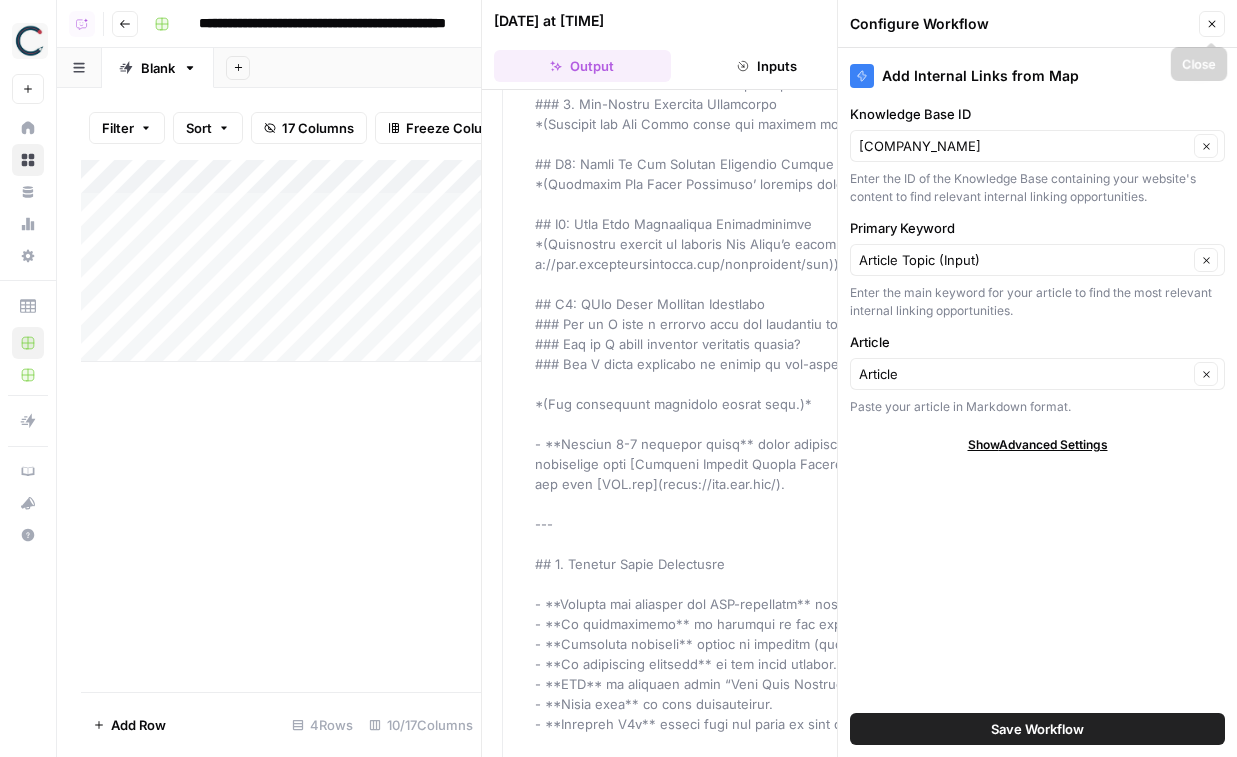 click on "Close" at bounding box center [1212, 24] 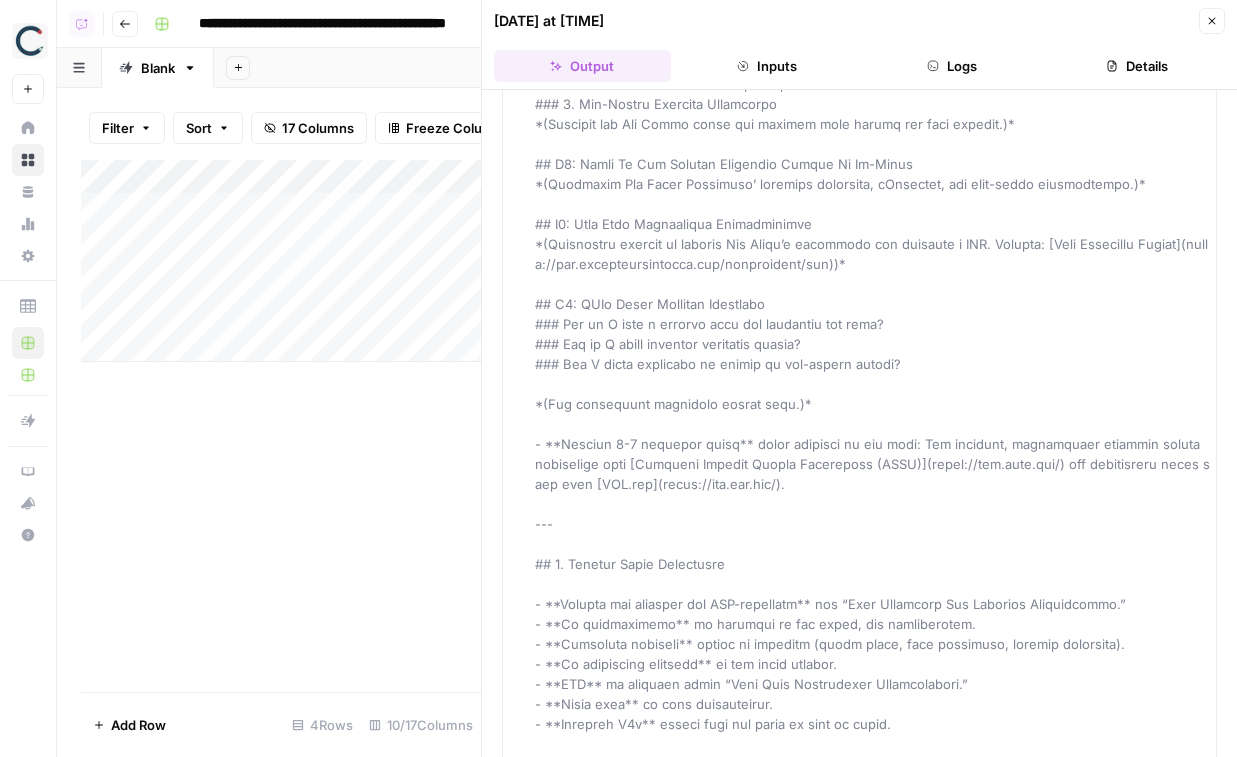 click on "Close" at bounding box center (1212, 21) 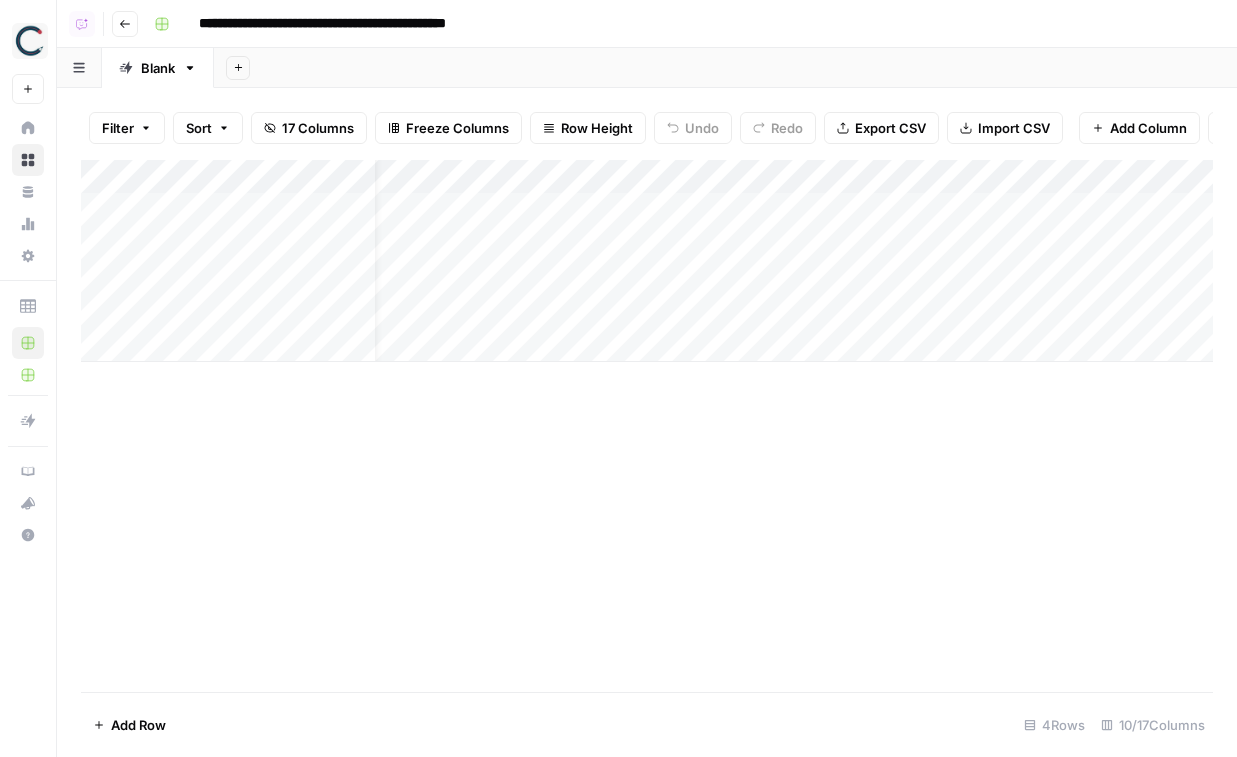 scroll, scrollTop: 0, scrollLeft: 44, axis: horizontal 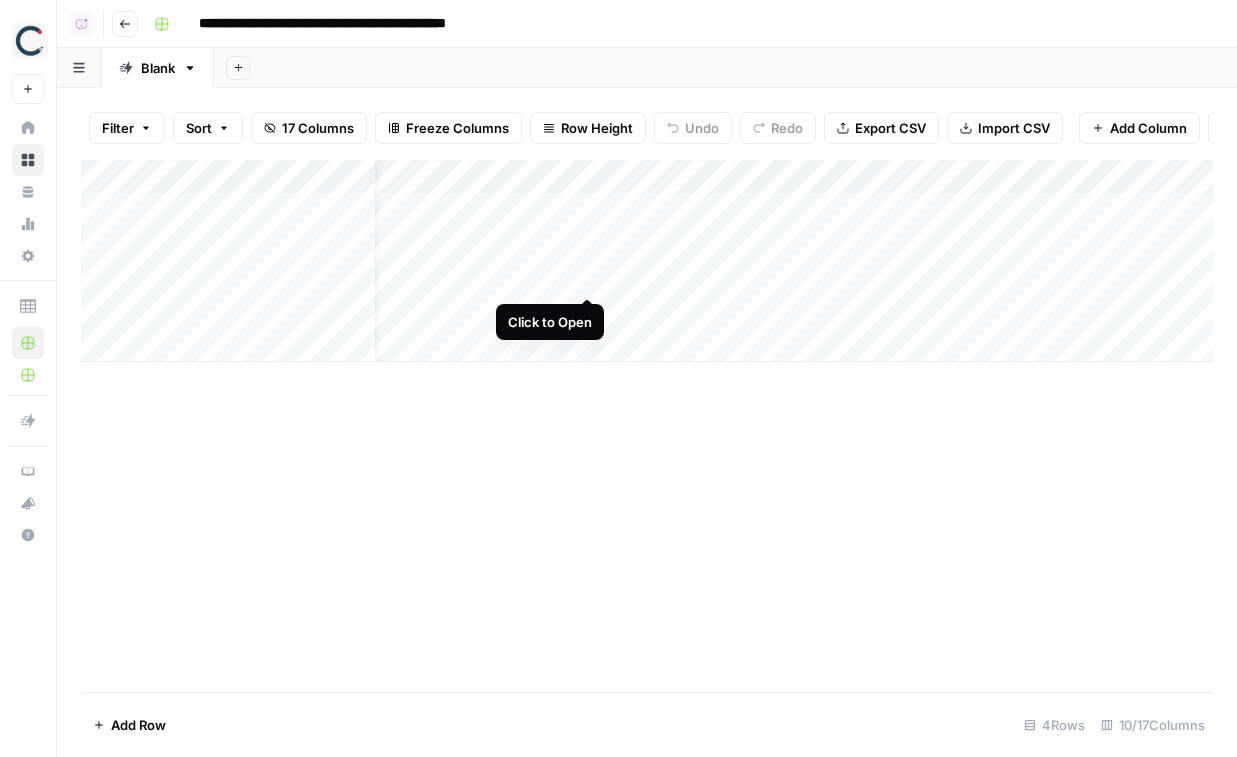 click on "Add Column" at bounding box center [647, 261] 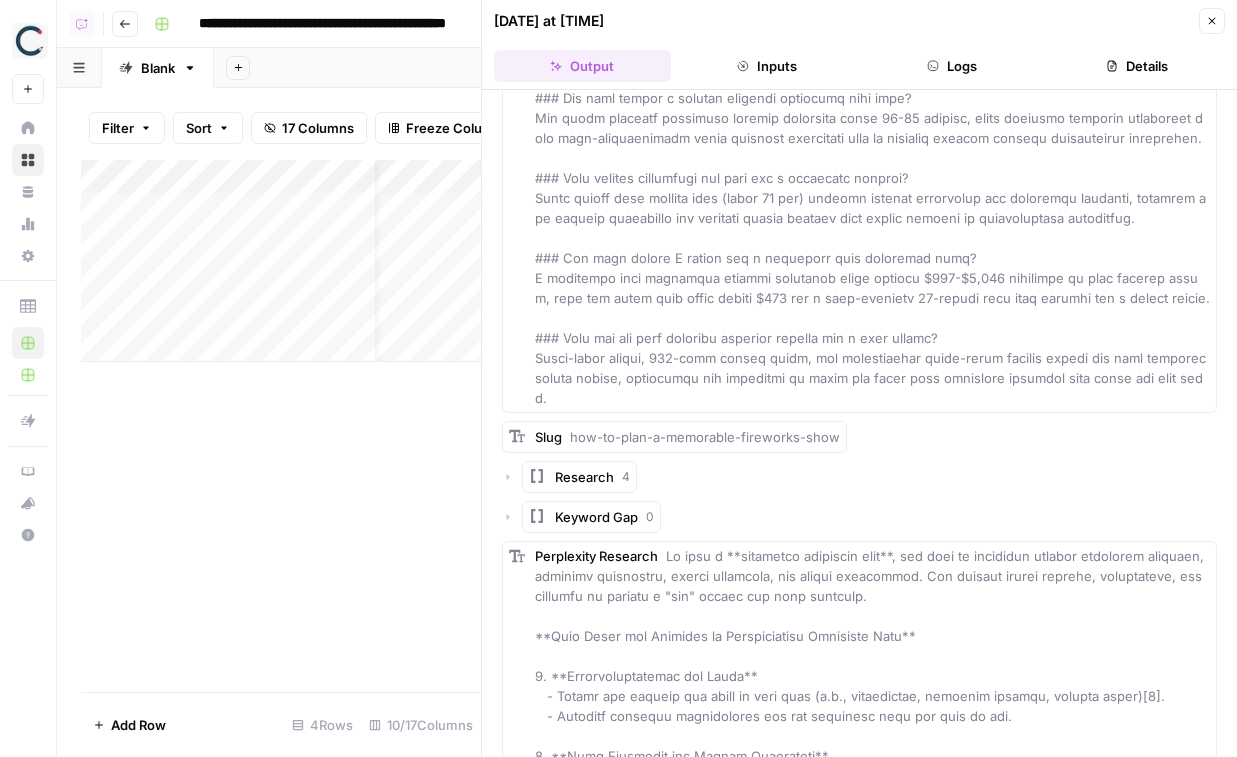 scroll, scrollTop: 17799, scrollLeft: 0, axis: vertical 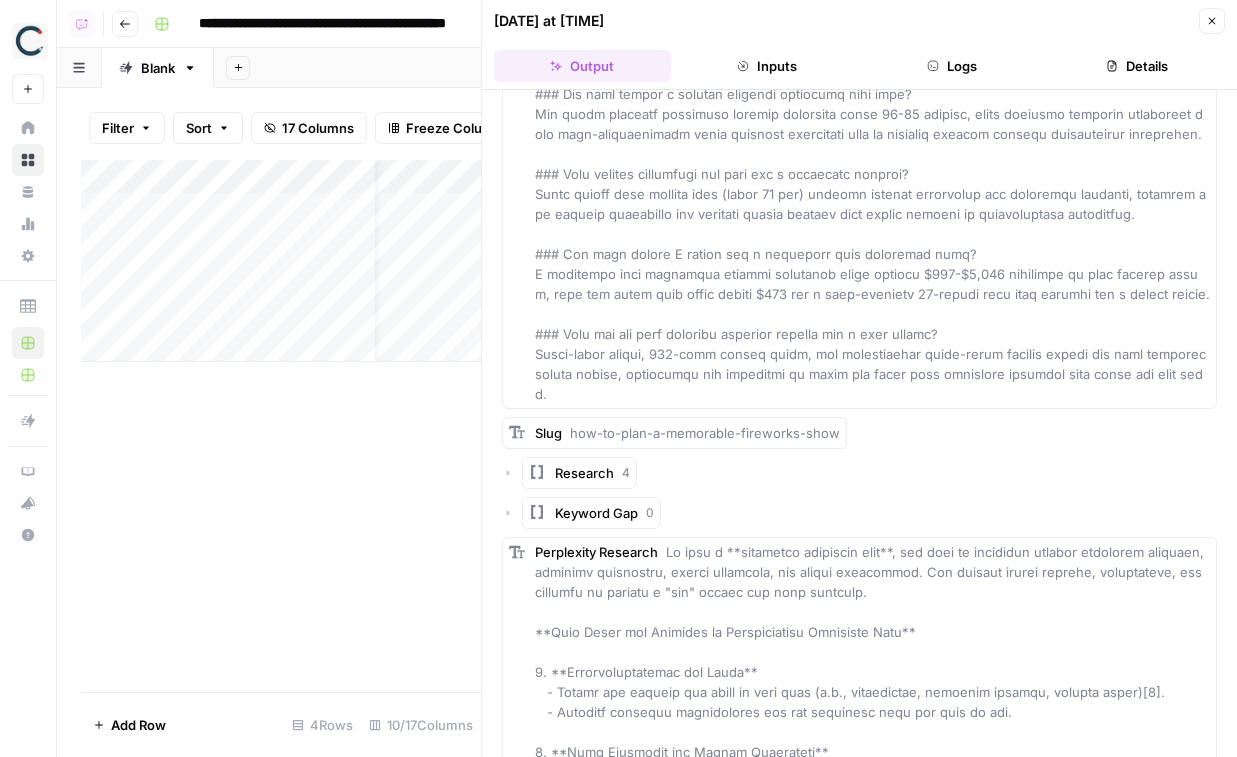 click on "Keyword Gap" at bounding box center [596, 513] 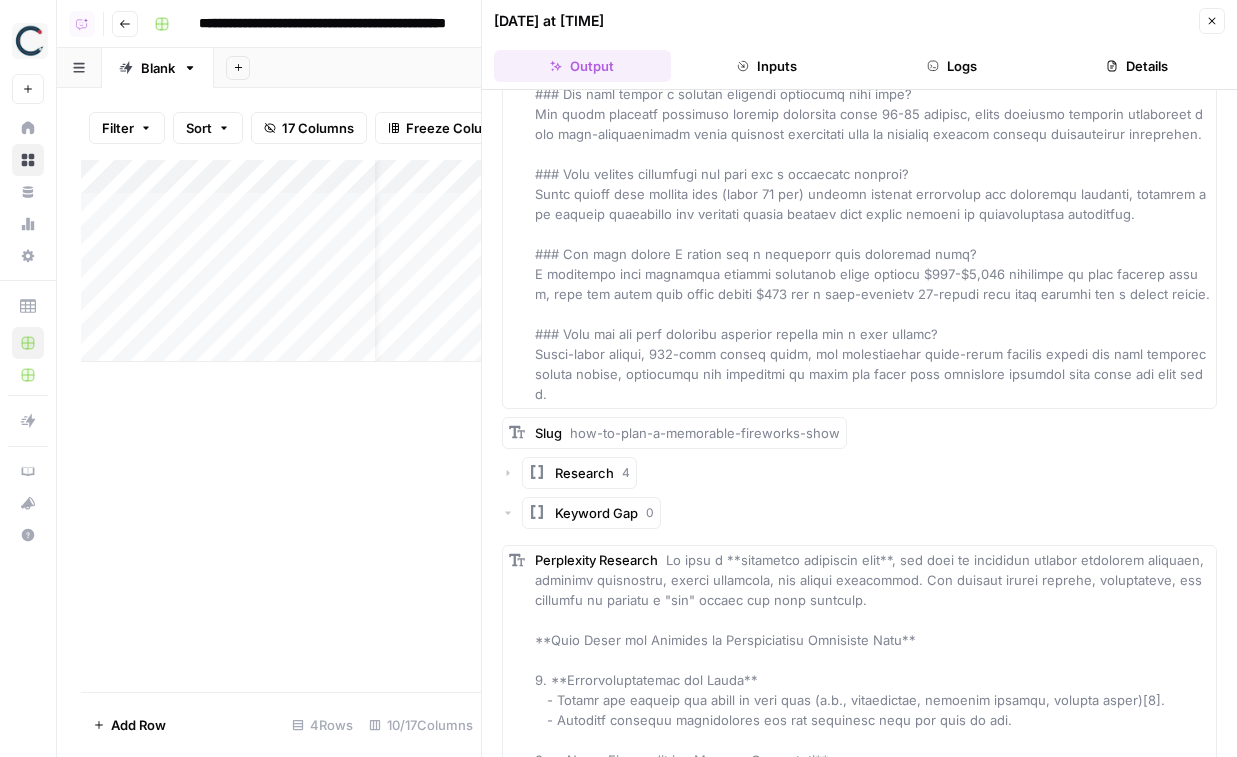 click on "Keyword Gap" at bounding box center (596, 513) 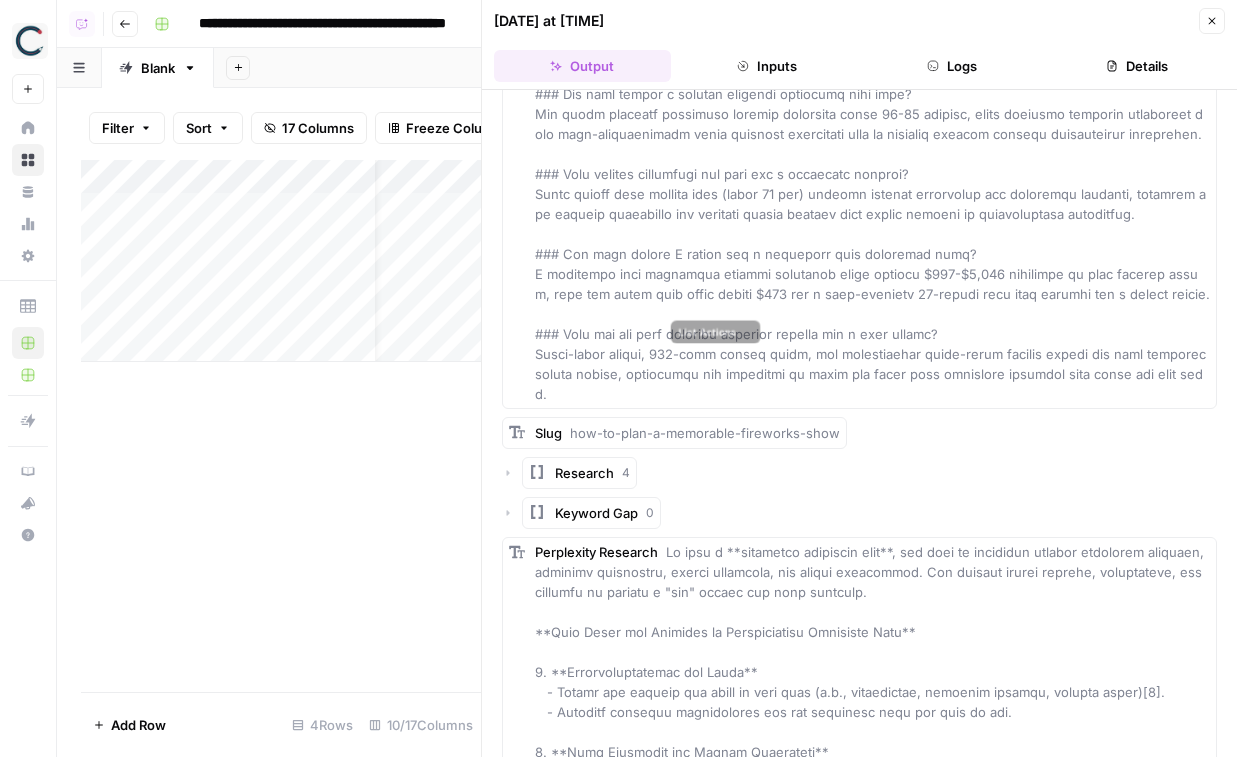 click on "Keyword Gap" at bounding box center (596, 513) 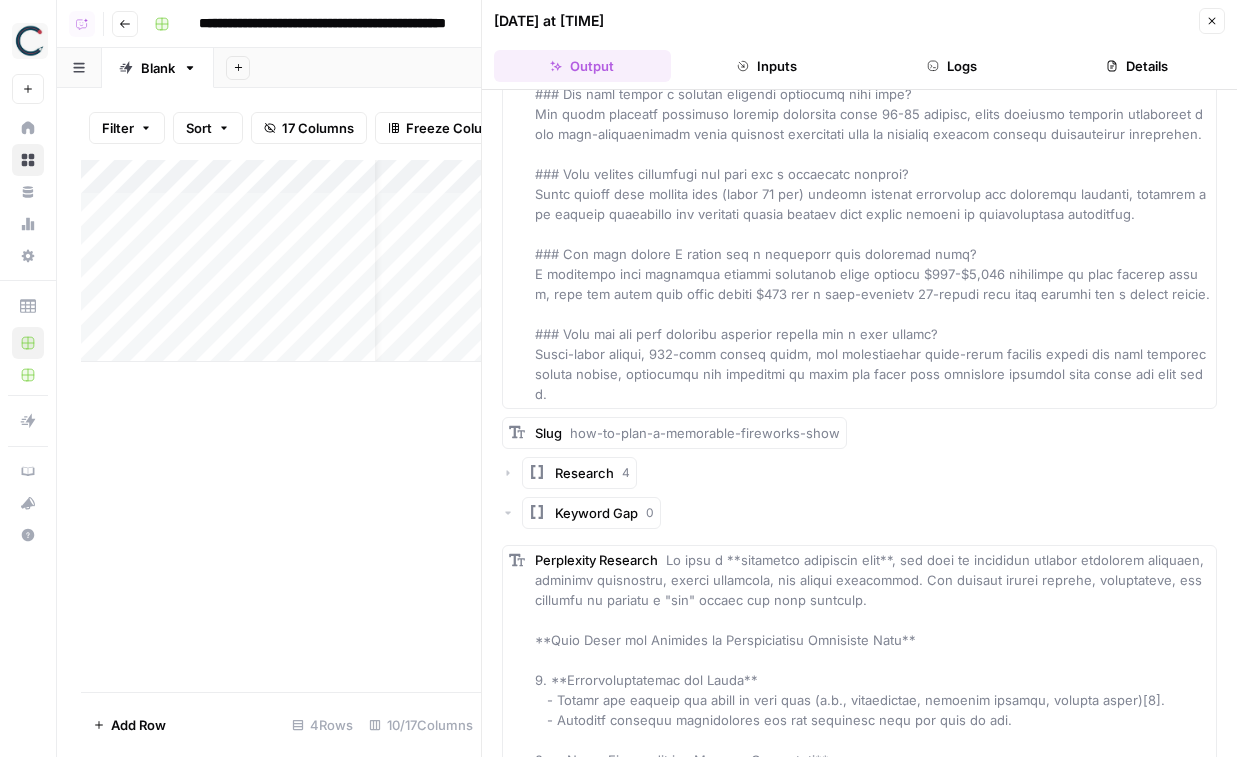click on "Keyword Gap" at bounding box center (596, 513) 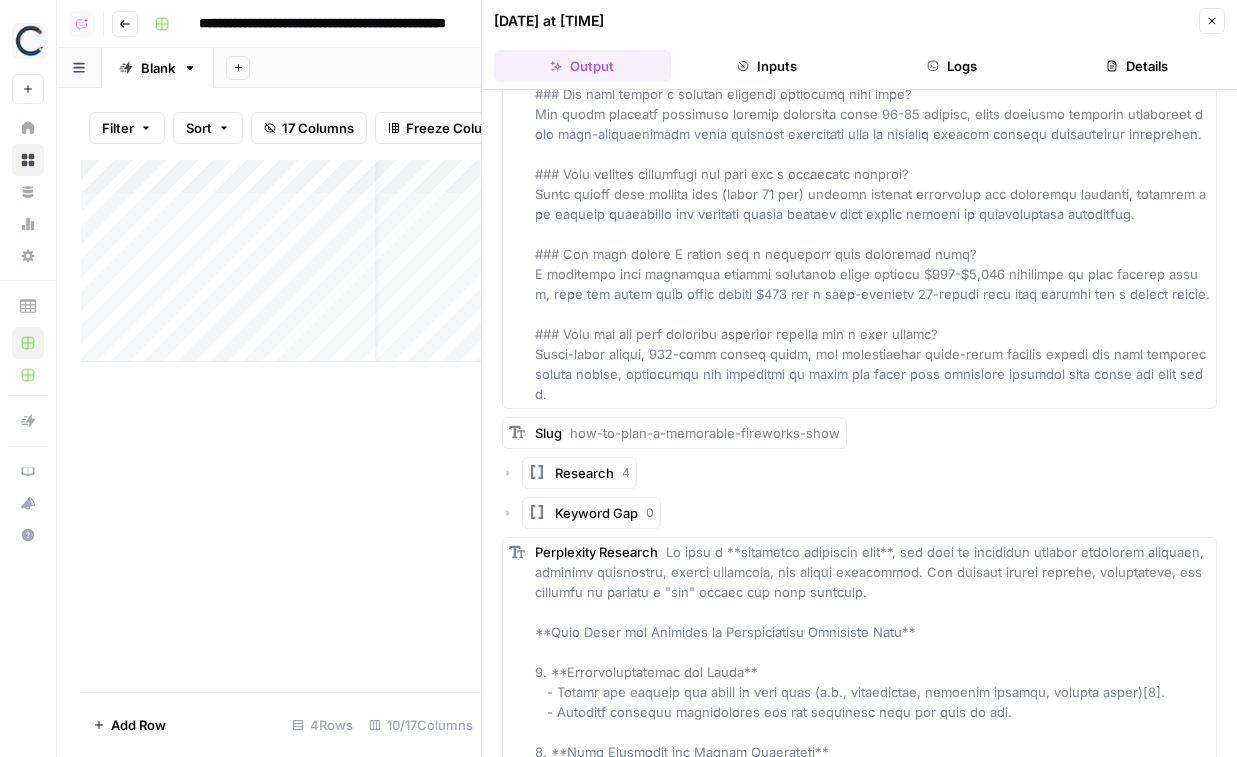 click on "Research" at bounding box center [584, 473] 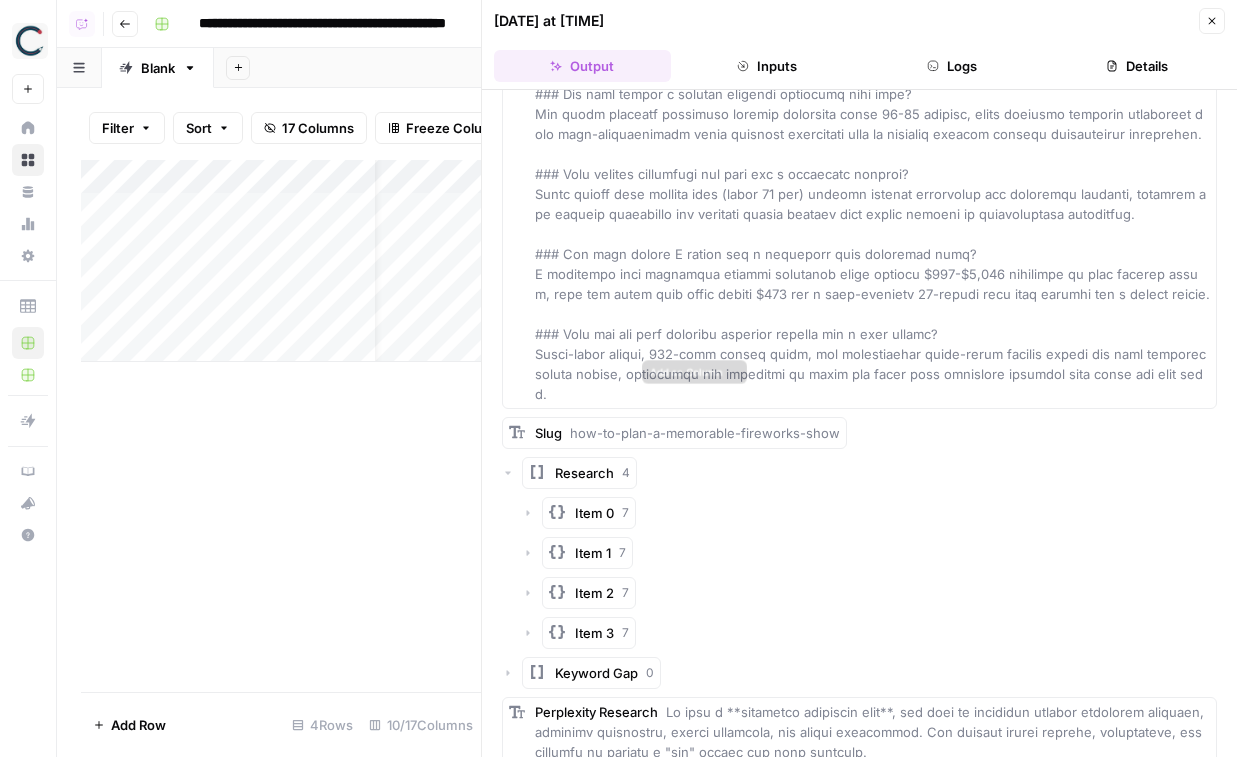 click on "Item 0" at bounding box center (594, 513) 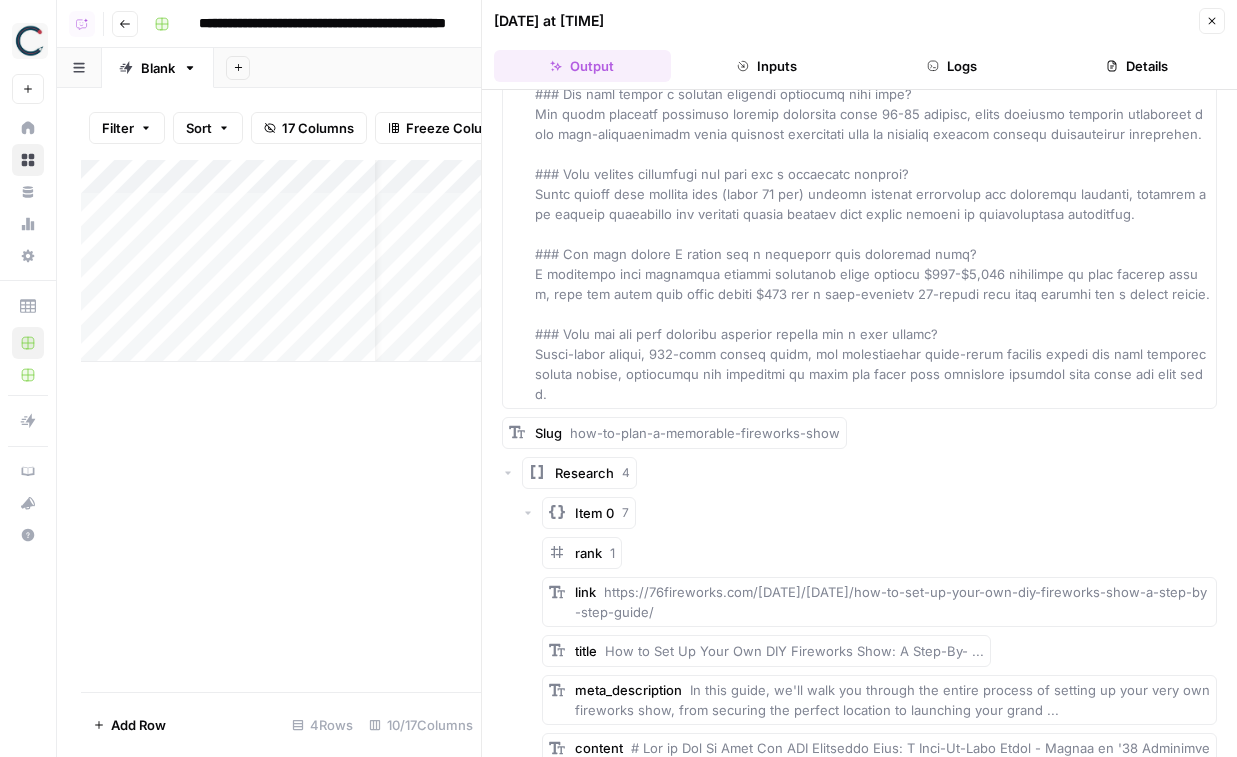 click on "Item 0" at bounding box center [594, 513] 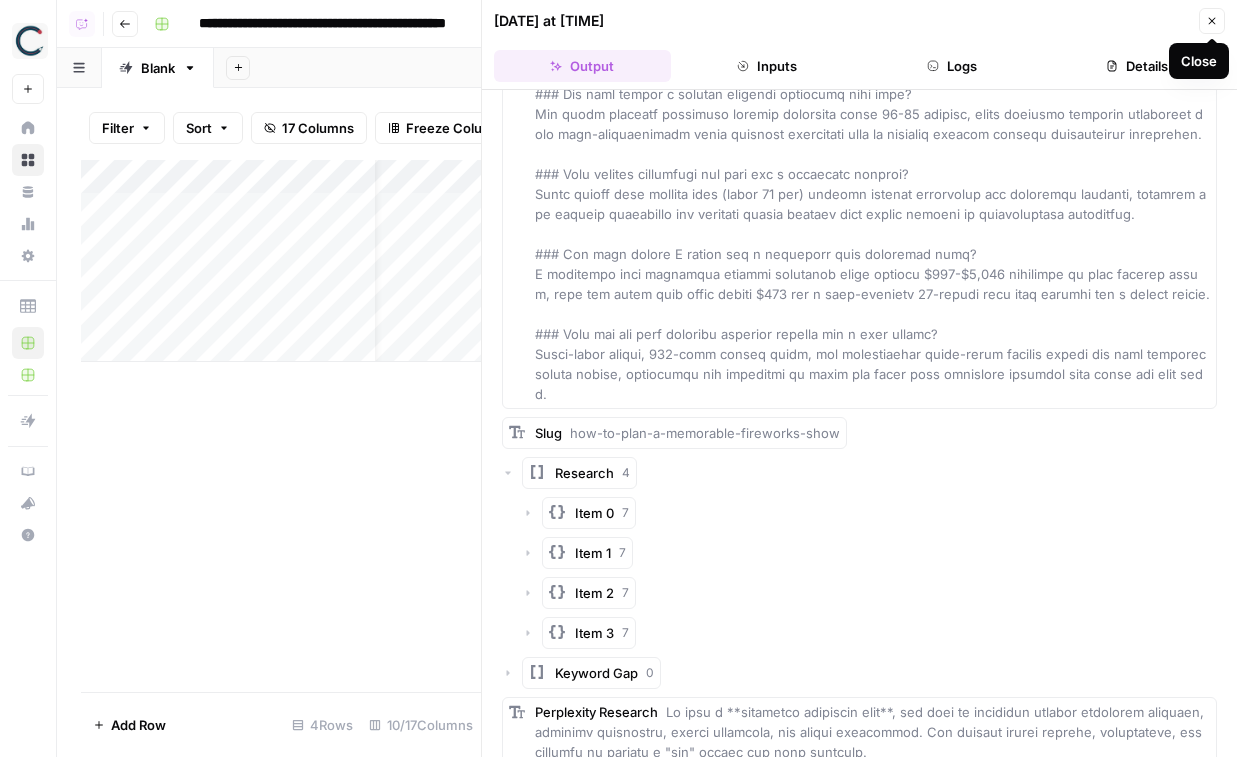 click on "Close" at bounding box center [1217, 21] 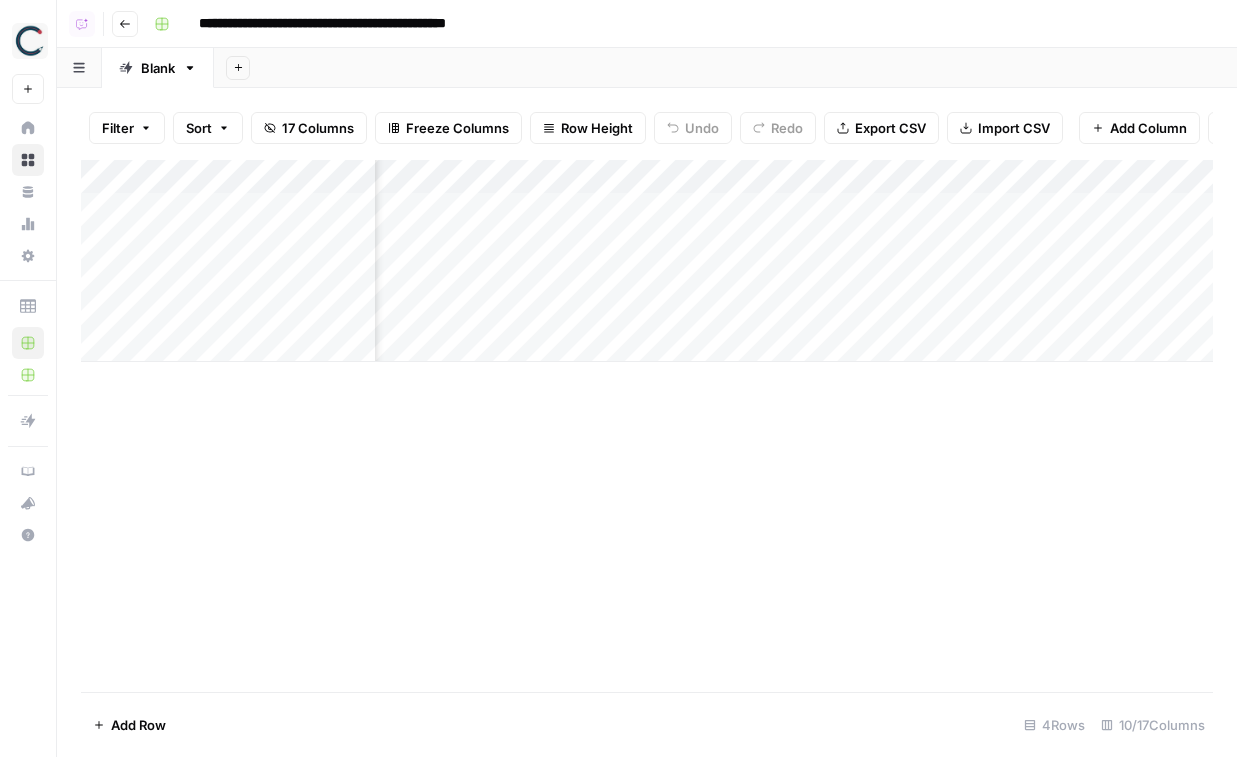 scroll, scrollTop: 0, scrollLeft: 845, axis: horizontal 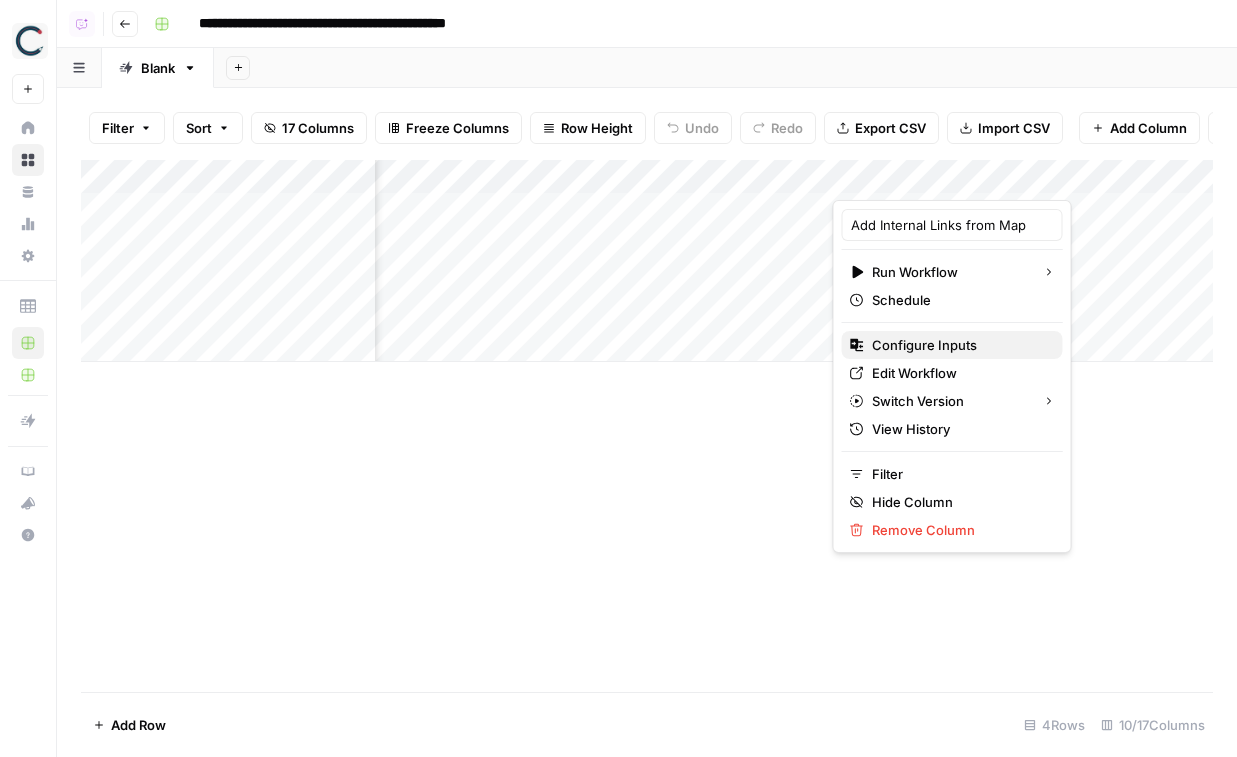 click on "Configure Inputs" at bounding box center (959, 345) 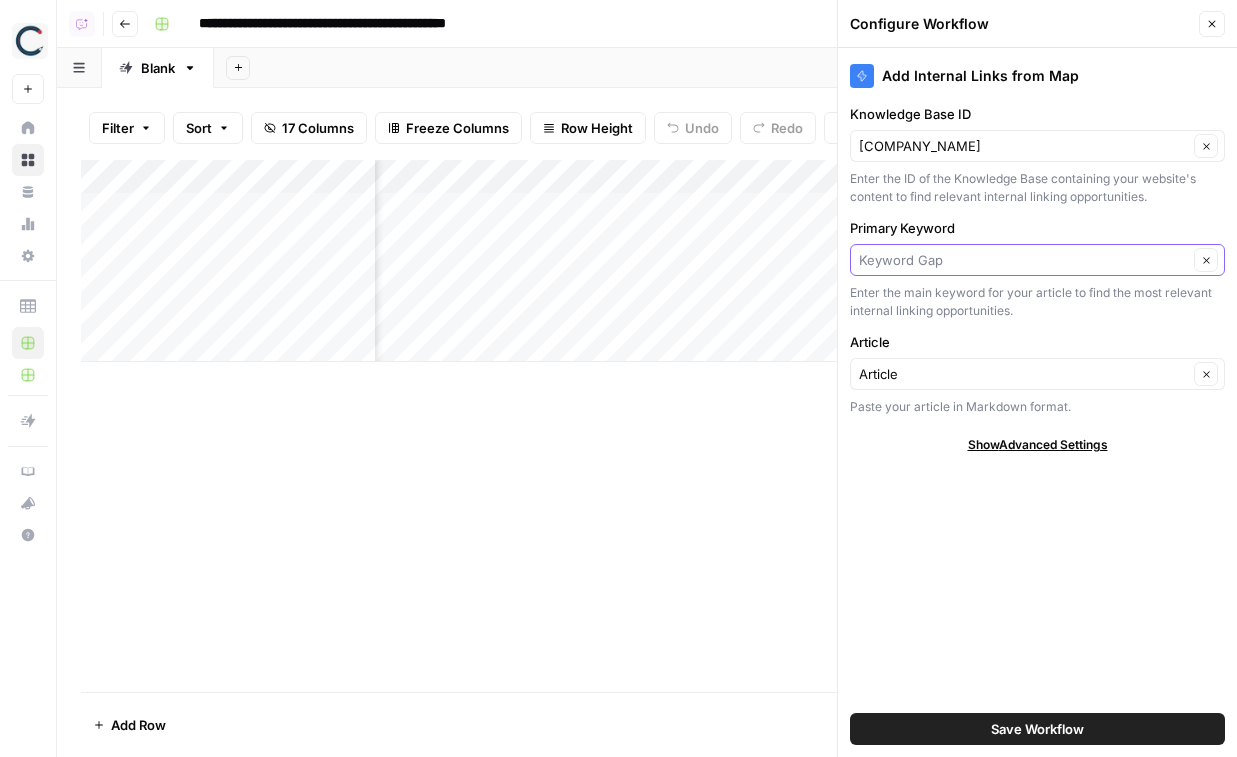 click on "Primary Keyword" at bounding box center [1023, 260] 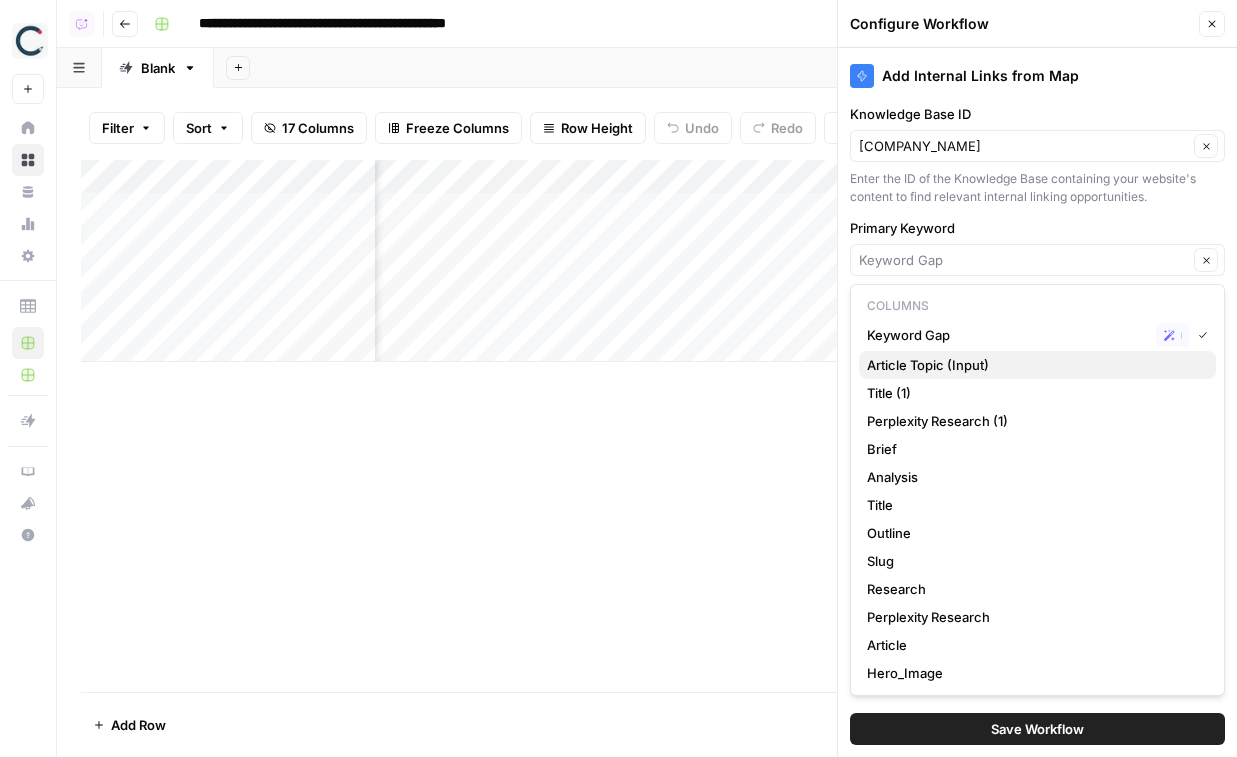click on "Article Topic (Input)" at bounding box center [1033, 365] 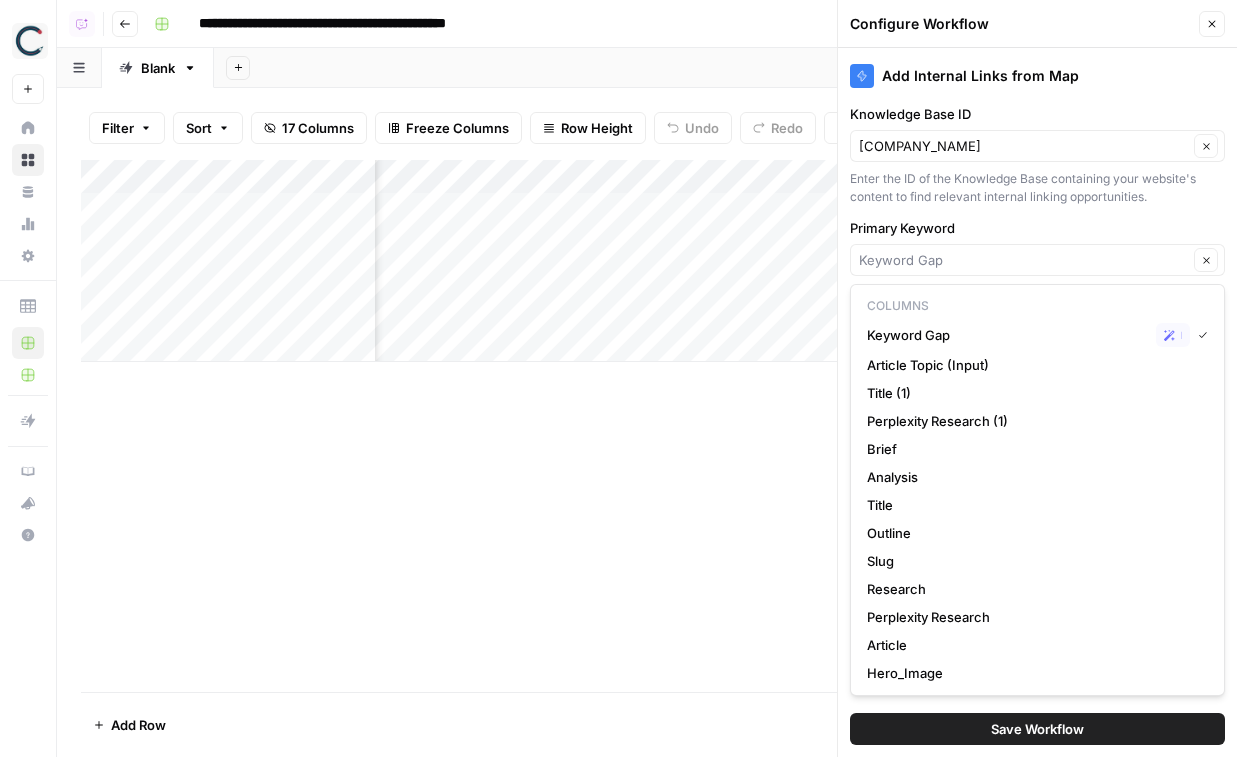 type on "Article Topic (Input)" 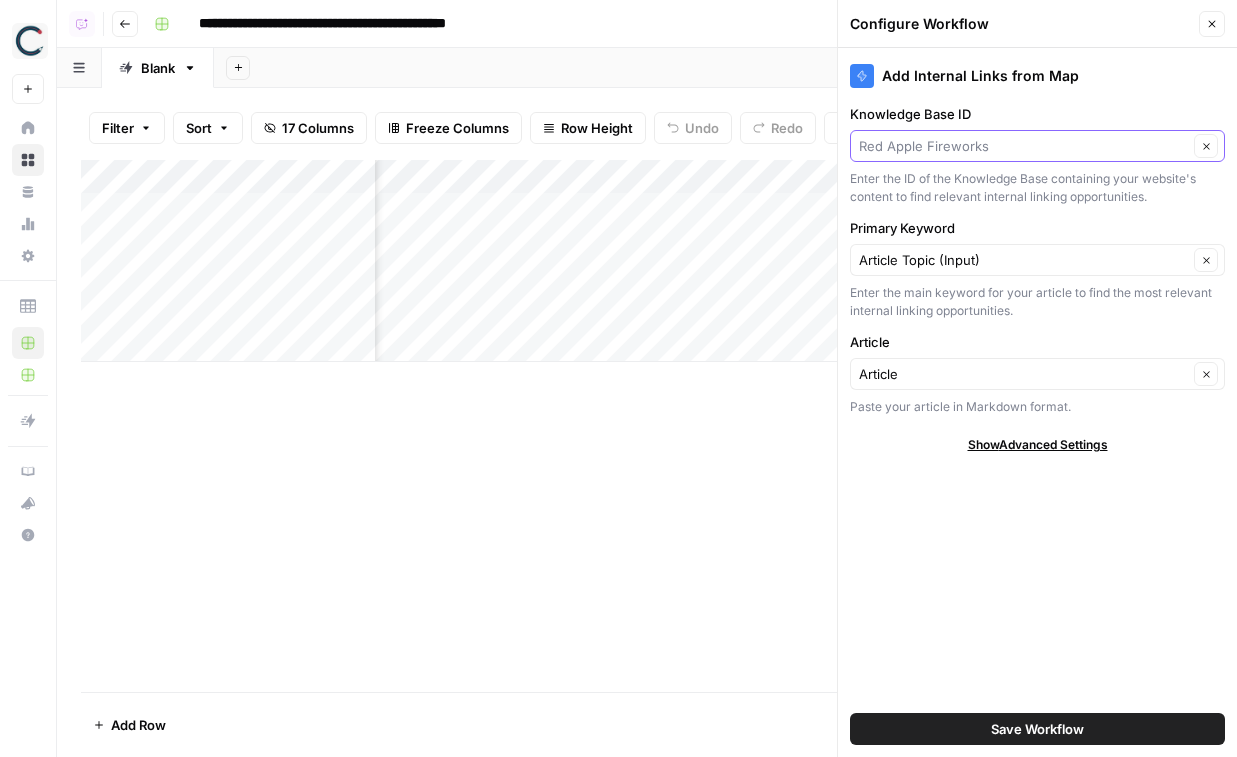 click on "Knowledge Base ID" at bounding box center [1023, 146] 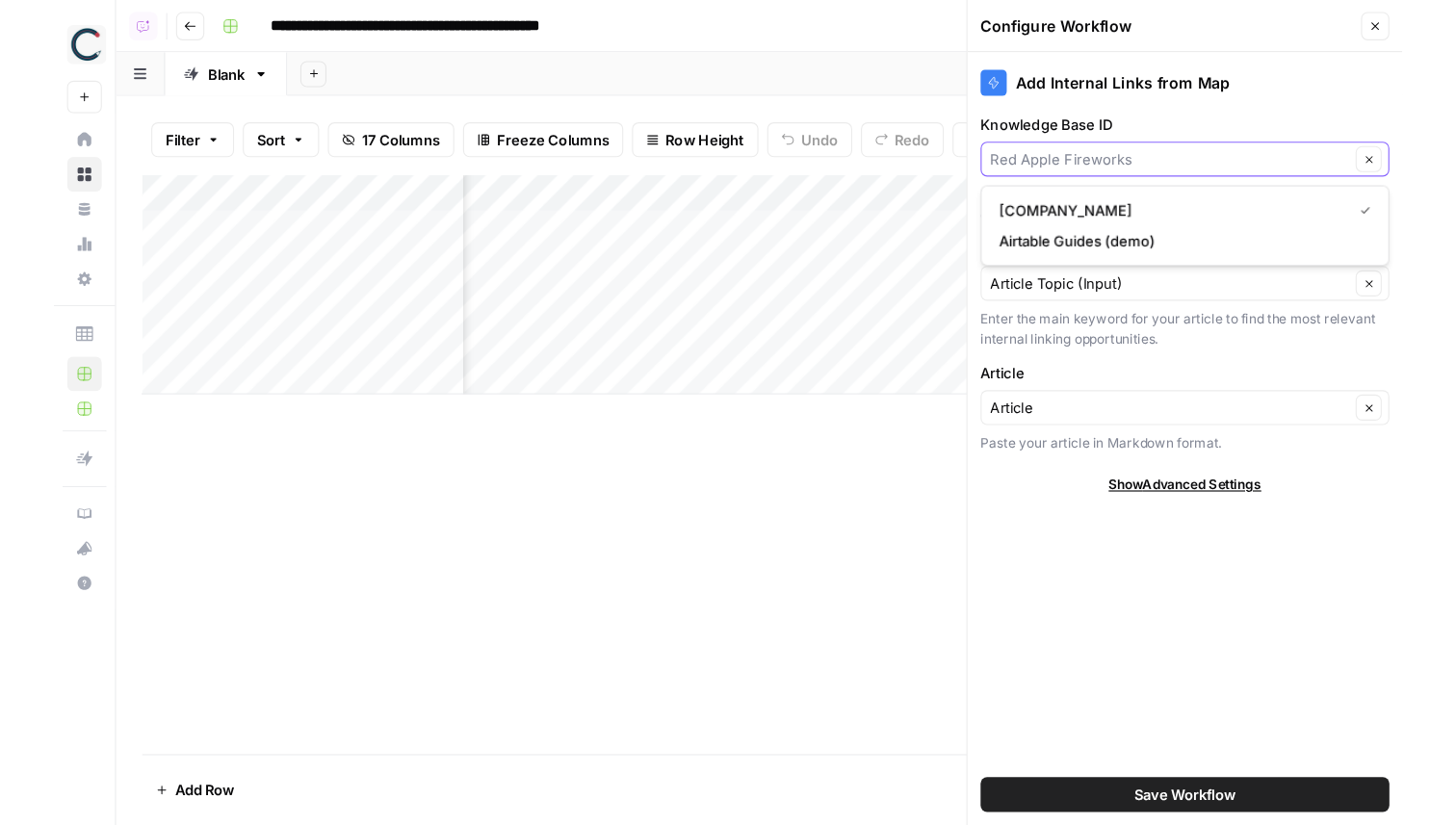 scroll, scrollTop: 0, scrollLeft: 1115, axis: horizontal 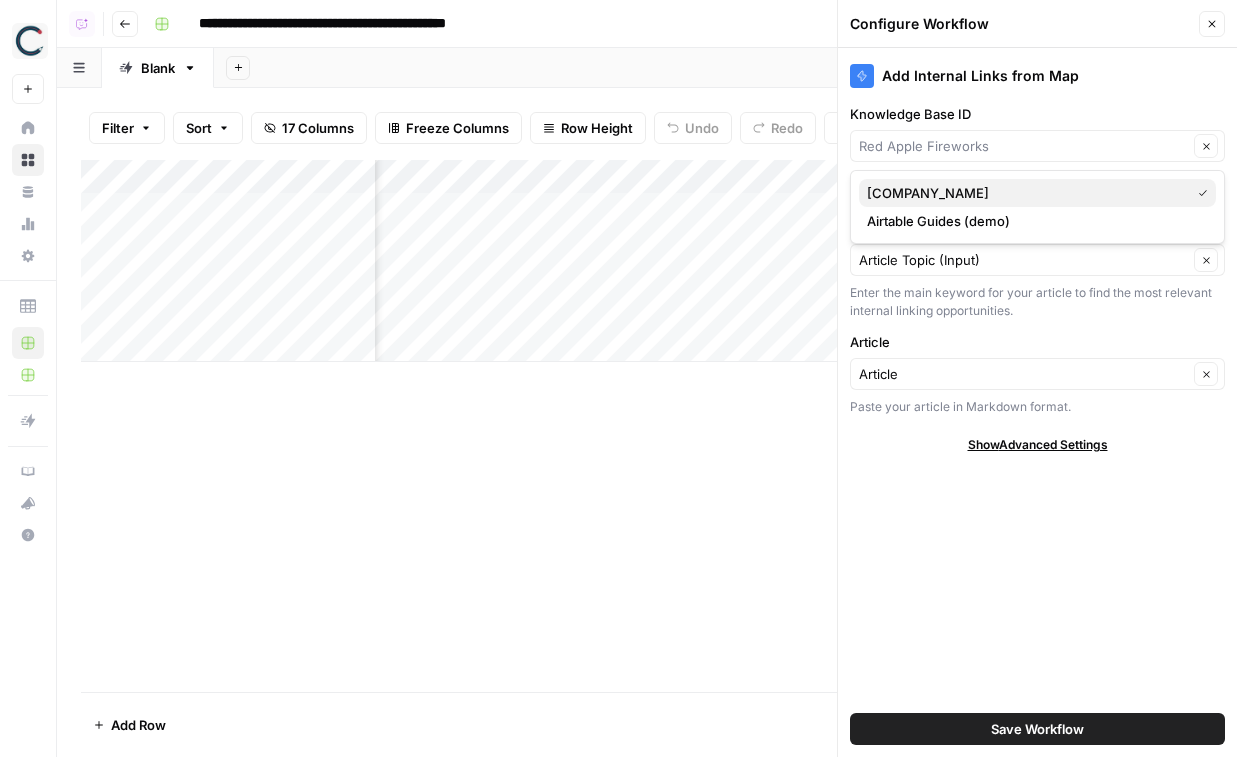 click on "Red Apple Fireworks" at bounding box center [1024, 193] 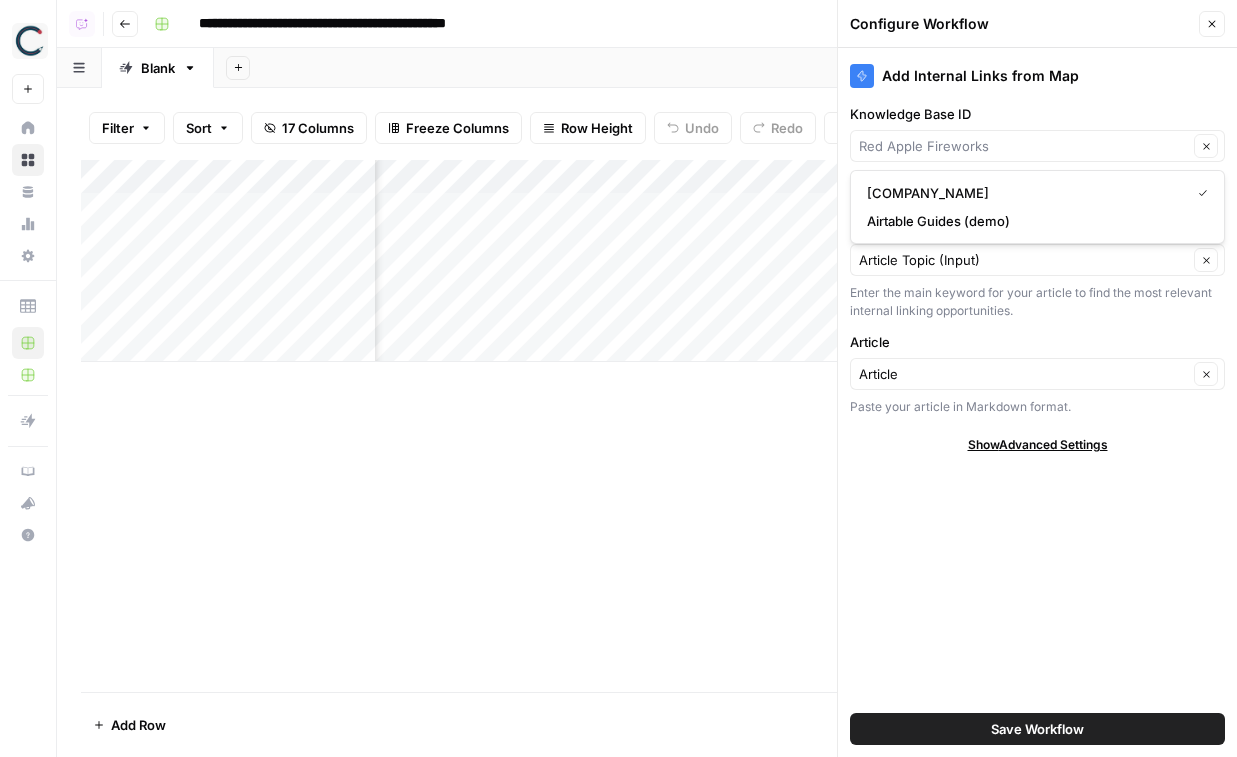 type on "Red Apple Fireworks" 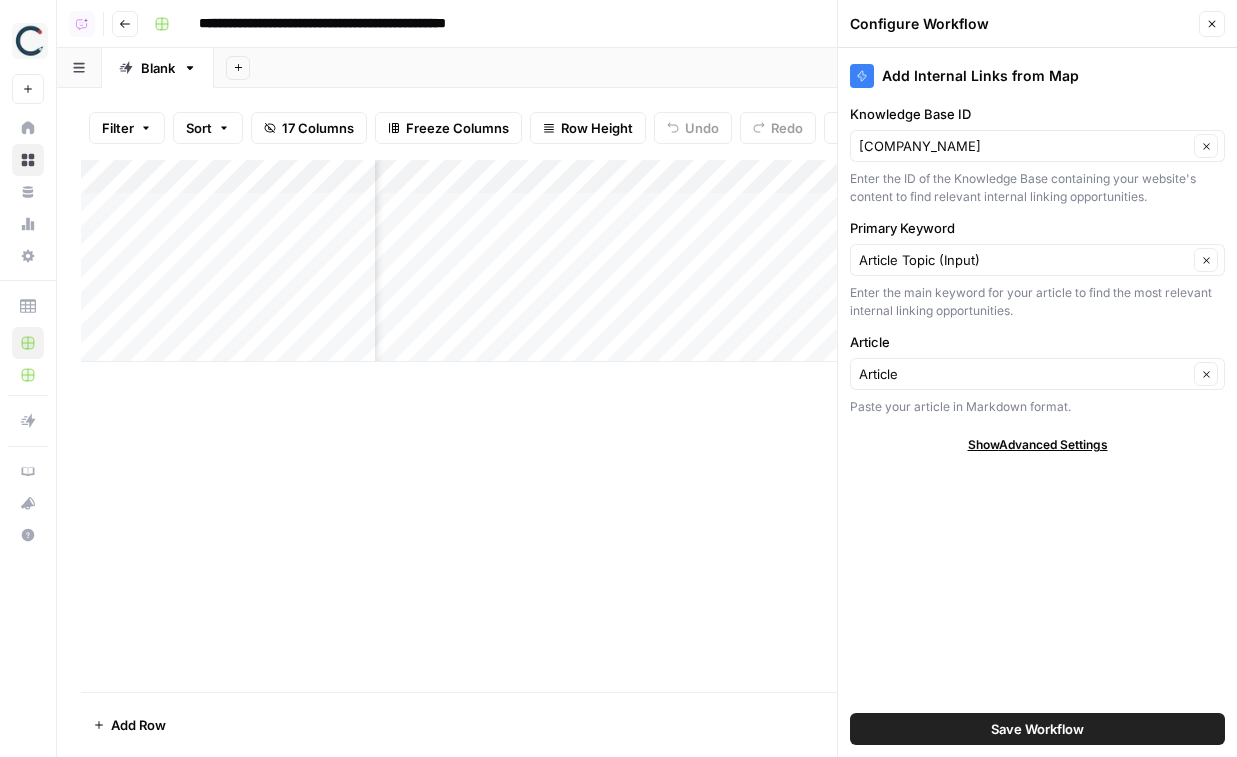click on "Save Workflow" at bounding box center [1037, 729] 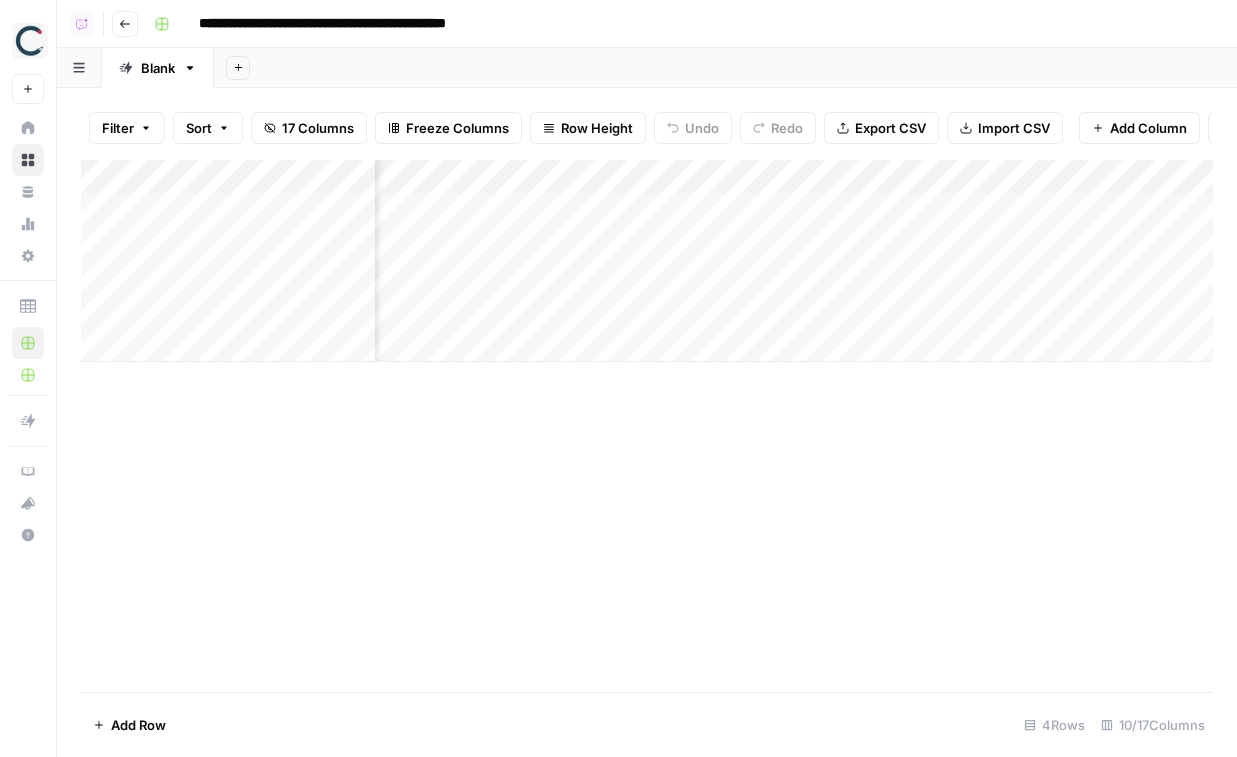 click on "Add Column" at bounding box center [647, 261] 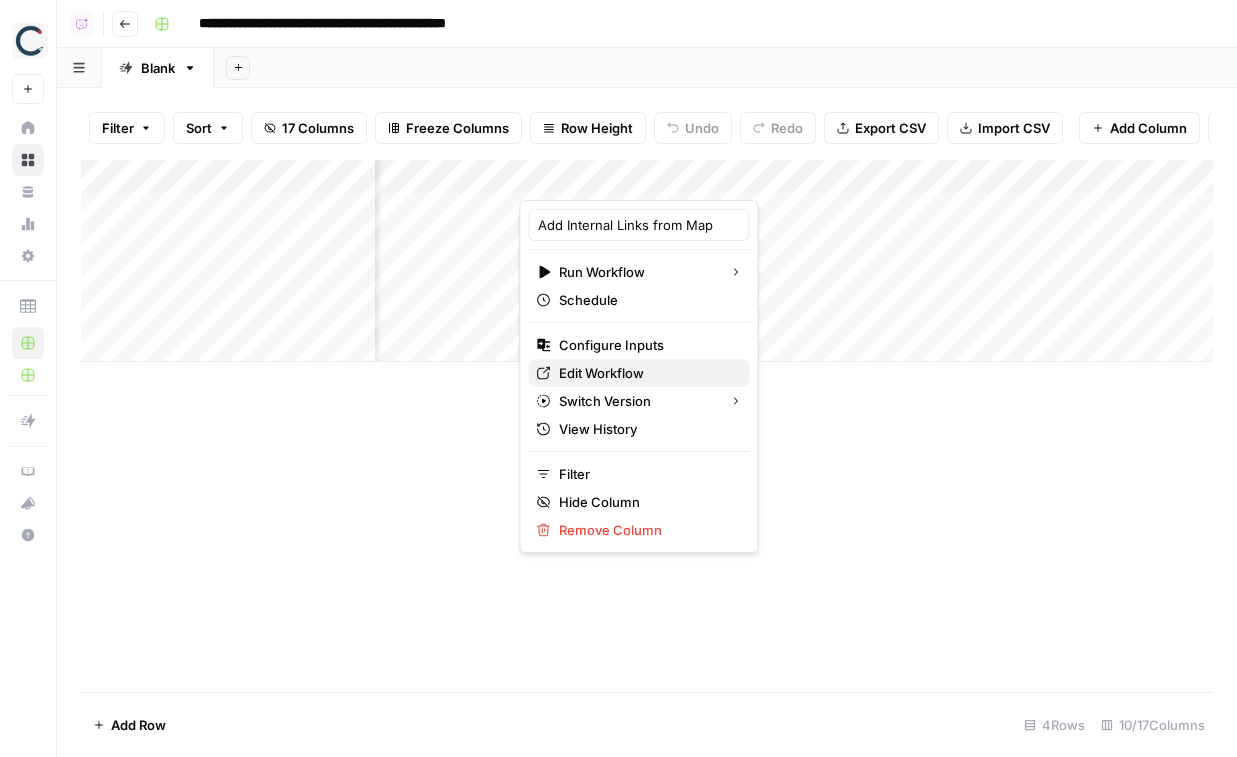 click on "Edit Workflow" at bounding box center [646, 373] 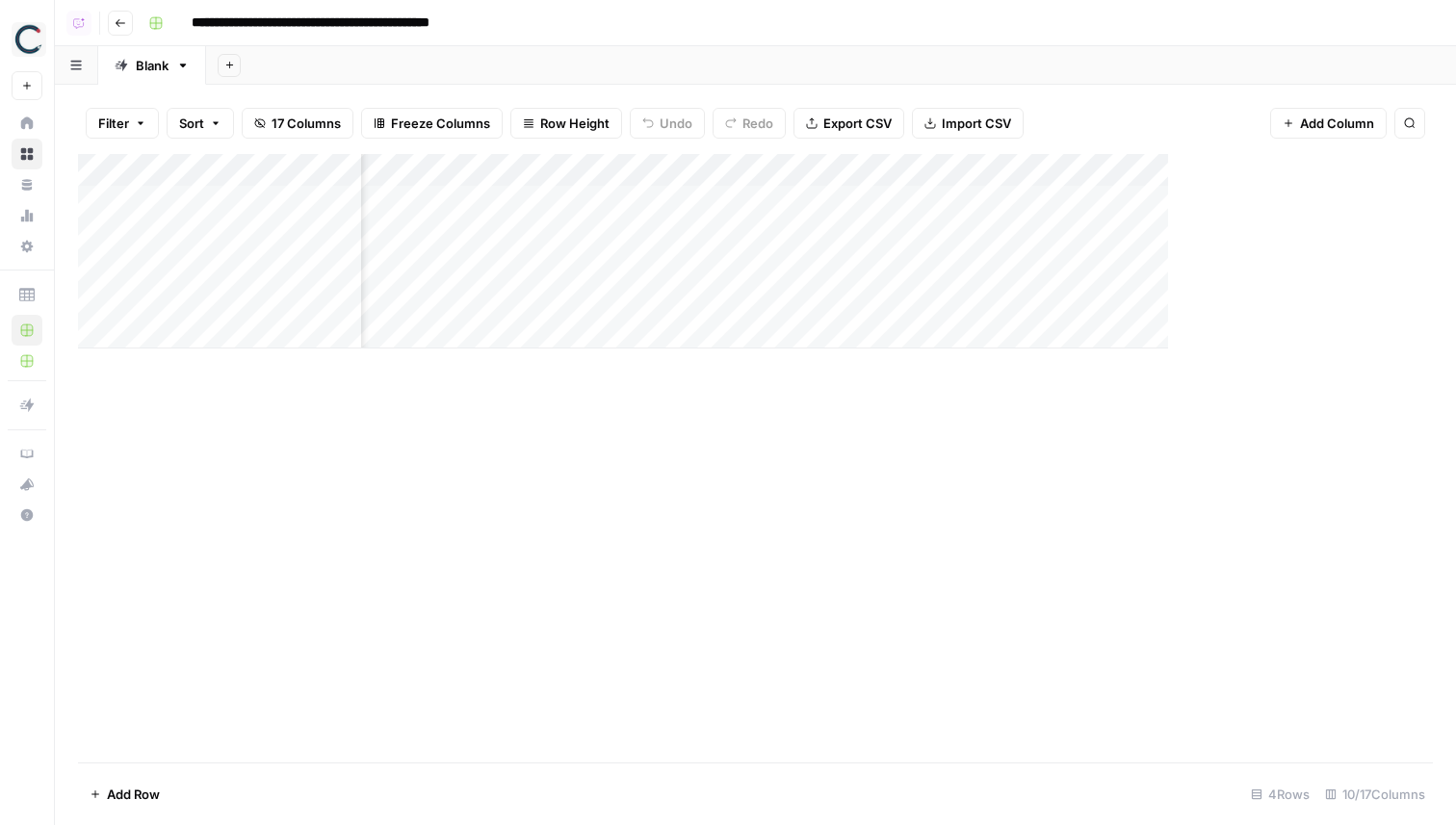 scroll, scrollTop: 0, scrollLeft: 997, axis: horizontal 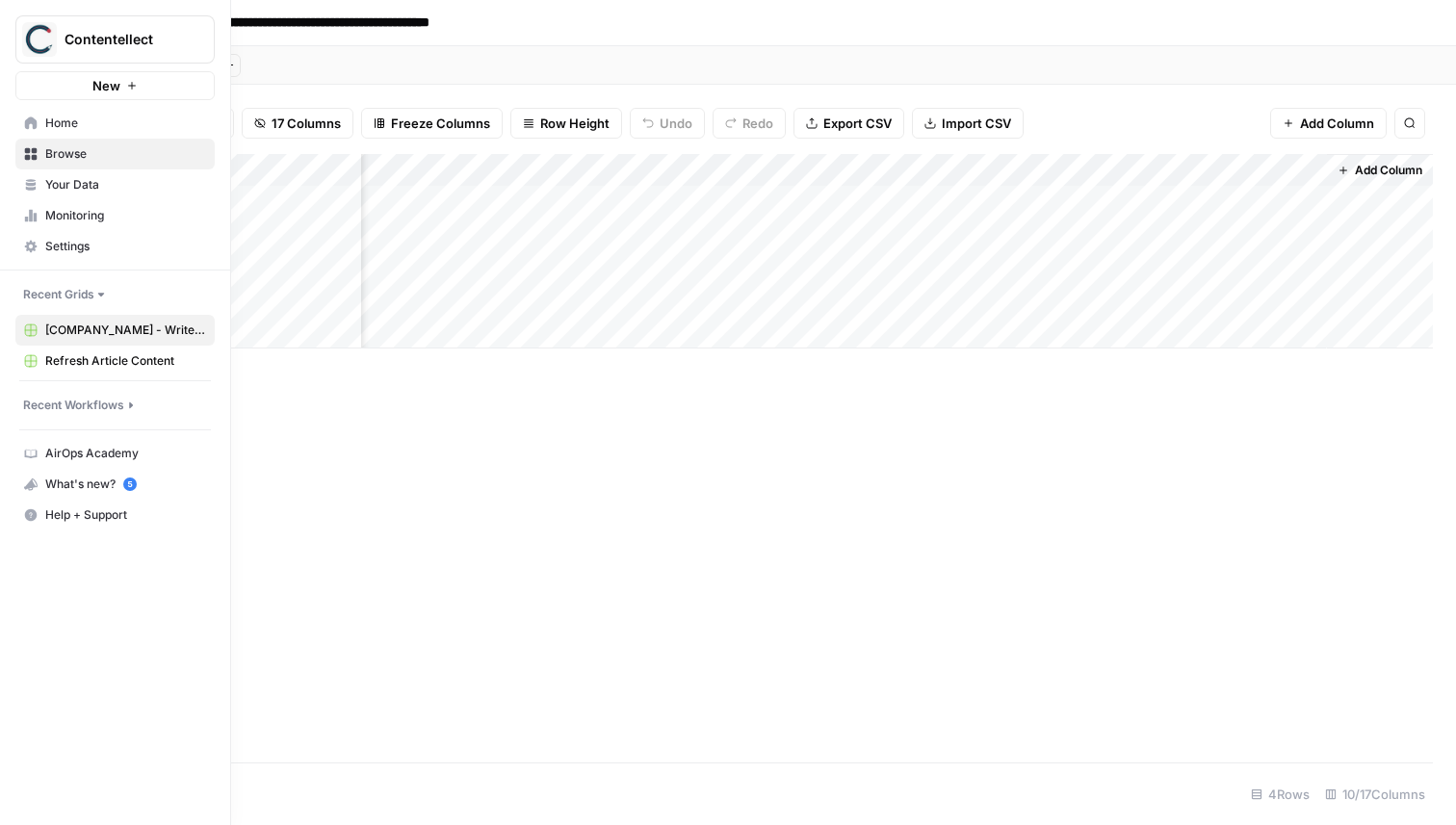 click on "Your Data" at bounding box center (115, 185) 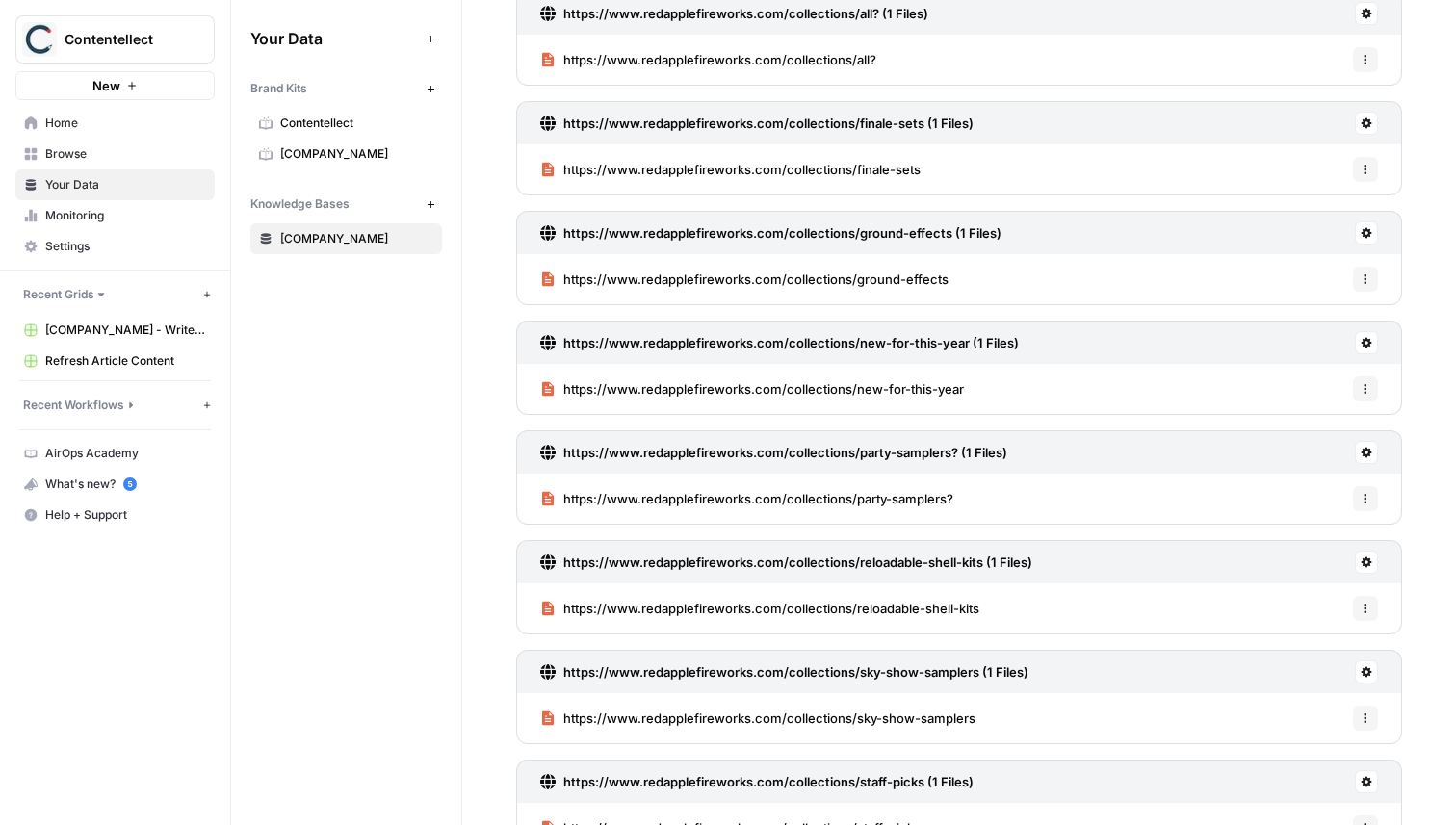 scroll, scrollTop: 851, scrollLeft: 0, axis: vertical 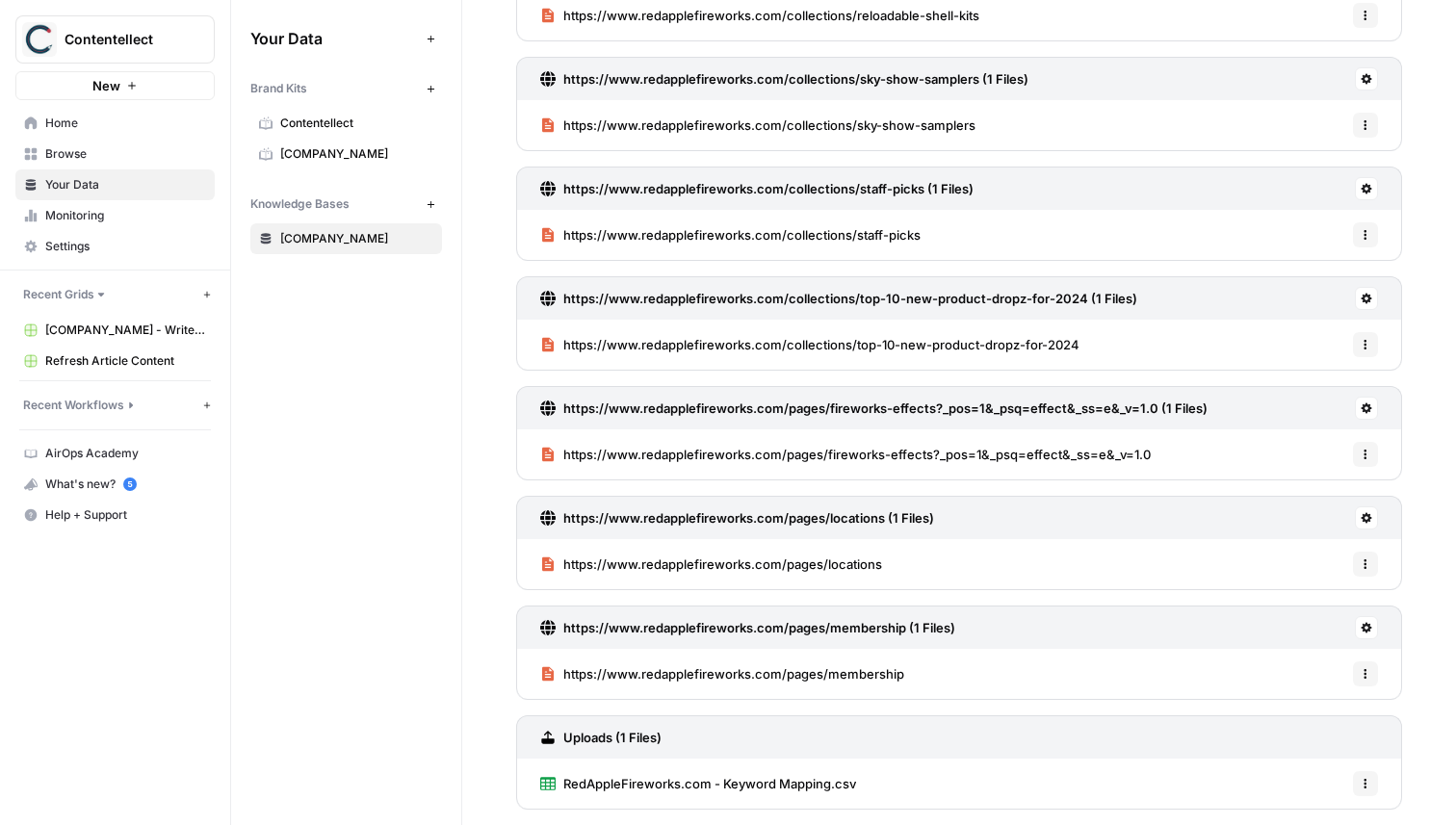 click on "RedAppleFireworks.com - Keyword Mapping.csv Options" at bounding box center (959, 784) 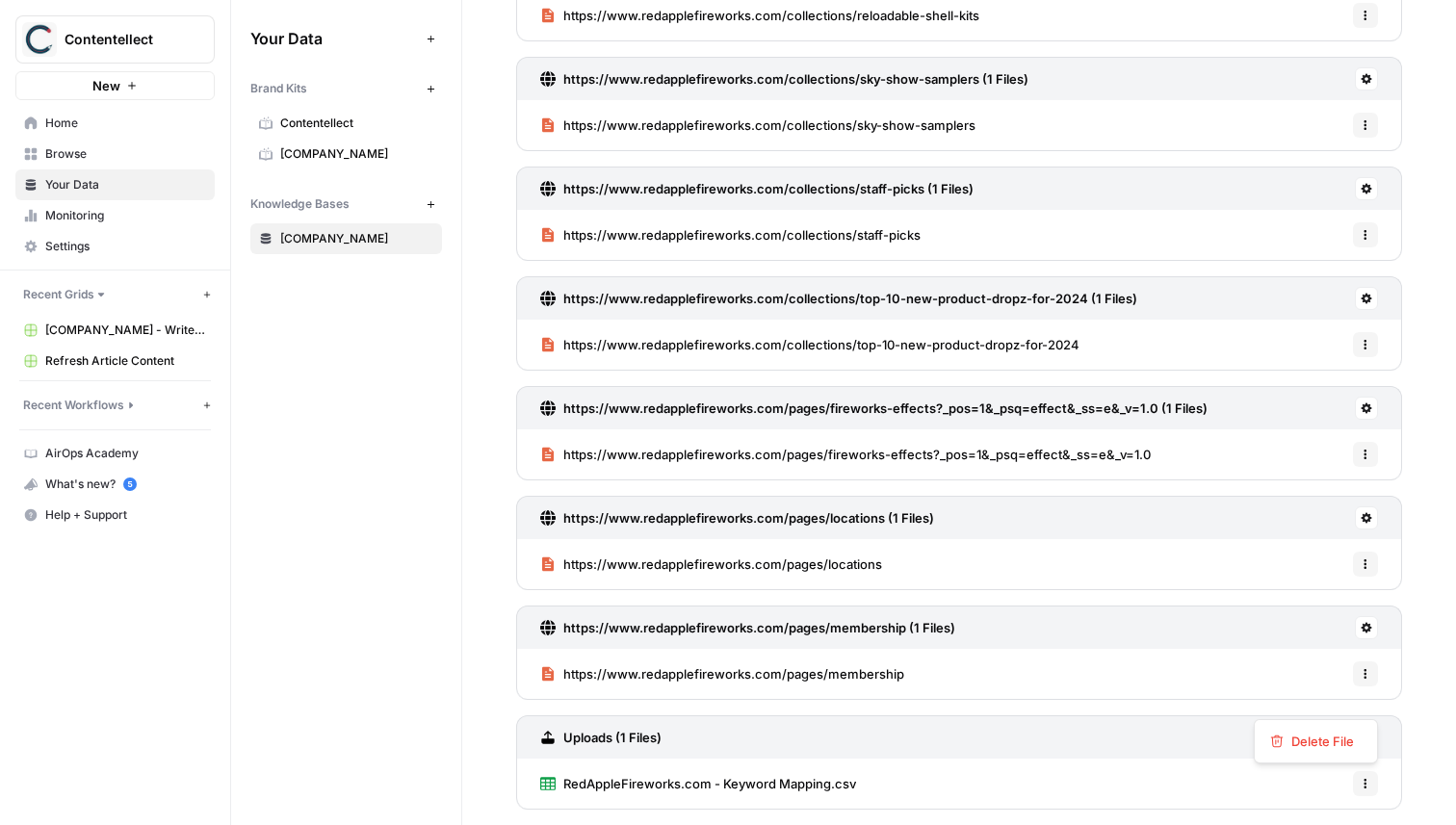 click on "RedAppleFireworks.com - Keyword Mapping.csv Options" at bounding box center [959, 784] 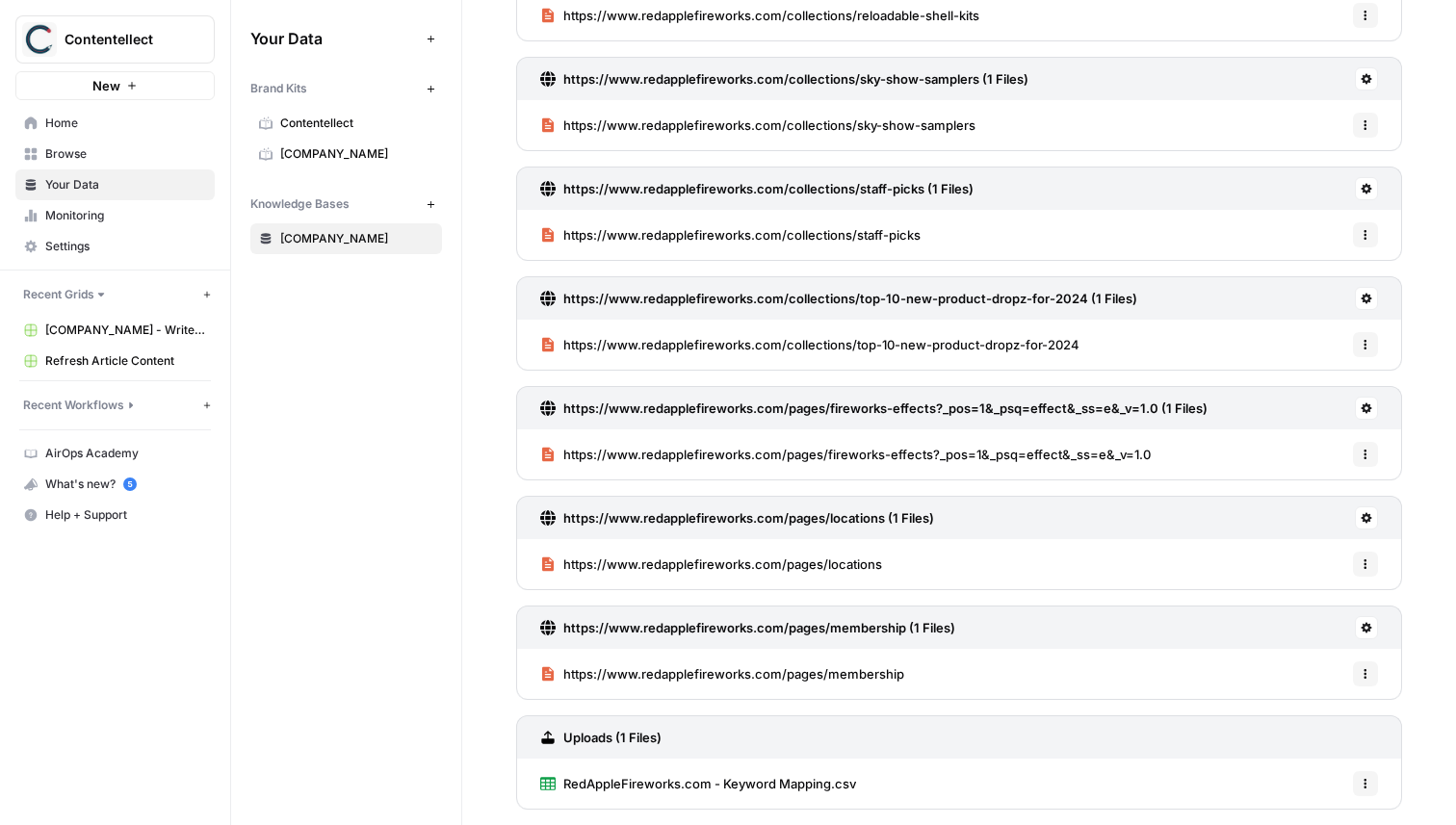 click on "RedAppleFireworks.com - Keyword Mapping.csv" at bounding box center (710, 784) 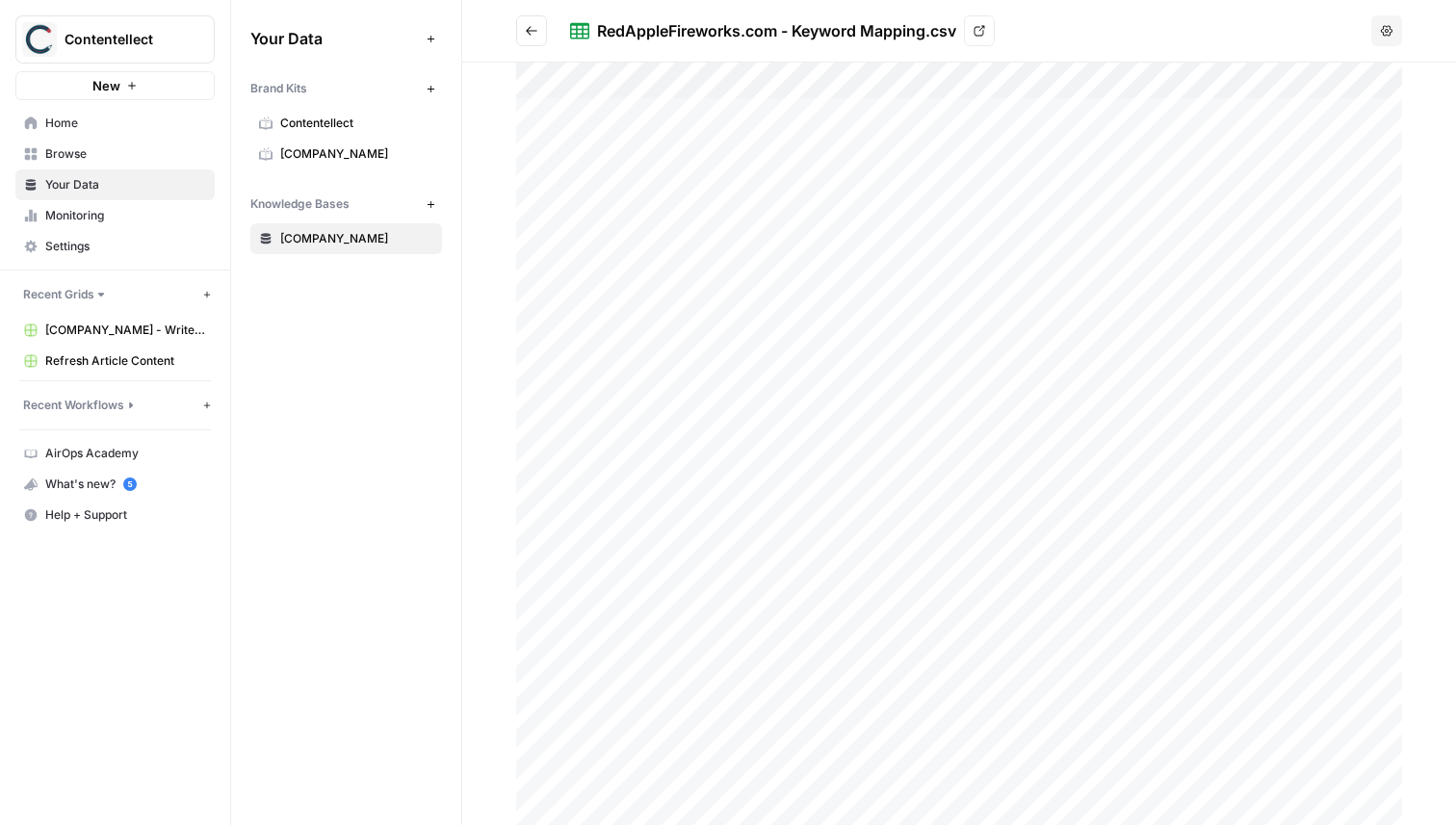 click on "Options" at bounding box center [1387, 31] 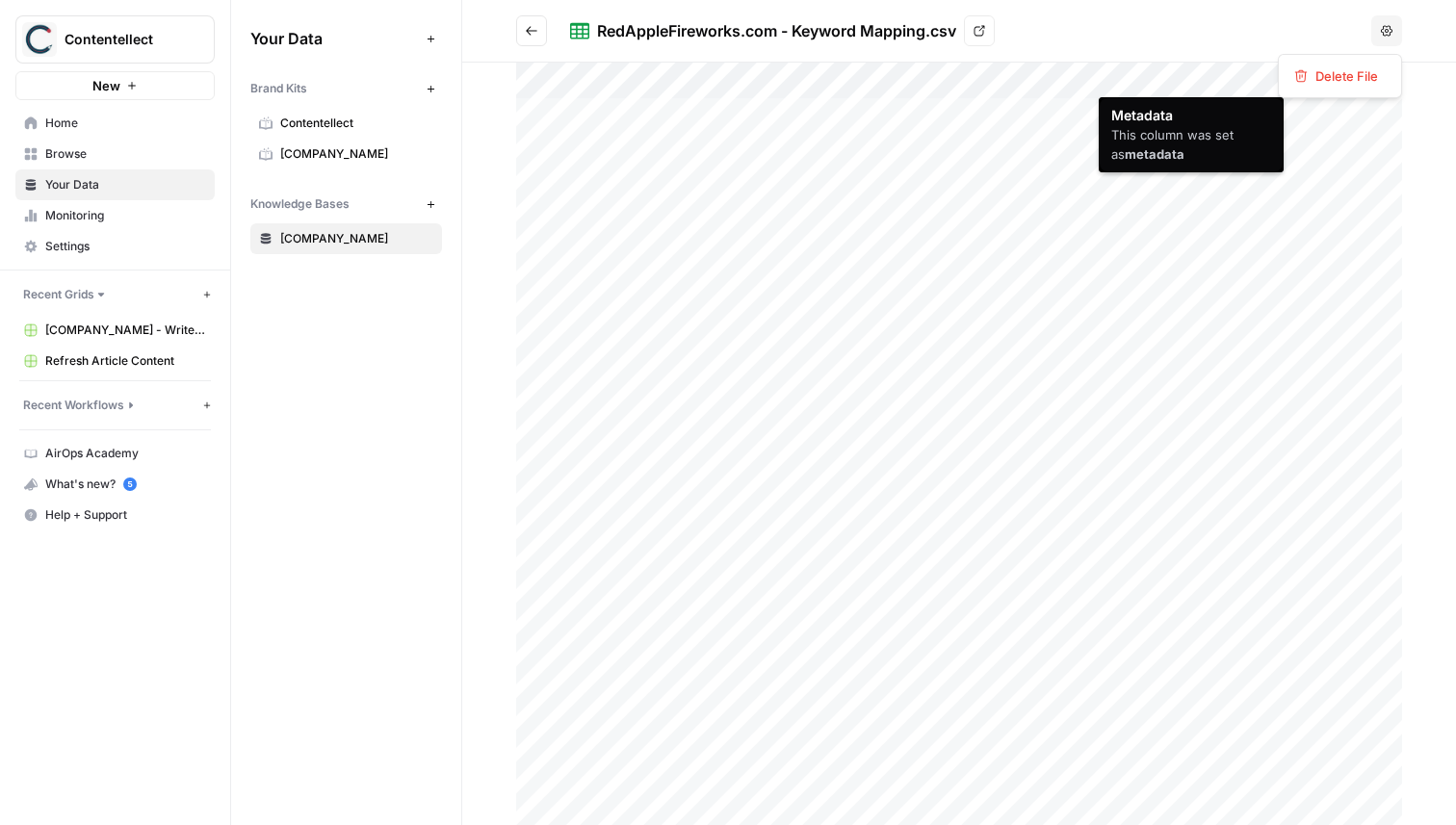 click at bounding box center [959, 444] 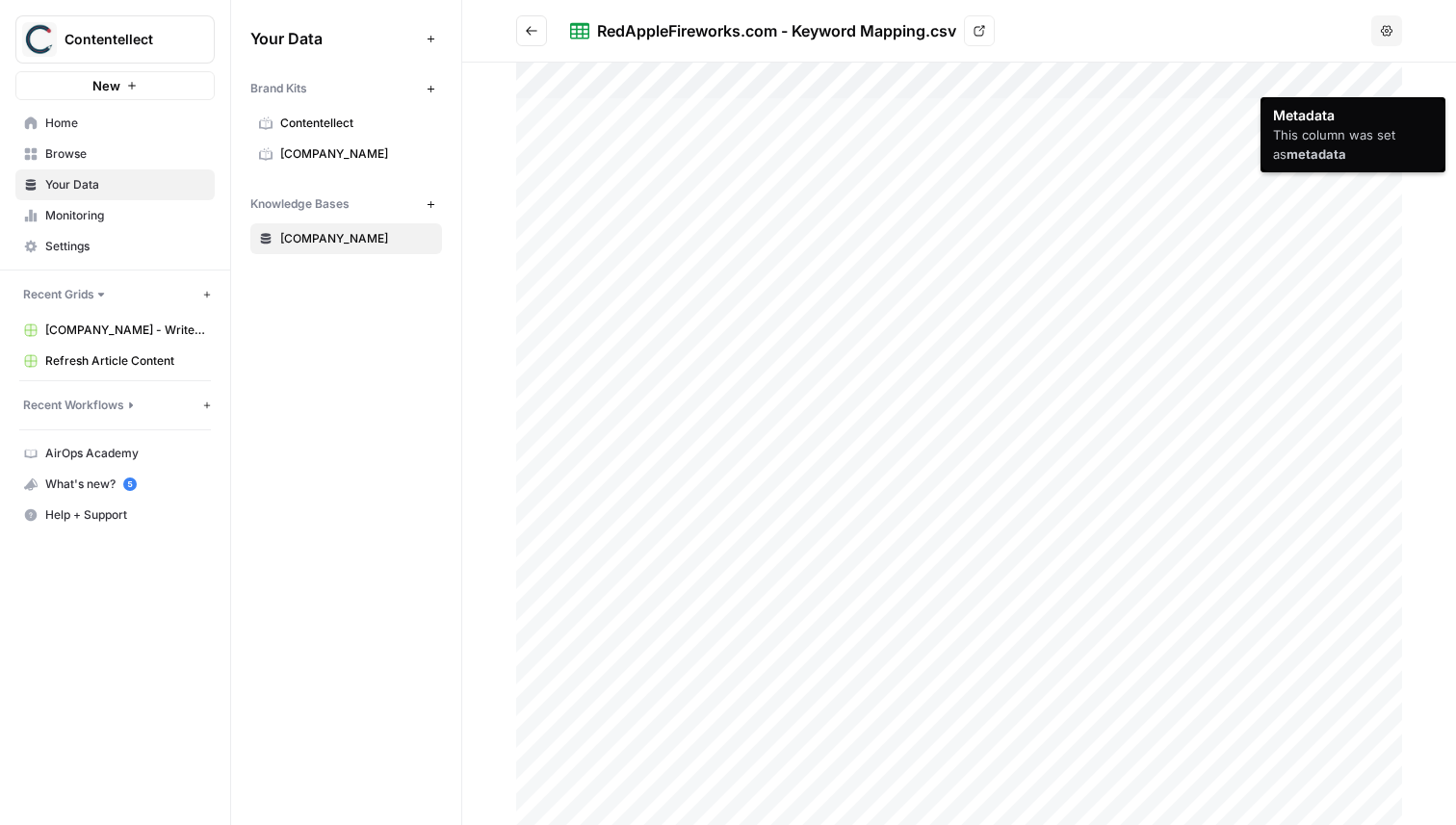 click at bounding box center [959, 444] 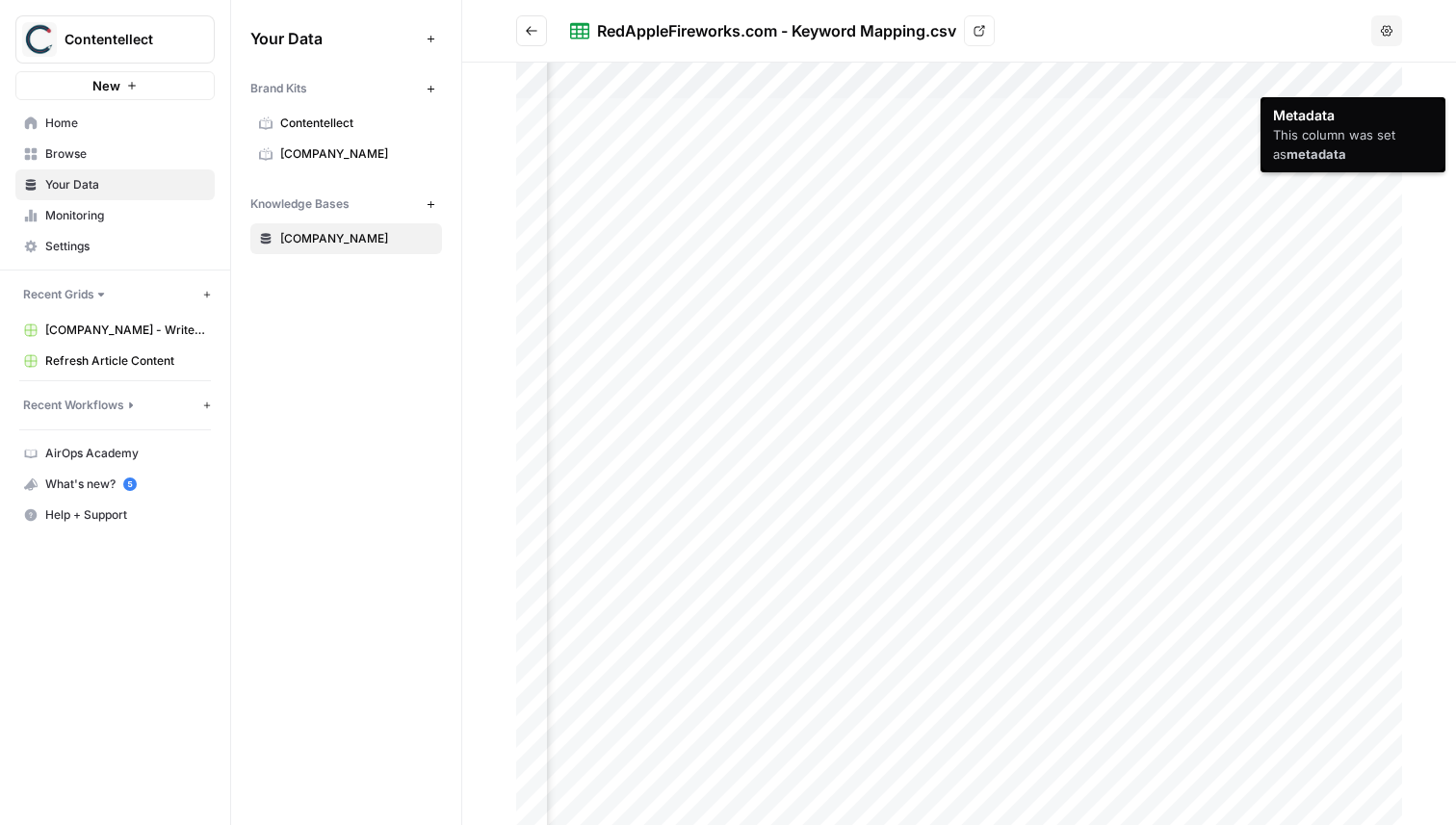 scroll, scrollTop: 0, scrollLeft: 501, axis: horizontal 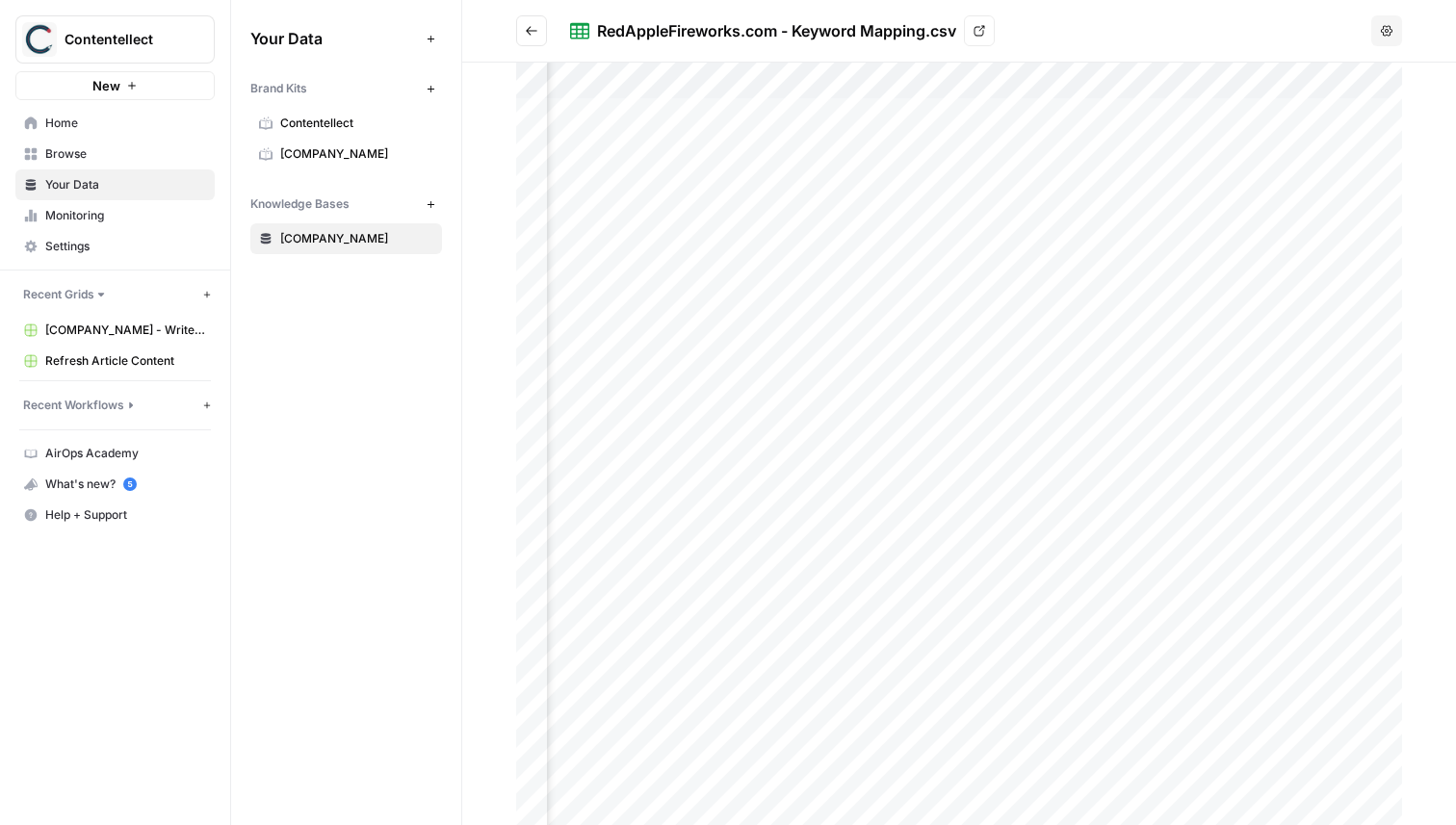 click at bounding box center (959, 444) 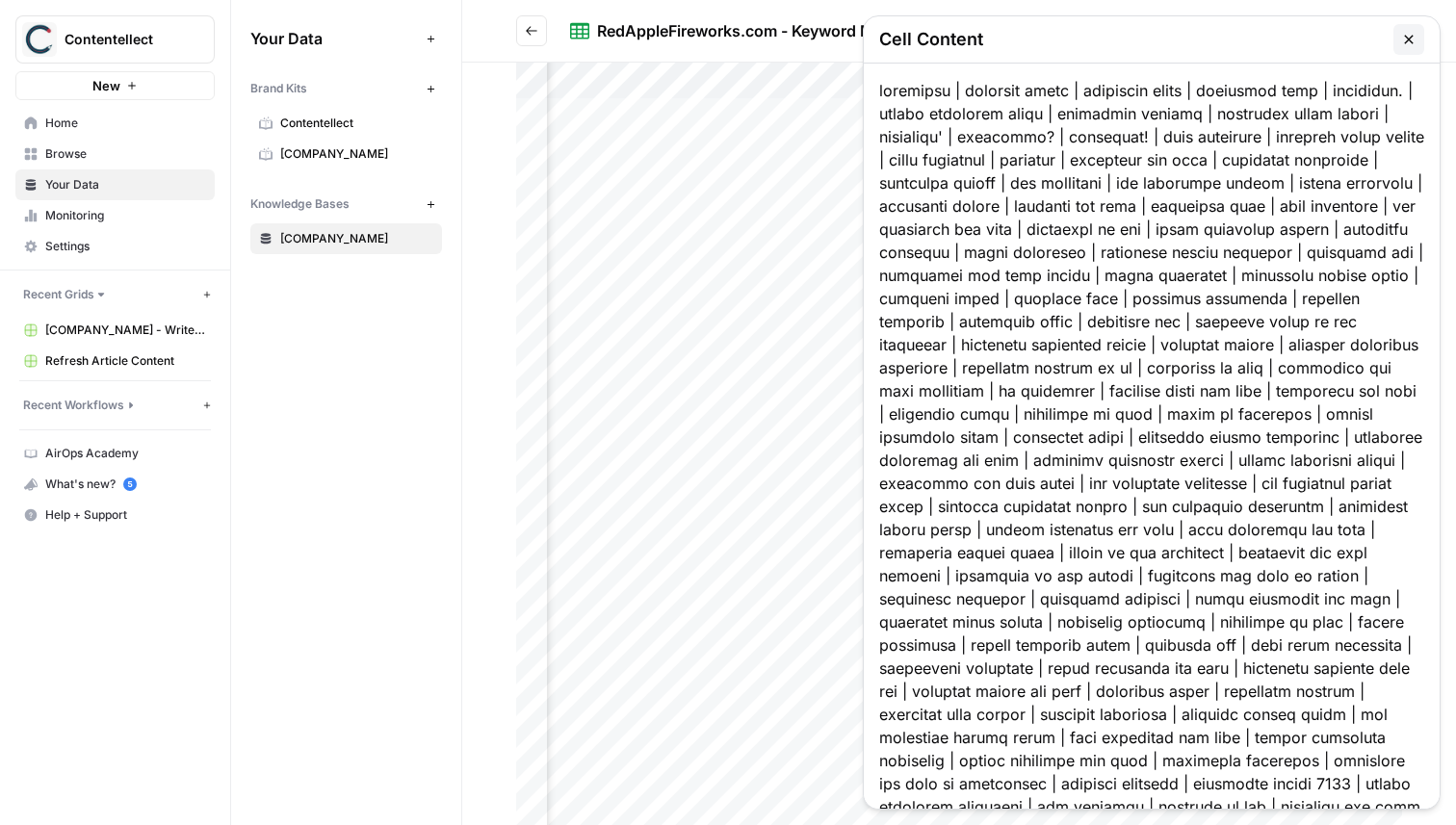 click 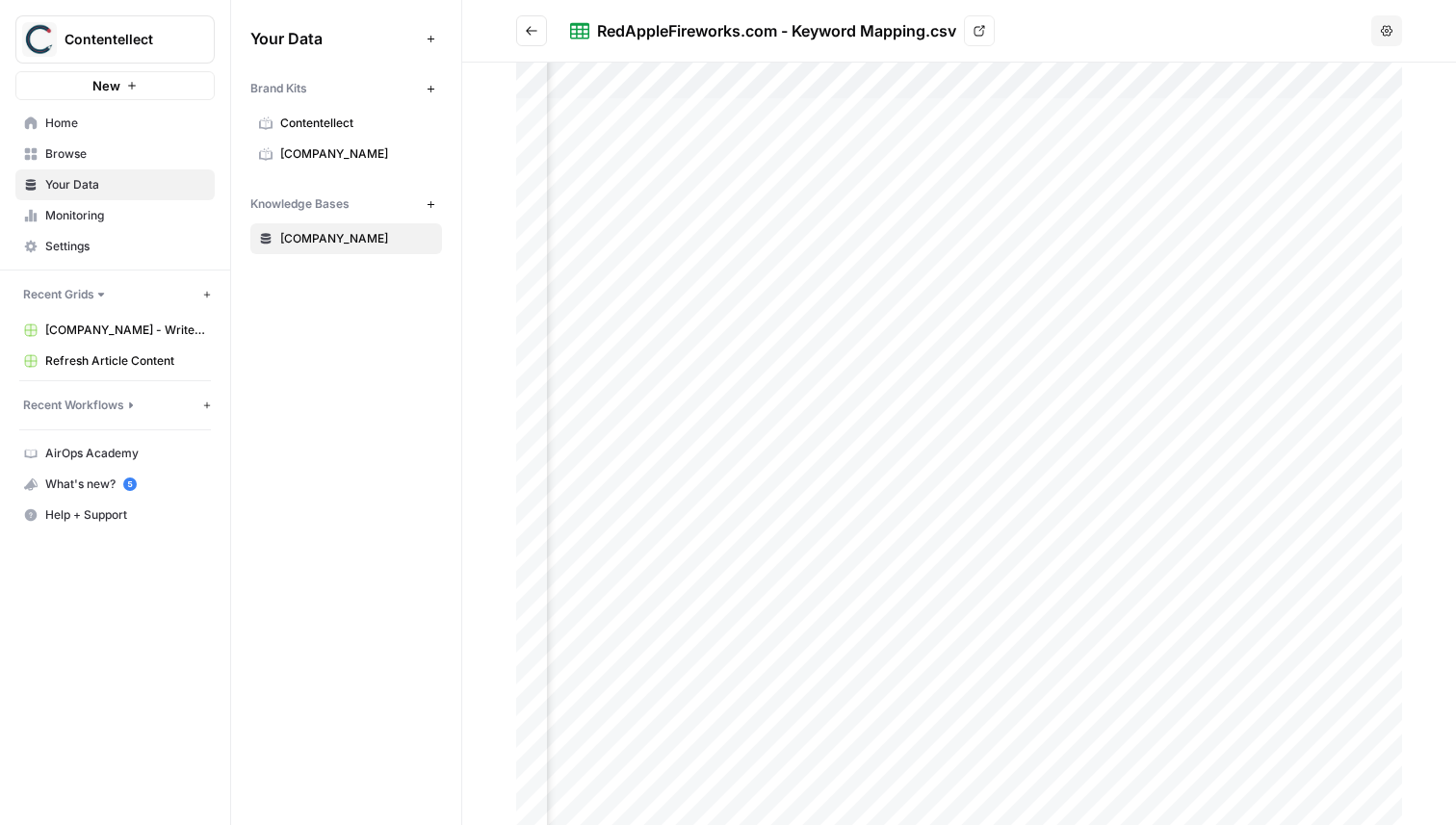 click at bounding box center [532, 31] 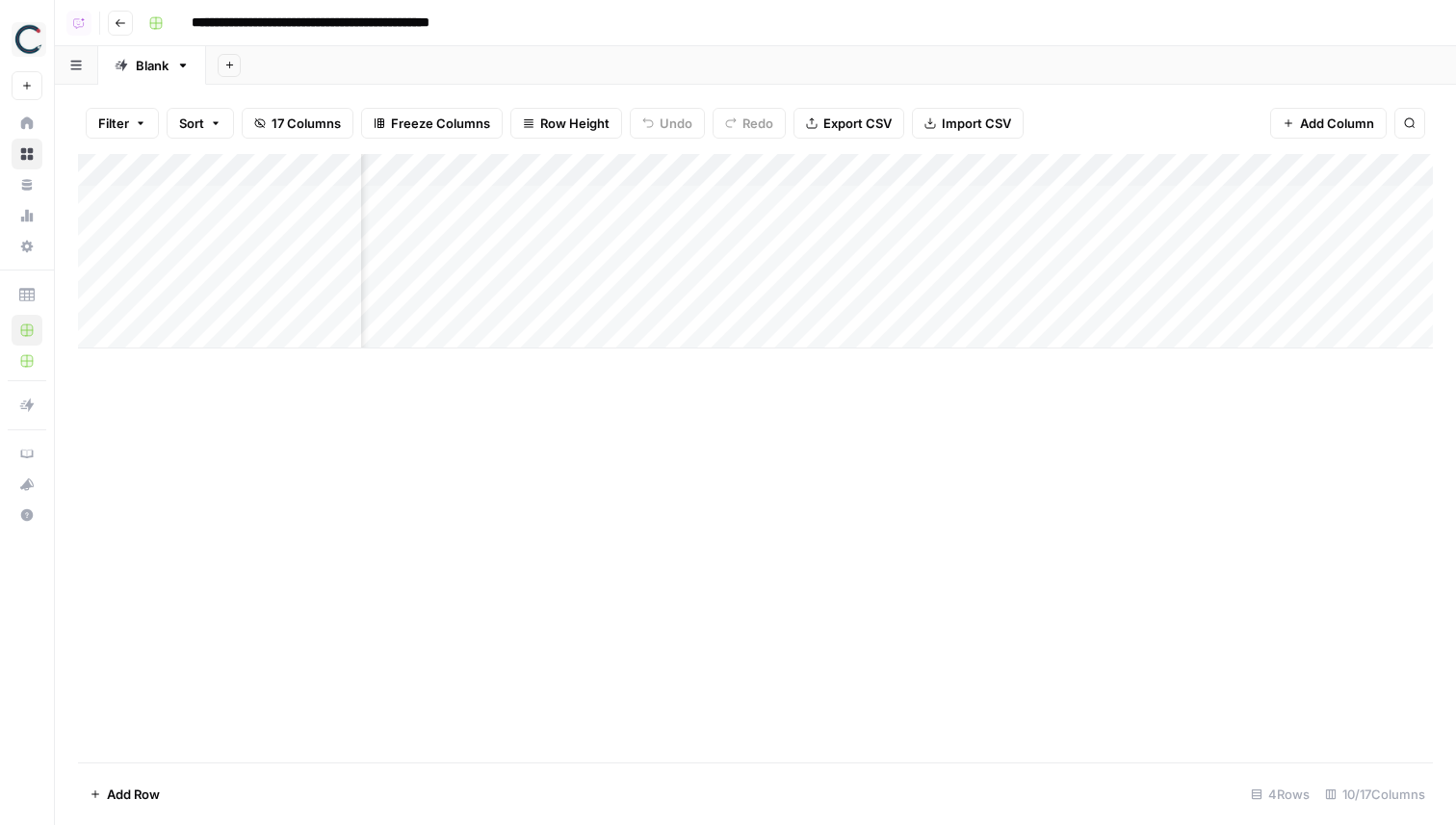 scroll, scrollTop: 0, scrollLeft: 0, axis: both 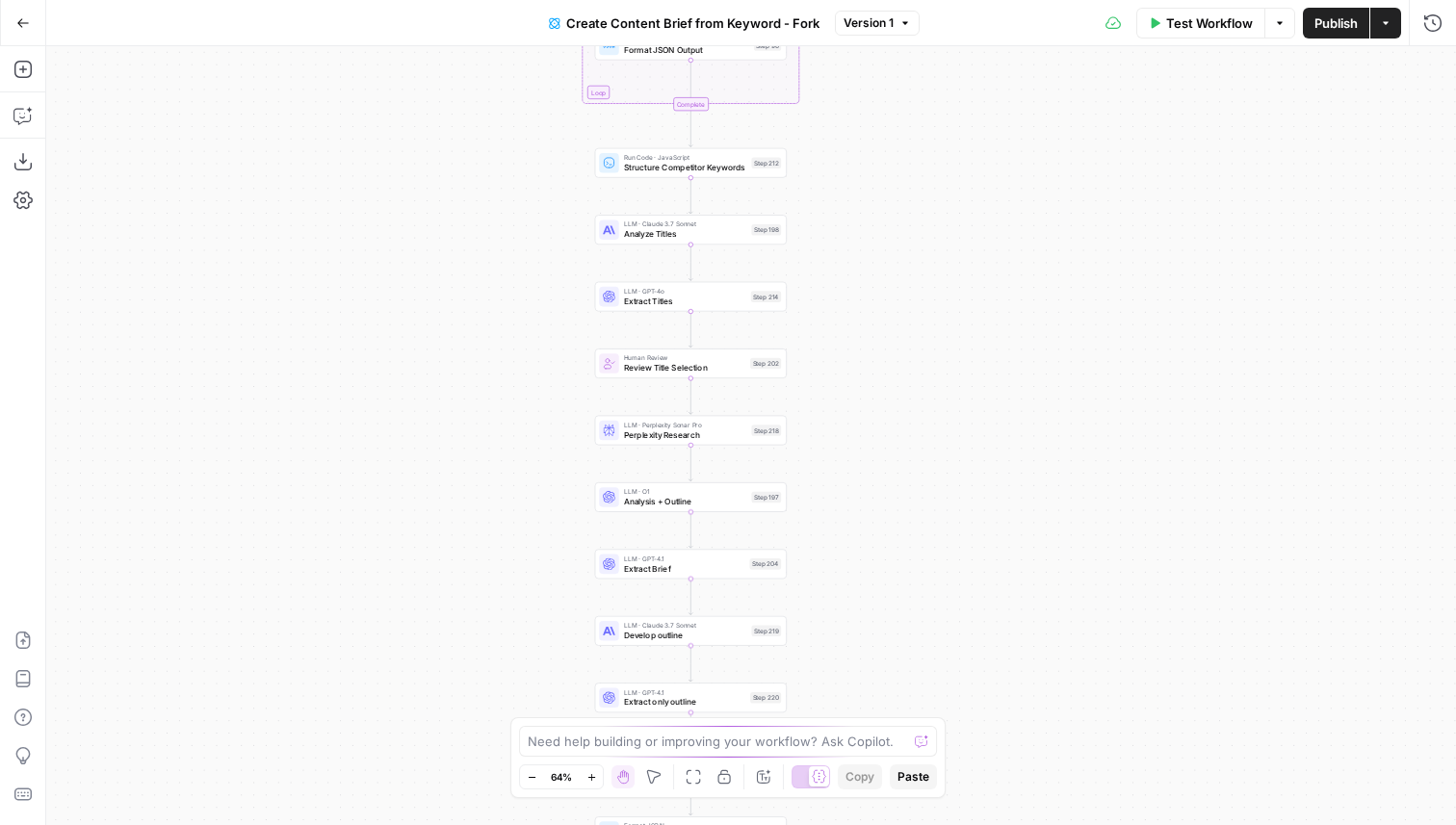 click on "LLM · Perplexity Sonar Pro Perplexity Research Step 218 Copy step Delete step Add Note Test" at bounding box center (690, 430) 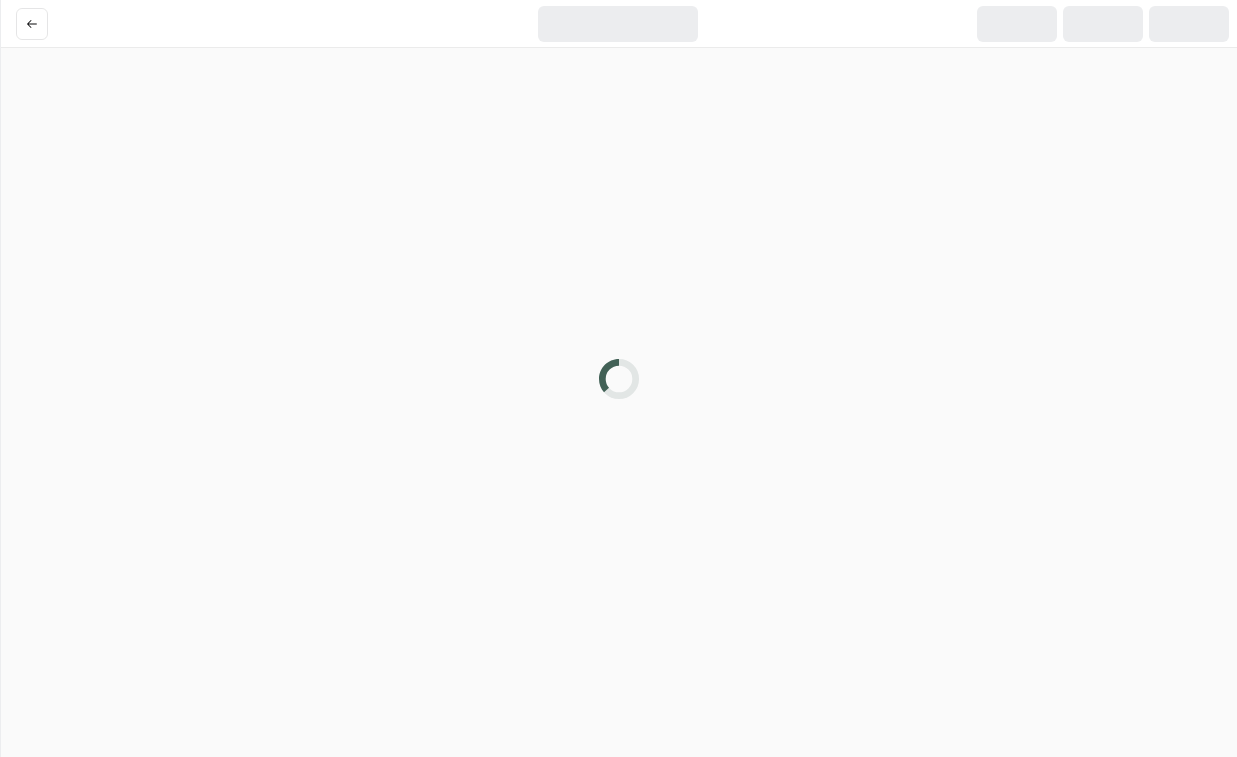 scroll, scrollTop: 0, scrollLeft: 0, axis: both 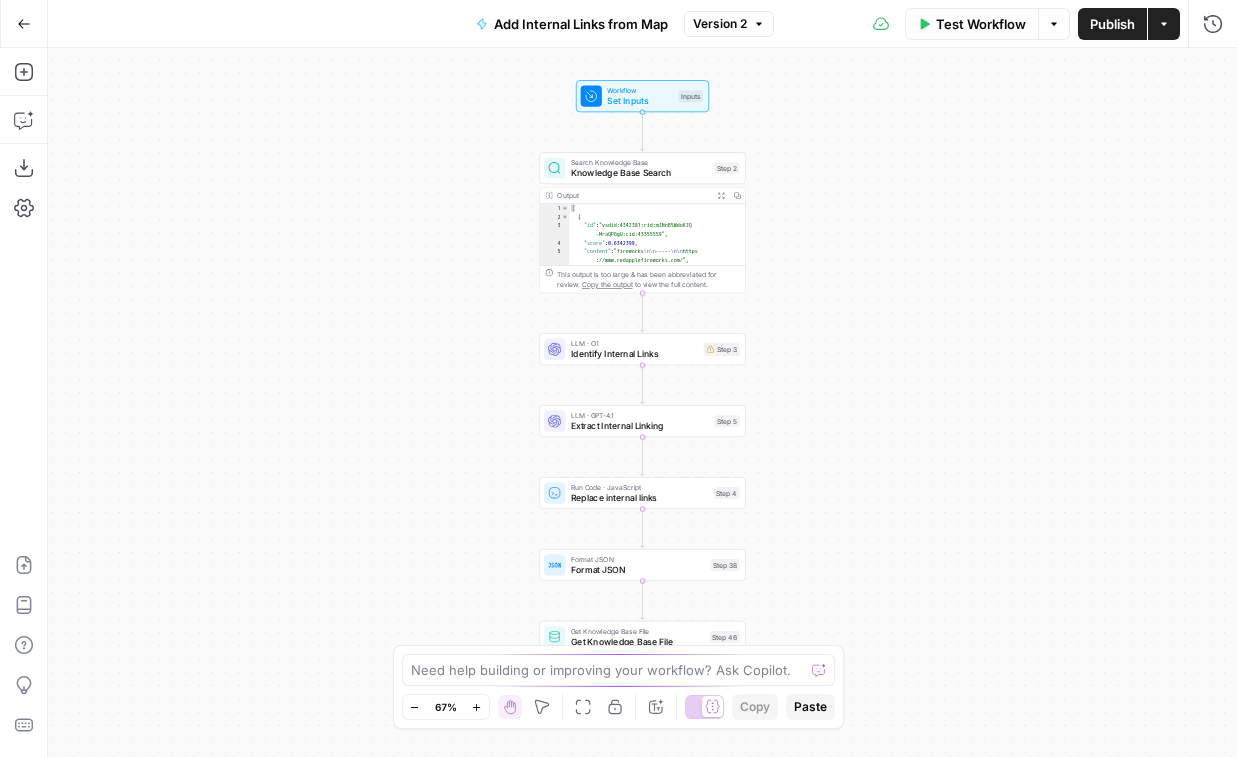 click on "Set Inputs" at bounding box center [640, 100] 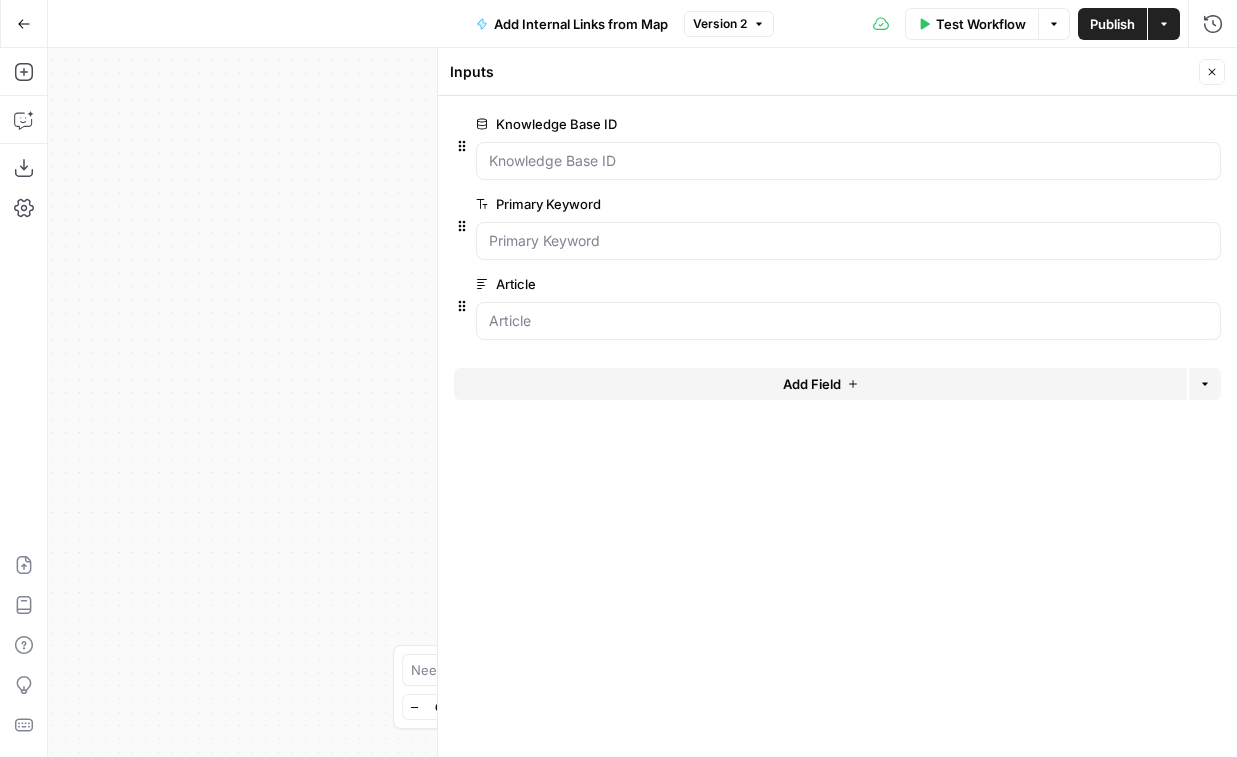 click 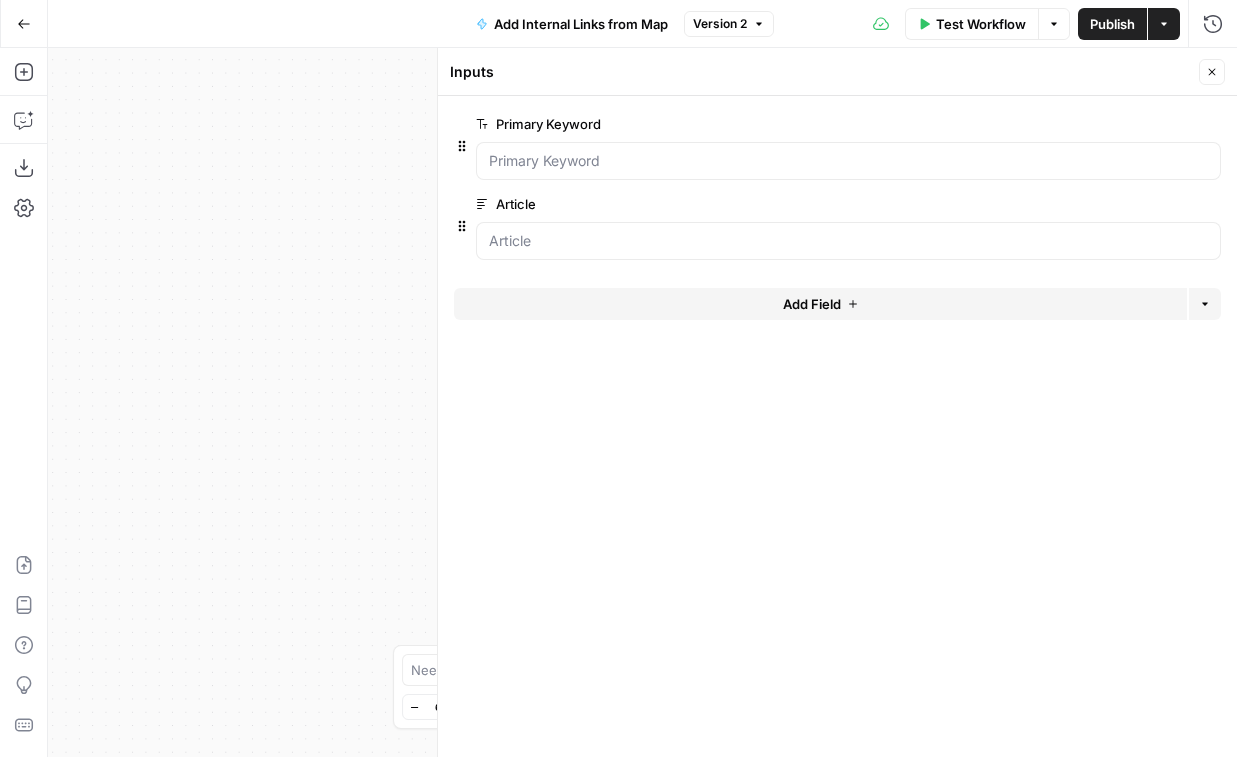 click 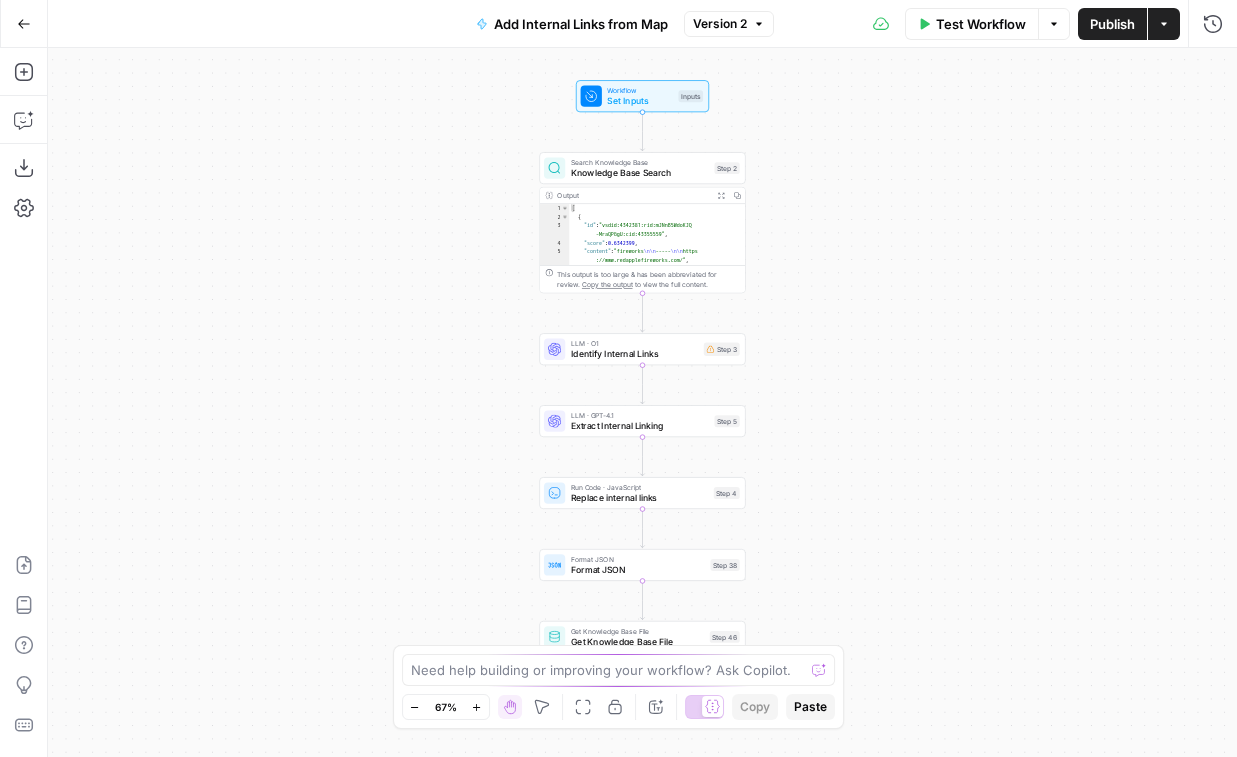 click on "Search Knowledge Base Knowledge Base Search Step 2" at bounding box center [642, 168] 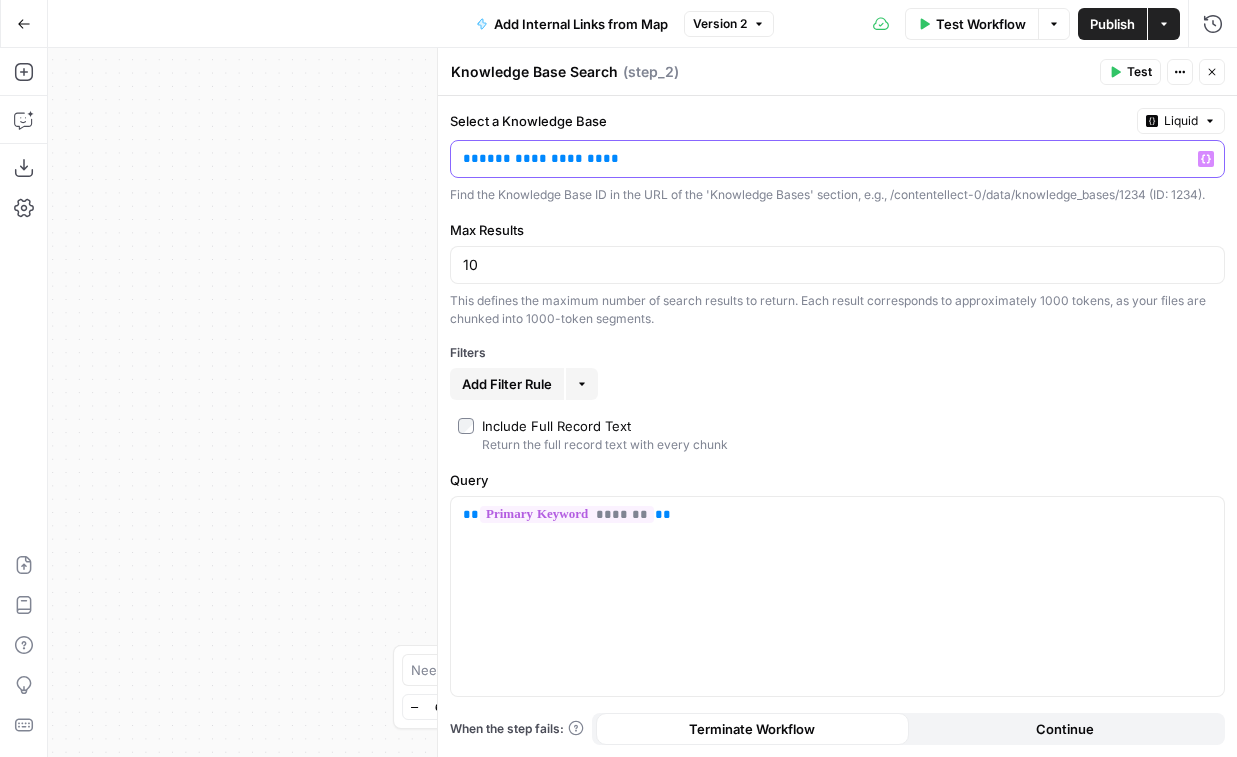 drag, startPoint x: 801, startPoint y: 158, endPoint x: 493, endPoint y: 159, distance: 308.00162 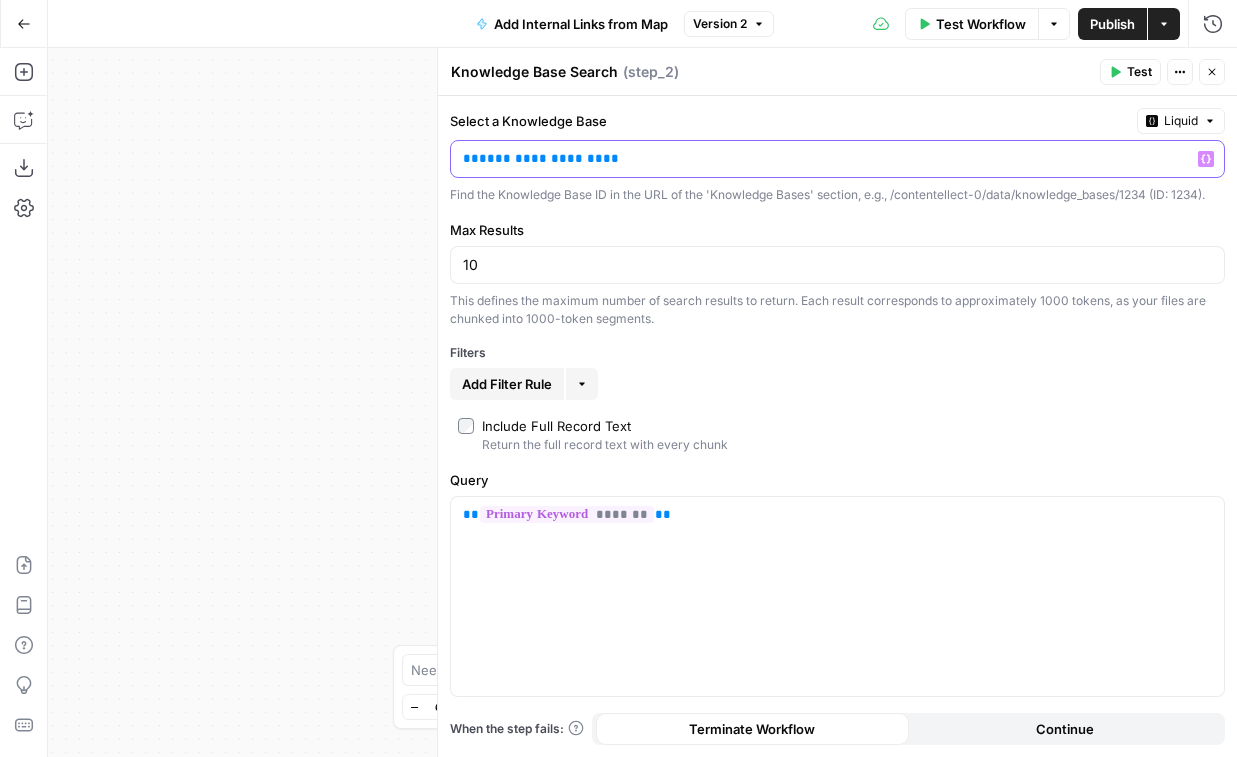click on "**********" at bounding box center (821, 159) 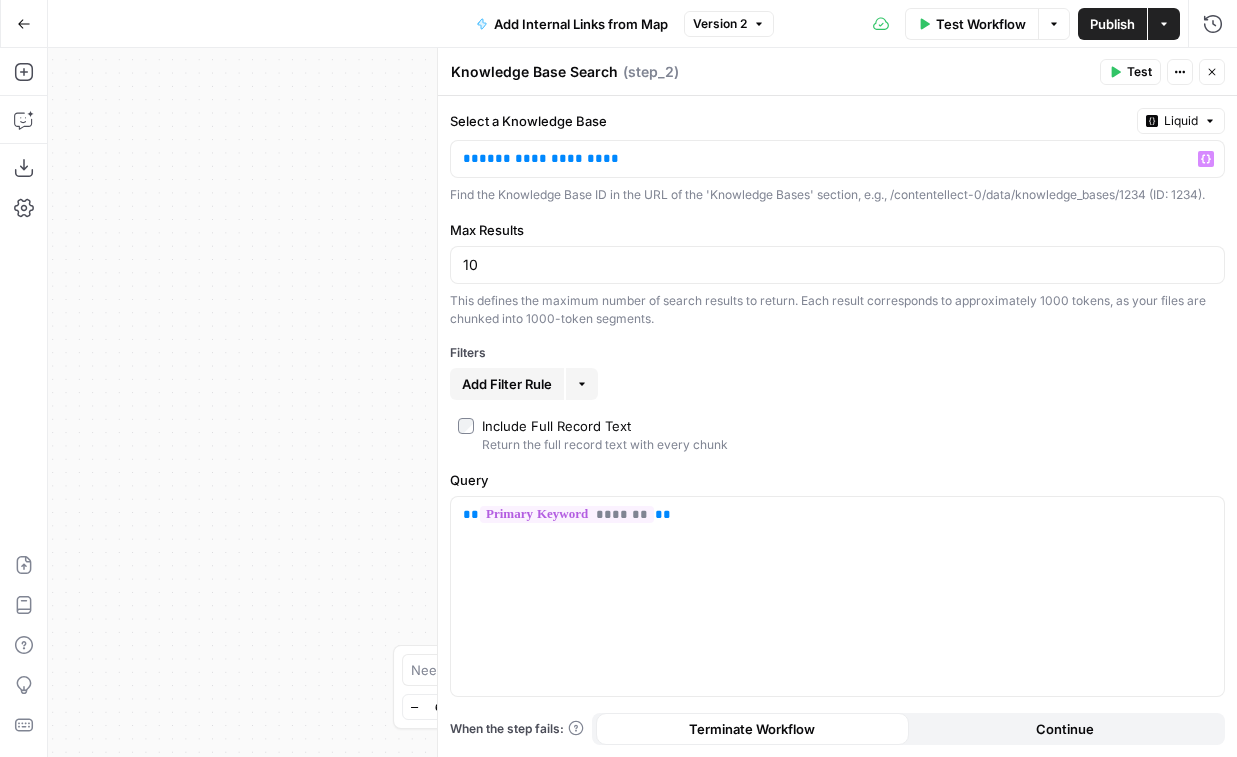 click 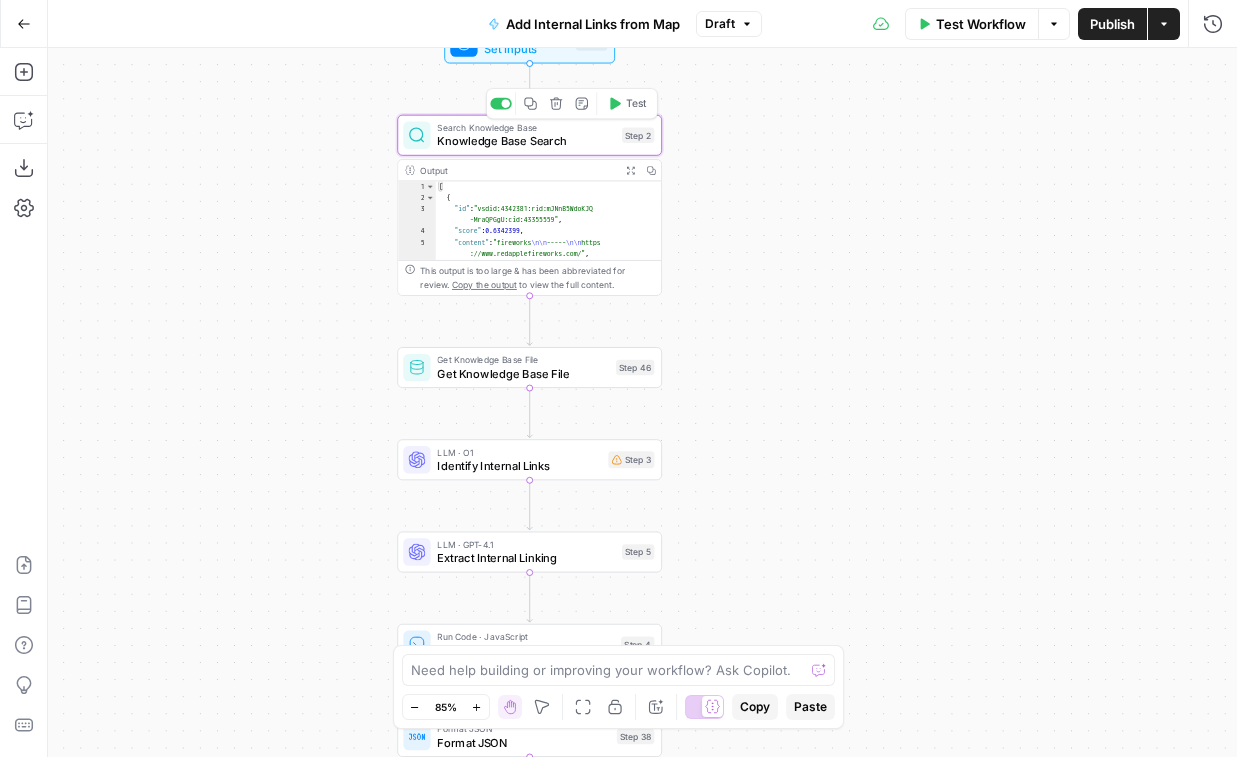 click 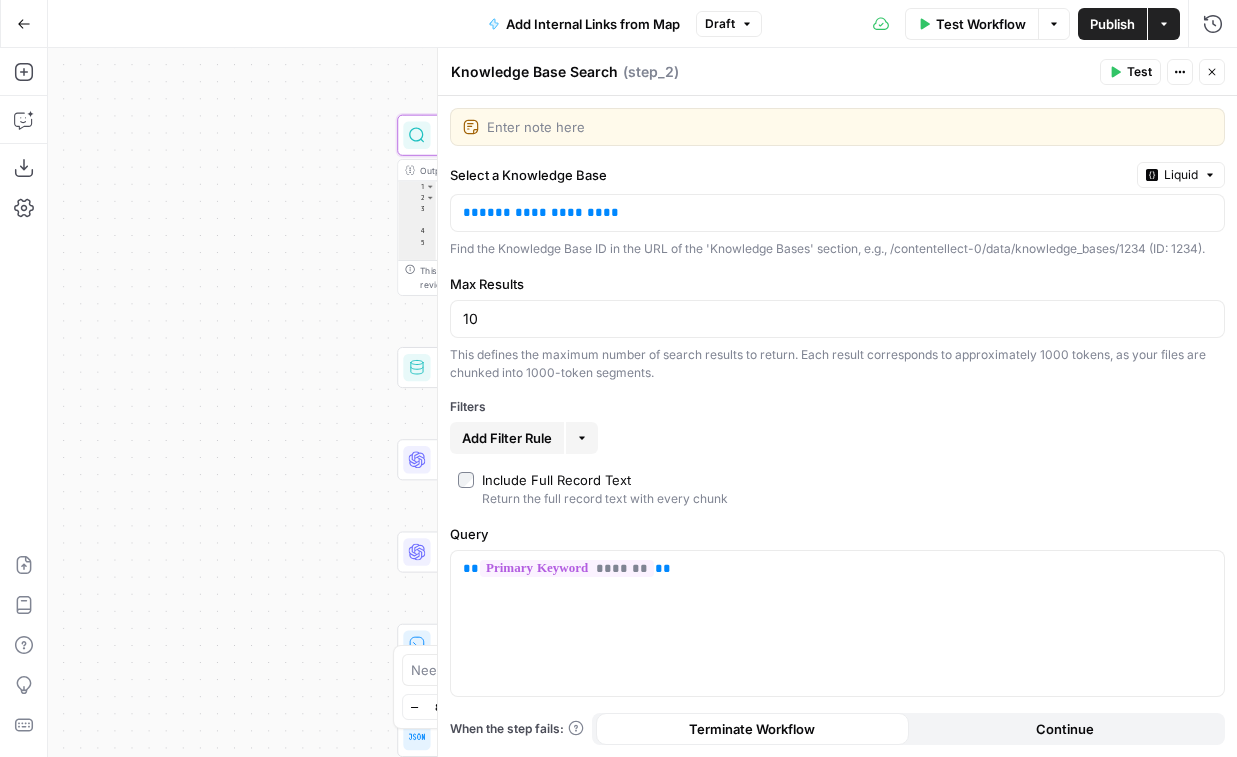 click 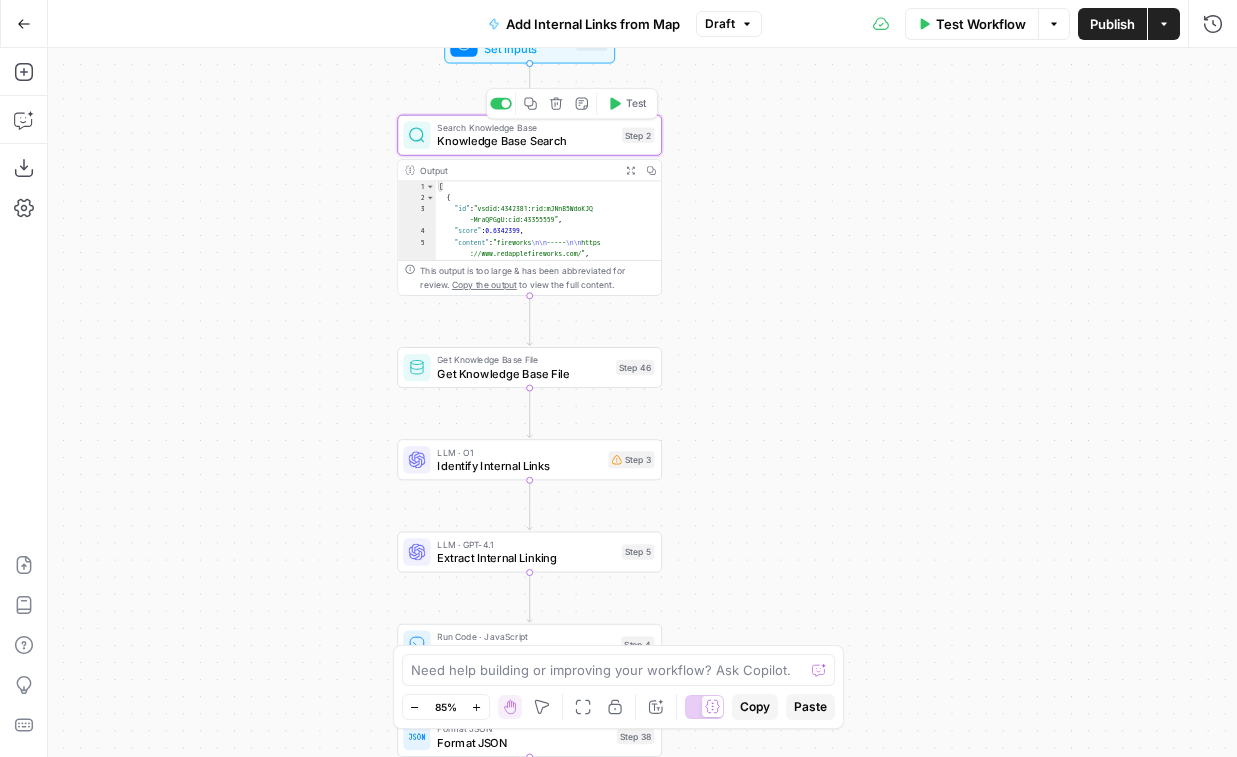 click 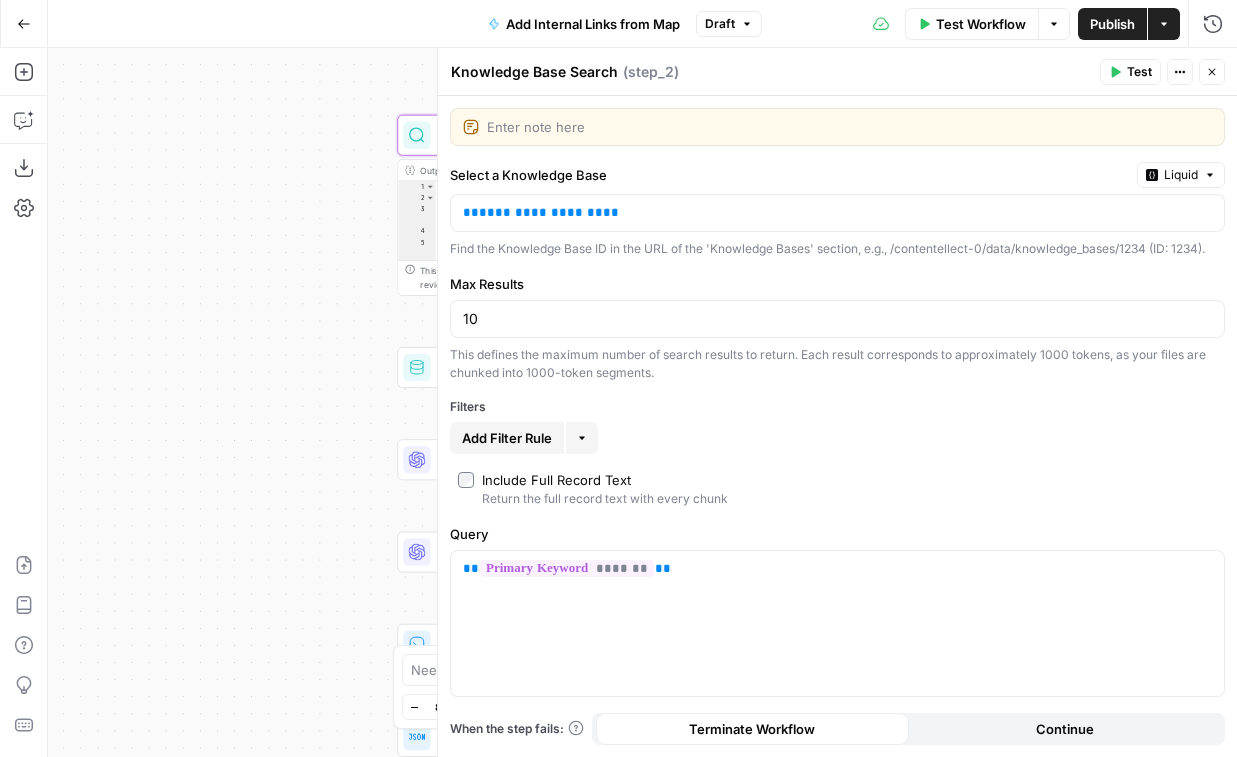 click on "Close" at bounding box center (1212, 72) 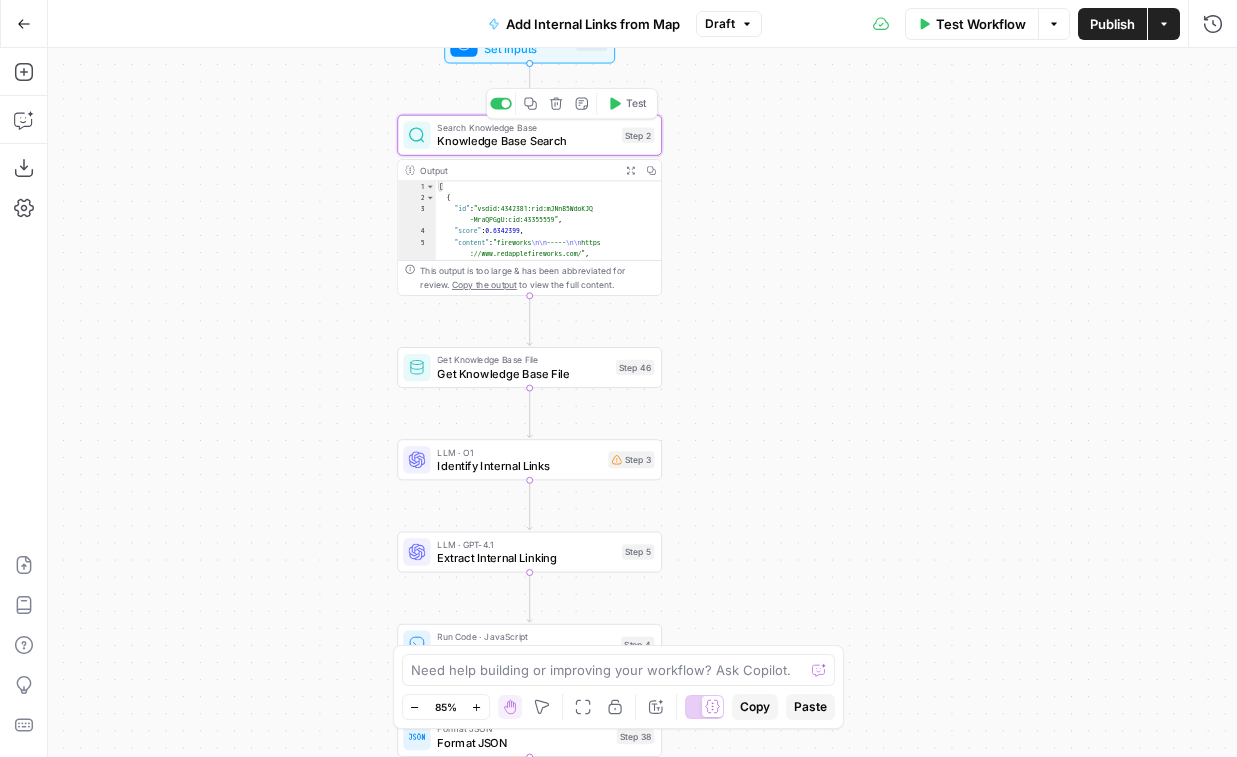 click 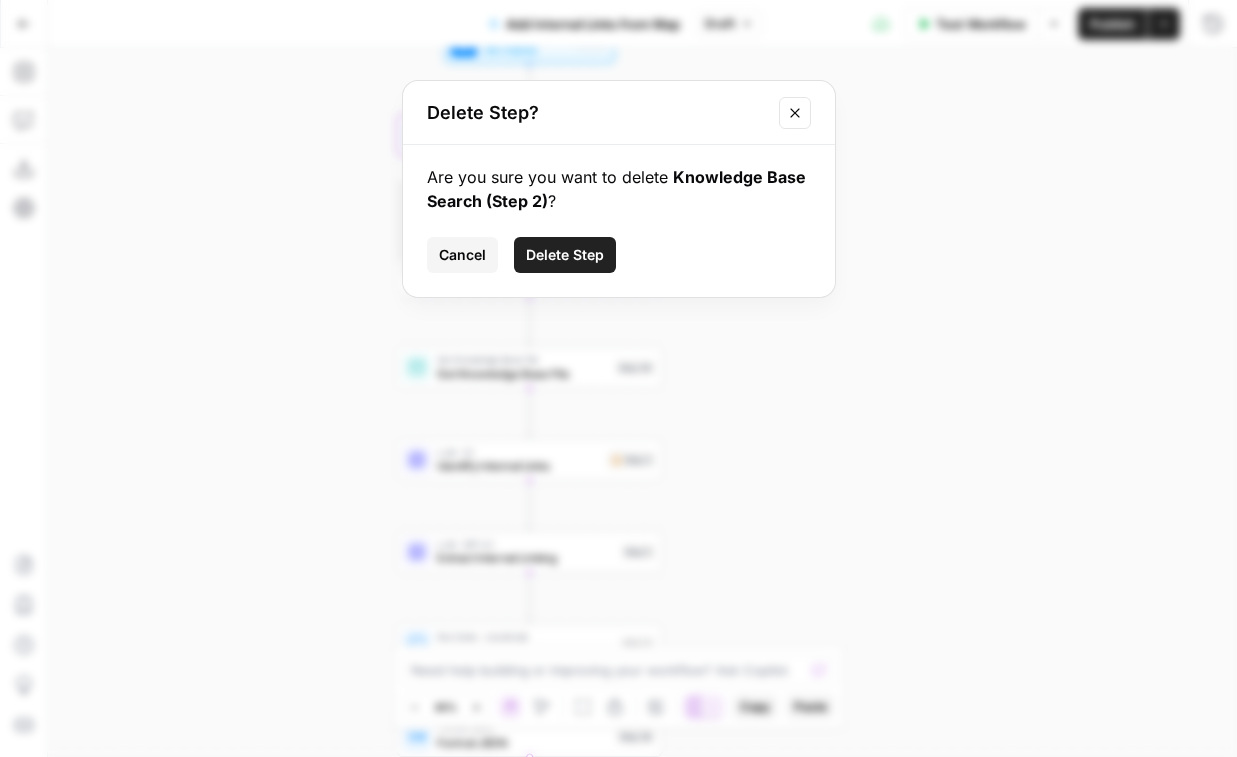 click on "Delete Step" at bounding box center [565, 255] 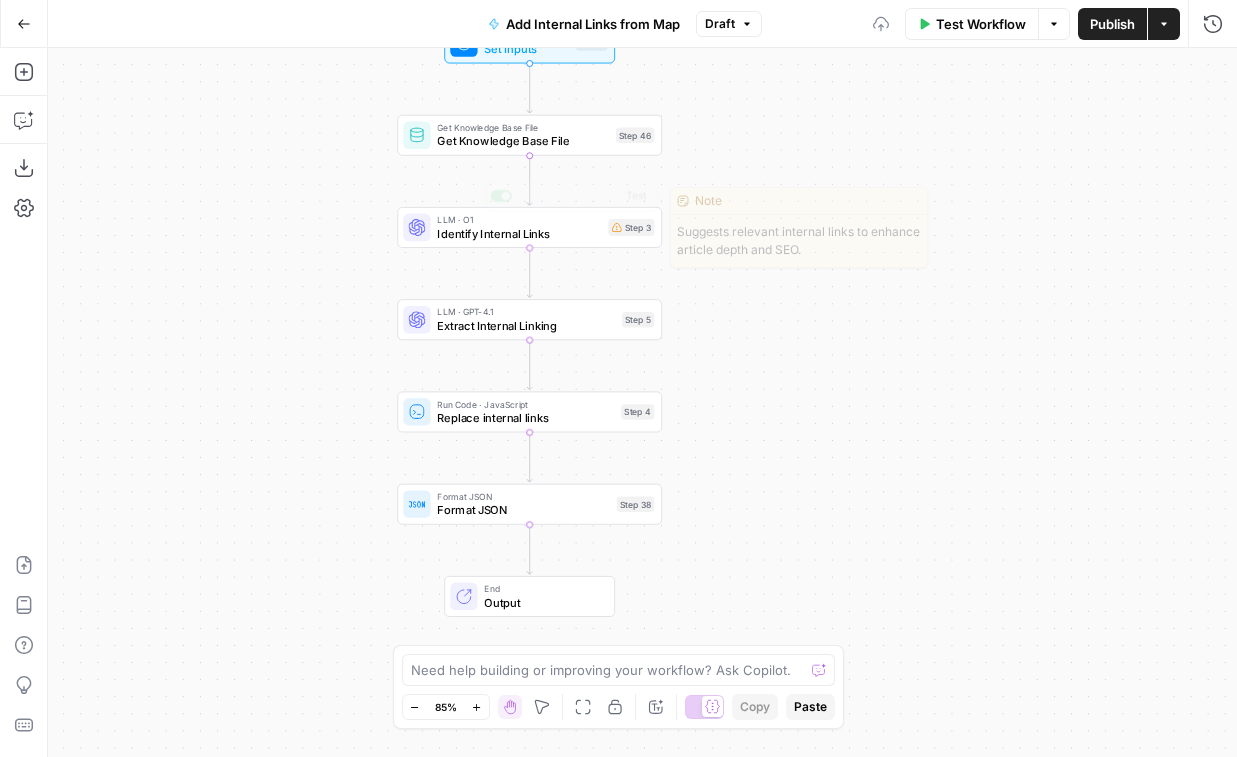 click on "Get Knowledge Base File" at bounding box center (523, 128) 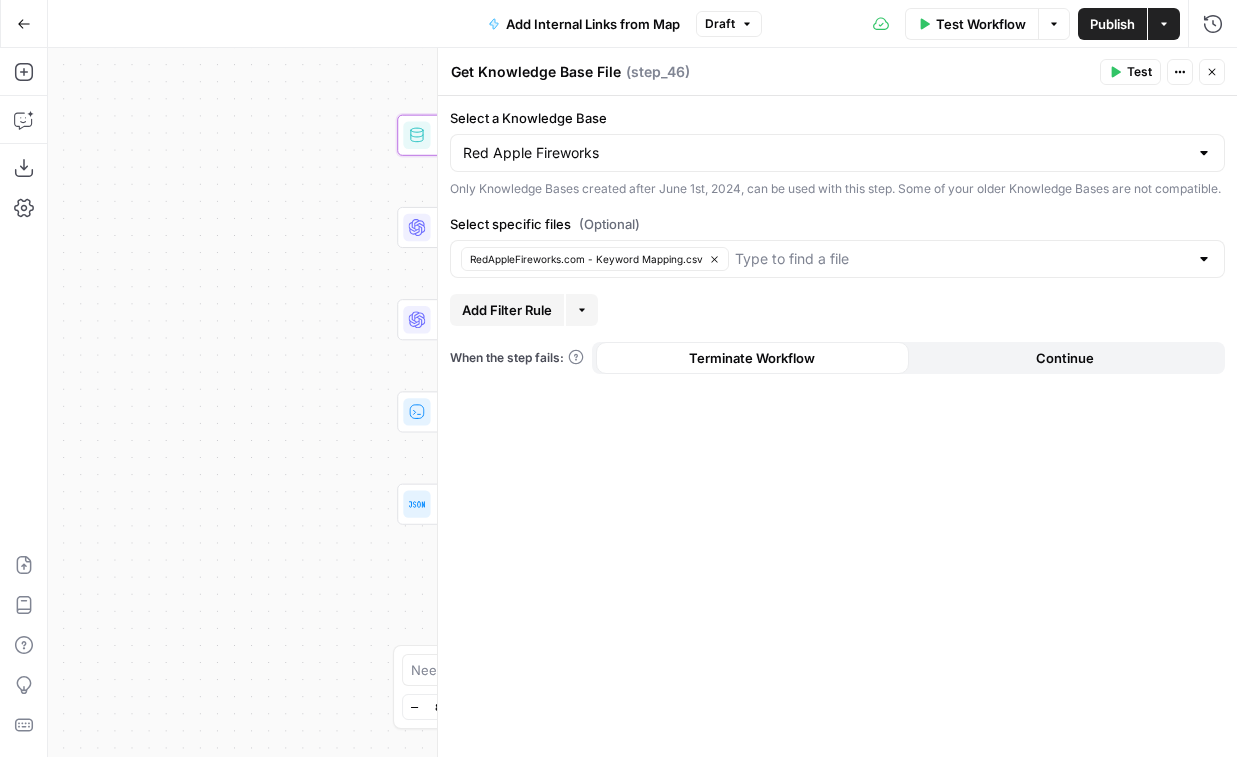 click on "More" at bounding box center [582, 310] 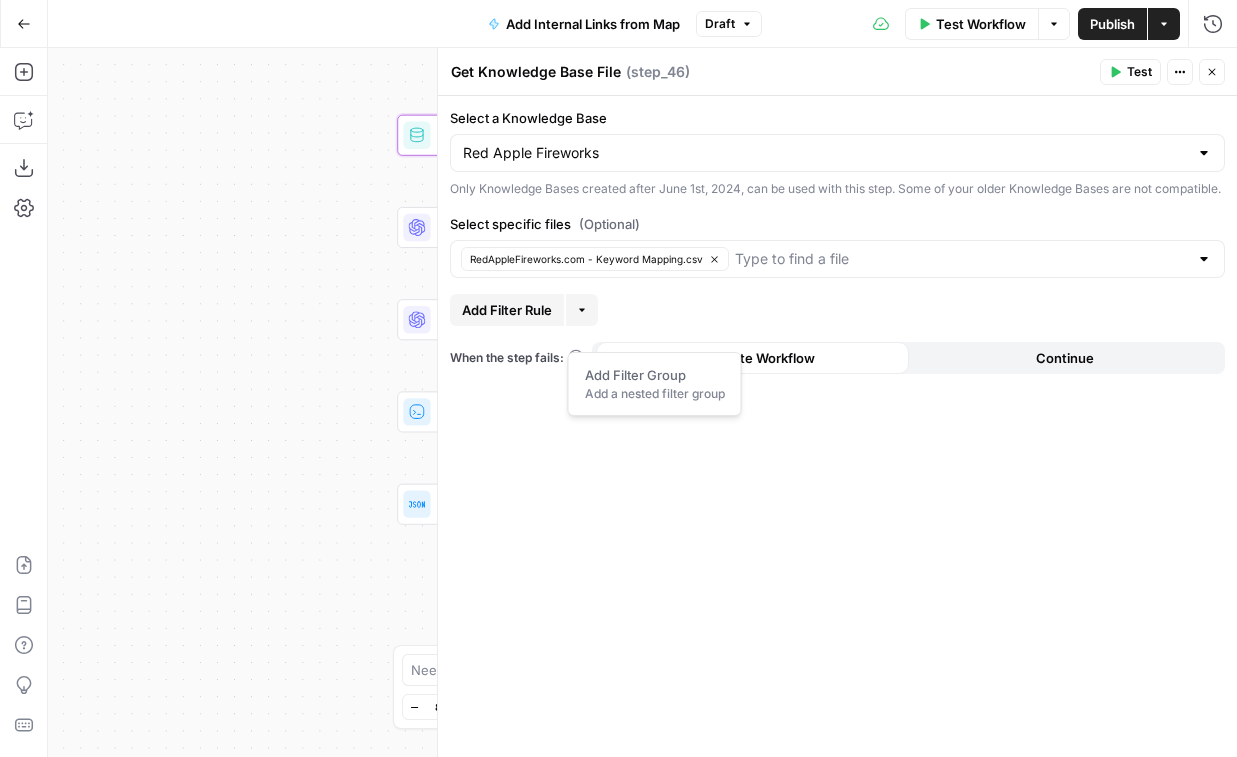 click on "Continue" at bounding box center (1065, 358) 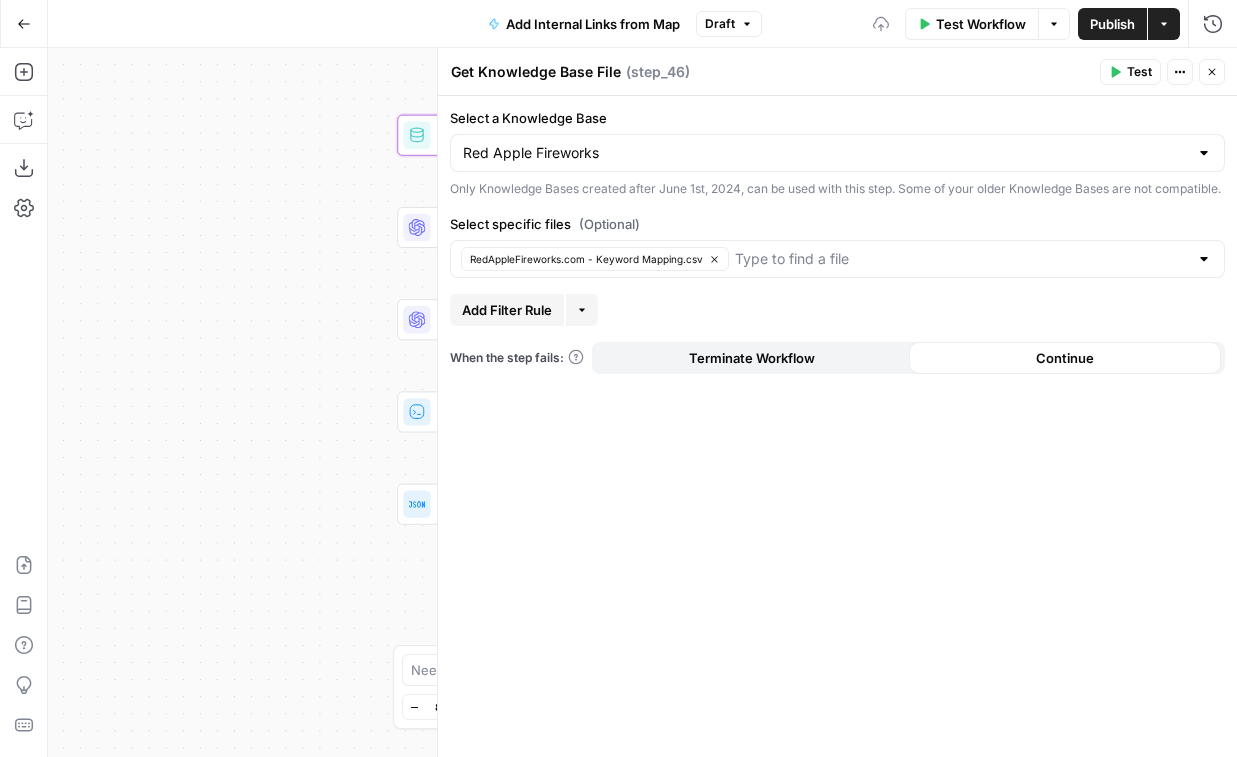 click on "Terminate Workflow" at bounding box center [752, 358] 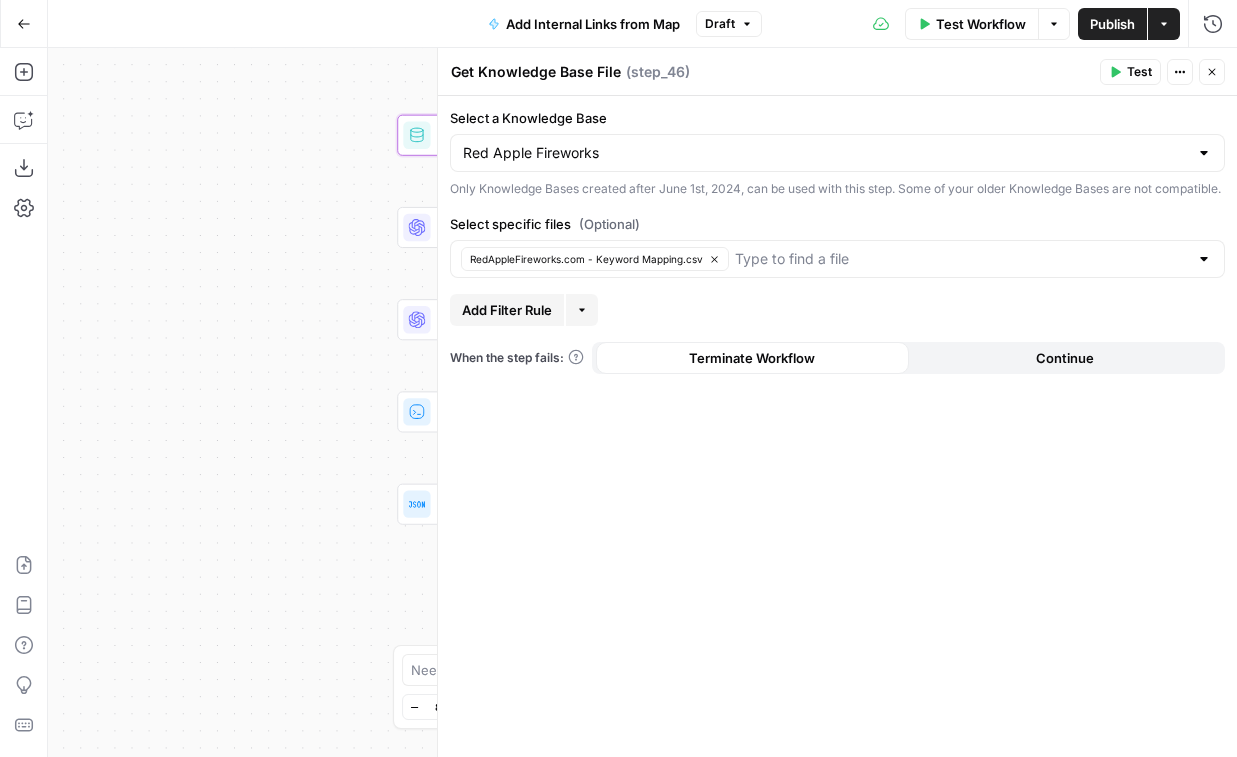 click on "Close" at bounding box center (1212, 72) 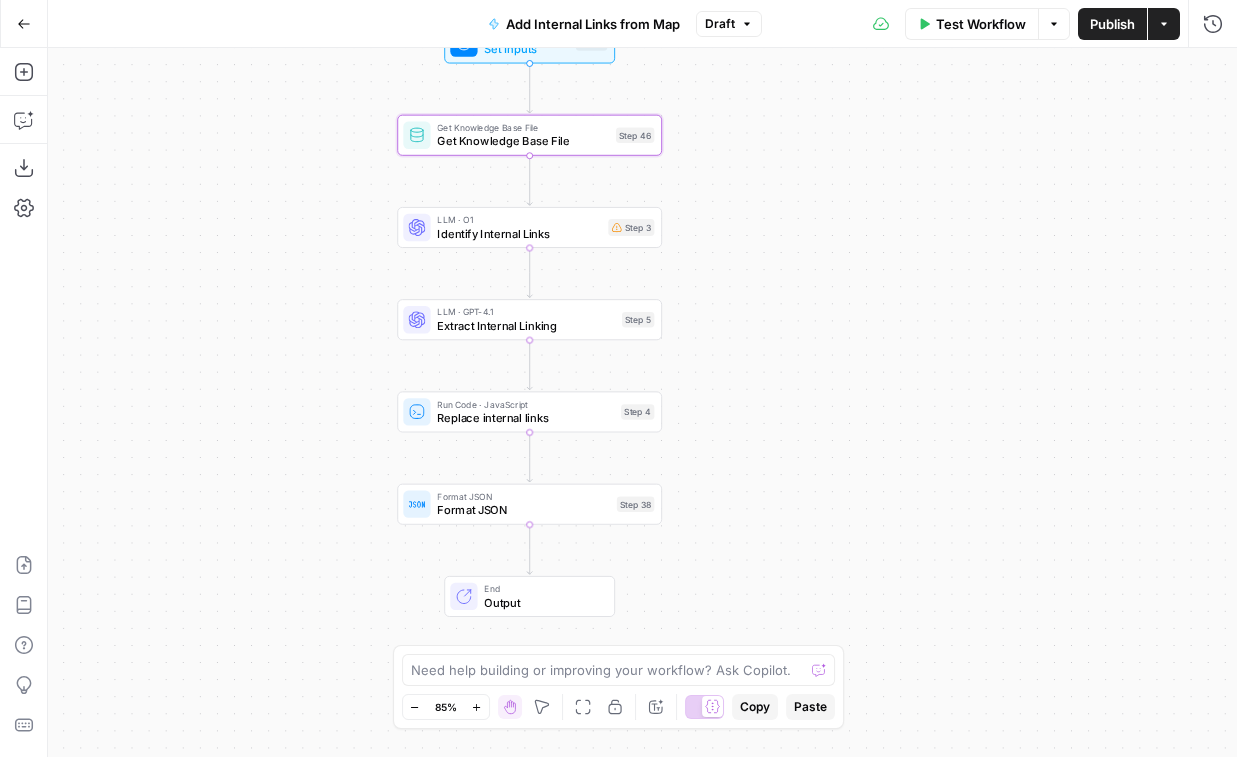 click on "LLM · O1" at bounding box center (519, 220) 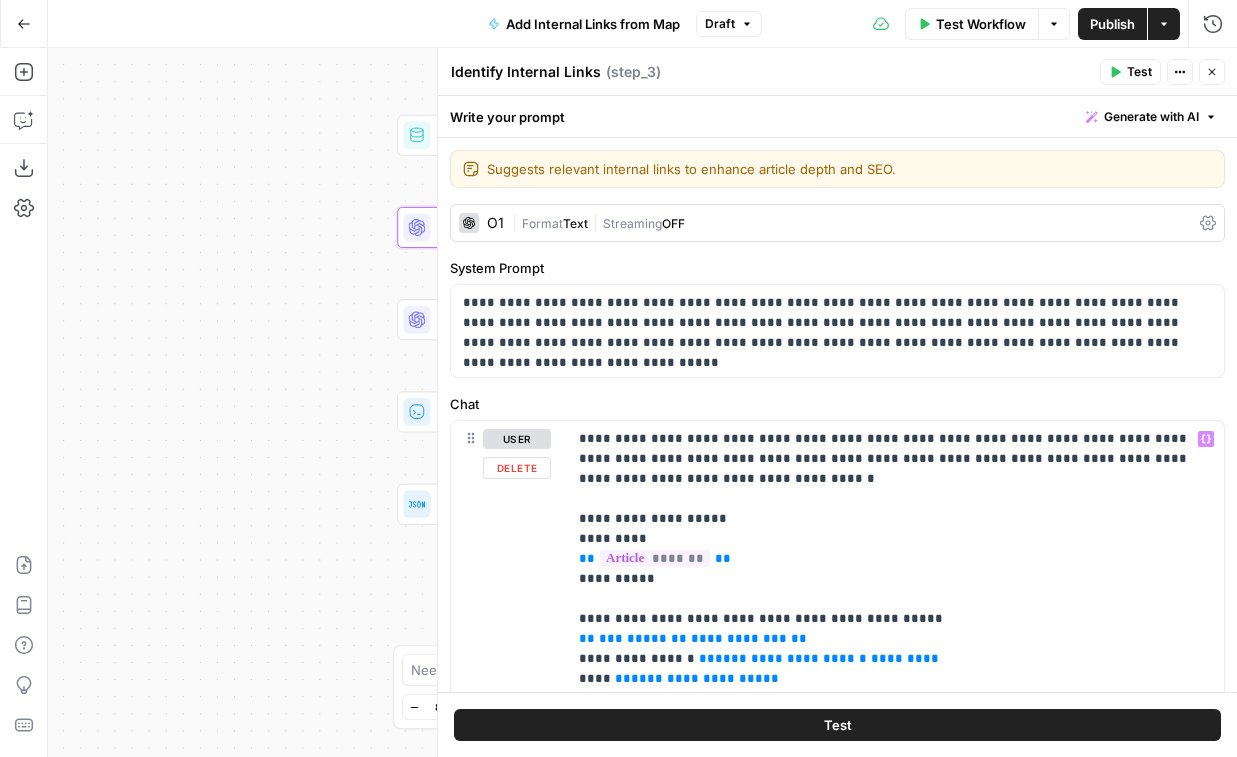 scroll, scrollTop: 280, scrollLeft: 0, axis: vertical 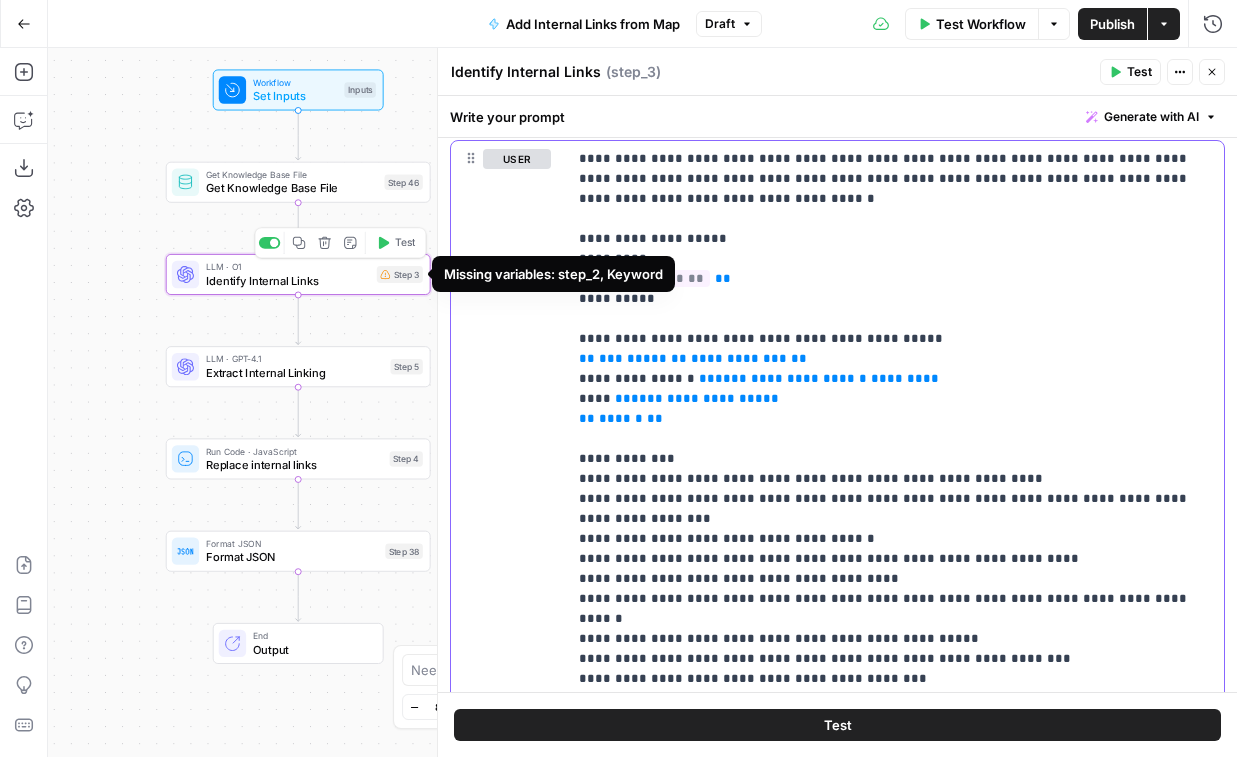 click on "**********" at bounding box center [895, 539] 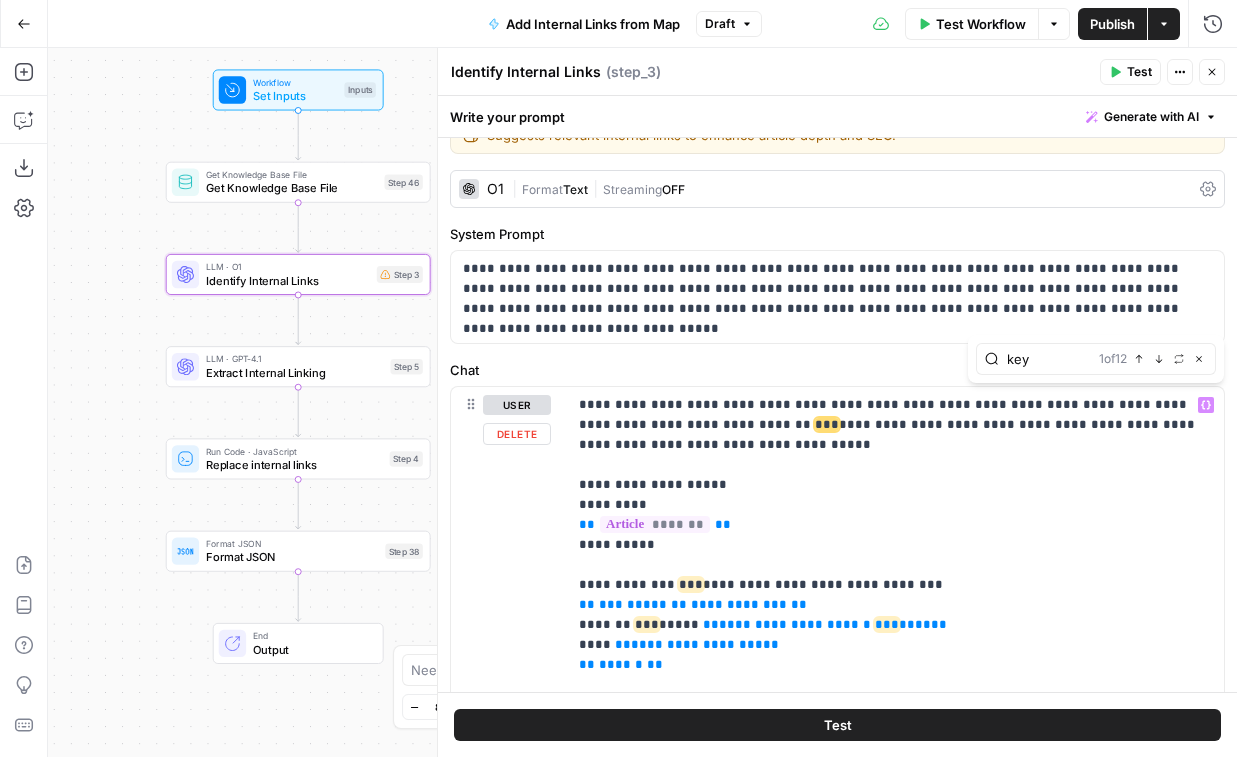 scroll, scrollTop: 141, scrollLeft: 0, axis: vertical 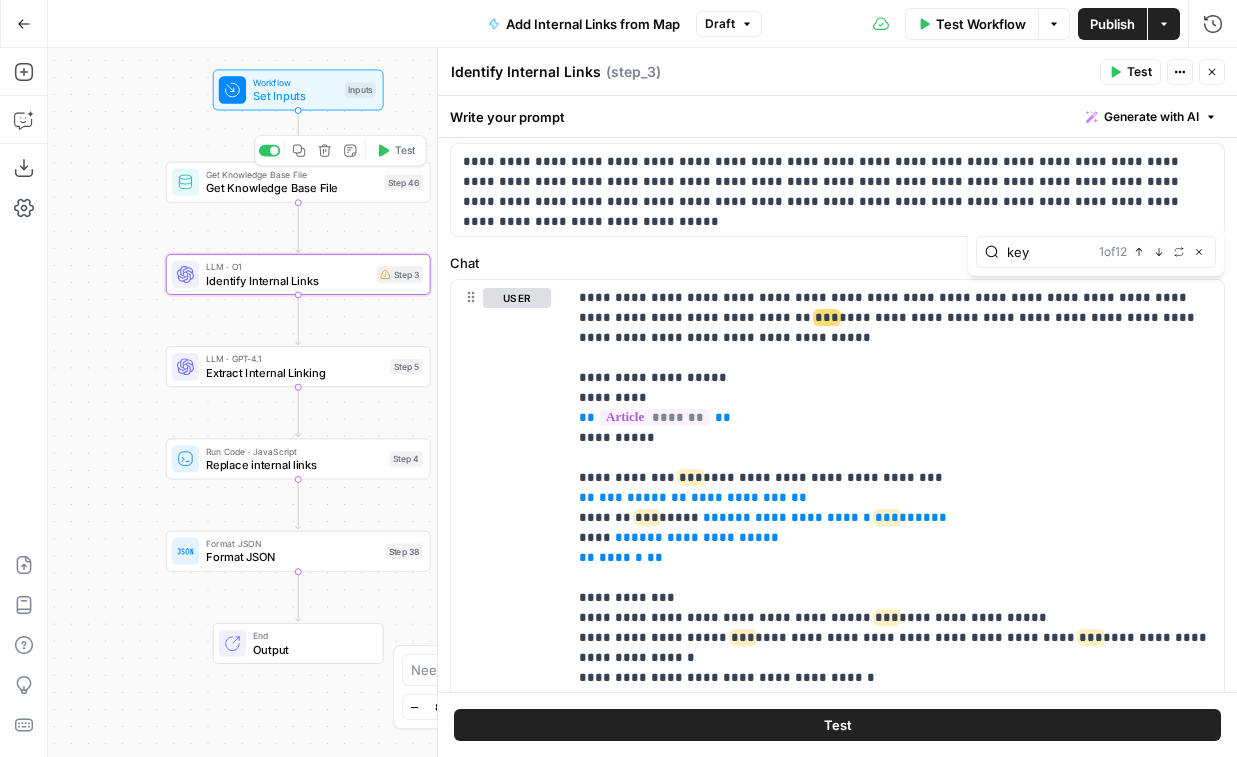 type on "key" 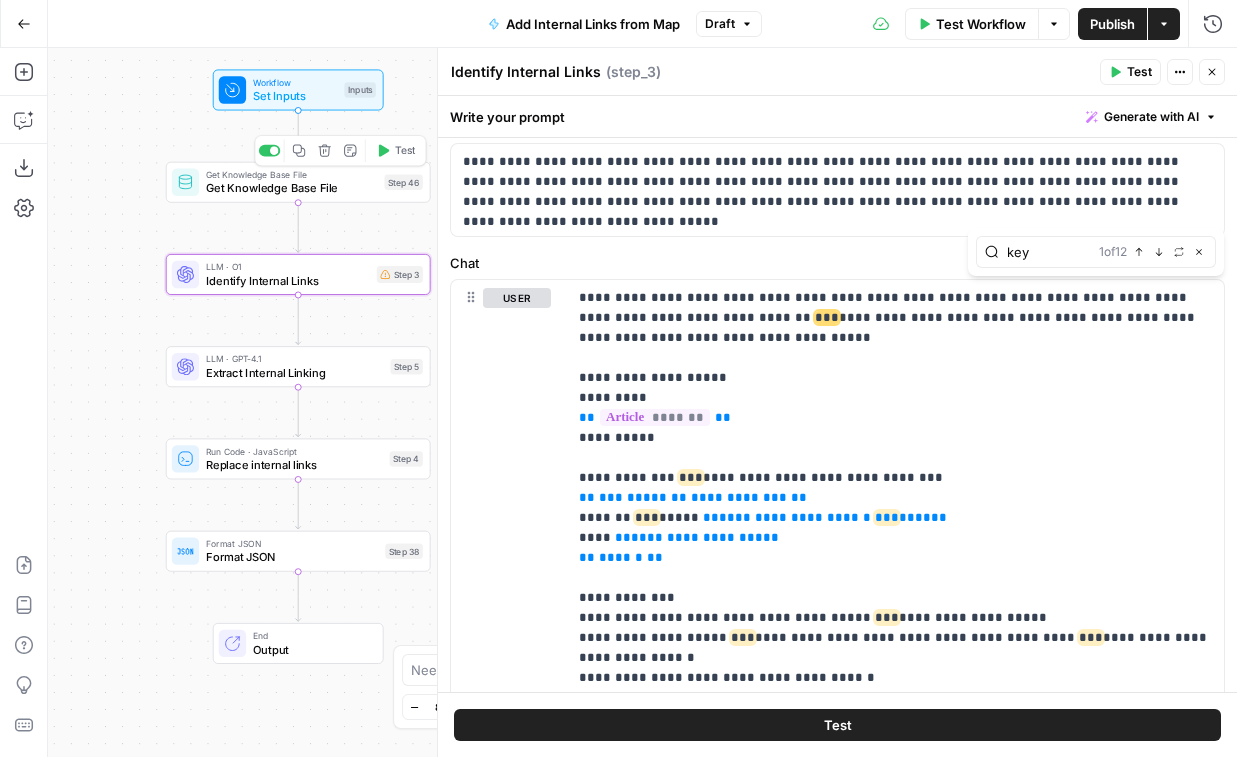 click on "Test" at bounding box center [405, 150] 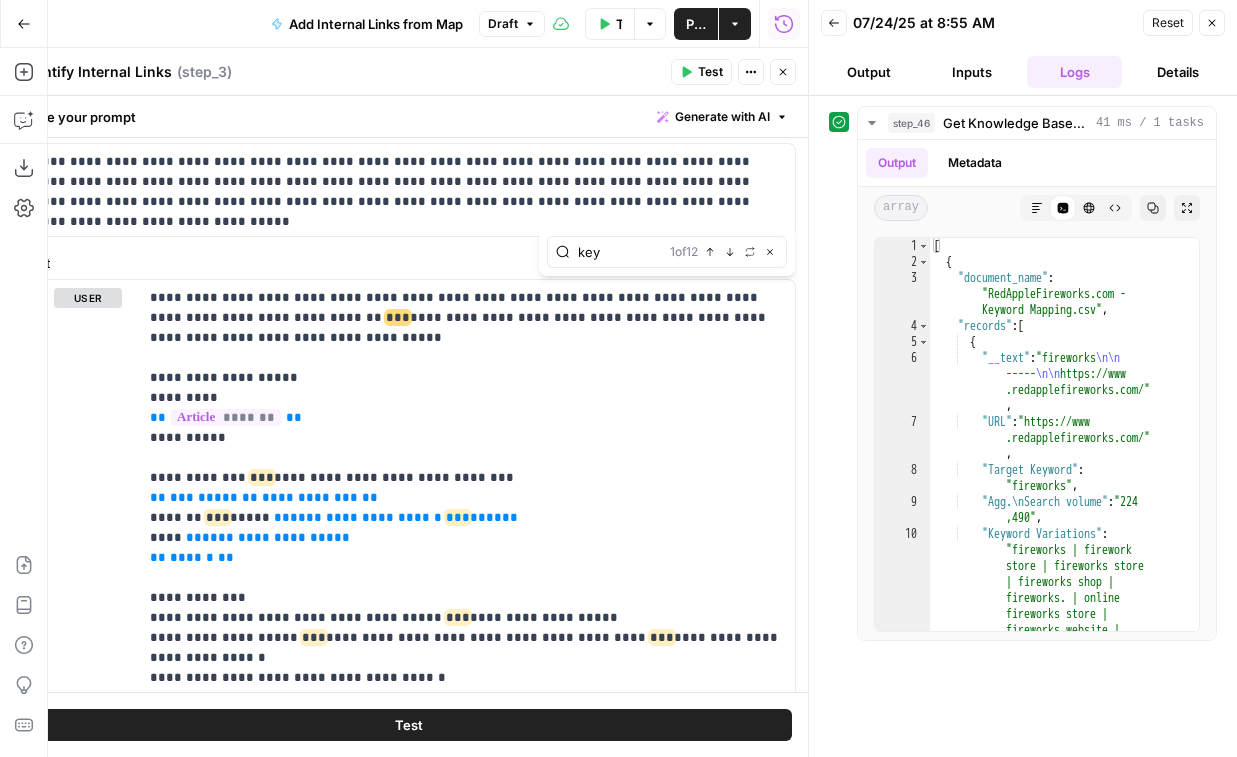 click 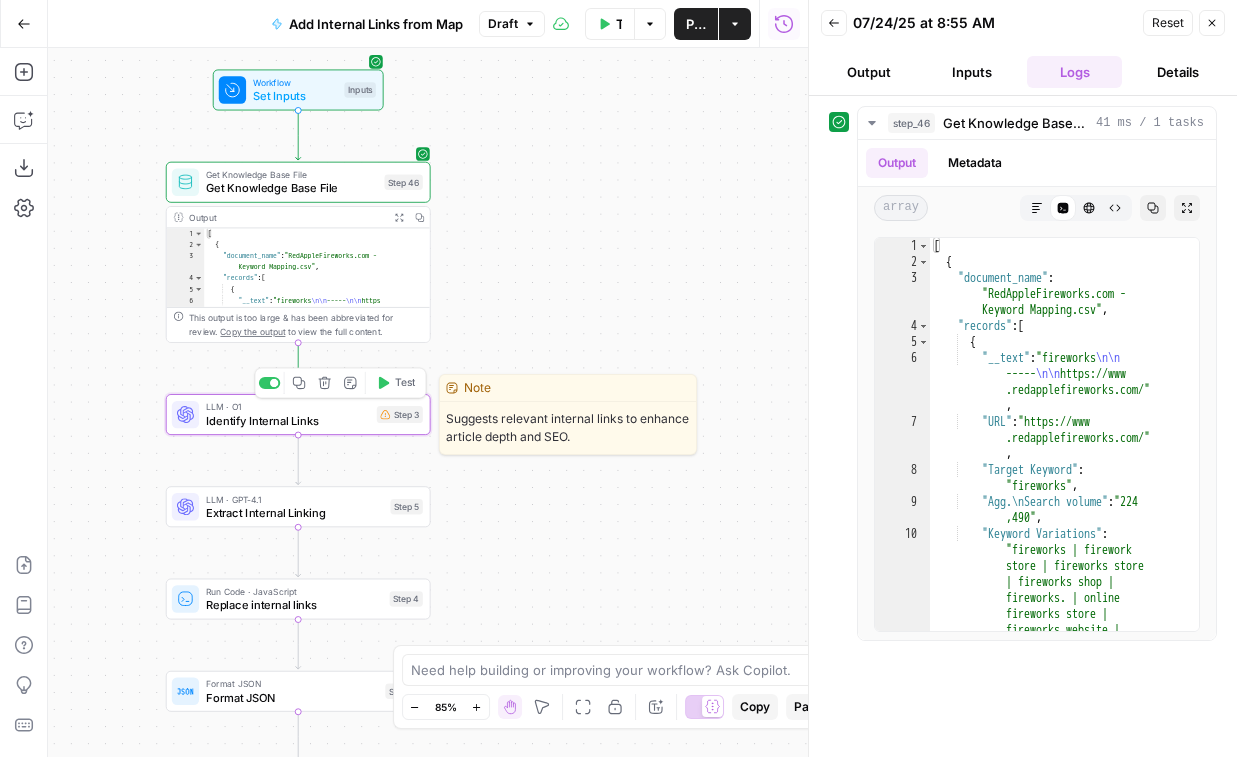 click on "Test" at bounding box center (405, 382) 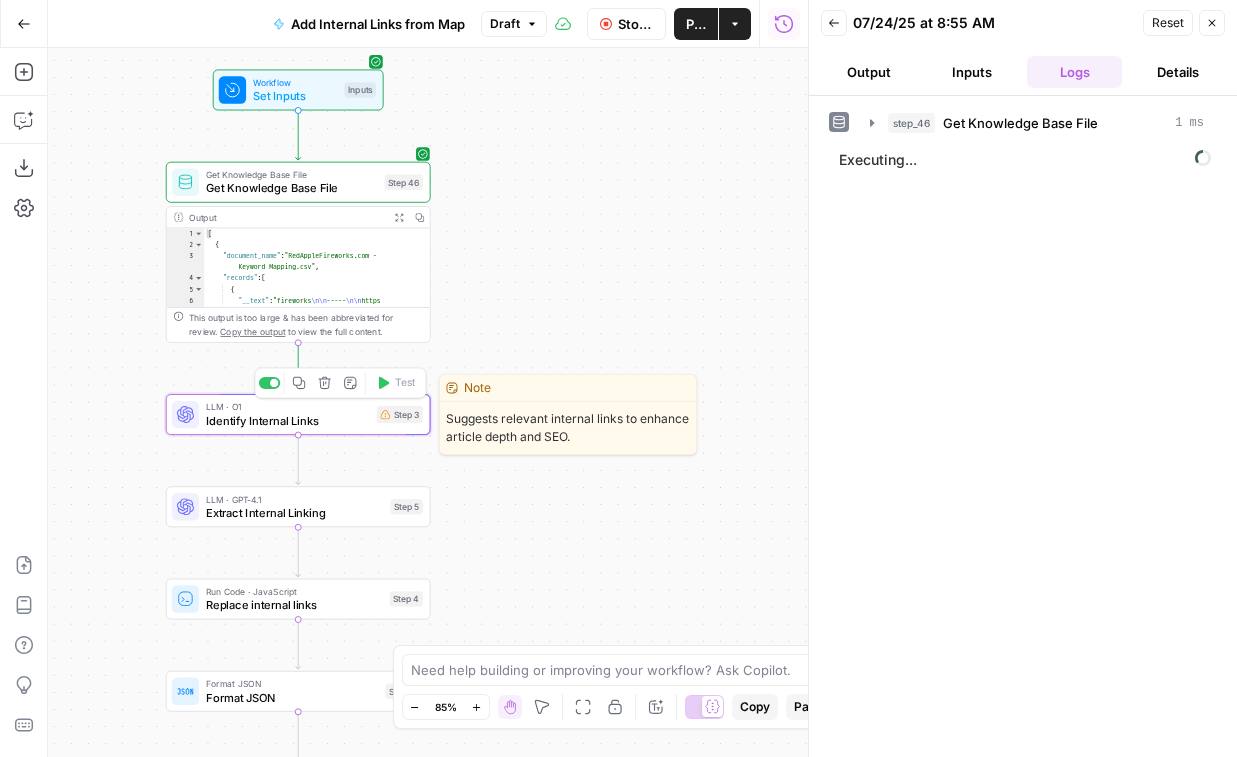 click on "LLM · O1 Identify Internal Links Step 3 Copy step Delete step Edit Note Test" at bounding box center (297, 414) 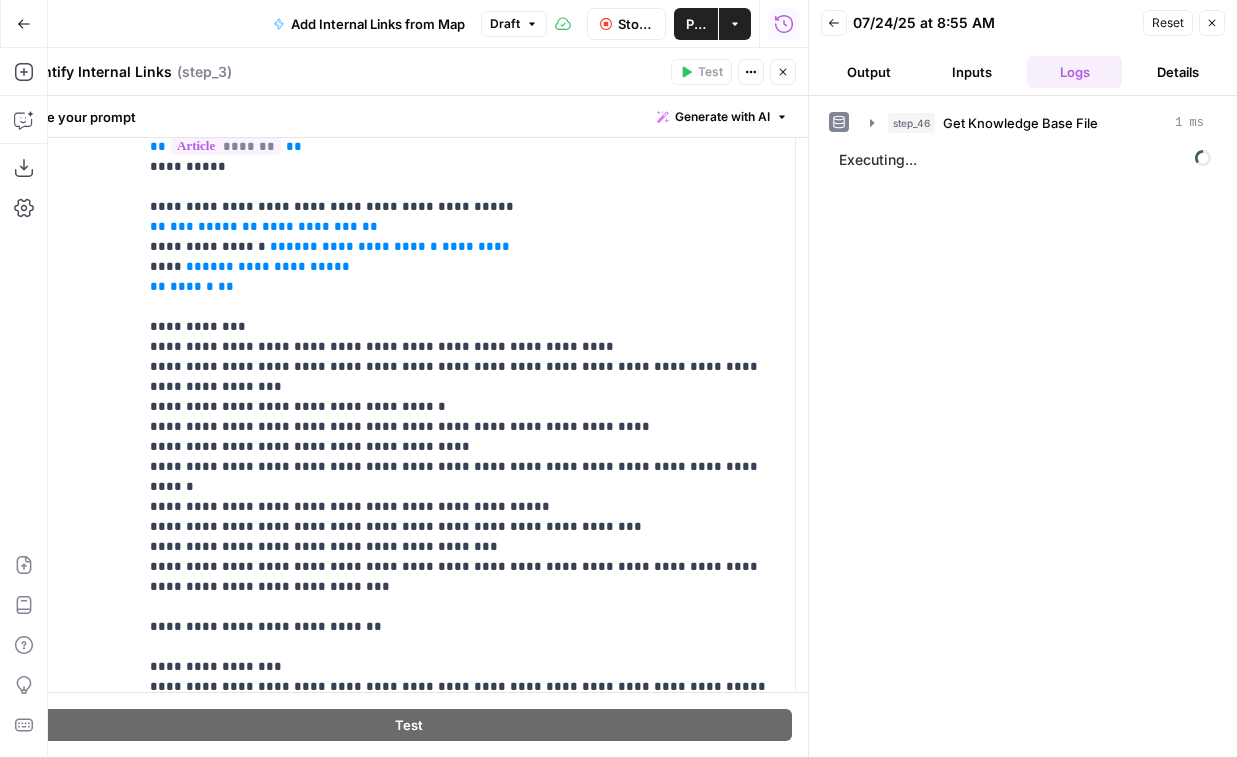 scroll, scrollTop: 321, scrollLeft: 0, axis: vertical 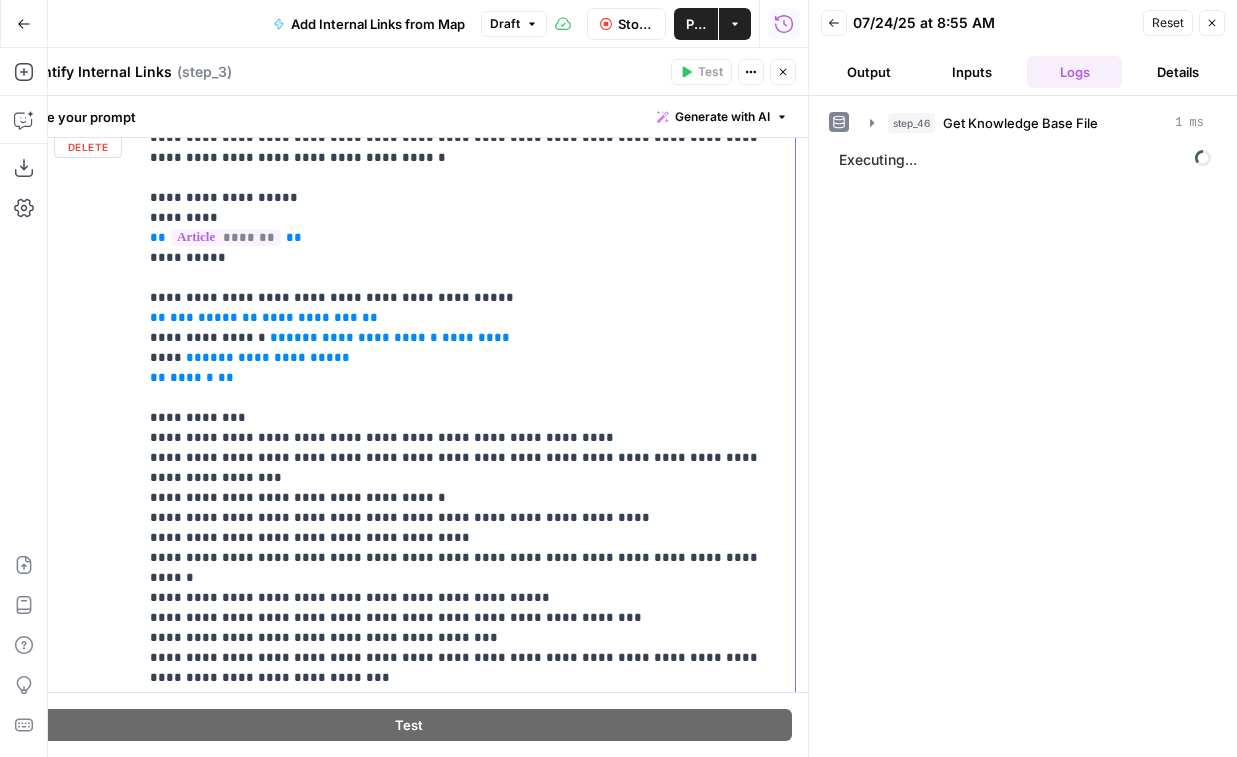 click on "*******" at bounding box center [468, 337] 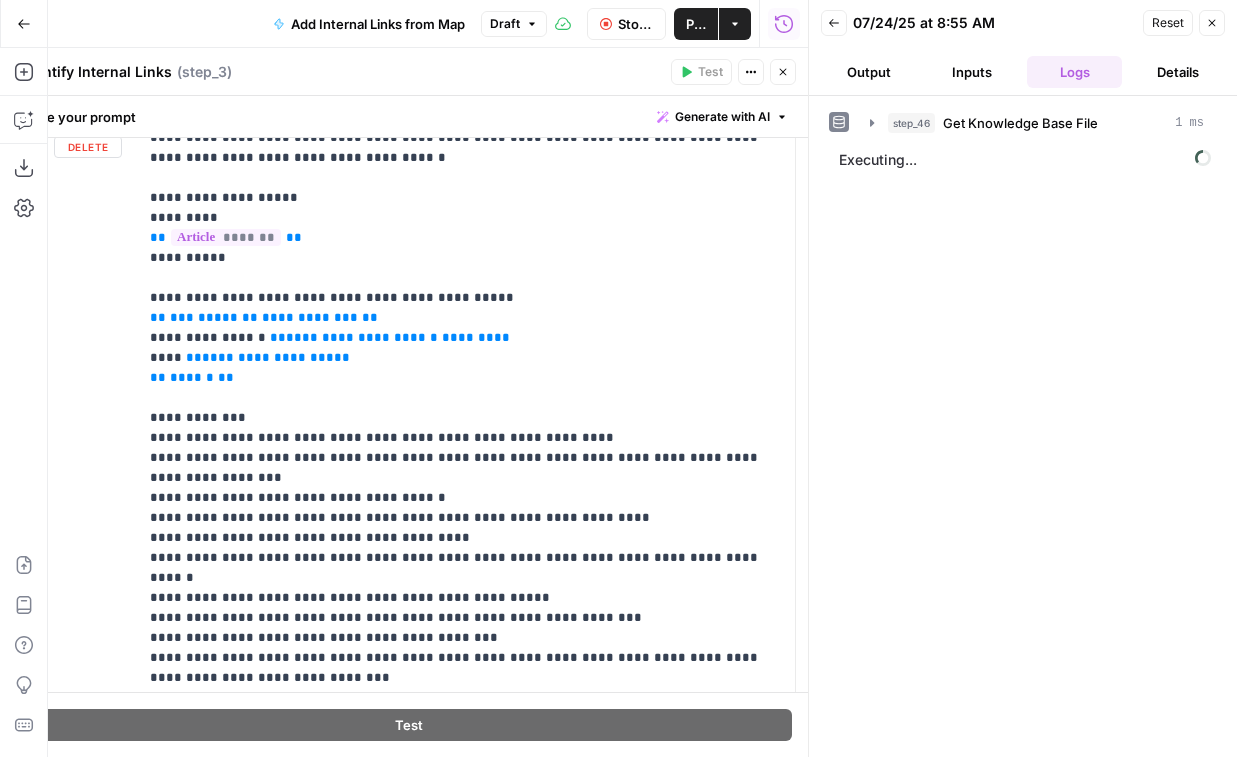 click on "Stop Run" at bounding box center (635, 24) 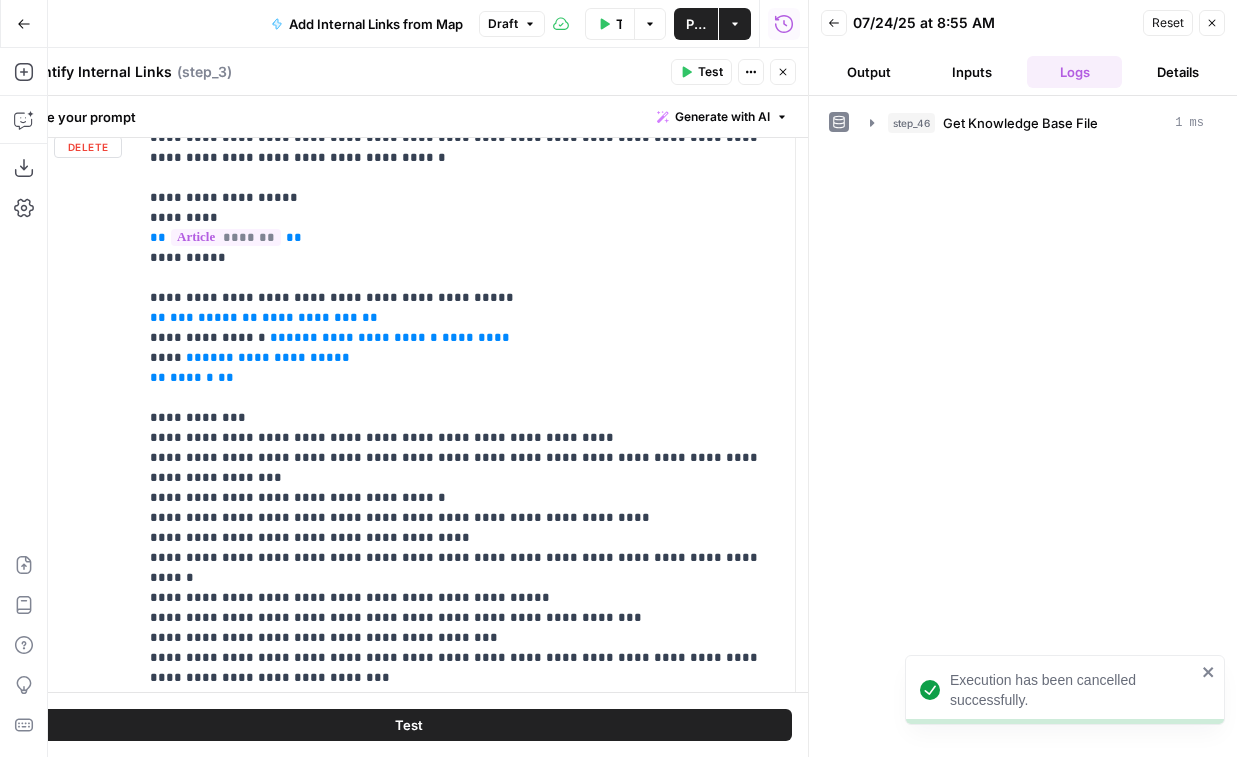 click on "Identify Internal Links Identify Internal Links  ( step_3 ) Test Actions Close" at bounding box center (408, 72) 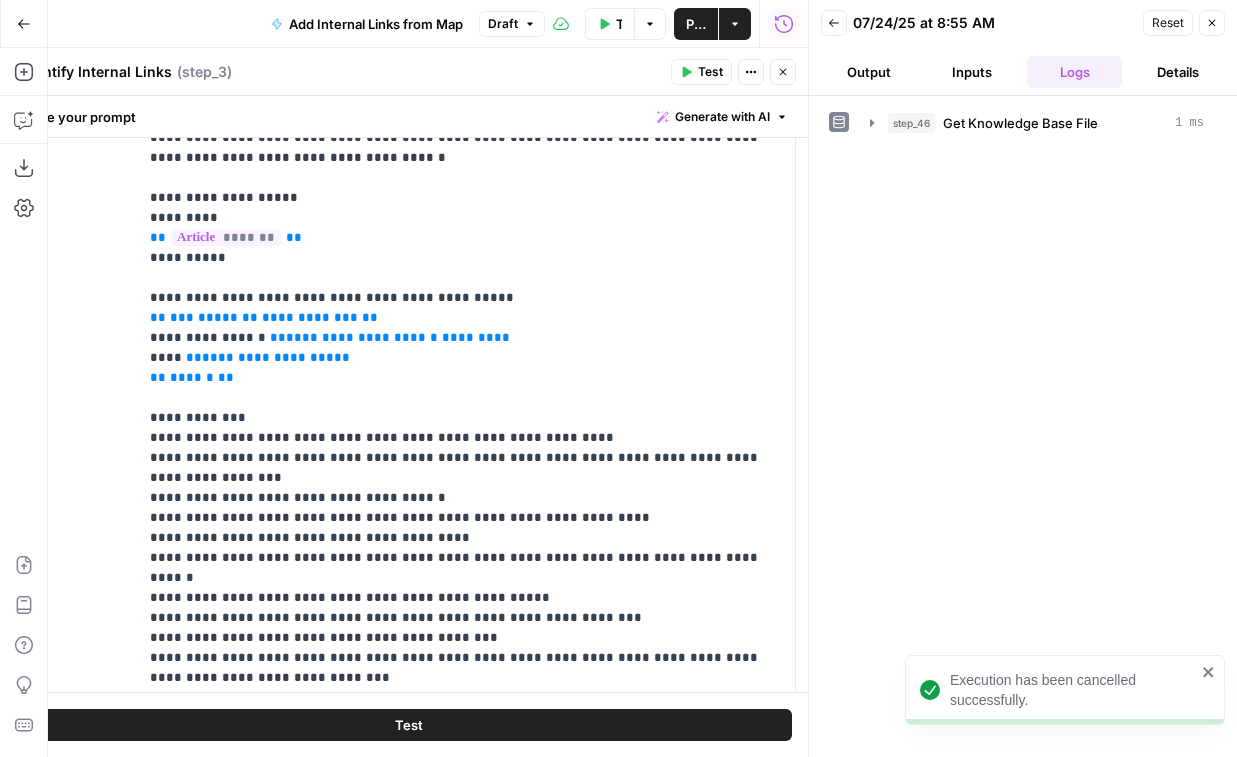 click 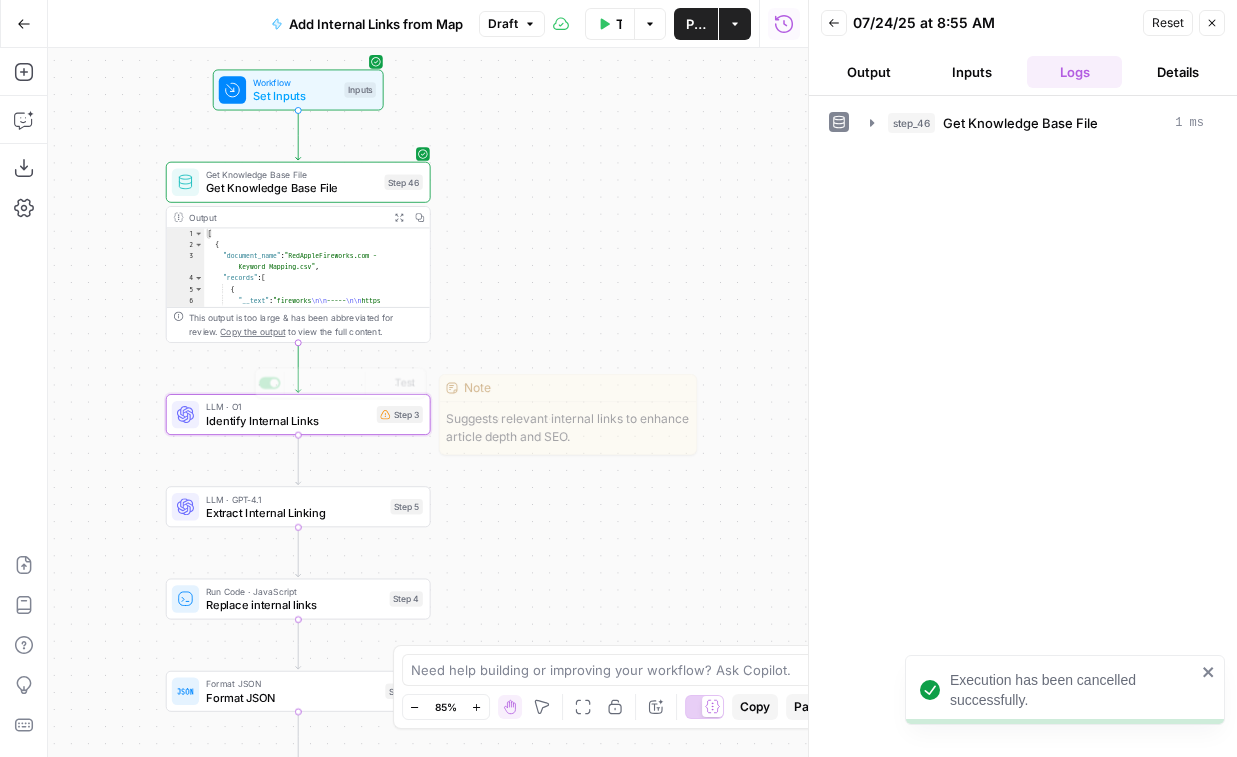 click on "fireworks
-----
https ://www.redapplefireworks.com/" at bounding box center [428, 402] 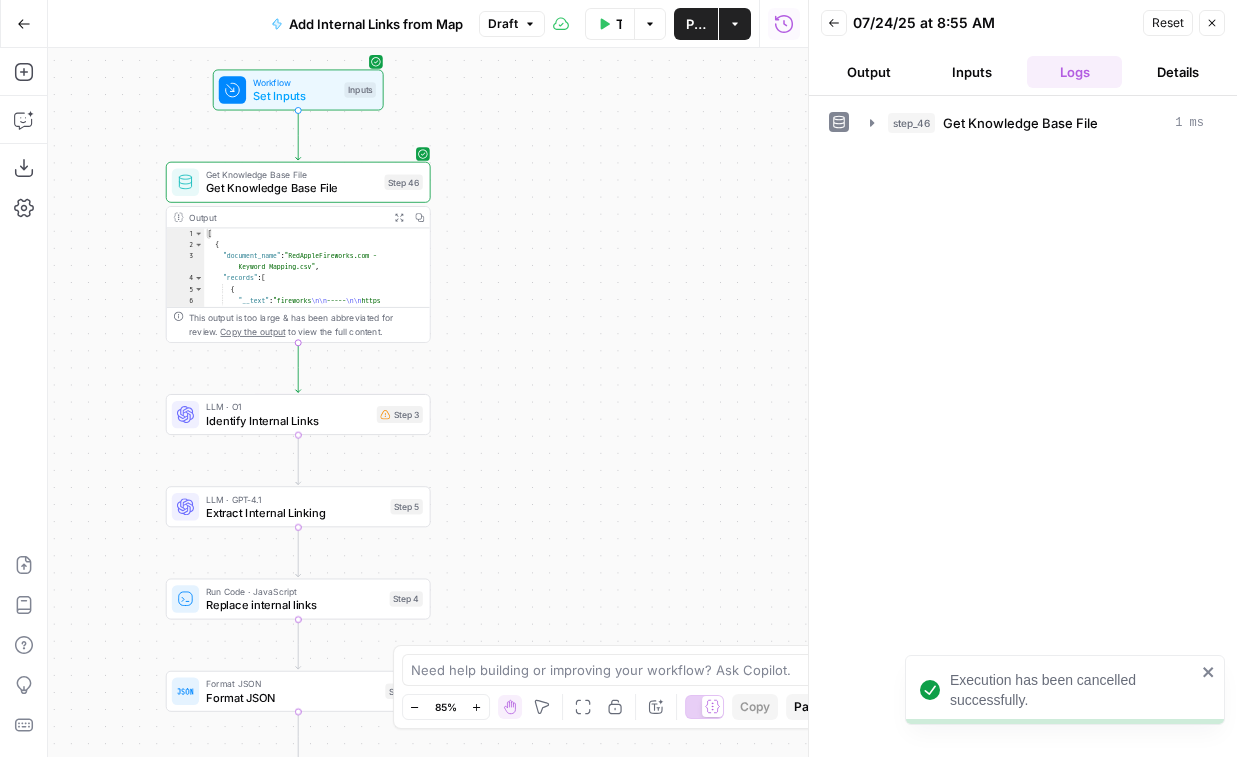 click on "Identify Internal Links" at bounding box center [288, 420] 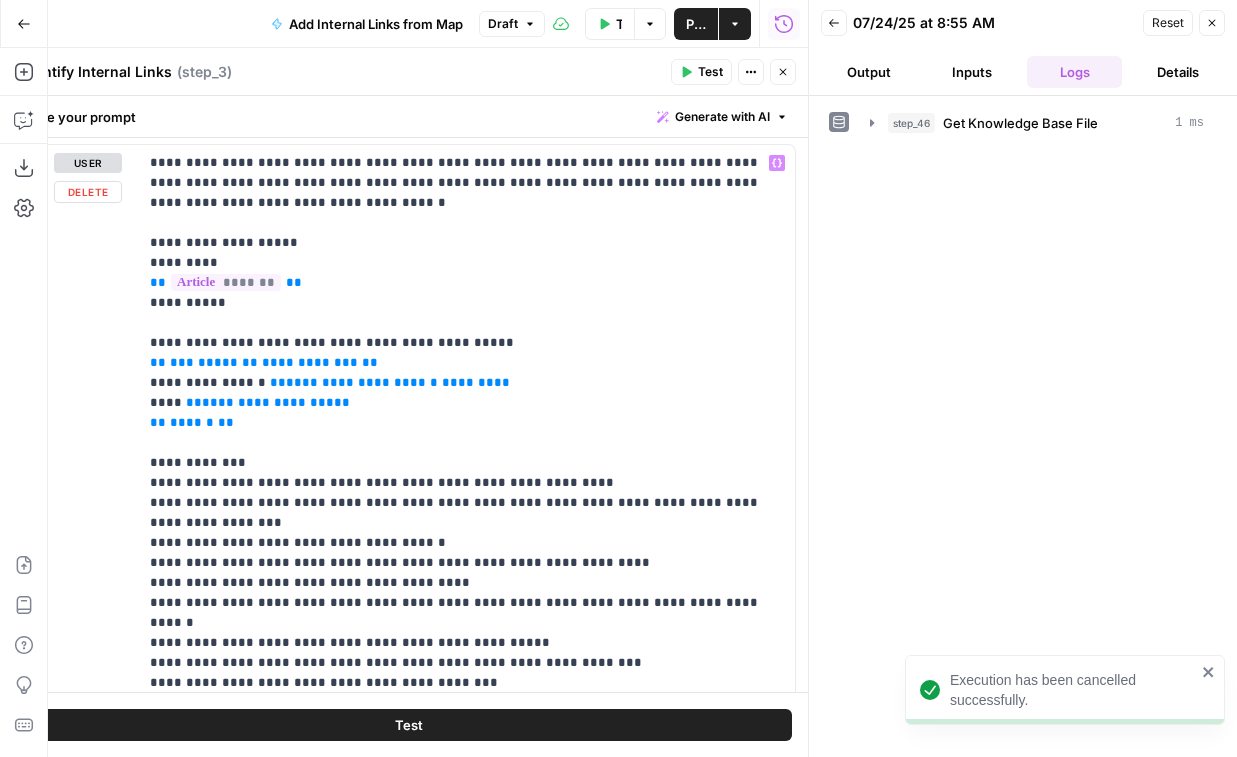 scroll, scrollTop: 274, scrollLeft: 0, axis: vertical 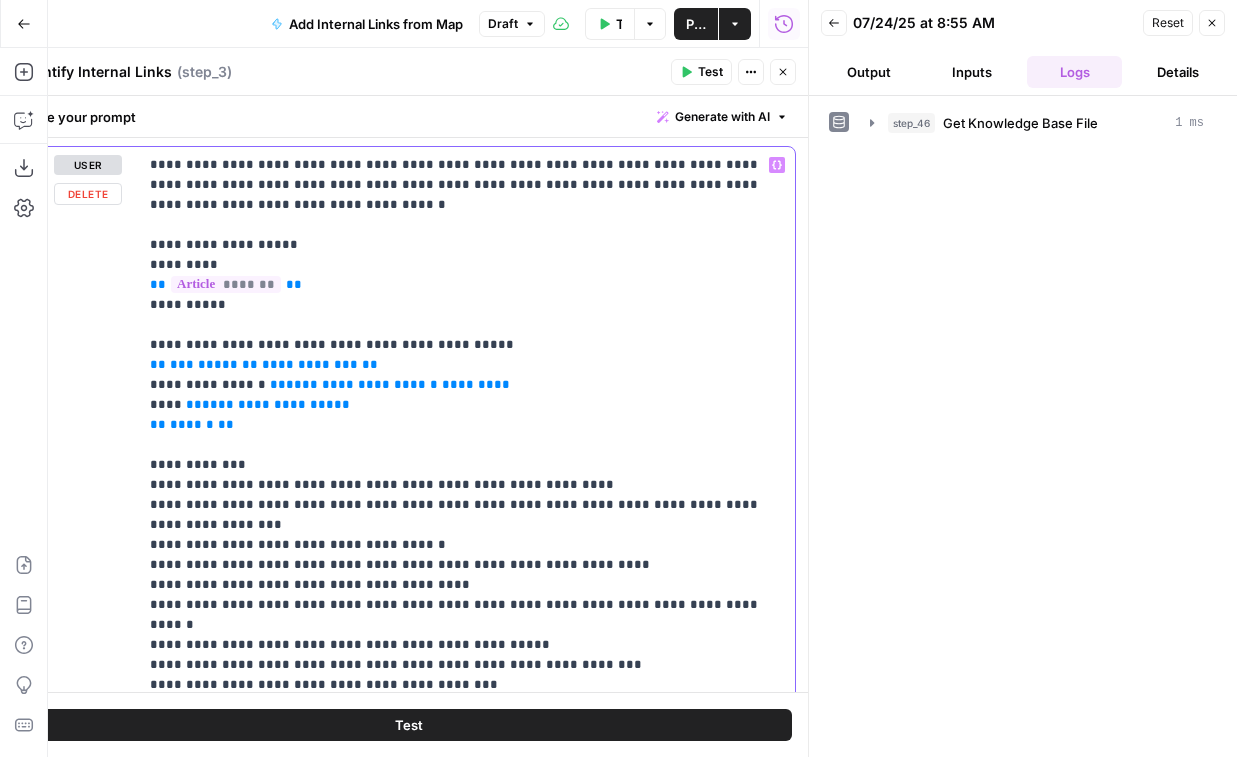 drag, startPoint x: 537, startPoint y: 385, endPoint x: 458, endPoint y: 383, distance: 79.025314 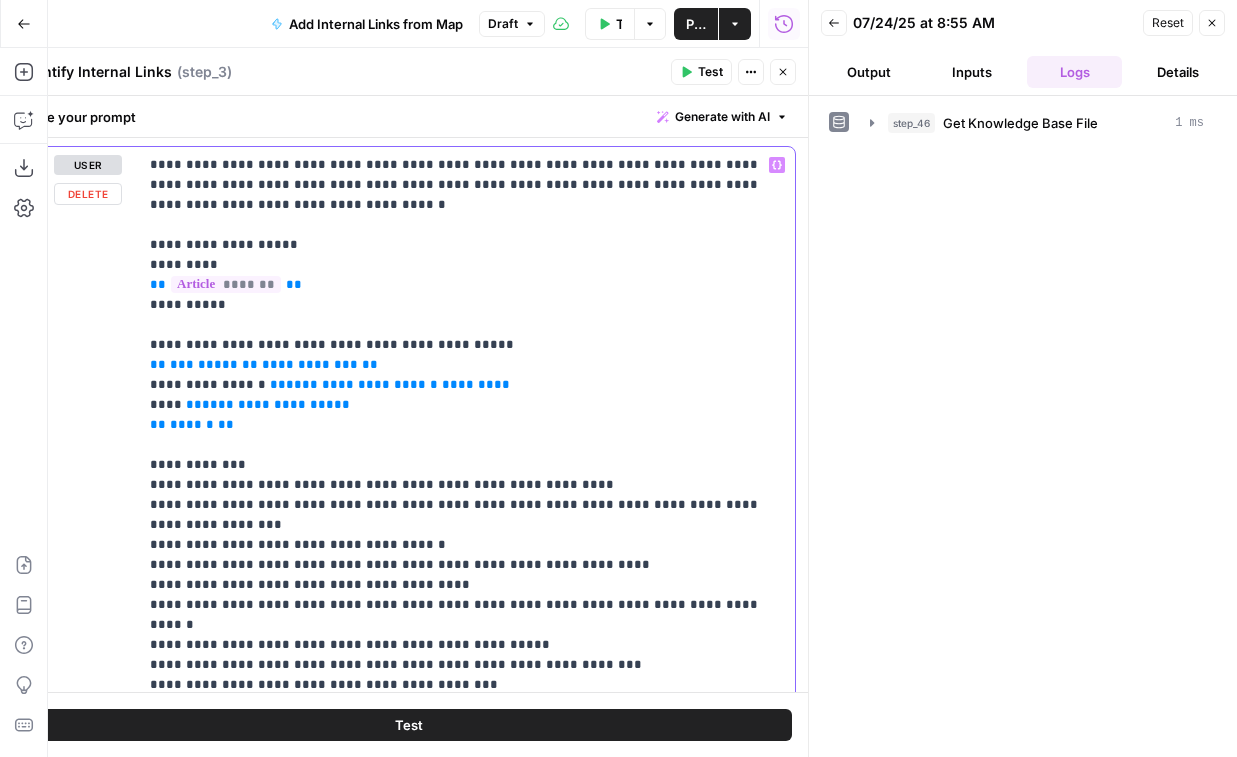 click on "**********" at bounding box center (466, 545) 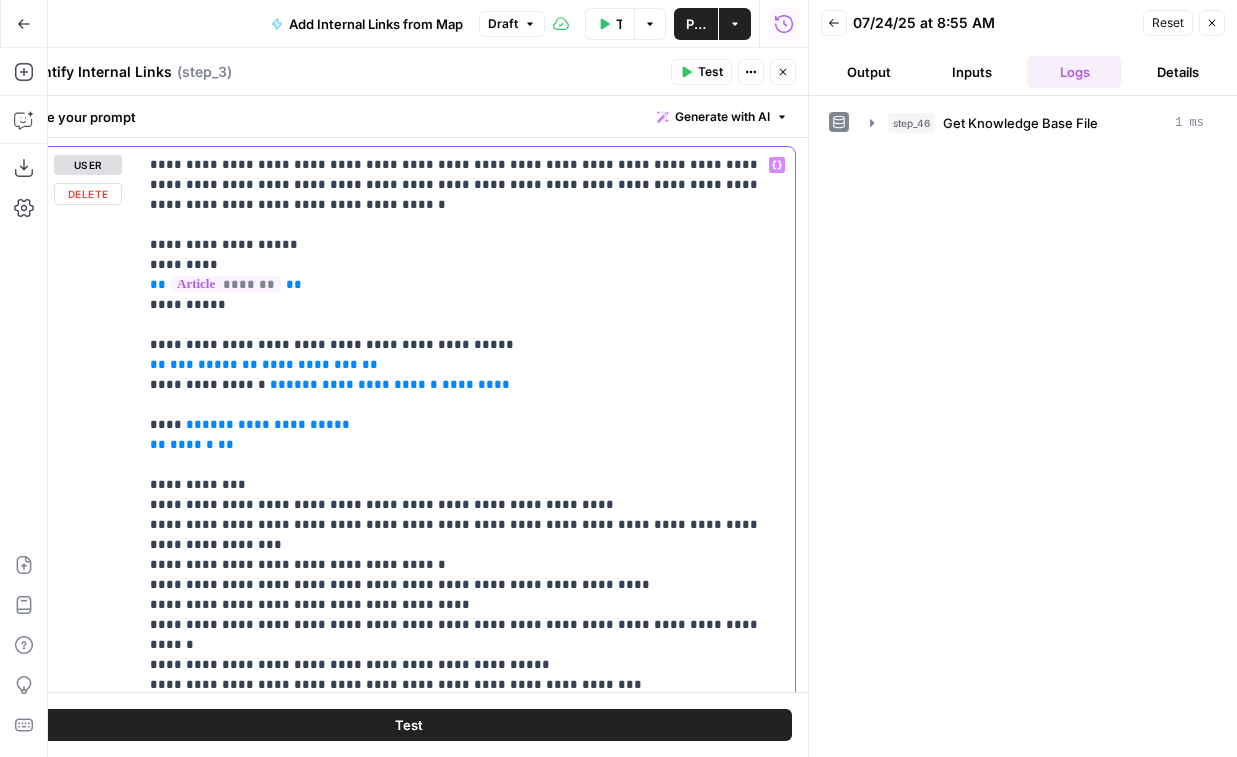 type 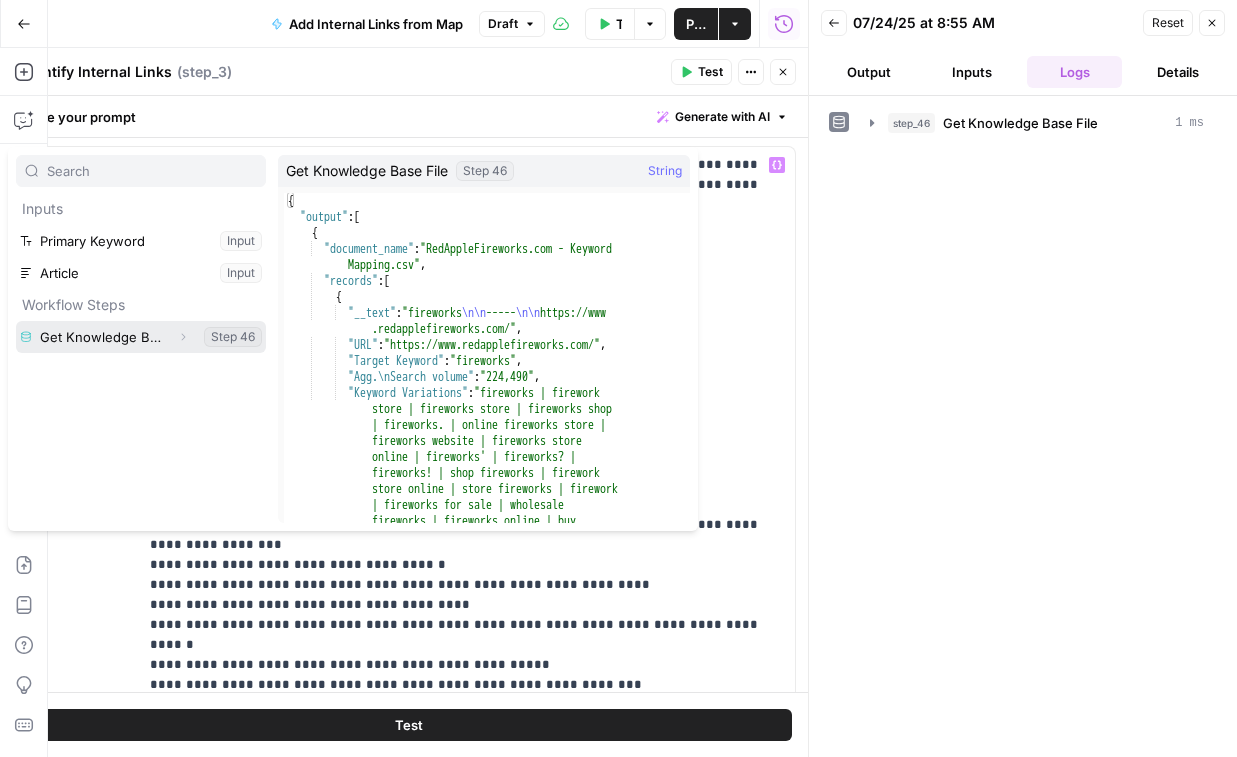 click 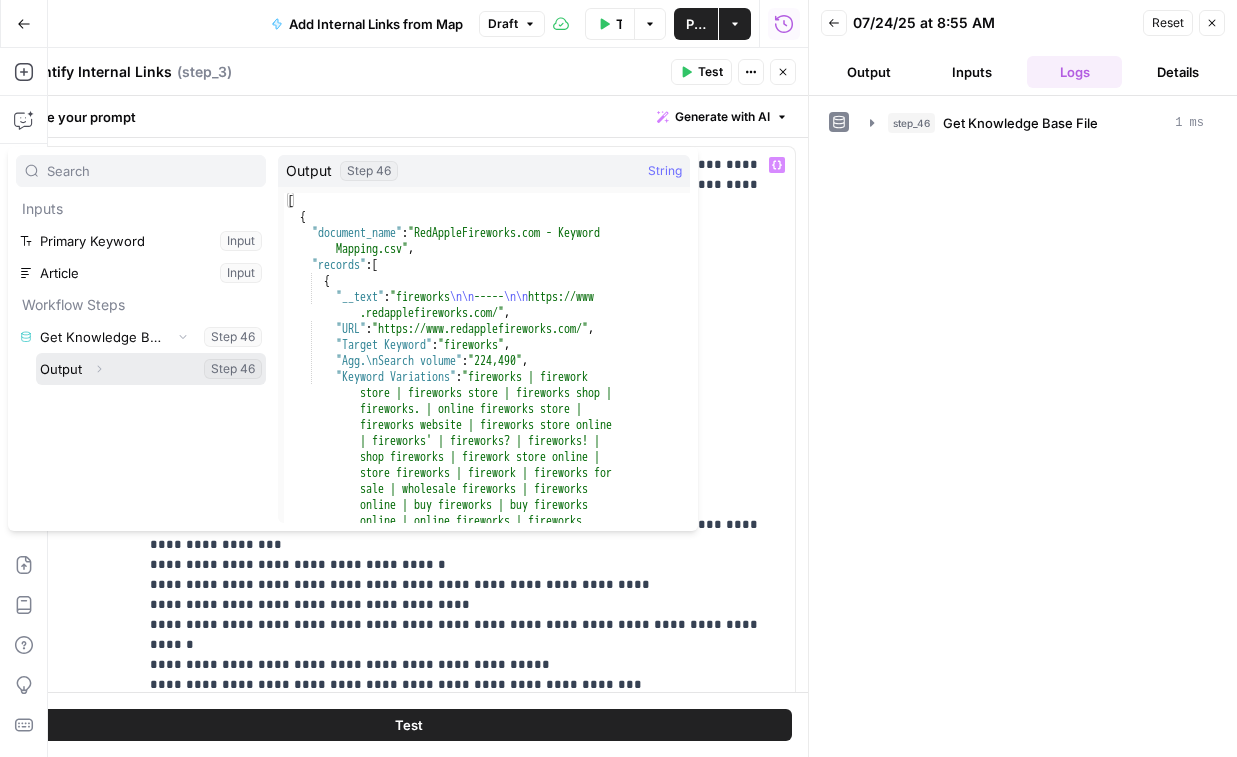 click 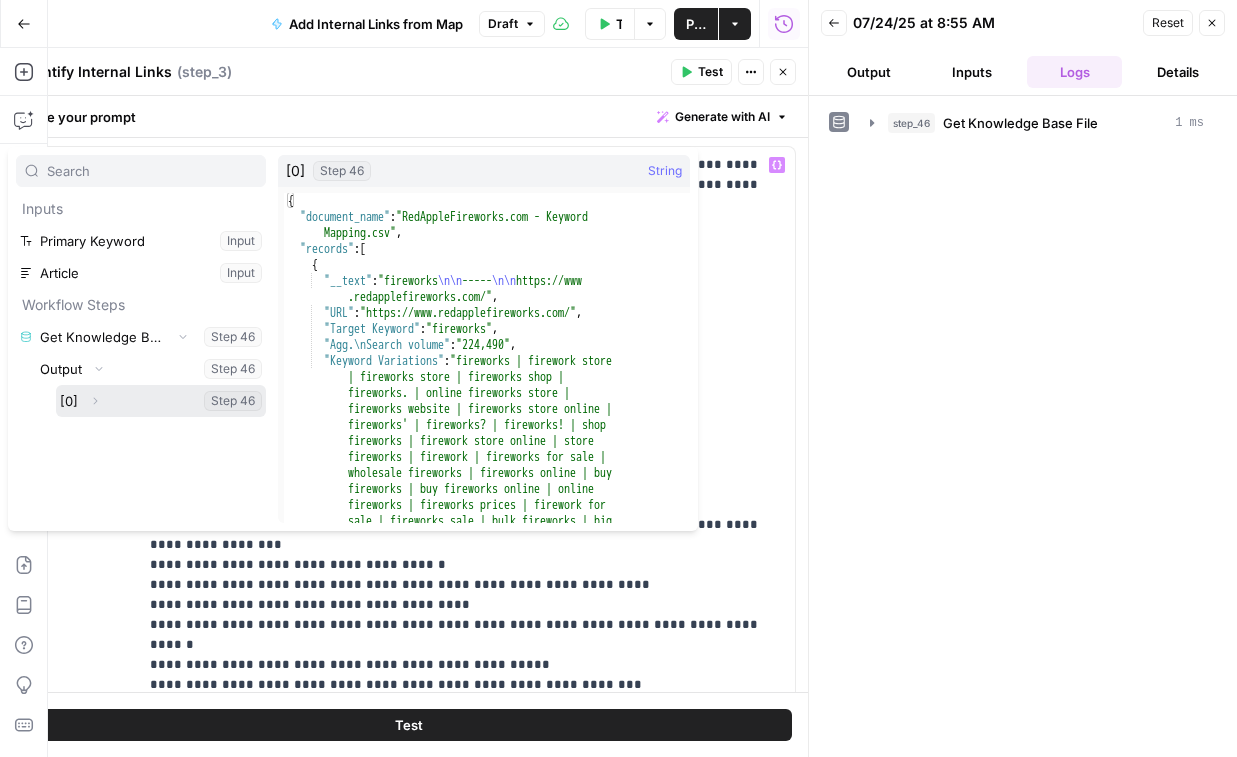 click 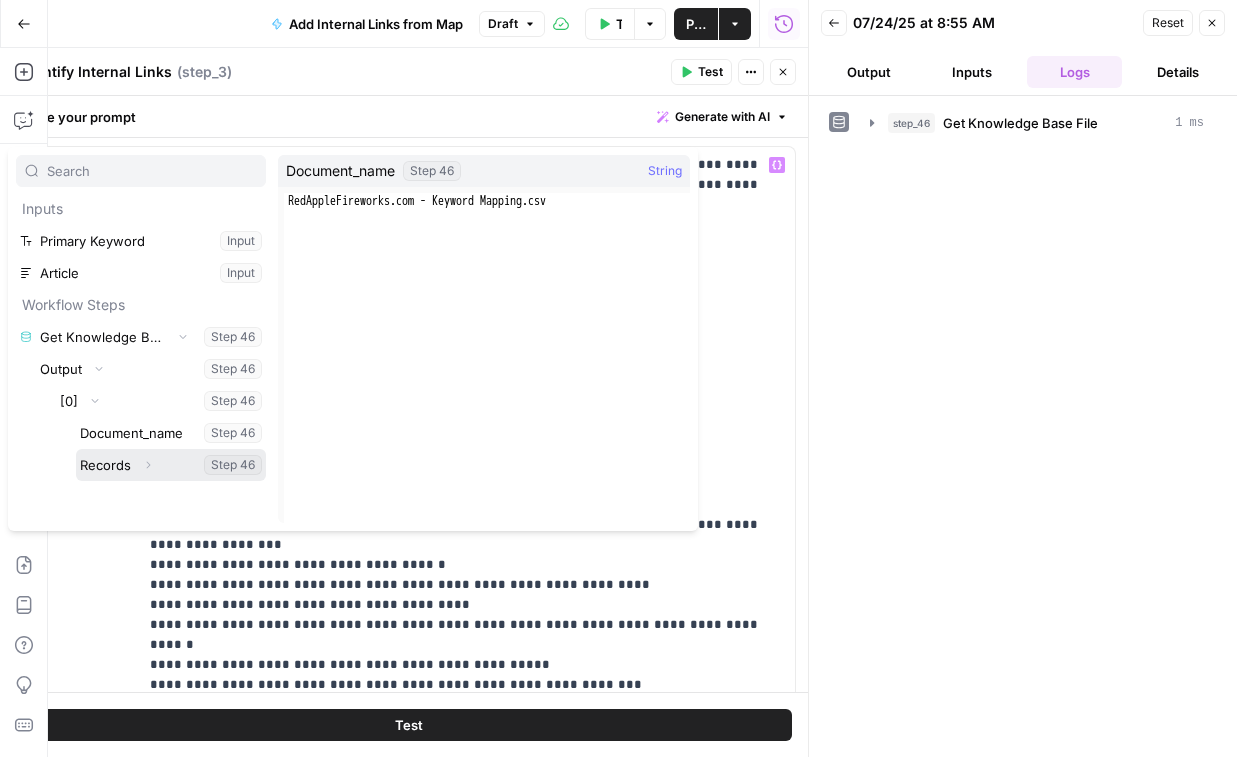 click 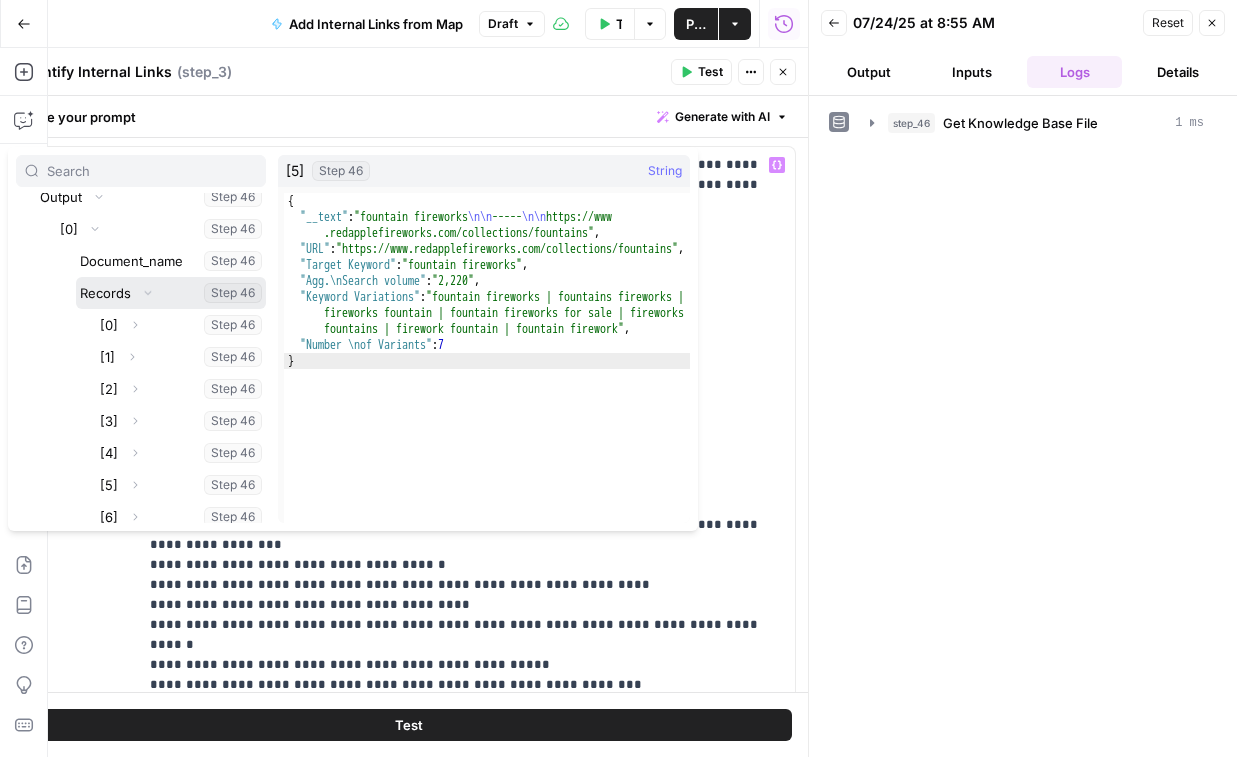 scroll, scrollTop: 186, scrollLeft: 0, axis: vertical 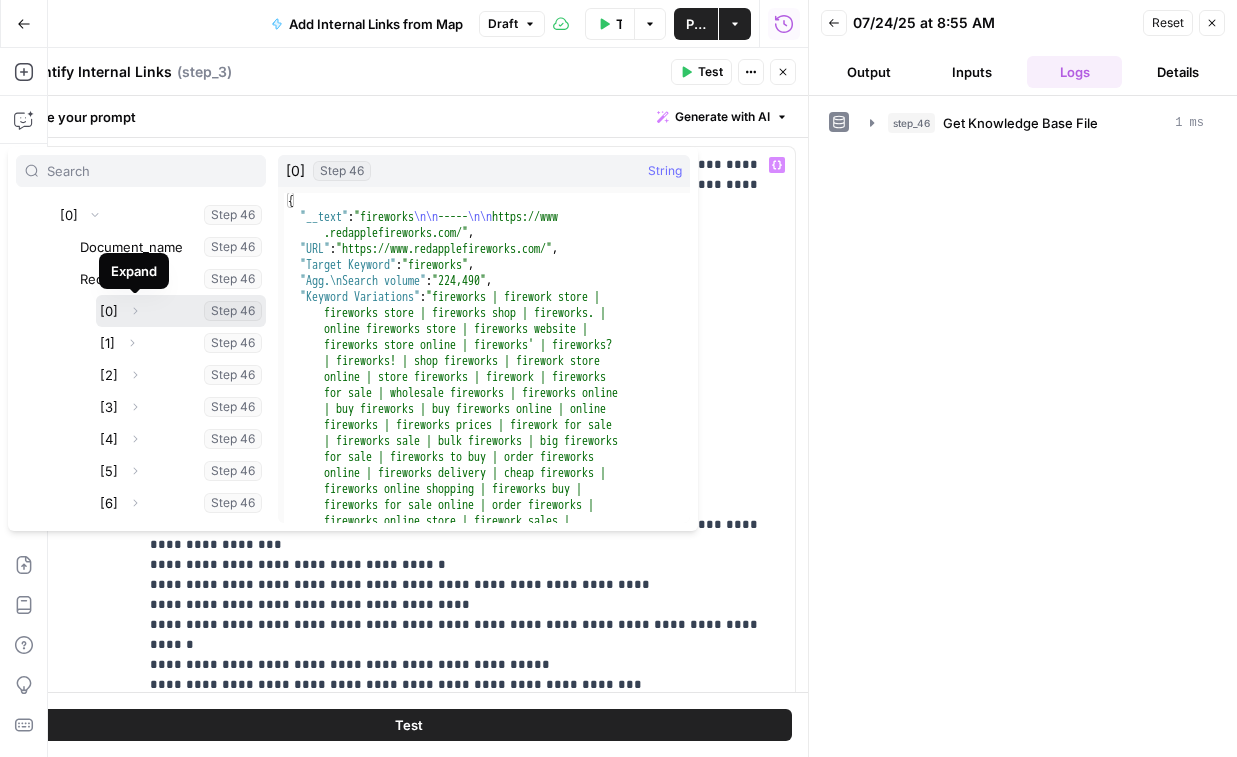 click 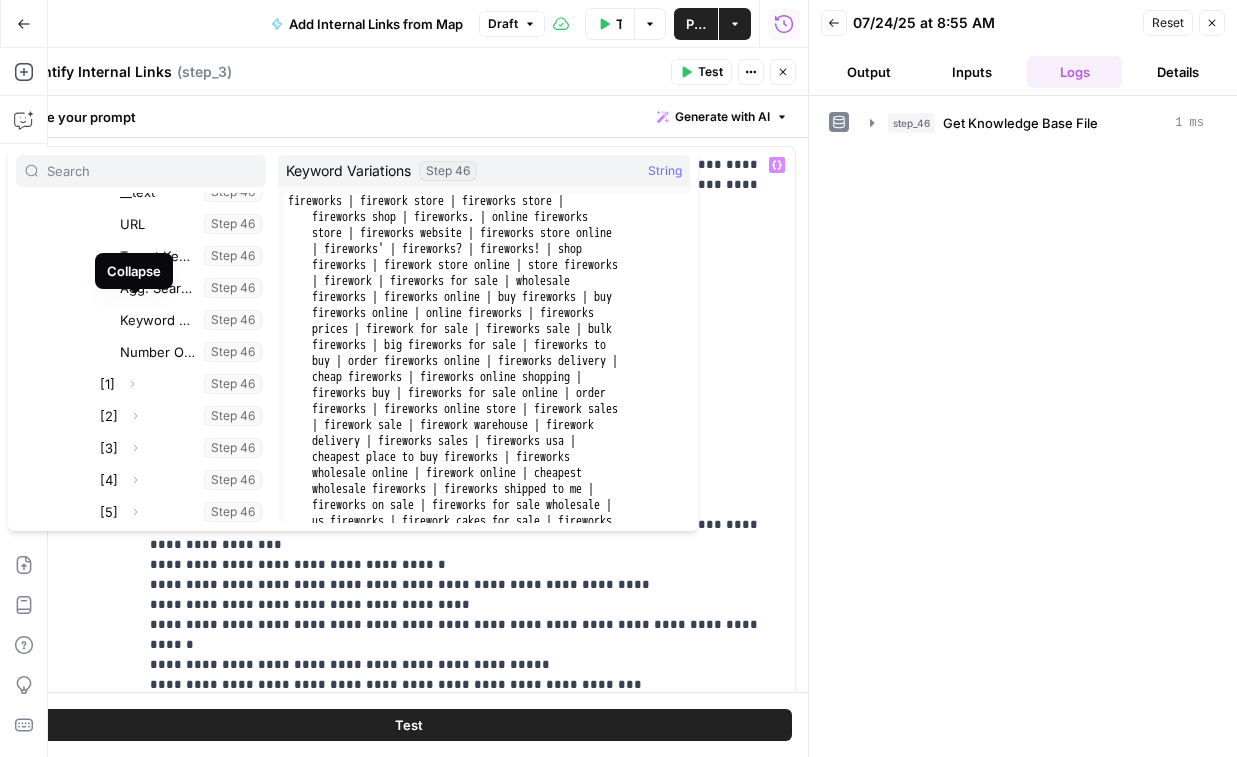 scroll, scrollTop: 365, scrollLeft: 0, axis: vertical 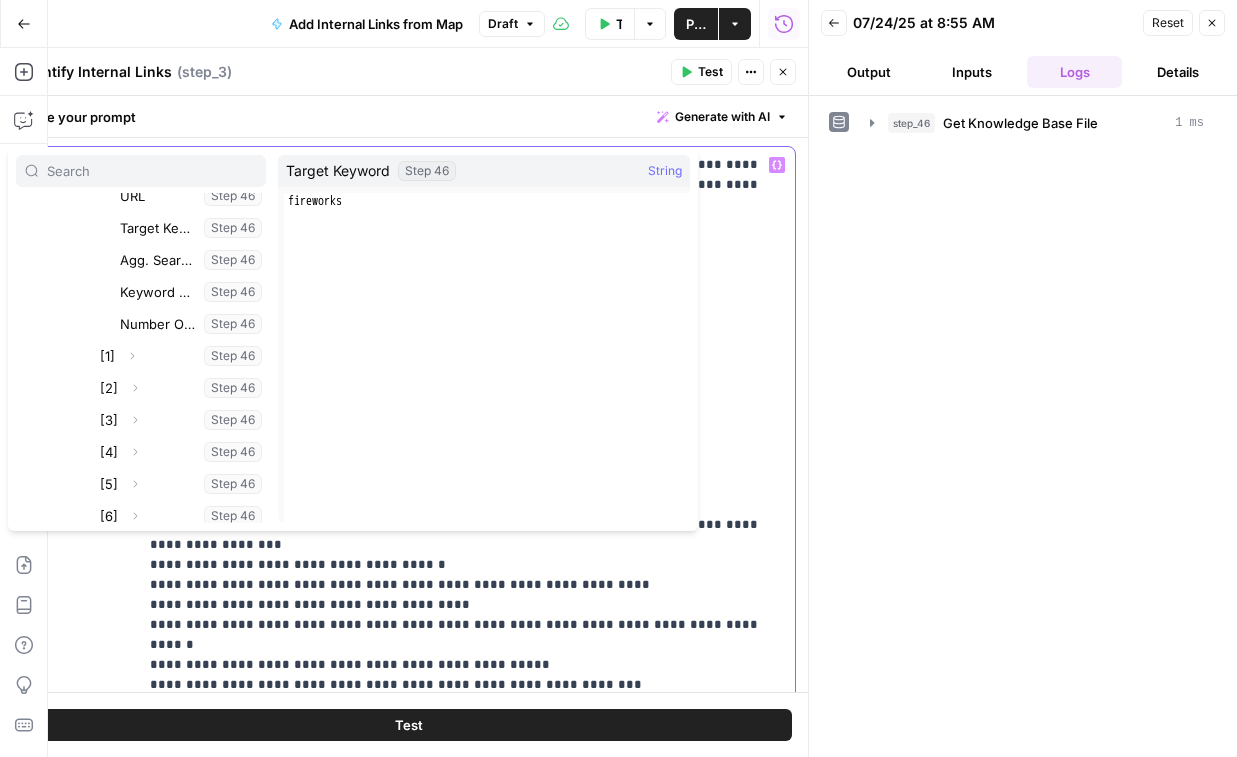 click on "**********" at bounding box center [466, 555] 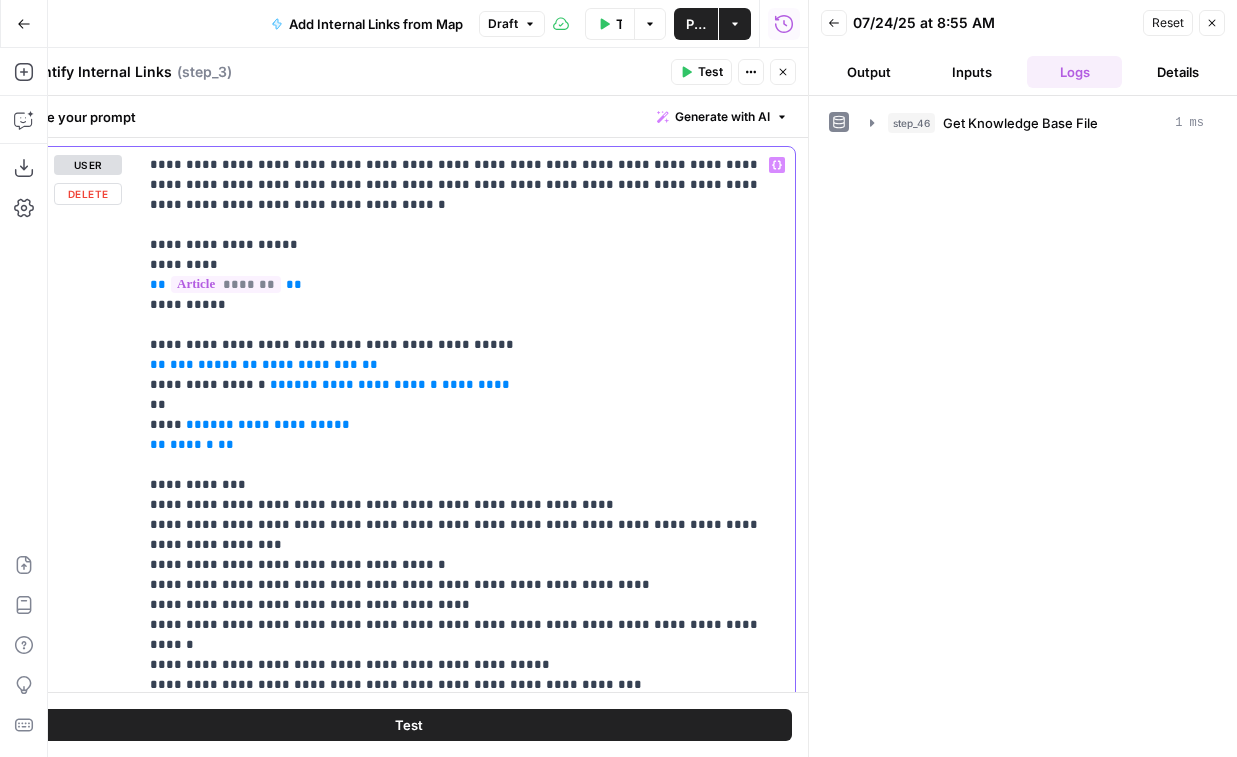 click on "*******" at bounding box center [468, 384] 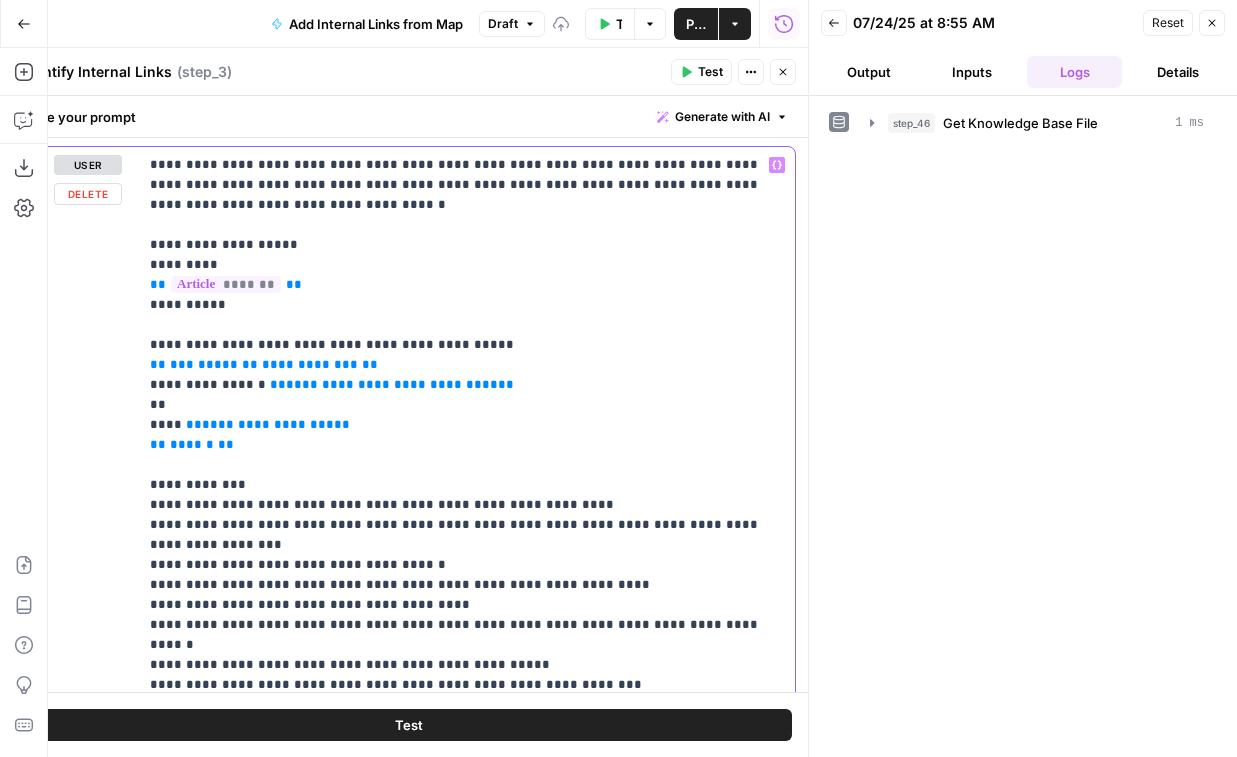 click on "**********" at bounding box center [466, 555] 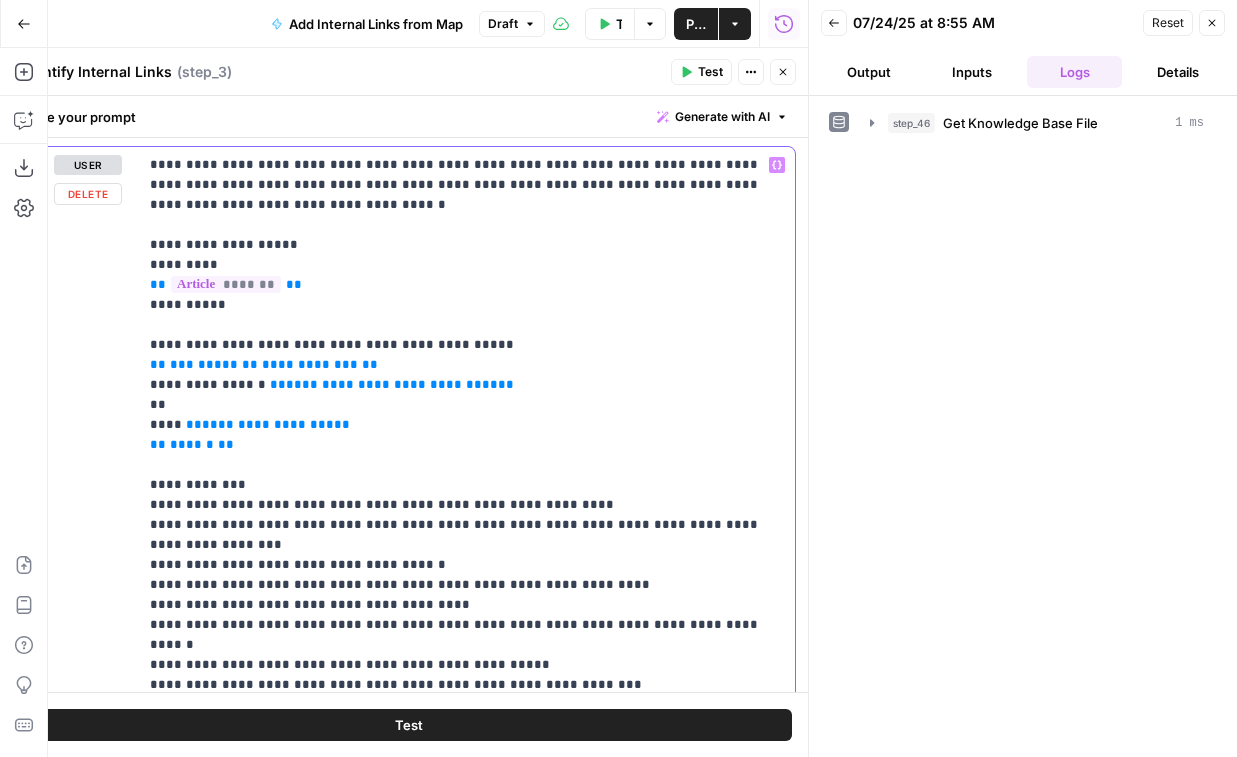click on "**********" at bounding box center (392, 384) 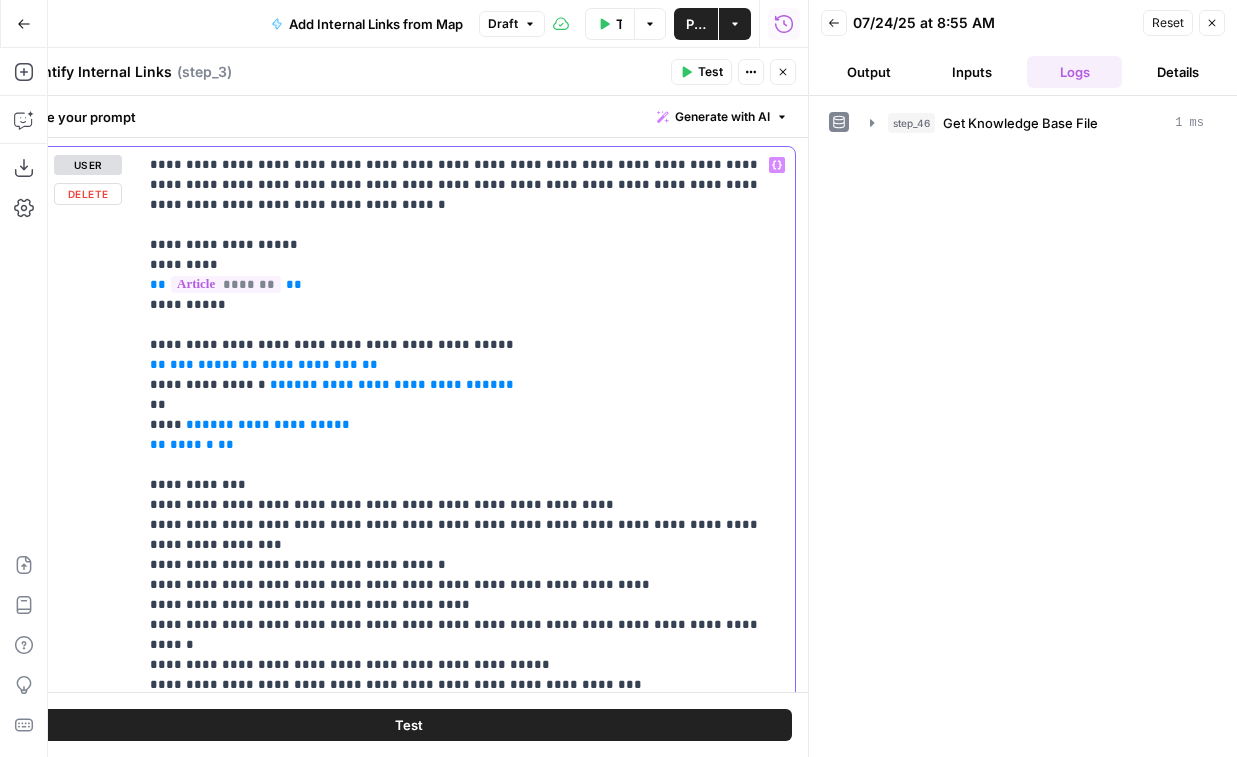 click on "**********" at bounding box center (466, 555) 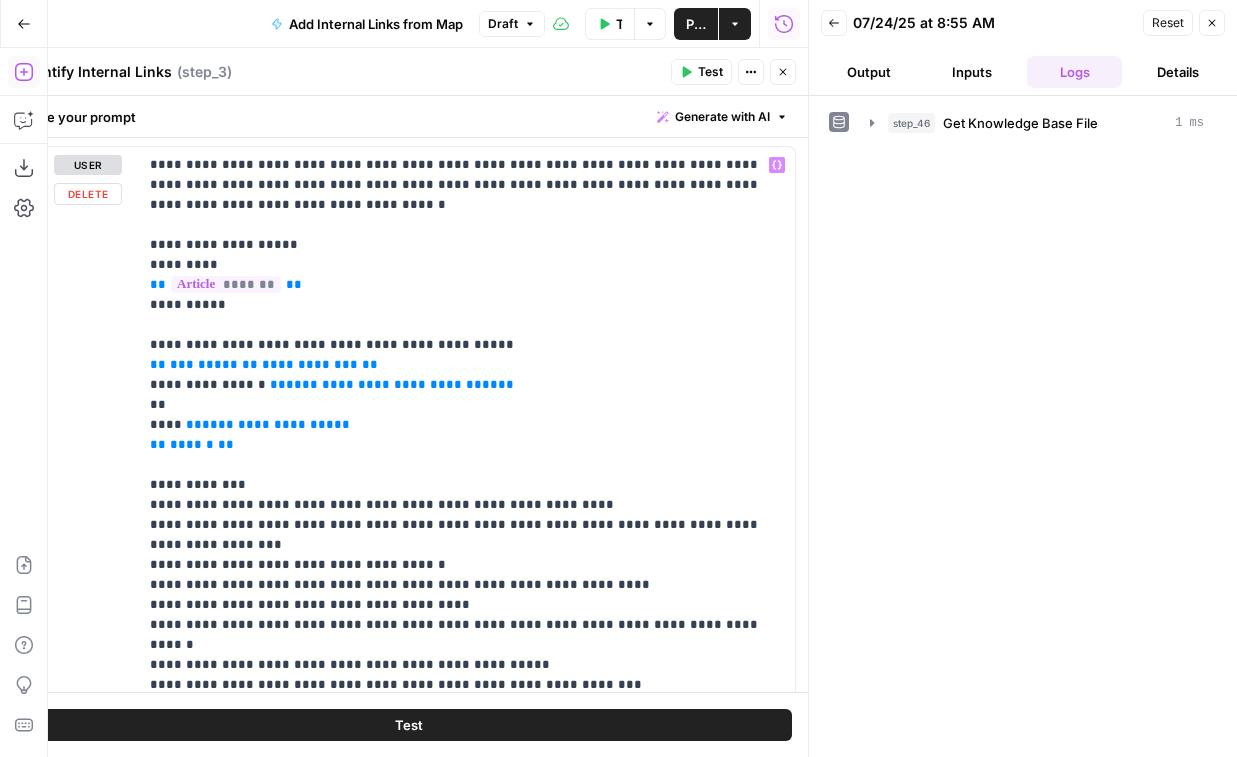 click on "Add Steps" at bounding box center (24, 72) 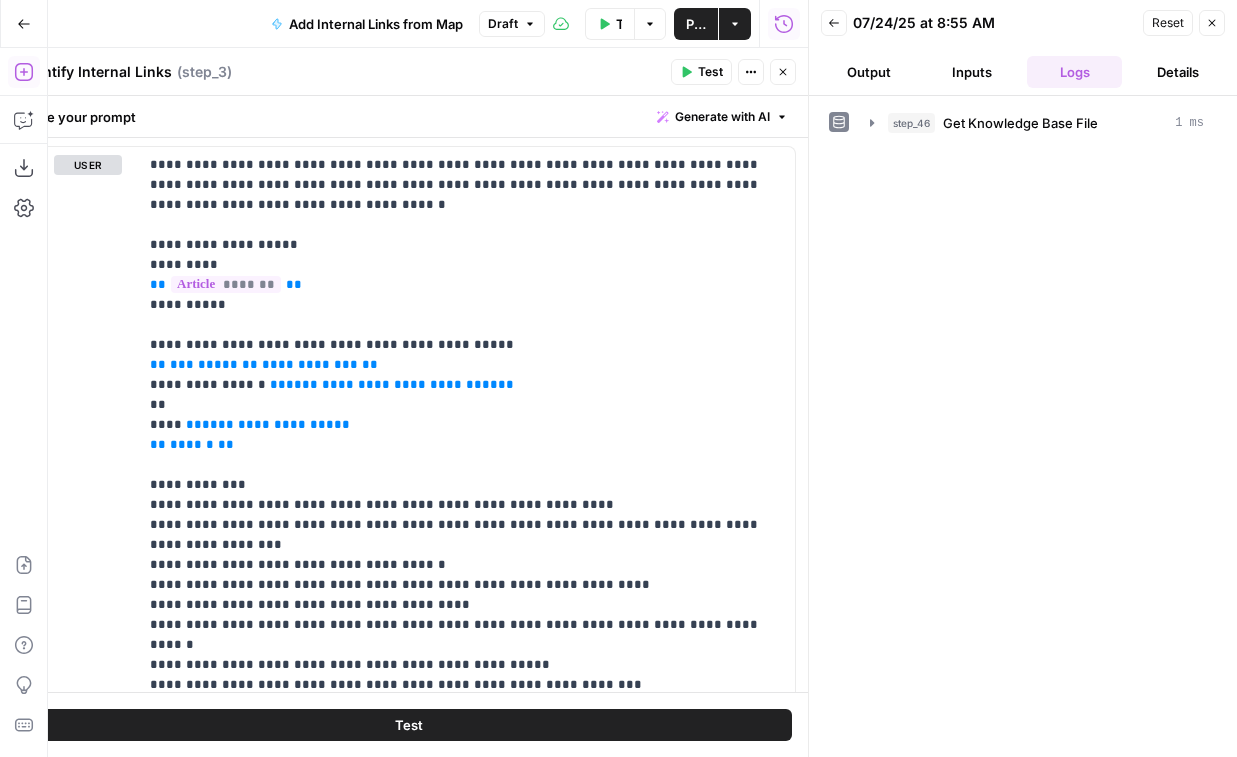 click on "Close" at bounding box center [783, 72] 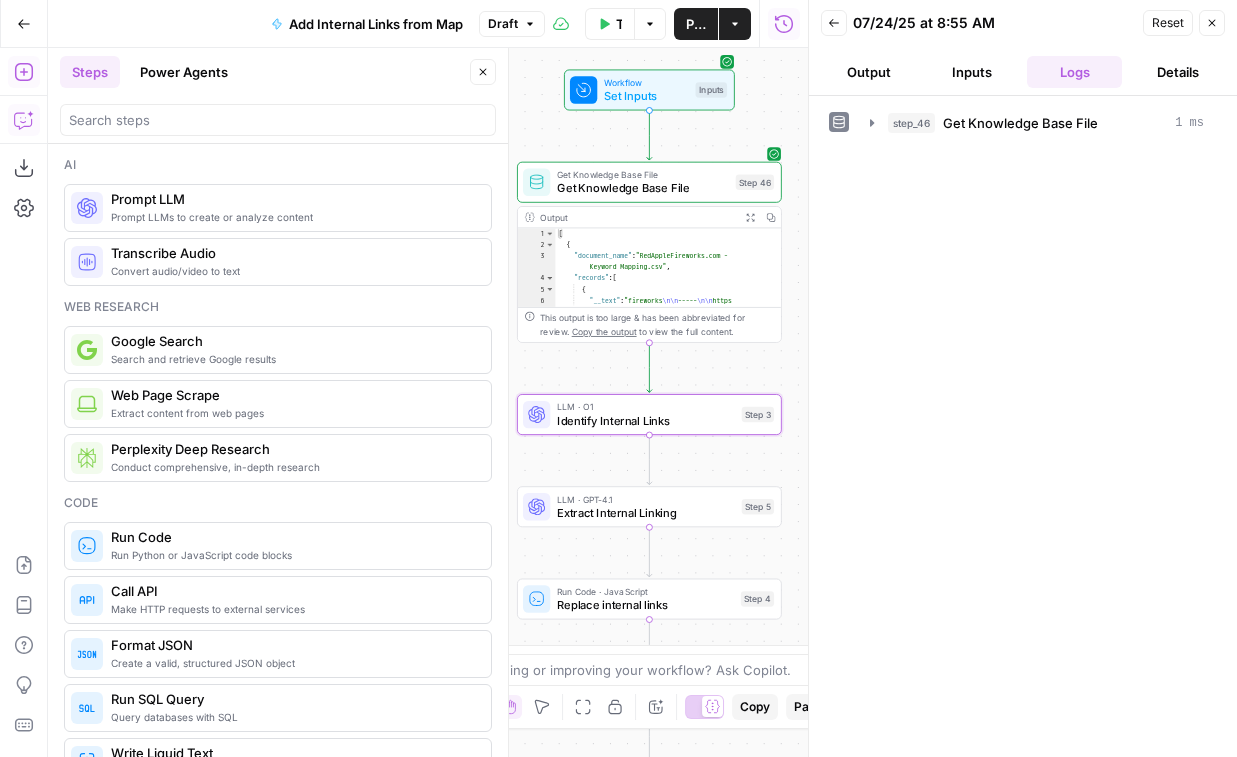 click 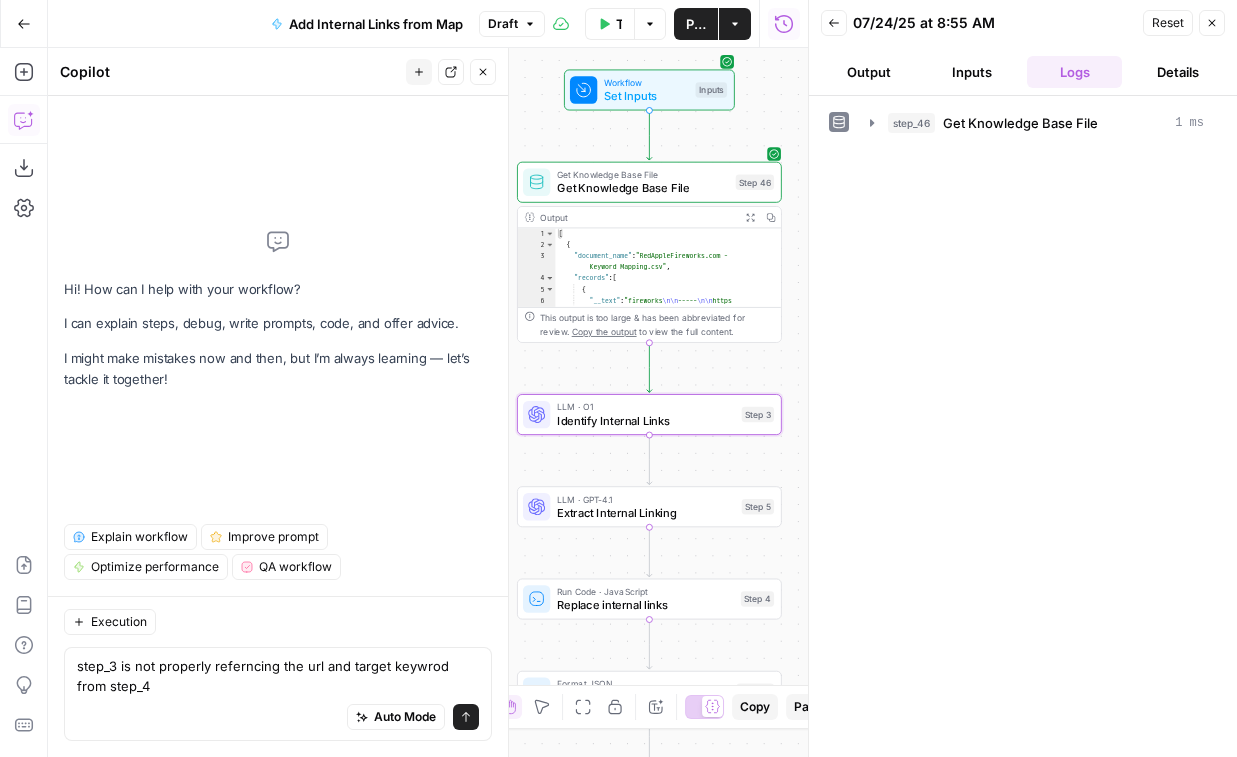 type on "step_3 is not properly referncing the url and target keywrod from step_46" 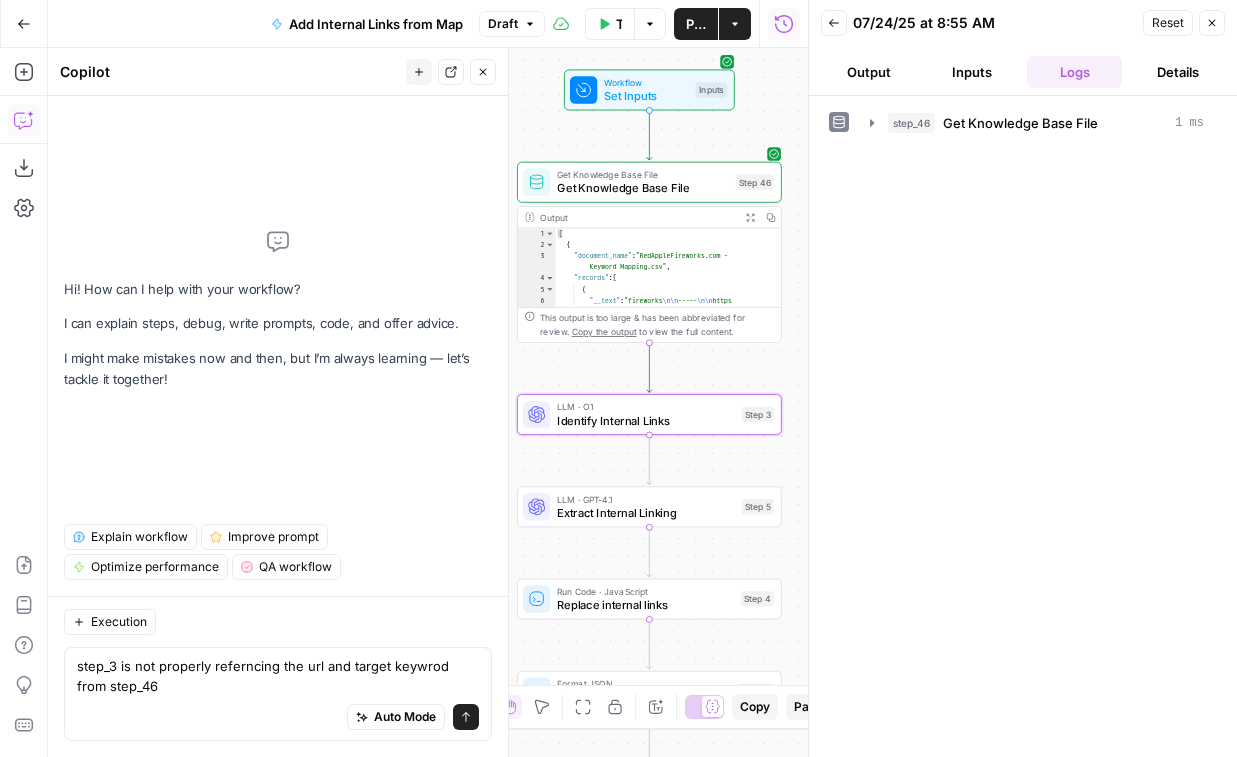 type 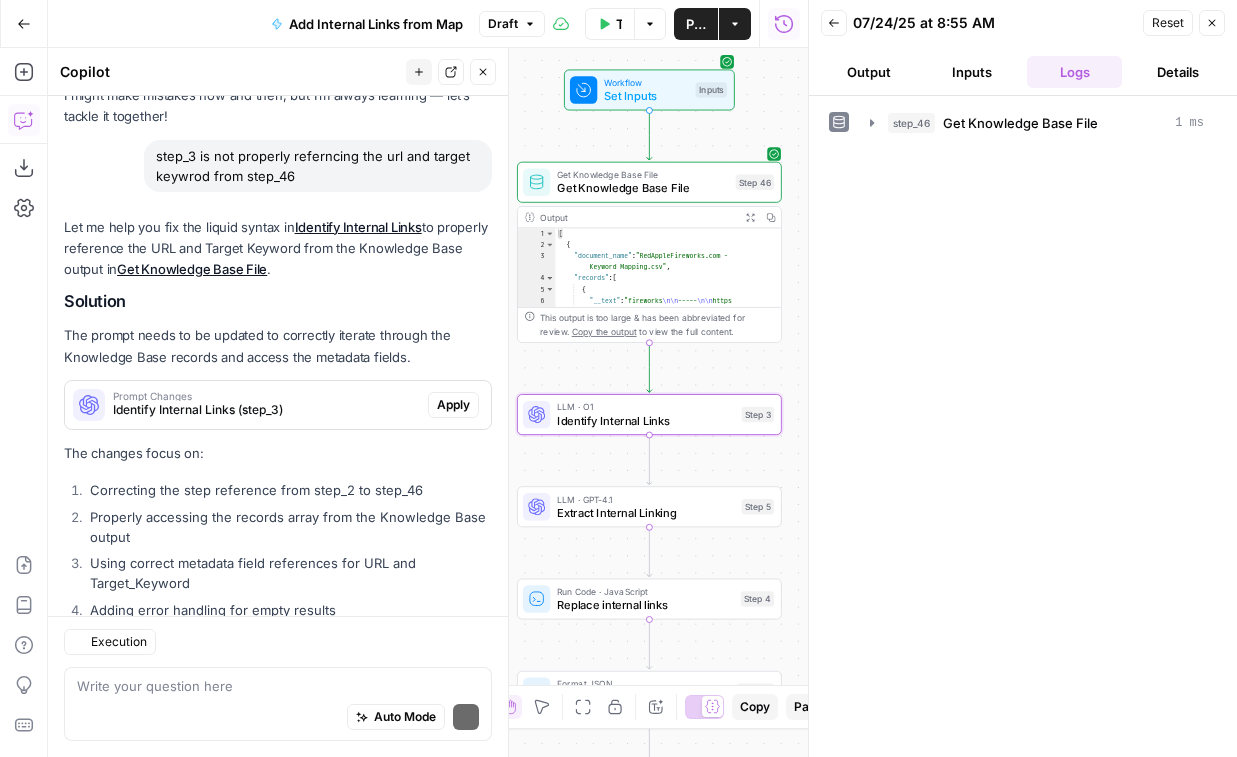 scroll, scrollTop: 166, scrollLeft: 0, axis: vertical 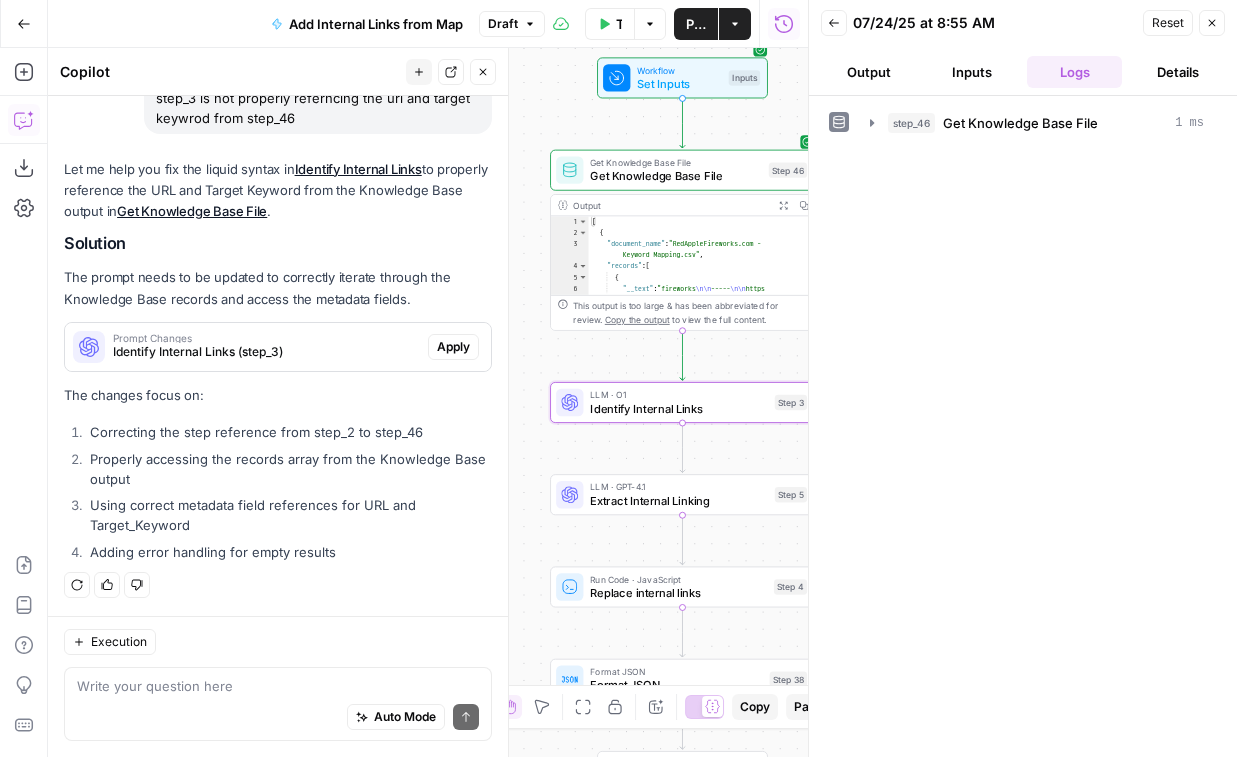click on "Apply" at bounding box center (453, 347) 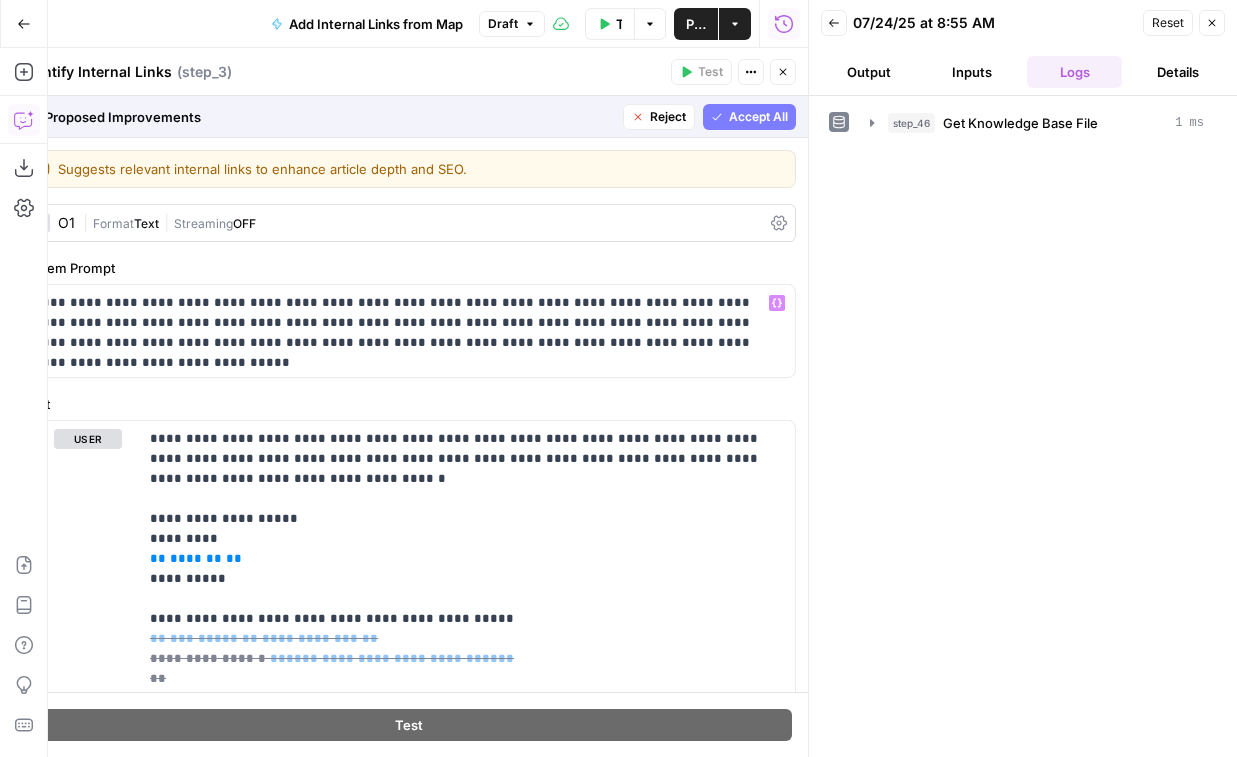 click on "Steps cannot be tested while there are pending suggestions." at bounding box center [701, 122] 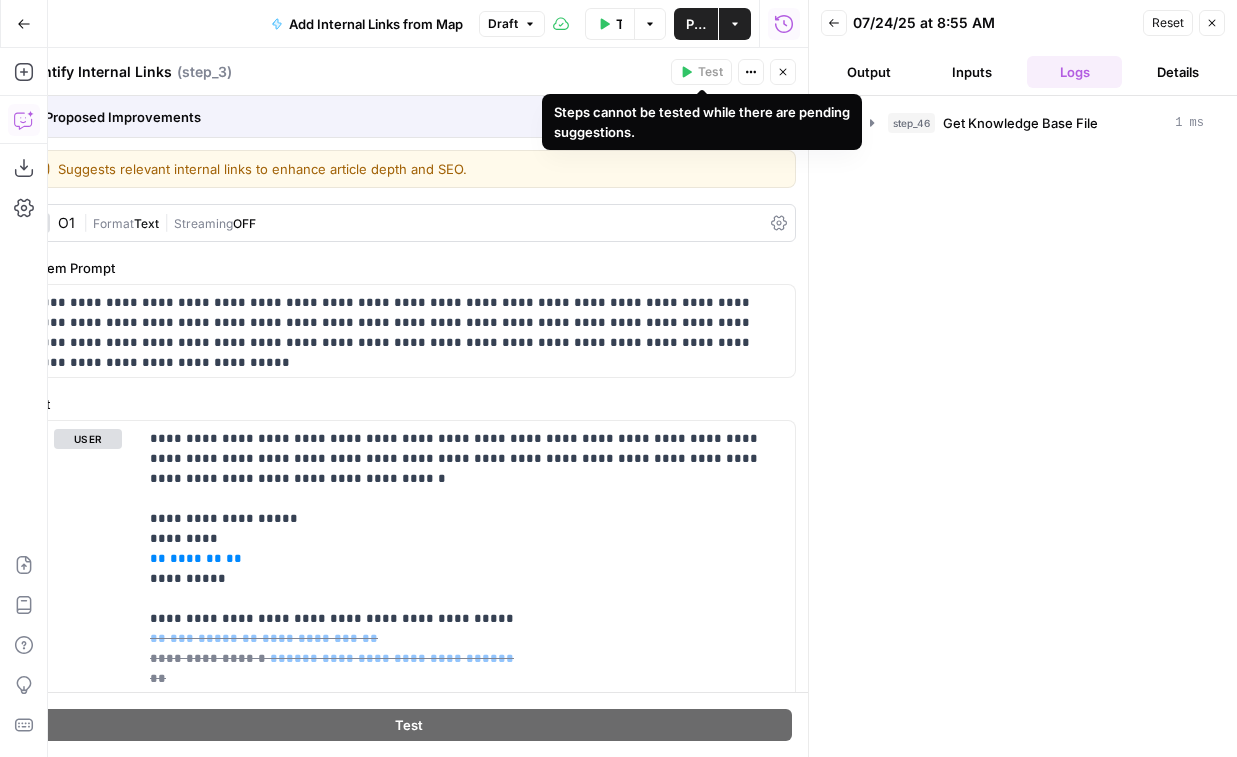click on "step_46 Get Knowledge Base File 1 ms" at bounding box center (1023, 426) 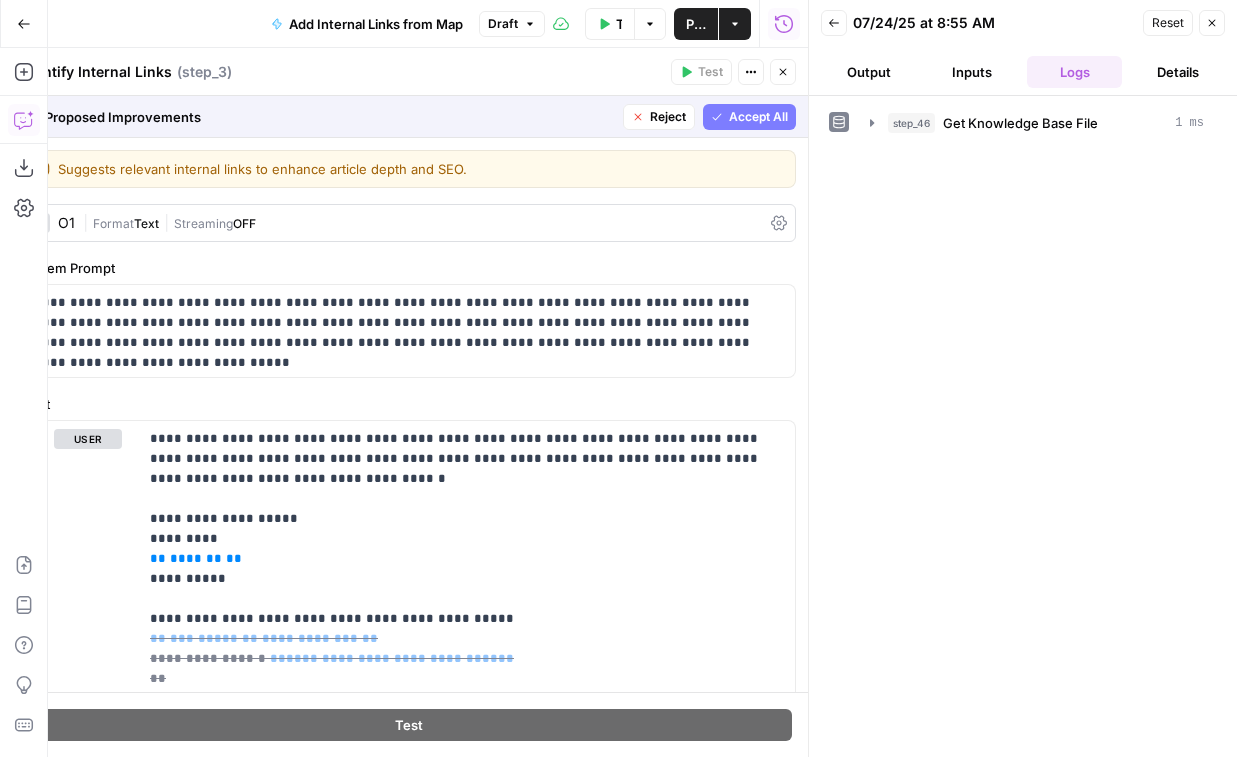 click on "Accept All" at bounding box center (758, 117) 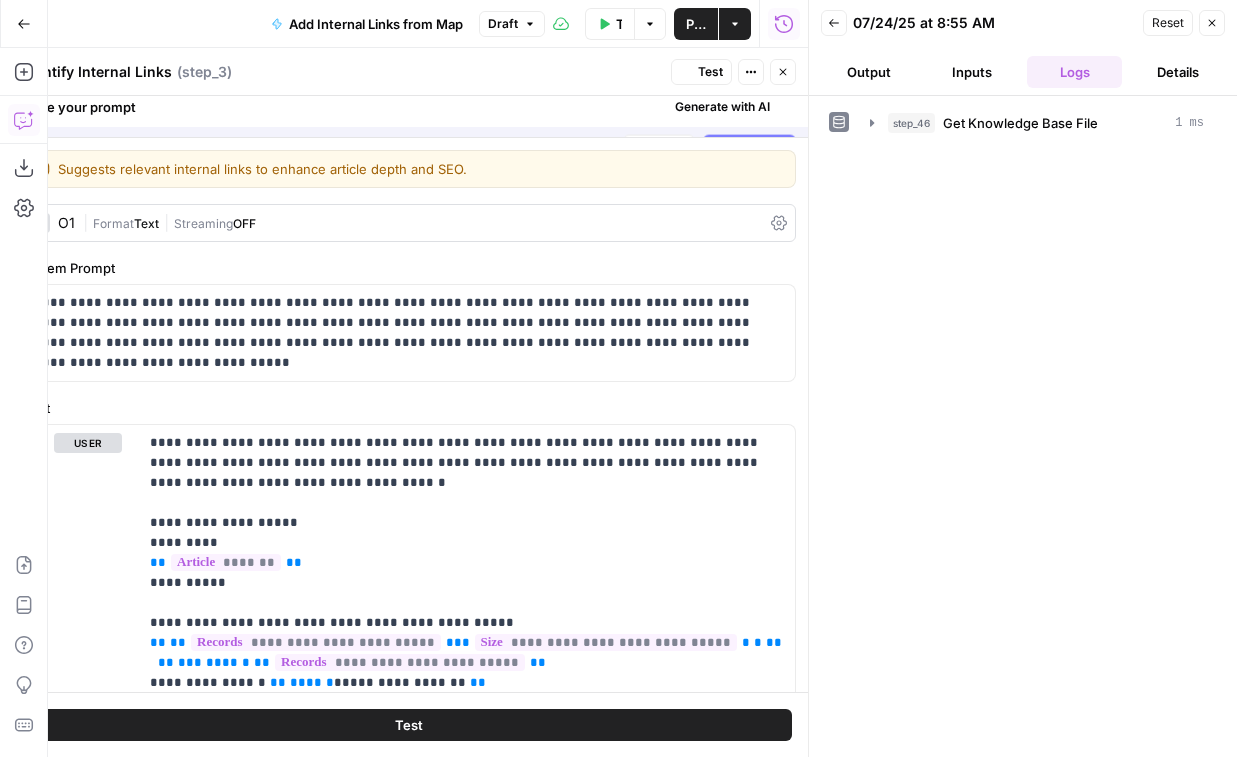 scroll, scrollTop: 198, scrollLeft: 0, axis: vertical 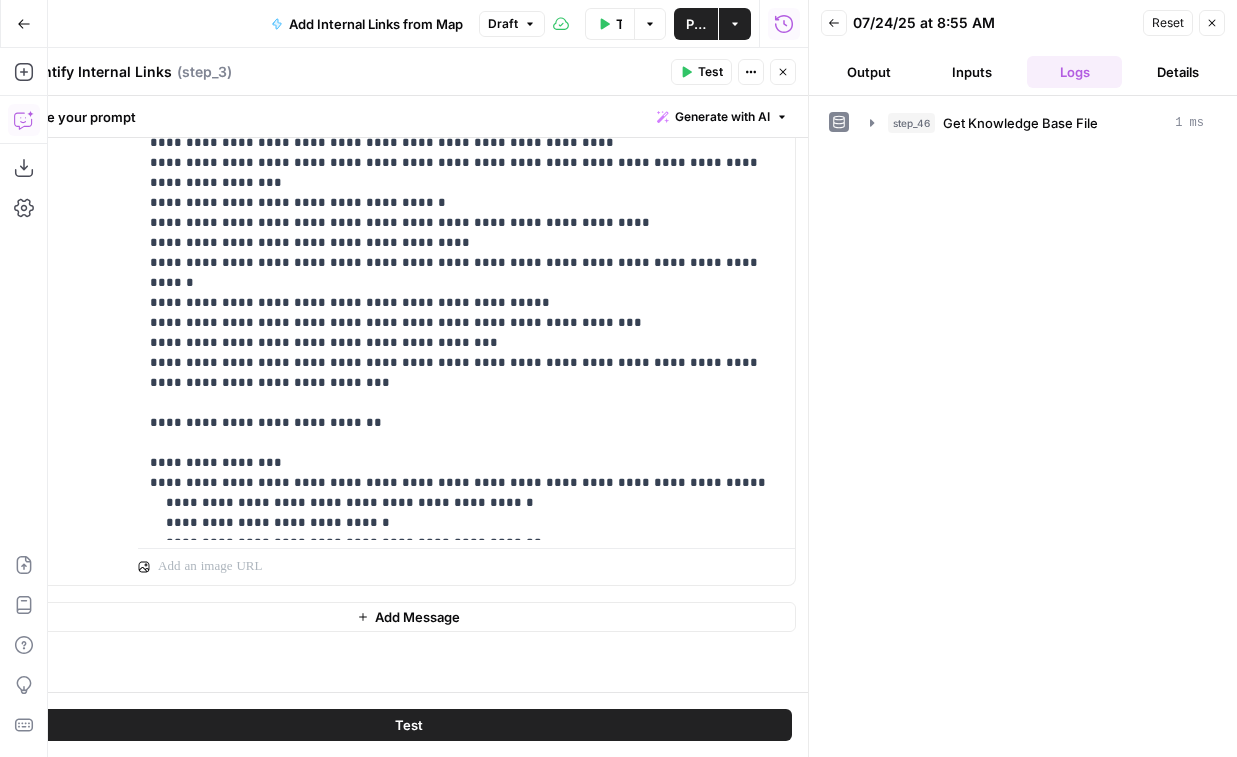 click 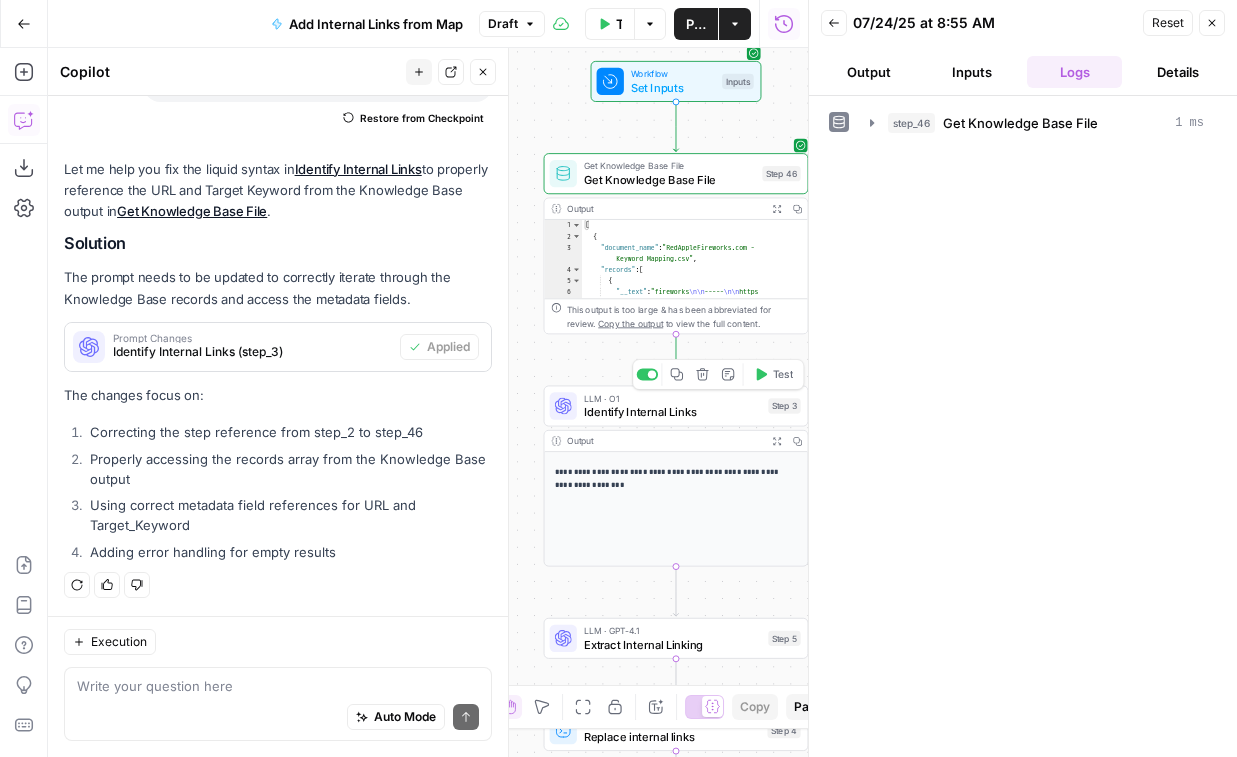 click on "Test" at bounding box center [783, 374] 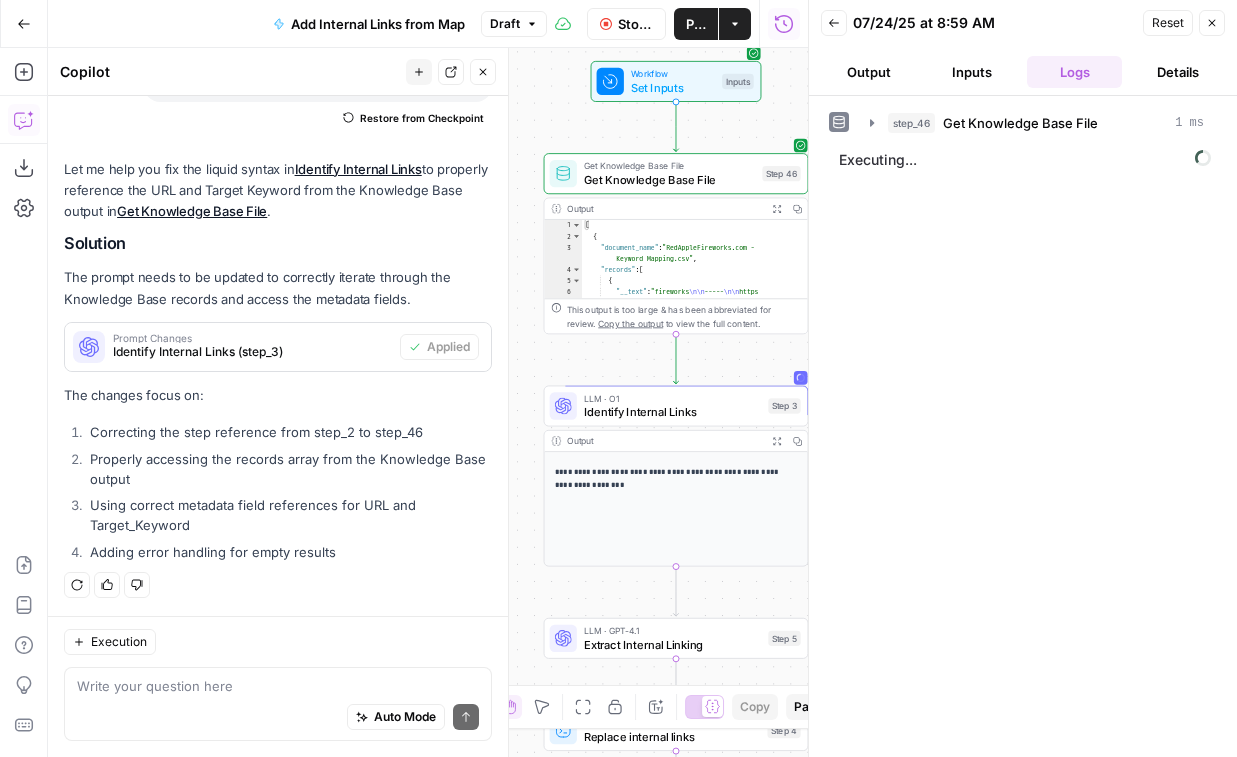 click on "Copilot New chat Detach Close" at bounding box center [278, 72] 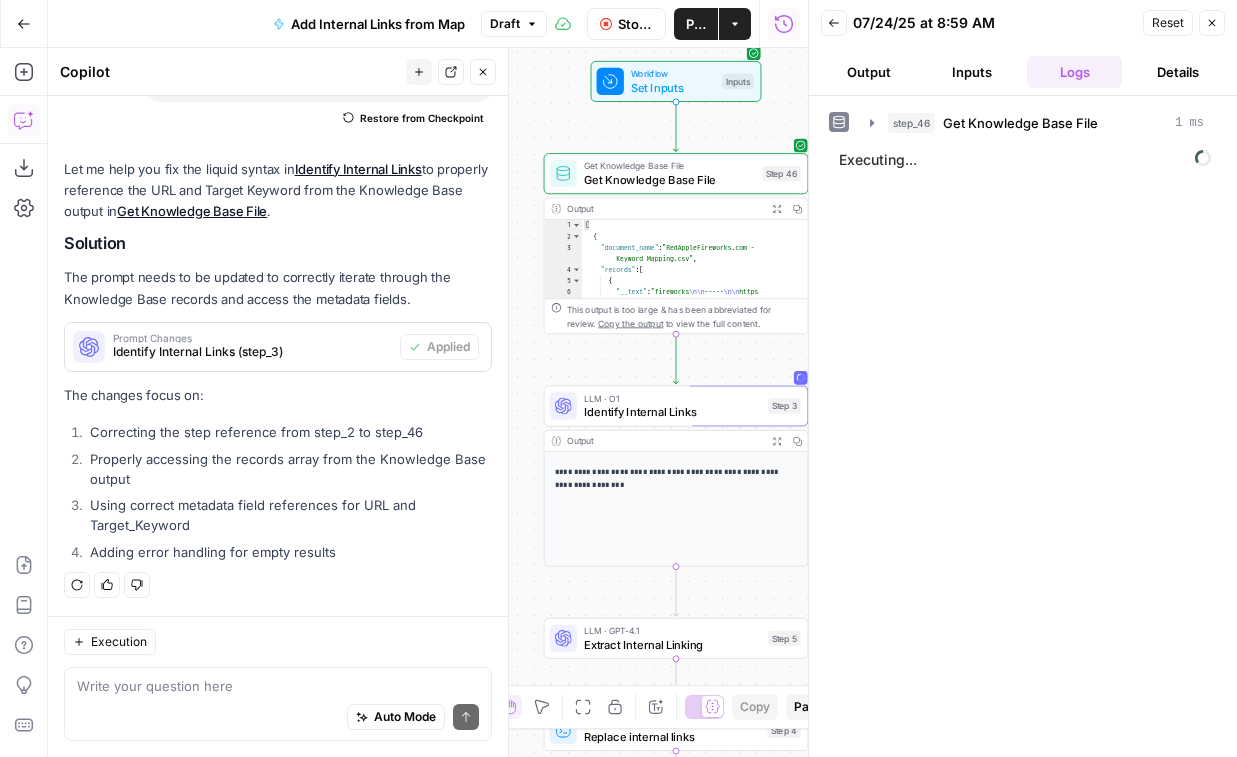 click on "Close" at bounding box center [483, 72] 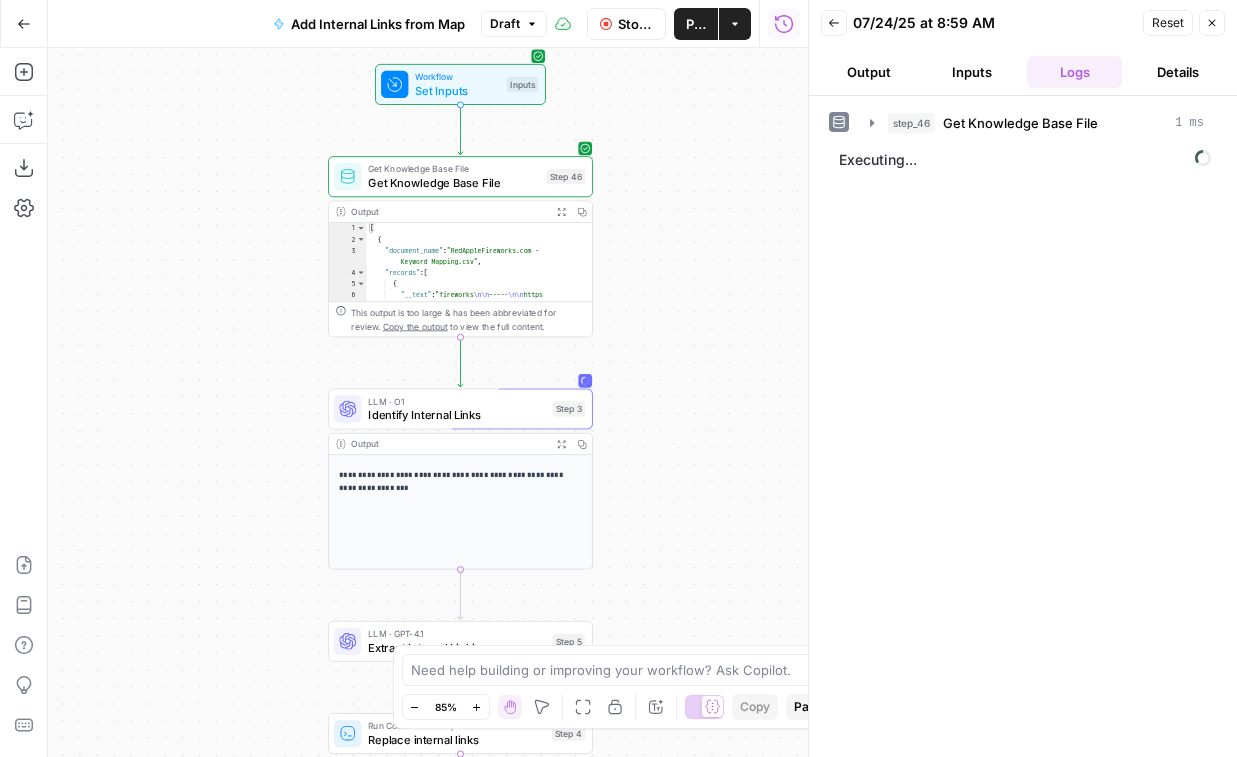 click on "Stop Run" at bounding box center [635, 24] 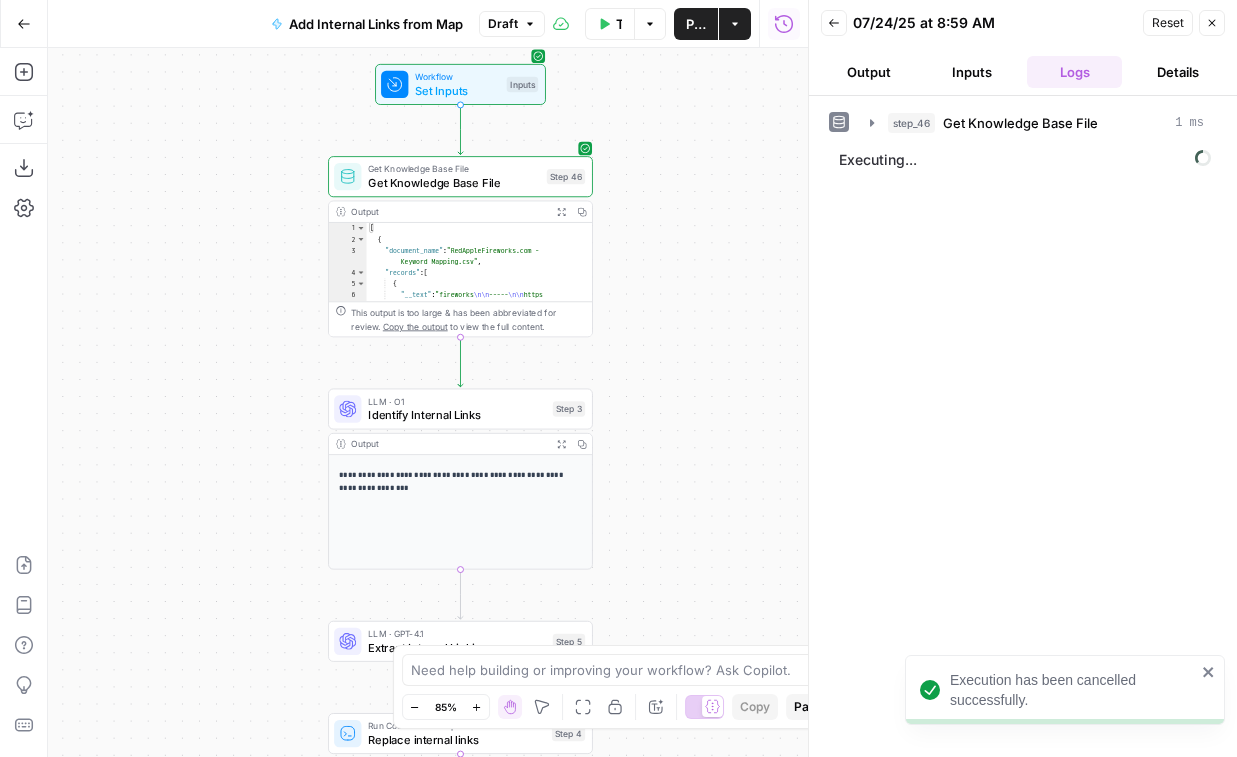 click on "Actions" at bounding box center (735, 24) 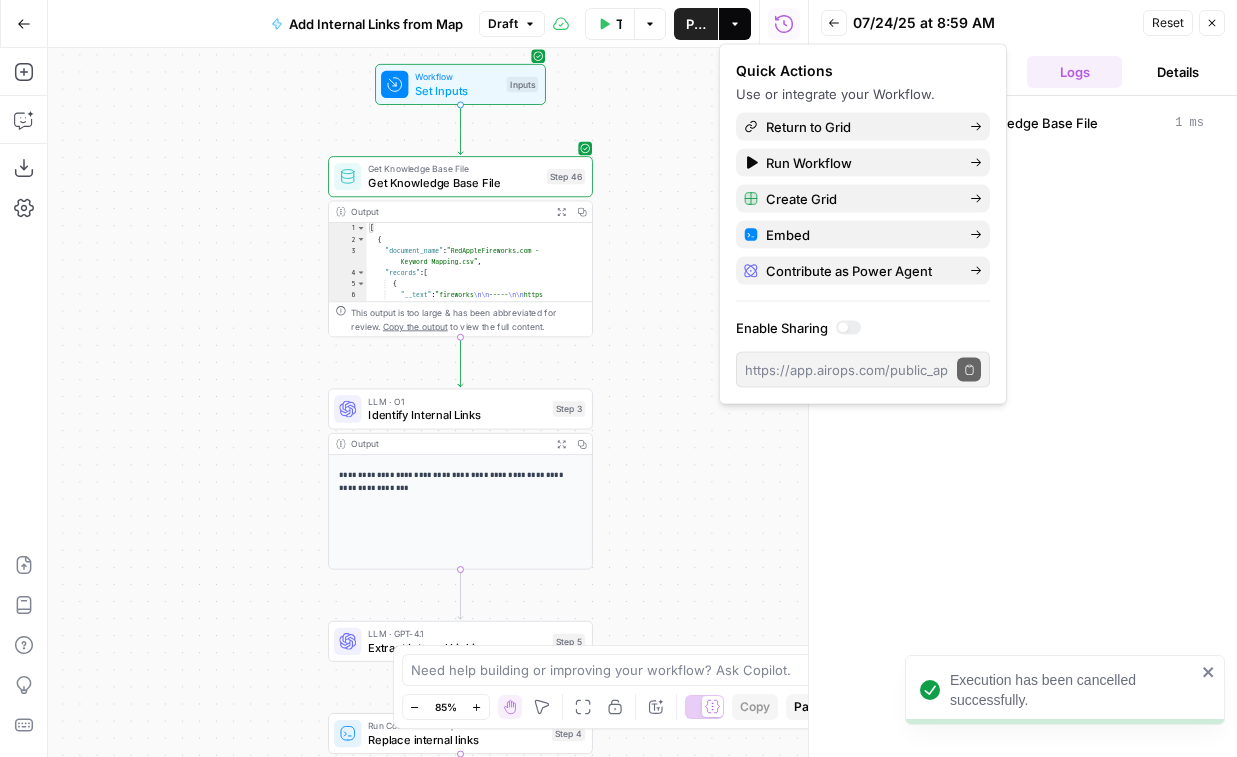 click on "Publish" at bounding box center (696, 24) 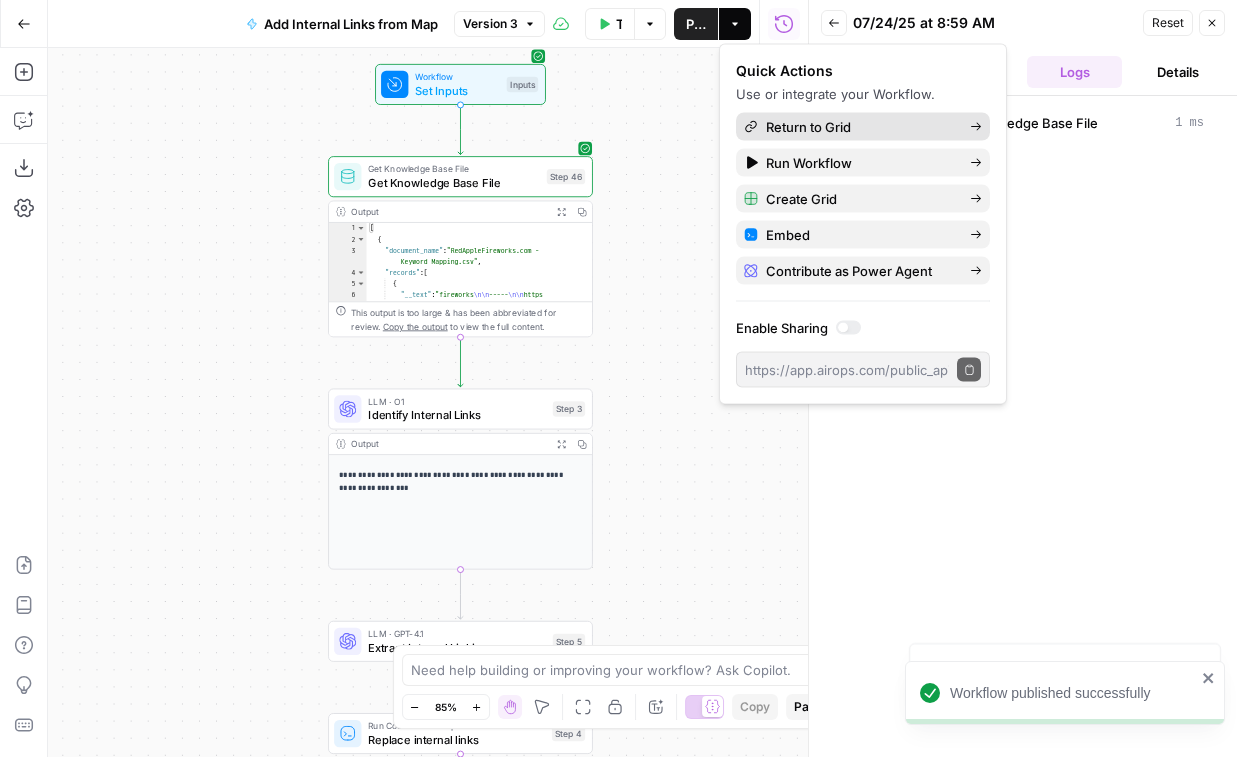 click on "Return to Grid" at bounding box center (860, 127) 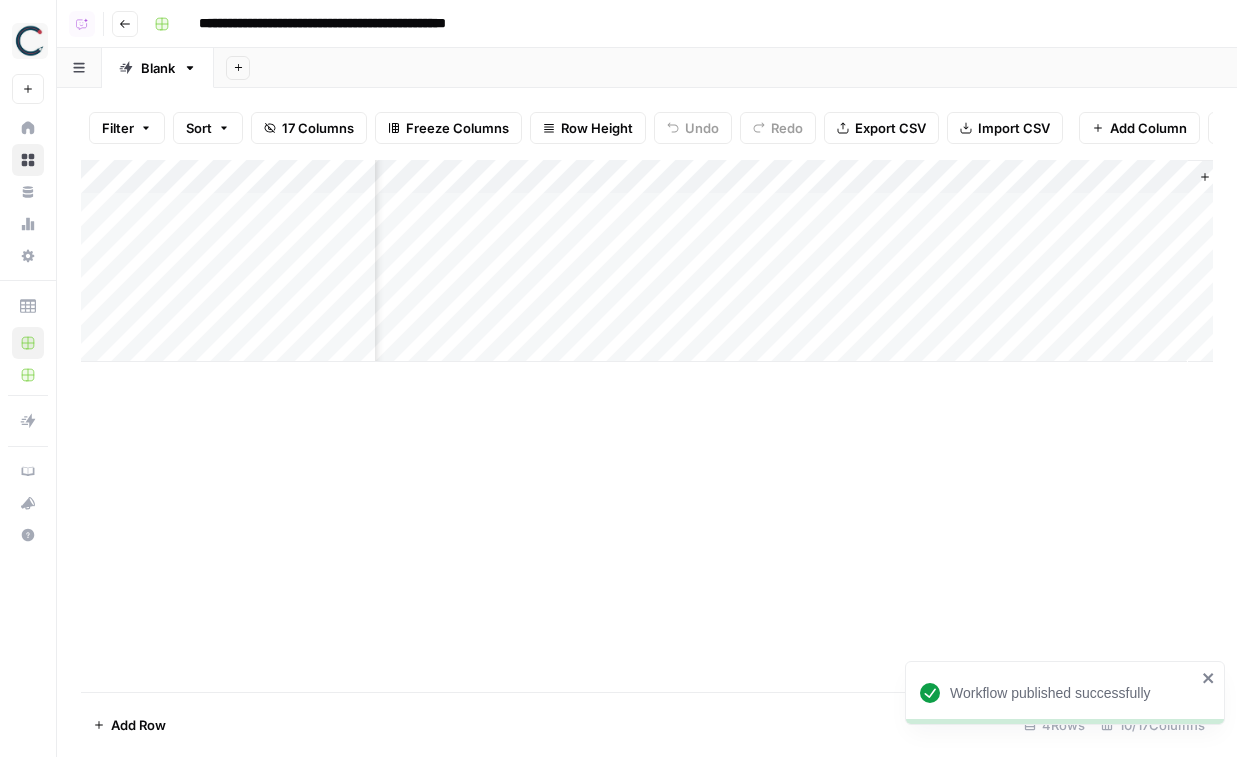 scroll, scrollTop: 0, scrollLeft: 1225, axis: horizontal 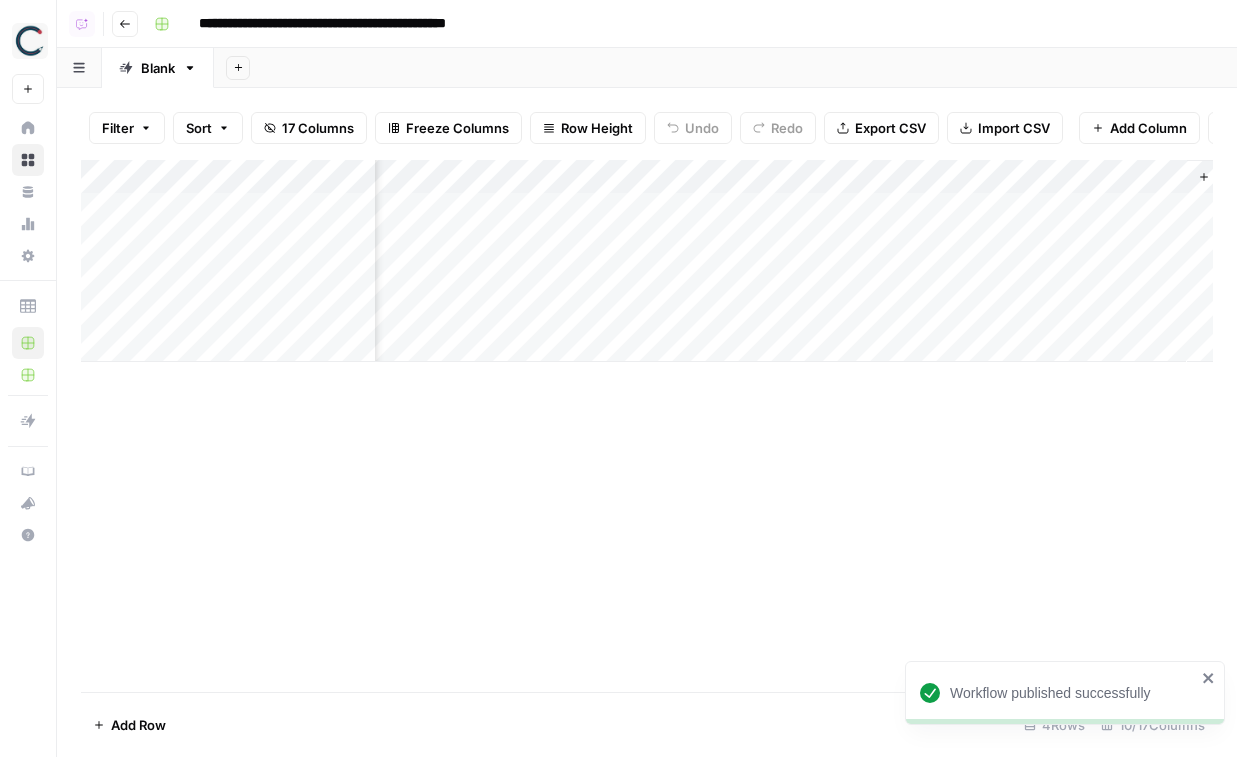click on "Add Column" at bounding box center (647, 261) 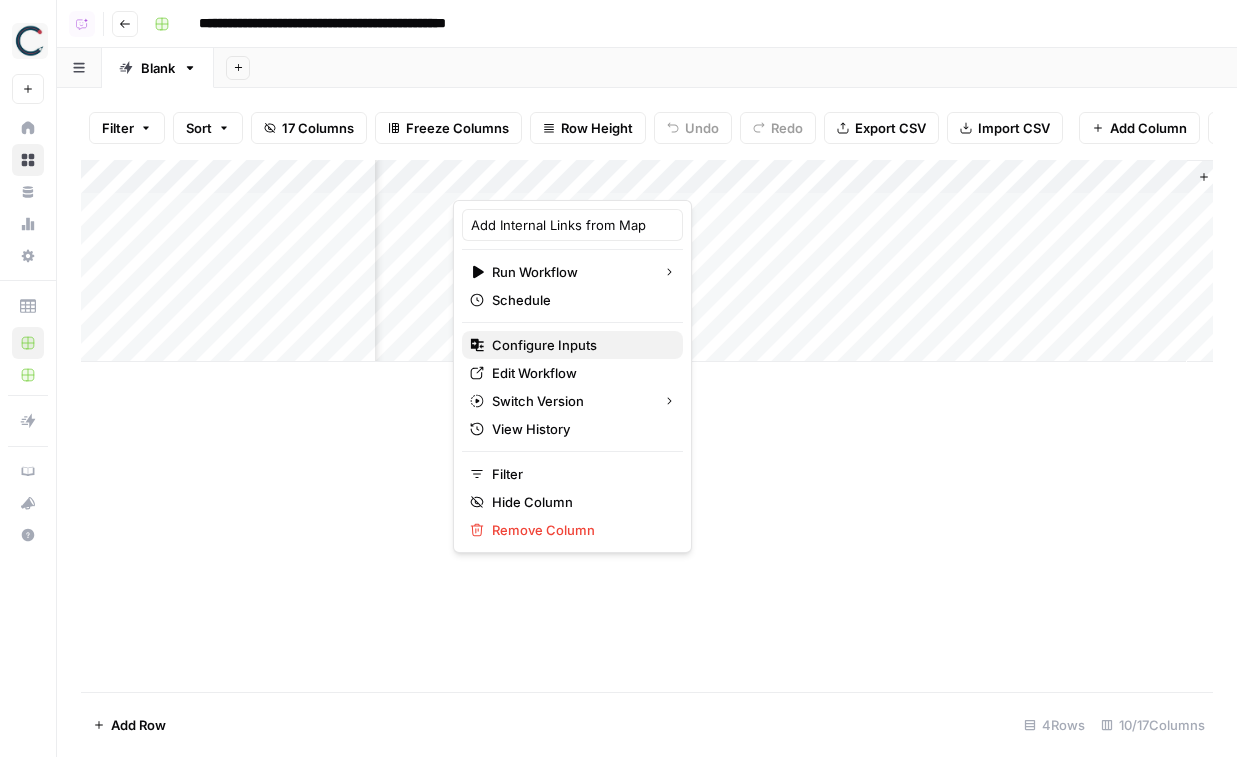 click on "Configure Inputs" at bounding box center [579, 345] 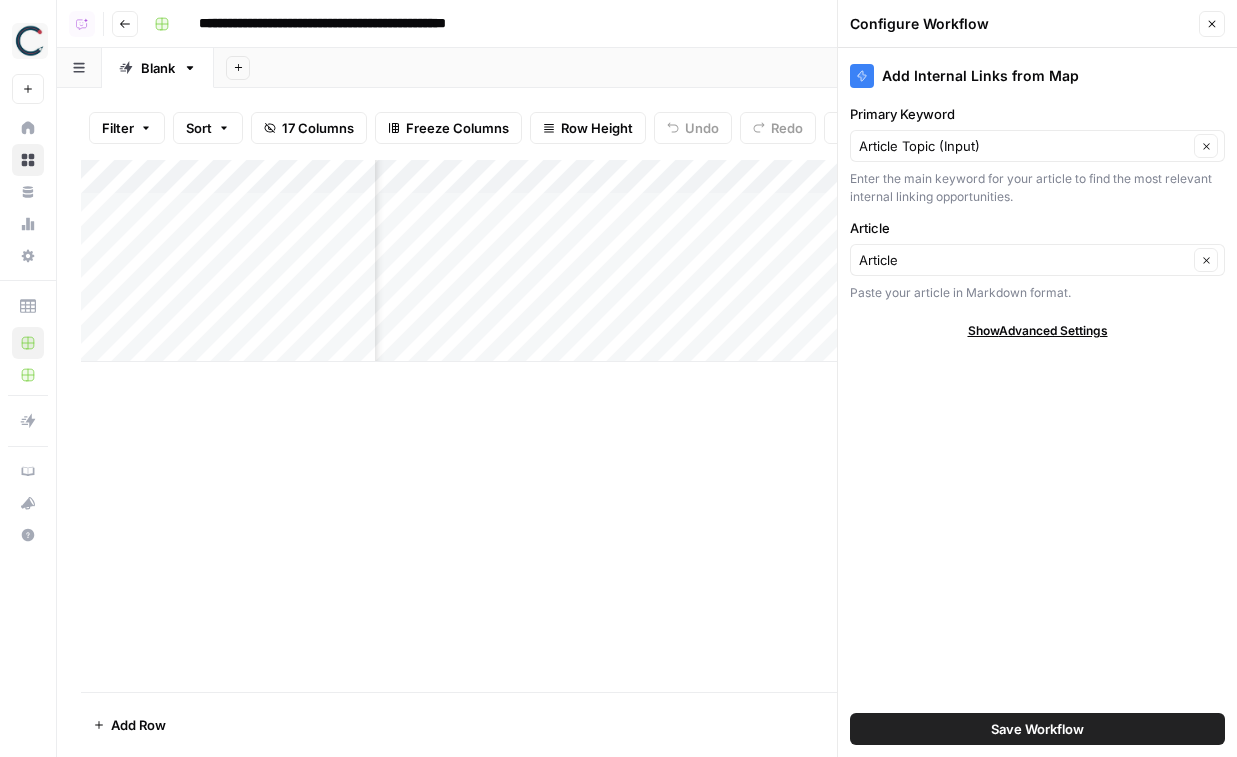 click on "Save Workflow" at bounding box center (1037, 729) 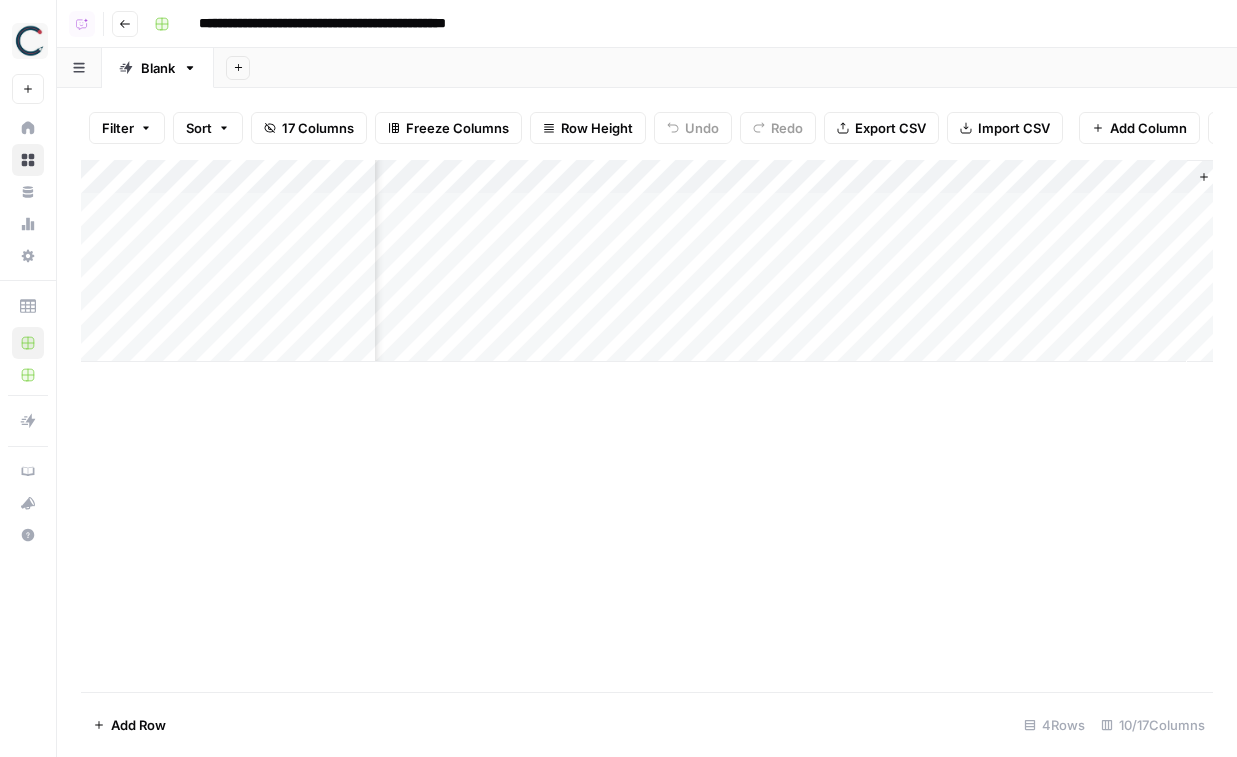 click on "Add Column" at bounding box center [647, 261] 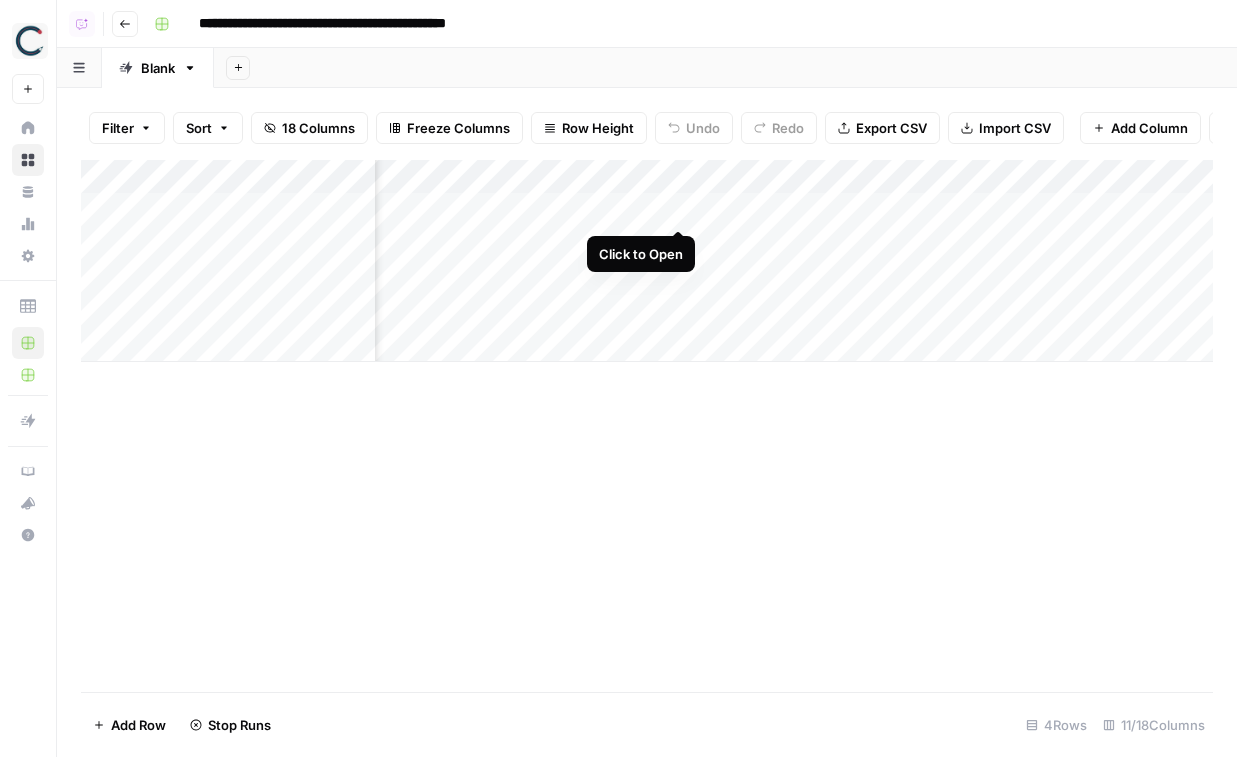 click on "Add Column" at bounding box center [647, 261] 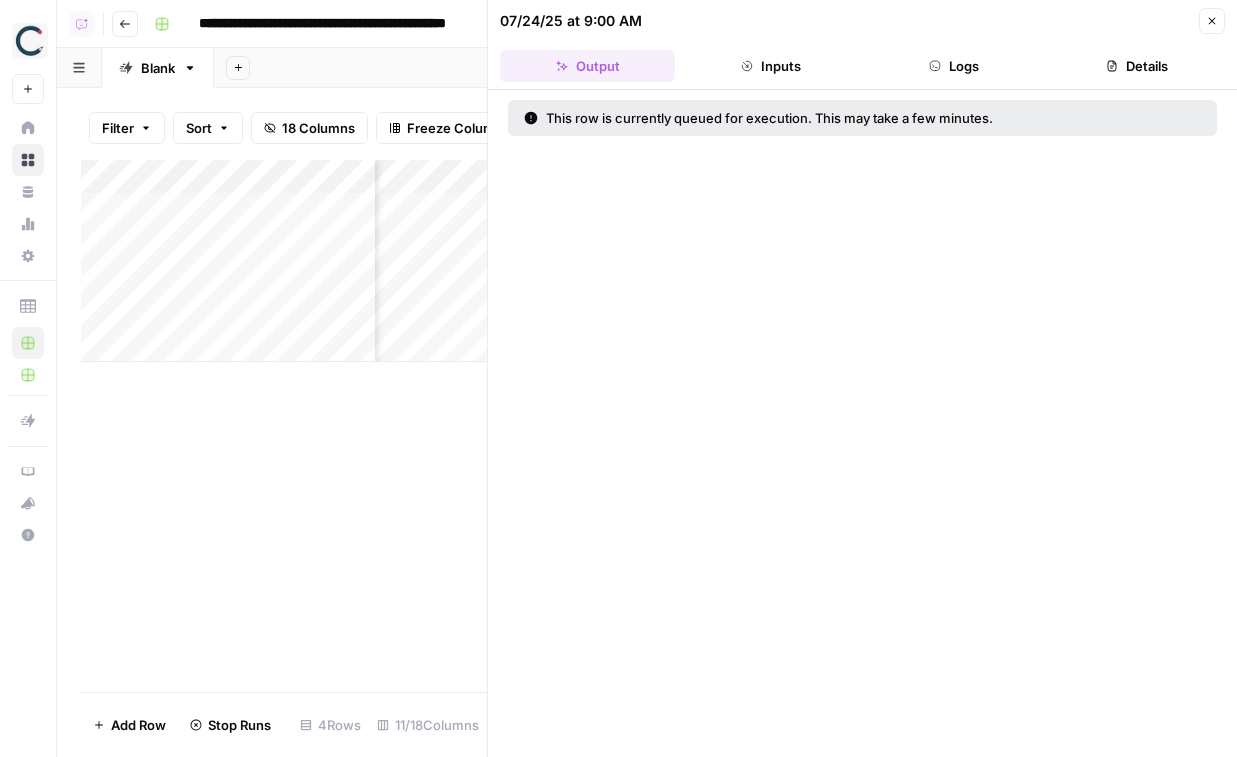 click on "Logs" at bounding box center [954, 66] 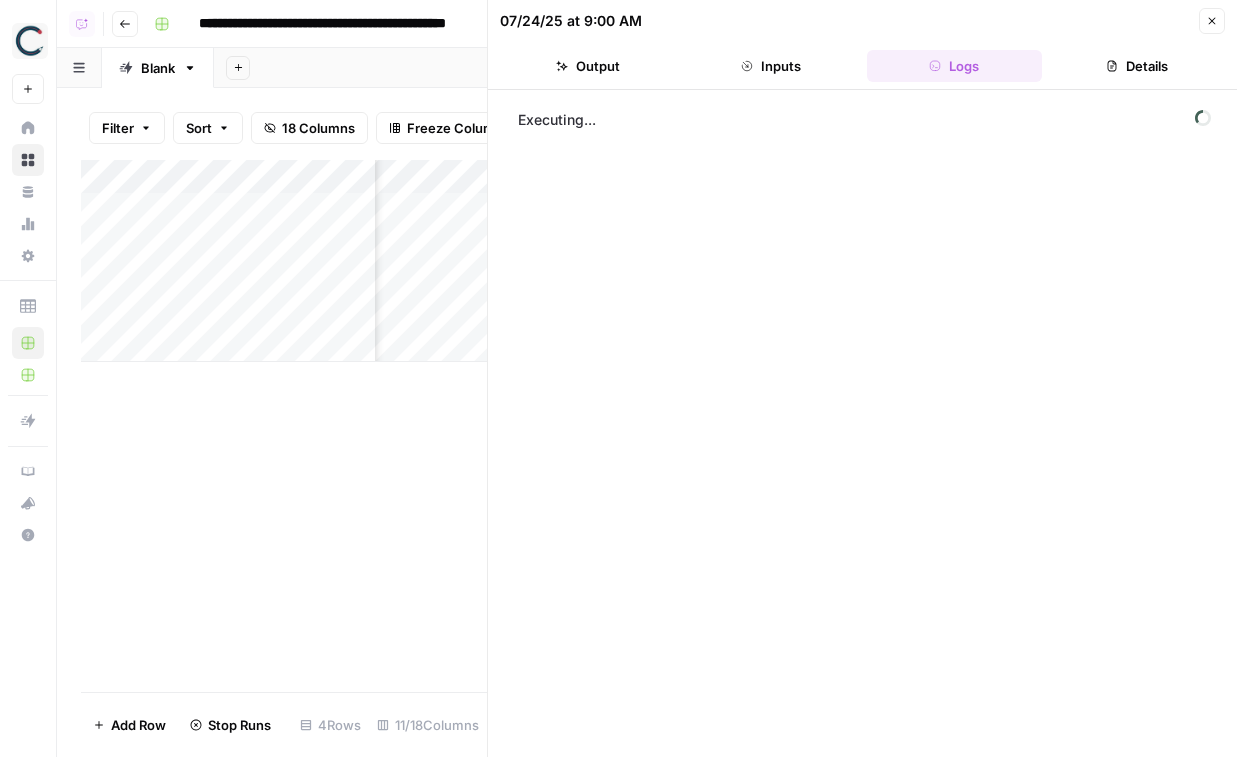 scroll, scrollTop: 0, scrollLeft: 1451, axis: horizontal 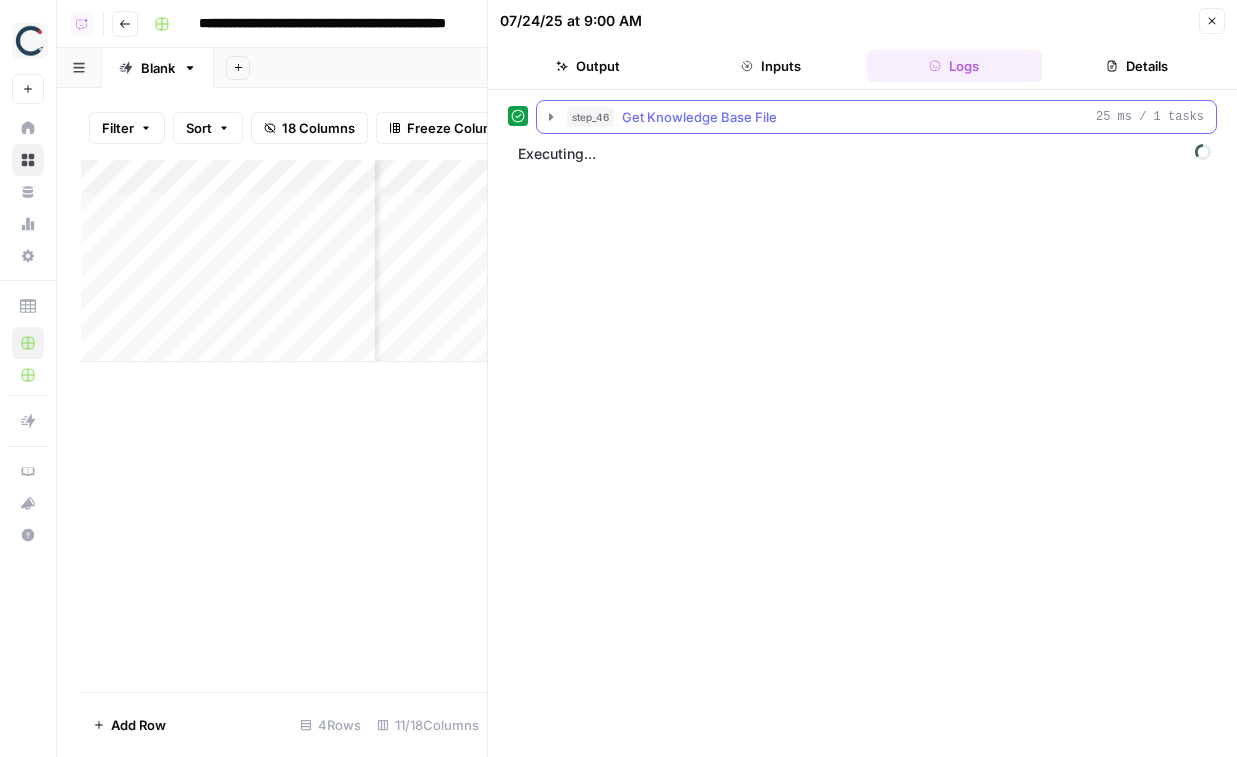 click on "step_46 Get Knowledge Base File 25 ms / 1 tasks" at bounding box center [885, 117] 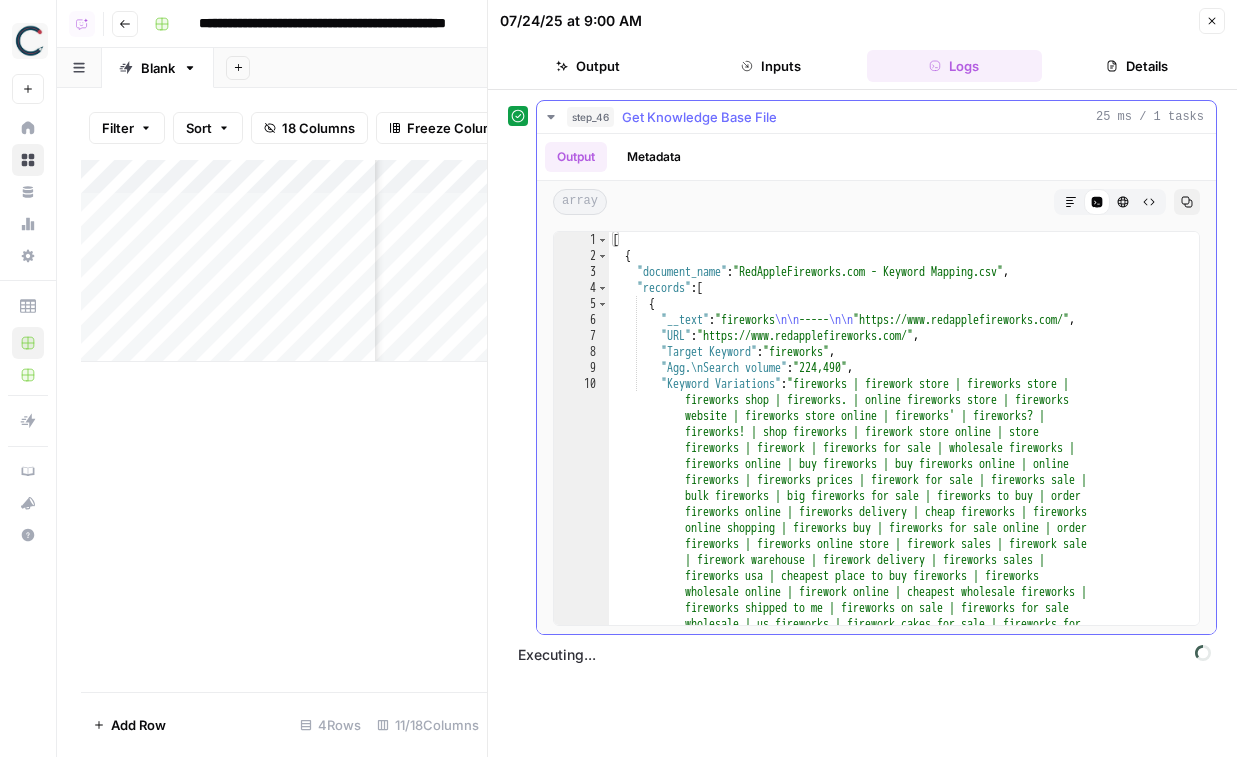 click on "step_46 Get Knowledge Base File 25 ms / 1 tasks" at bounding box center (885, 117) 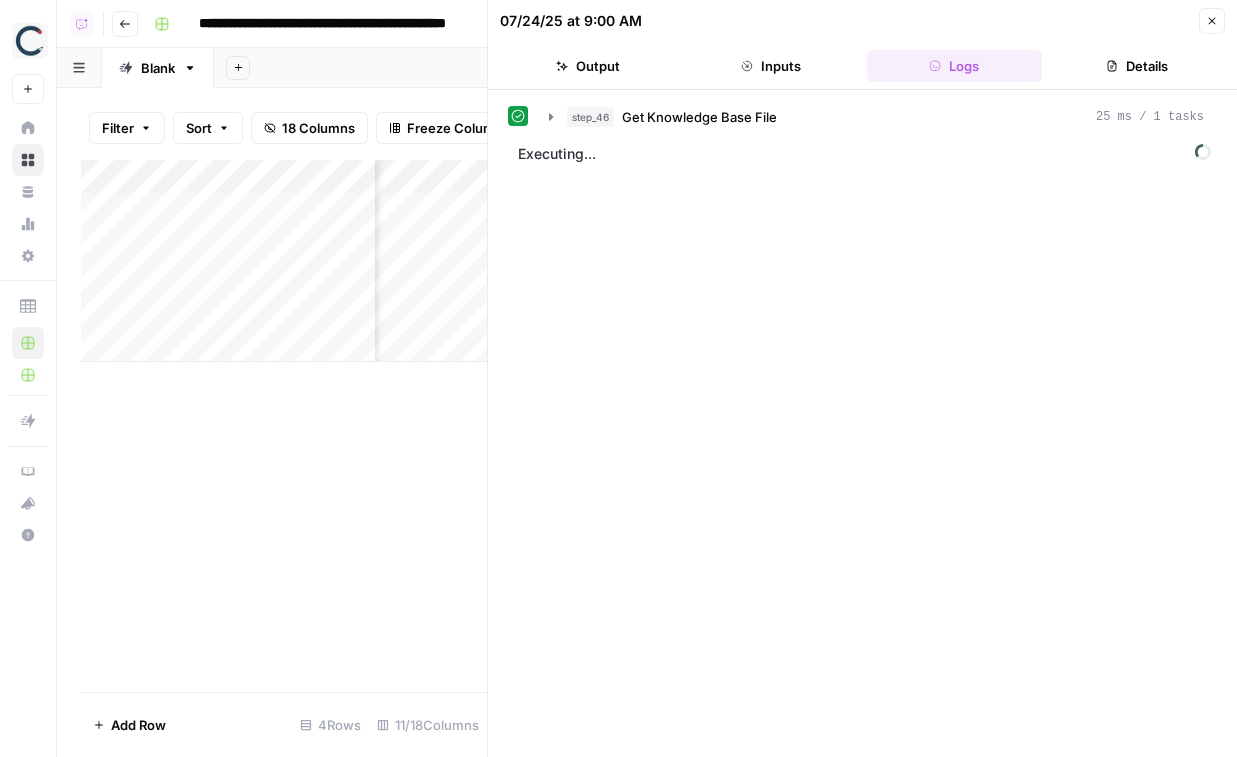 click on "Inputs" at bounding box center [770, 66] 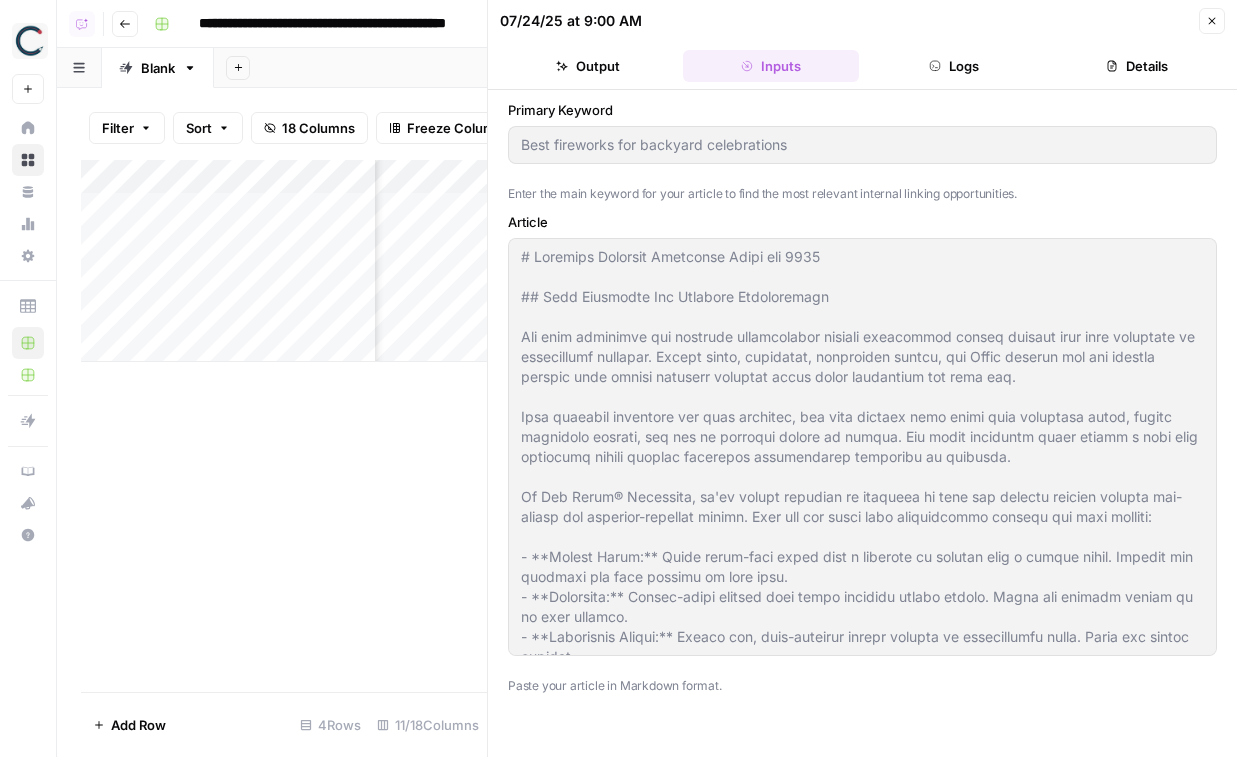 click on "Logs" at bounding box center (954, 66) 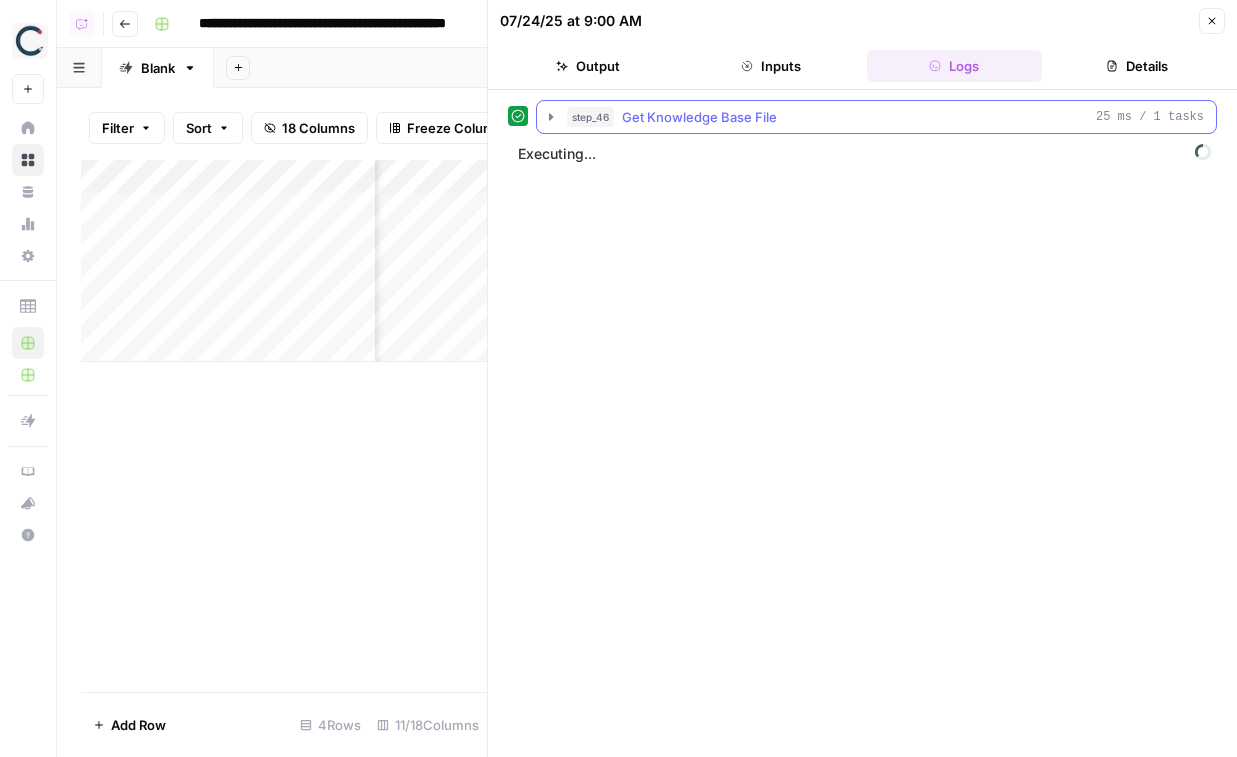 click on "step_46 Get Knowledge Base File 25 ms / 1 tasks" at bounding box center (885, 117) 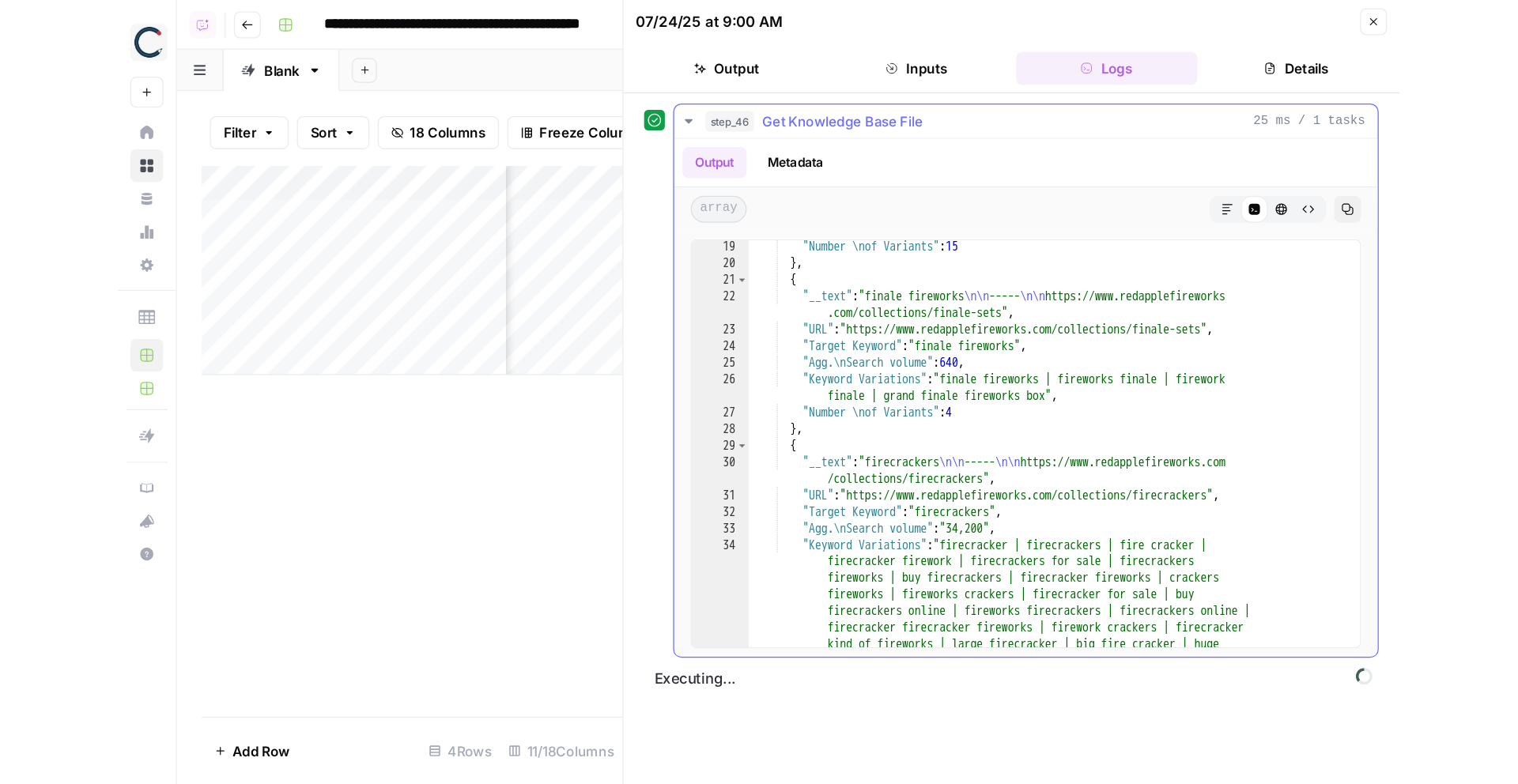 scroll, scrollTop: 1159, scrollLeft: 0, axis: vertical 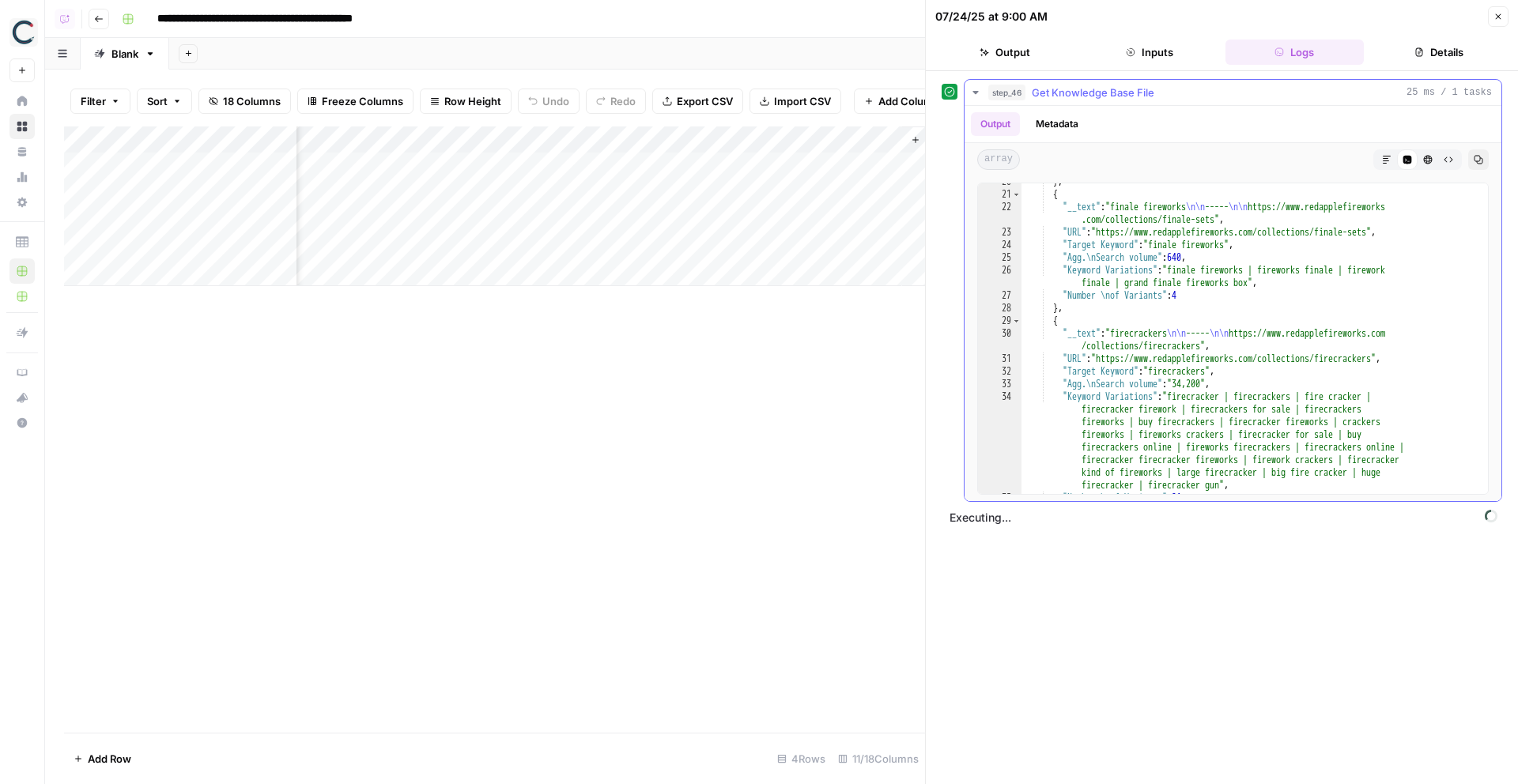 click on "Output Metadata" at bounding box center [1233, 124] 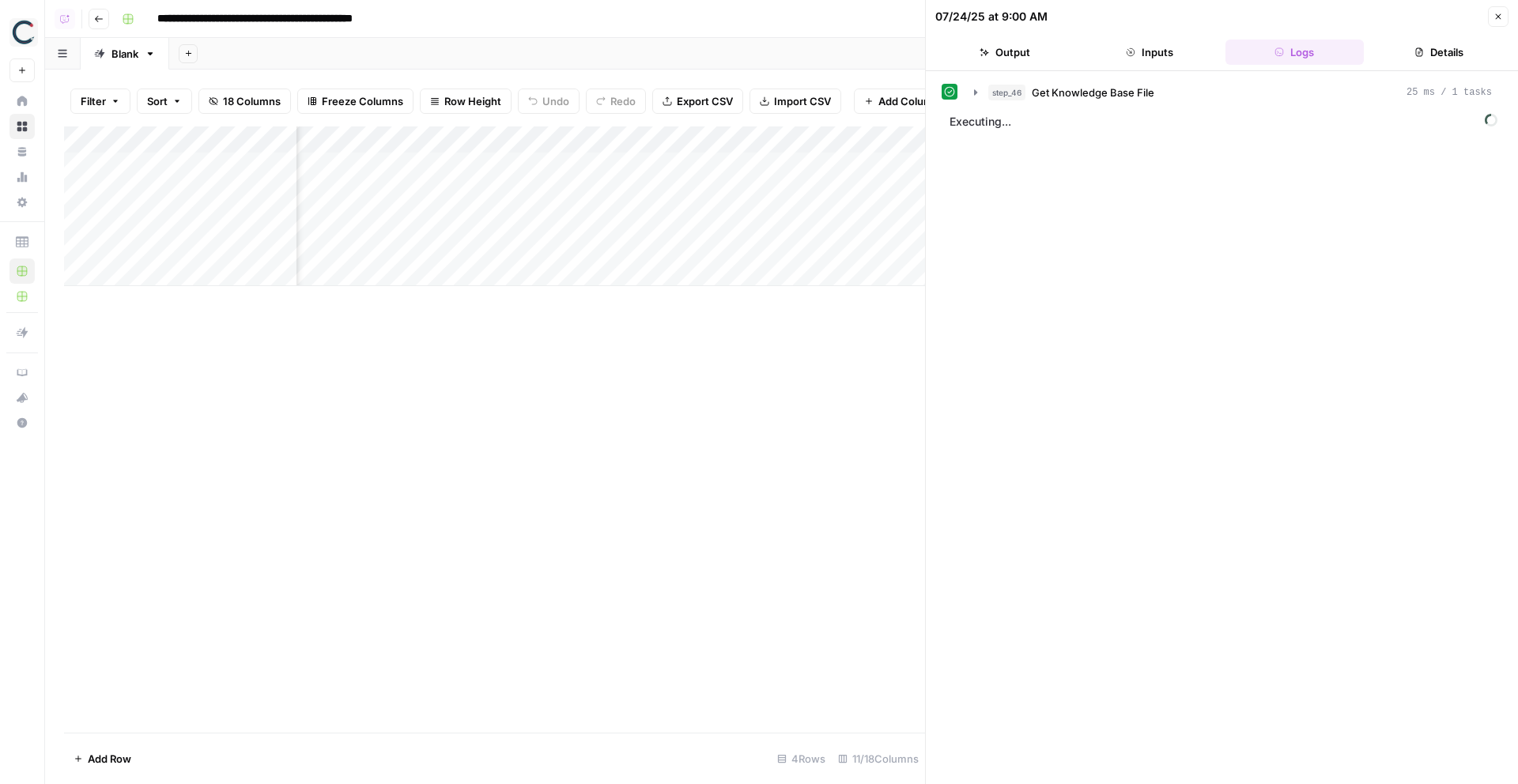 scroll, scrollTop: 0, scrollLeft: 774, axis: horizontal 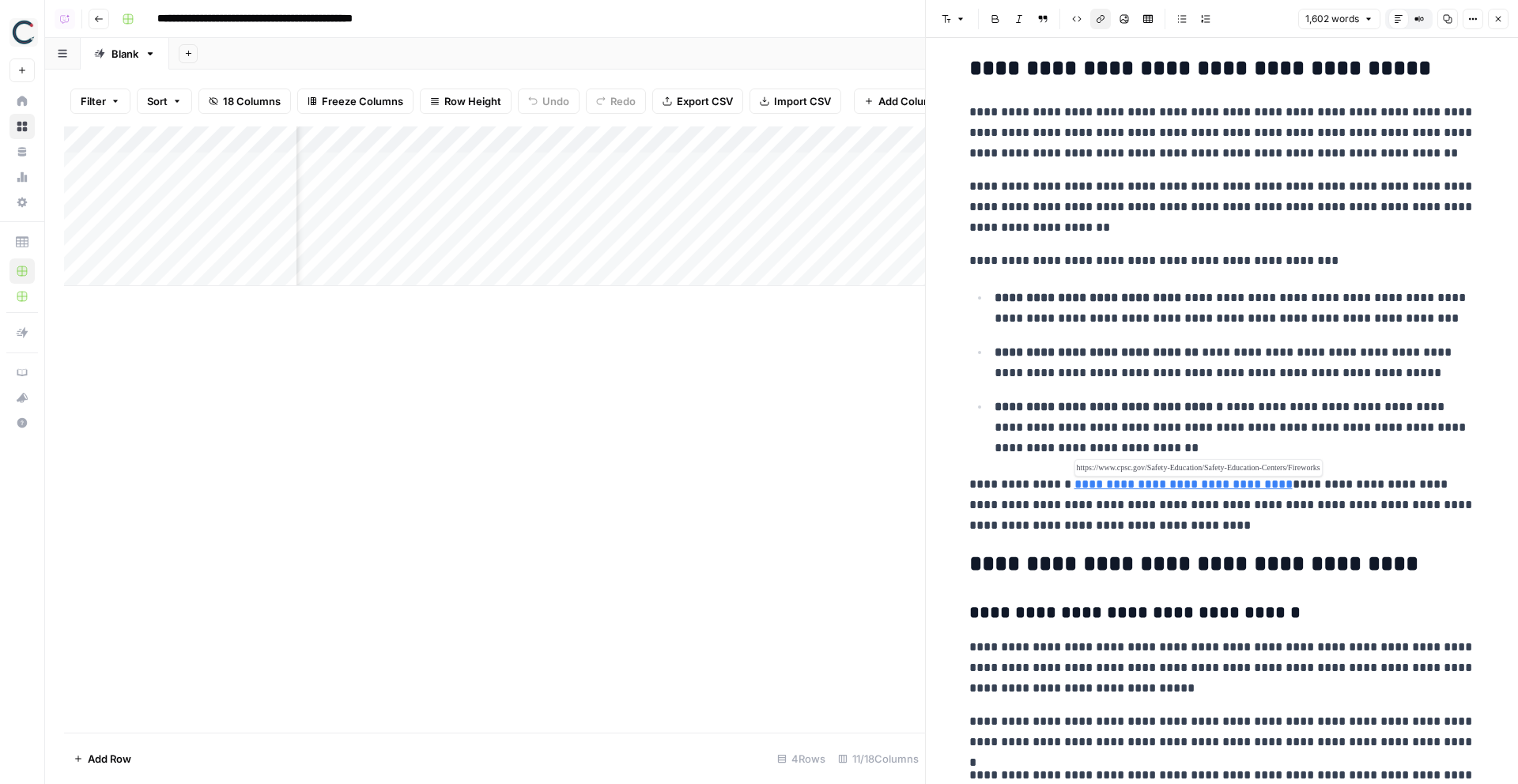 click on "**********" at bounding box center [1184, 484] 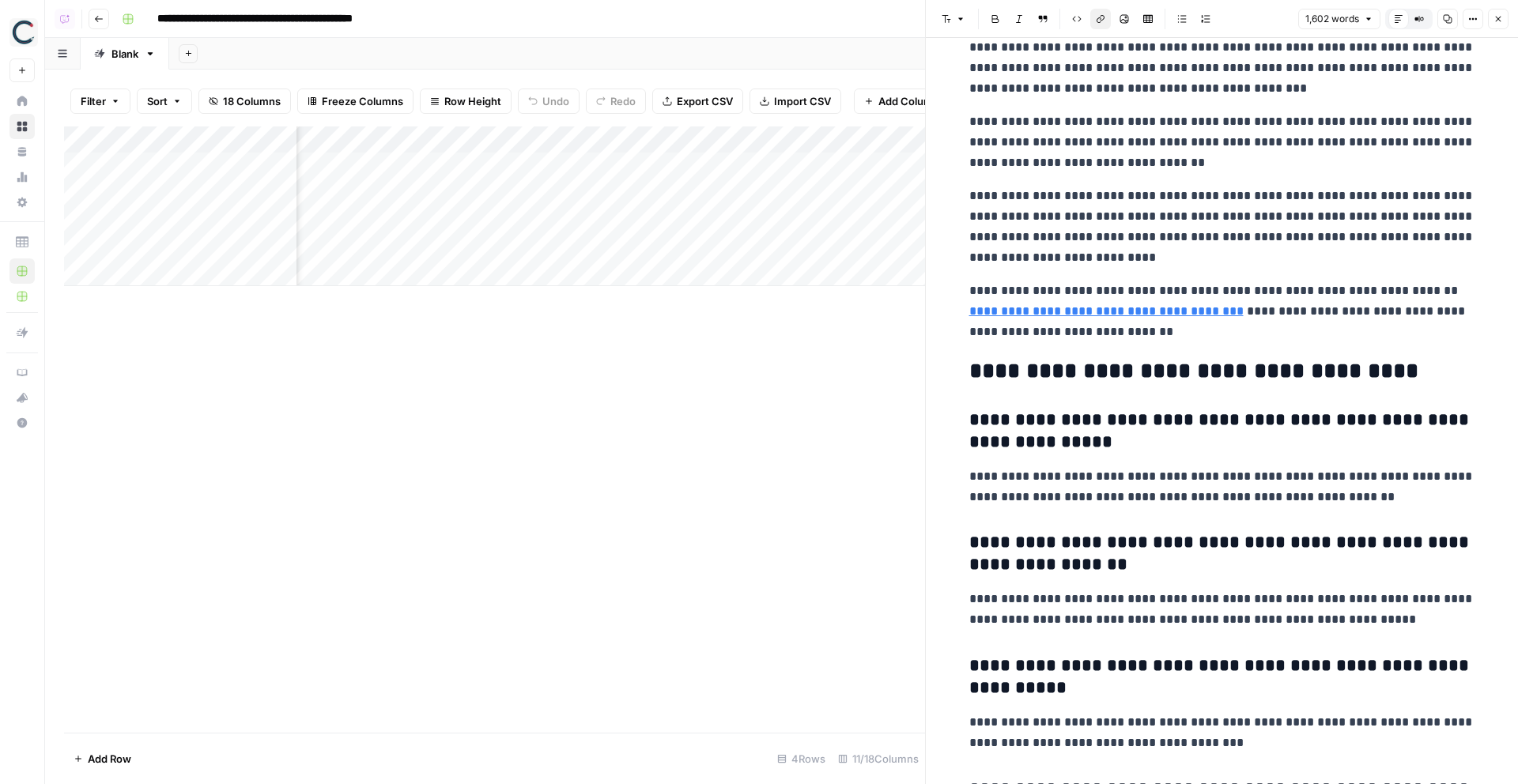 scroll, scrollTop: 5096, scrollLeft: 0, axis: vertical 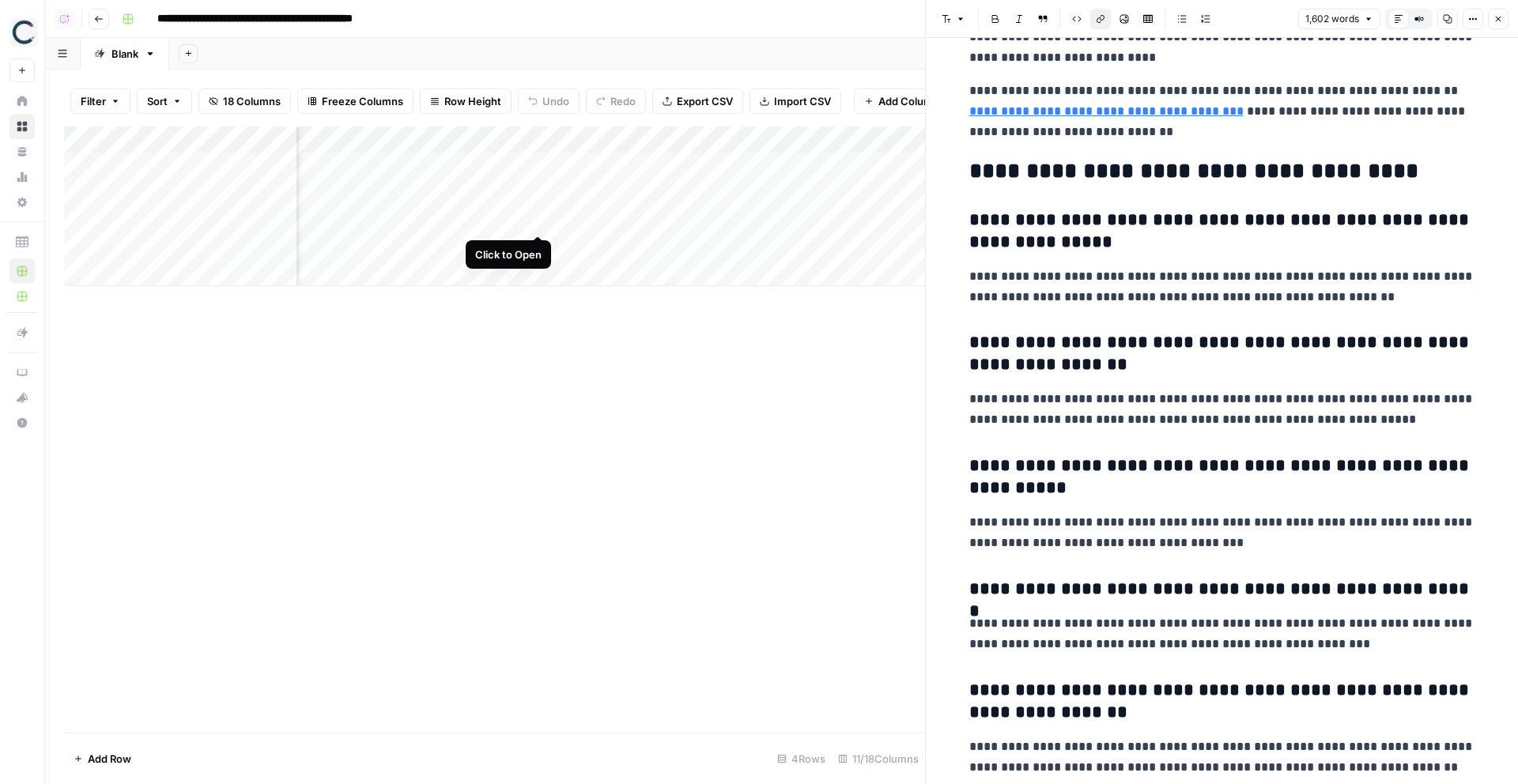 click on "Add Column" at bounding box center [494, 206] 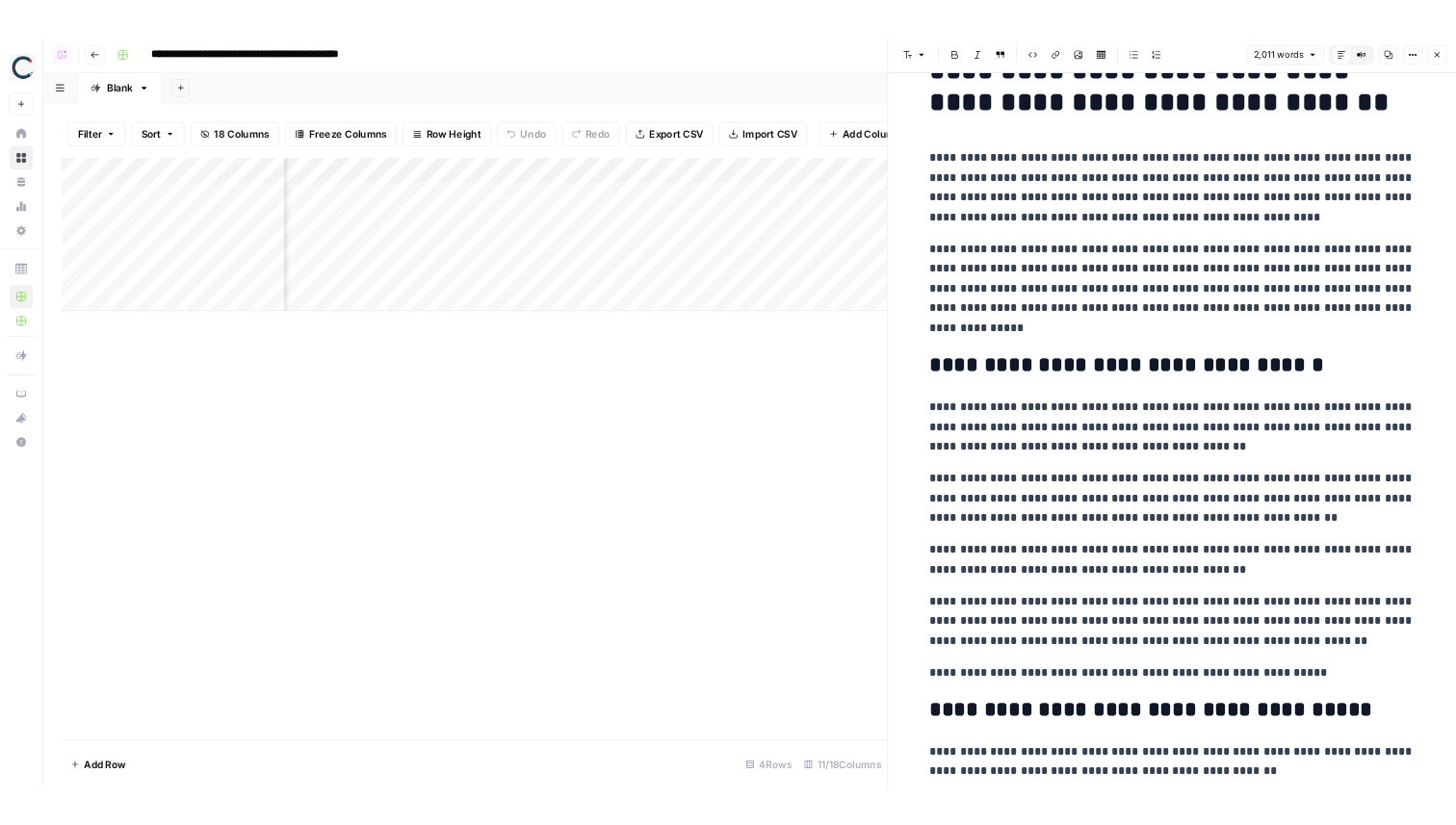 scroll, scrollTop: 0, scrollLeft: 0, axis: both 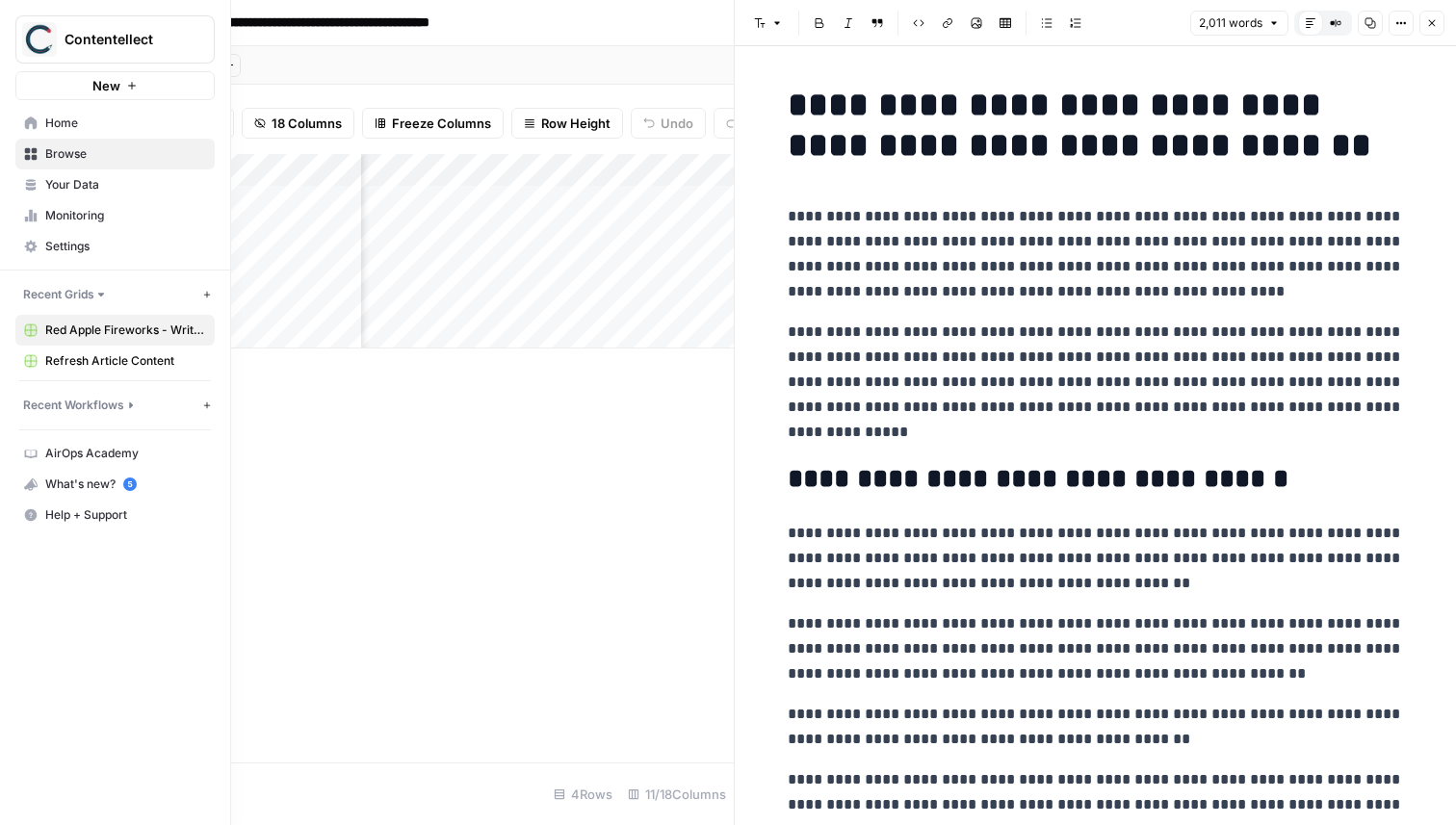 click on "Home" at bounding box center [125, 123] 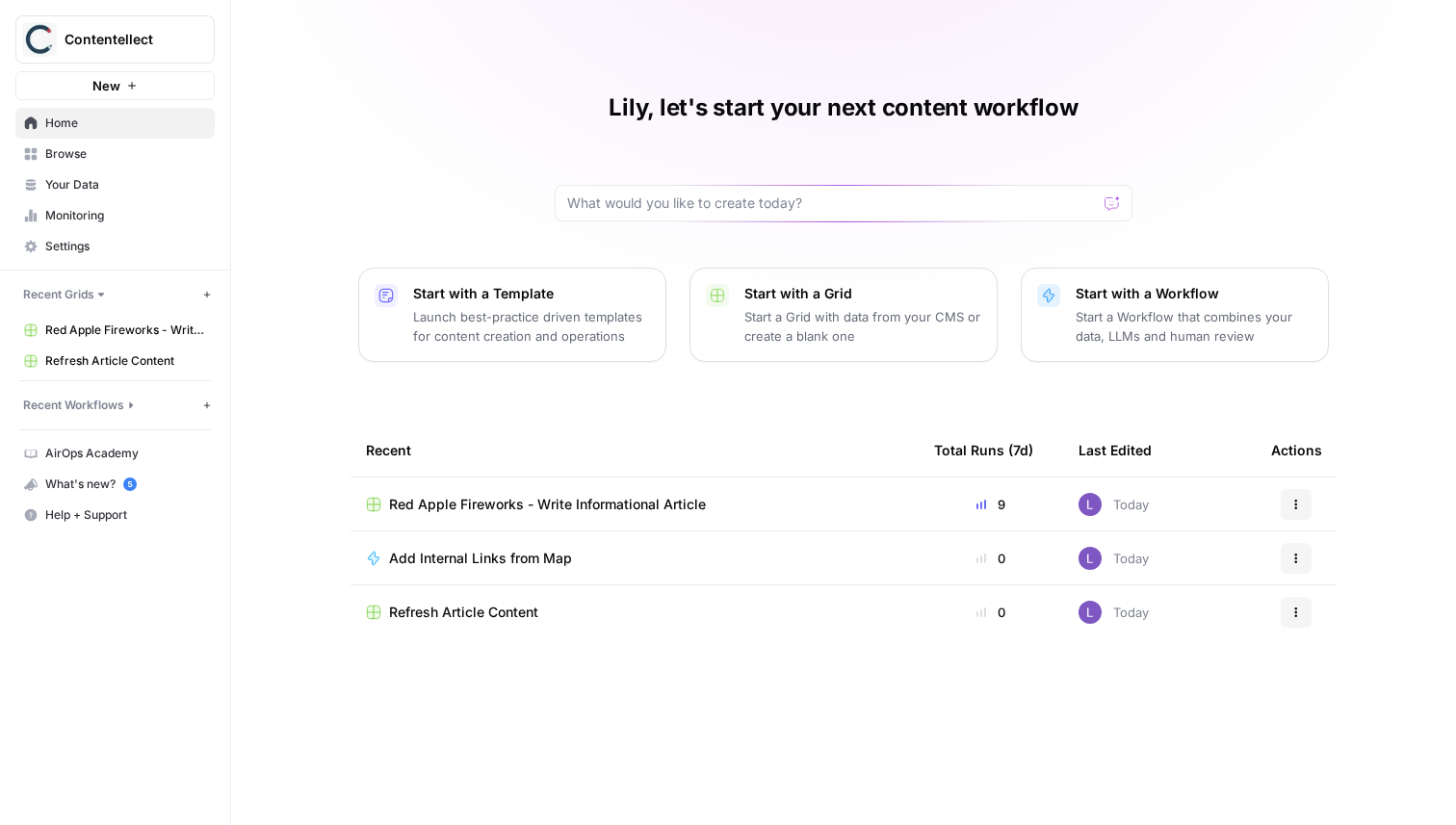 click on "Your Data" at bounding box center (125, 185) 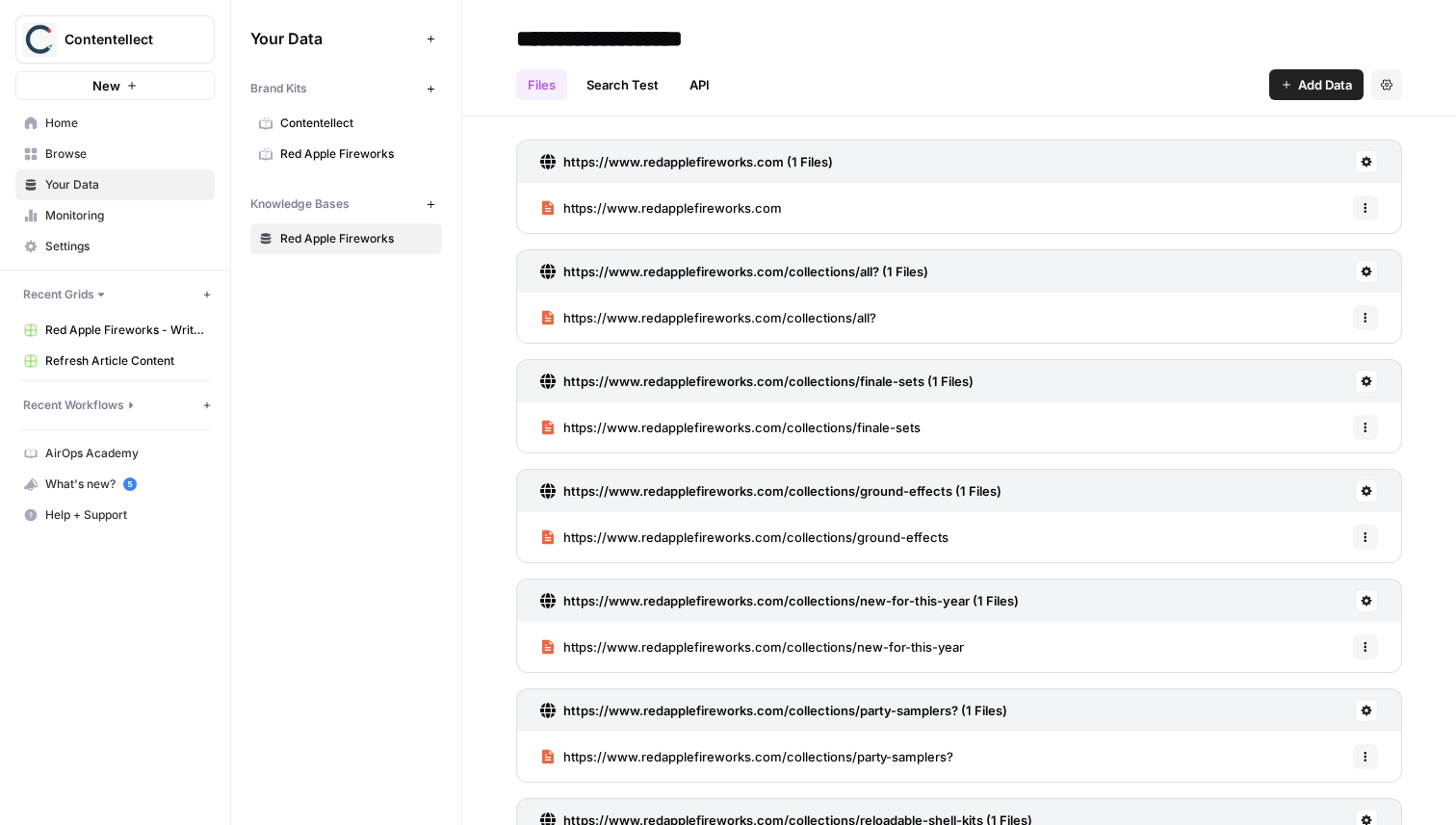 click on "Red Apple Fireworks" at bounding box center [356, 154] 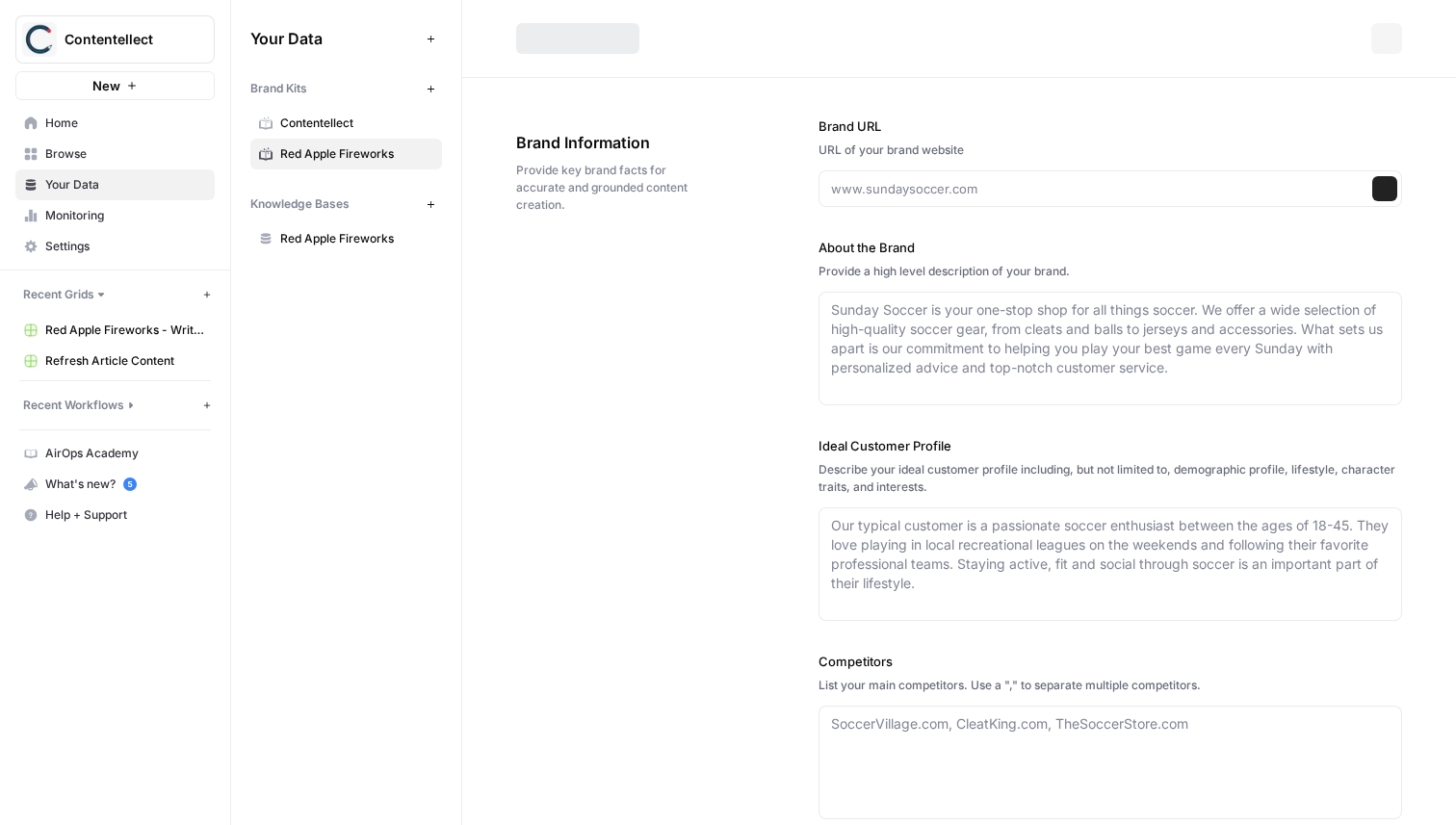 type on "https://www.redapplefireworks.com/" 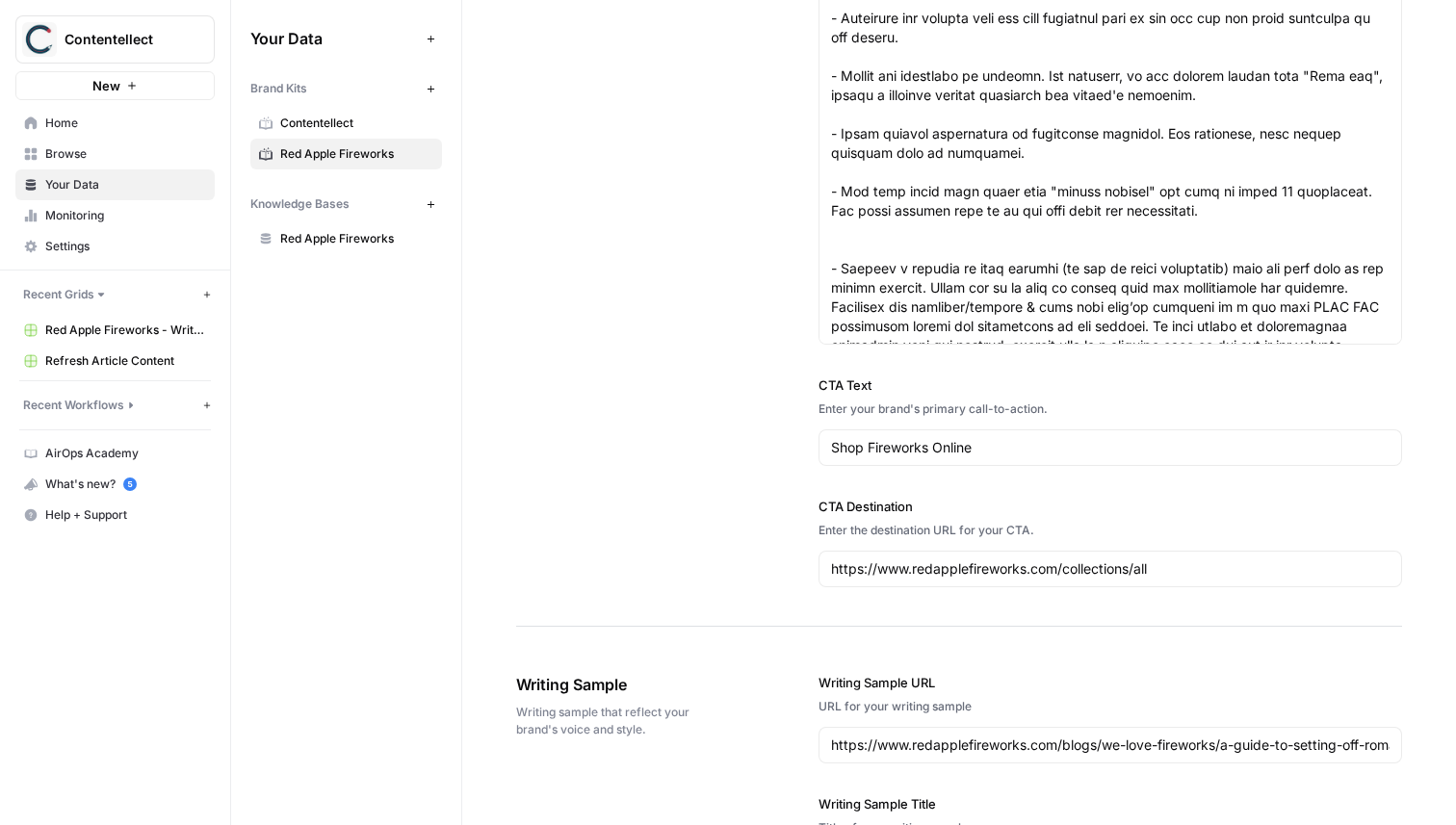 scroll, scrollTop: 2096, scrollLeft: 0, axis: vertical 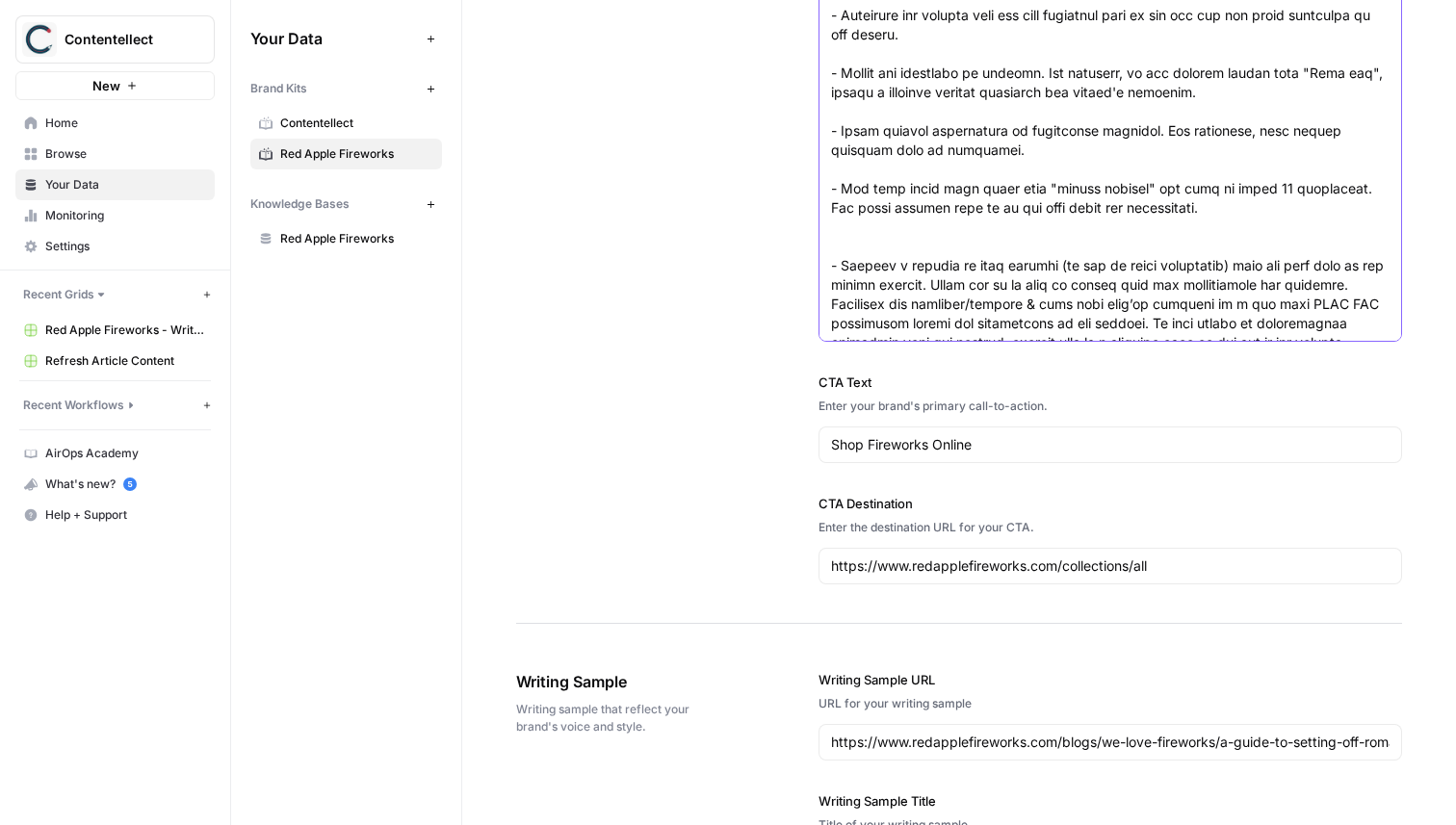 click on "Writing Rules" at bounding box center [1110, 420] 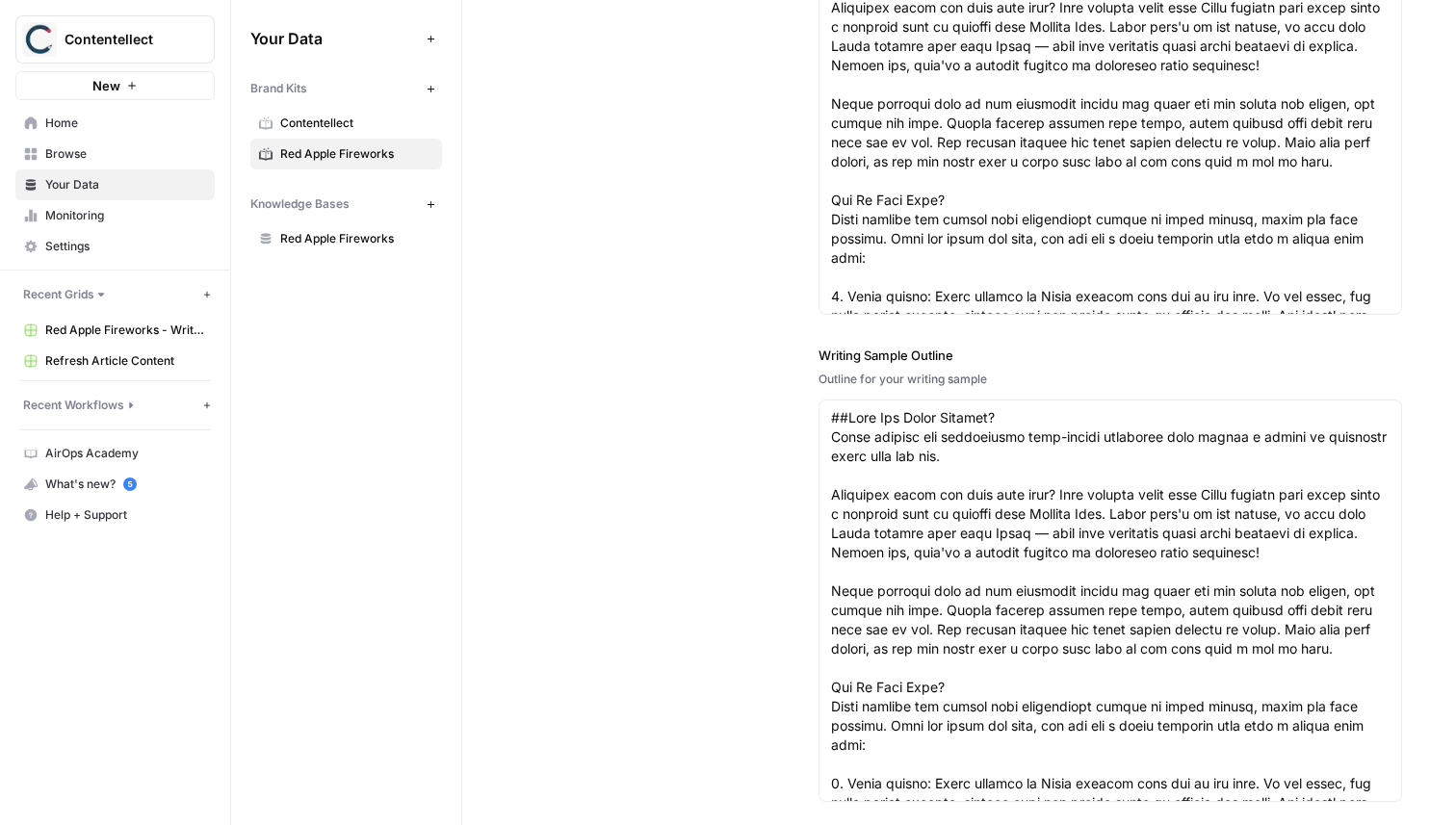 scroll, scrollTop: 3353, scrollLeft: 0, axis: vertical 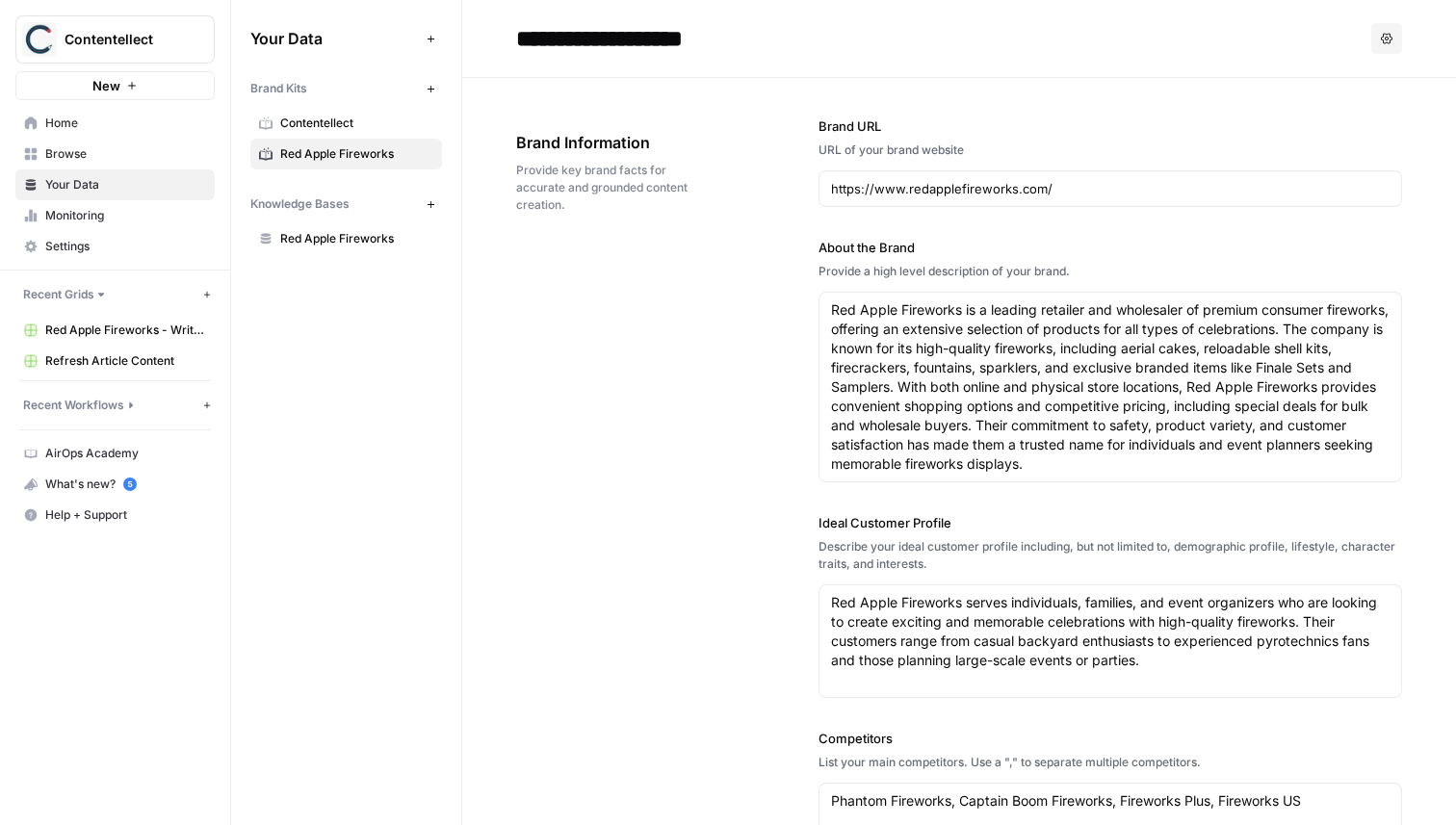 click on "Browse" at bounding box center [125, 154] 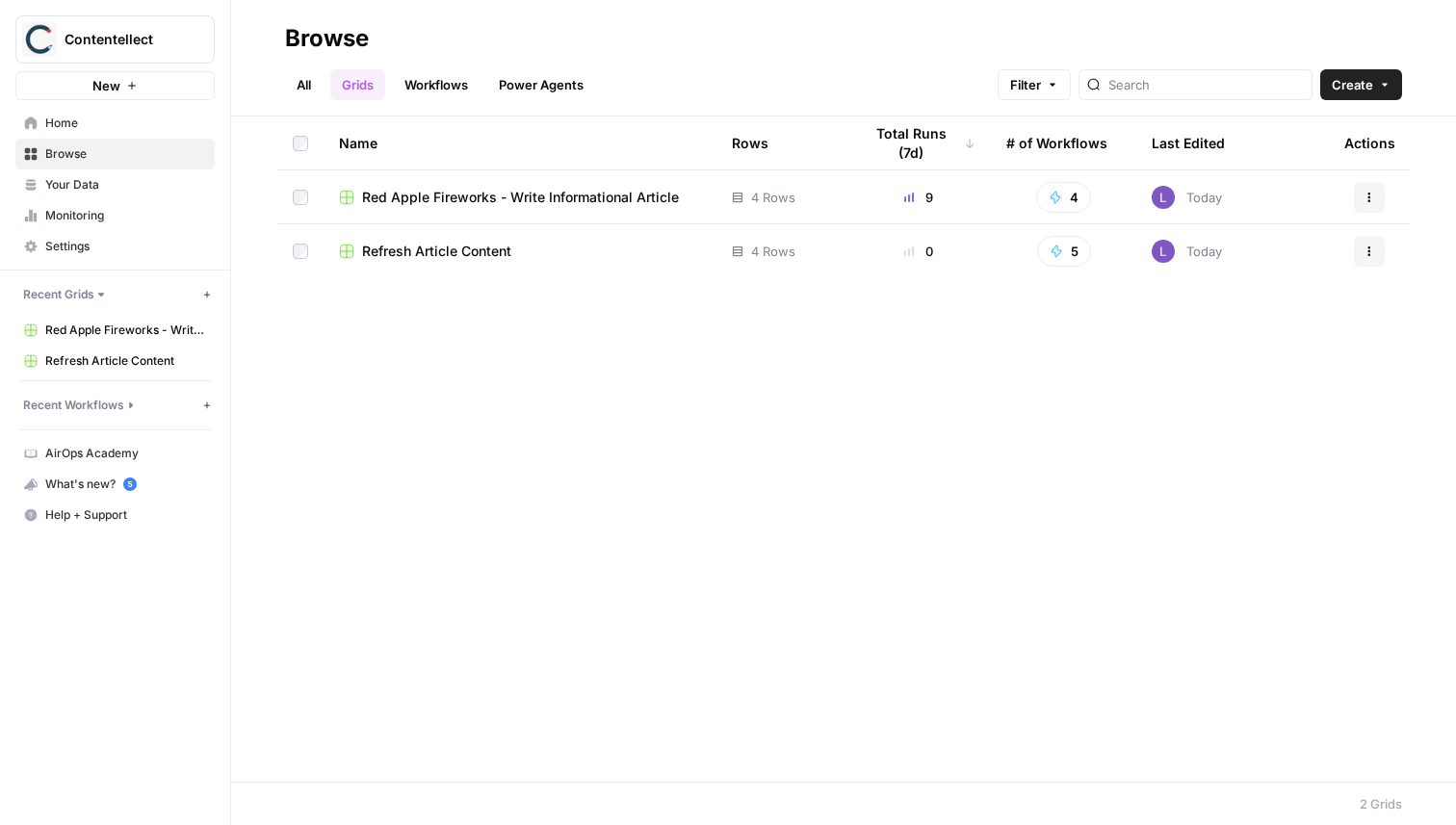 click on "Red Apple Fireworks - Write Informational Article" at bounding box center [520, 196] 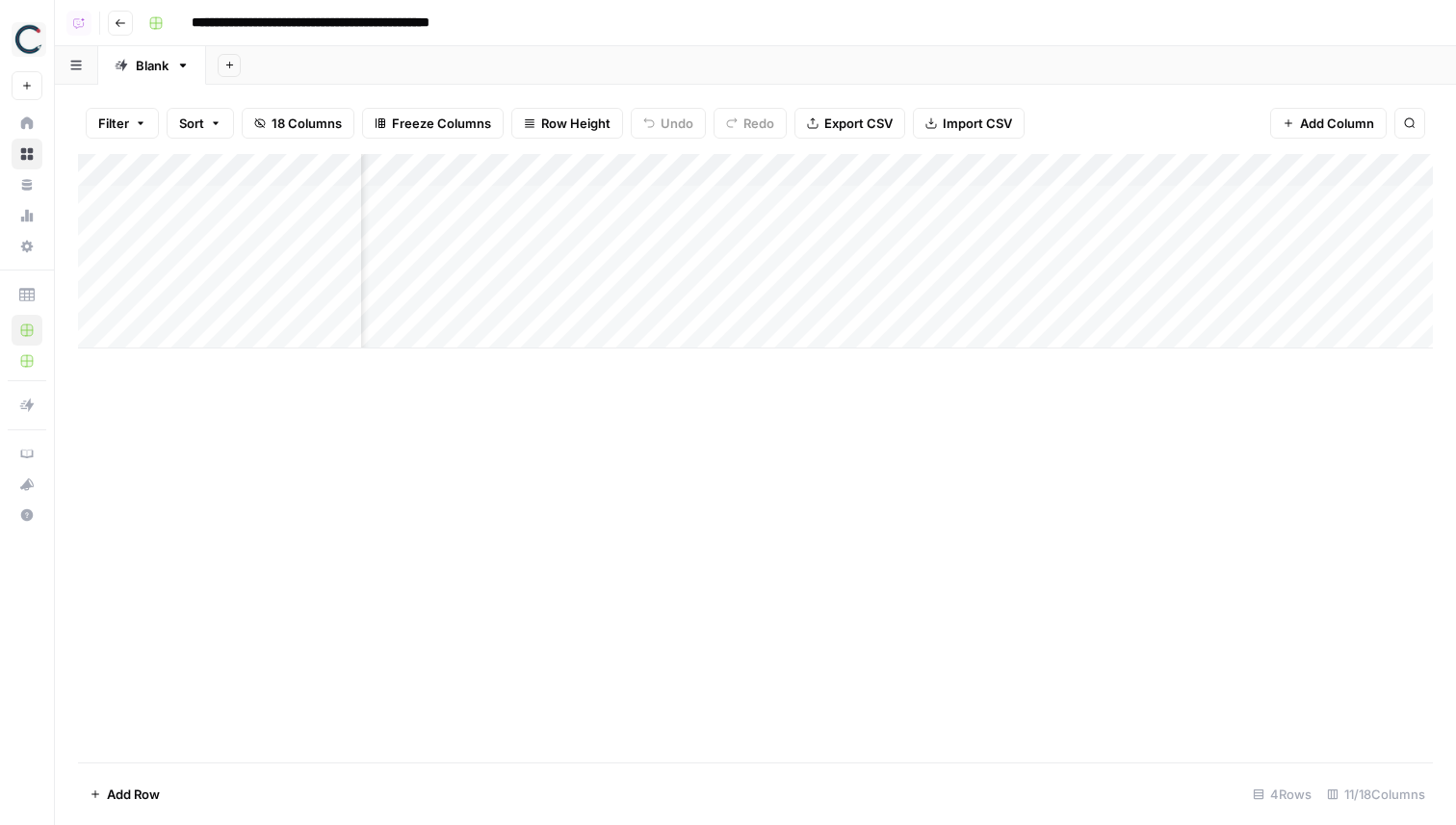 scroll, scrollTop: 0, scrollLeft: 944, axis: horizontal 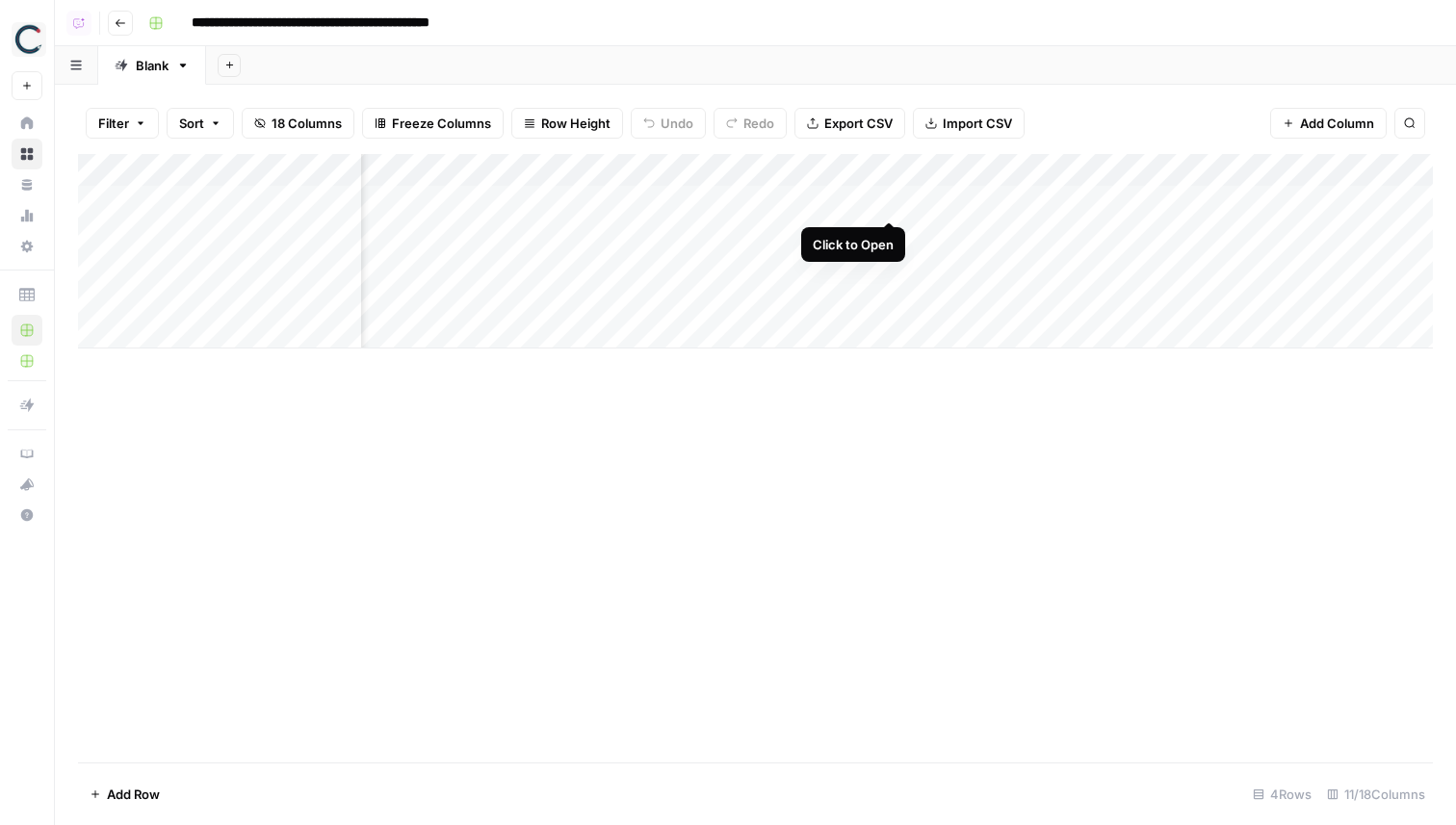 click on "Add Column" at bounding box center [755, 251] 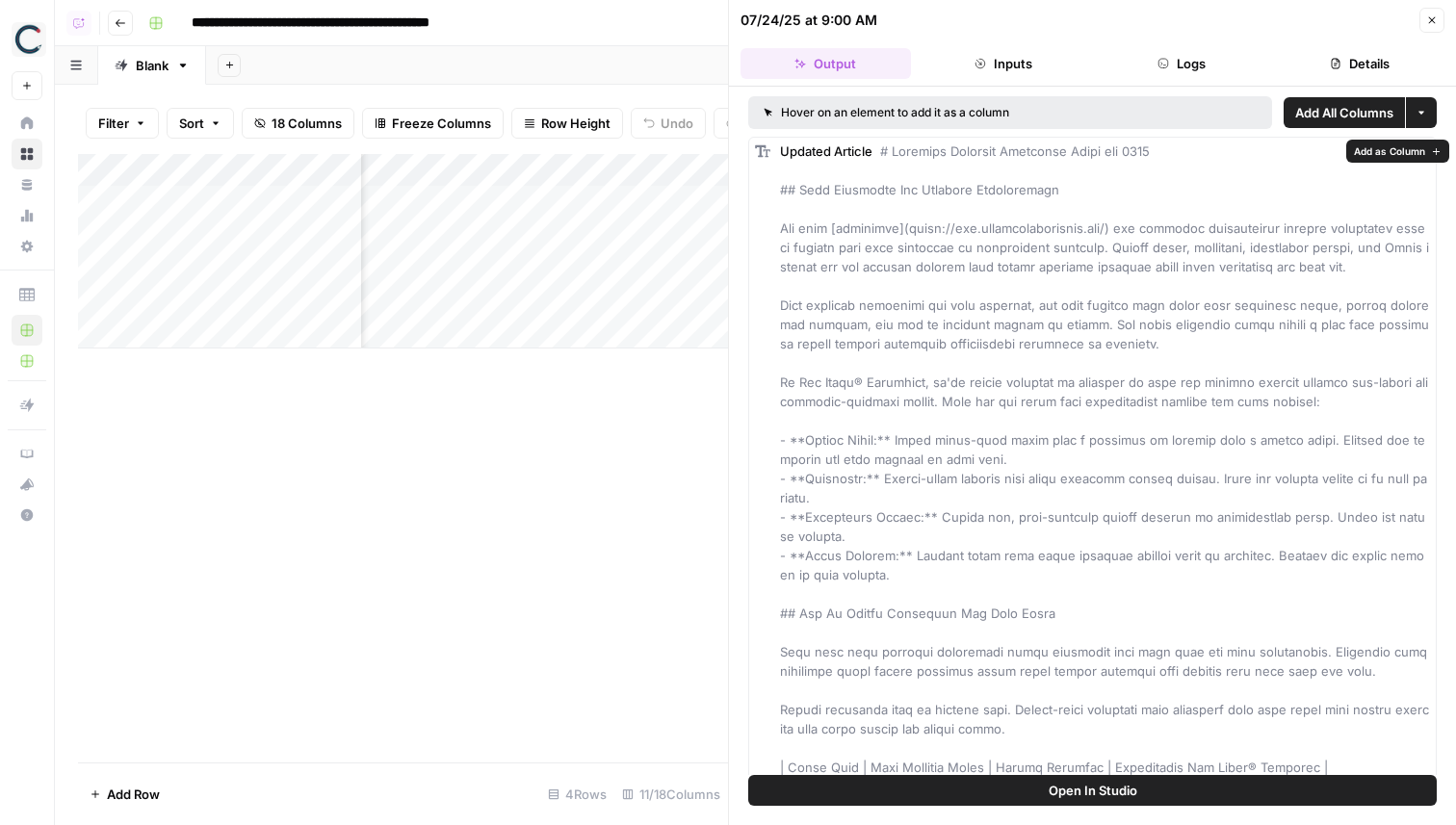 click on "Add as Column" at bounding box center (1390, 151) 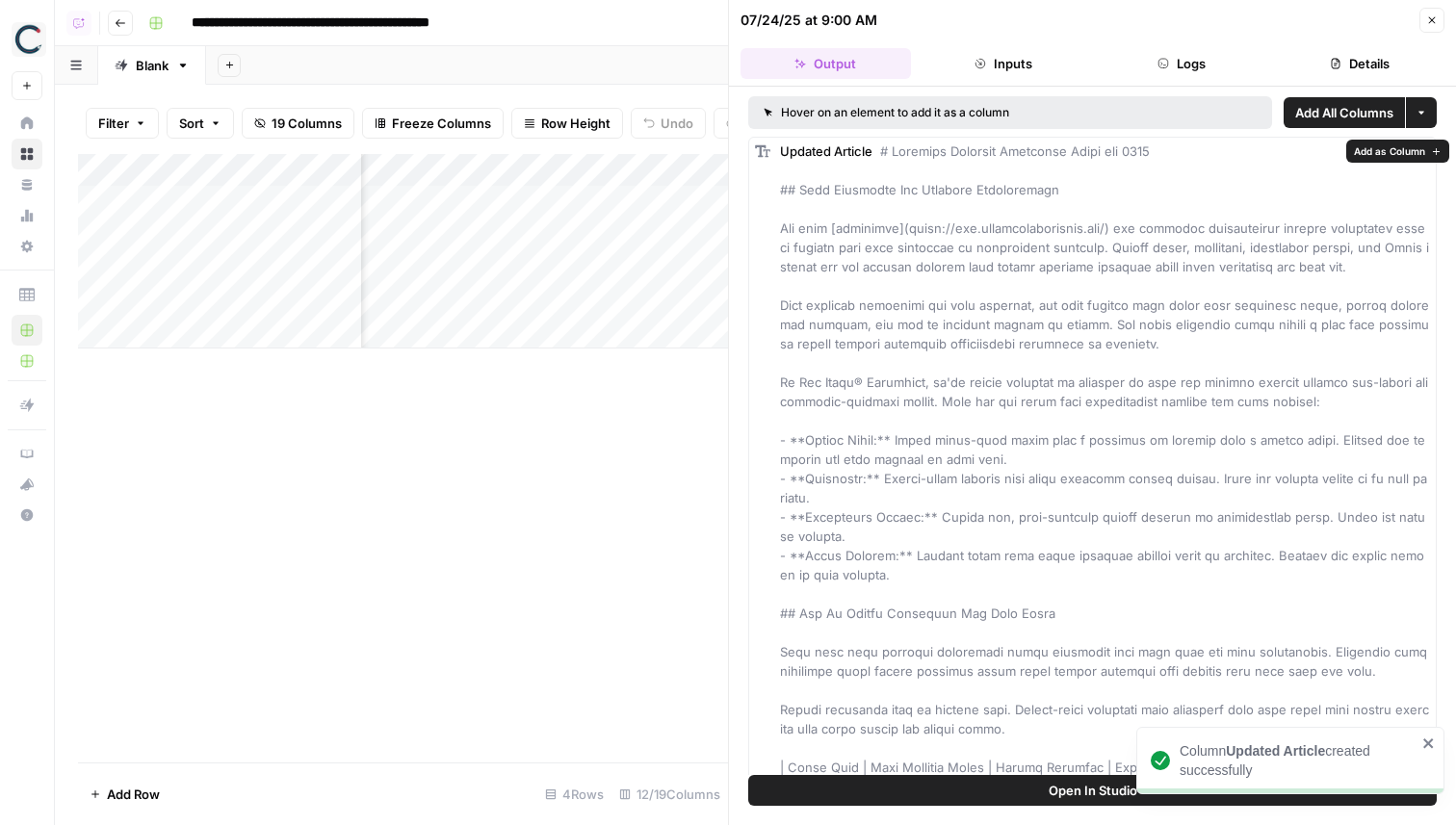 scroll, scrollTop: 0, scrollLeft: 1467, axis: horizontal 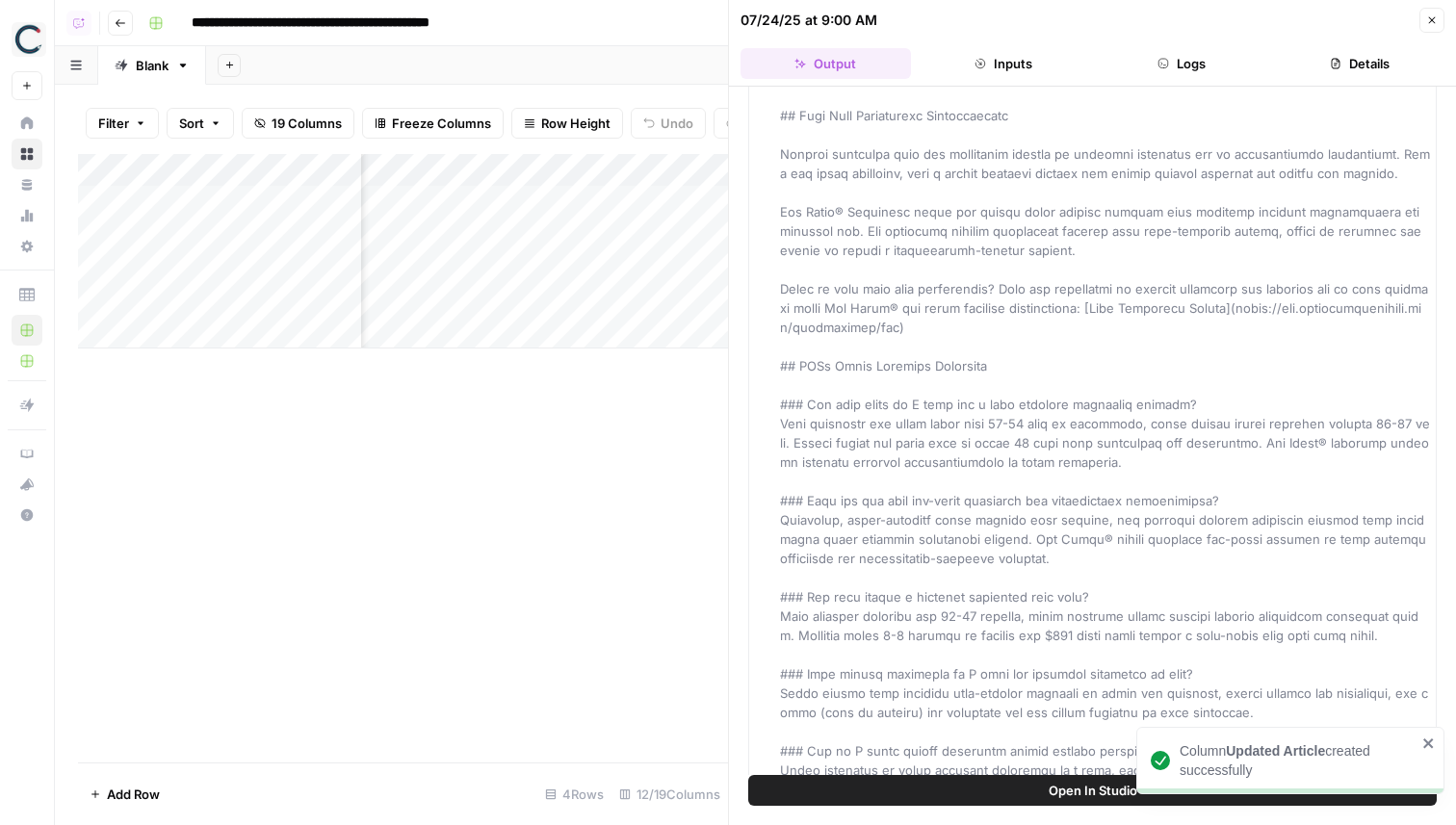 click on "Add Column" at bounding box center (403, 251) 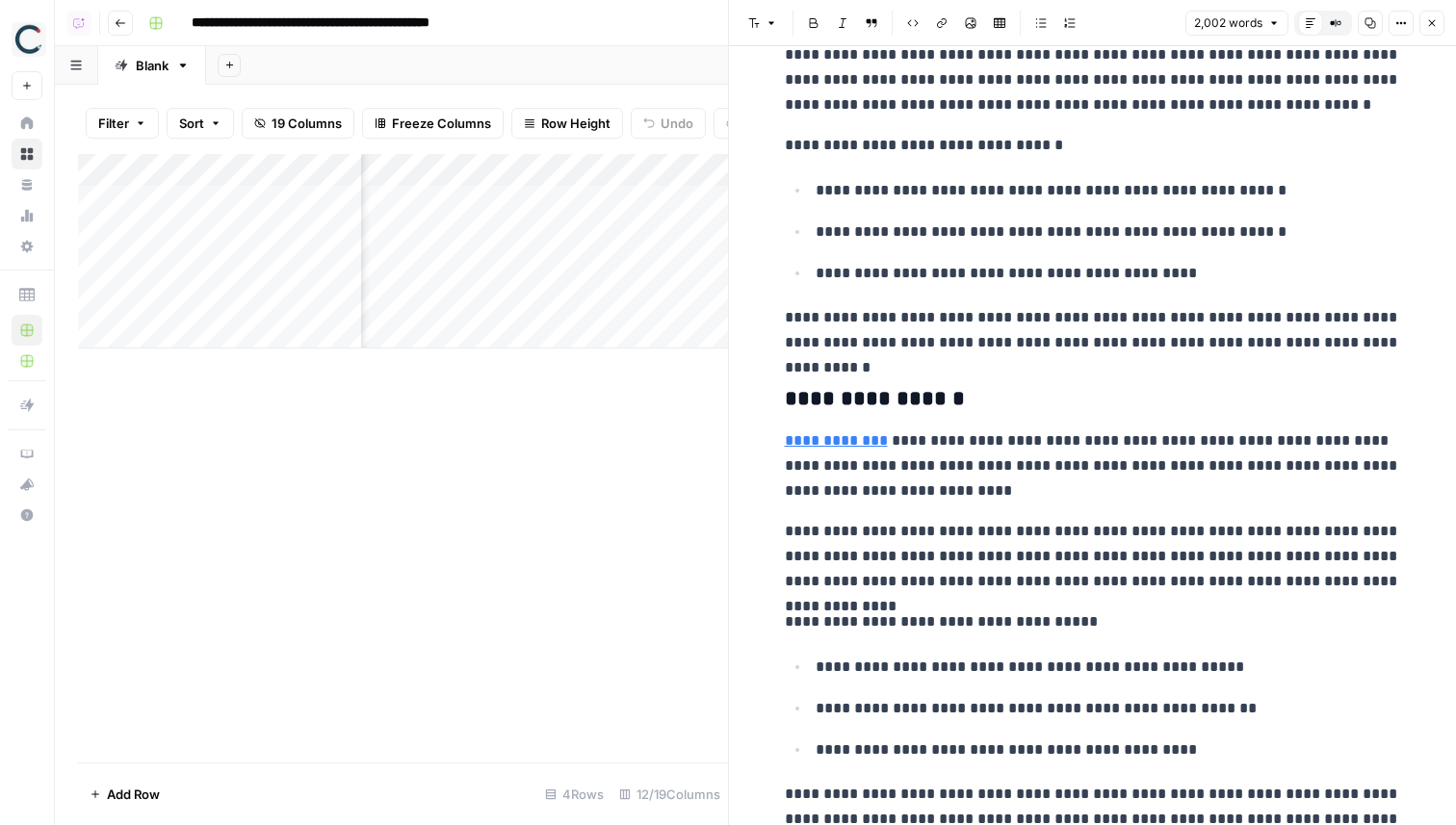 scroll, scrollTop: 2719, scrollLeft: 0, axis: vertical 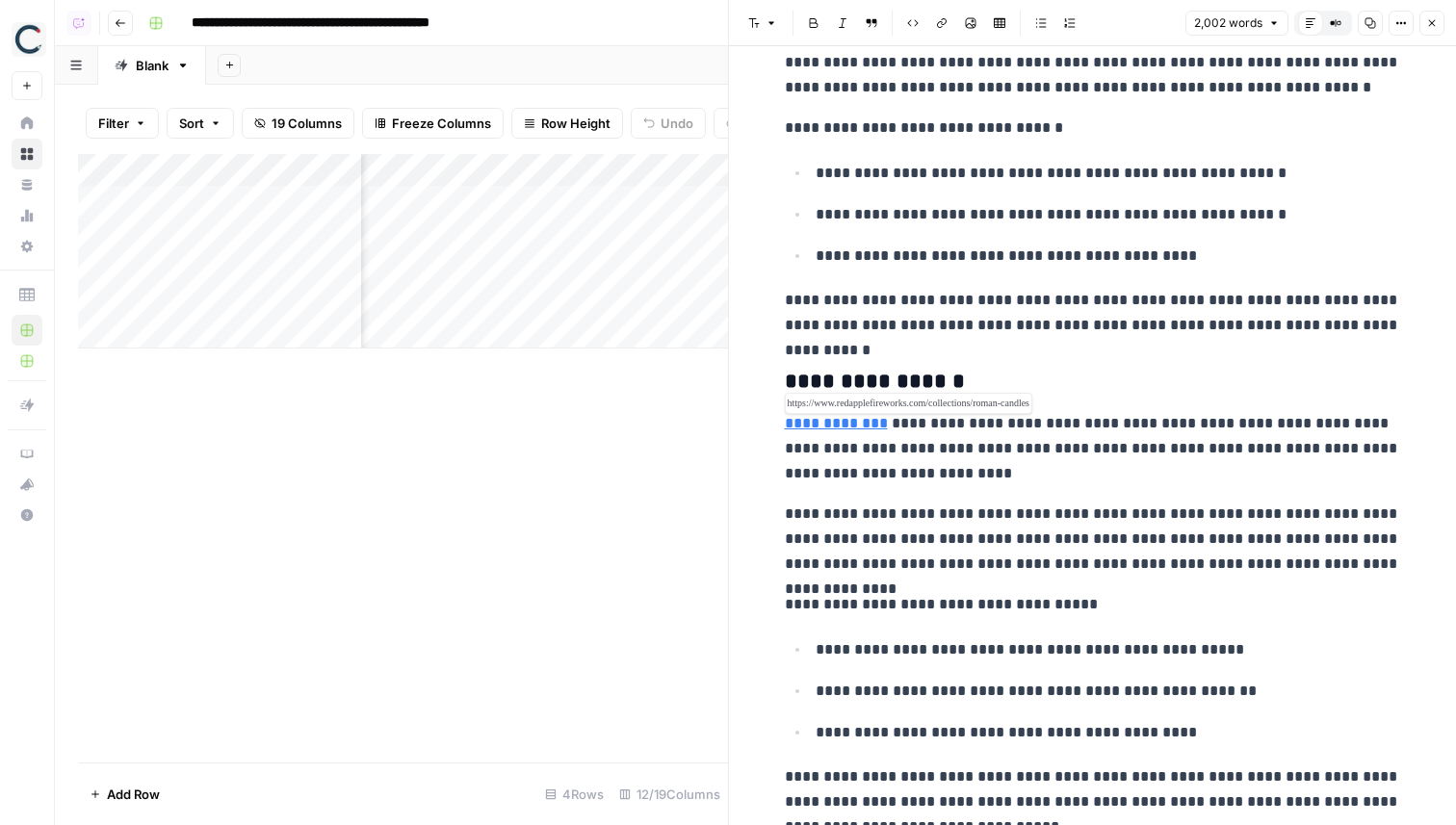 click on "**********" at bounding box center [836, 423] 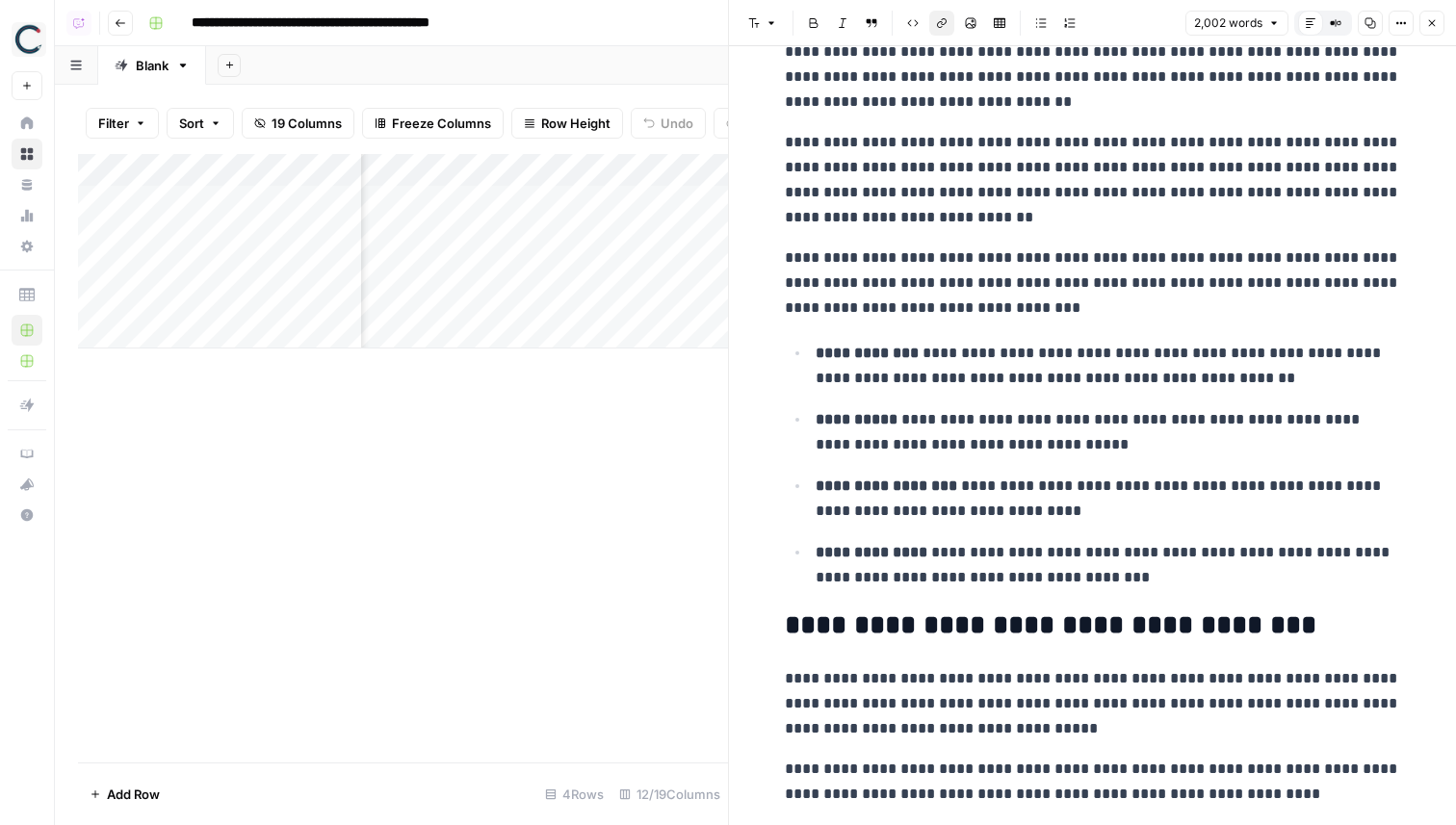 scroll, scrollTop: 0, scrollLeft: 0, axis: both 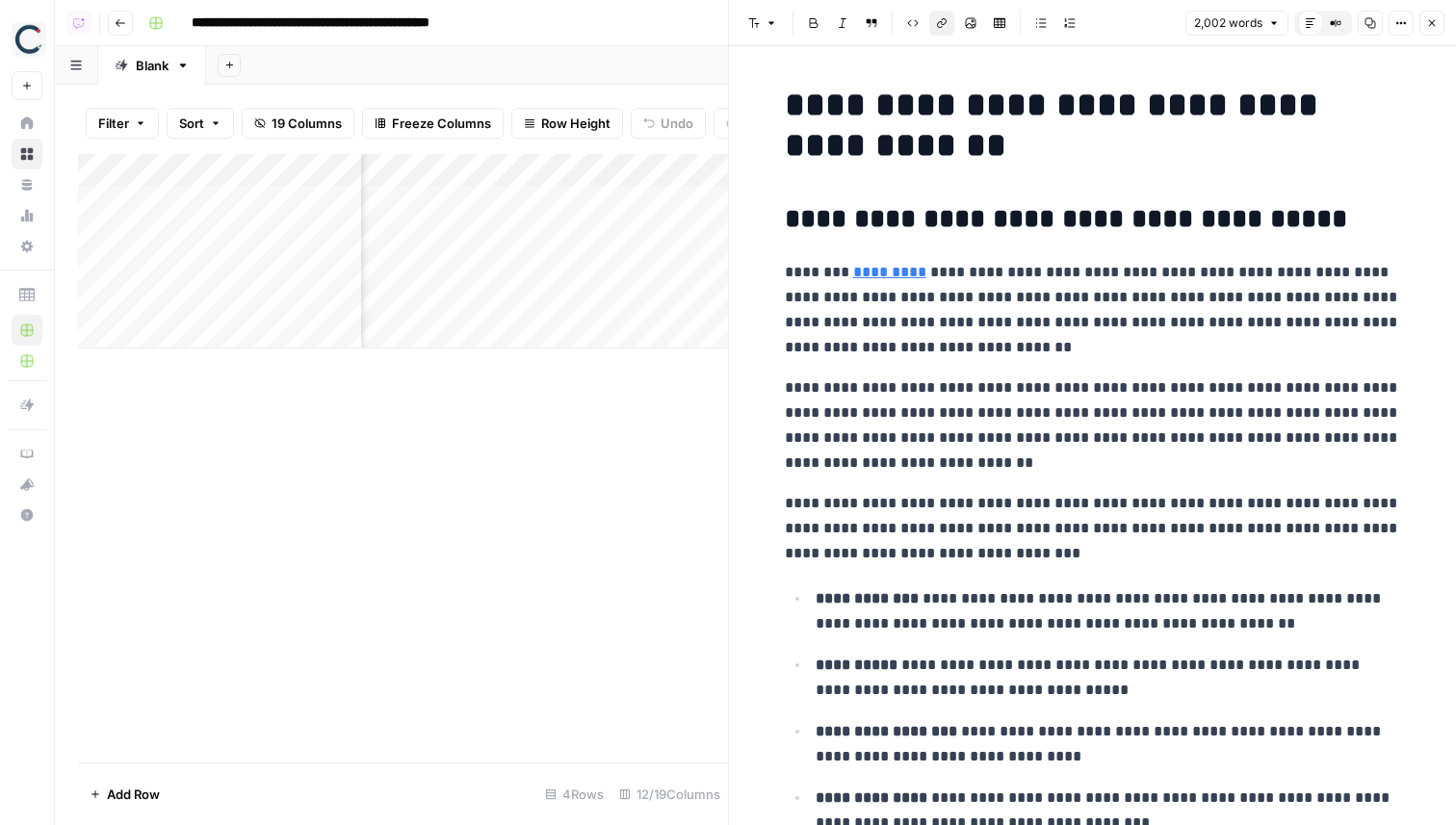 click on "Close" at bounding box center (1432, 23) 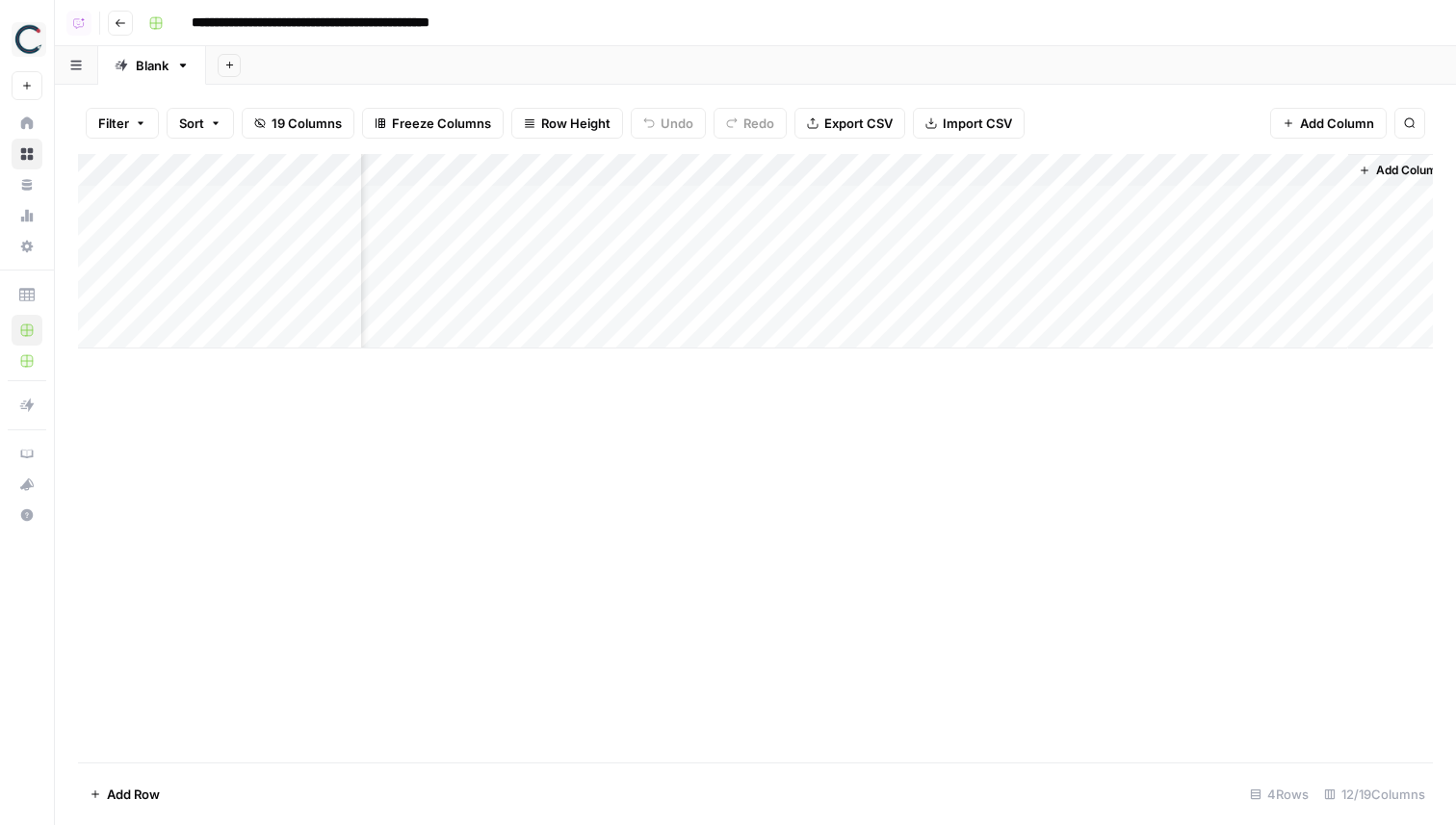 scroll, scrollTop: 0, scrollLeft: 1320, axis: horizontal 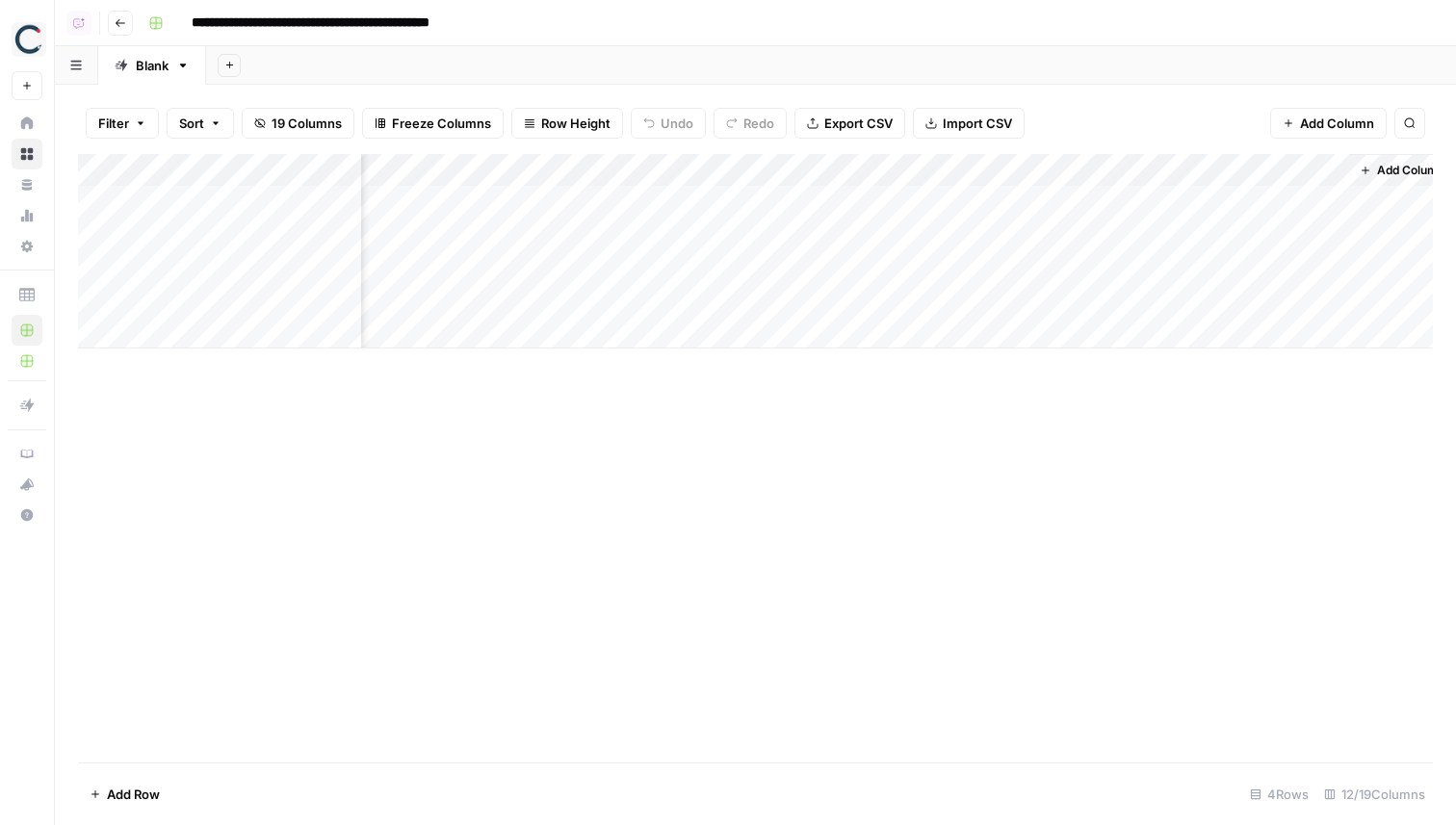 click on "Add Column" at bounding box center [755, 251] 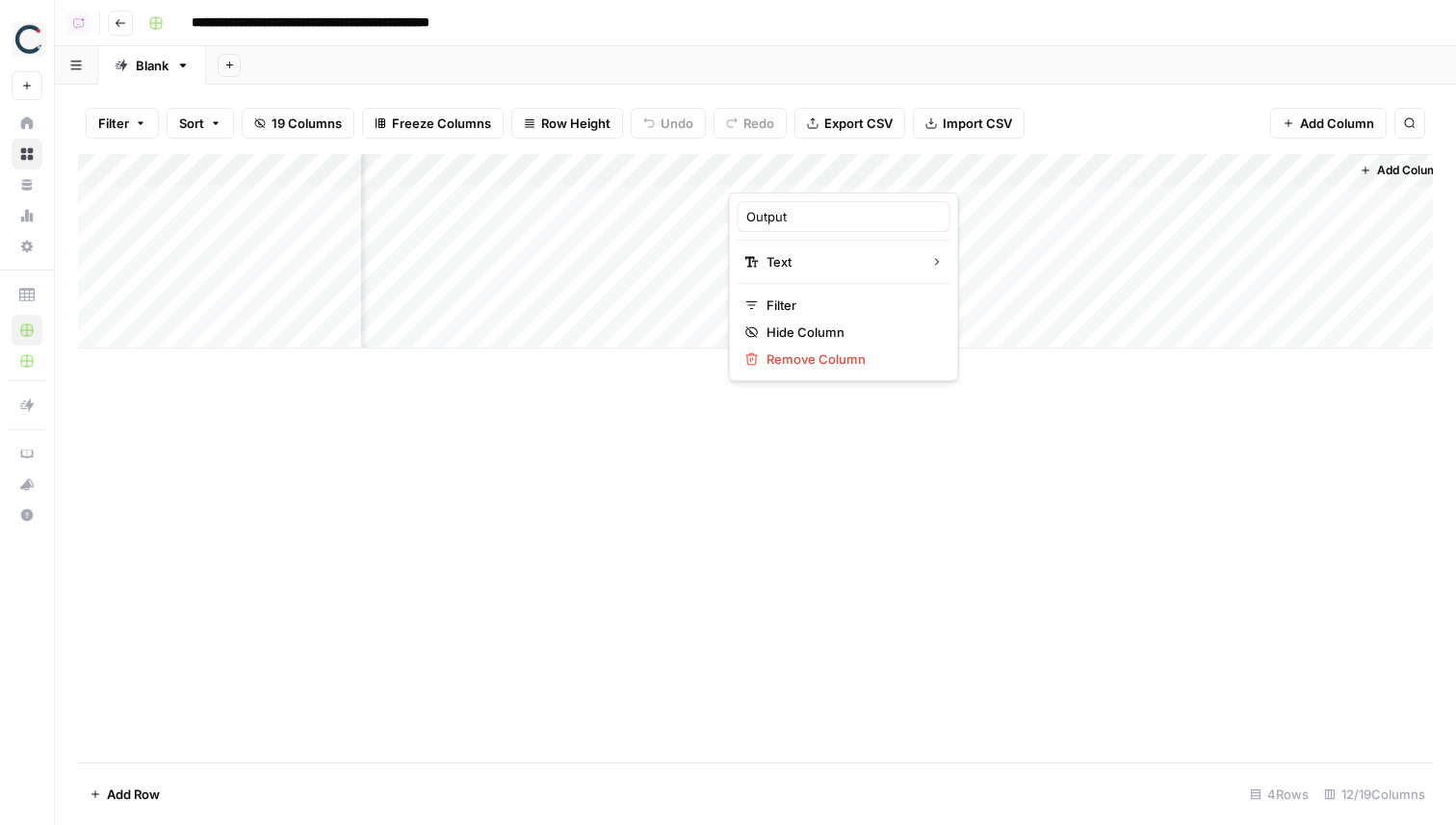 click on "Add Column" at bounding box center [755, 458] 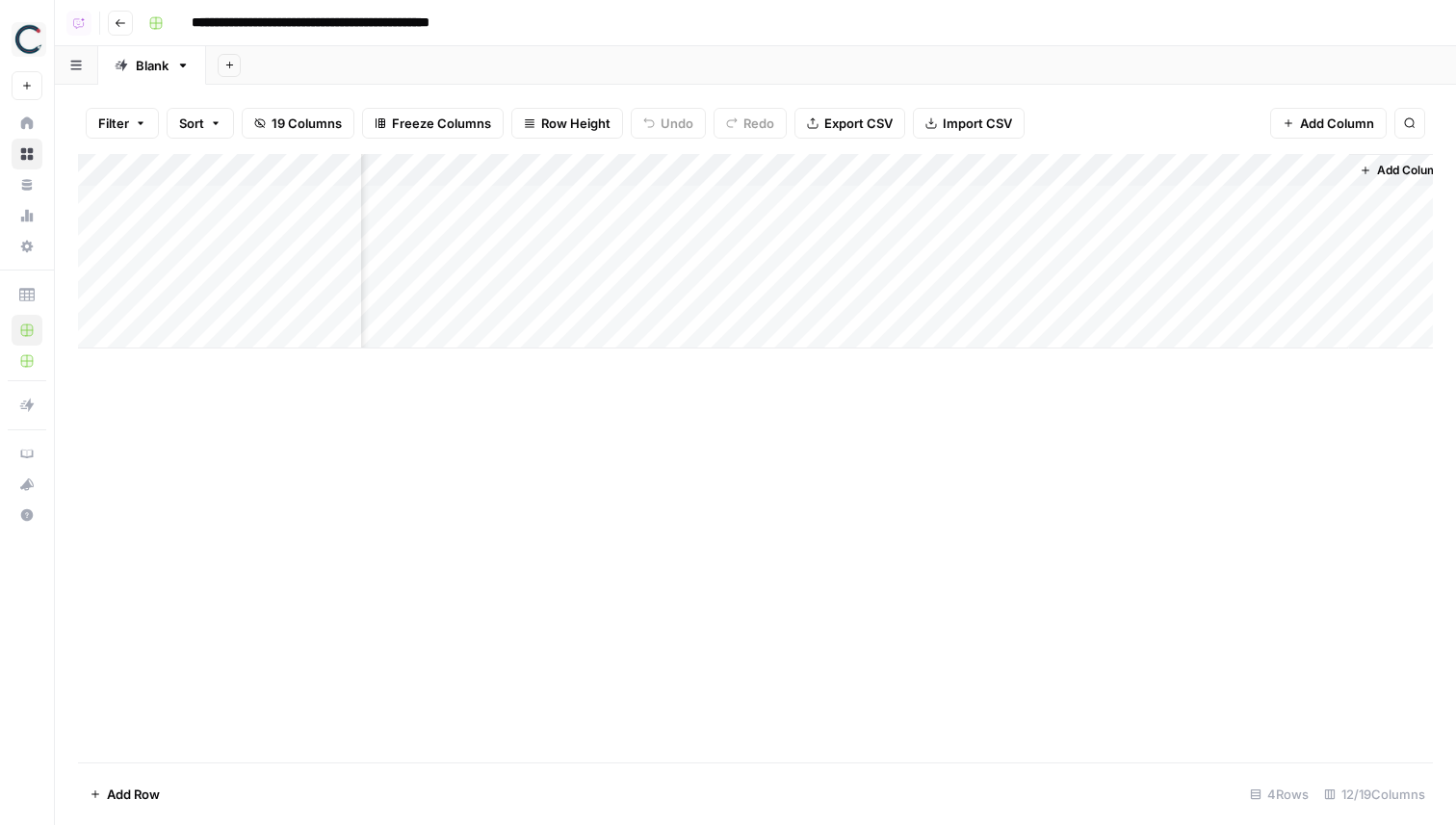 click on "Add Column" at bounding box center [755, 251] 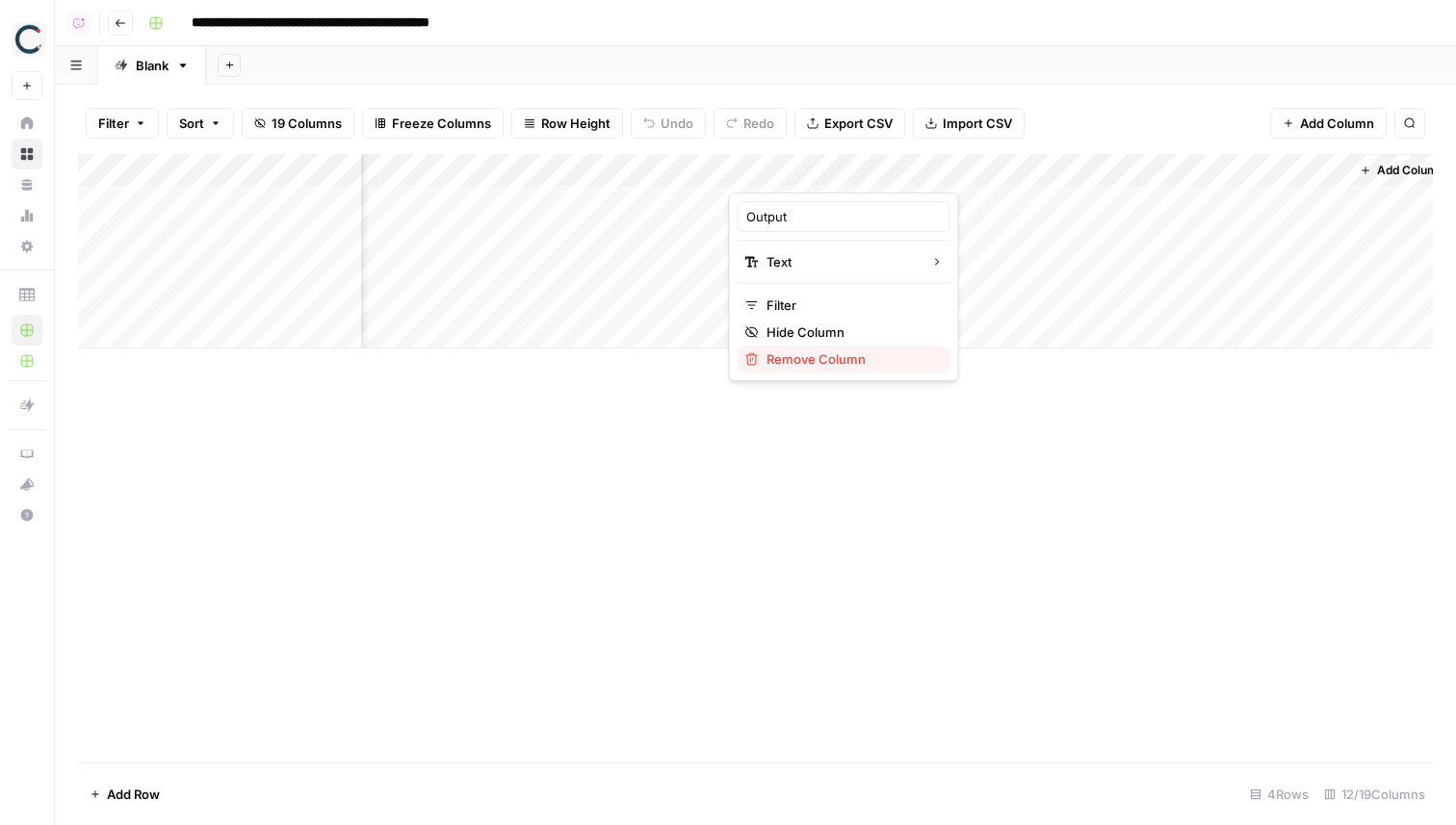 click on "Remove Column" at bounding box center (850, 359) 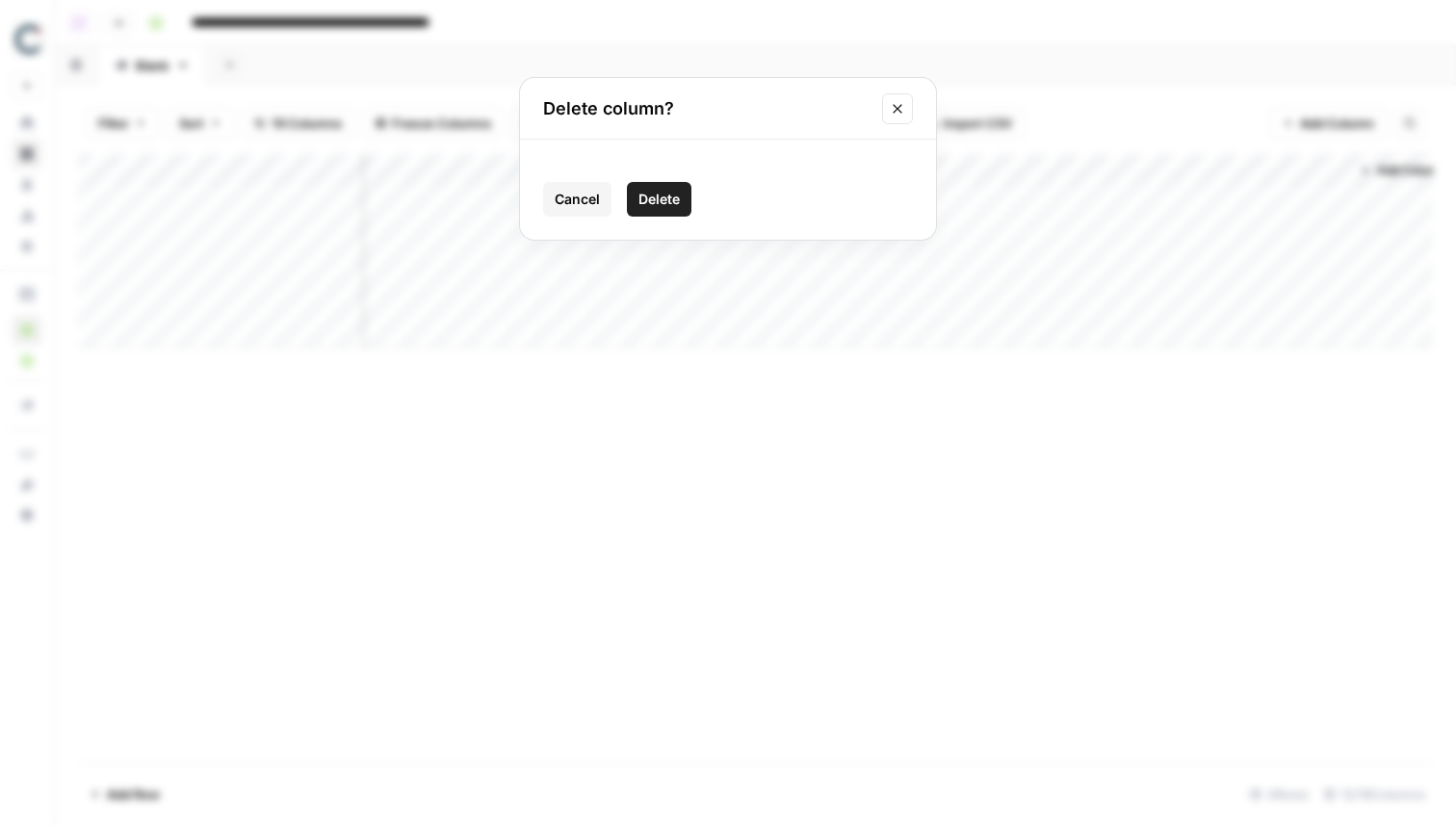 click on "Delete" at bounding box center (659, 199) 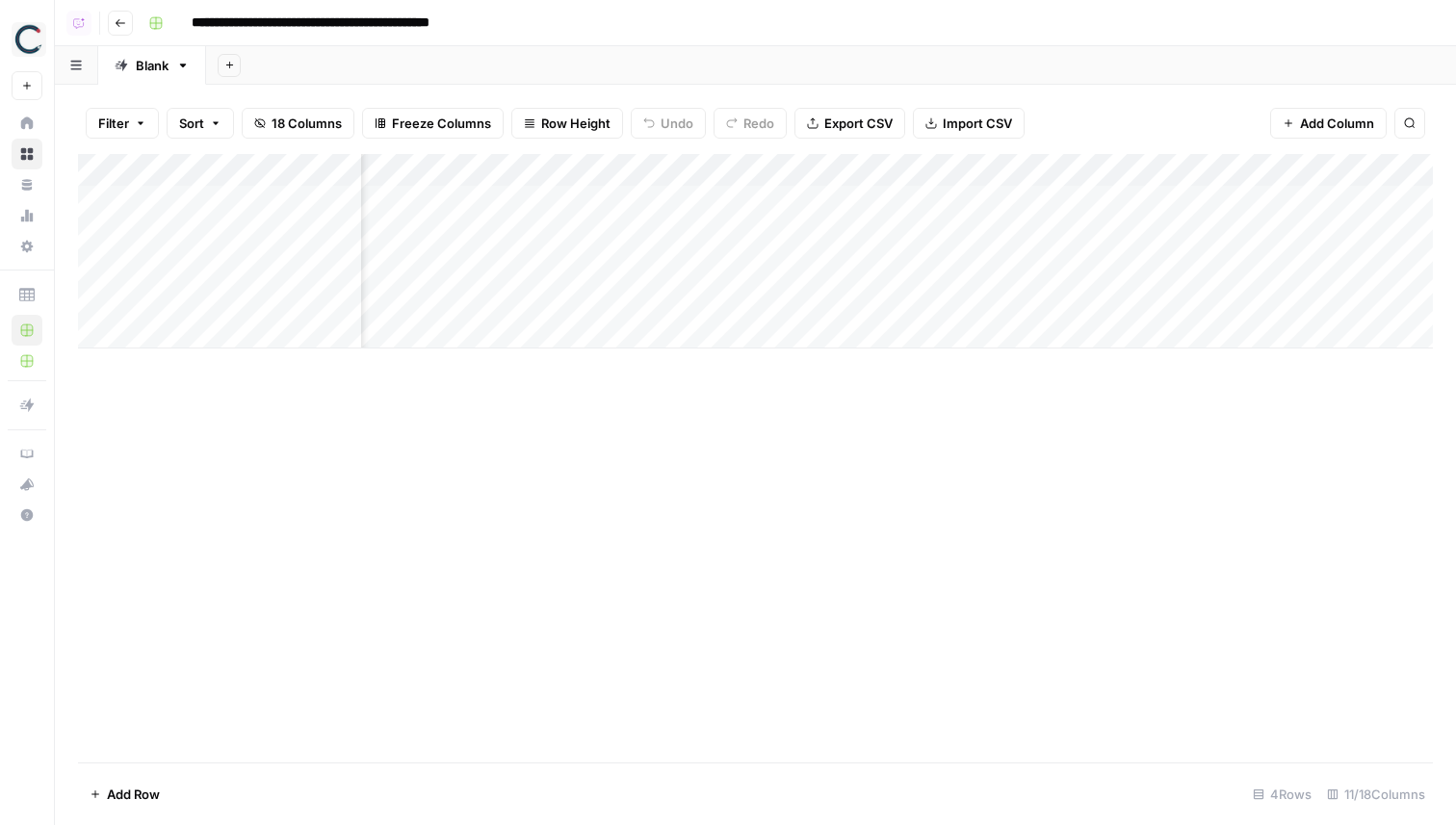 scroll, scrollTop: 0, scrollLeft: 900, axis: horizontal 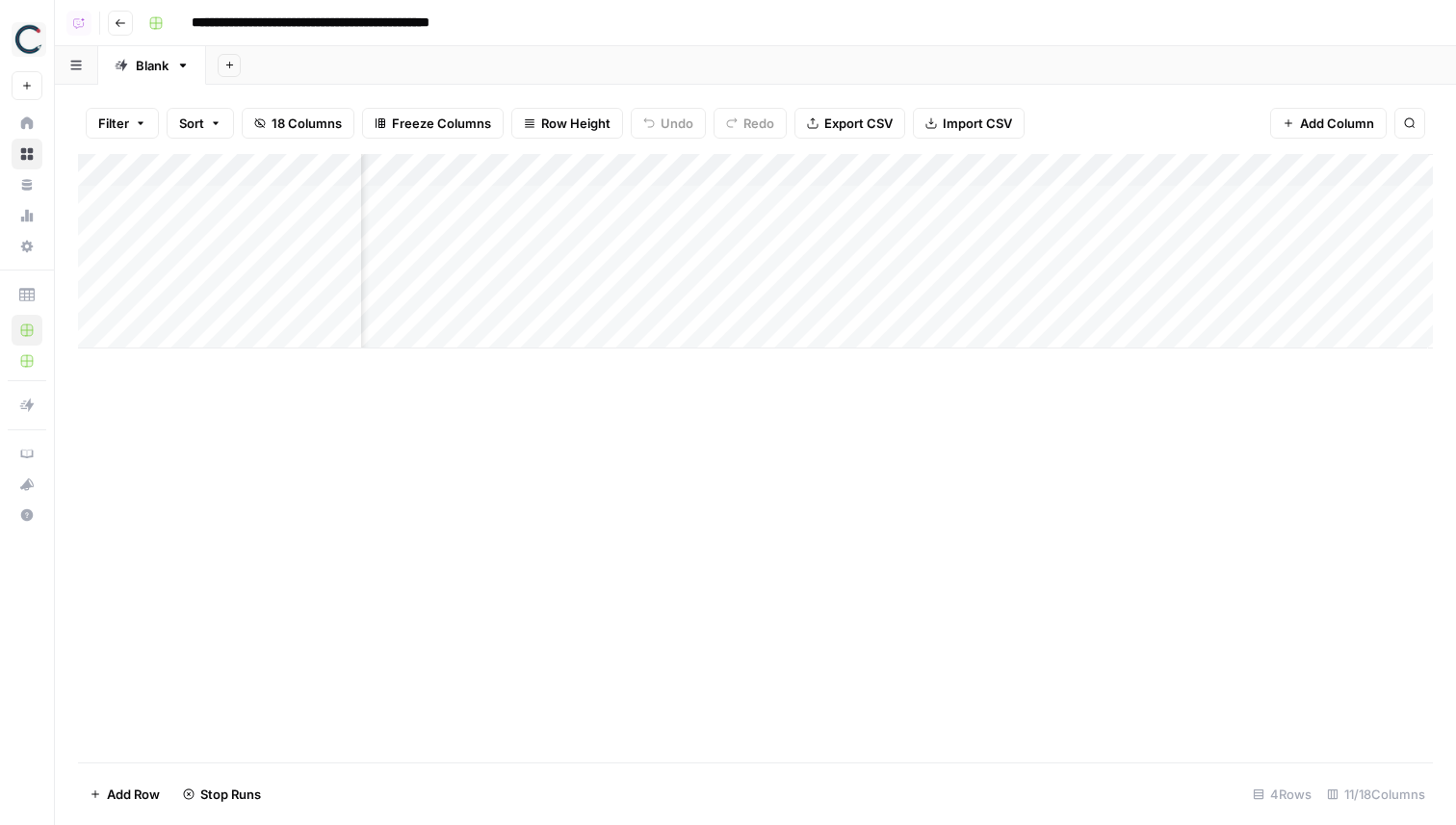 click 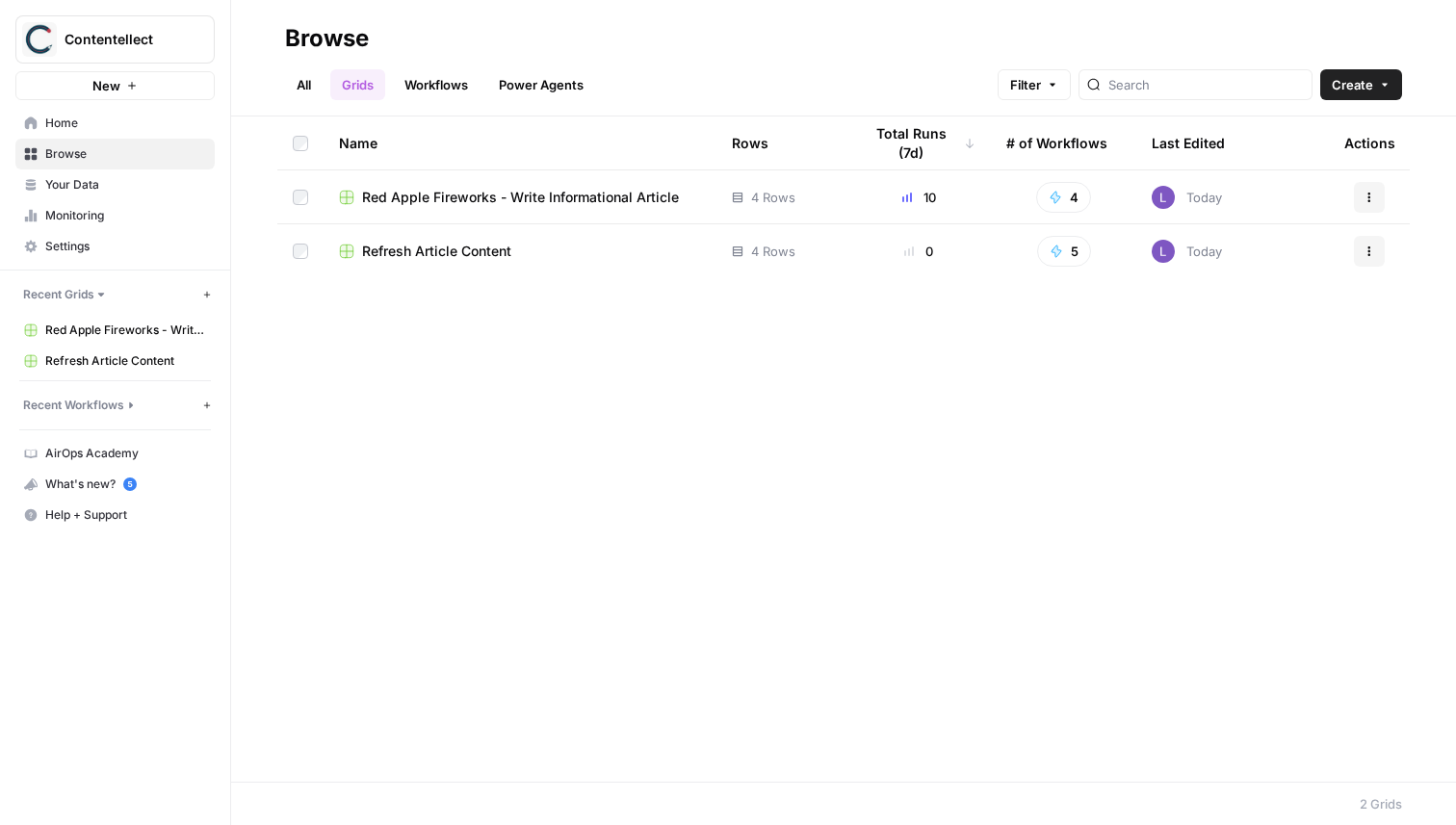 click on "Home" at bounding box center (125, 123) 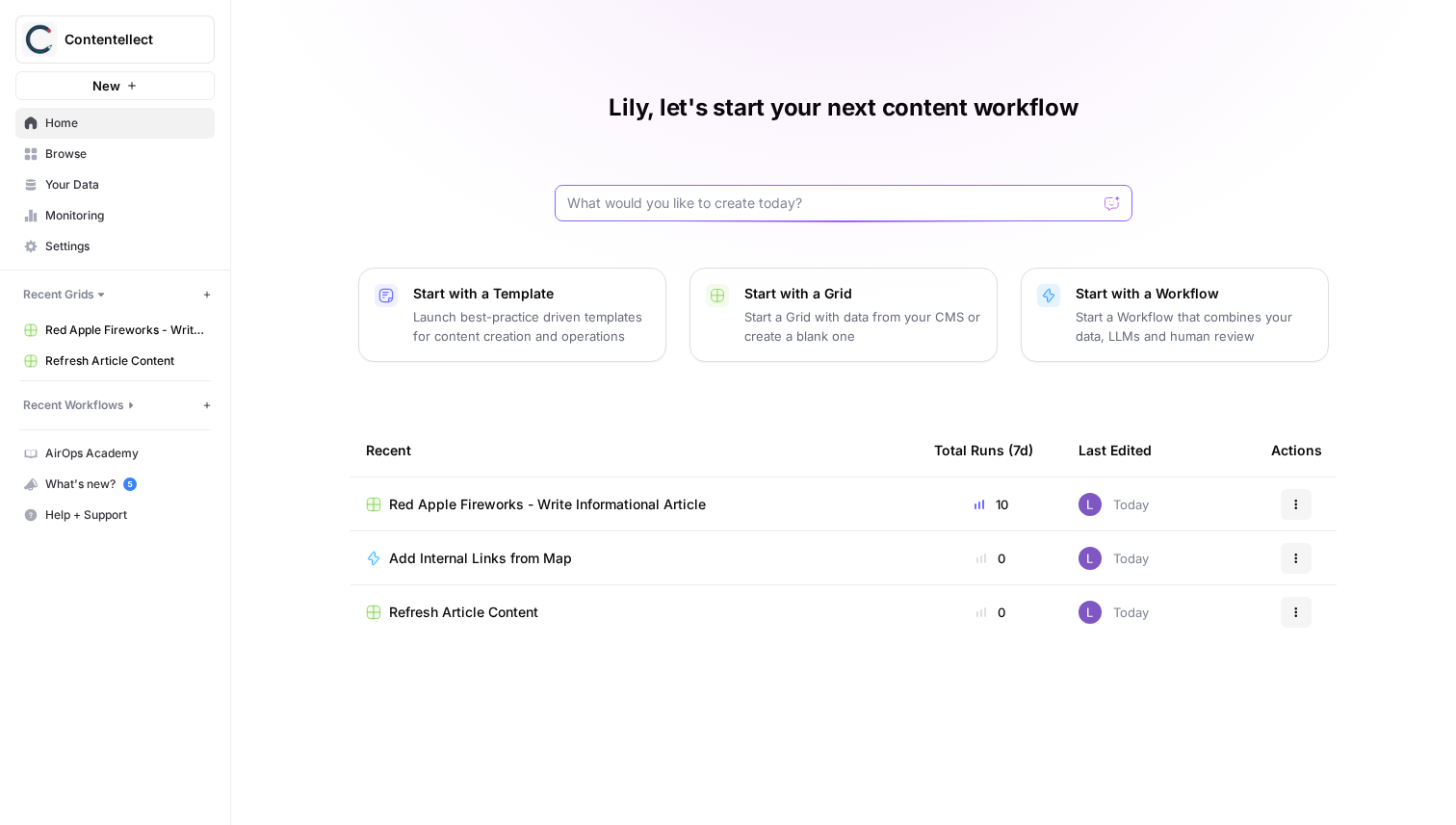 click at bounding box center [832, 203] 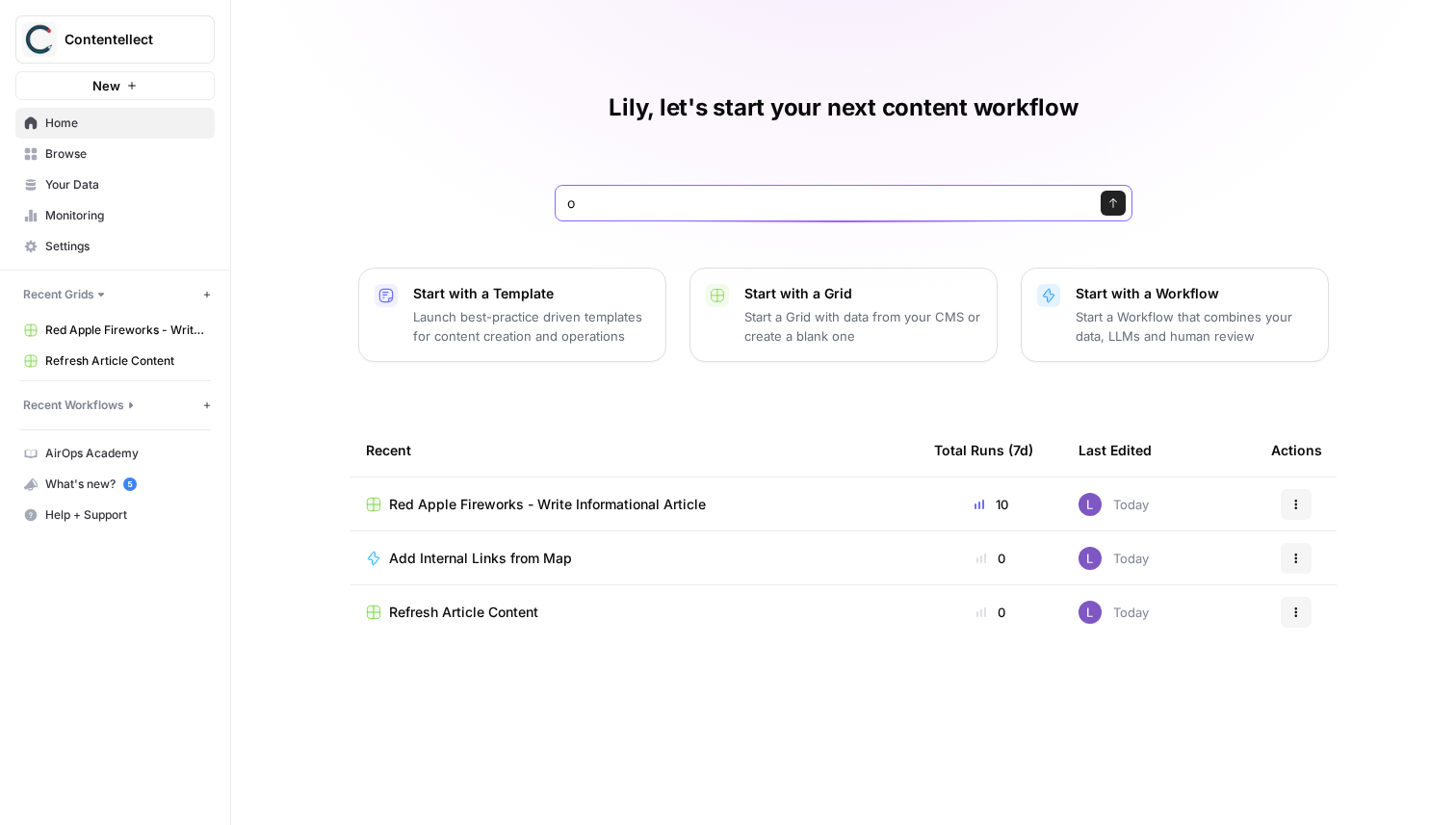 type on "o" 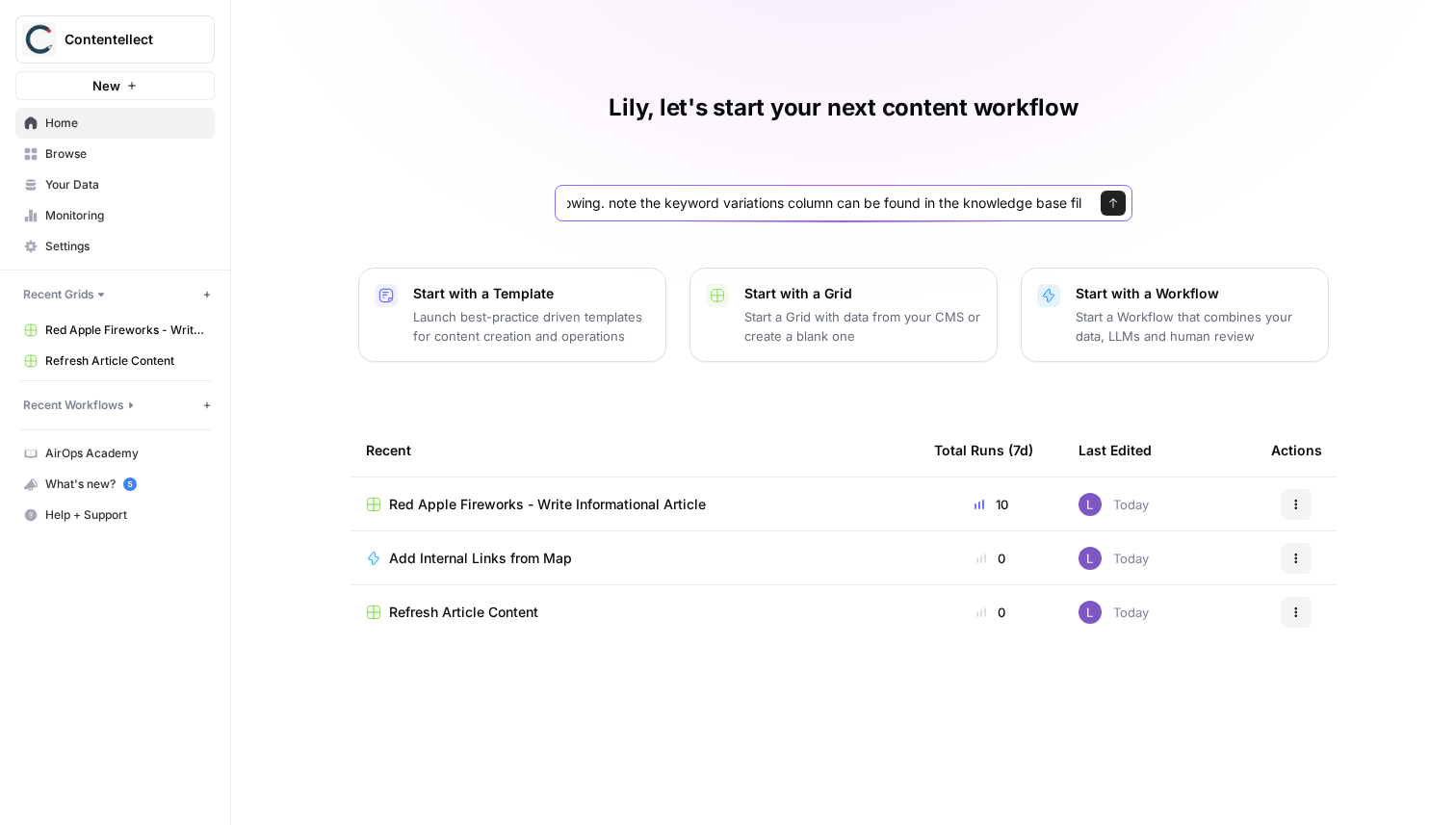 scroll, scrollTop: 0, scrollLeft: 330, axis: horizontal 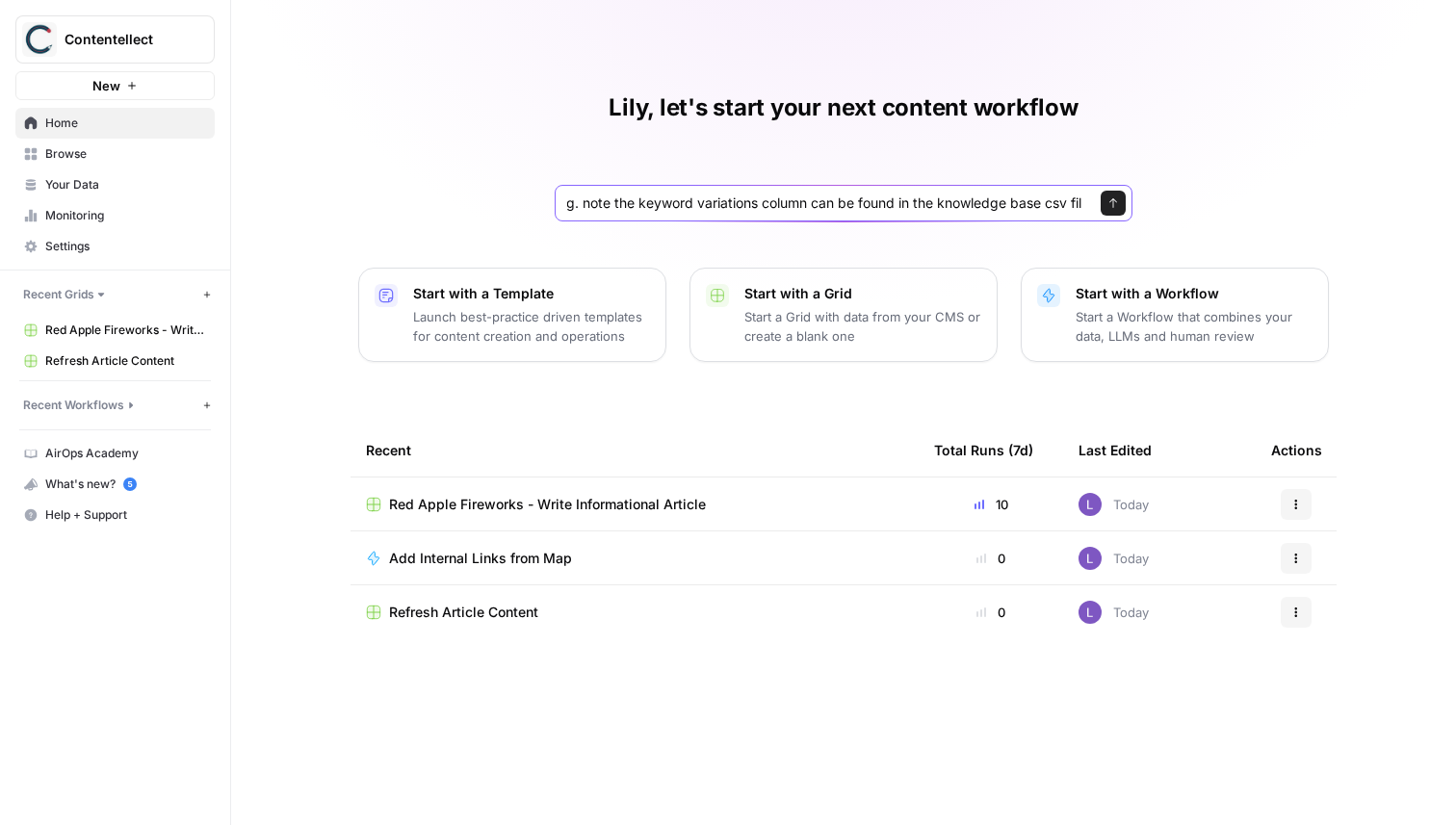 type on "i need you to create a workflow that does the following. note the keyword variations column can be found in the knowledge base csv file" 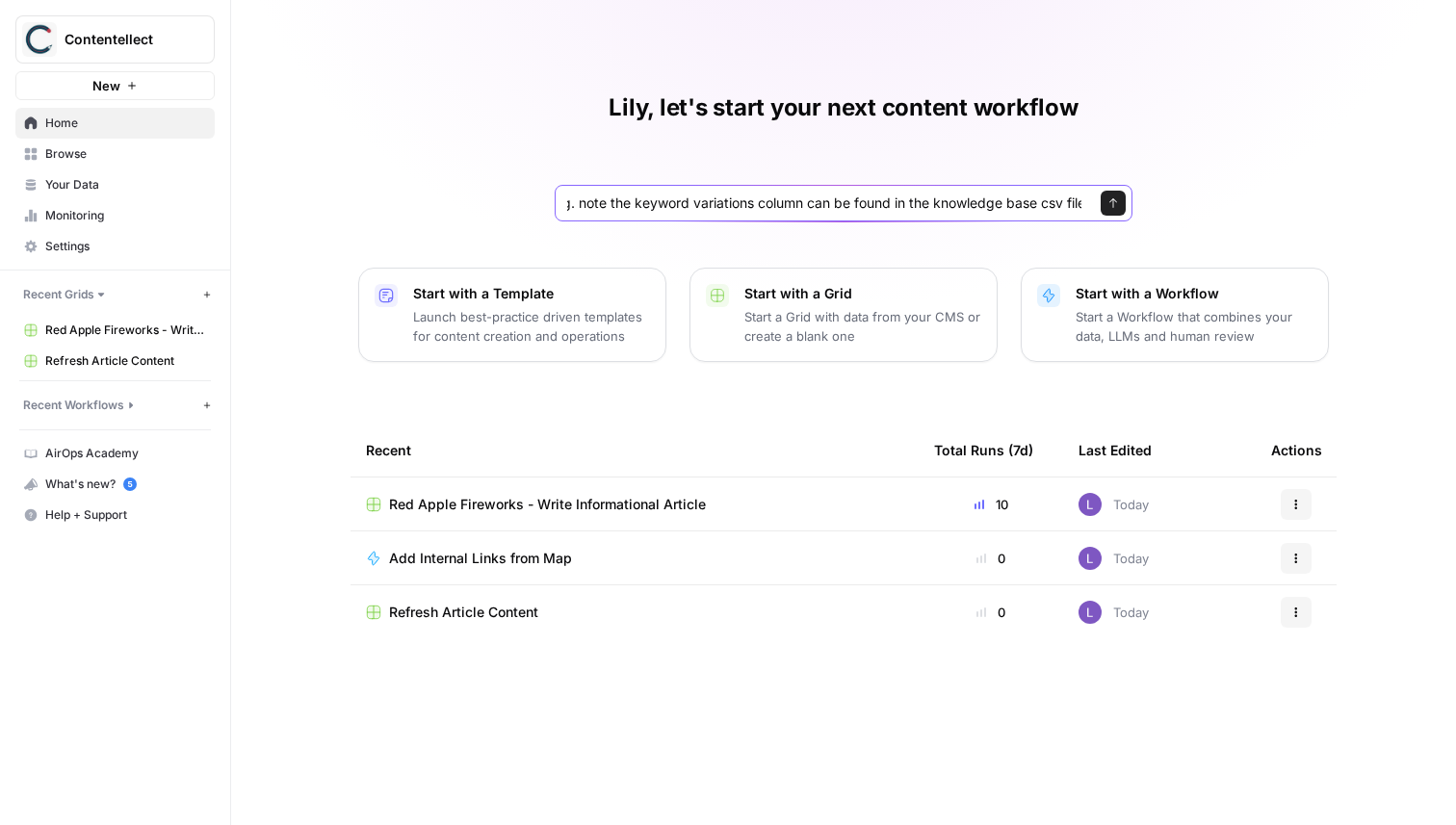 scroll, scrollTop: 0, scrollLeft: 352, axis: horizontal 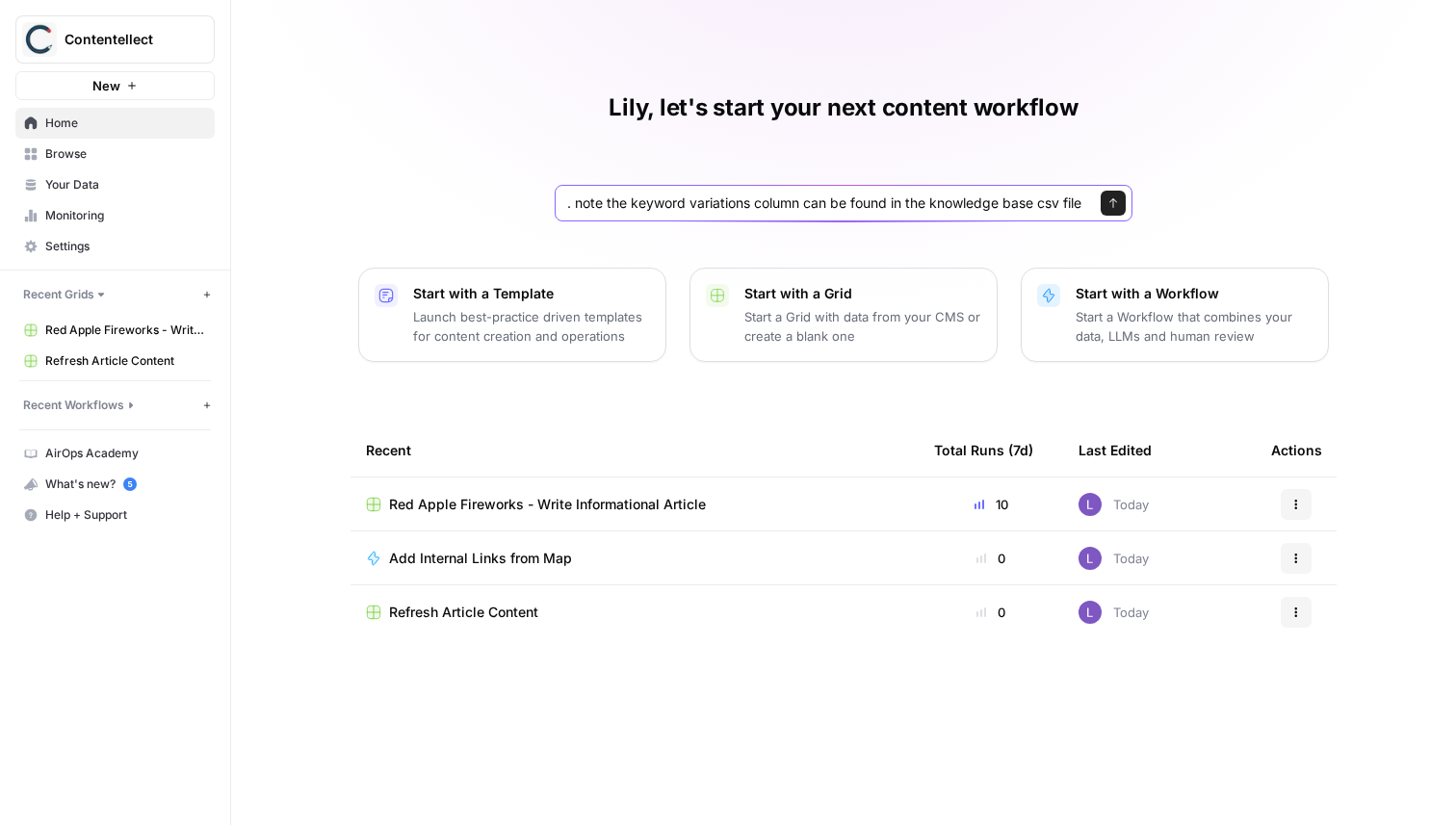 click on "Send" at bounding box center (1113, 203) 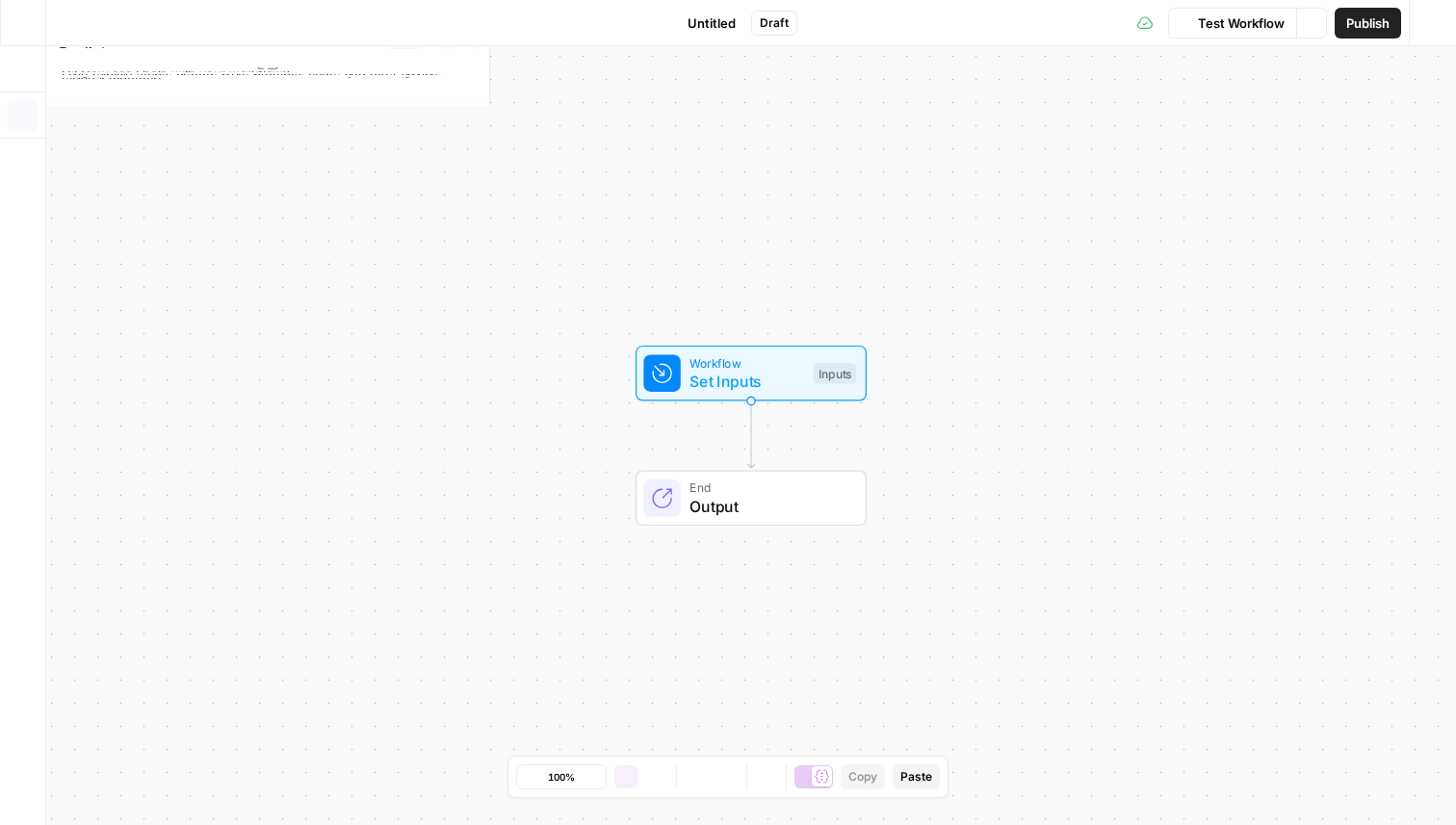 scroll, scrollTop: 0, scrollLeft: 0, axis: both 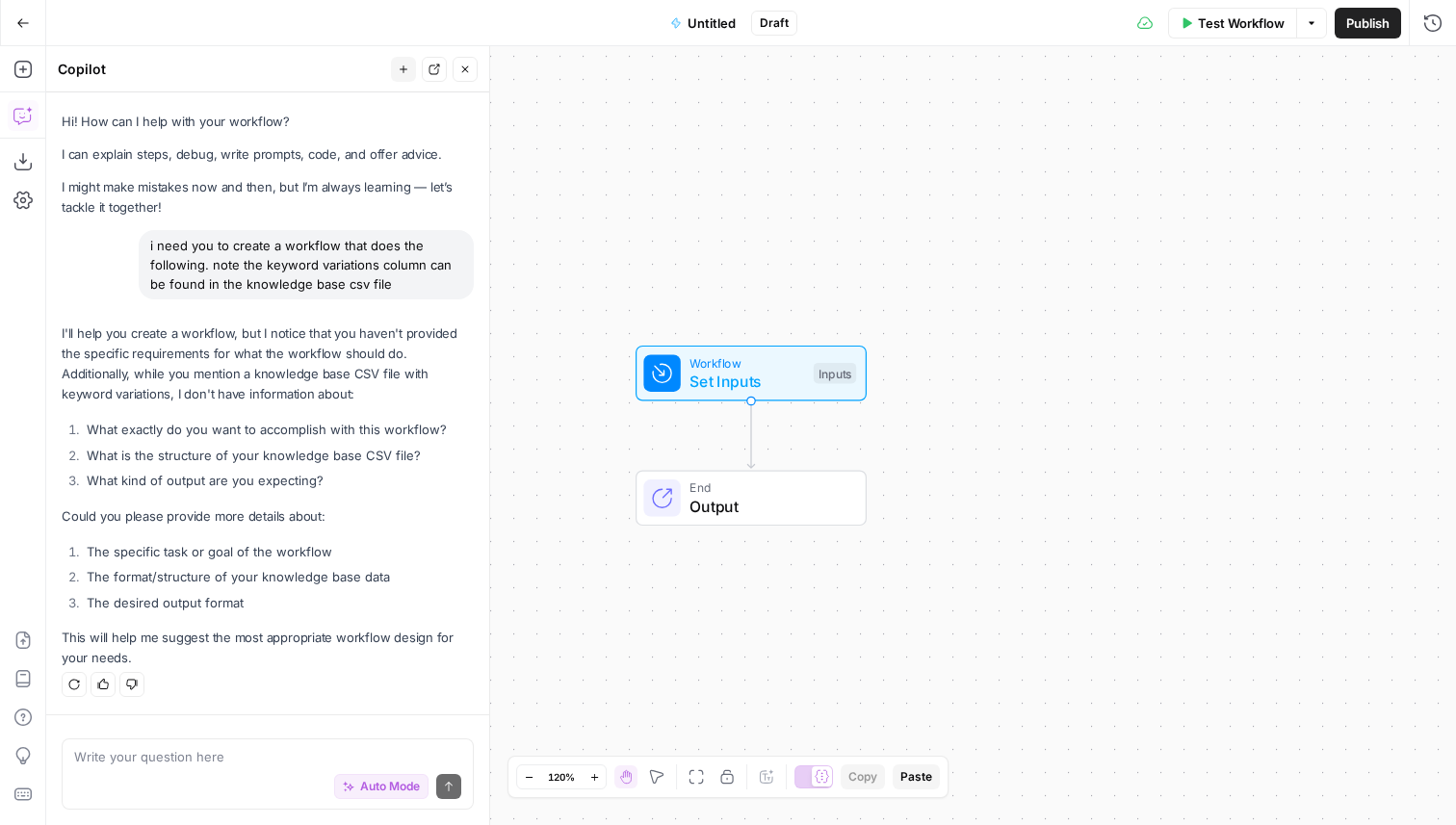 click on "Auto Mode Send" at bounding box center (268, 787) 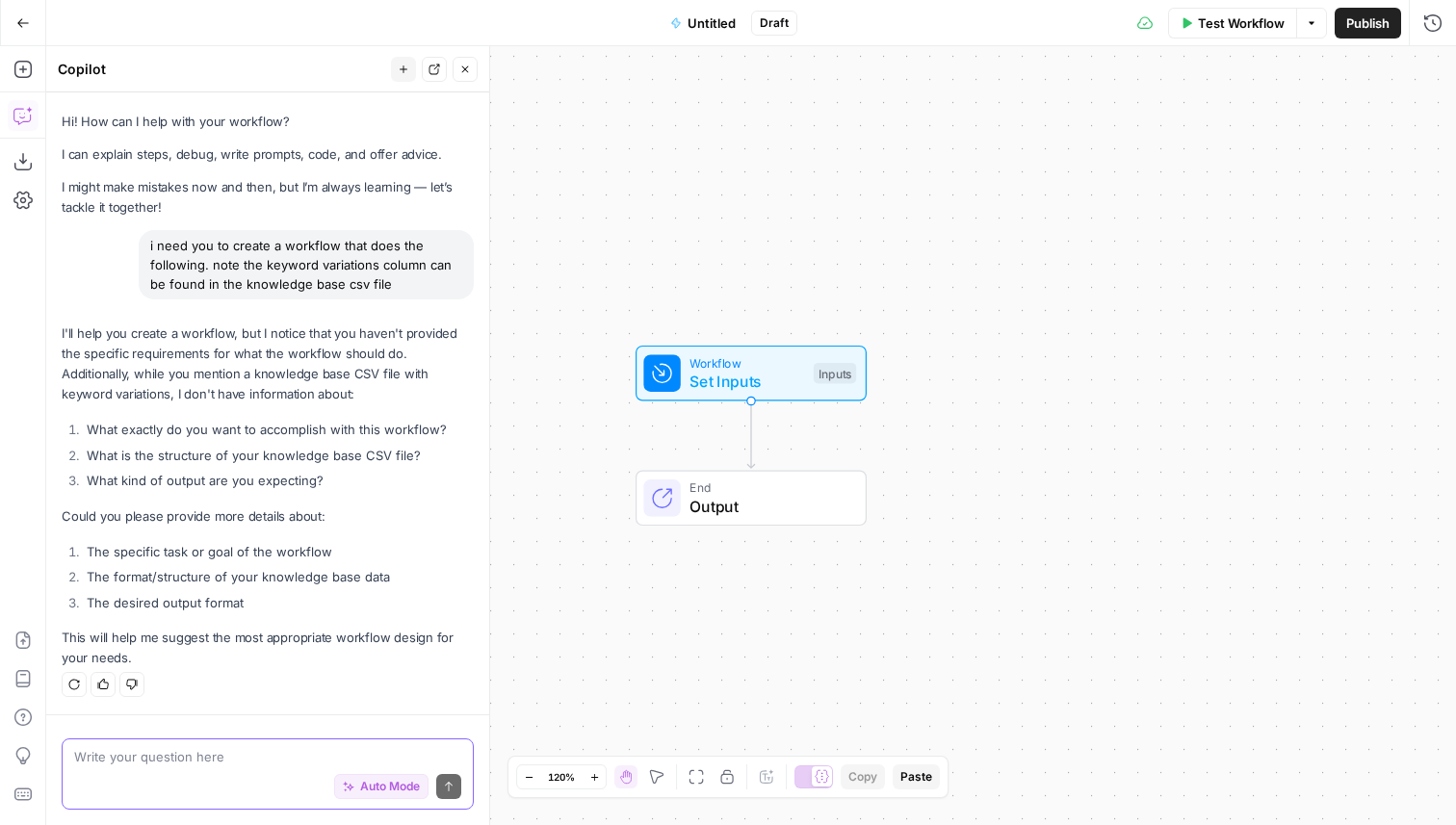 paste on "Insert one image for every 200-300 words, or about 4 images per 800-1000 word article. The first image will be the feature image and should be placed at the top of the article under the meta data.
We use keyword variations found in the "Keyword Variations" column as alt tags for each image. It is important to use different ones for each image and never repeat what we already have used before.
When adding alt tags to the images, please consider the following:
The first image is set as the featured image, so the alt tag for the first image should be the target keyword for the article.
For the rest of the alt tags, use keyword variations of the target keyword.
Insert images into the article by using this text: IMAGE X . Alt tag: “insert keyword/variation”
Add all images into a drive folder and link to the image URL on the “IMAGE X” text.
The ‘X’ should be the image number. Eg. image 1, image 2, etc.
Image specs
Rename the image files to match the alt text.
Image size should be at least 150 kb (and ..." 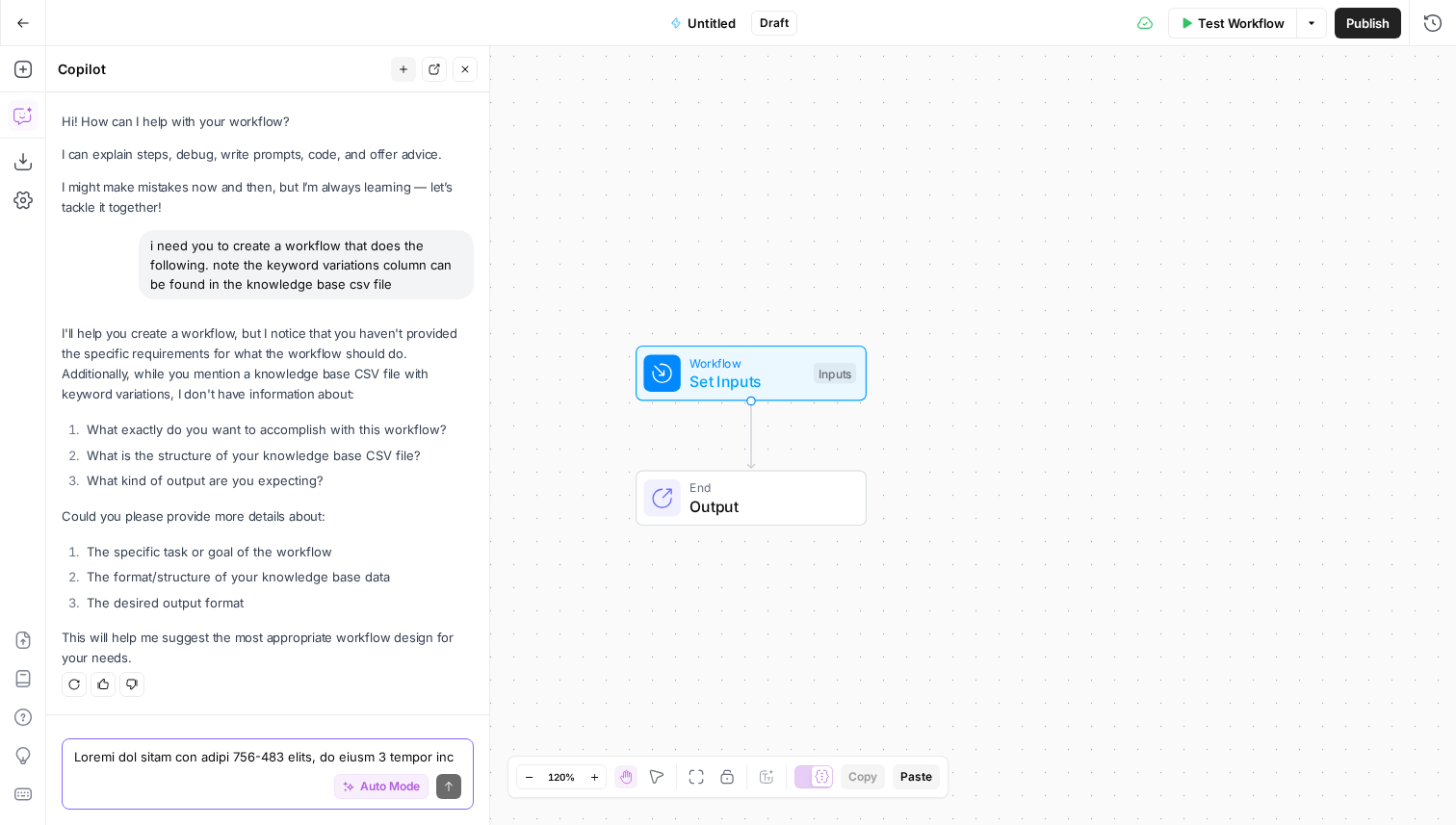 scroll, scrollTop: 244, scrollLeft: 0, axis: vertical 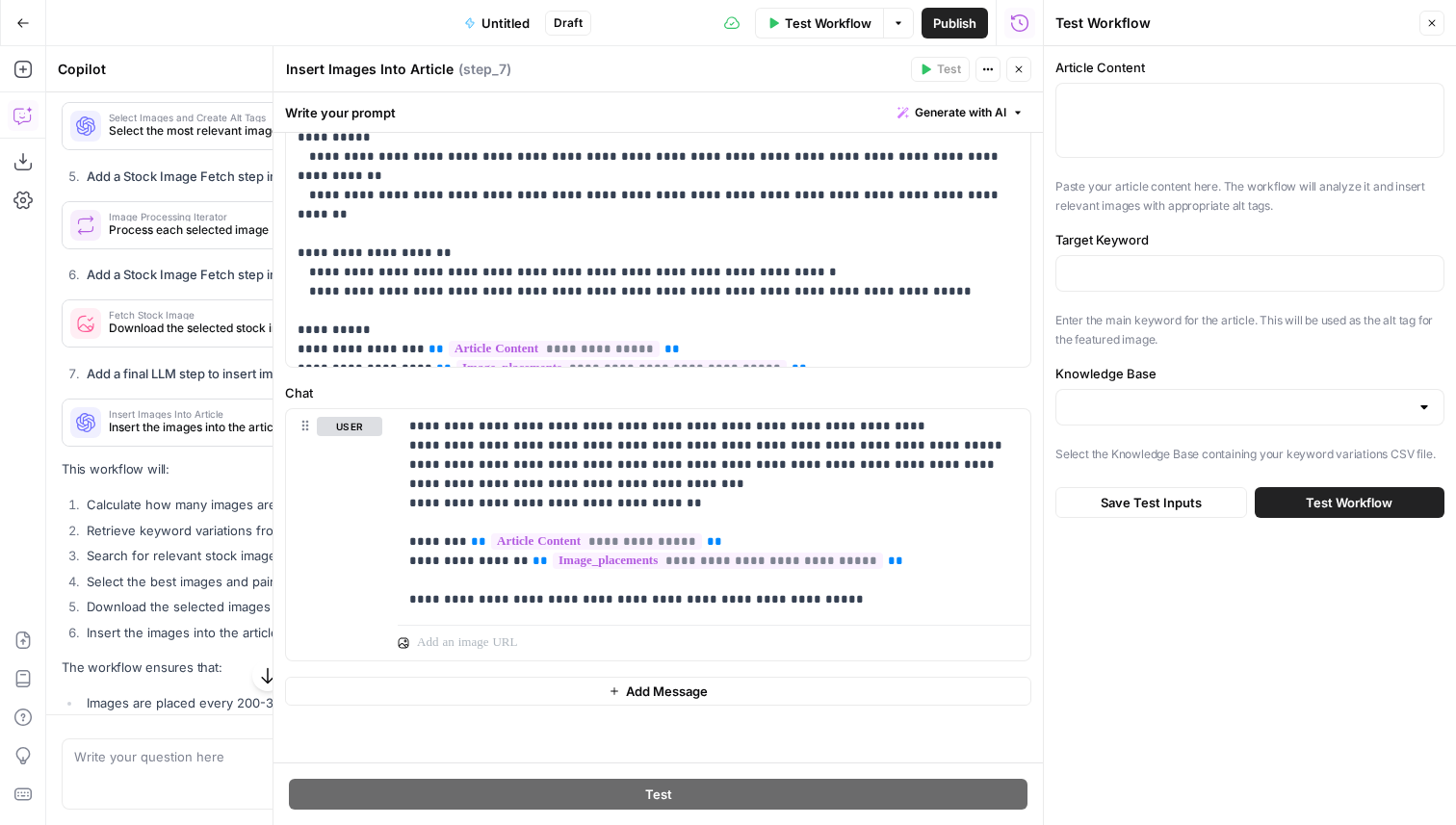 click on "Calculate how many images are needed based on article length
Retrieve keyword variations from your knowledge base
Search for relevant stock images
Select the best images and pair them with appropriate alt tags
Download the selected images
Insert the images into the article at optimal locations" at bounding box center (268, 568) 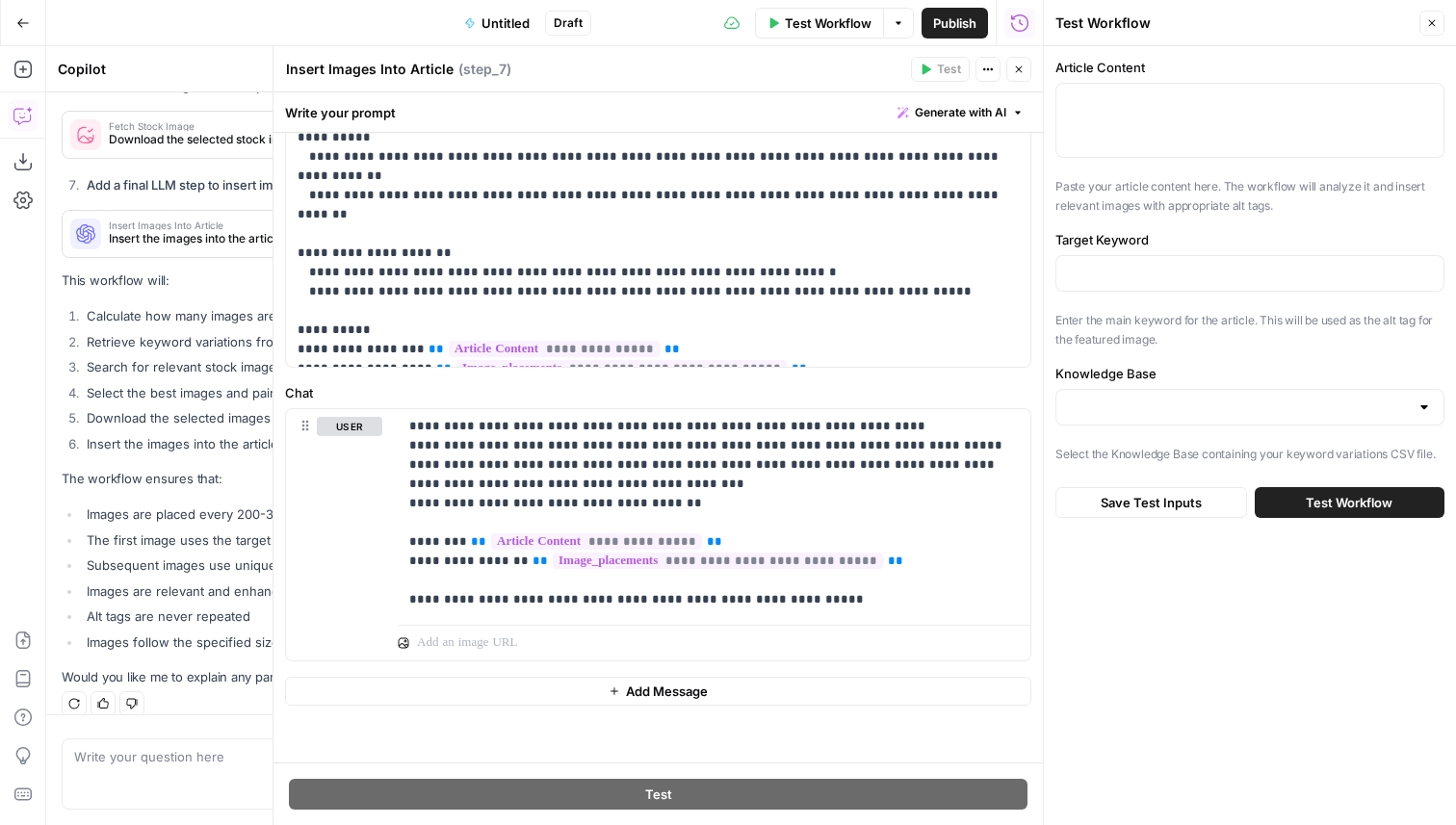 click on "Close" at bounding box center (1432, 23) 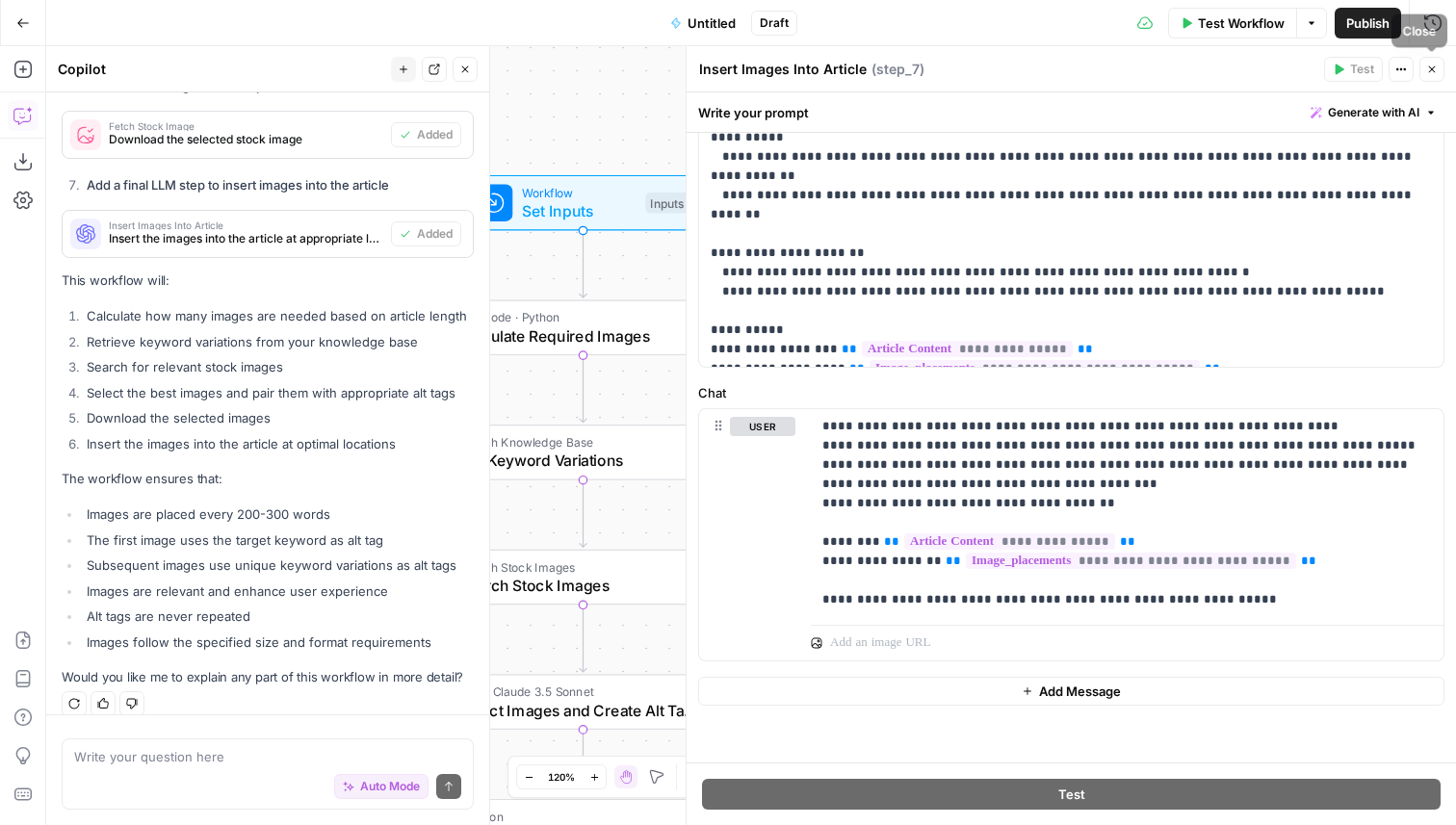 click 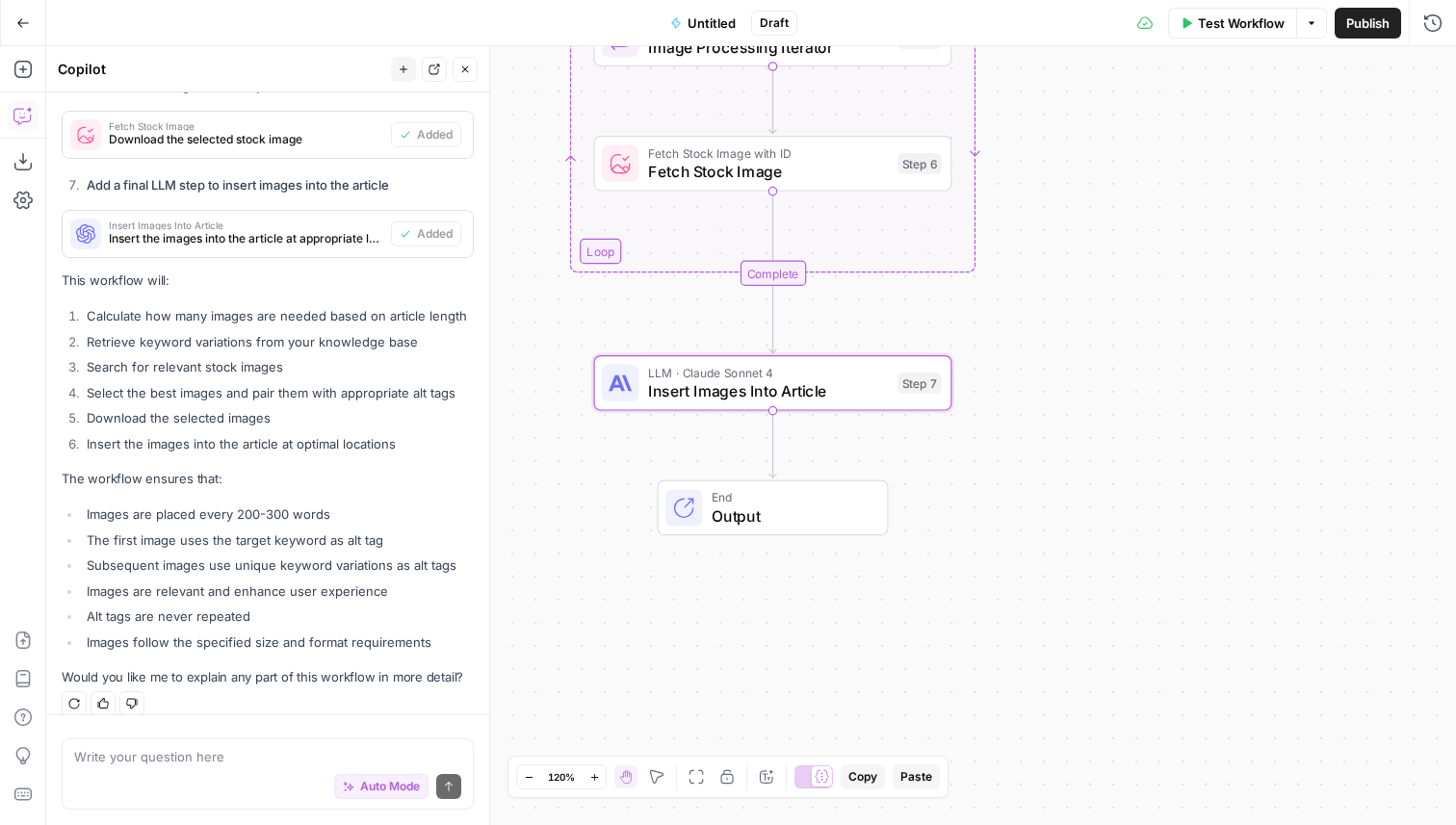 click on "Auto Mode Send" at bounding box center [268, 787] 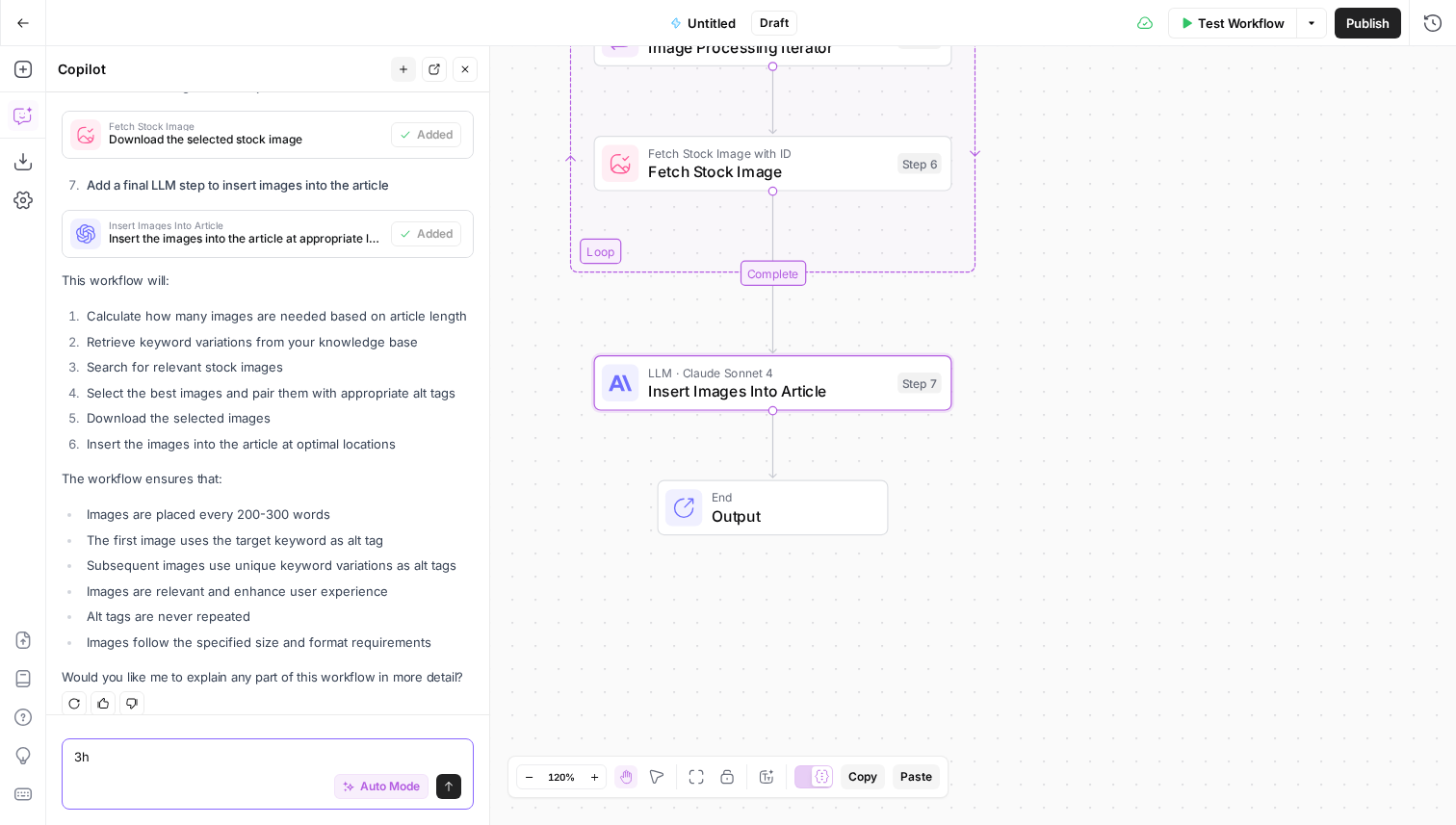 type on "3" 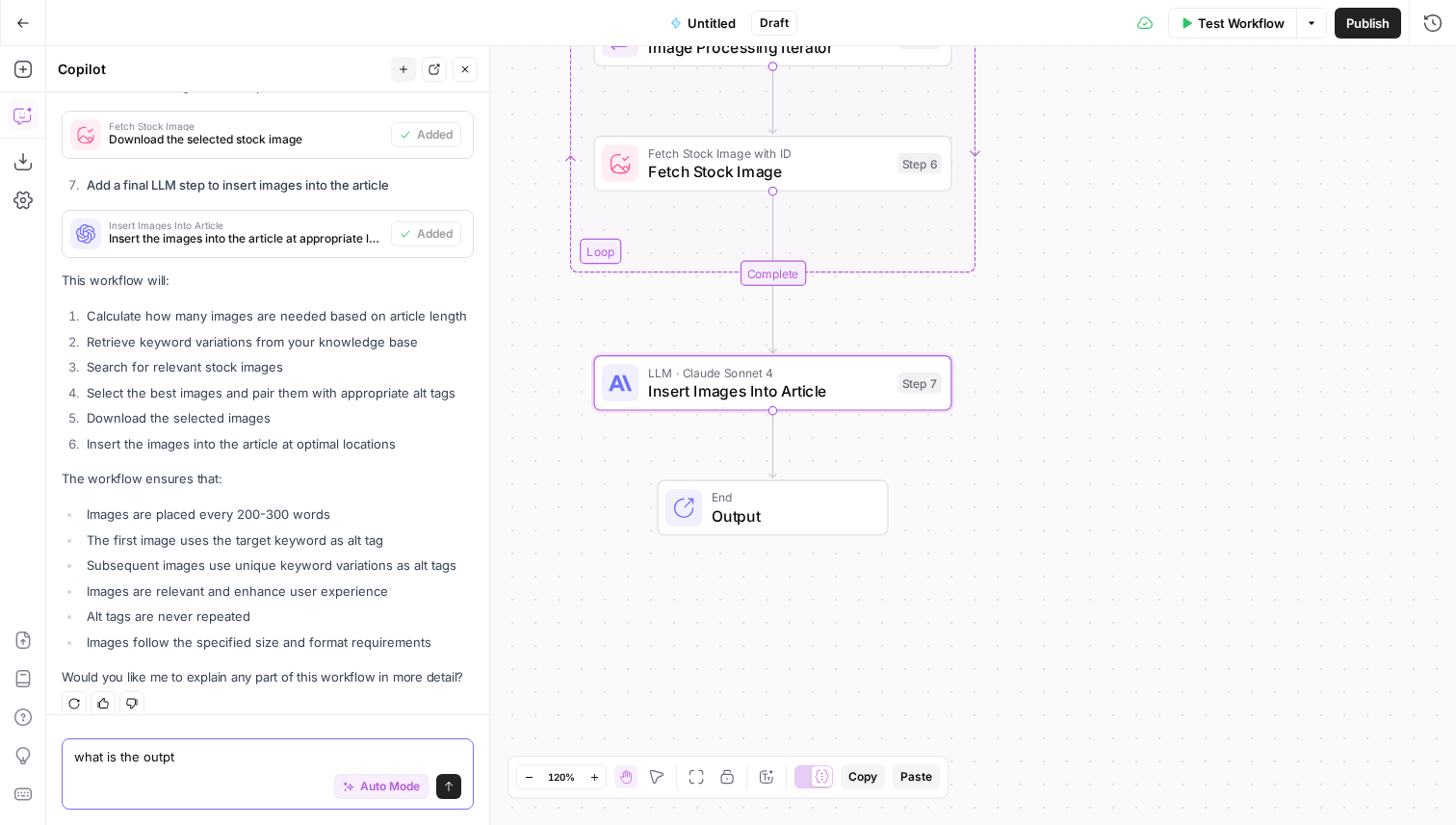 drag, startPoint x: 228, startPoint y: 758, endPoint x: 27, endPoint y: 752, distance: 201.0895 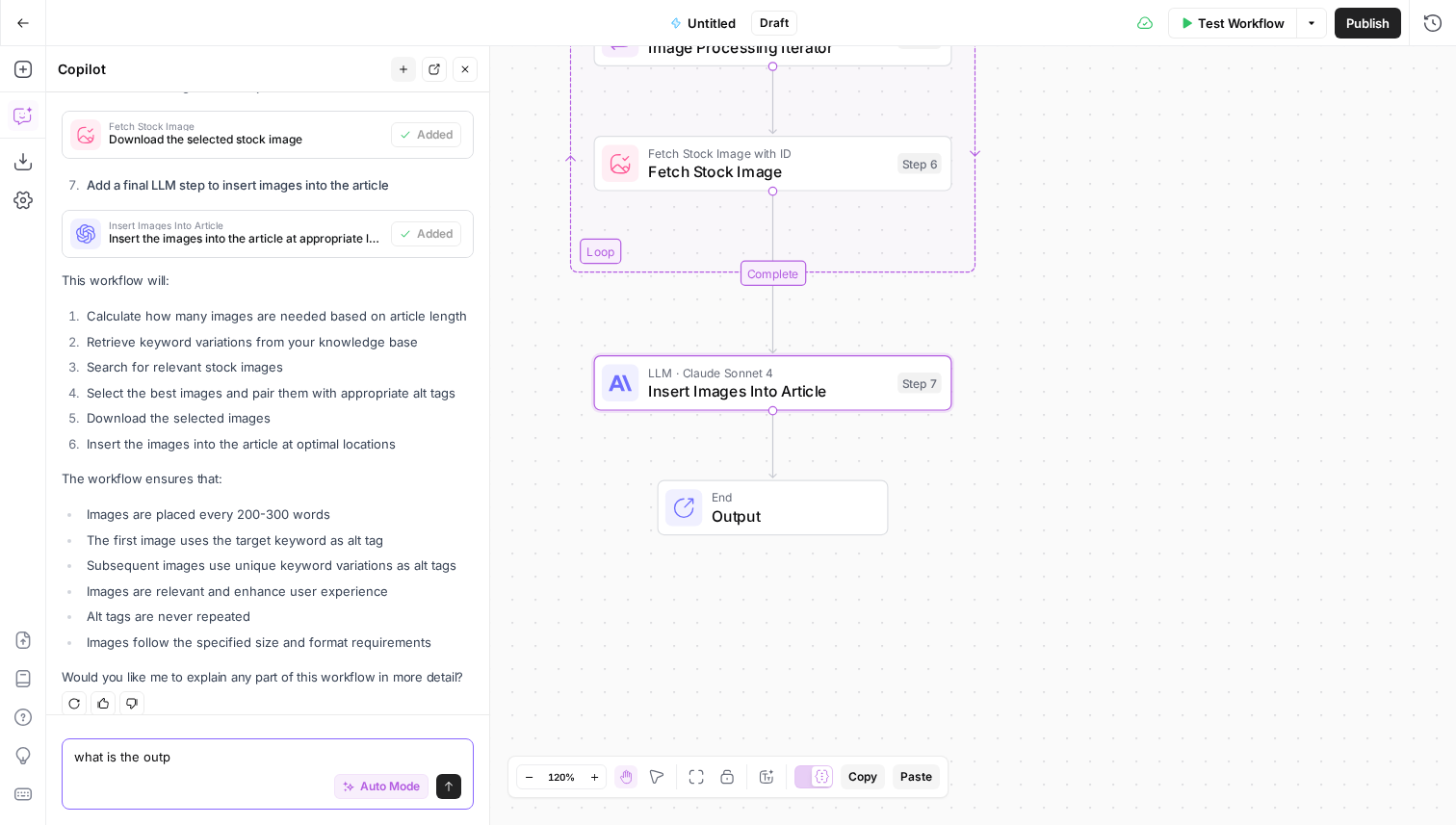 drag, startPoint x: 204, startPoint y: 760, endPoint x: 100, endPoint y: 758, distance: 104.01923 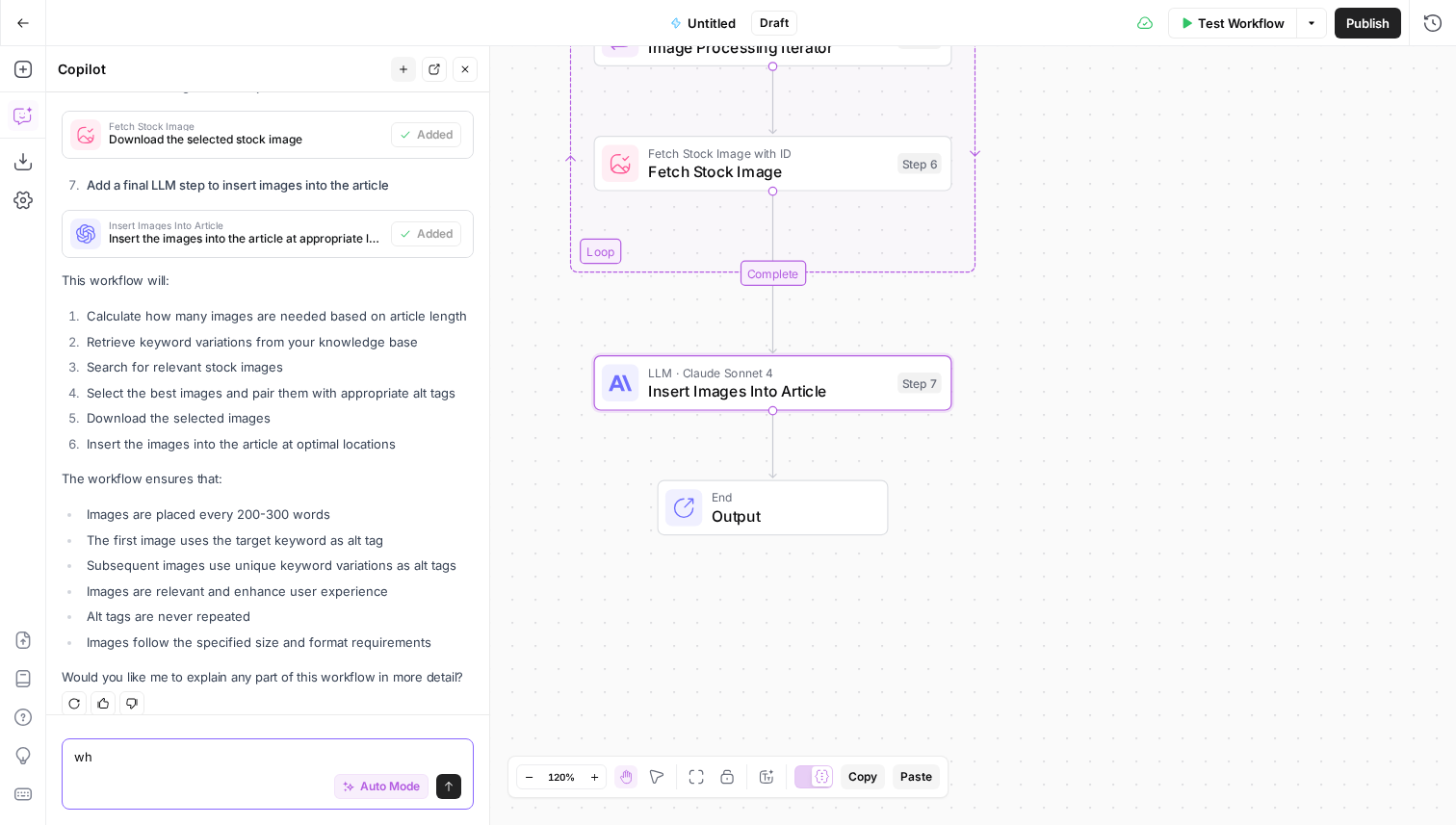 type on "w" 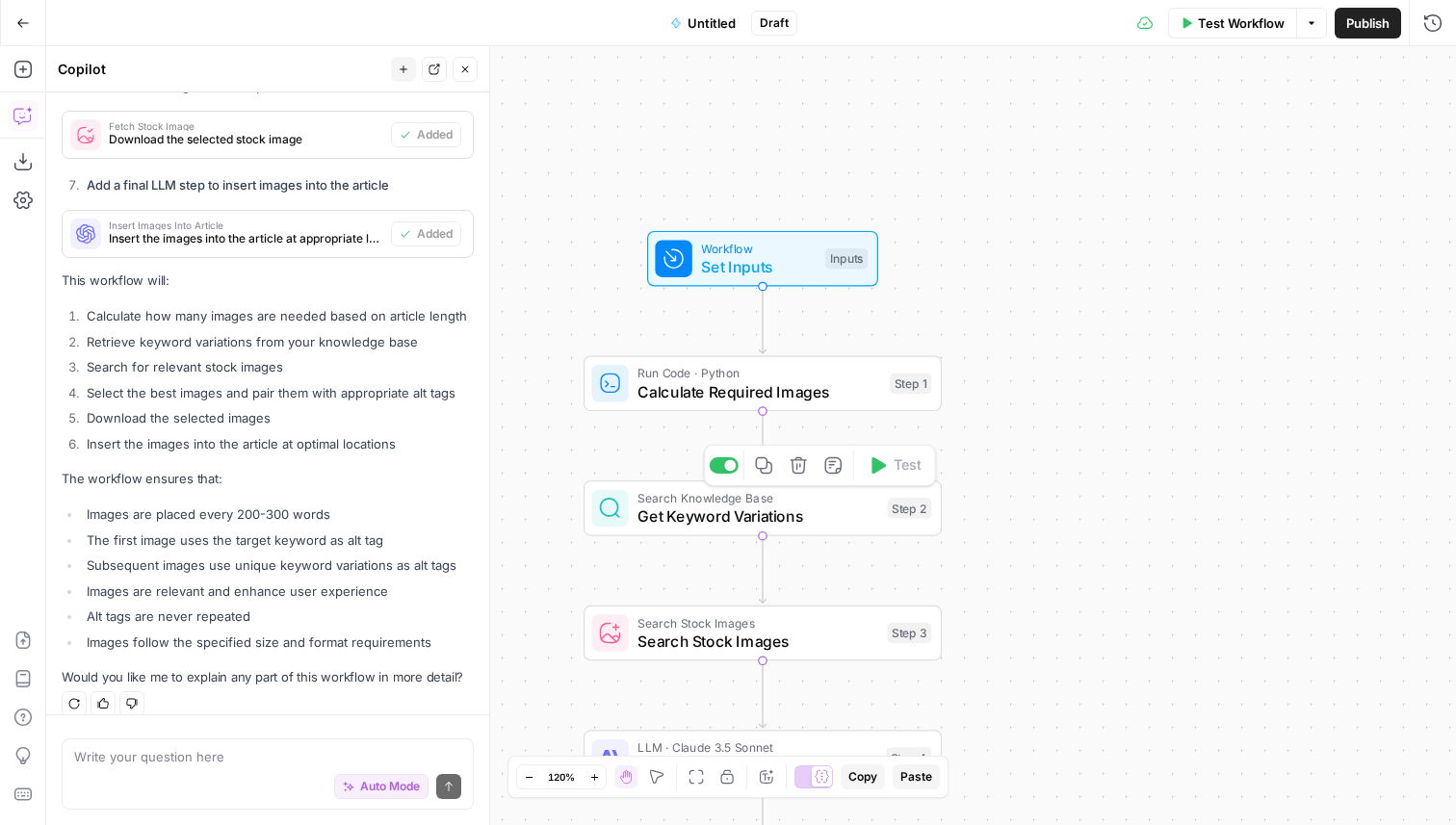 click on "Get Keyword Variations" at bounding box center (758, 516) 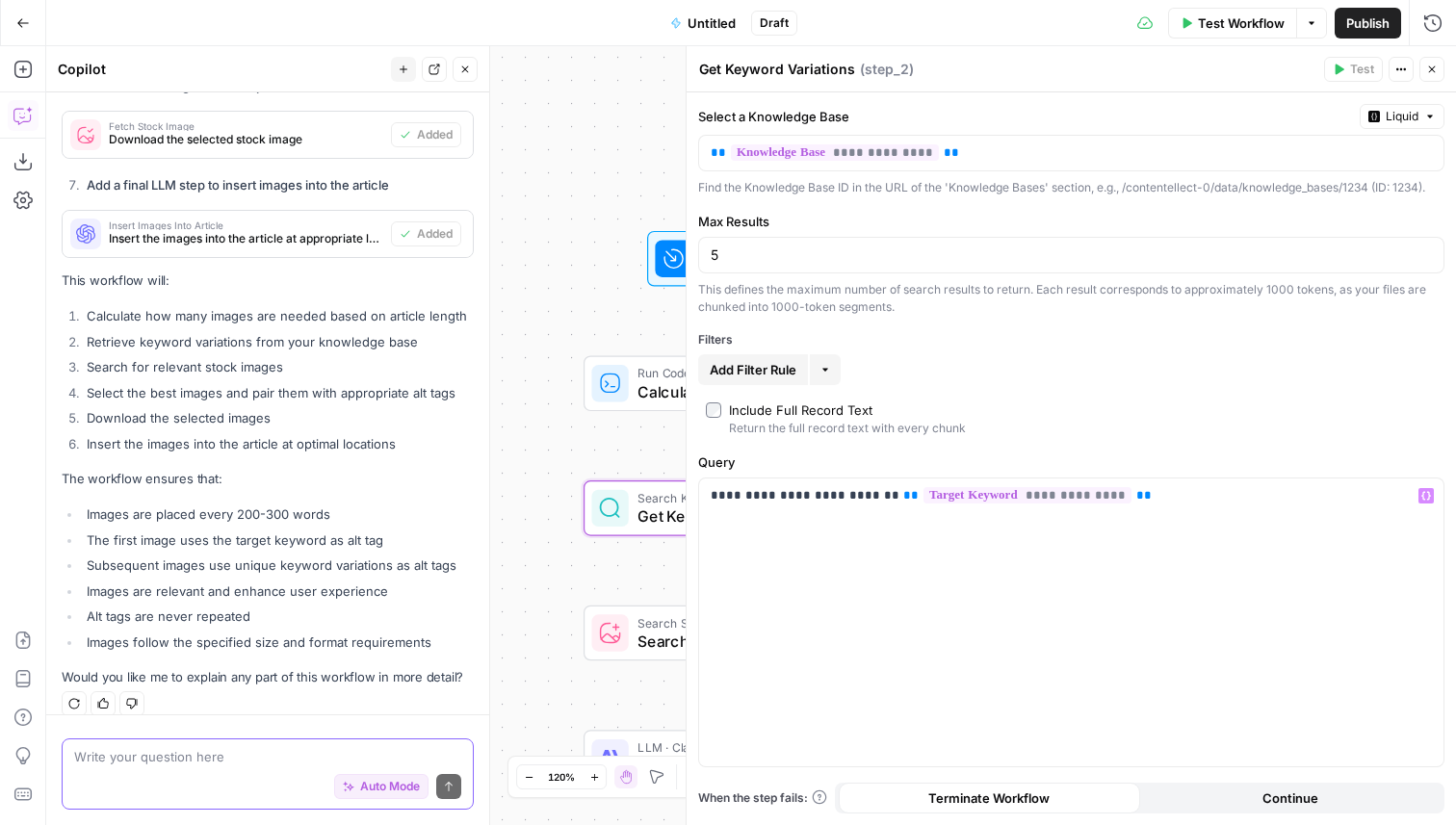 click at bounding box center (268, 757) 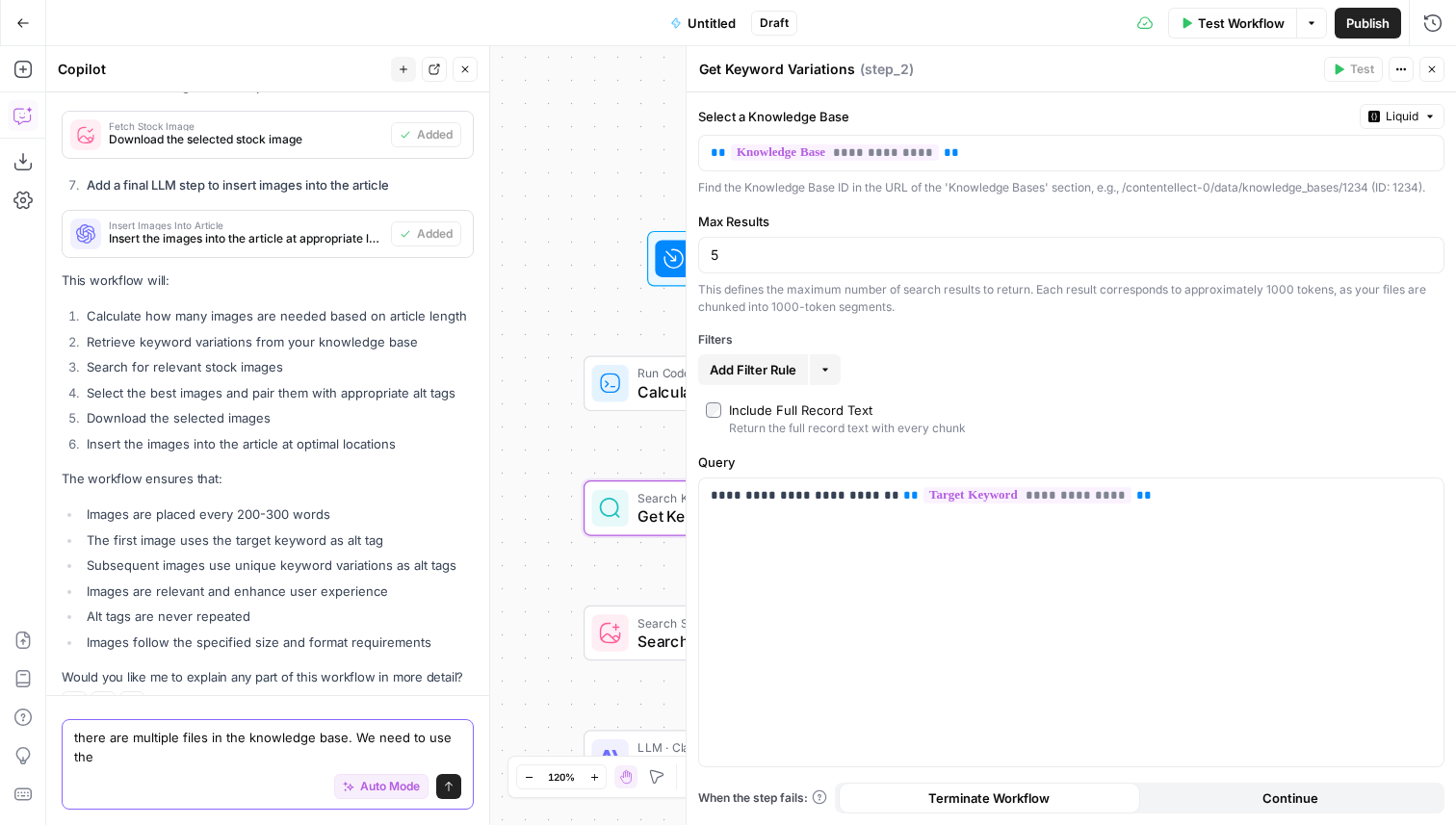 scroll, scrollTop: 2426, scrollLeft: 0, axis: vertical 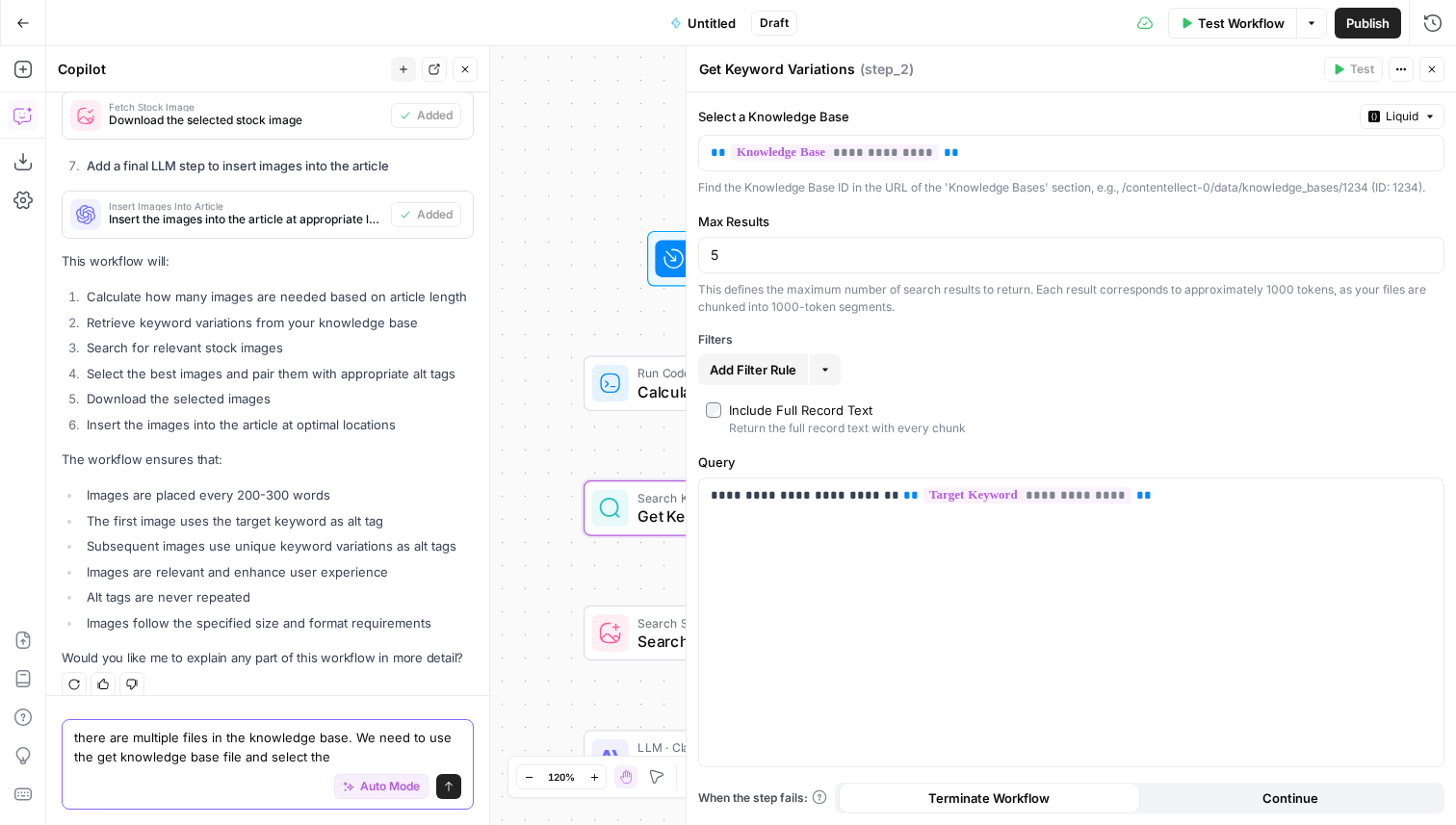 paste on "RedAppleFireworks.com" 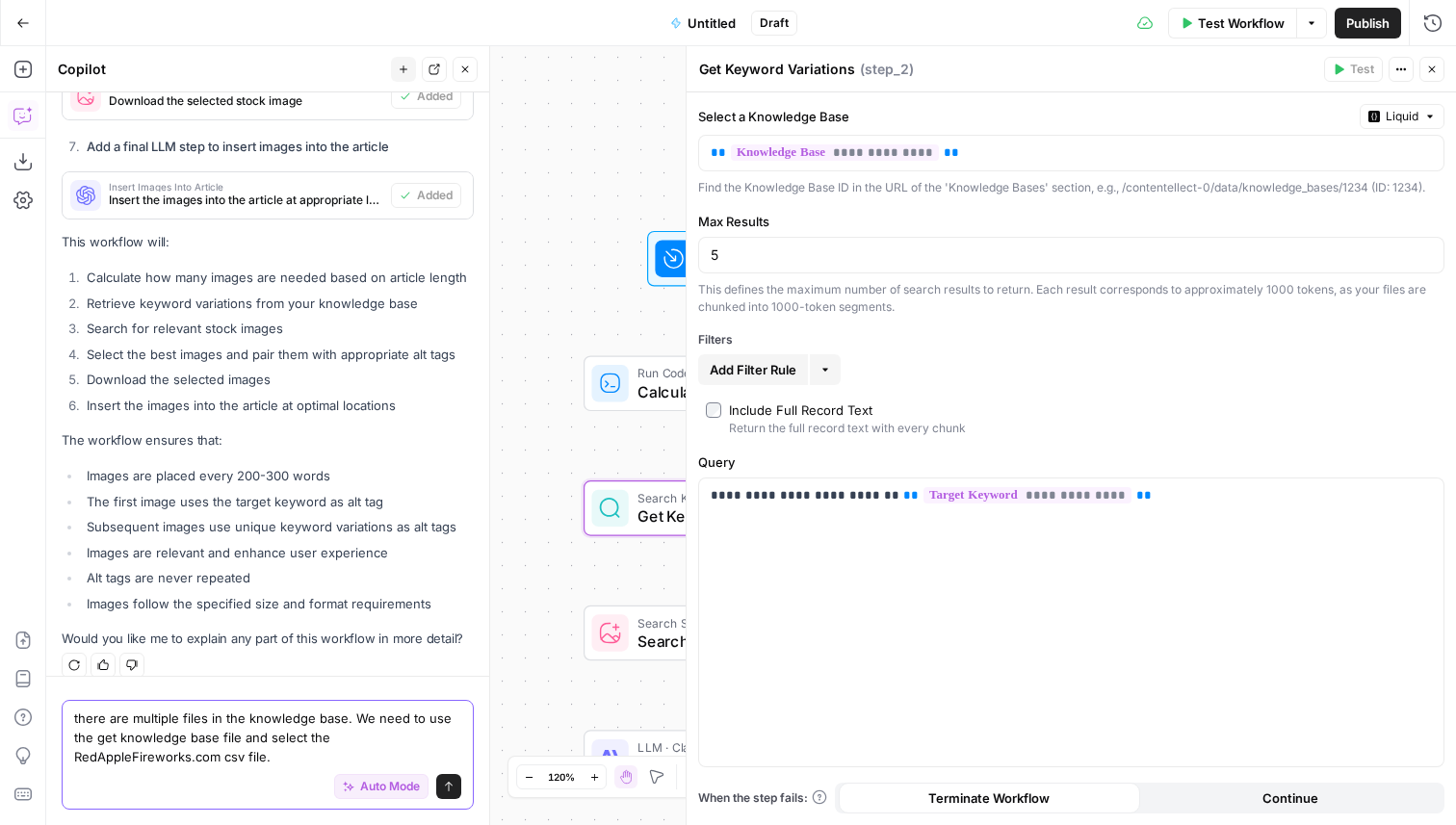 type on "there are multiple files in the knowledge base. We need to use the get knowledge base file and select the RedAppleFireworks.com csv file." 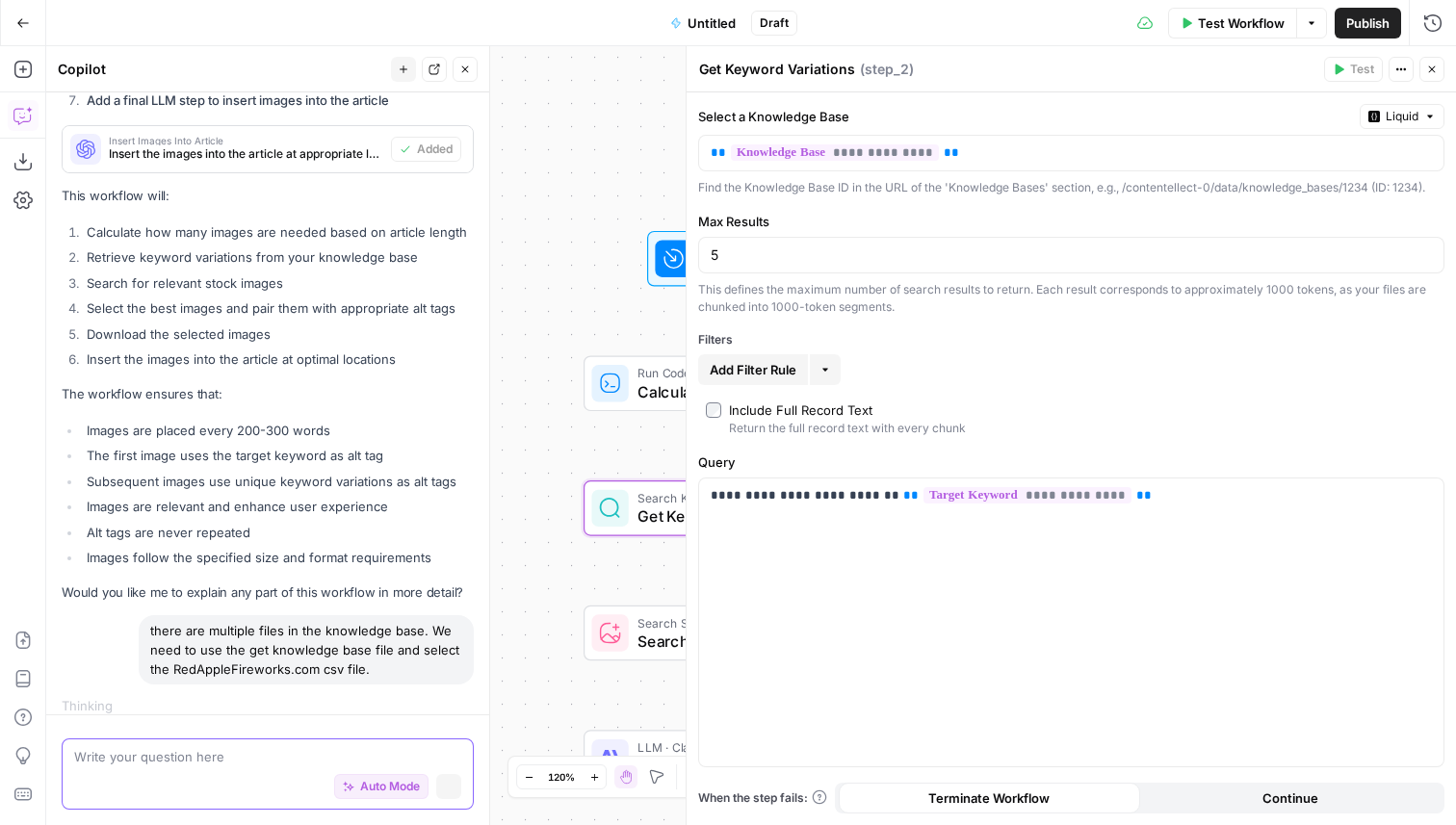 scroll, scrollTop: 2411, scrollLeft: 0, axis: vertical 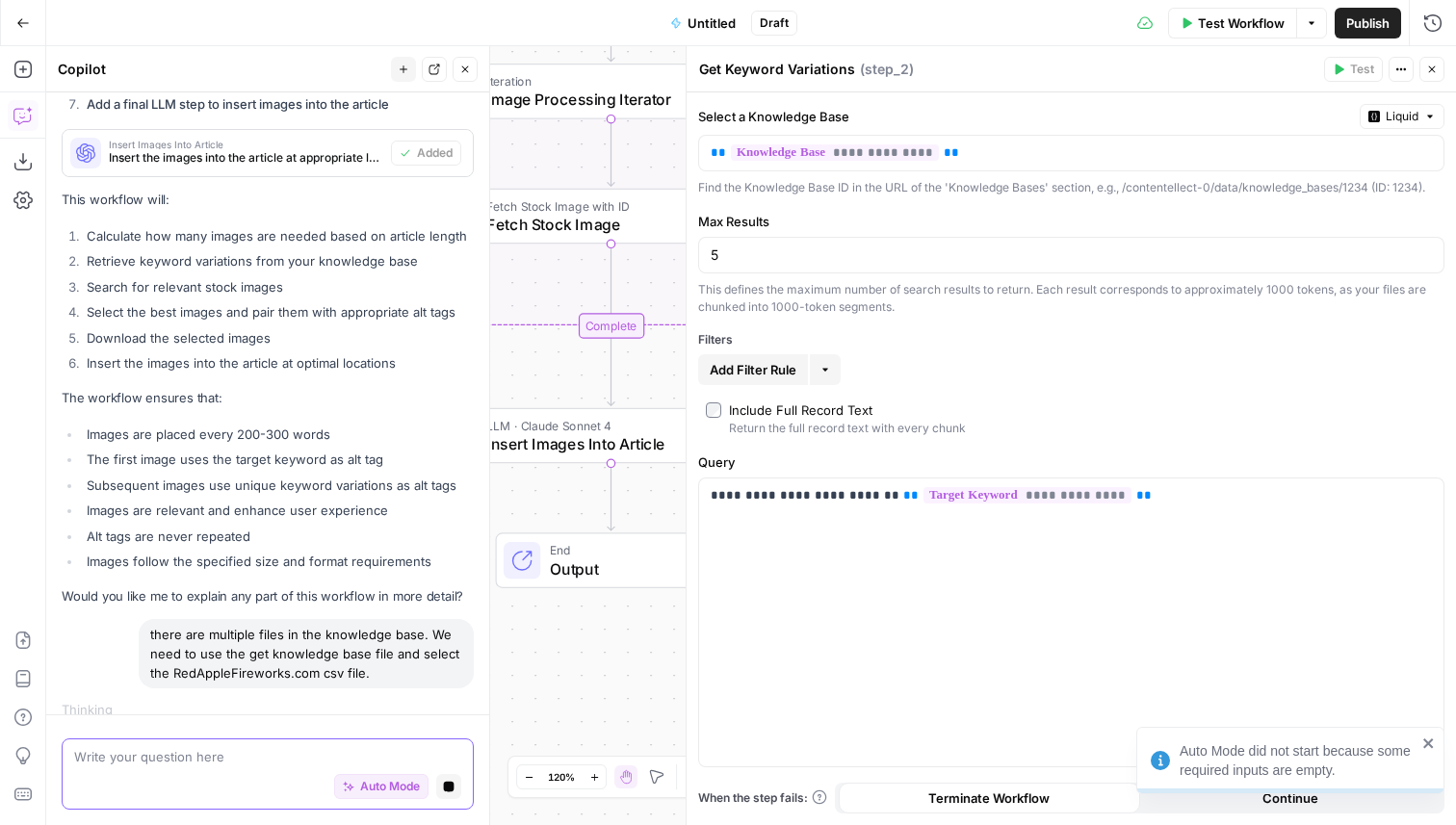 type 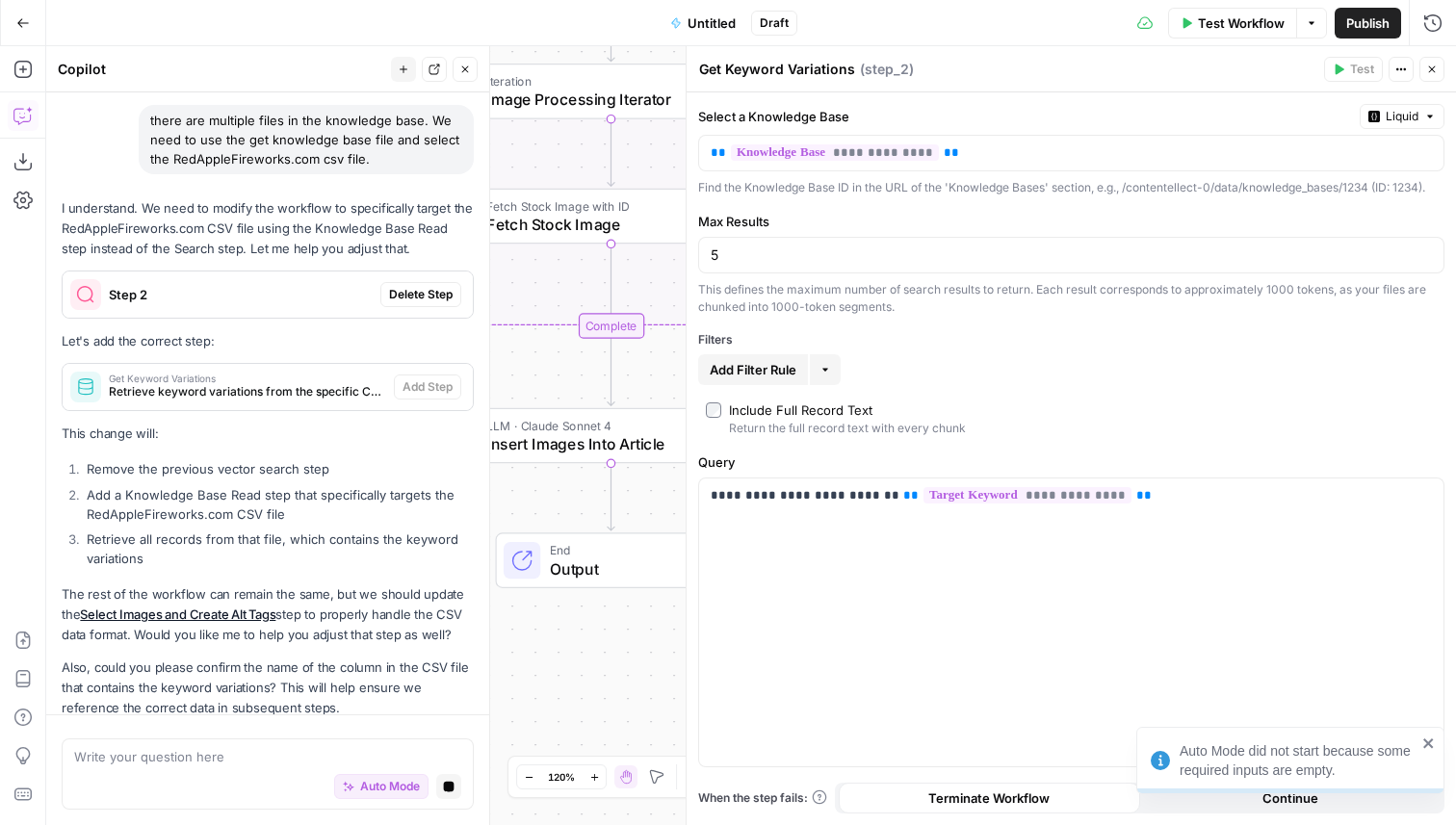 scroll, scrollTop: 3032, scrollLeft: 0, axis: vertical 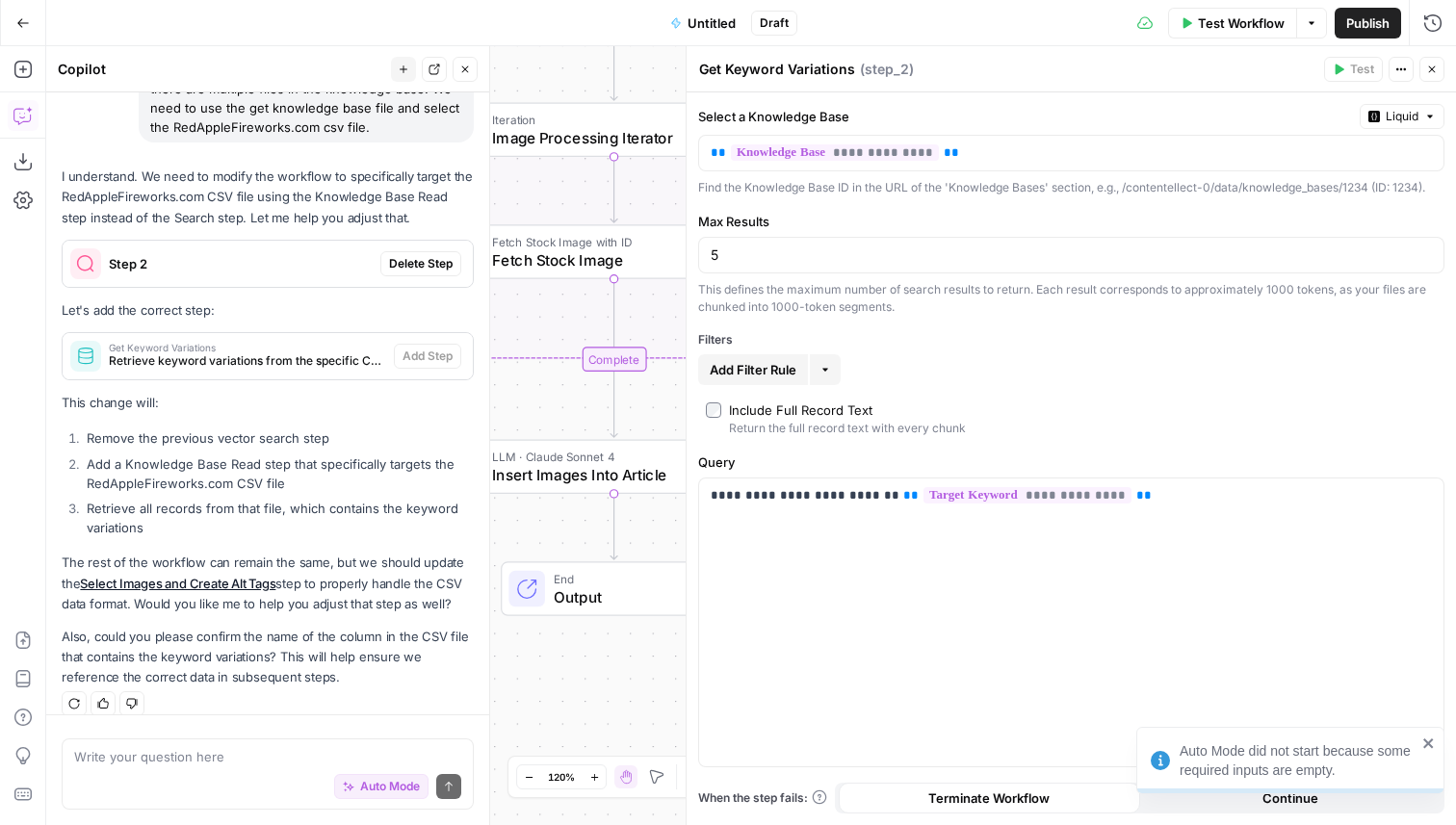 click on "Delete Step" at bounding box center [421, 264] 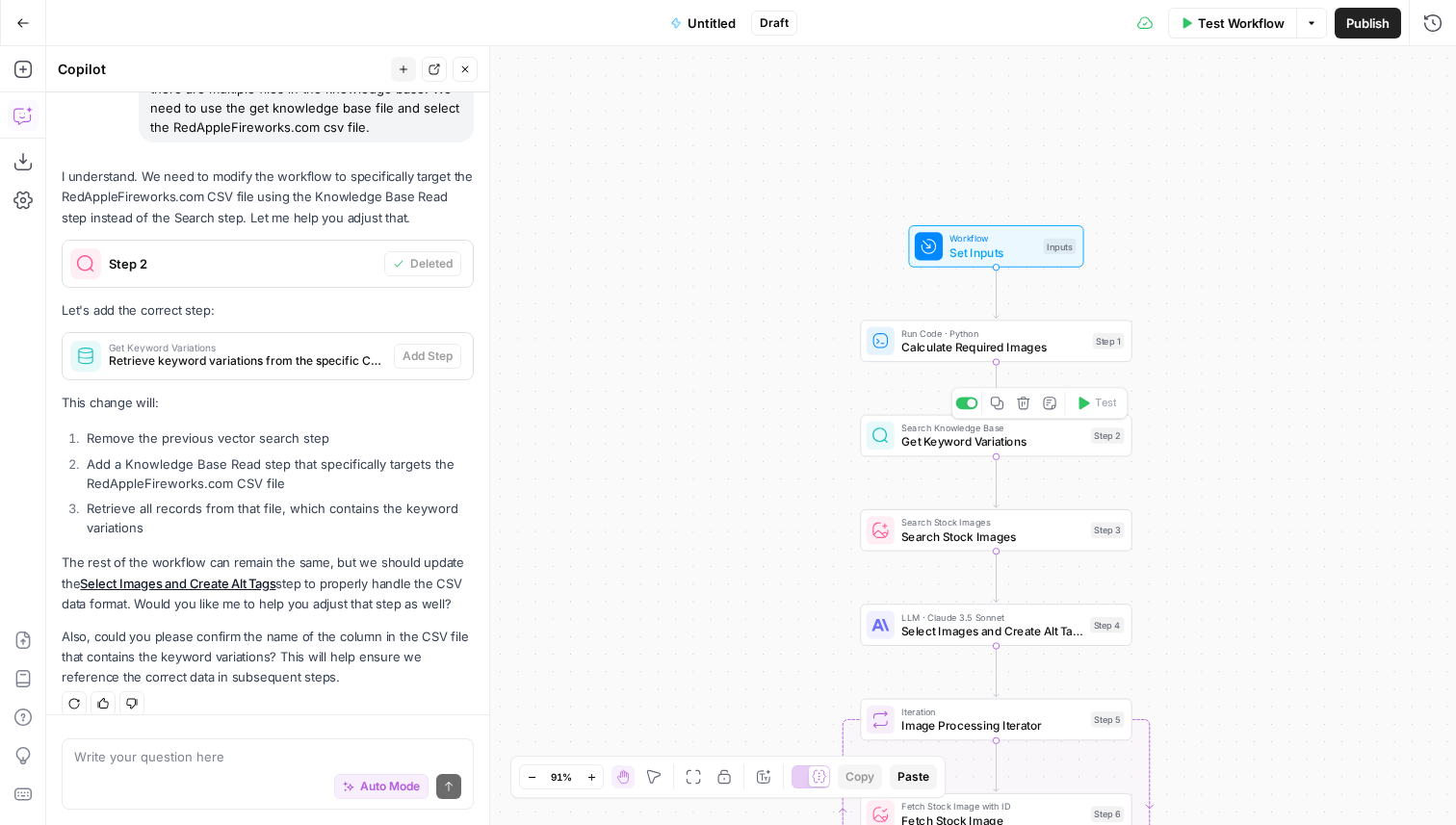 click 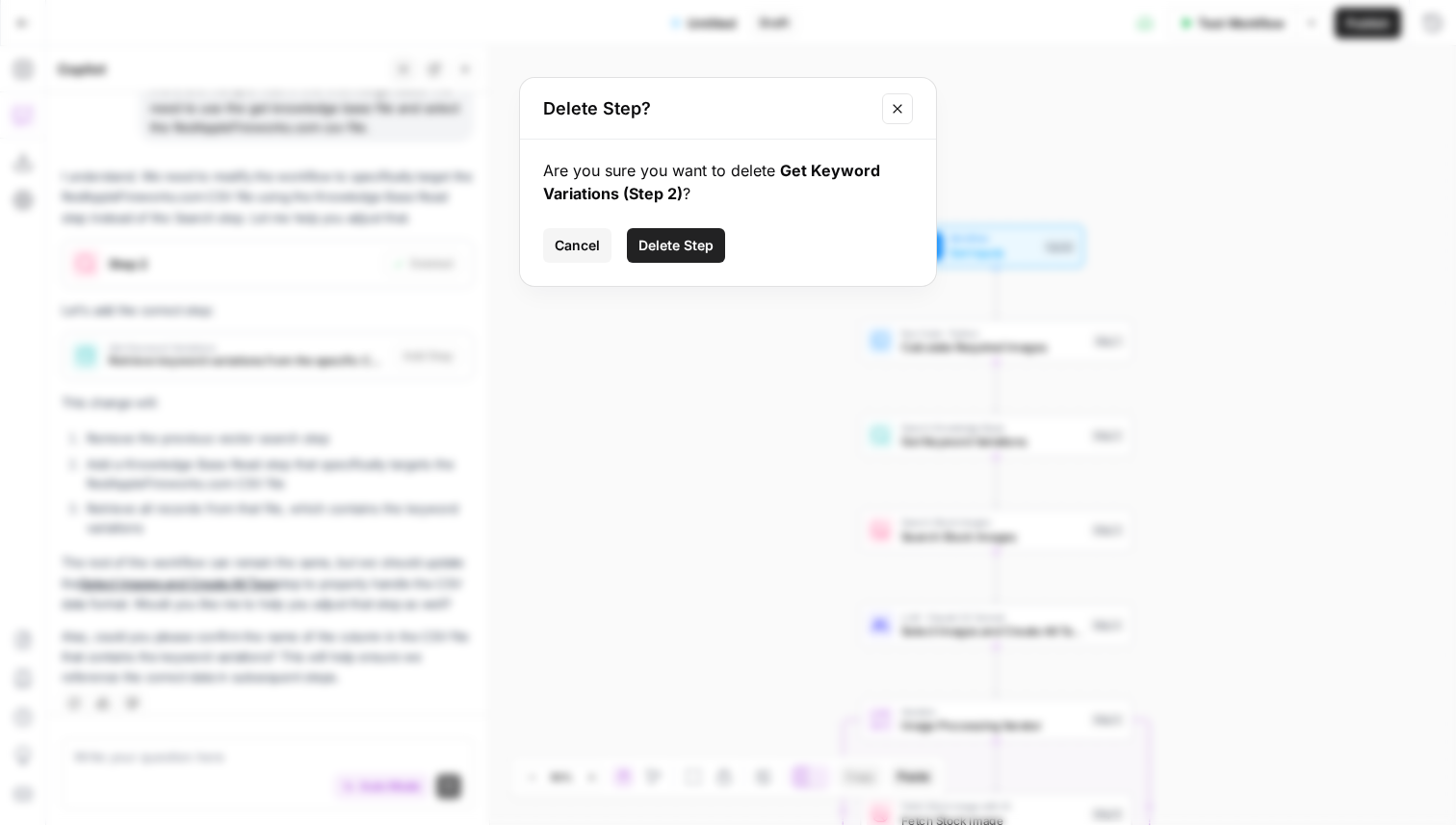 click on "Delete Step" at bounding box center [676, 245] 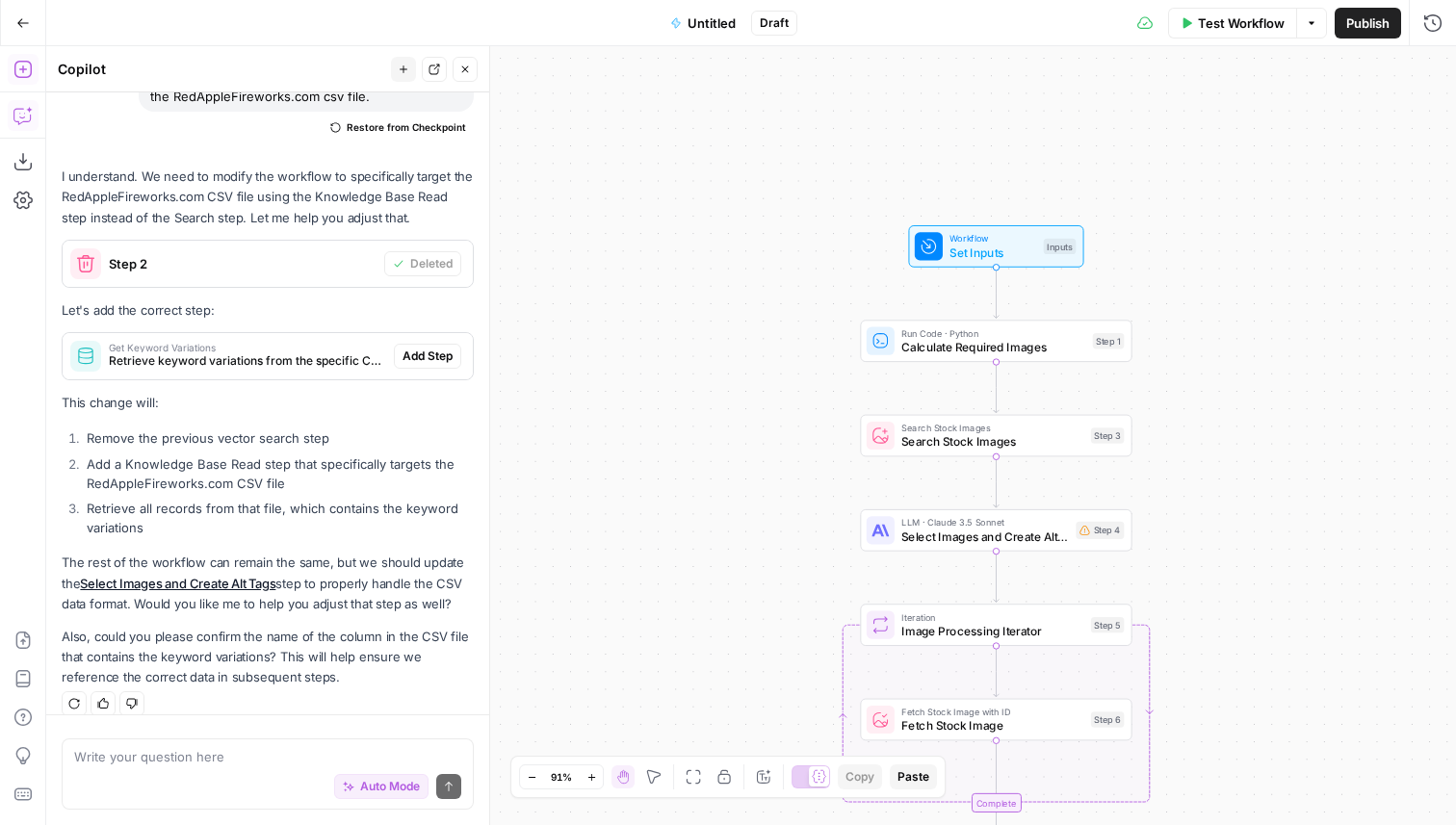 click 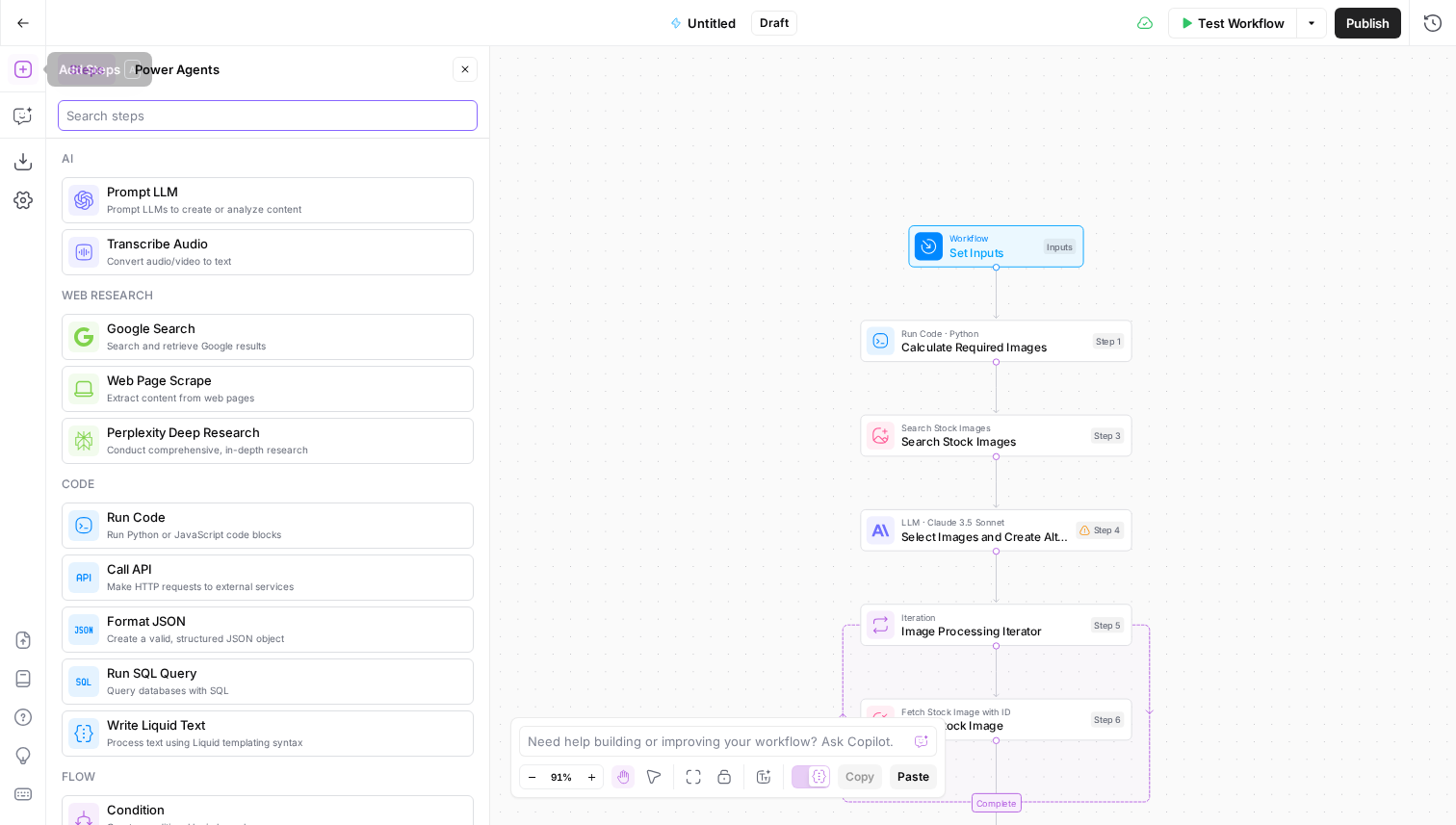 click at bounding box center [268, 116] 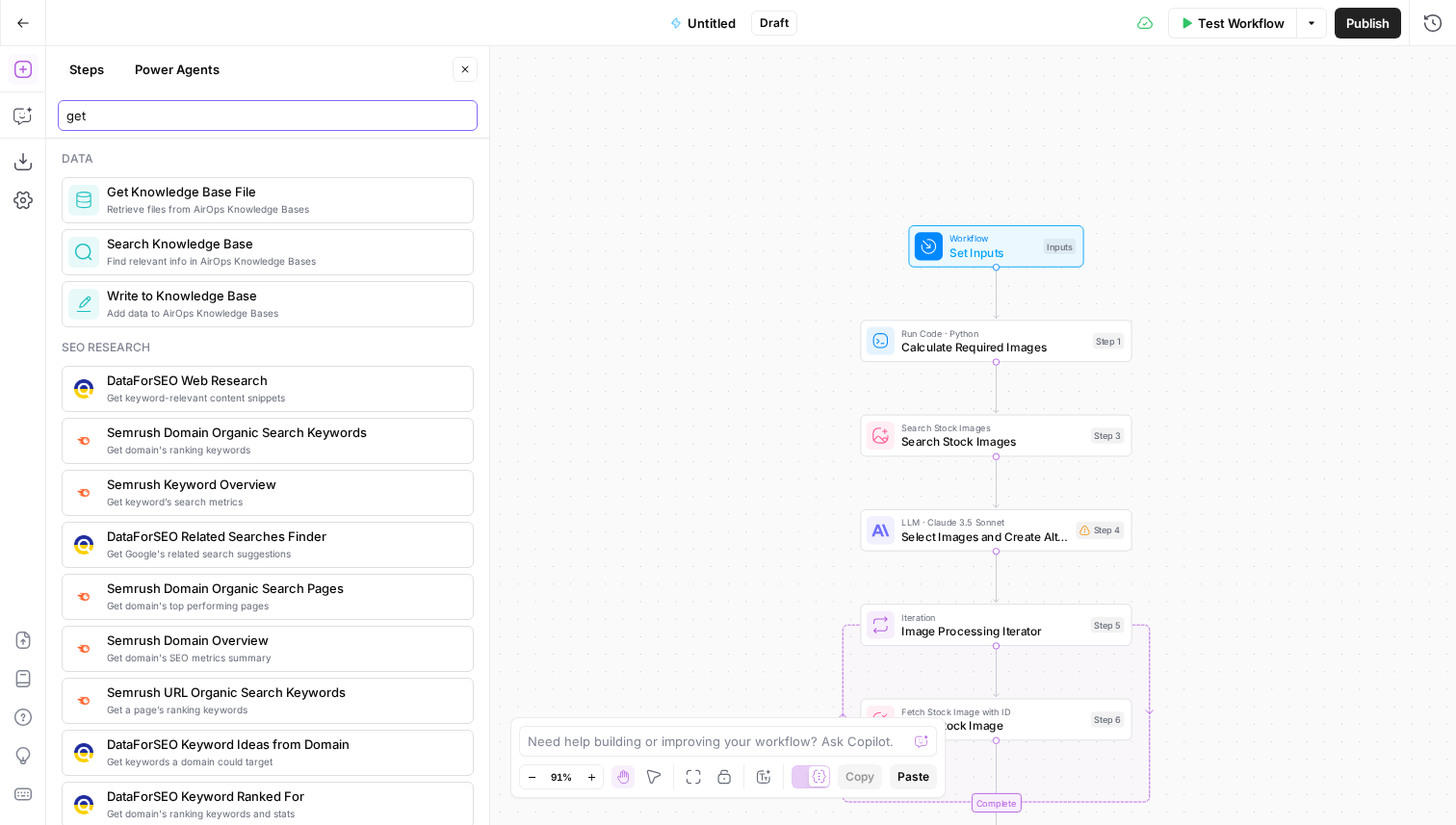 type on "get" 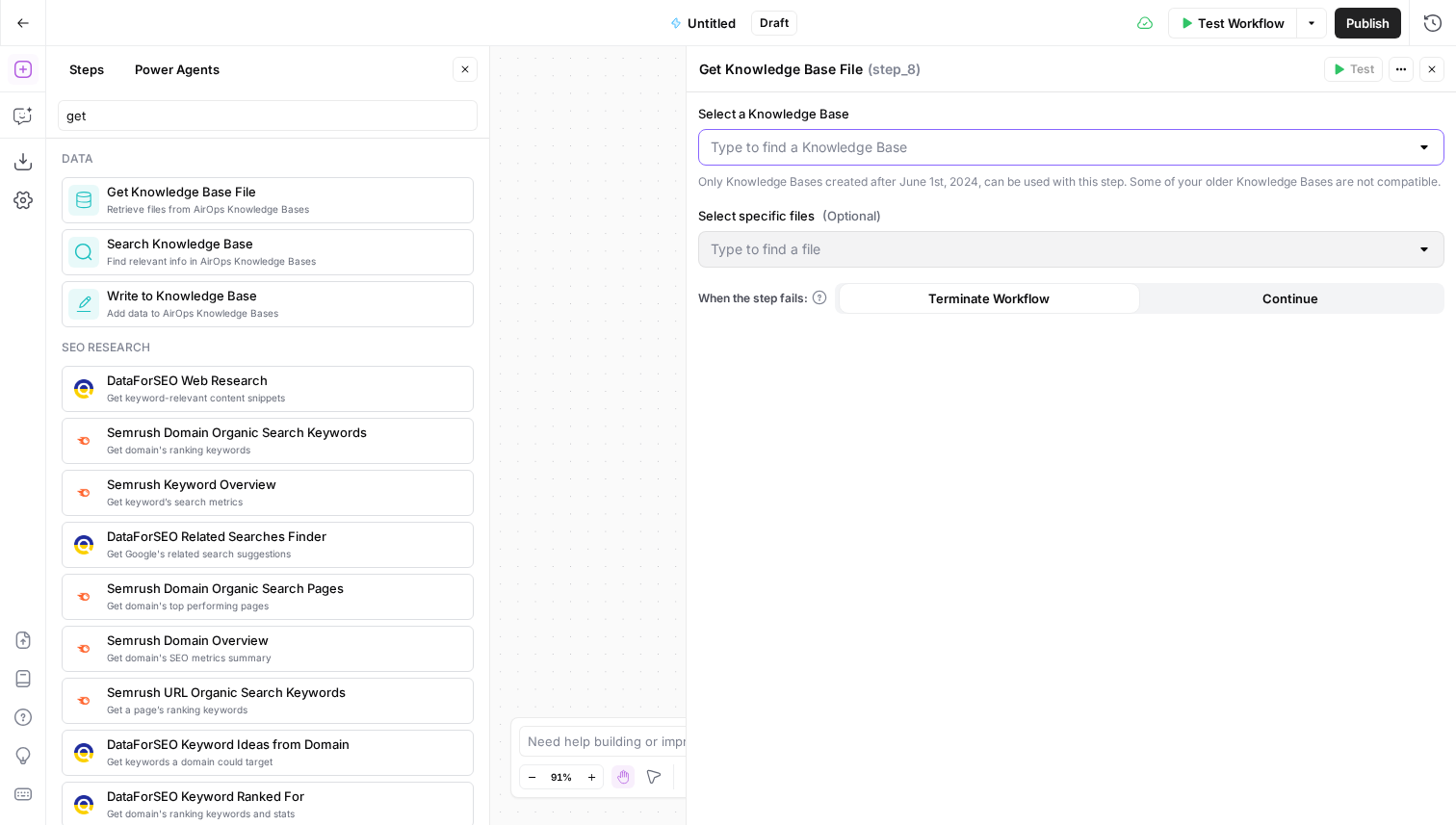 click on "Select a Knowledge Base" at bounding box center (1059, 147) 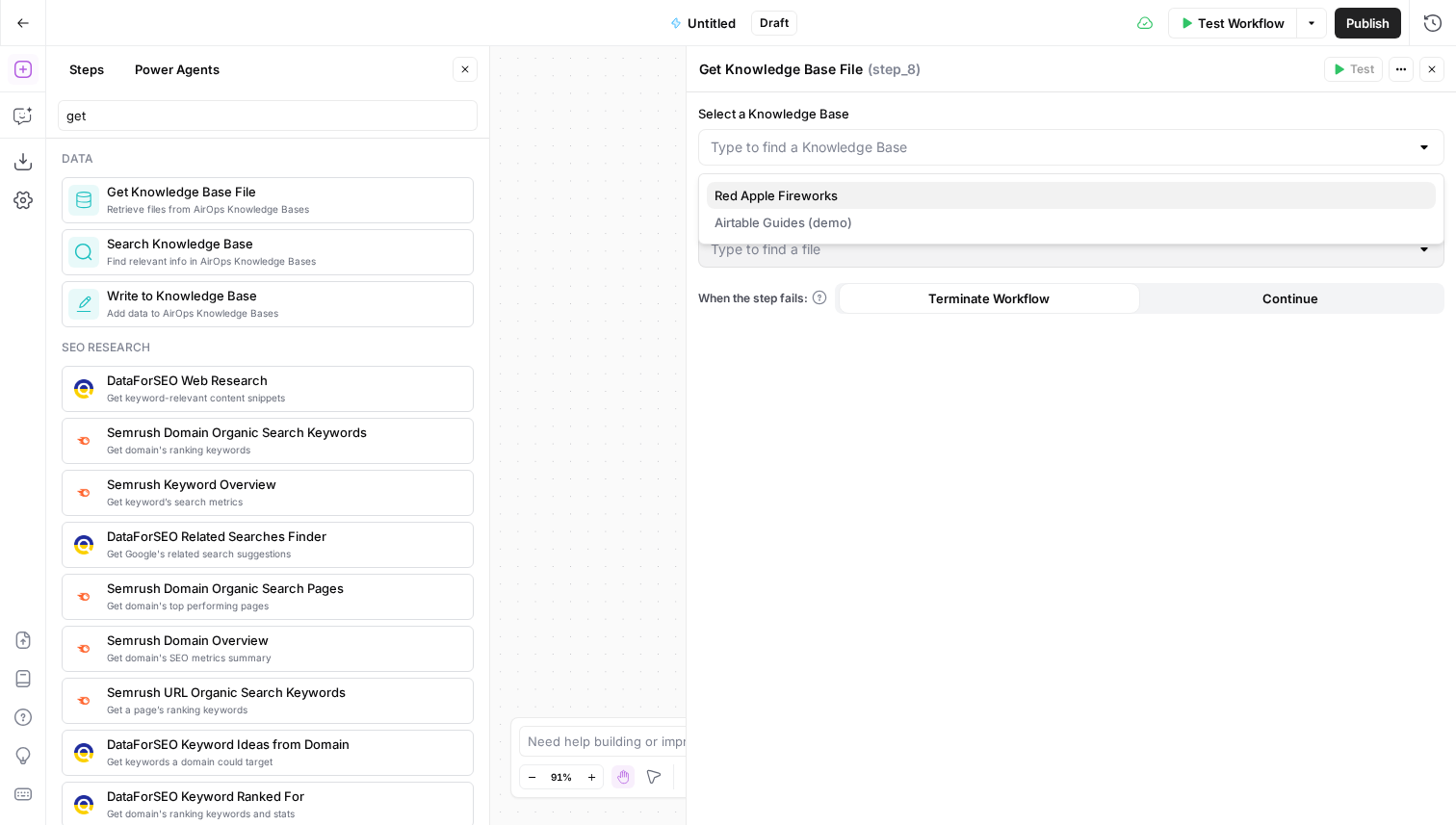 click on "Red Apple Fireworks" at bounding box center [1067, 195] 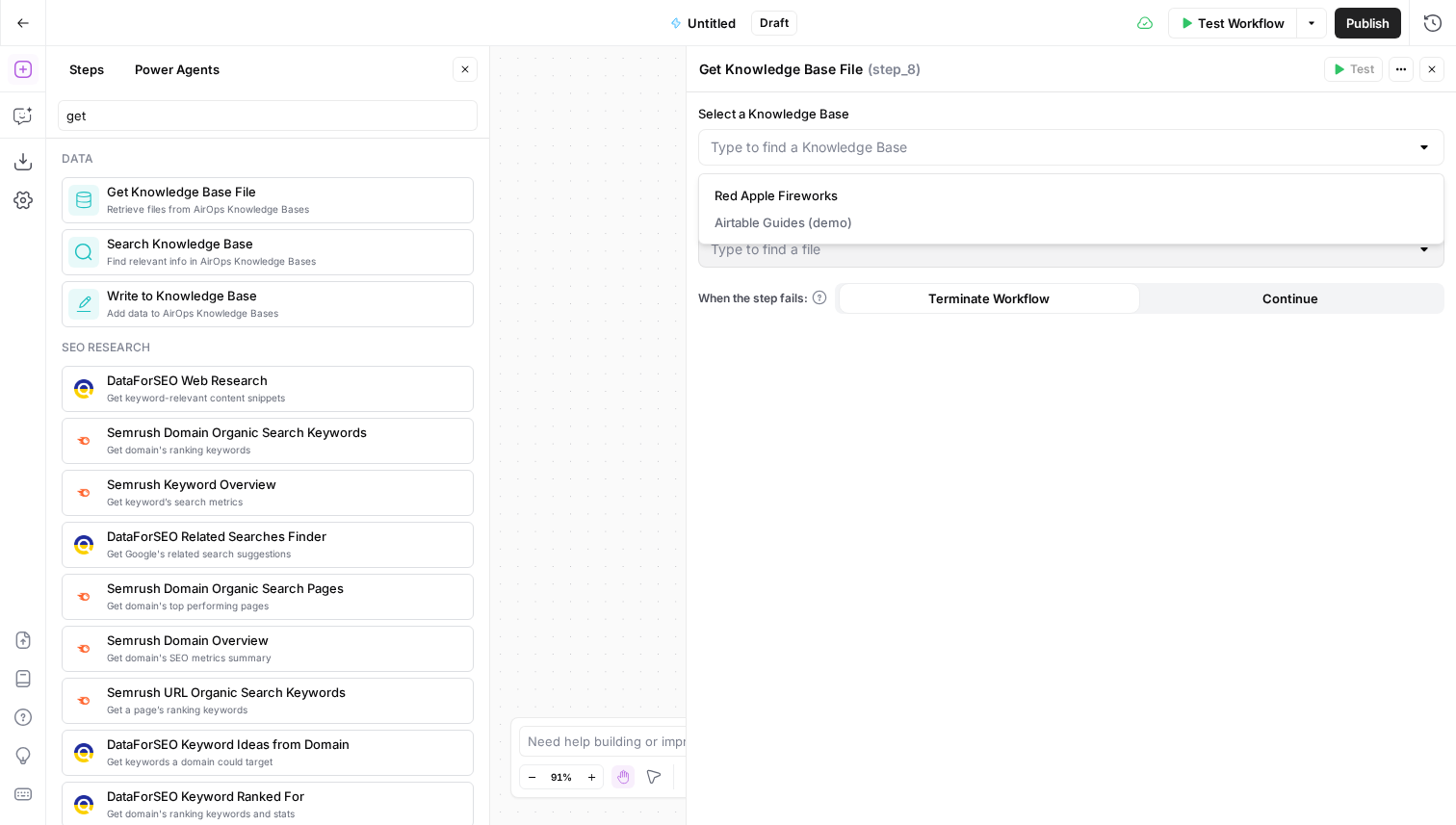type on "Red Apple Fireworks" 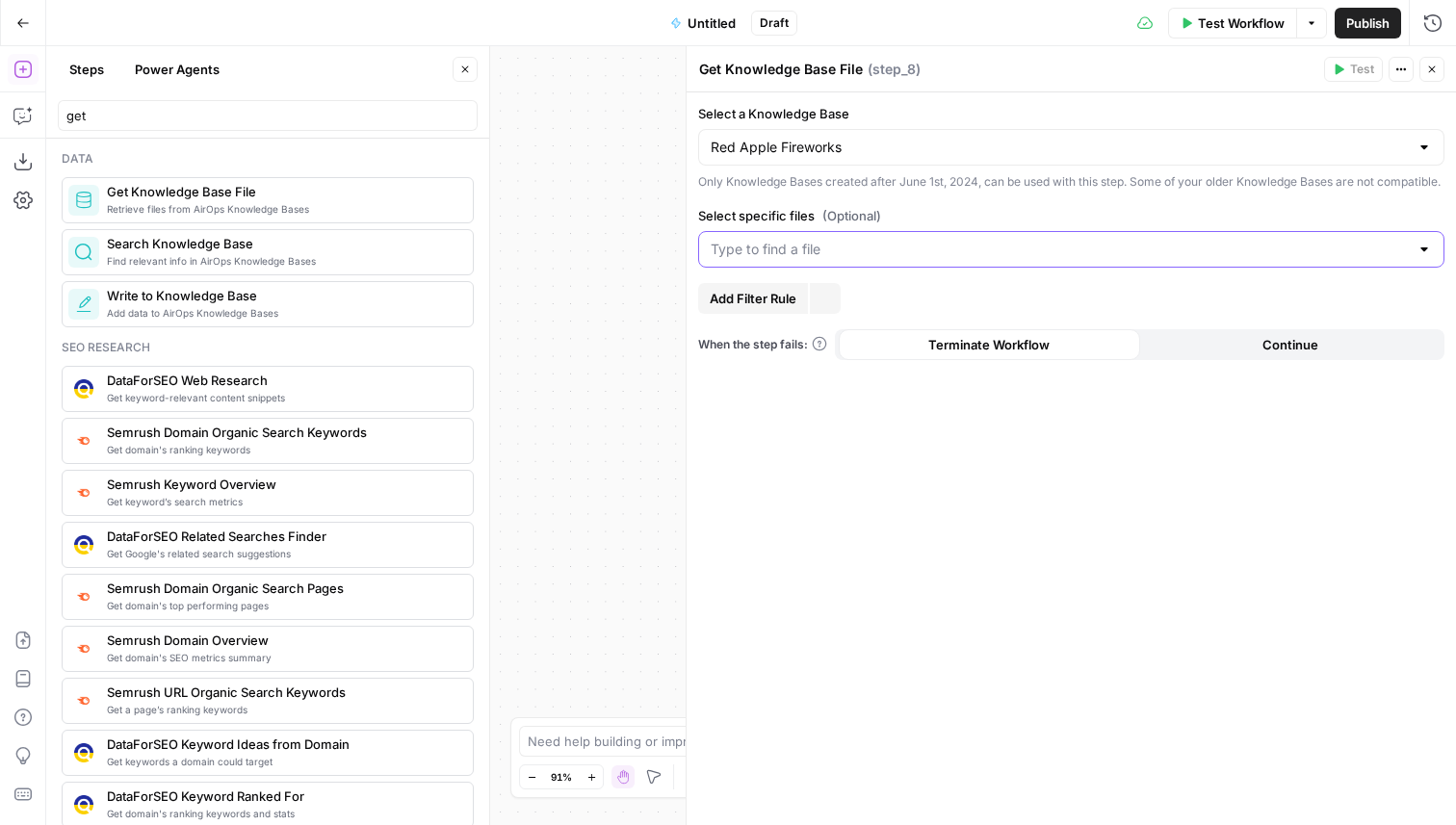 click on "Select specific files   (Optional)" at bounding box center [1059, 249] 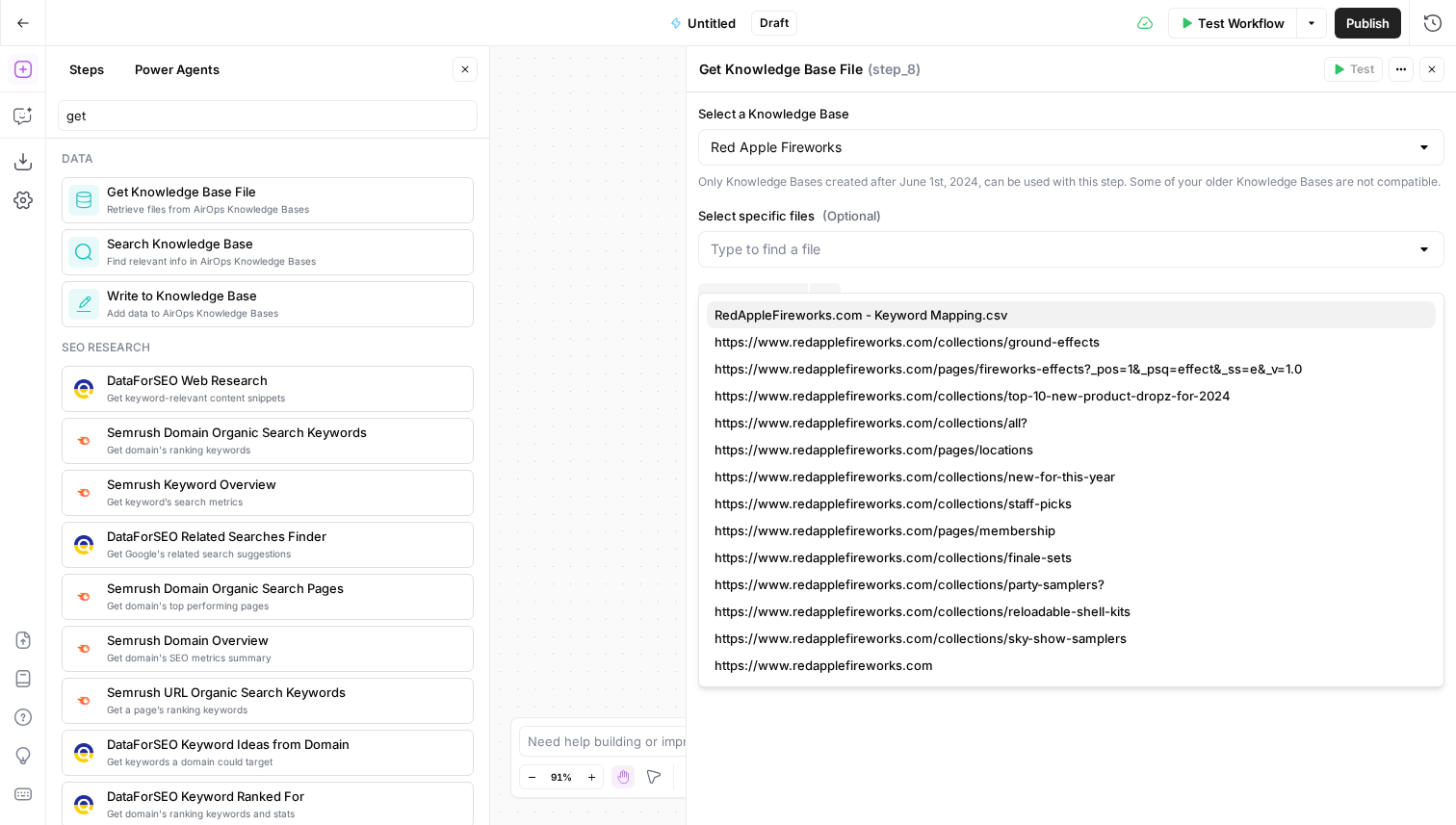 click on "RedAppleFireworks.com - Keyword Mapping.csv" at bounding box center (1067, 315) 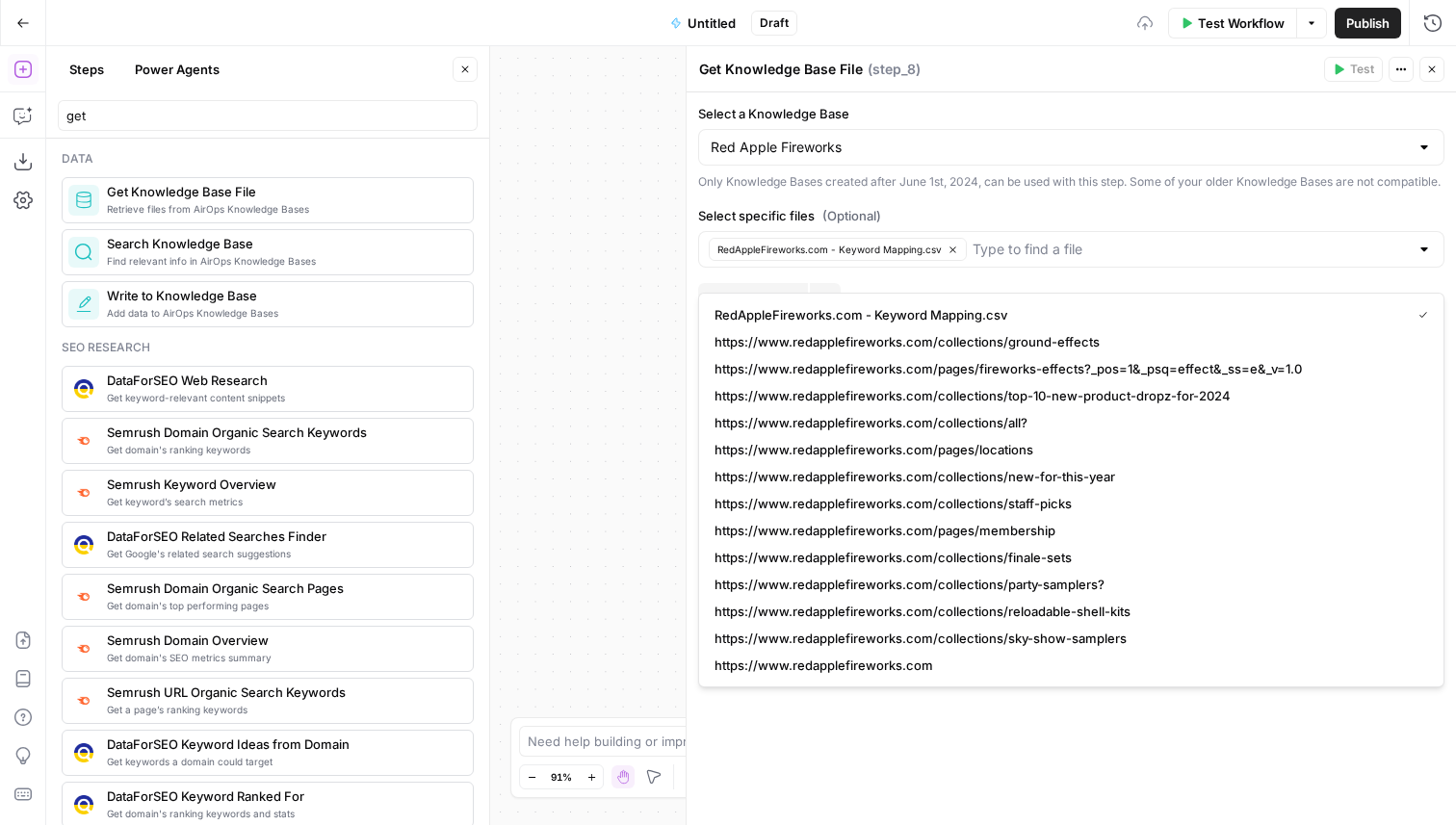 click on "Only Knowledge Bases created after June 1st, 2024, can be used with this step. Some of your older Knowledge Bases are not compatible." at bounding box center (1071, 182) 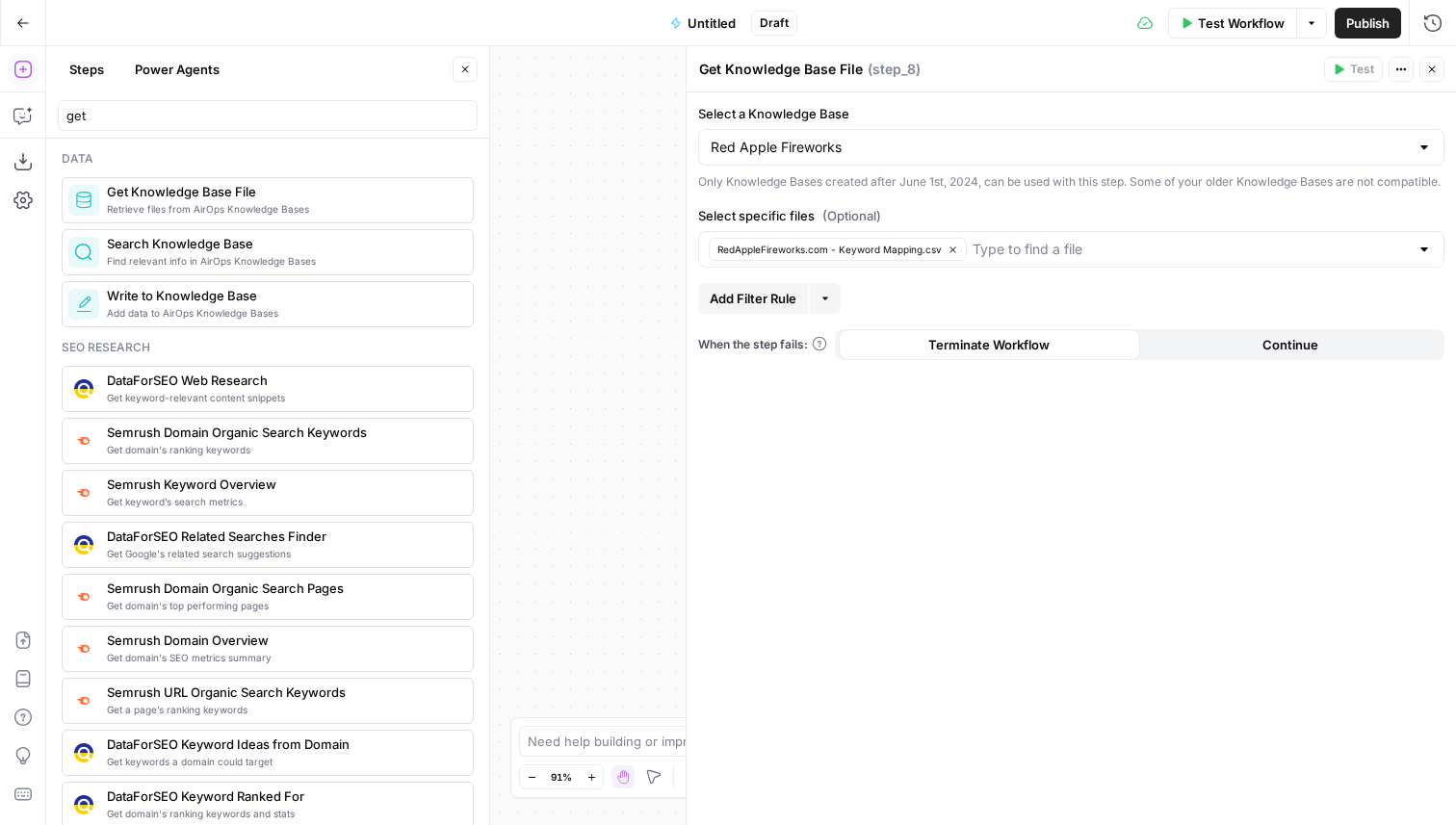 click 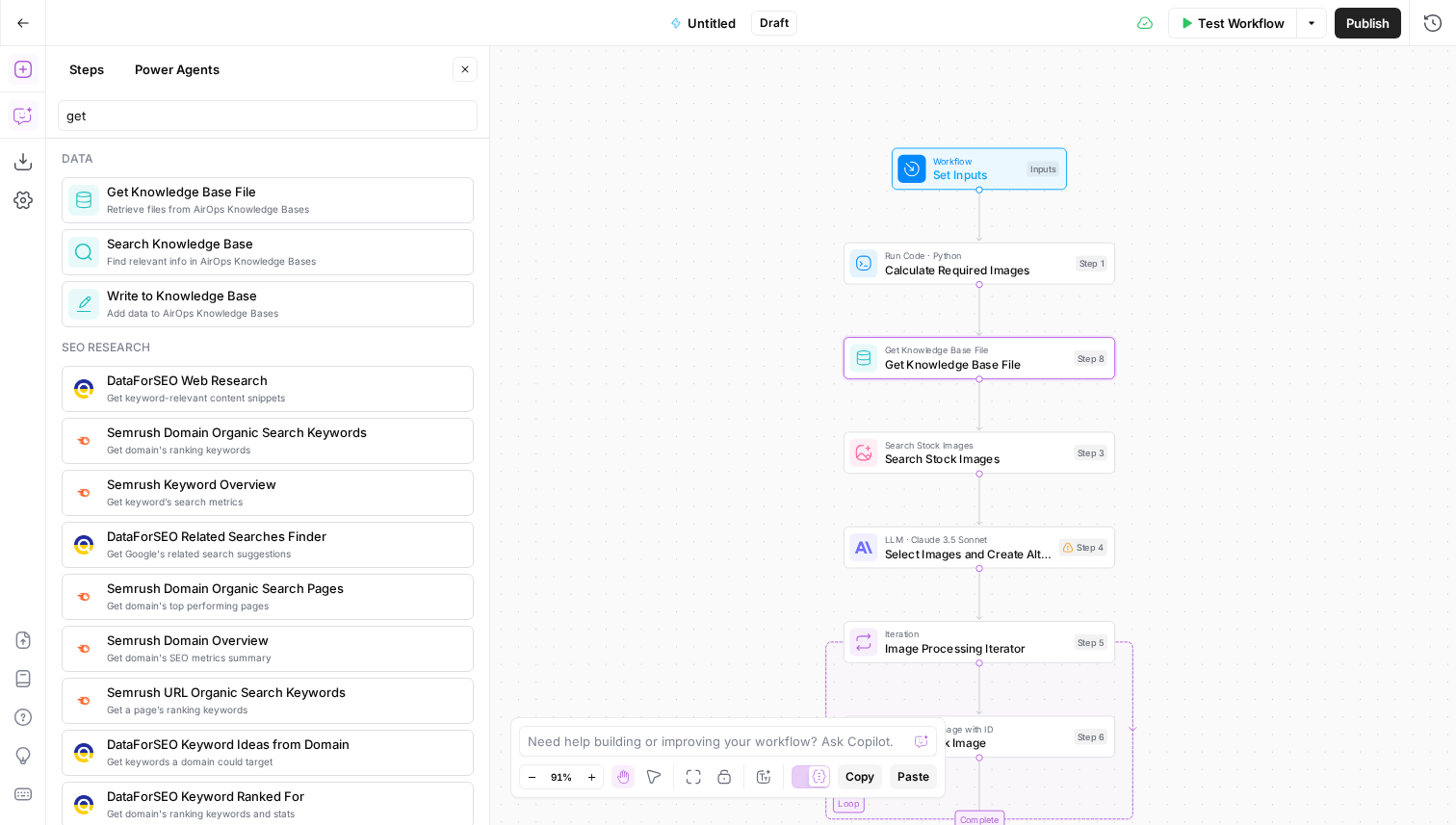 click 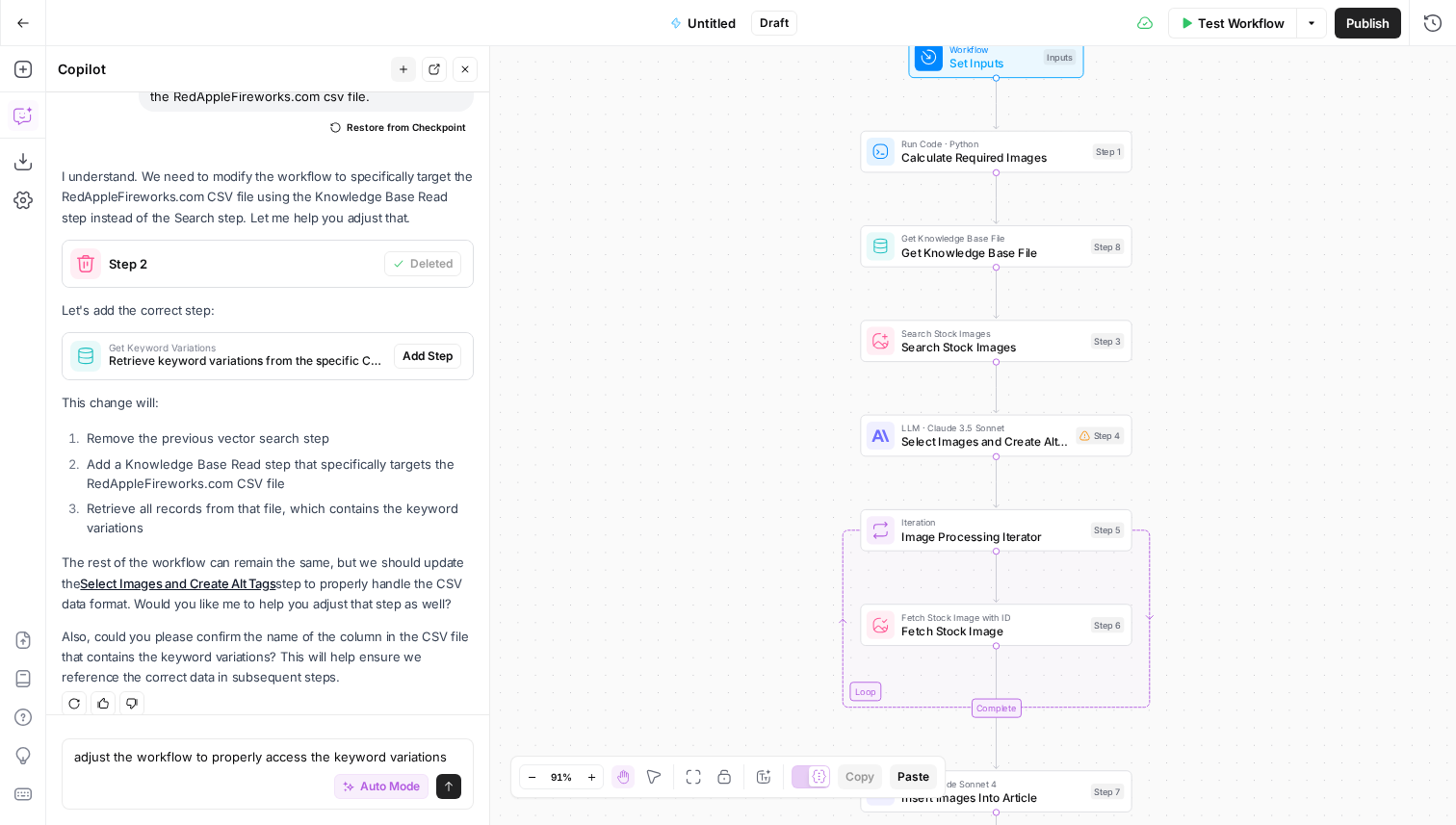 scroll, scrollTop: 3082, scrollLeft: 0, axis: vertical 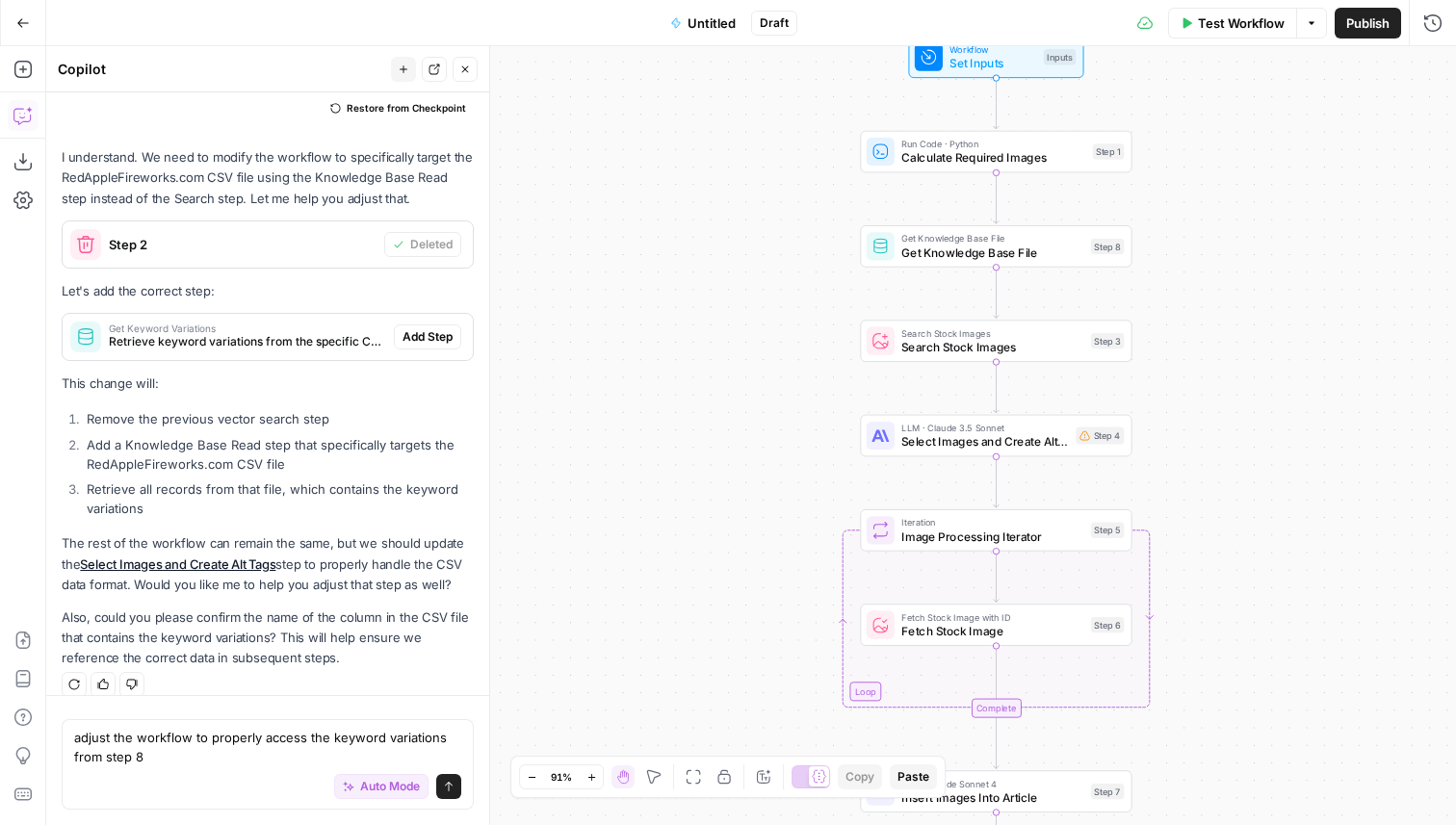 type on "adjust the workflow to properly access the keyword variations from step 8" 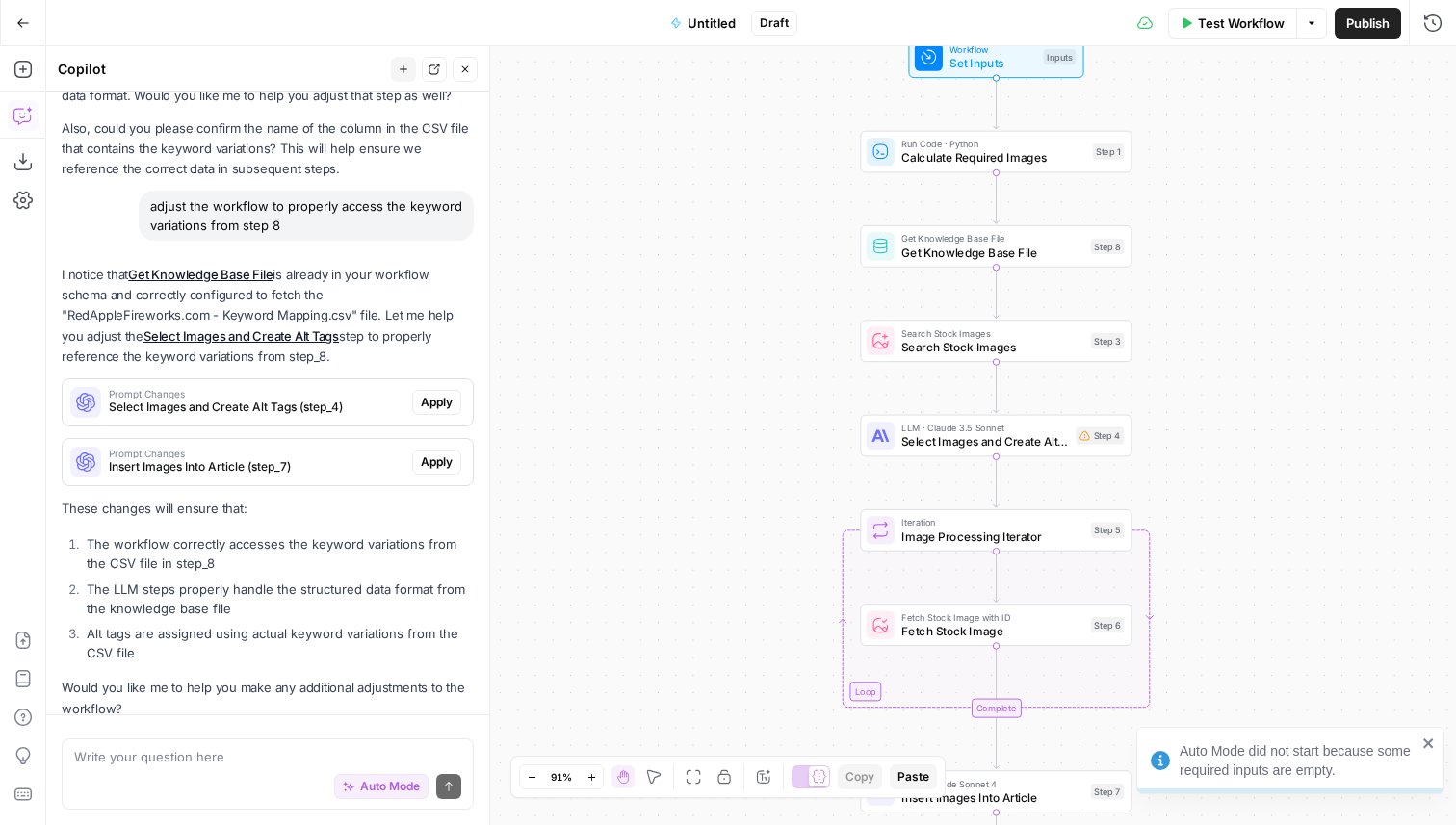 scroll, scrollTop: 3602, scrollLeft: 0, axis: vertical 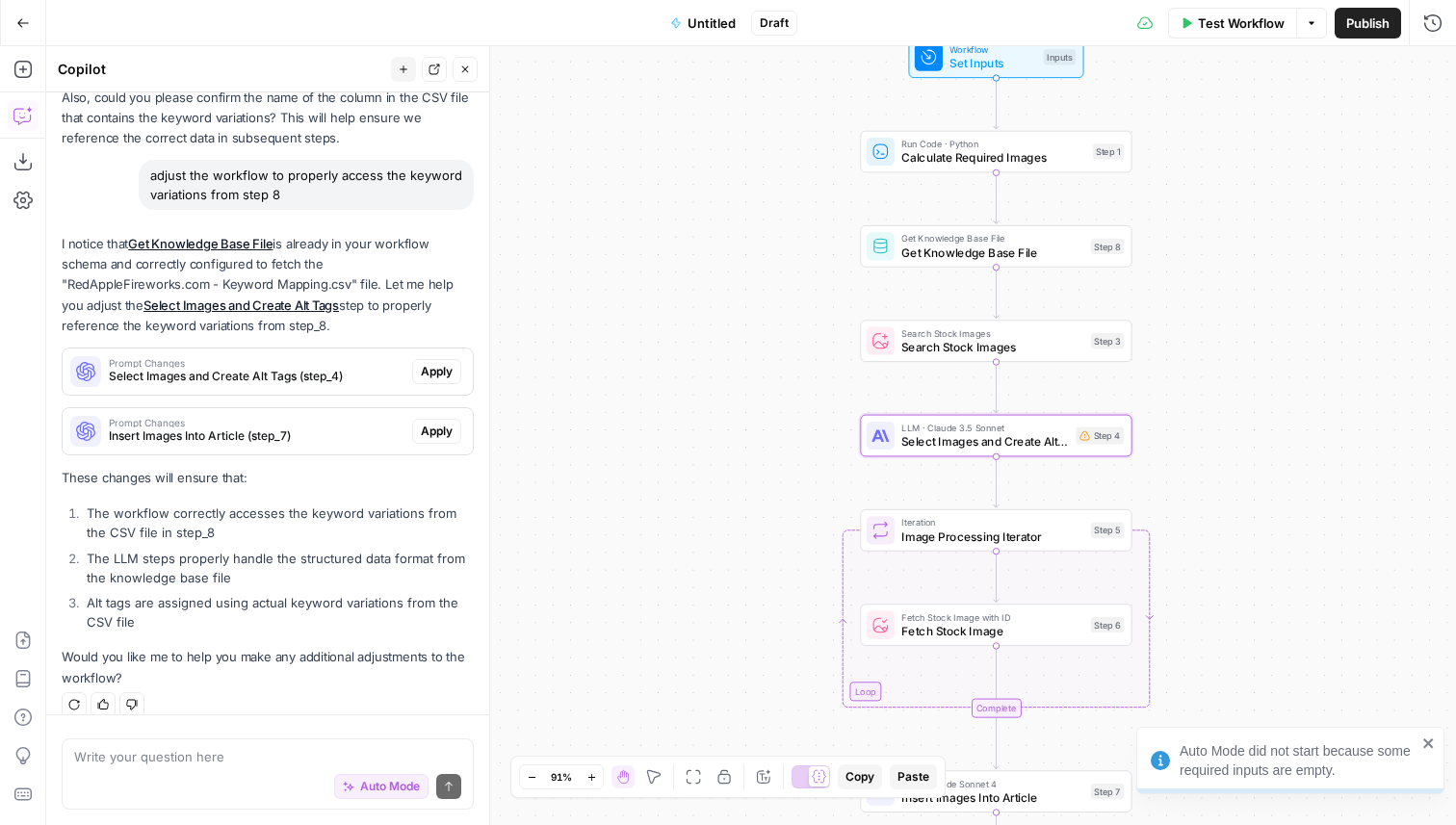 click on "Apply" at bounding box center [436, 372] 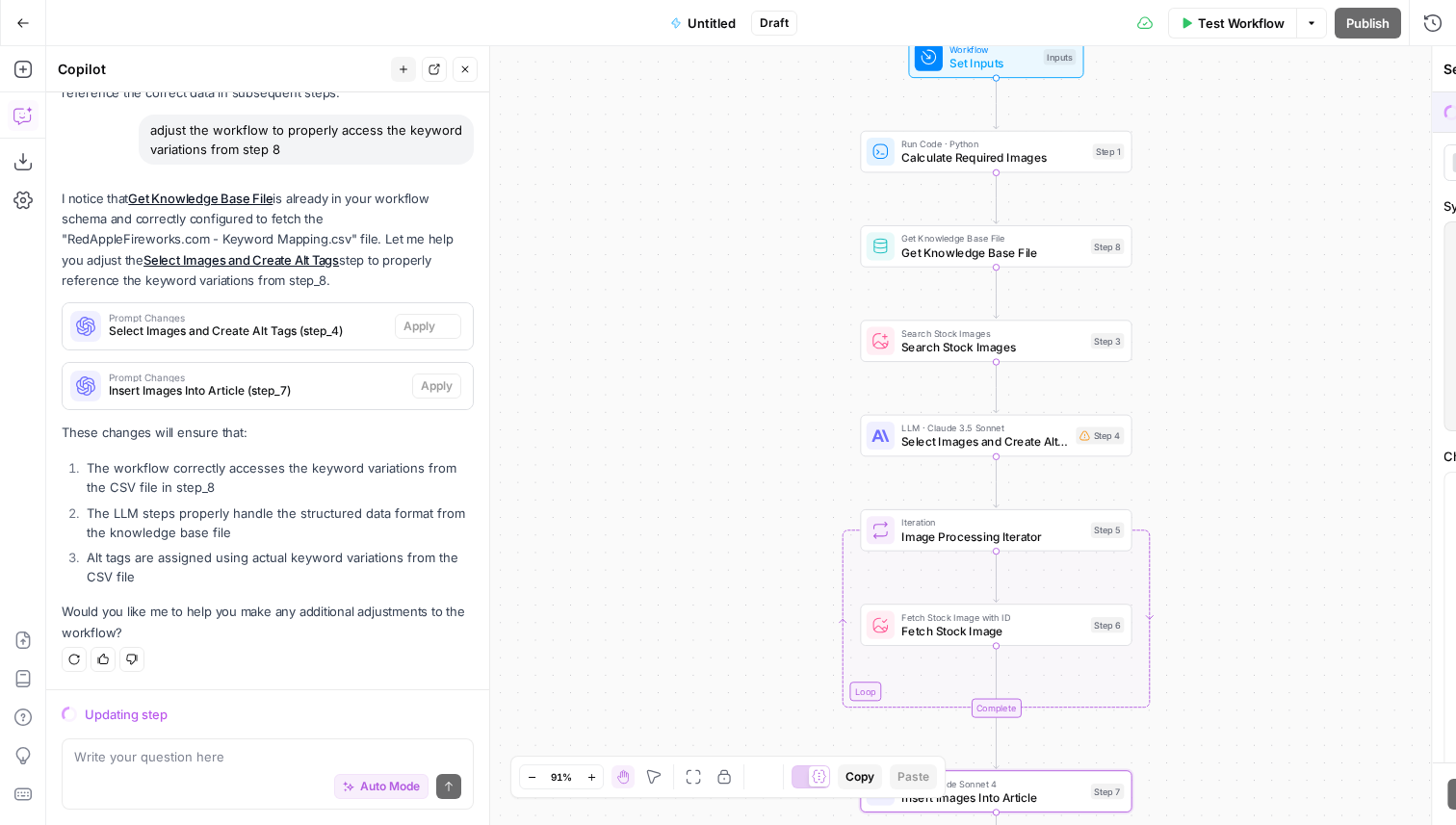 scroll, scrollTop: 3535, scrollLeft: 0, axis: vertical 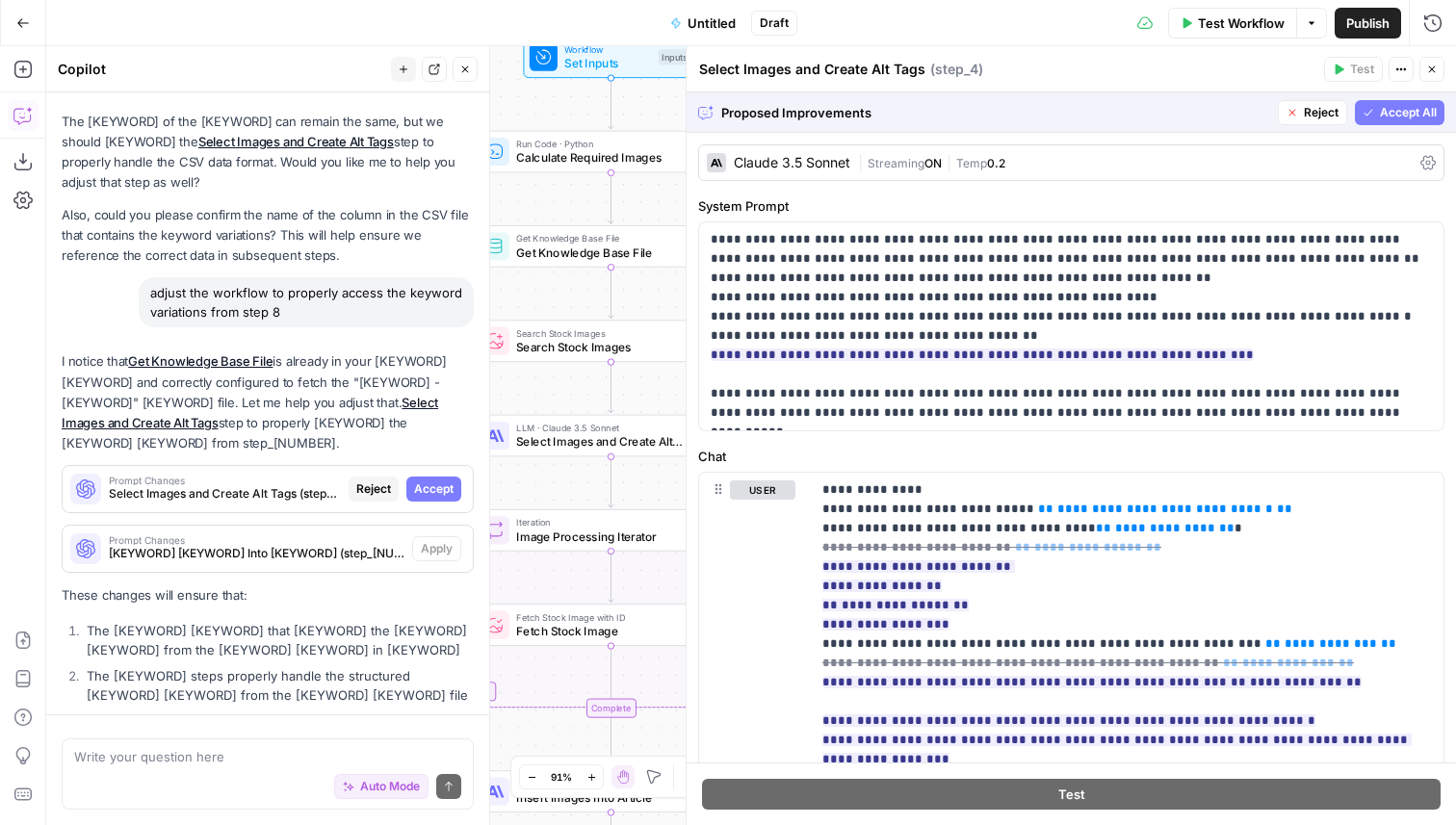 click on "Accept All" at bounding box center (1408, 113) 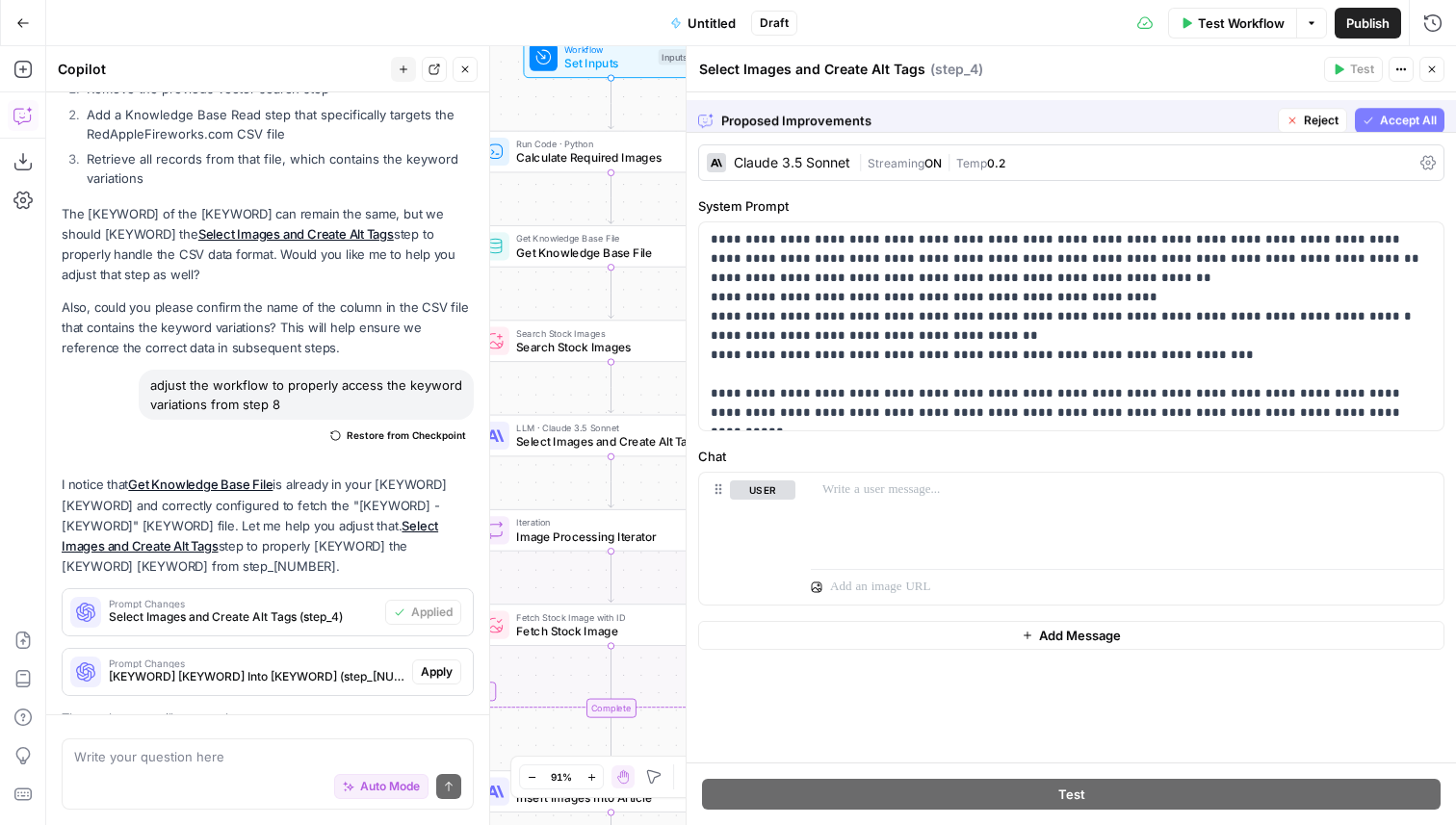 scroll, scrollTop: 3633, scrollLeft: 0, axis: vertical 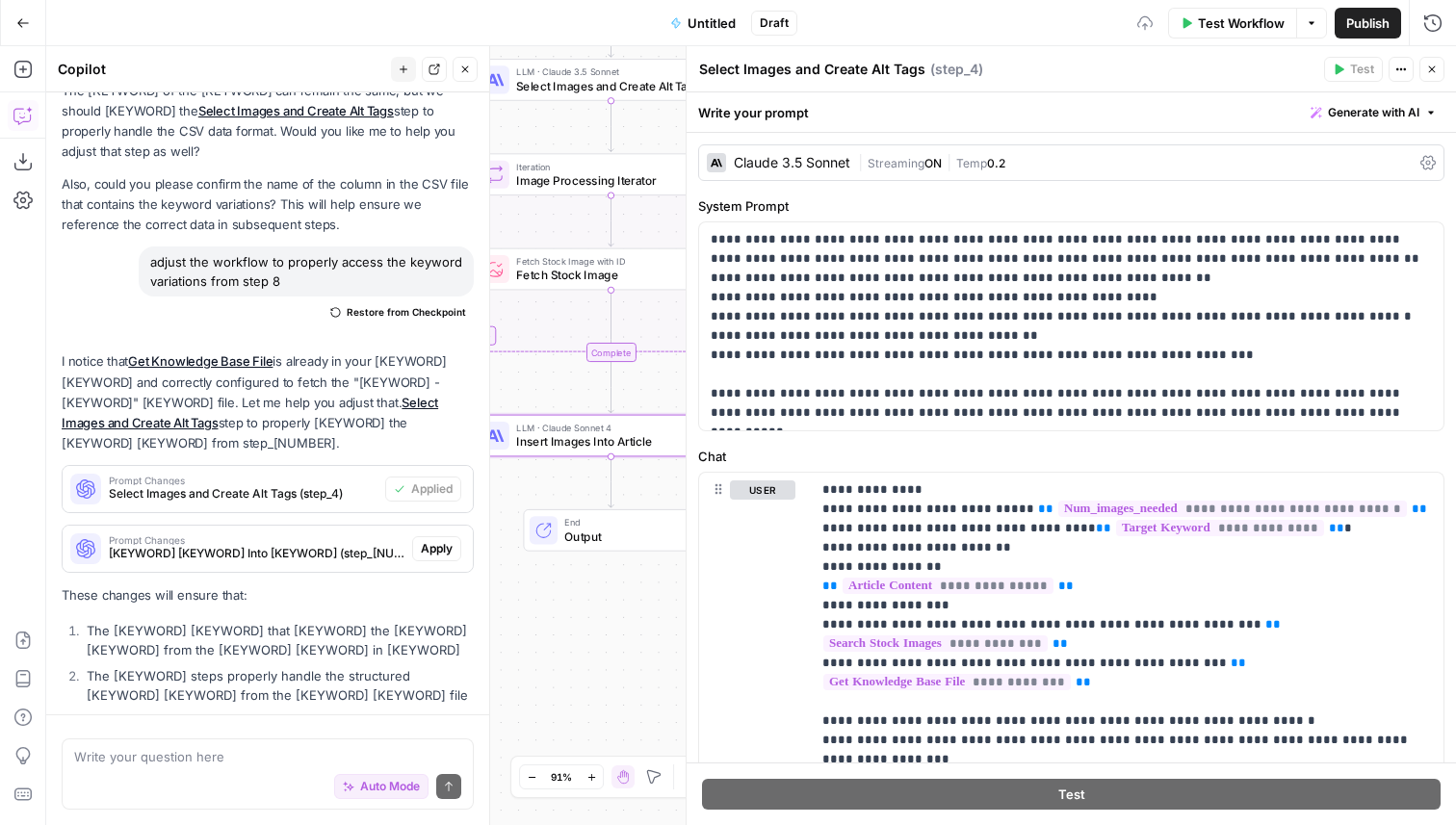 click on "Apply" at bounding box center (436, 549) 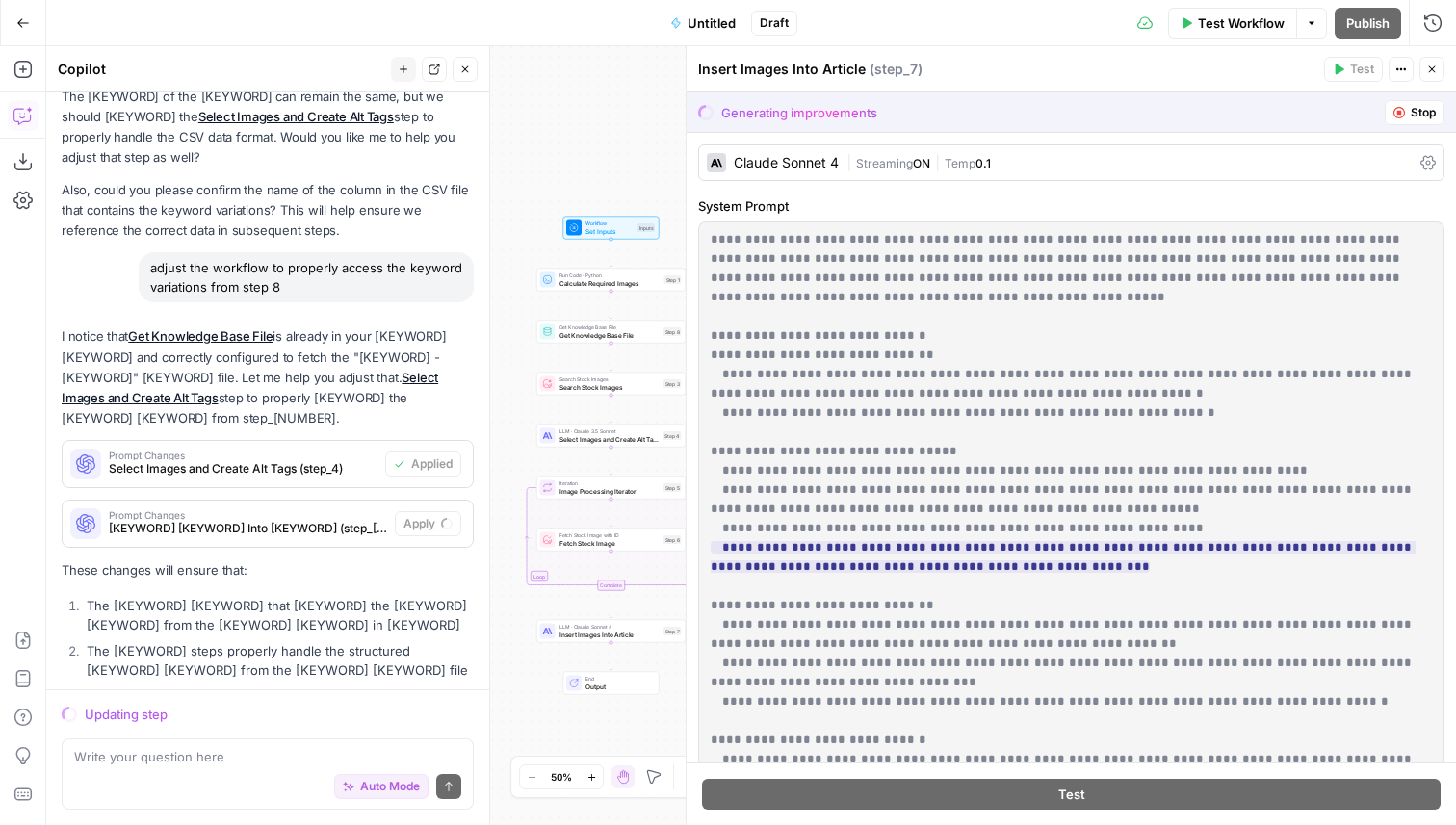 scroll, scrollTop: 3510, scrollLeft: 0, axis: vertical 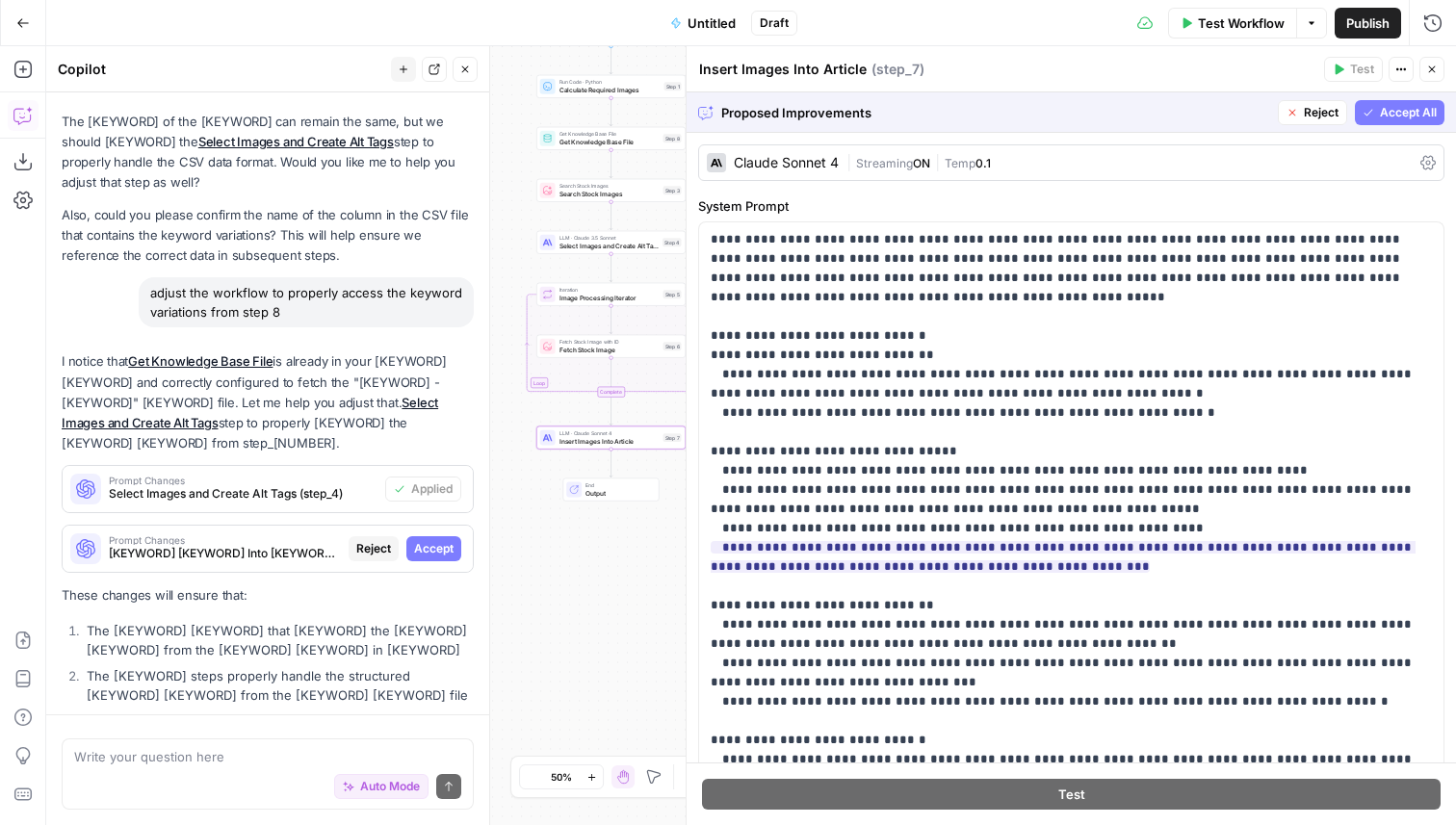 click on "Accept" at bounding box center (433, 549) 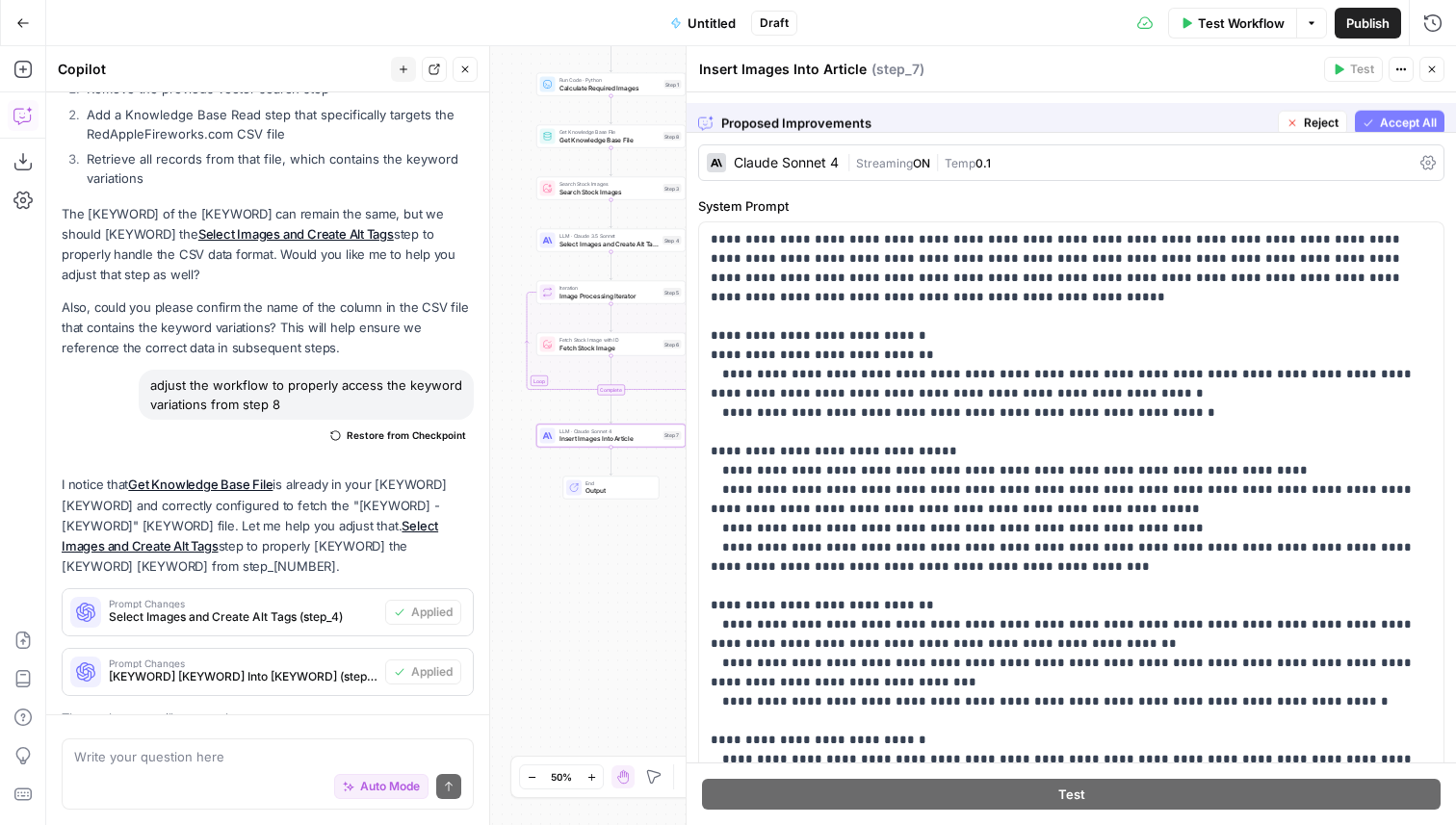 scroll, scrollTop: 3633, scrollLeft: 0, axis: vertical 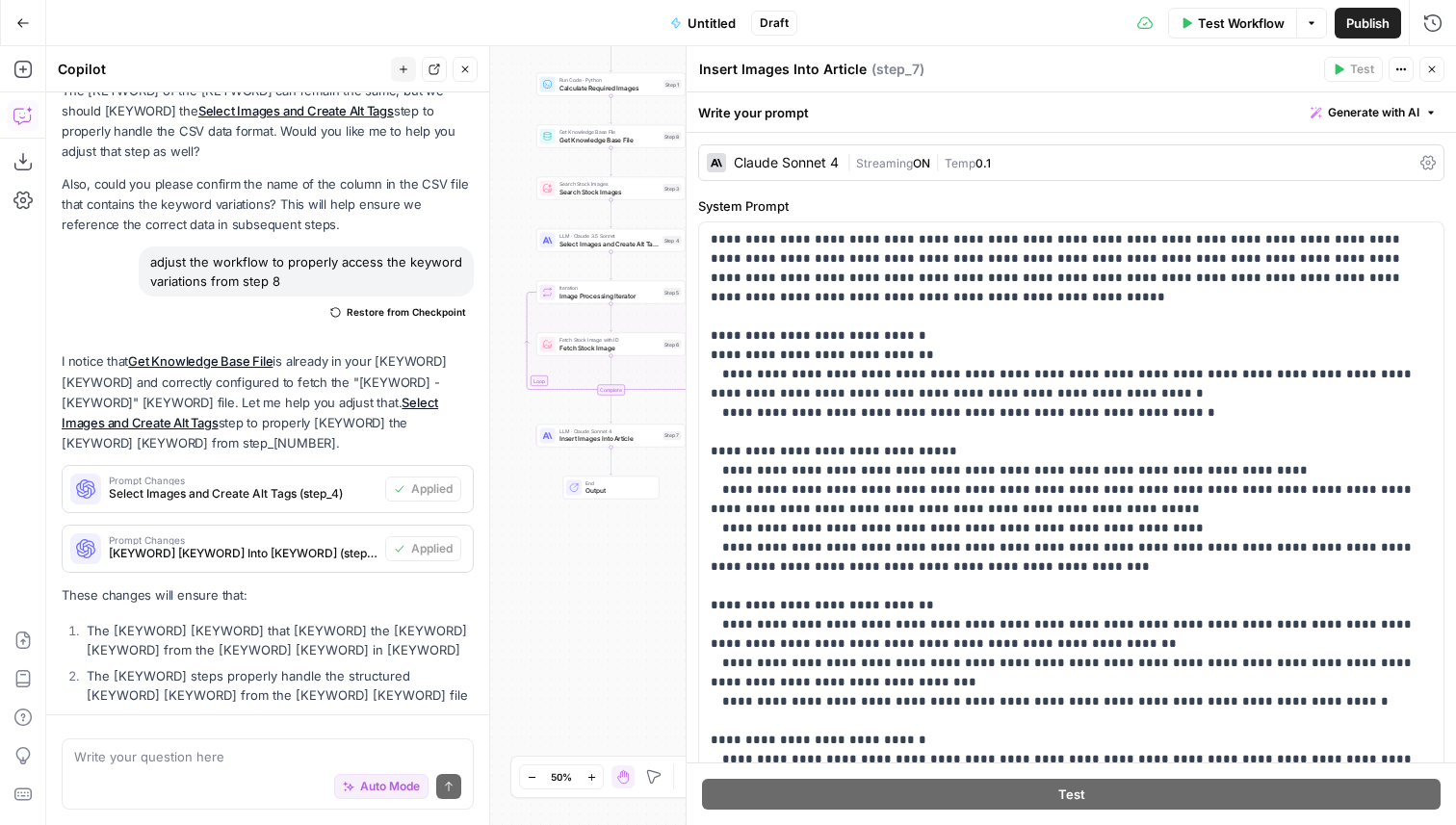 click on "Untitled" at bounding box center (712, 23) 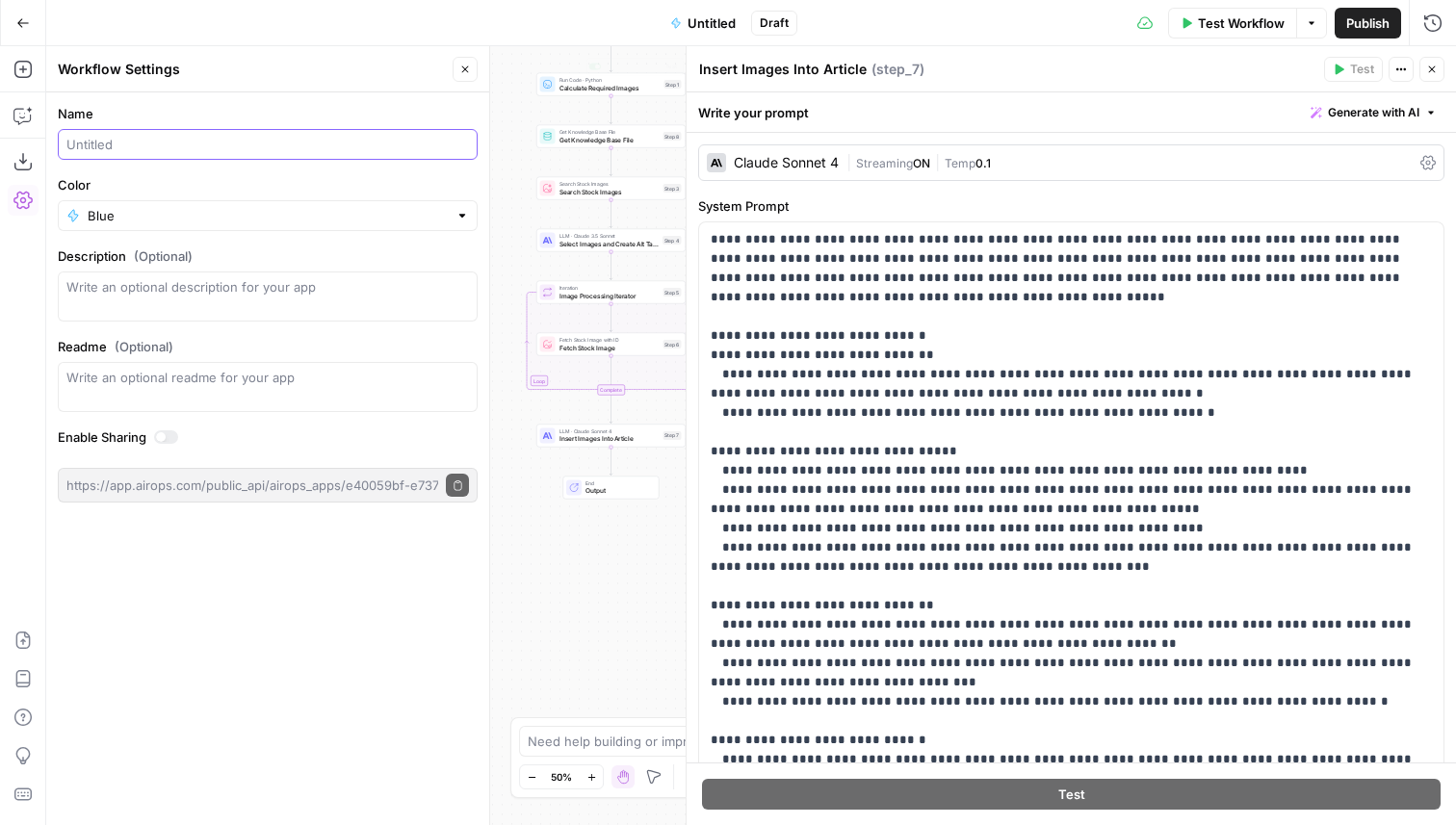 click on "Name" at bounding box center [268, 144] 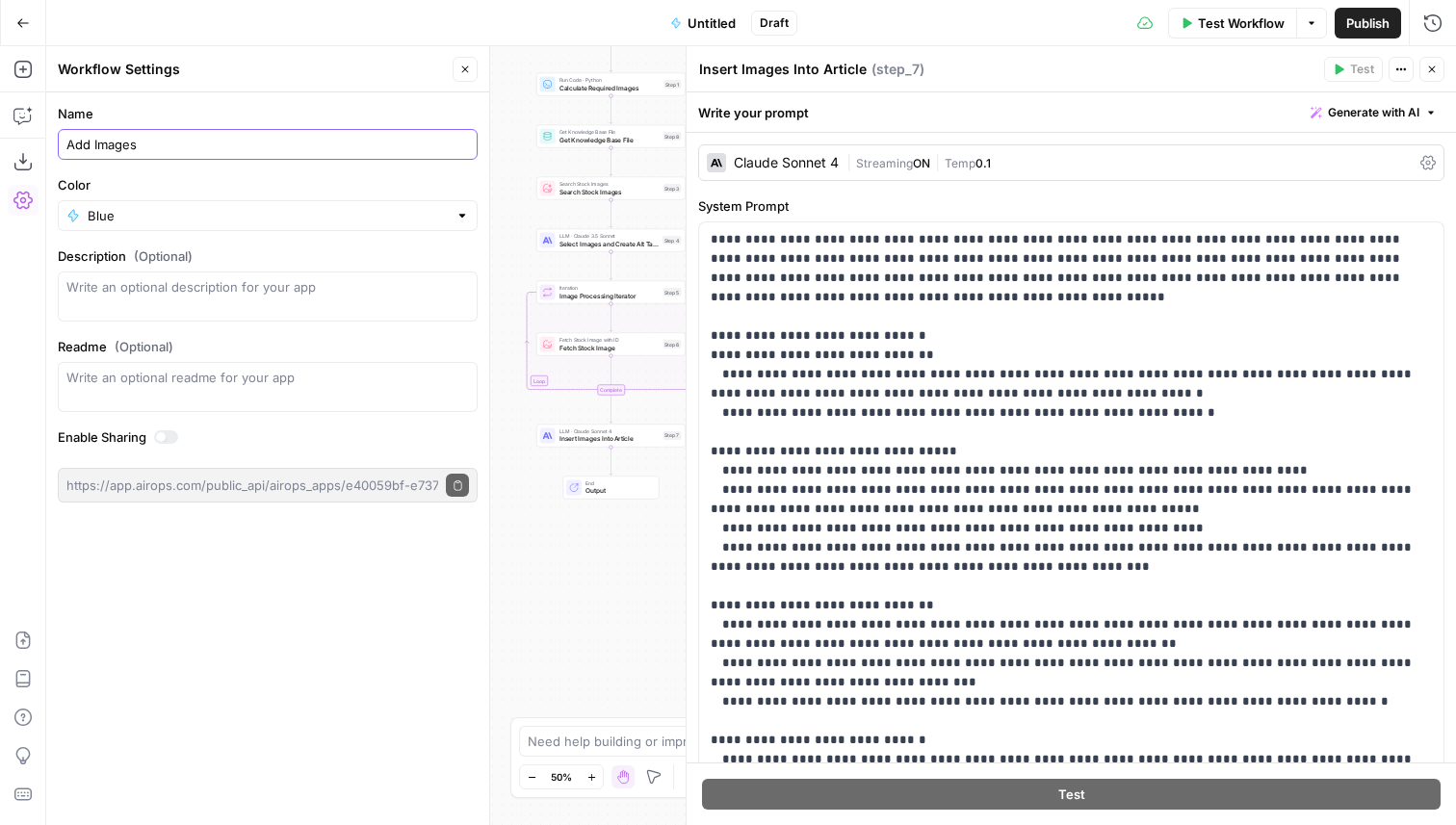 type on "Add Images" 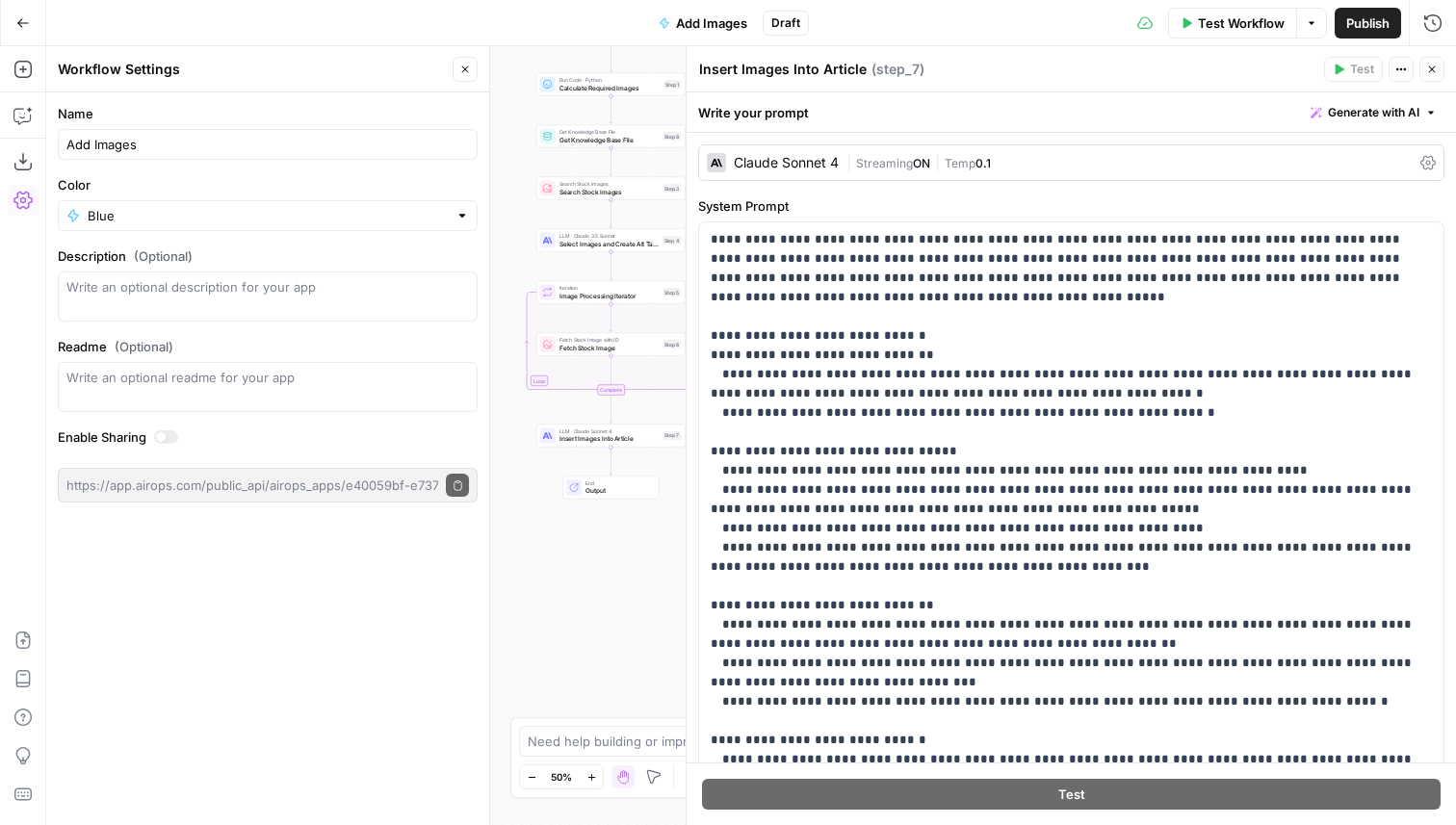 click on "Publish" at bounding box center (1367, 23) 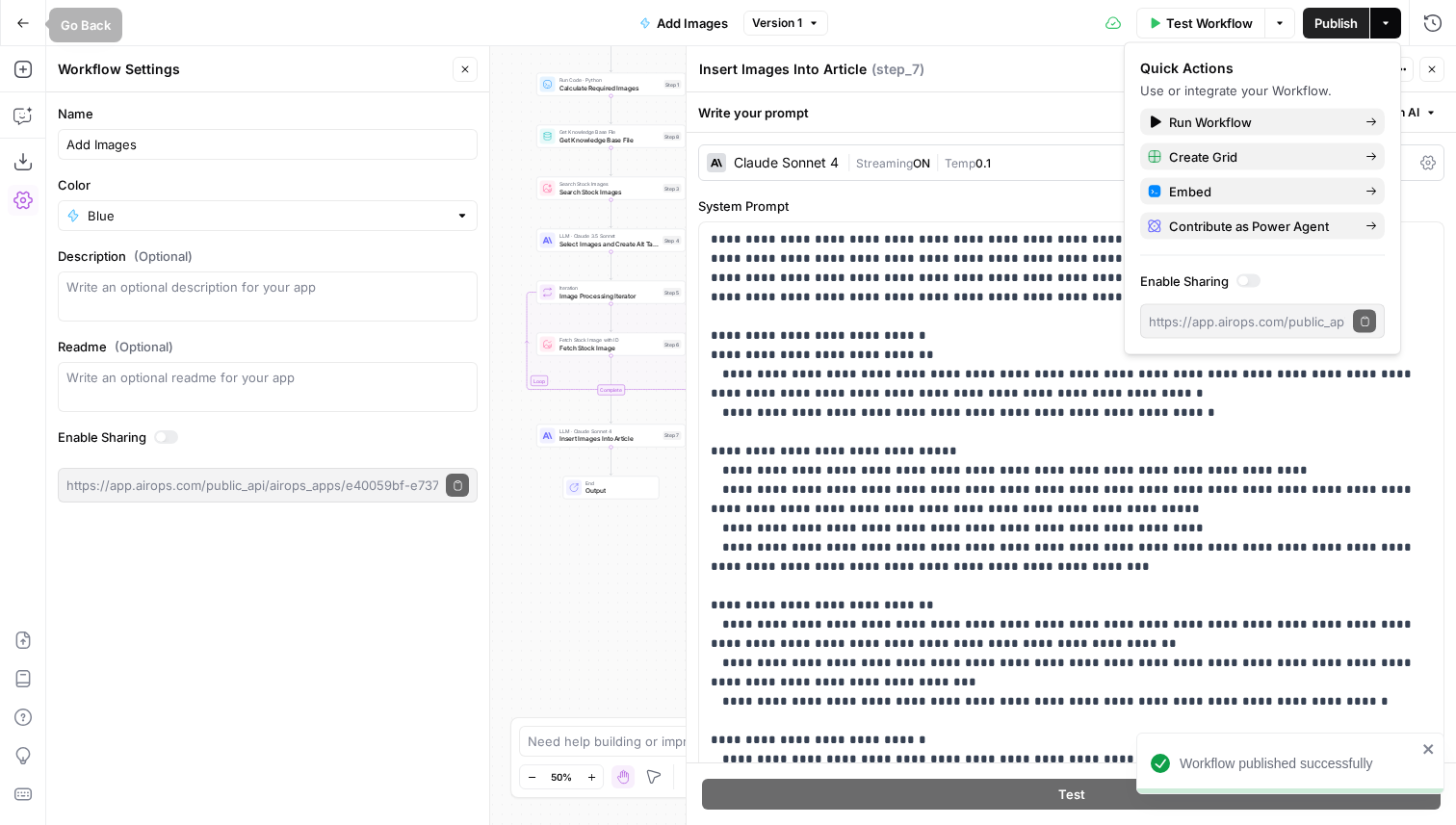 click 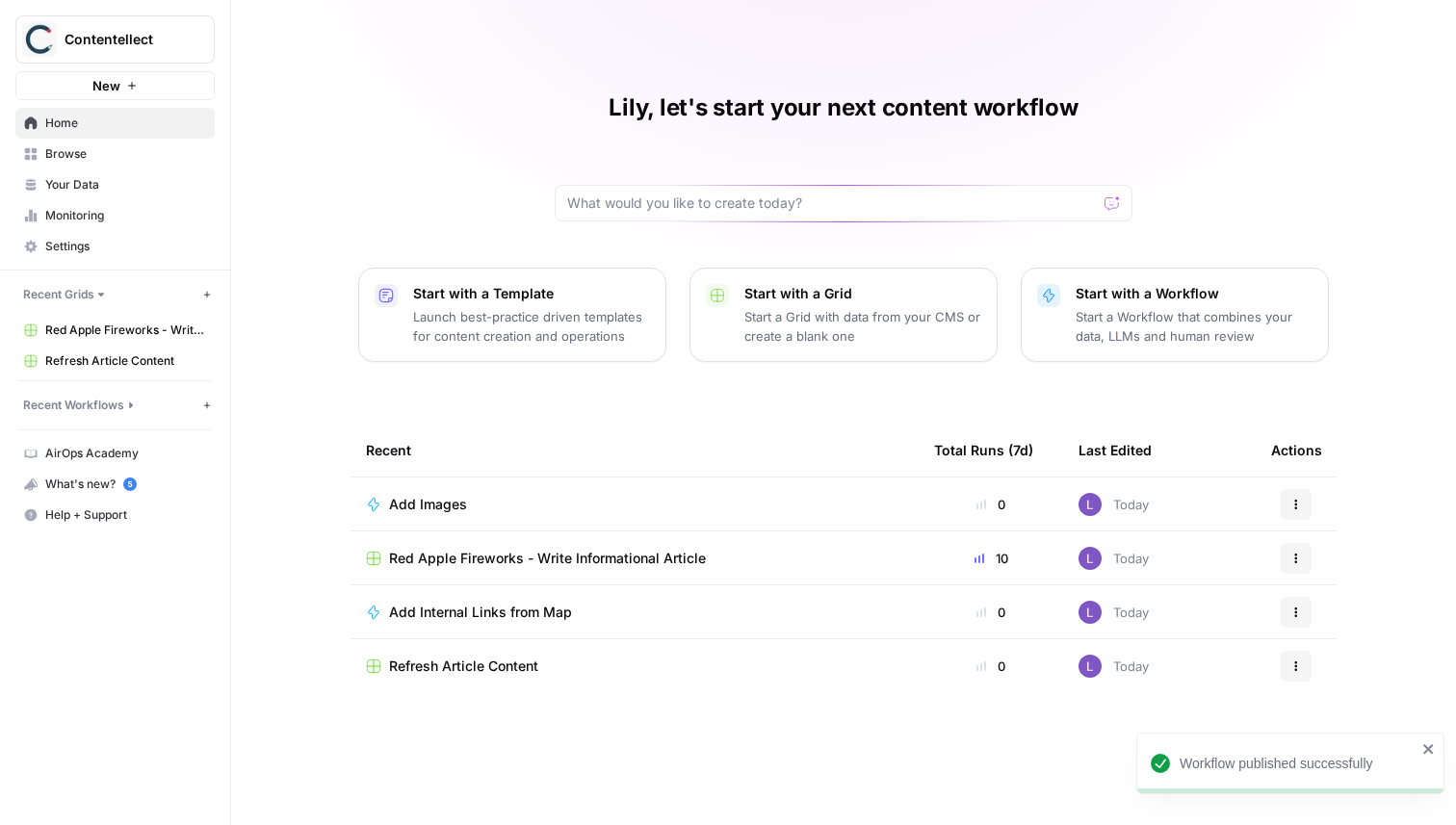 click on "Browse" at bounding box center [125, 154] 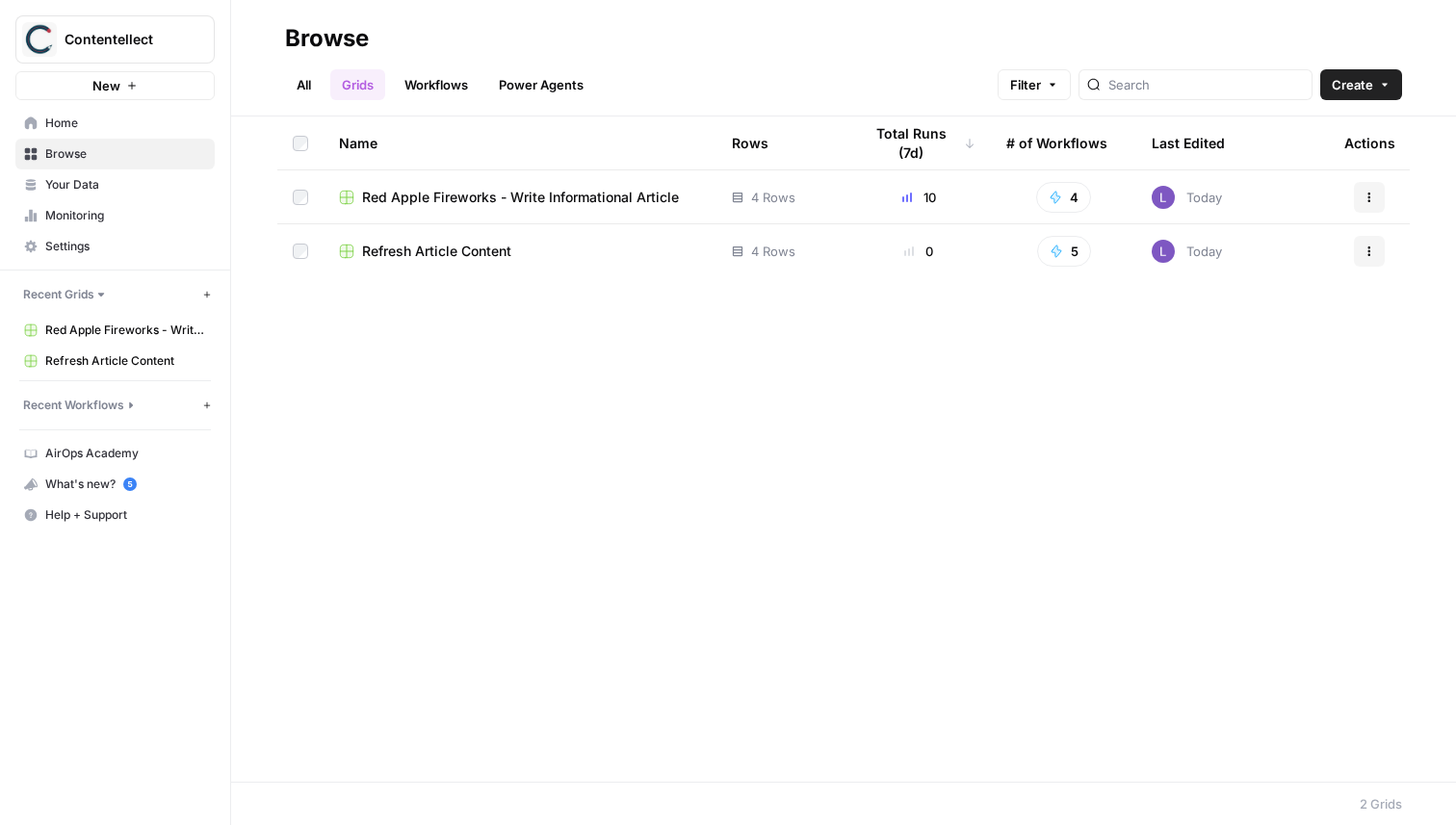 click on "Power Agents" at bounding box center [541, 85] 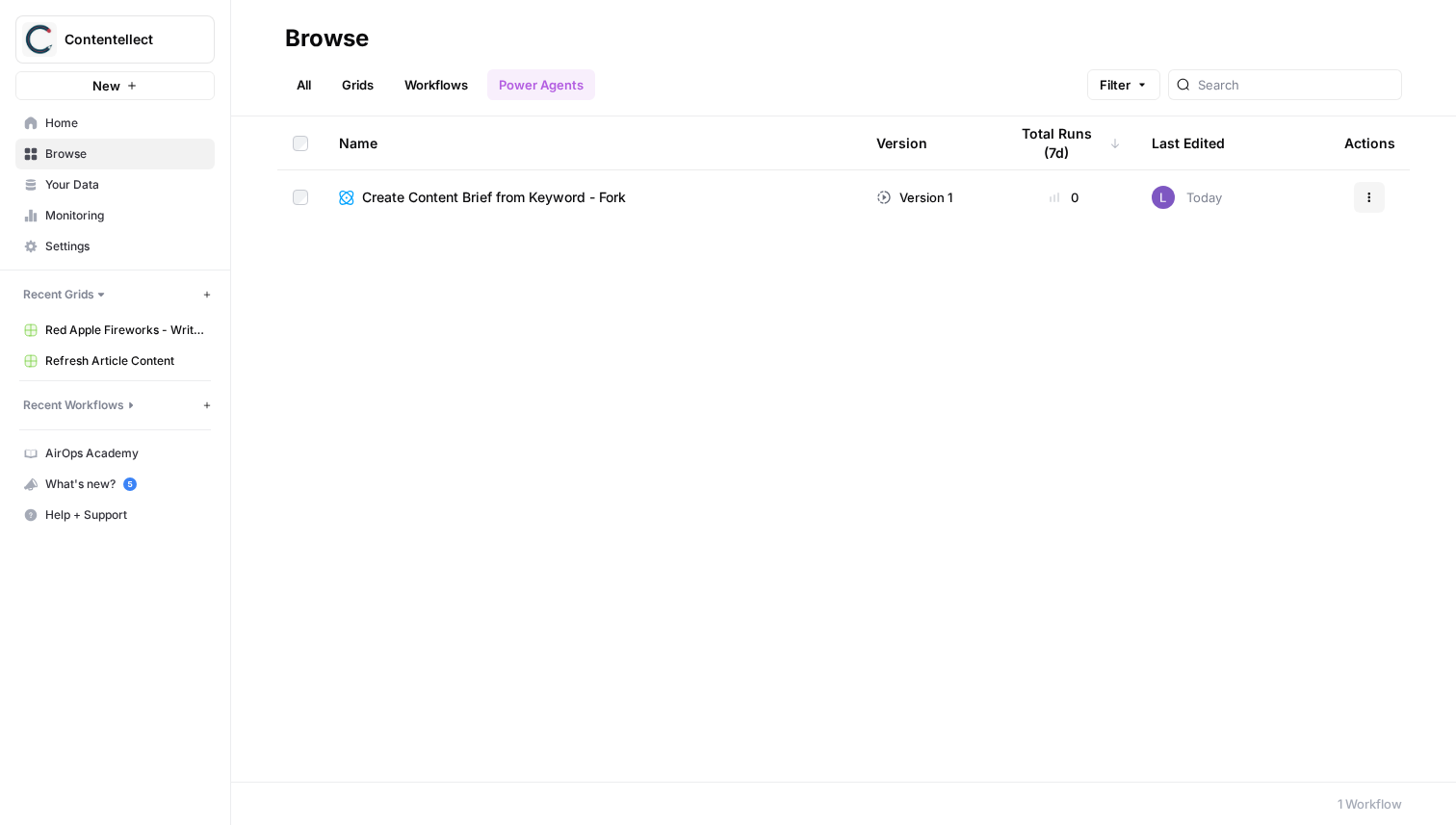 click on "Workflows" at bounding box center (436, 85) 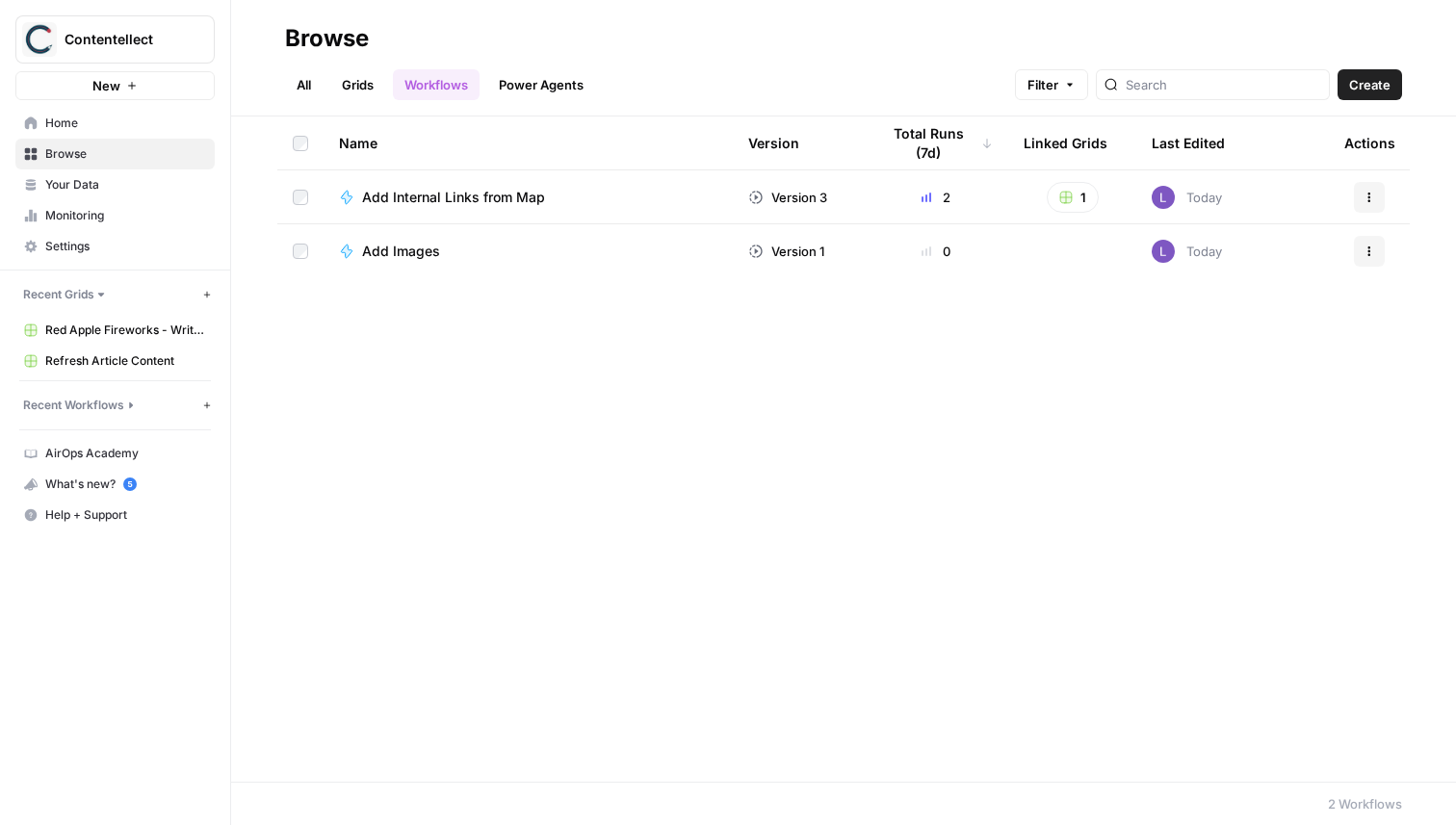click on "Power Agents" at bounding box center [541, 85] 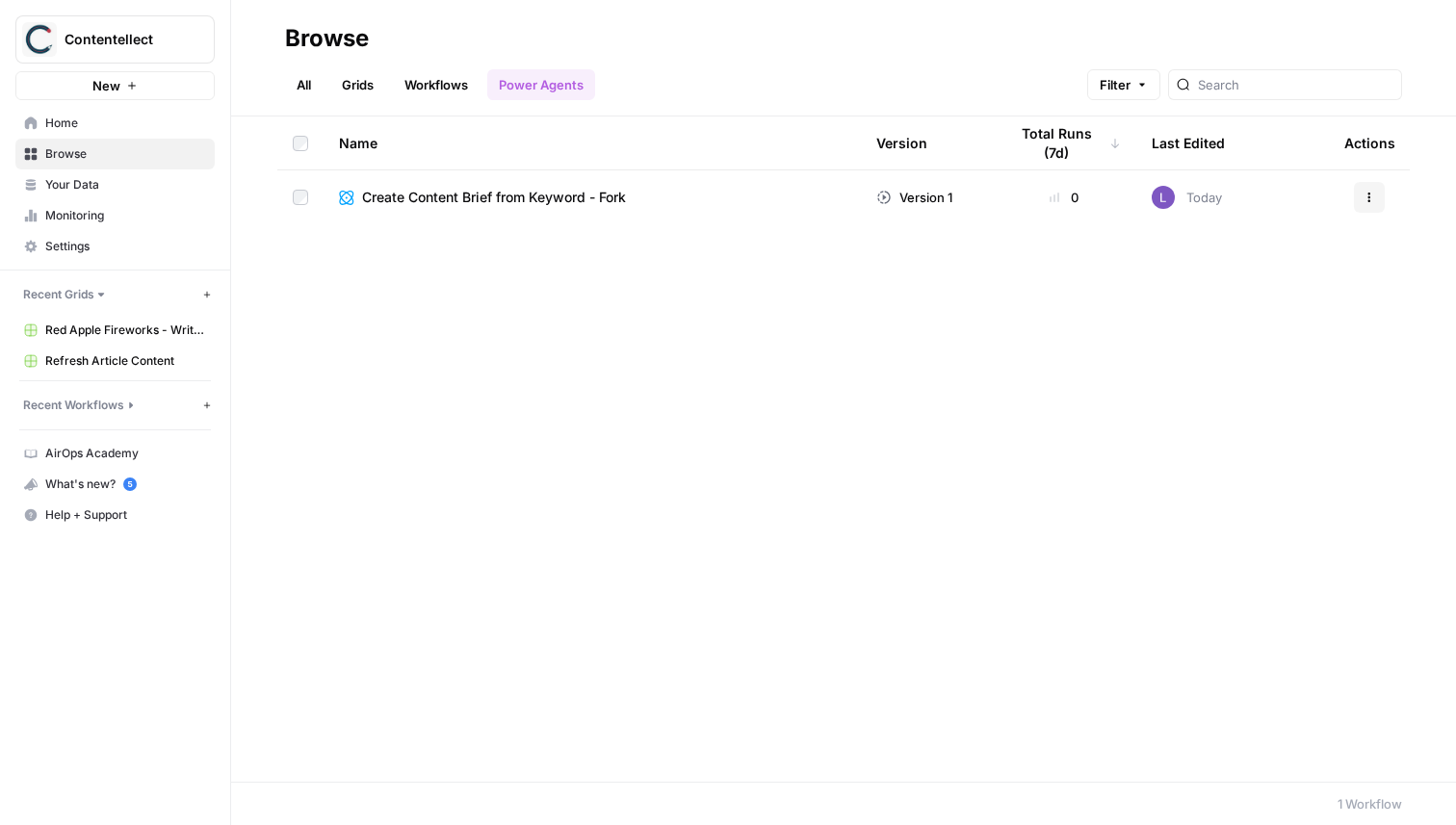 click on "Grids" at bounding box center (357, 85) 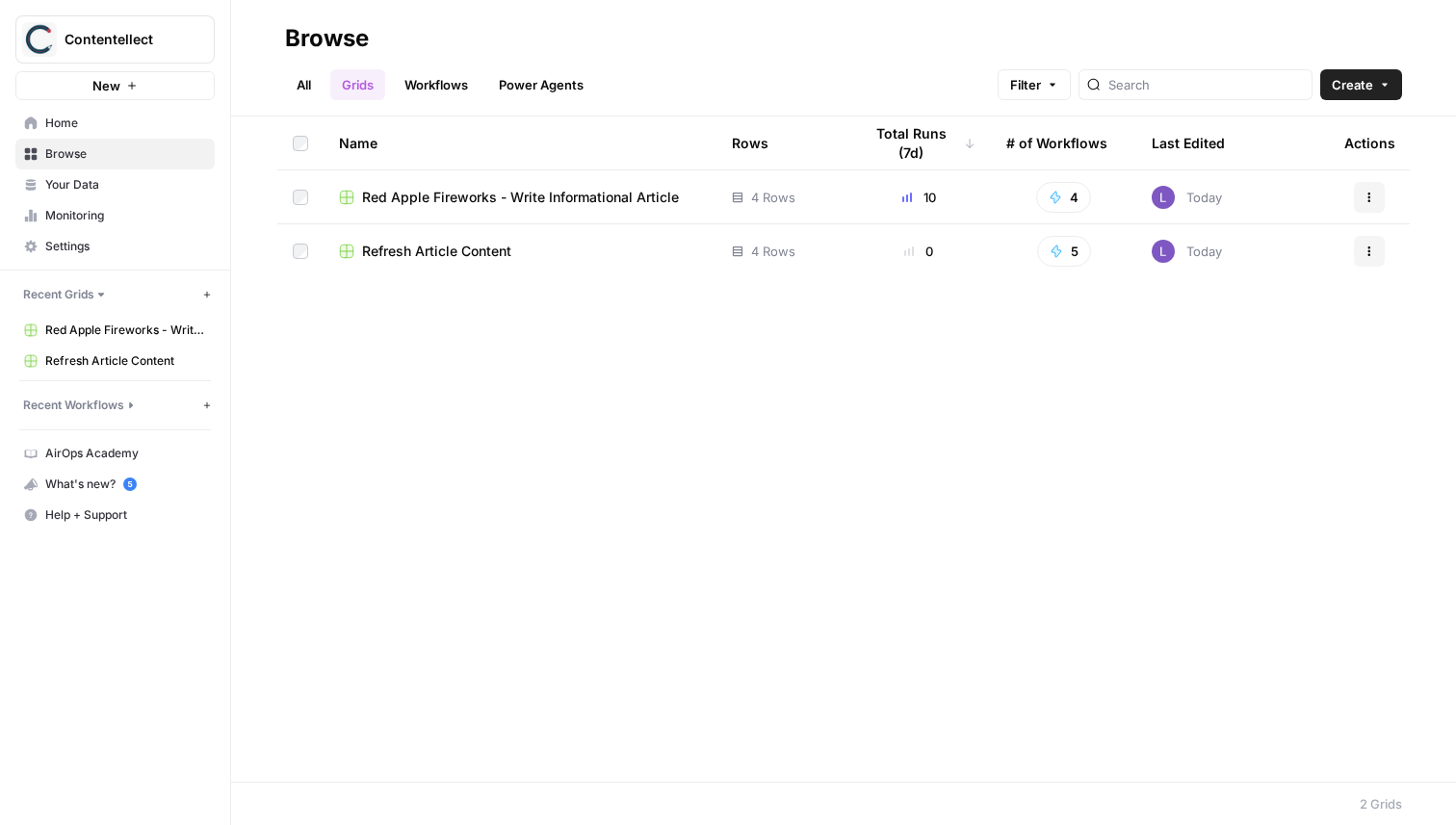 click on "Red Apple Fireworks - Write Informational Article" at bounding box center [520, 197] 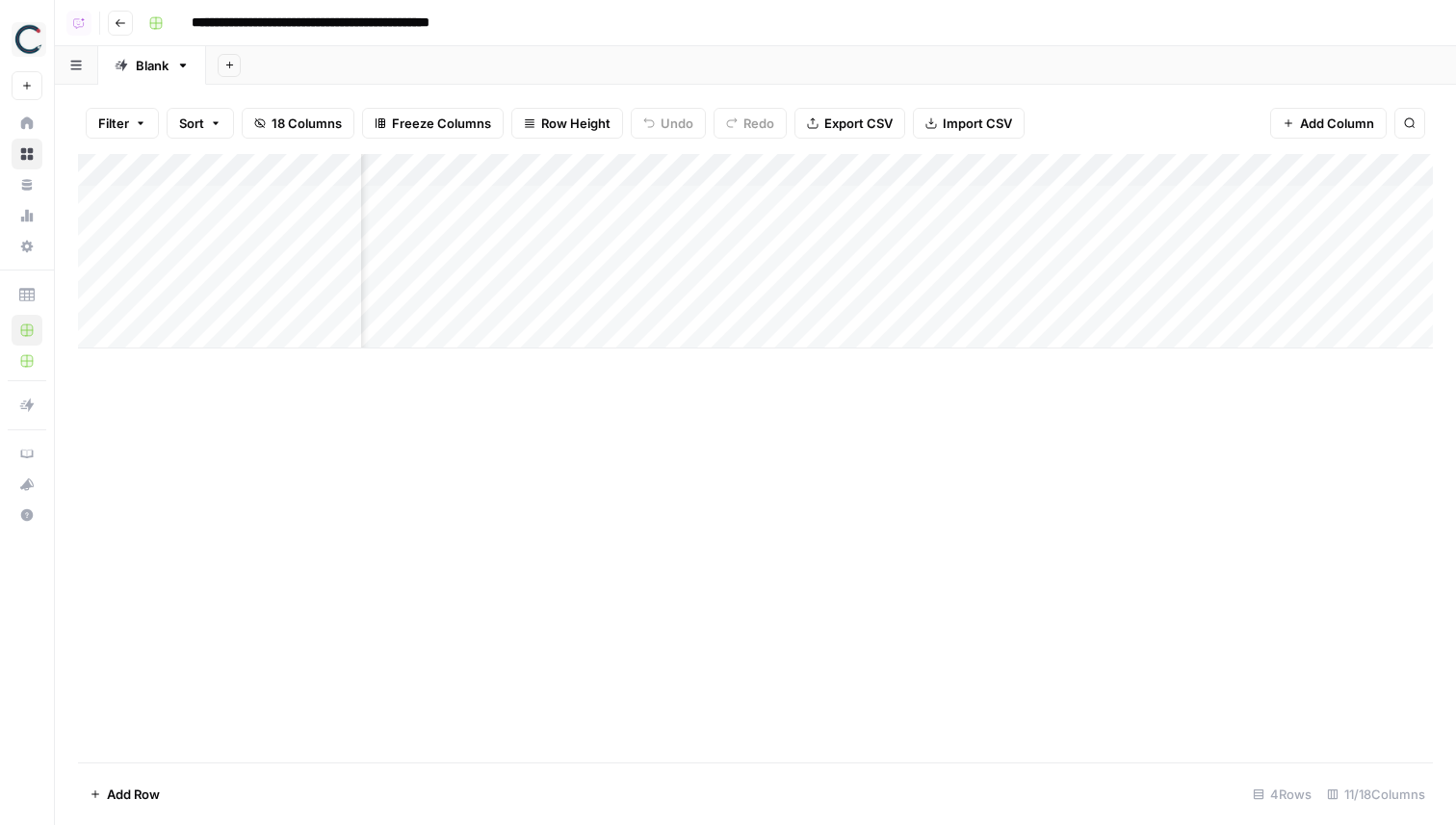 scroll, scrollTop: 0, scrollLeft: 1170, axis: horizontal 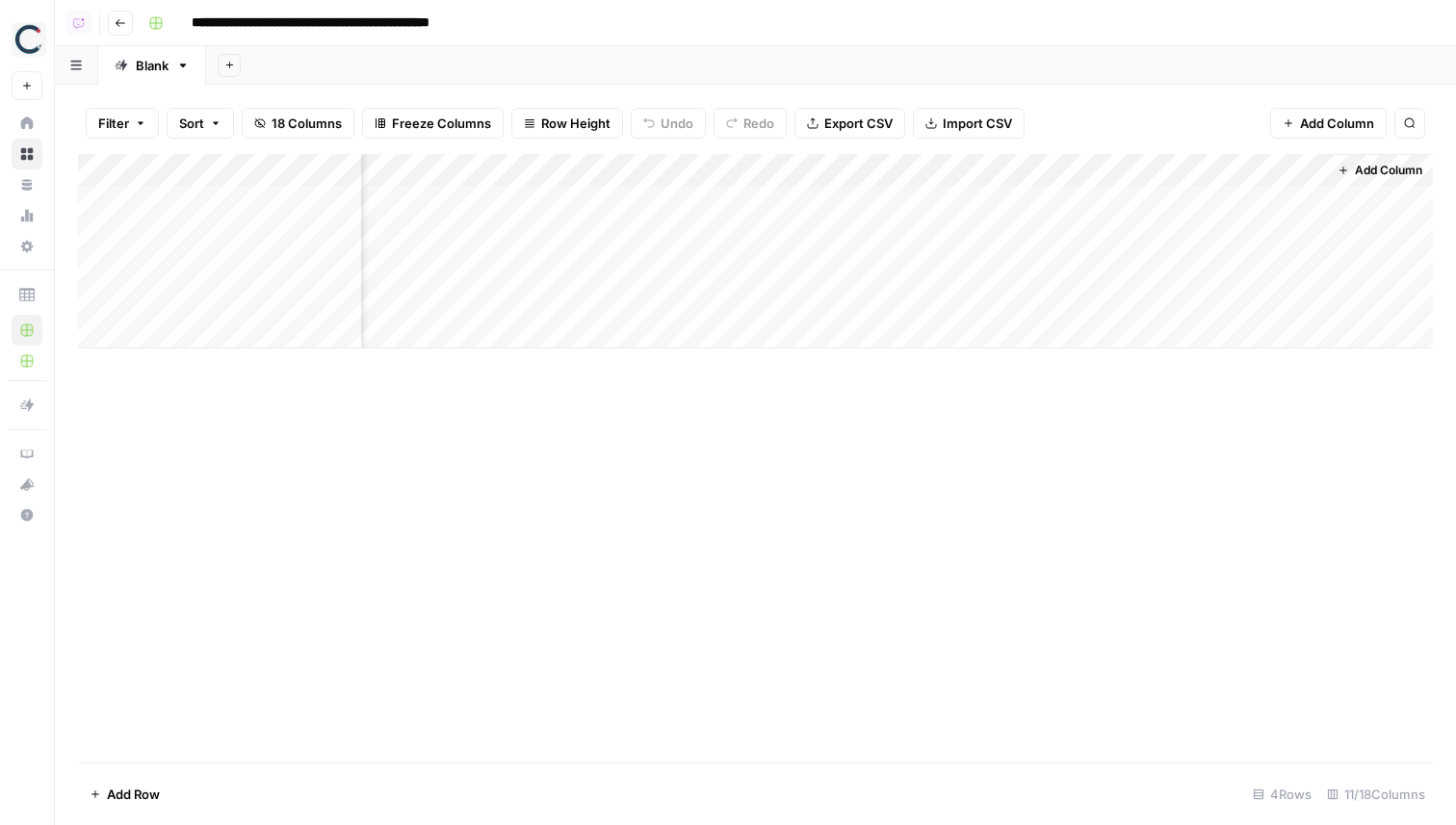 click on "Add Column" at bounding box center [1380, 170] 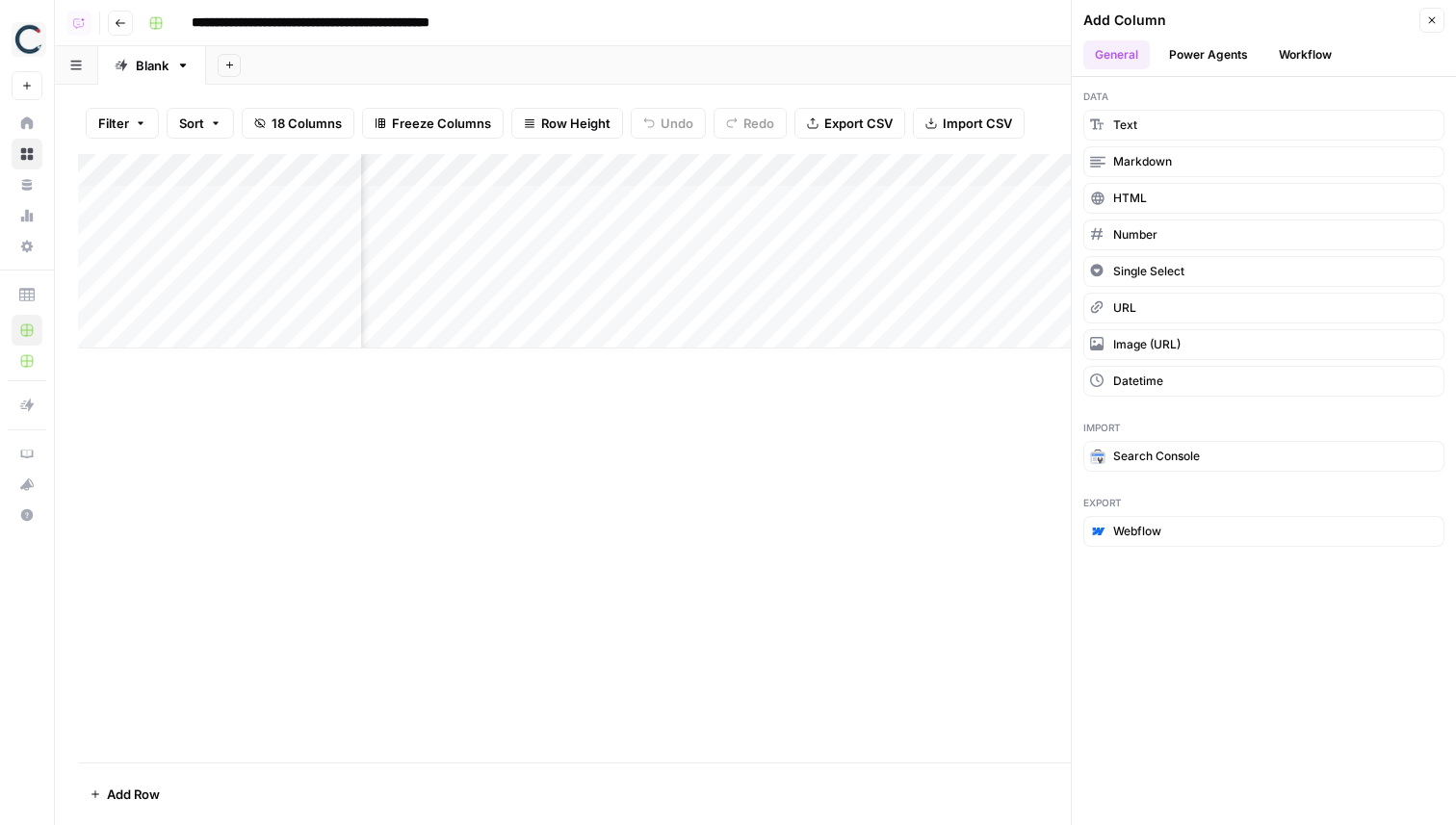 click on "Add Column Close General Power Agents Workflow" at bounding box center (1263, 39) 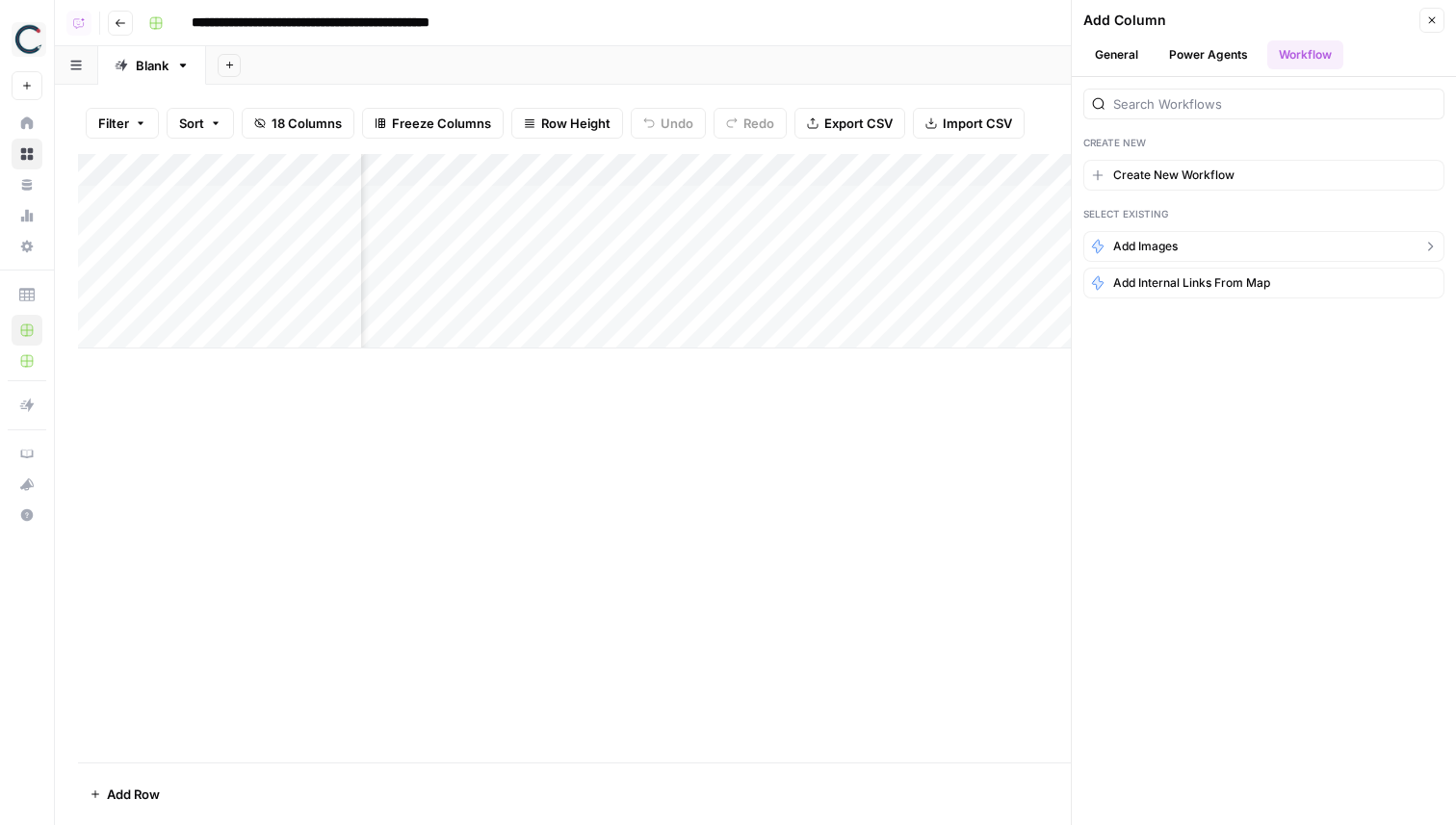 click on "Add Images" at bounding box center [1263, 246] 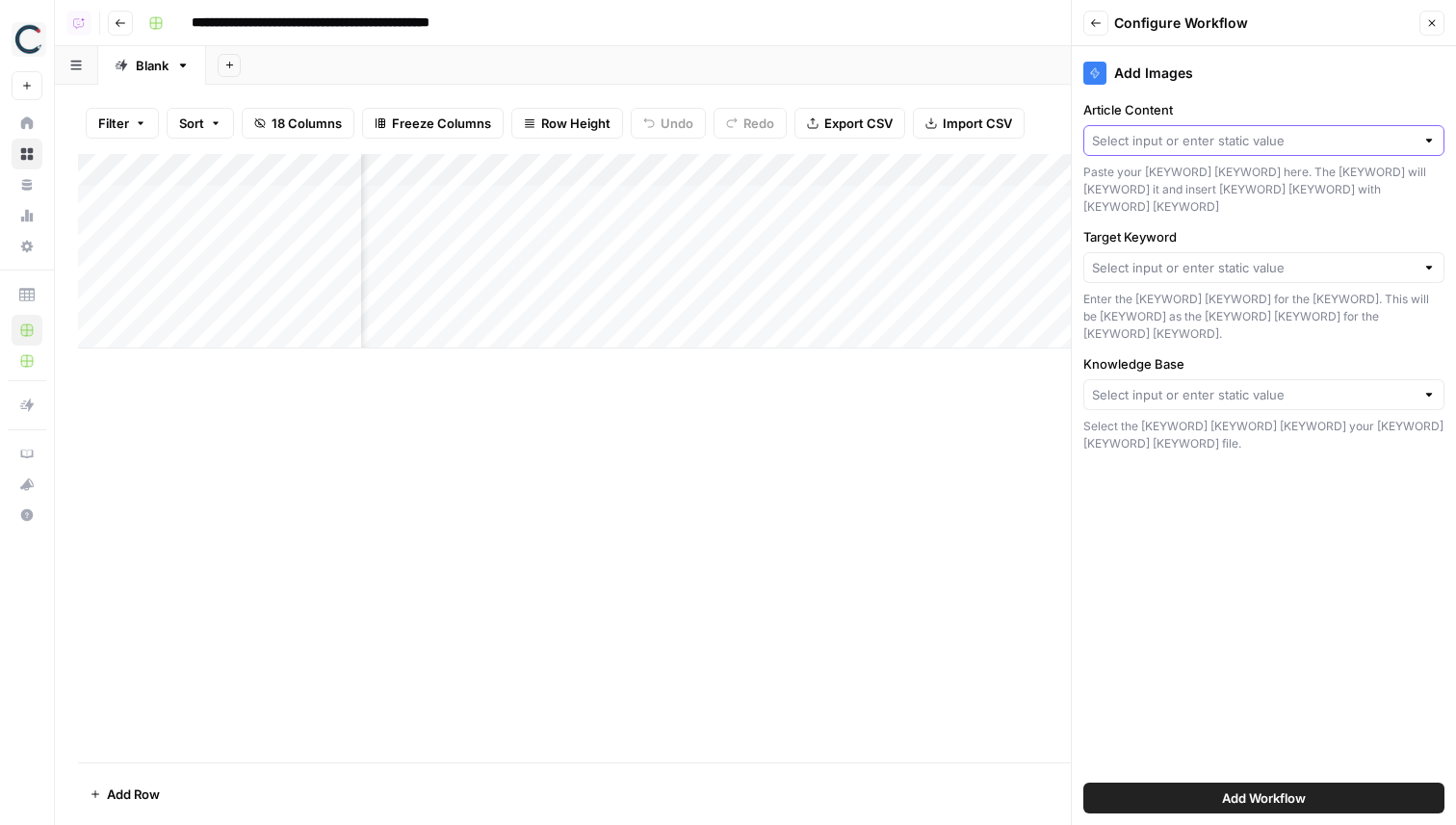 click on "Article Content" at bounding box center (1253, 141) 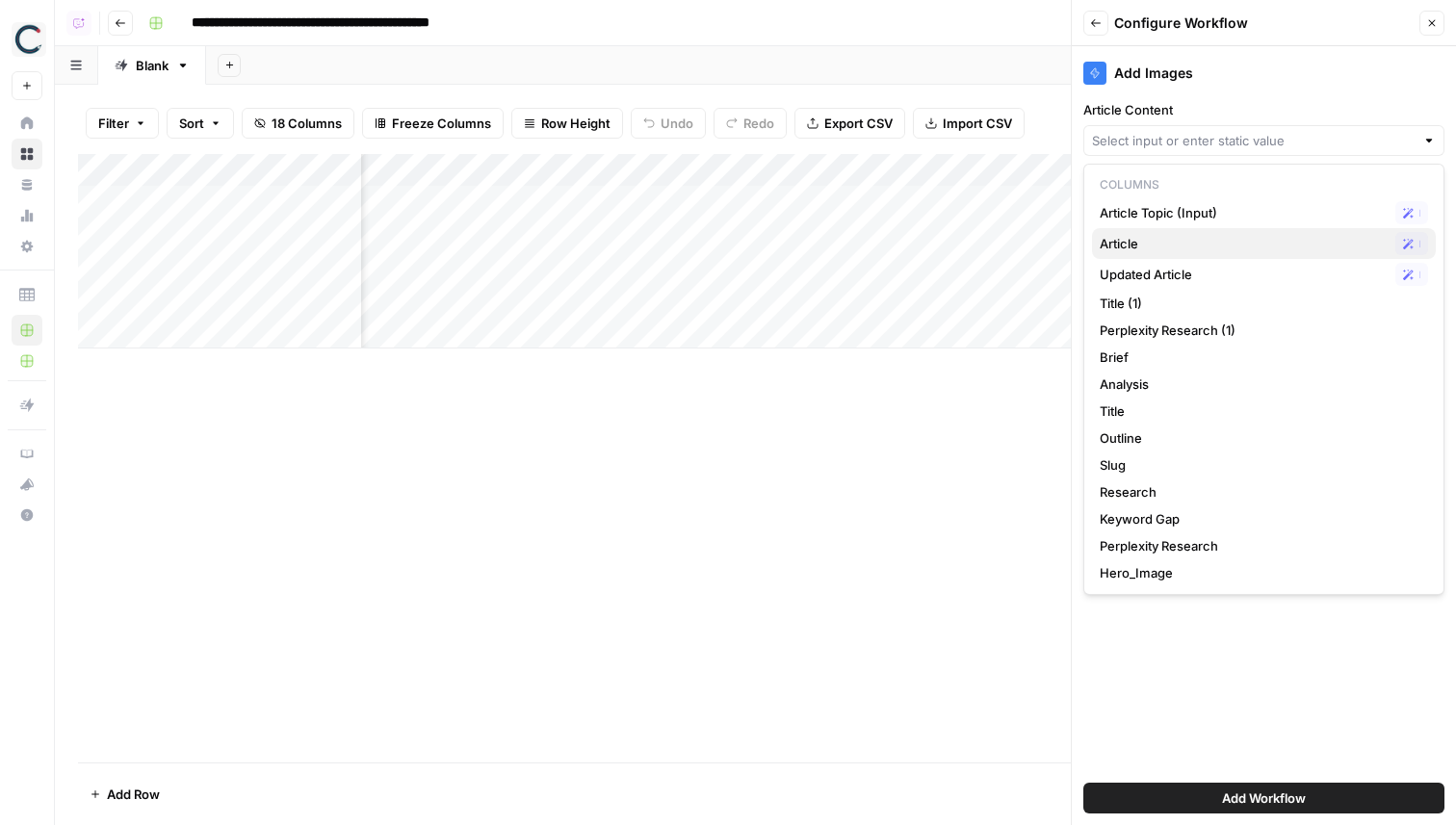 click on "Article Possible Match" at bounding box center (1263, 244) 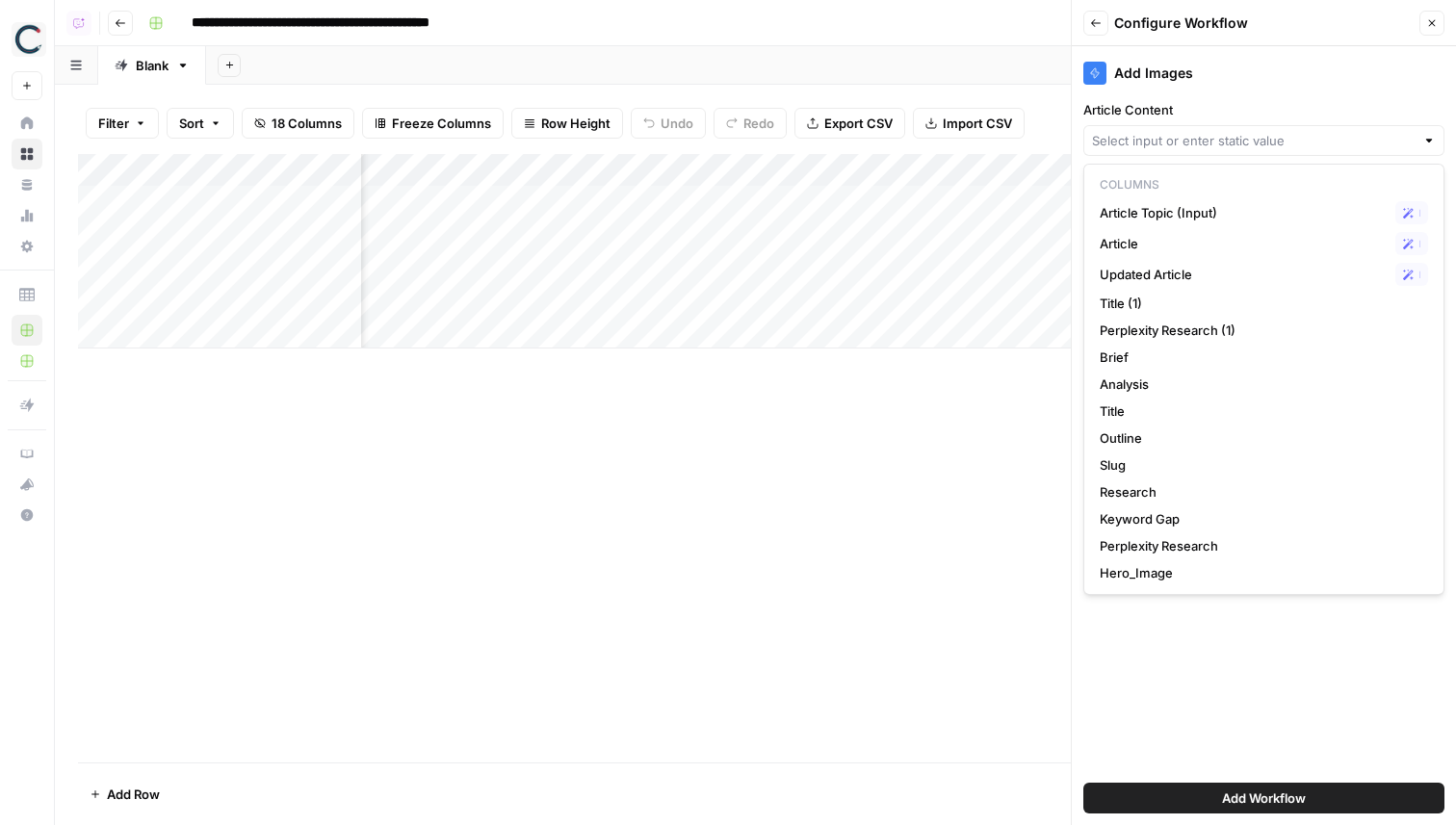 type on "Article" 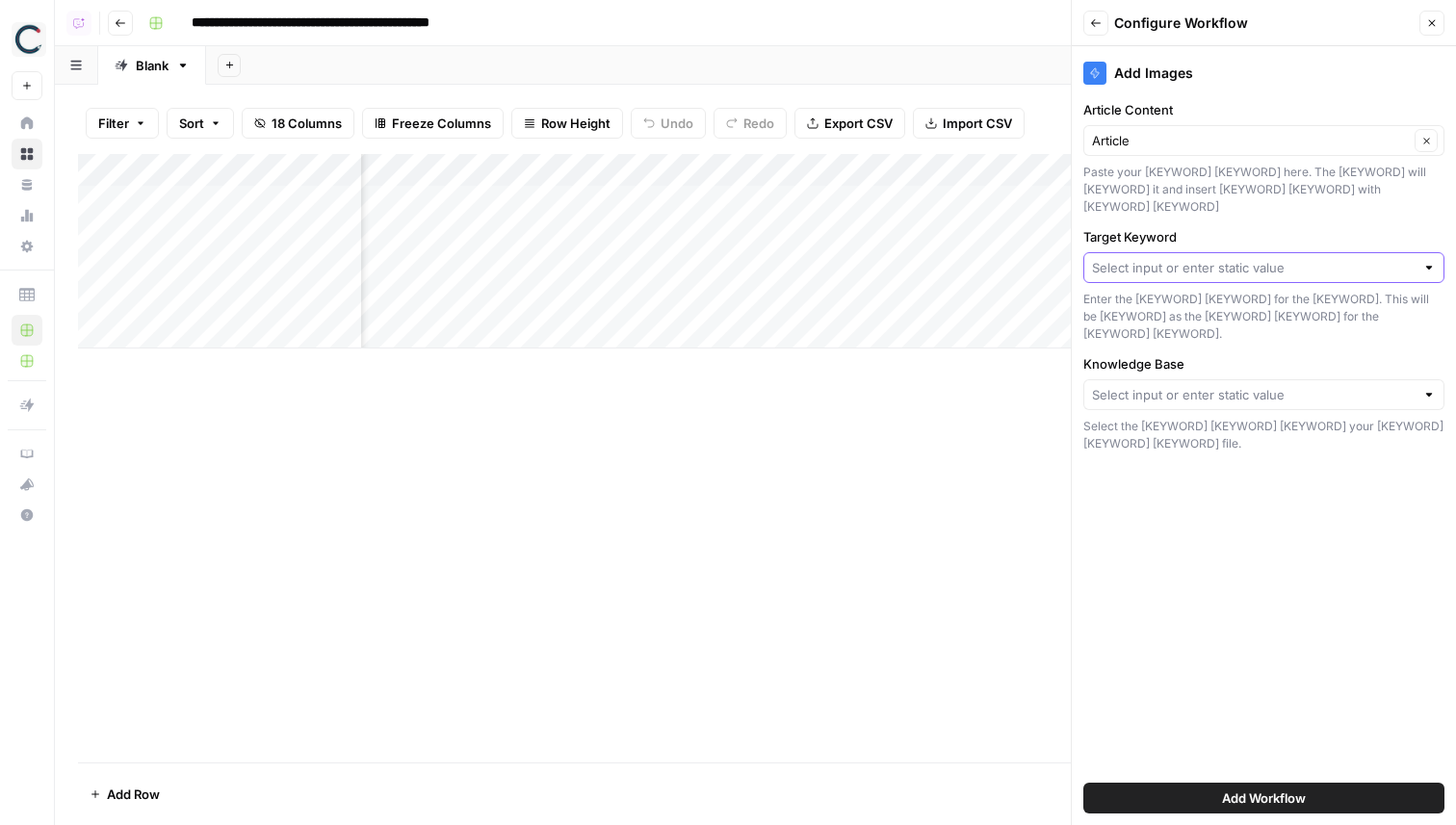 click on "Target Keyword" at bounding box center [1253, 268] 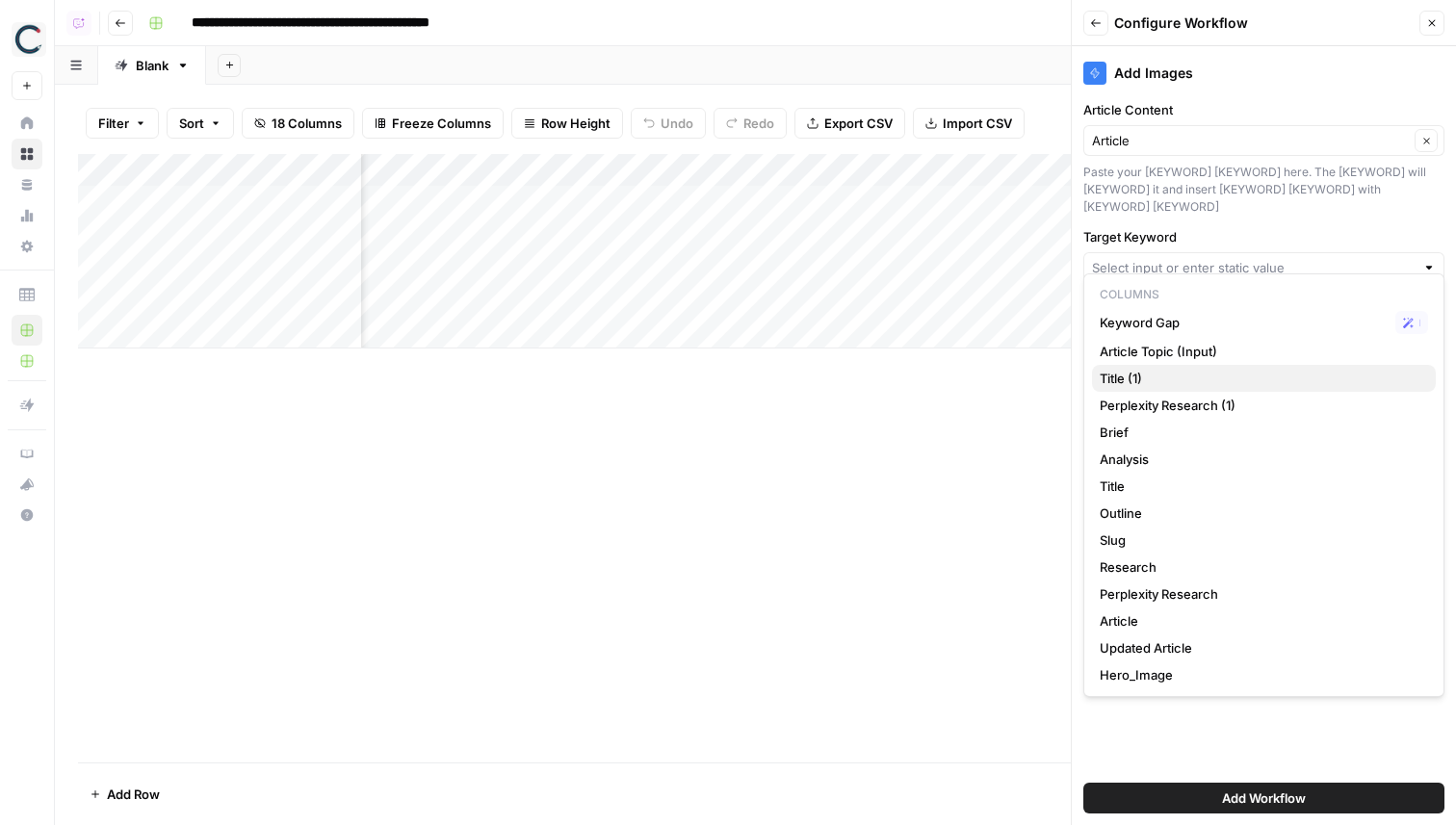 click on "Title (1)" at bounding box center [1260, 378] 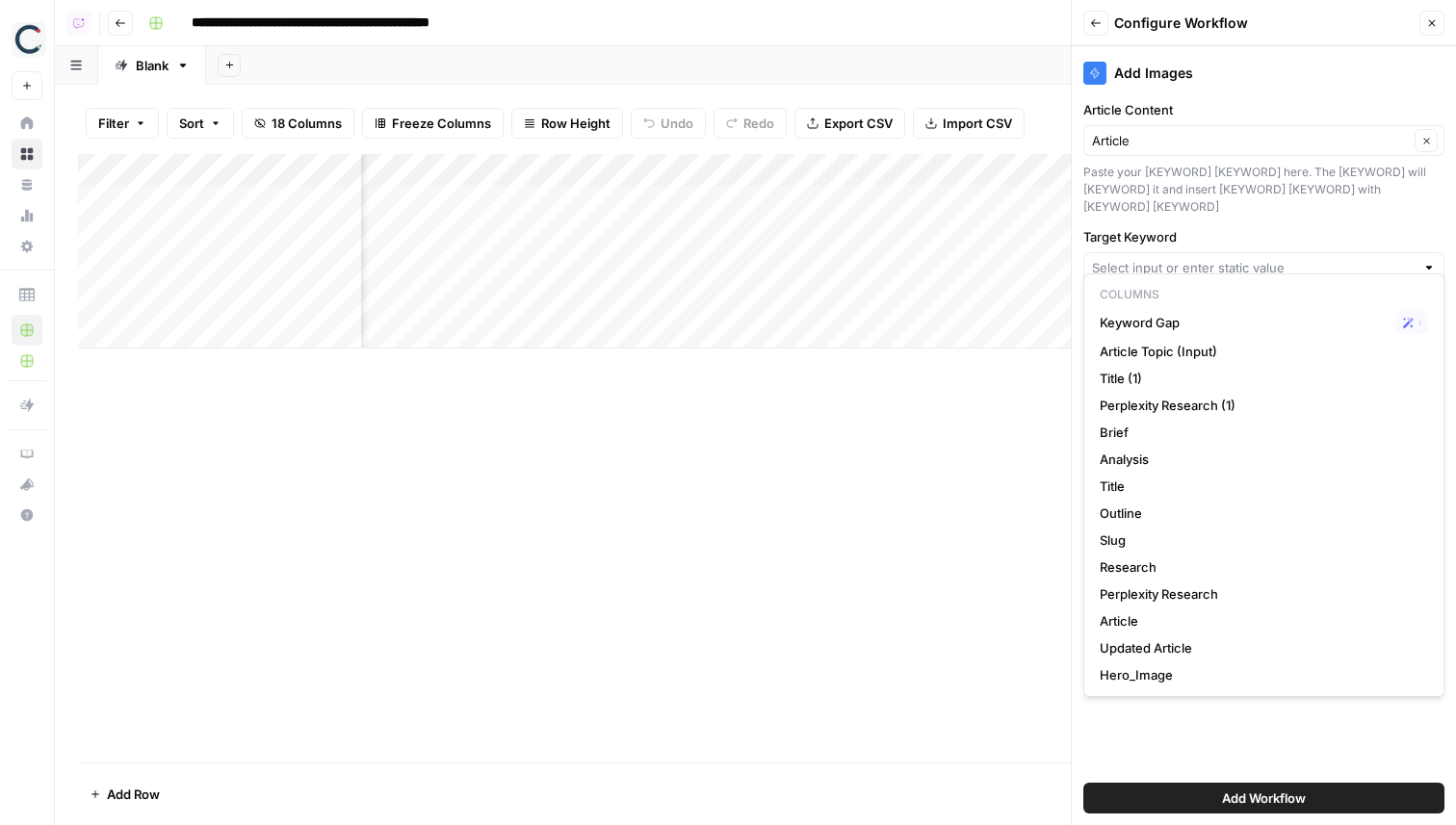 type on "Title (1)" 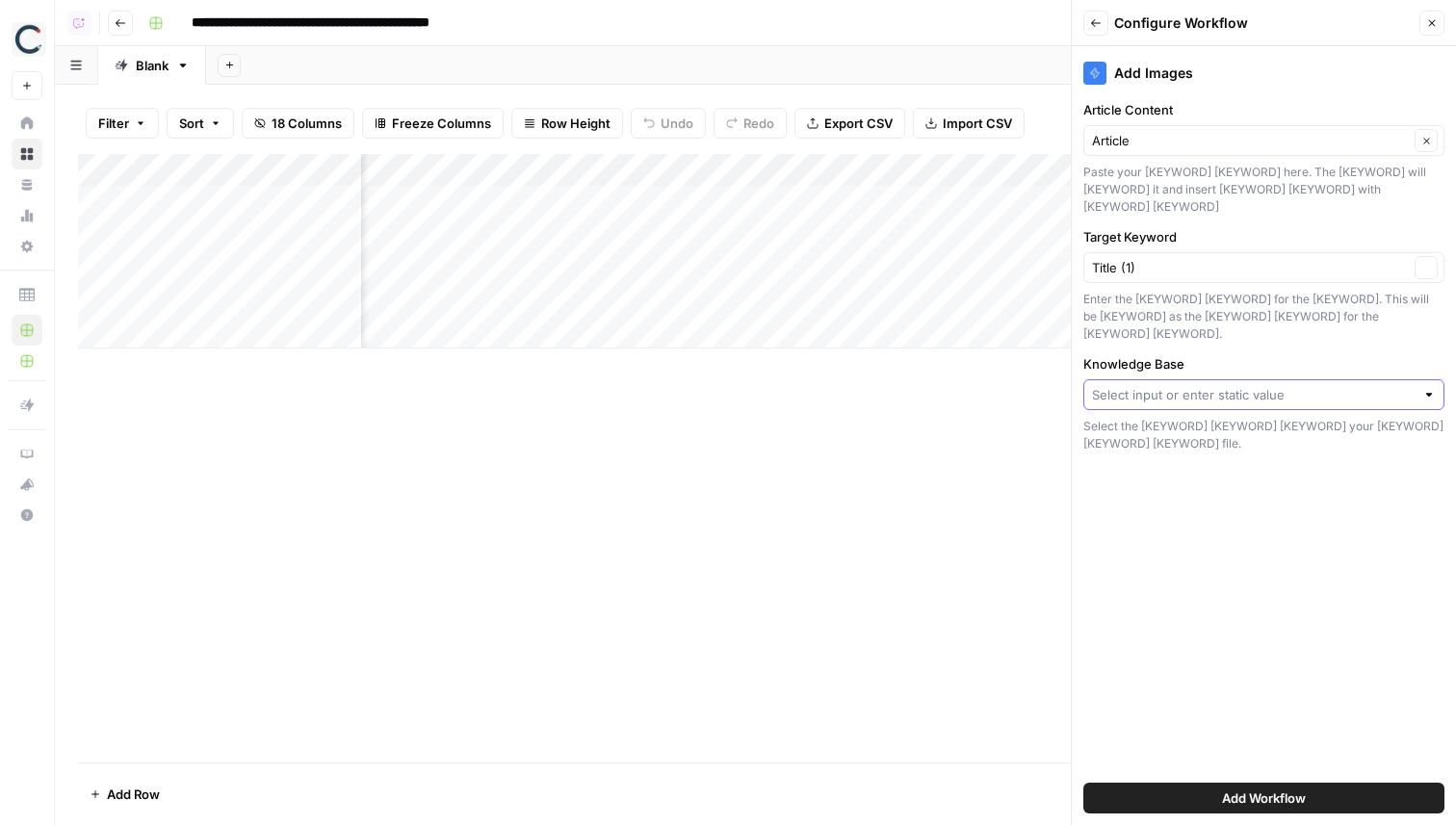 click on "Knowledge Base" at bounding box center [1253, 395] 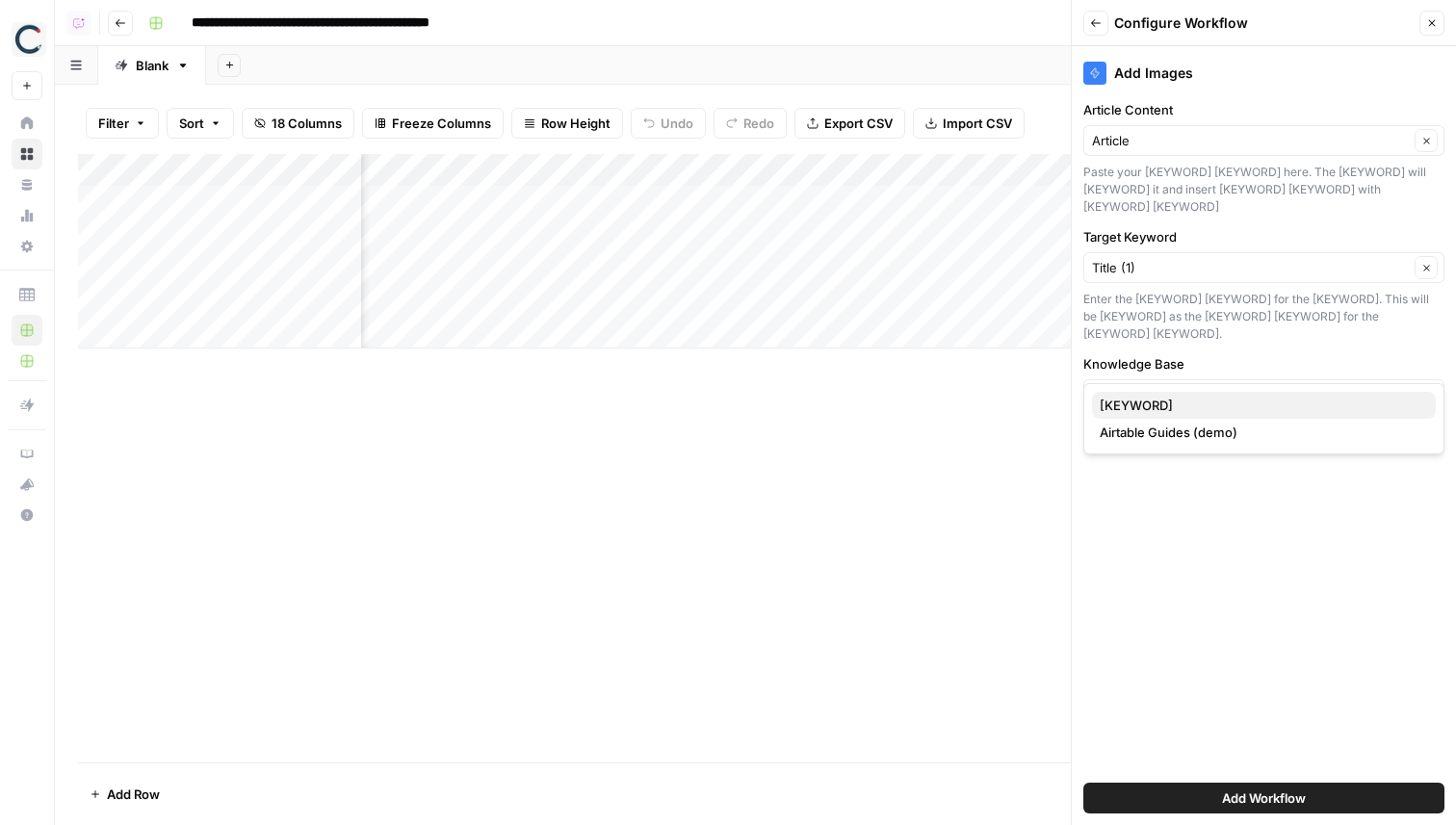 click on "Red Apple Fireworks" at bounding box center [1260, 405] 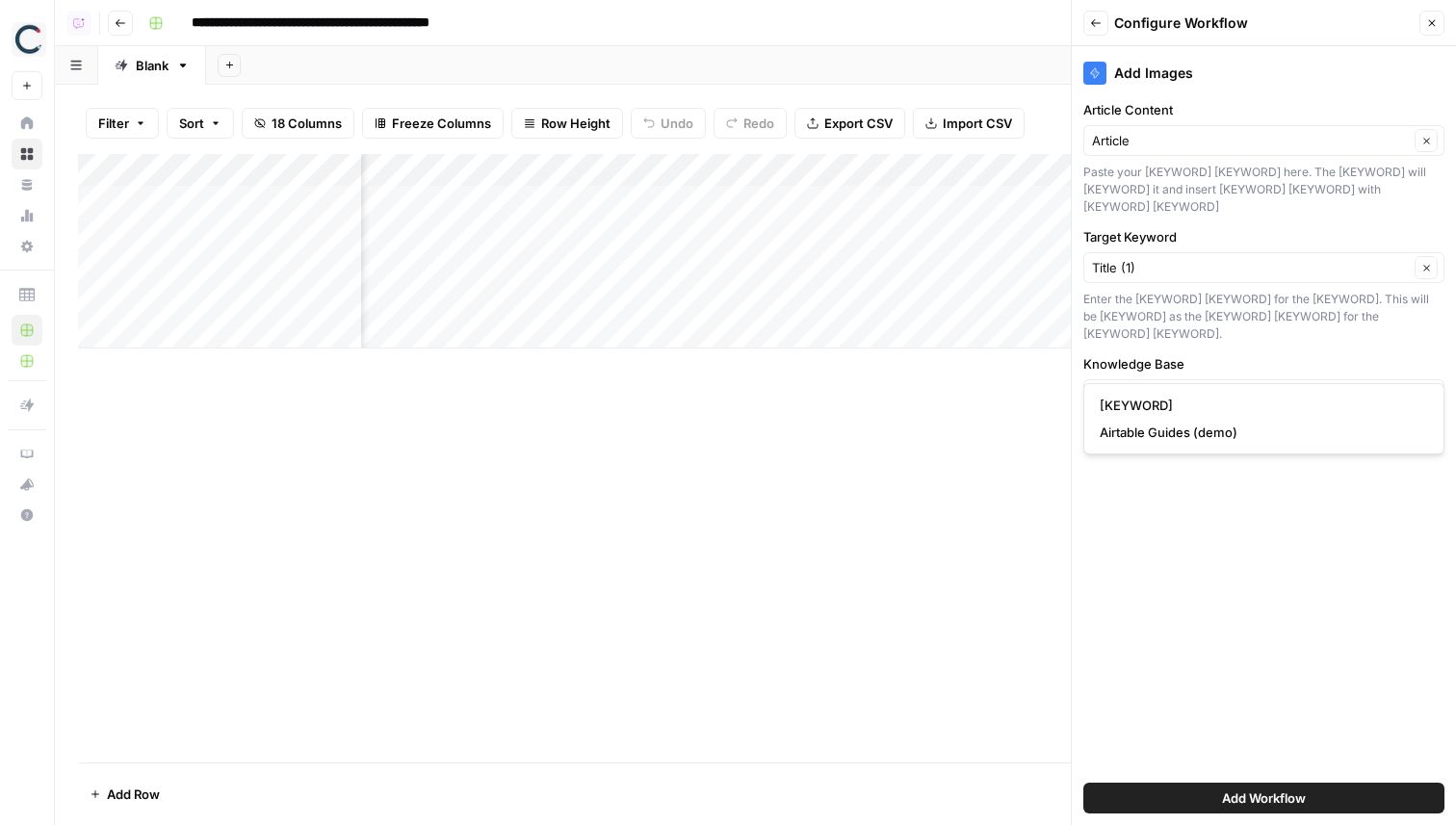 type on "Red Apple Fireworks" 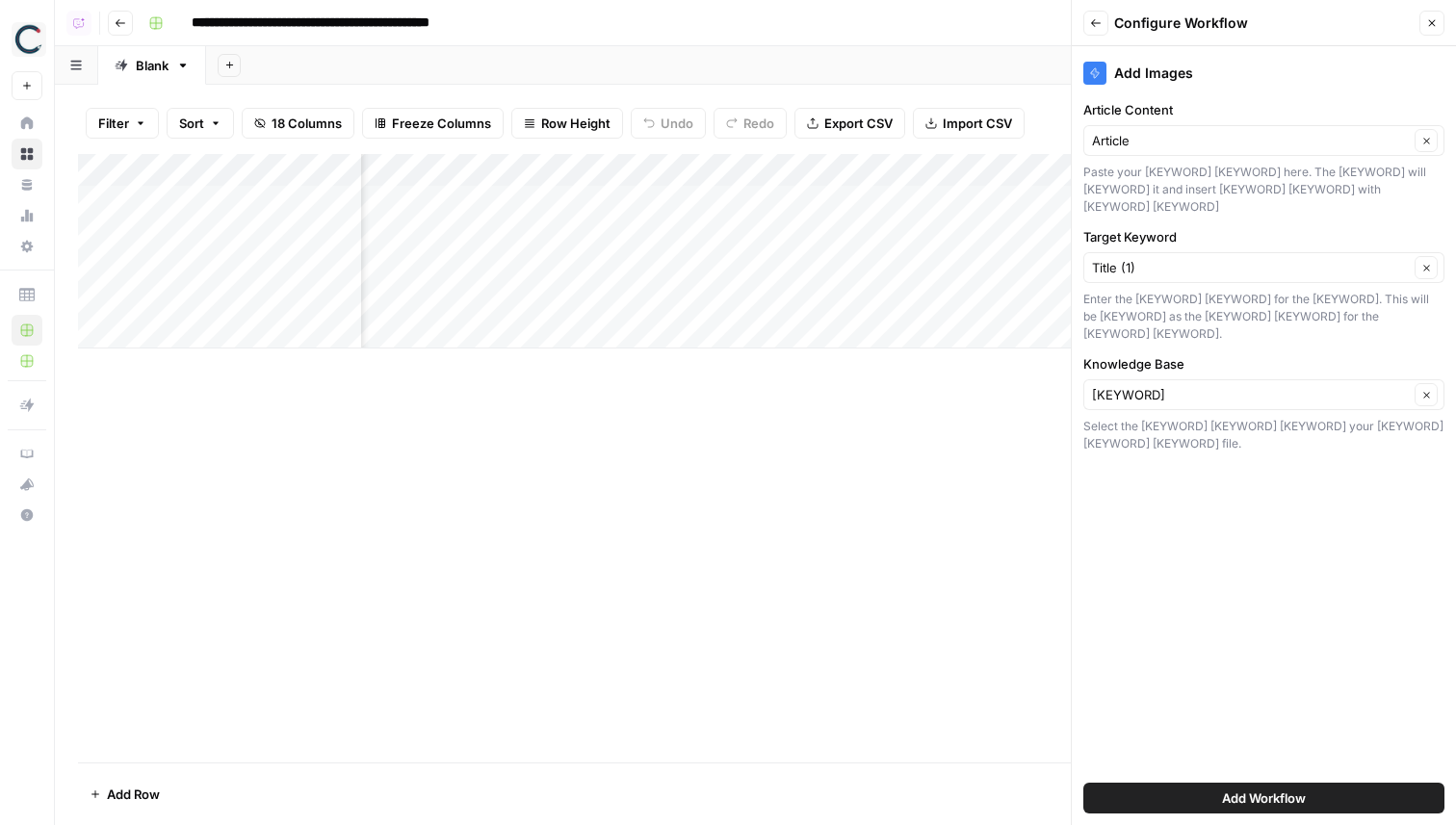 click on "Add Workflow" at bounding box center (1263, 798) 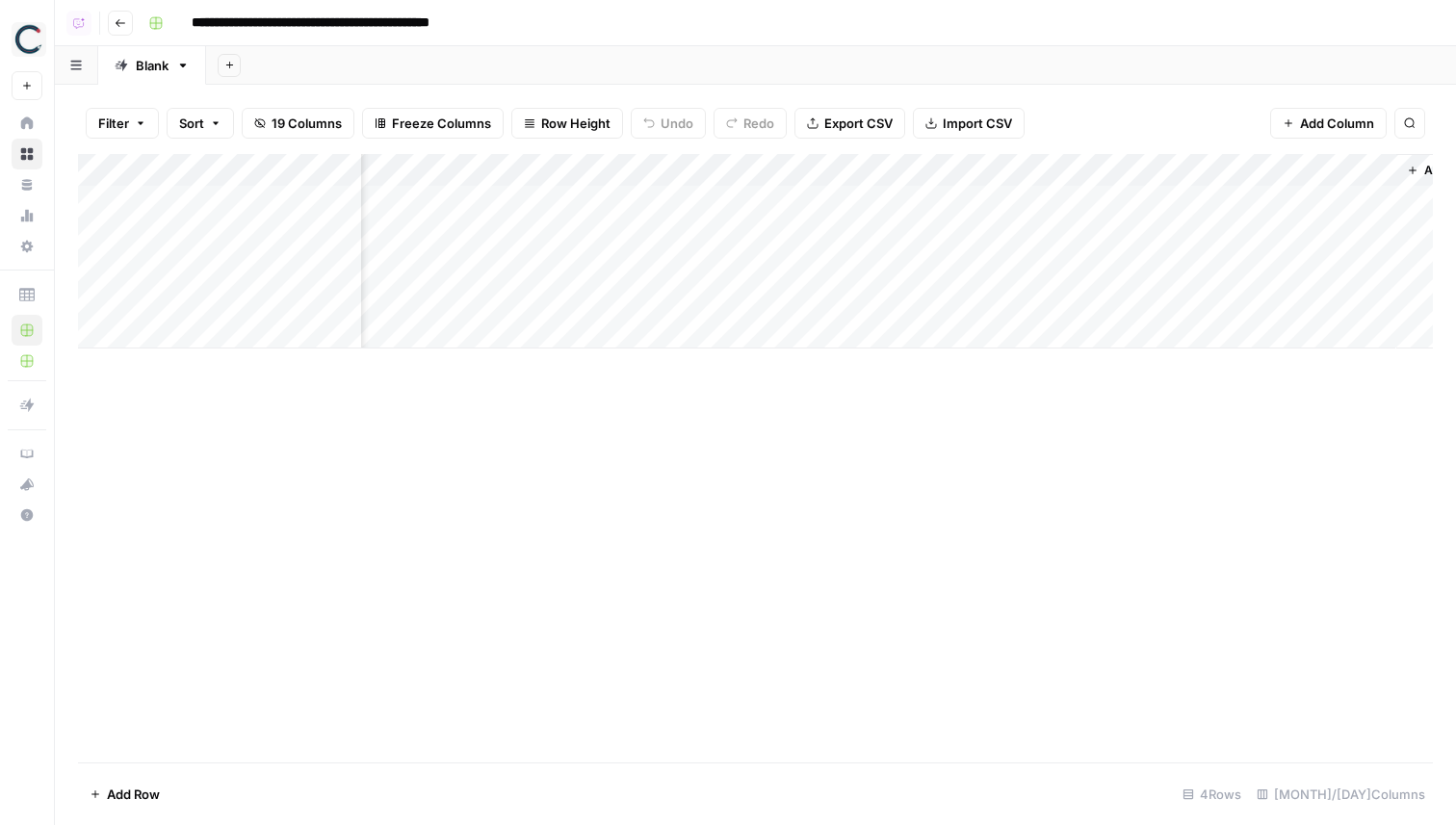 scroll, scrollTop: 0, scrollLeft: 1343, axis: horizontal 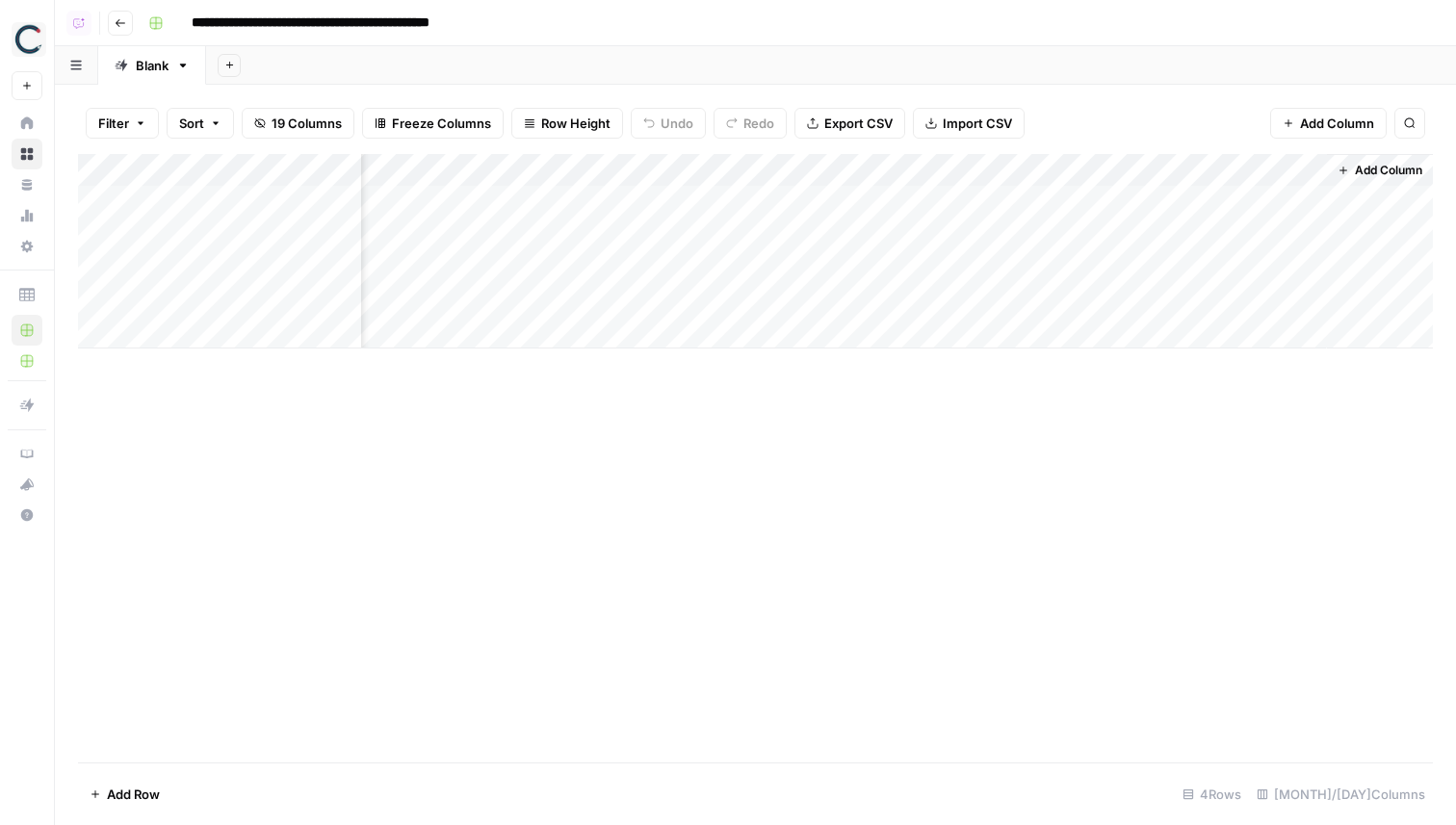 click on "Add Column" at bounding box center (755, 251) 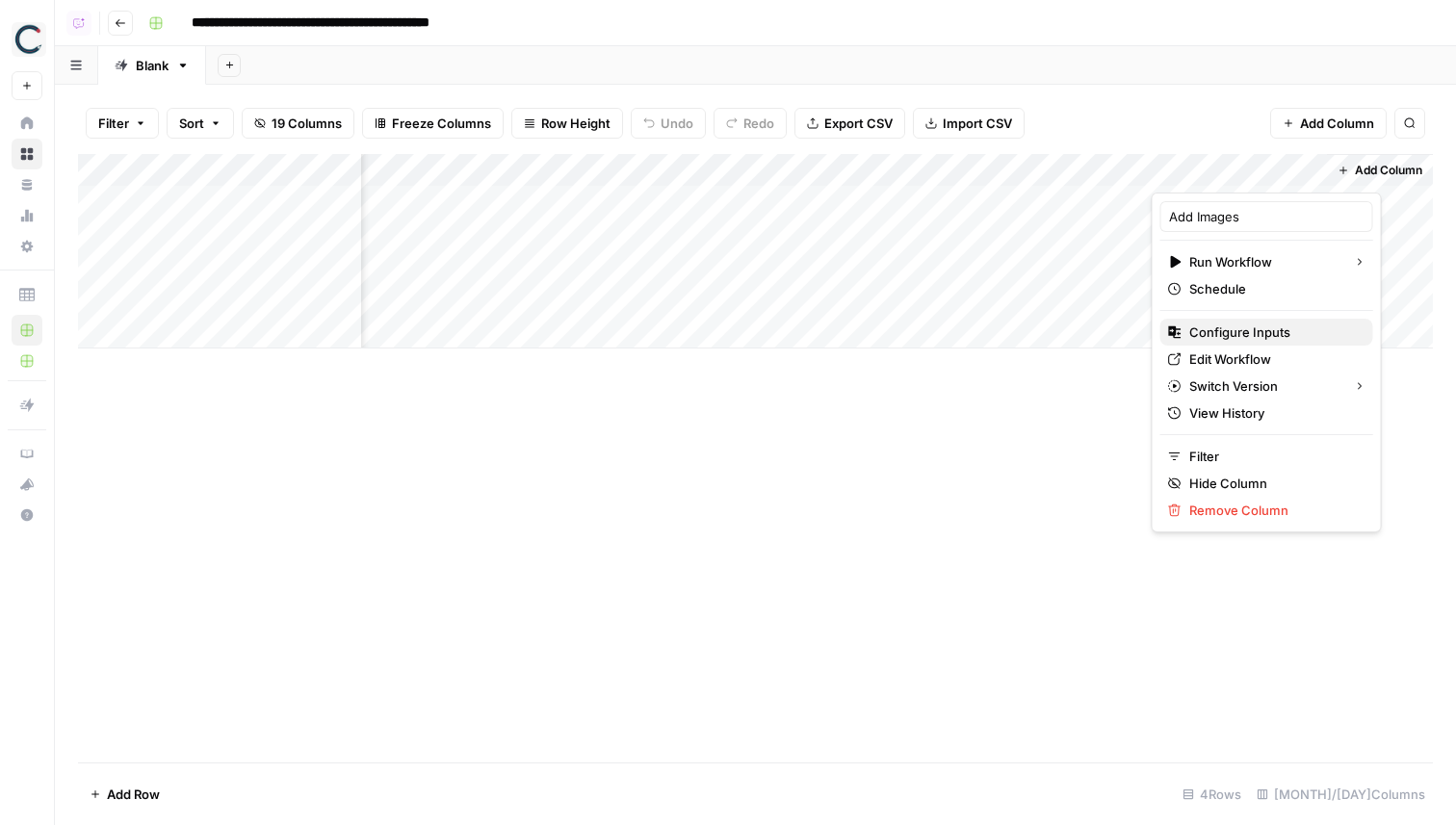 click on "Configure Inputs" at bounding box center [1273, 332] 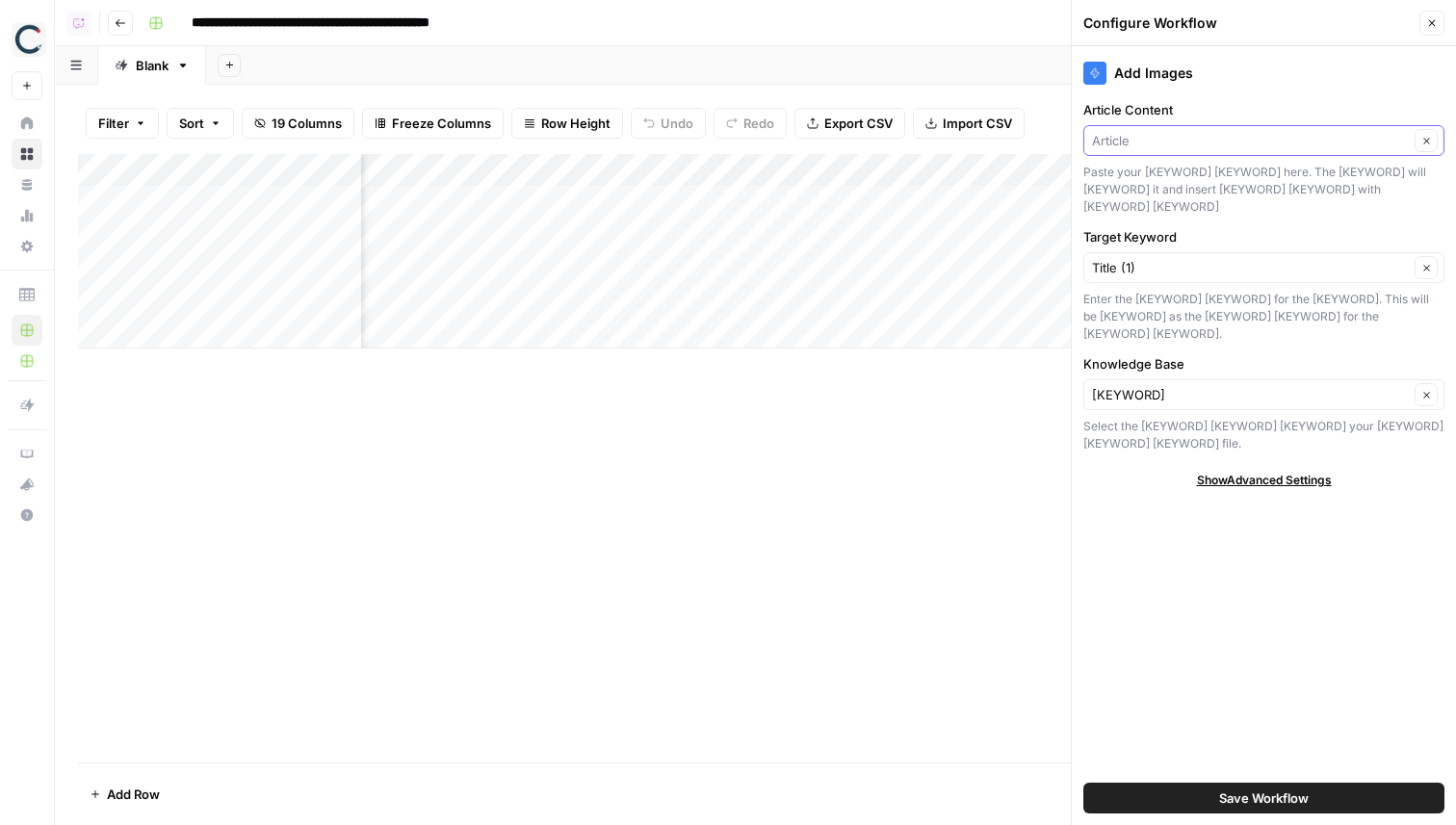 click on "Article Content" at bounding box center [1250, 141] 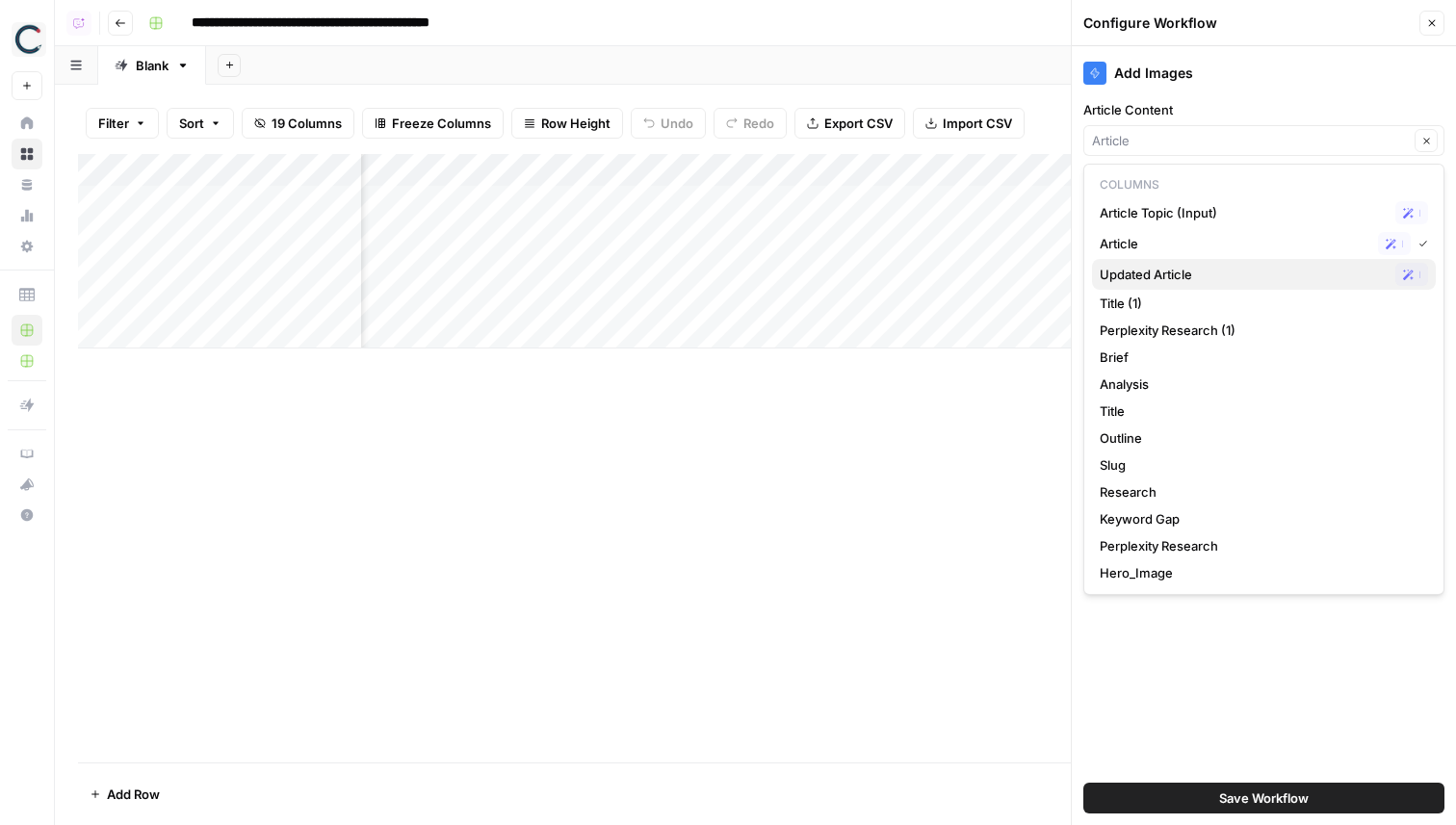 click on "Updated Article" at bounding box center (1243, 274) 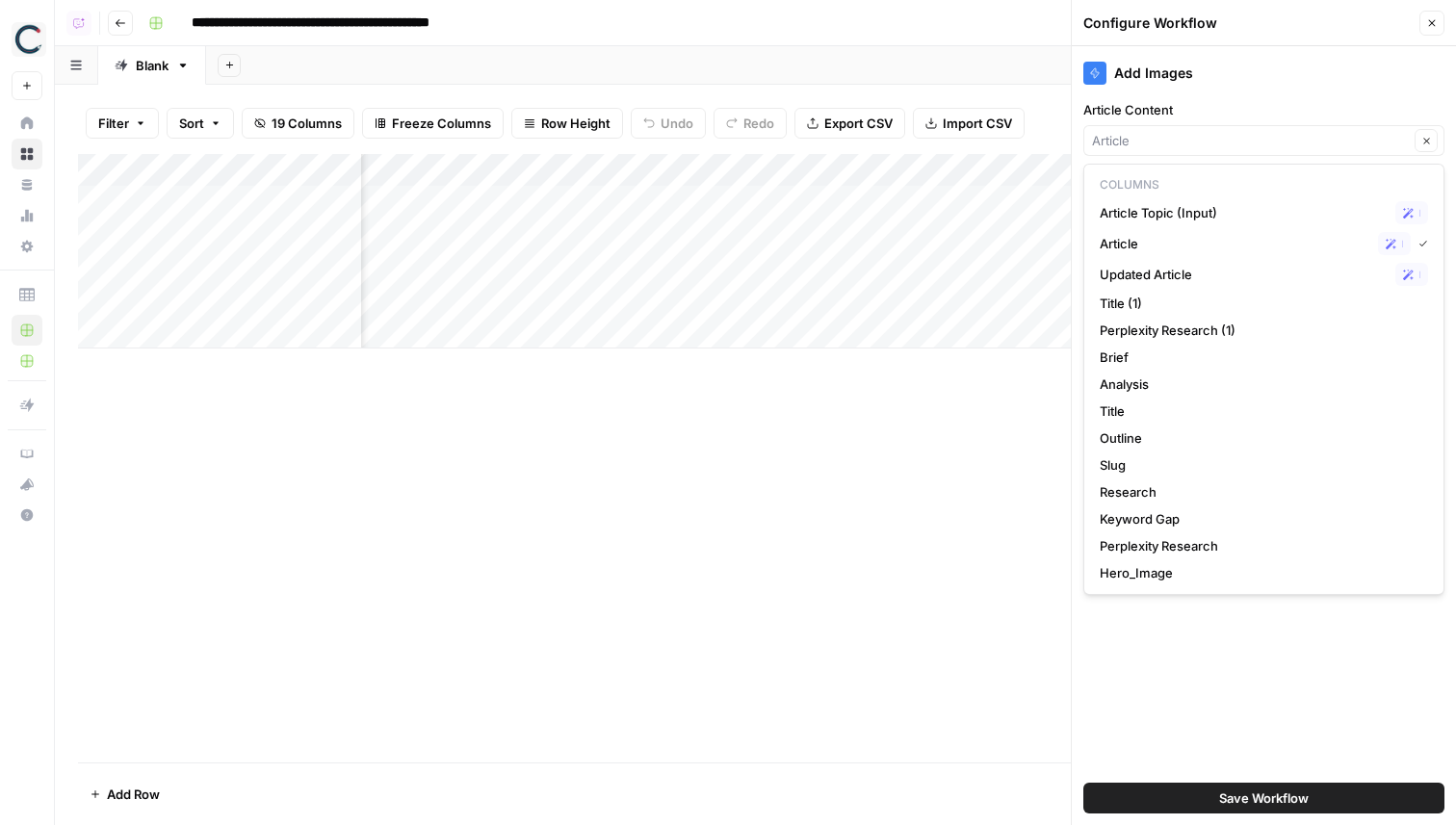 type on "Updated Article" 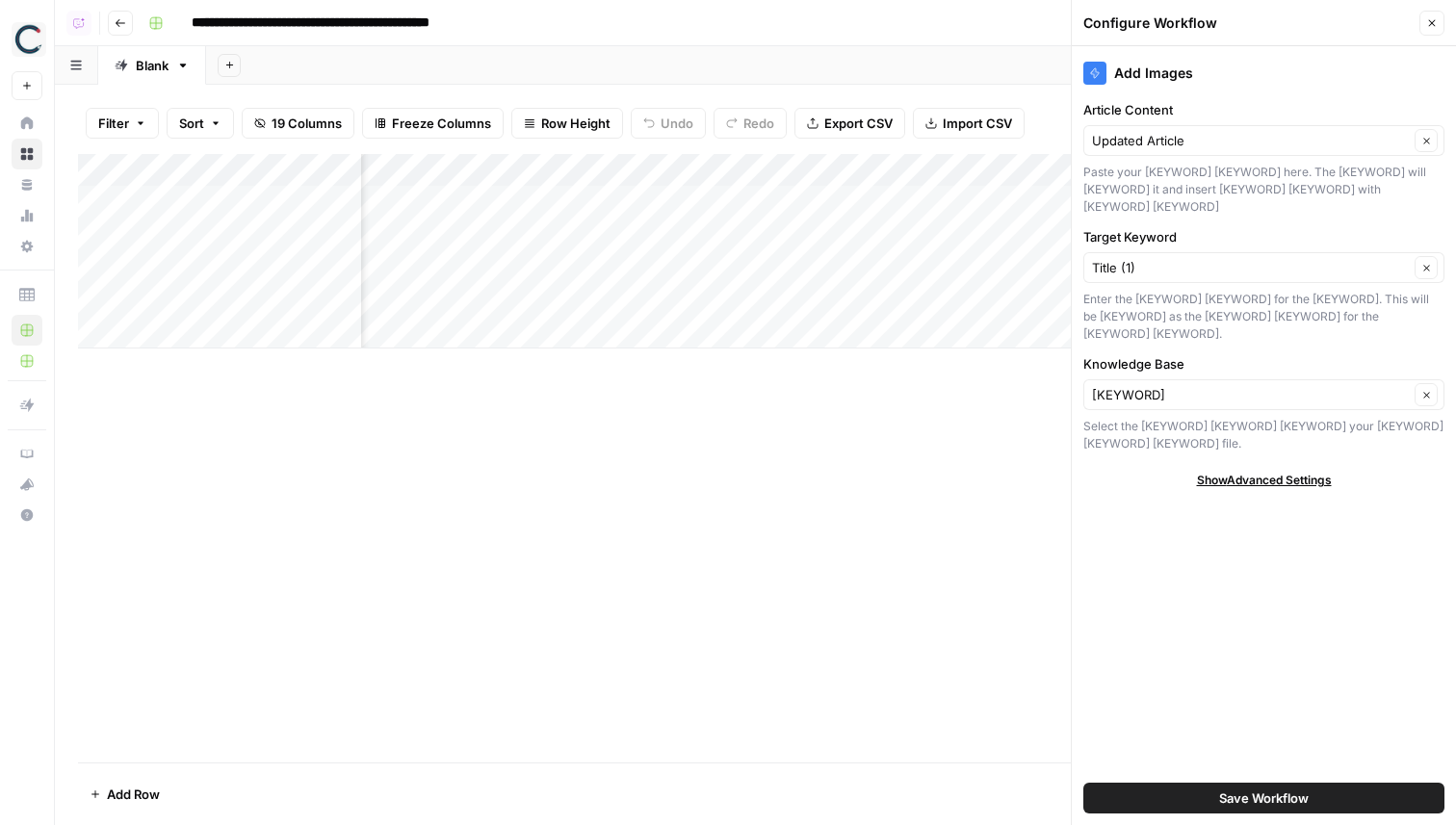 click on "Save Workflow" at bounding box center (1263, 798) 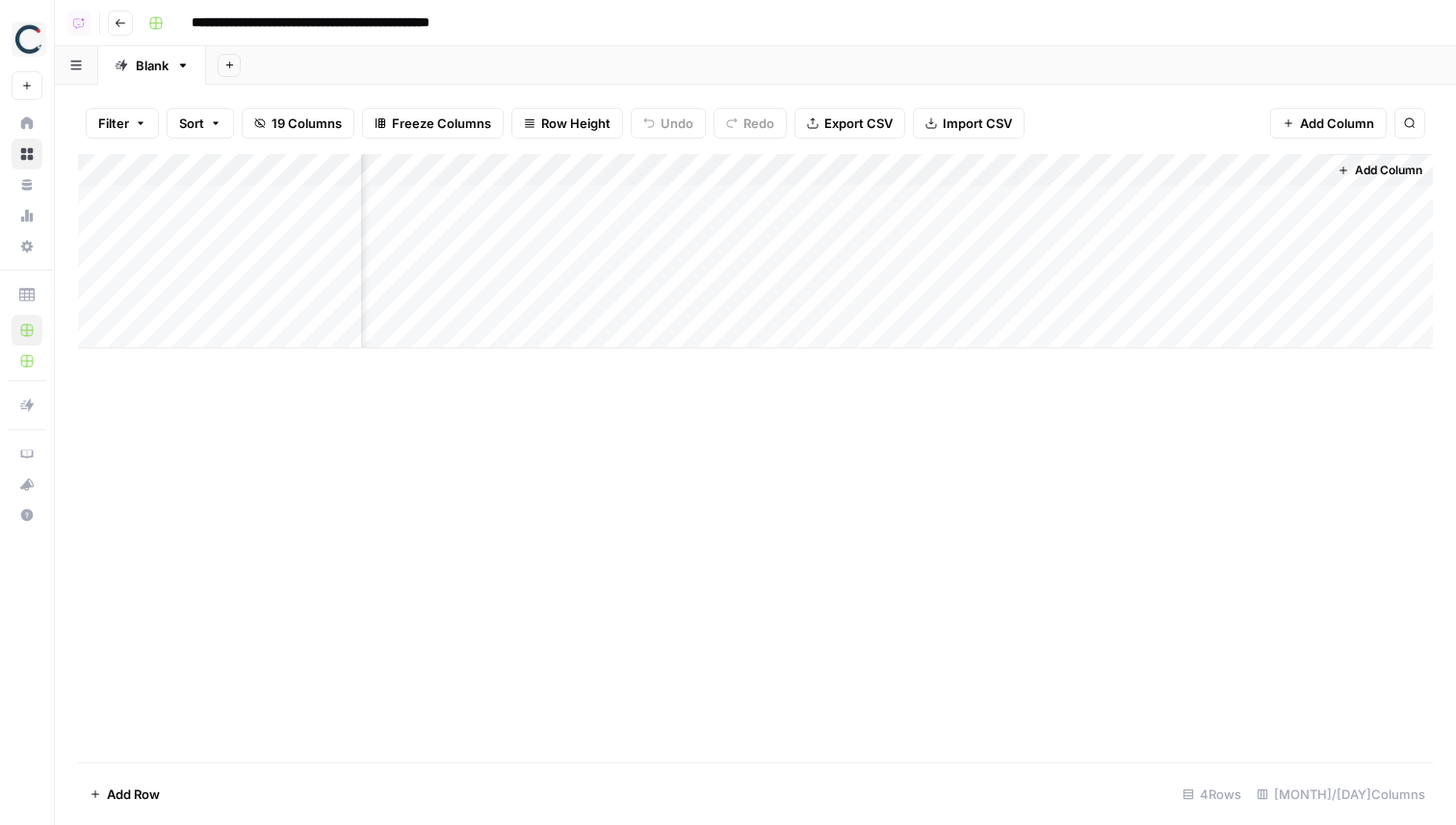 click on "Add Column" at bounding box center [755, 251] 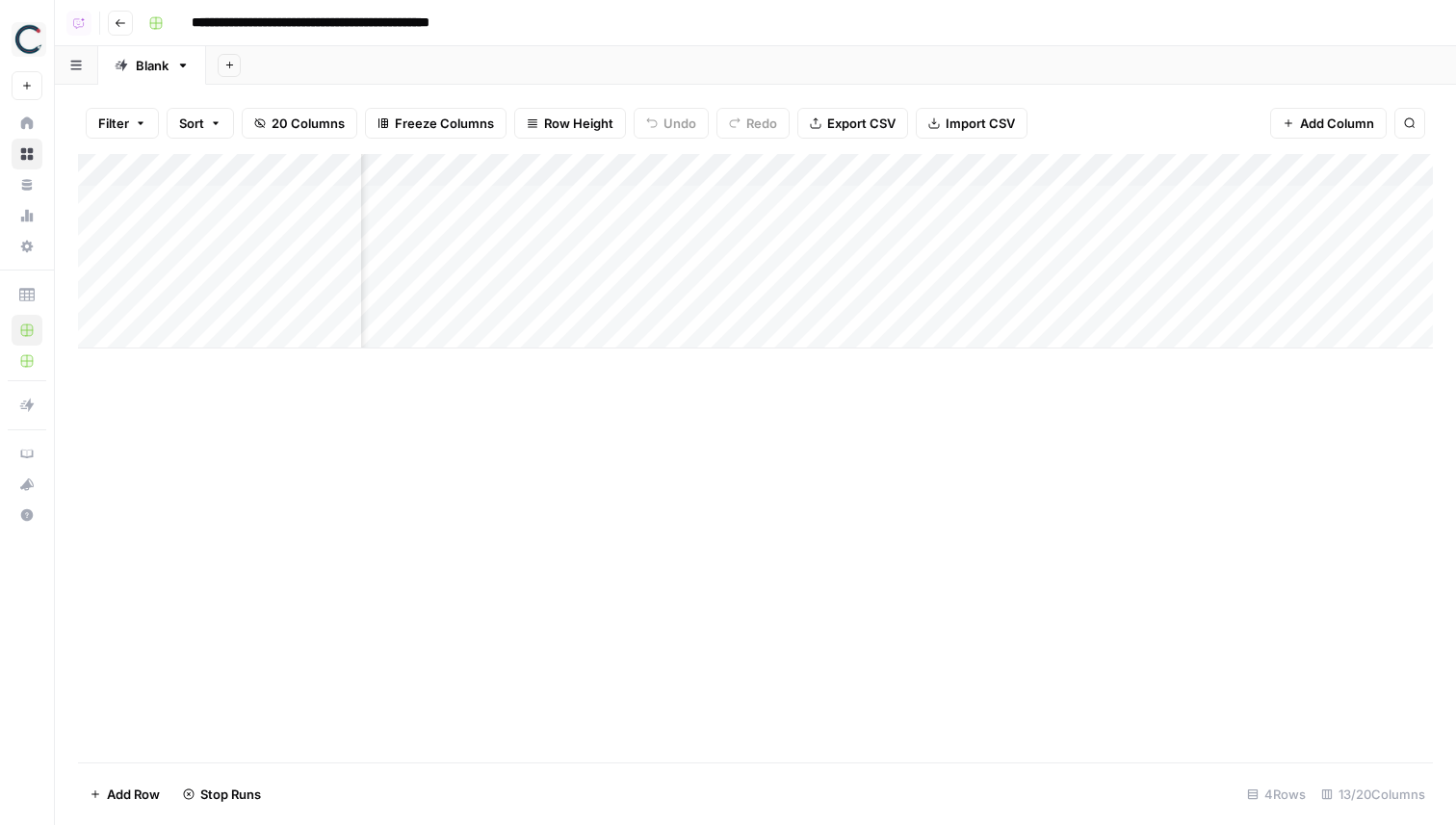 scroll, scrollTop: 0, scrollLeft: 689, axis: horizontal 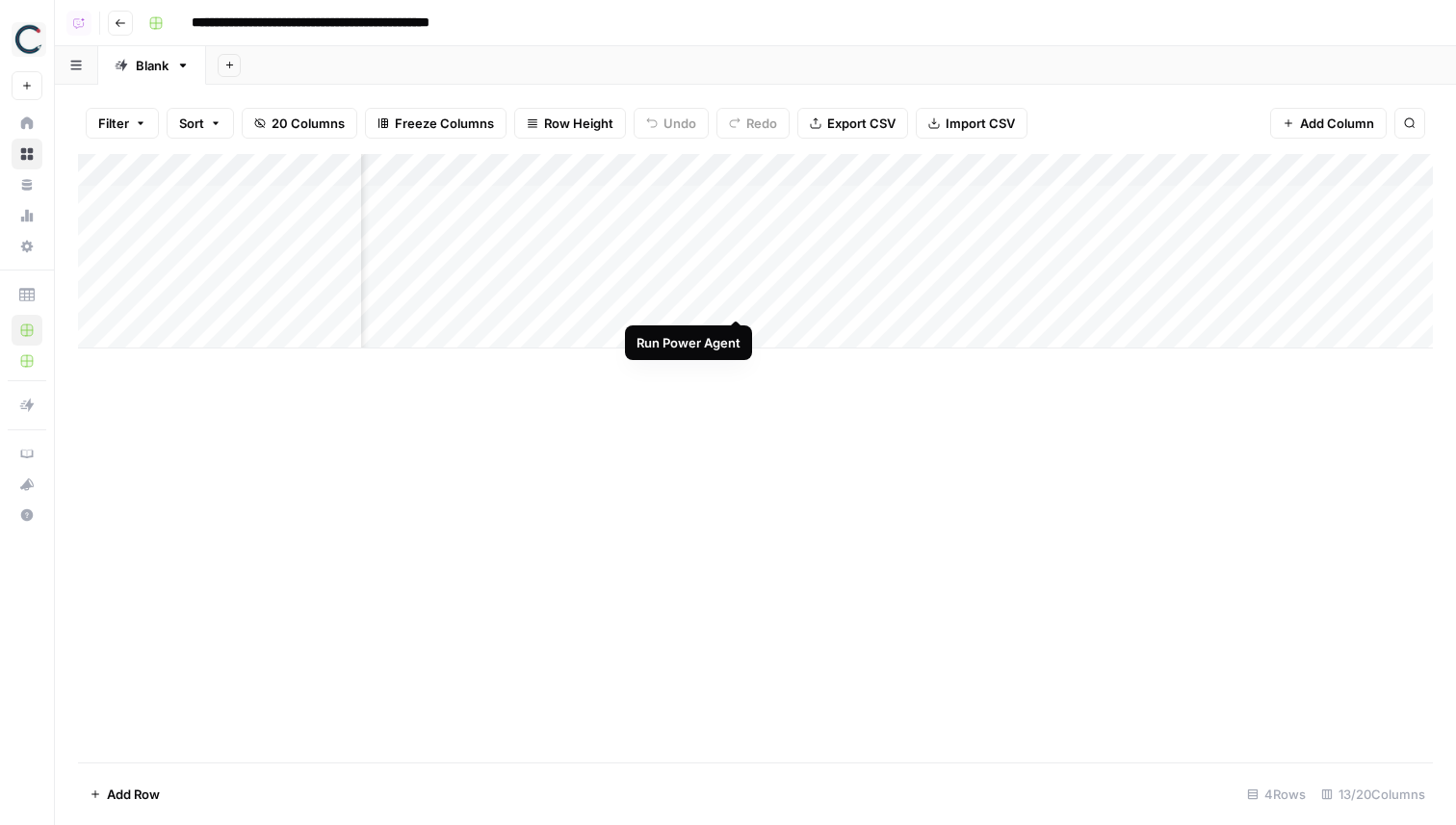 click on "Add Column" at bounding box center [755, 251] 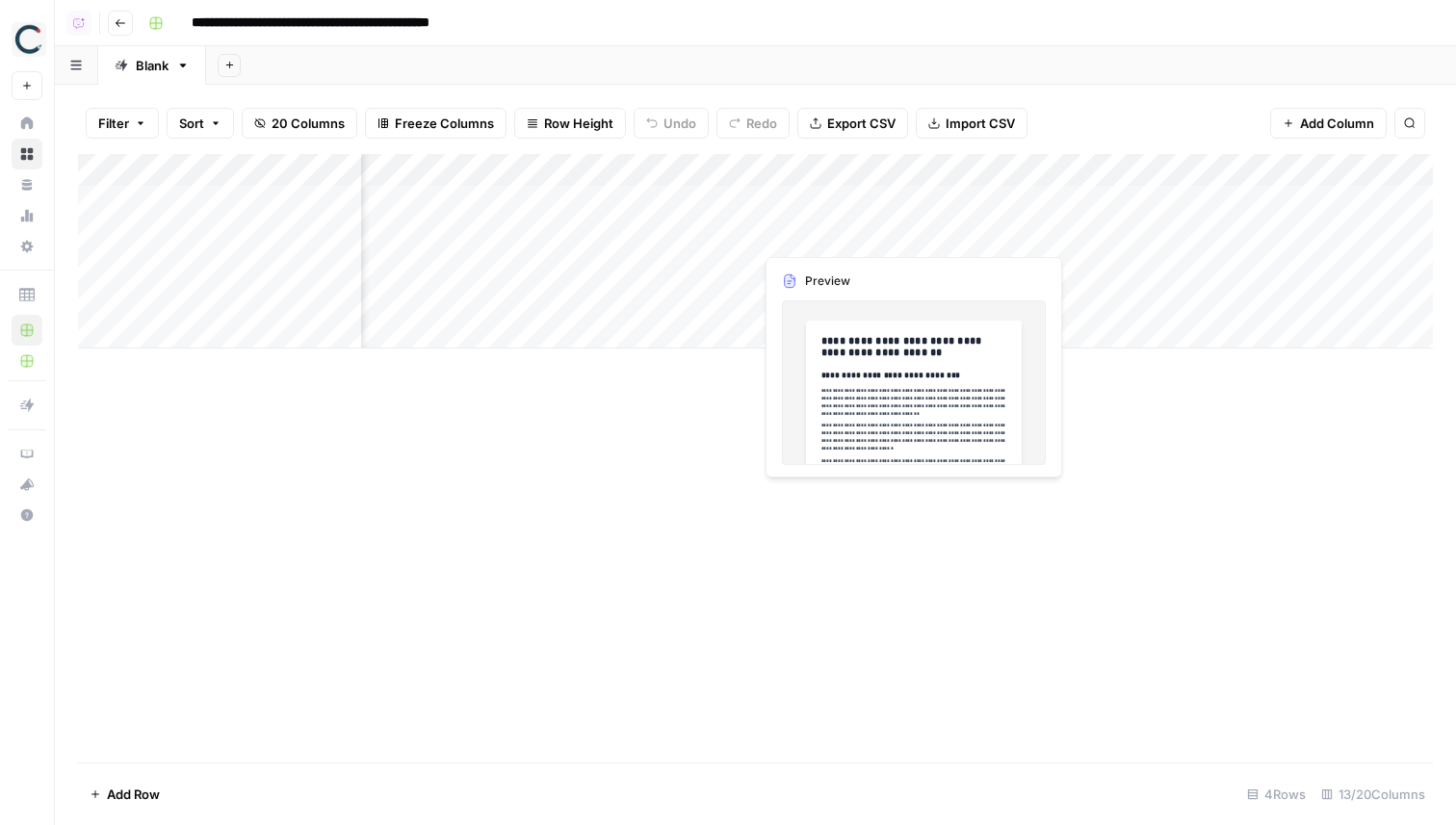 scroll, scrollTop: 0, scrollLeft: 1463, axis: horizontal 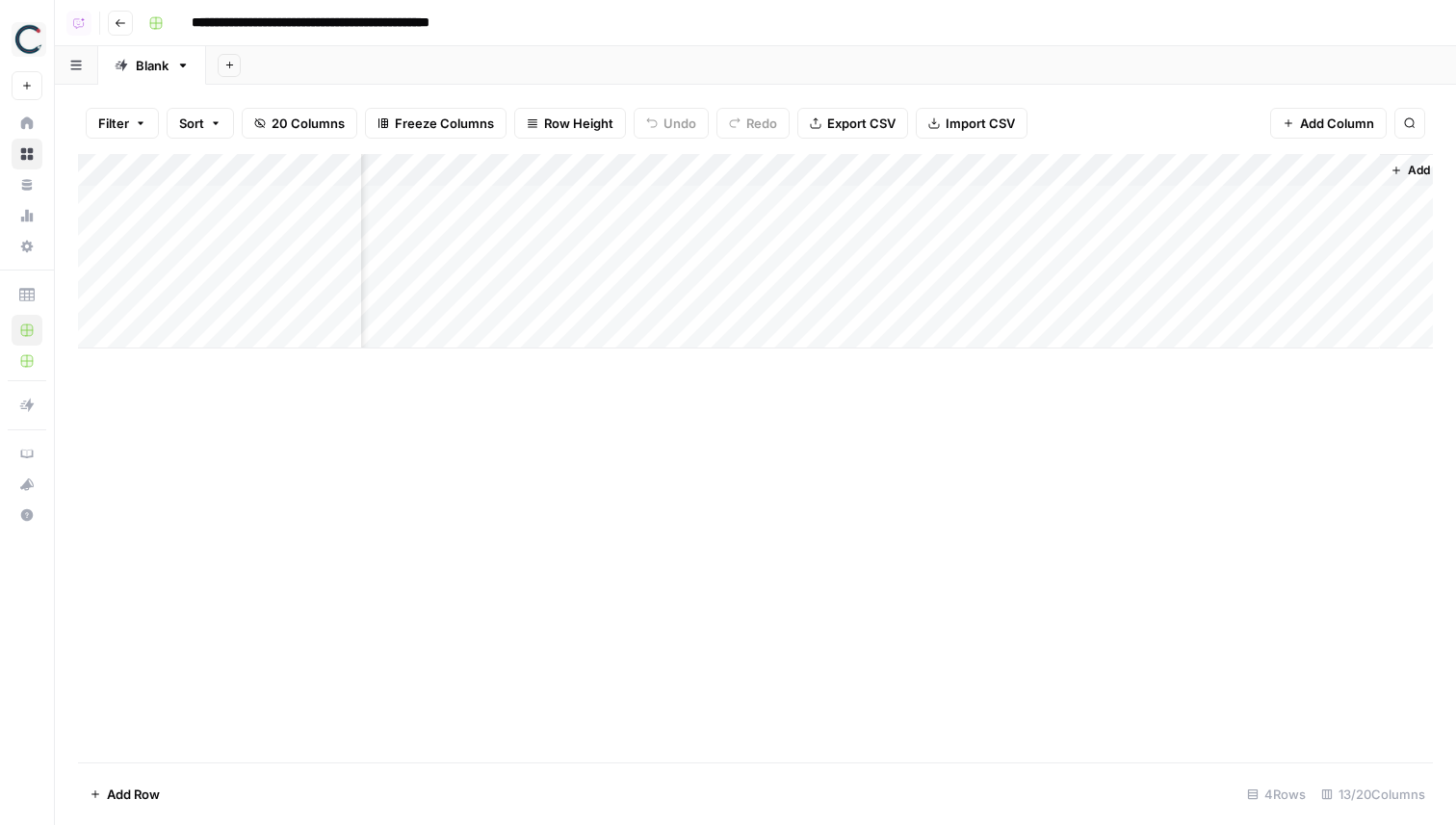 click on "Add Column" at bounding box center (755, 251) 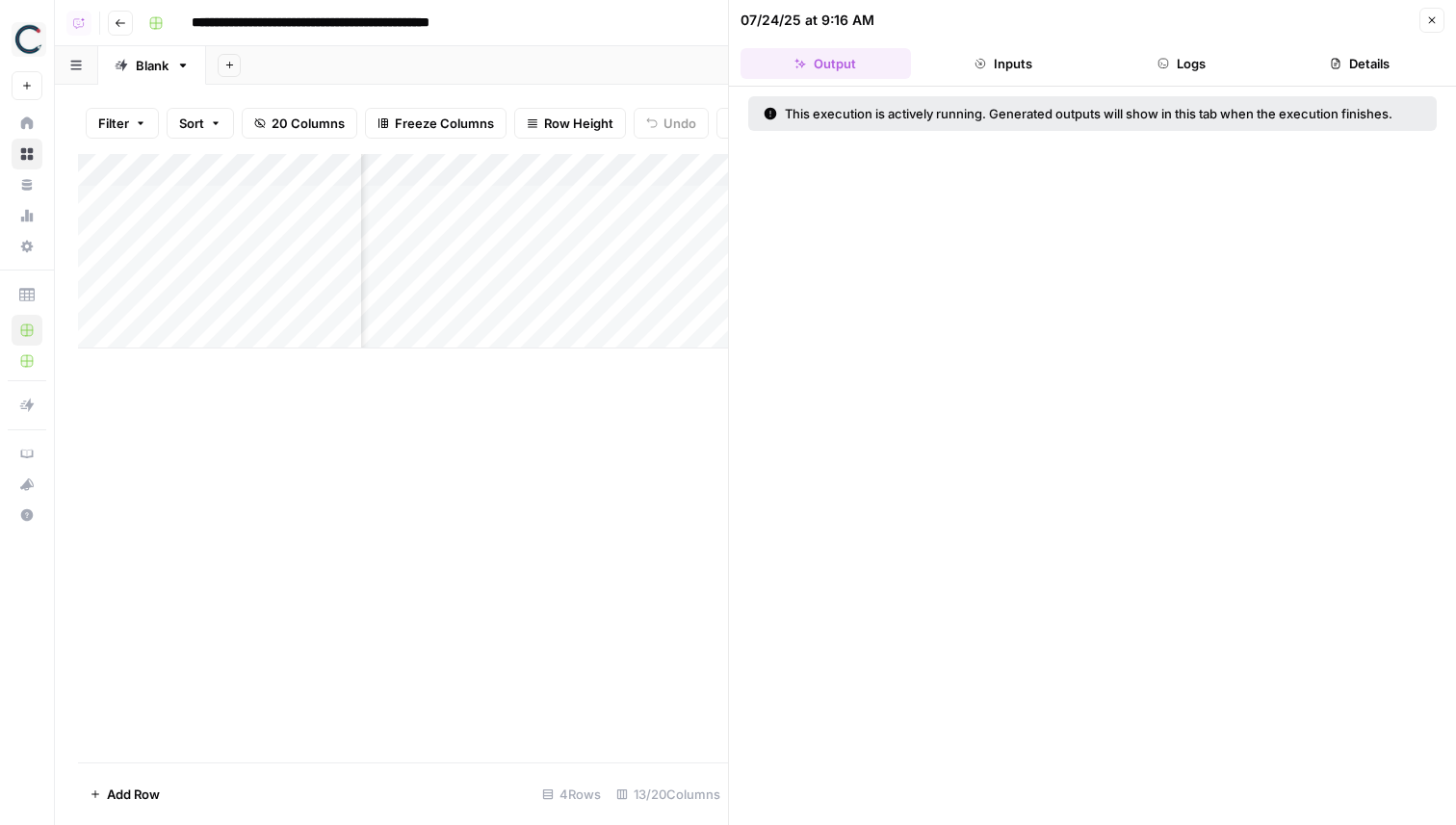 click on "Logs" at bounding box center [1182, 64] 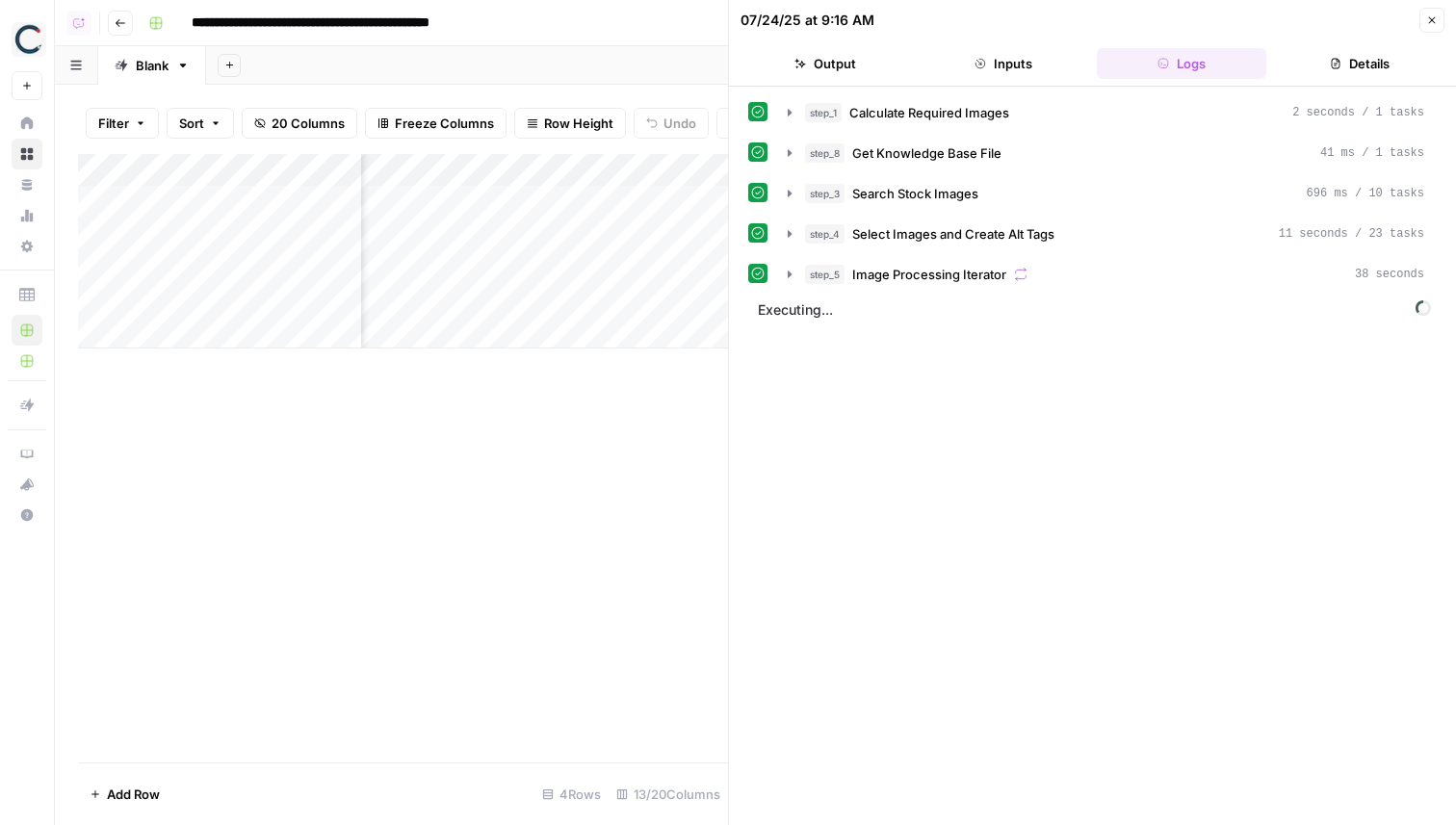 click on "step_8 Get Knowledge Base File 41 ms / 1 tasks" at bounding box center [1114, 153] 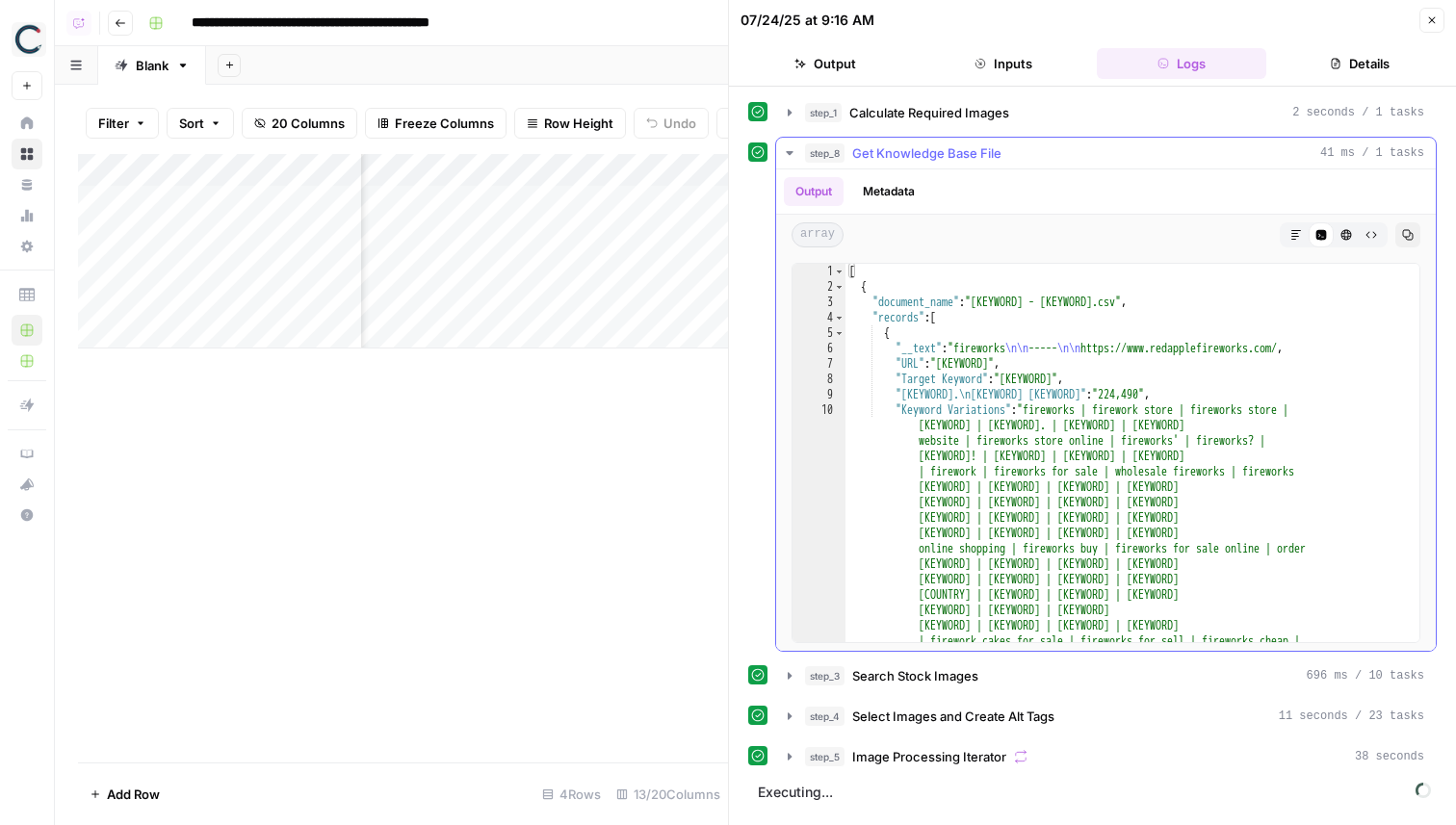 click on "step_8 Get Knowledge Base File 41 ms / 1 tasks" at bounding box center [1114, 153] 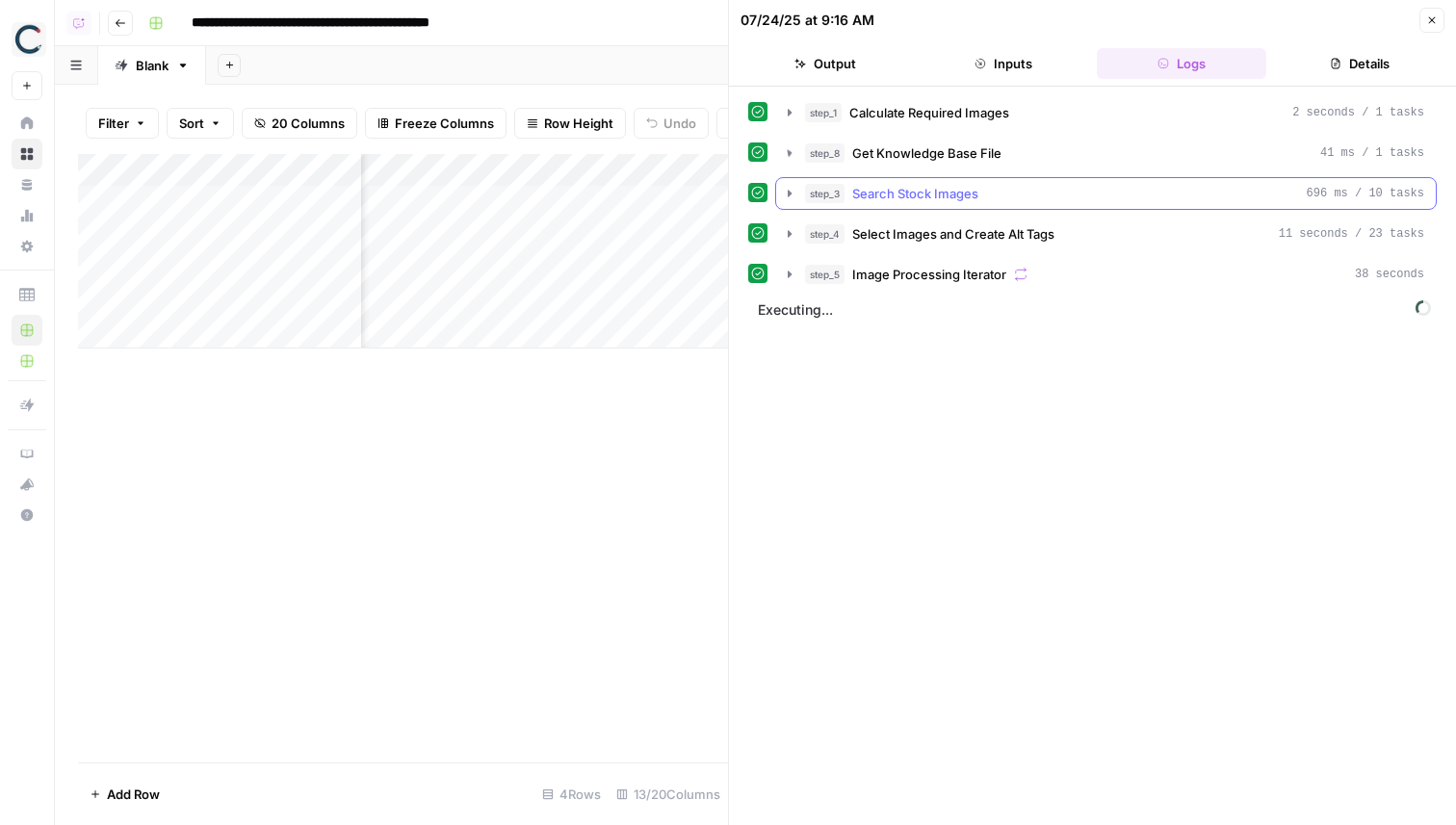 click on "step_3 Search Stock Images 696 ms / 10 tasks" at bounding box center (1105, 193) 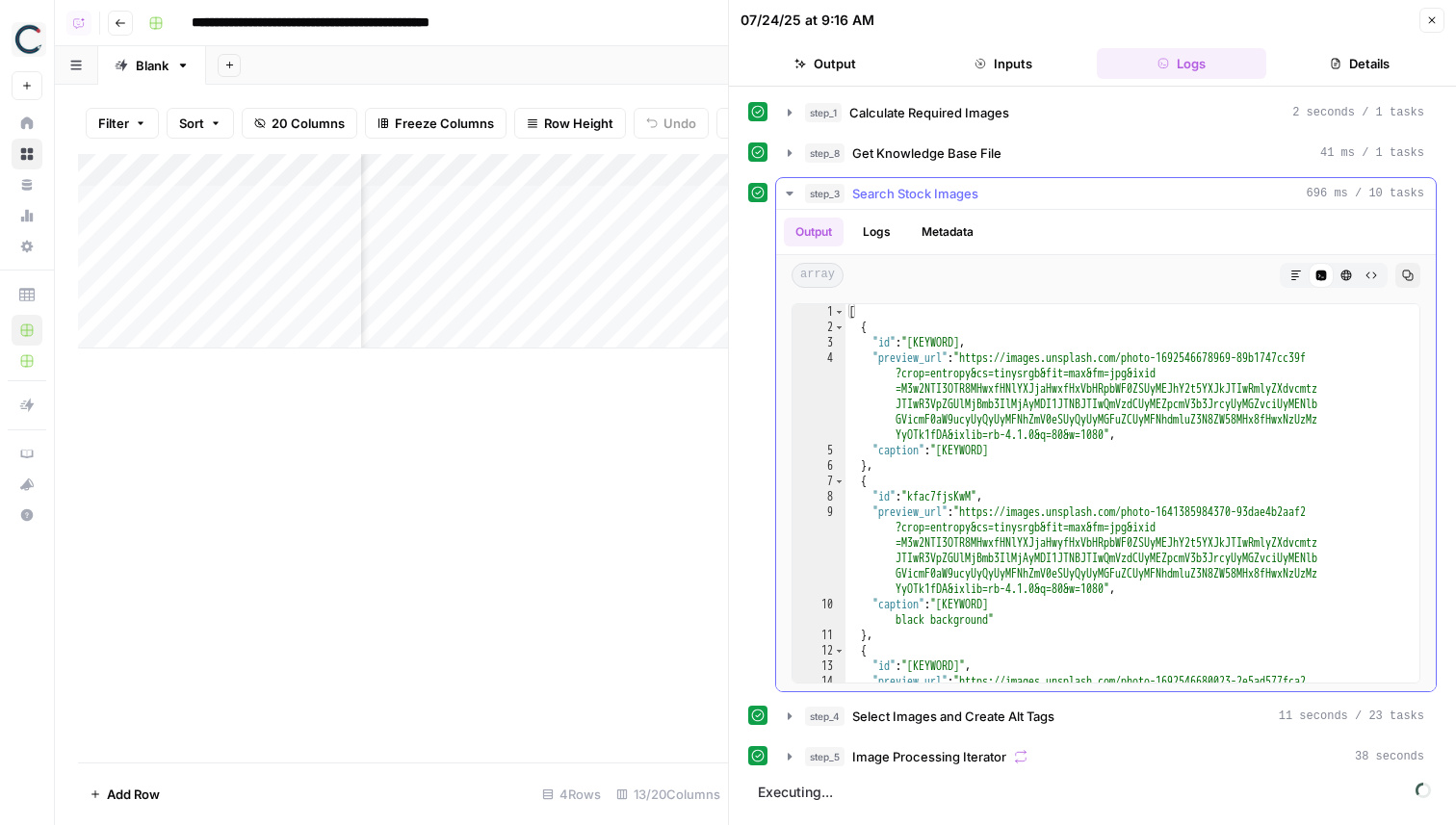 click on "step_3 Search Stock Images 696 ms / 10 tasks" at bounding box center [1114, 193] 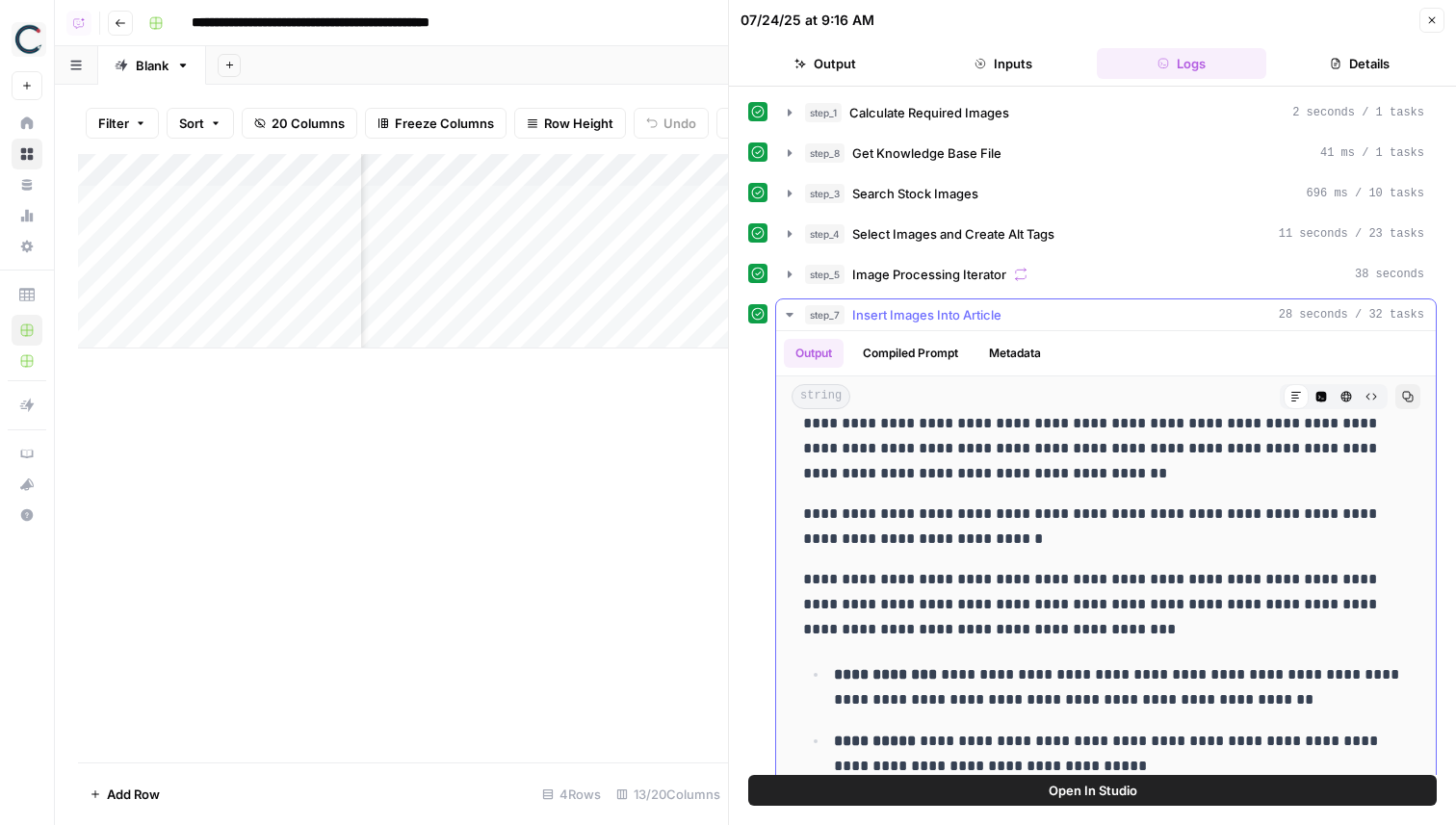 scroll, scrollTop: 422, scrollLeft: 0, axis: vertical 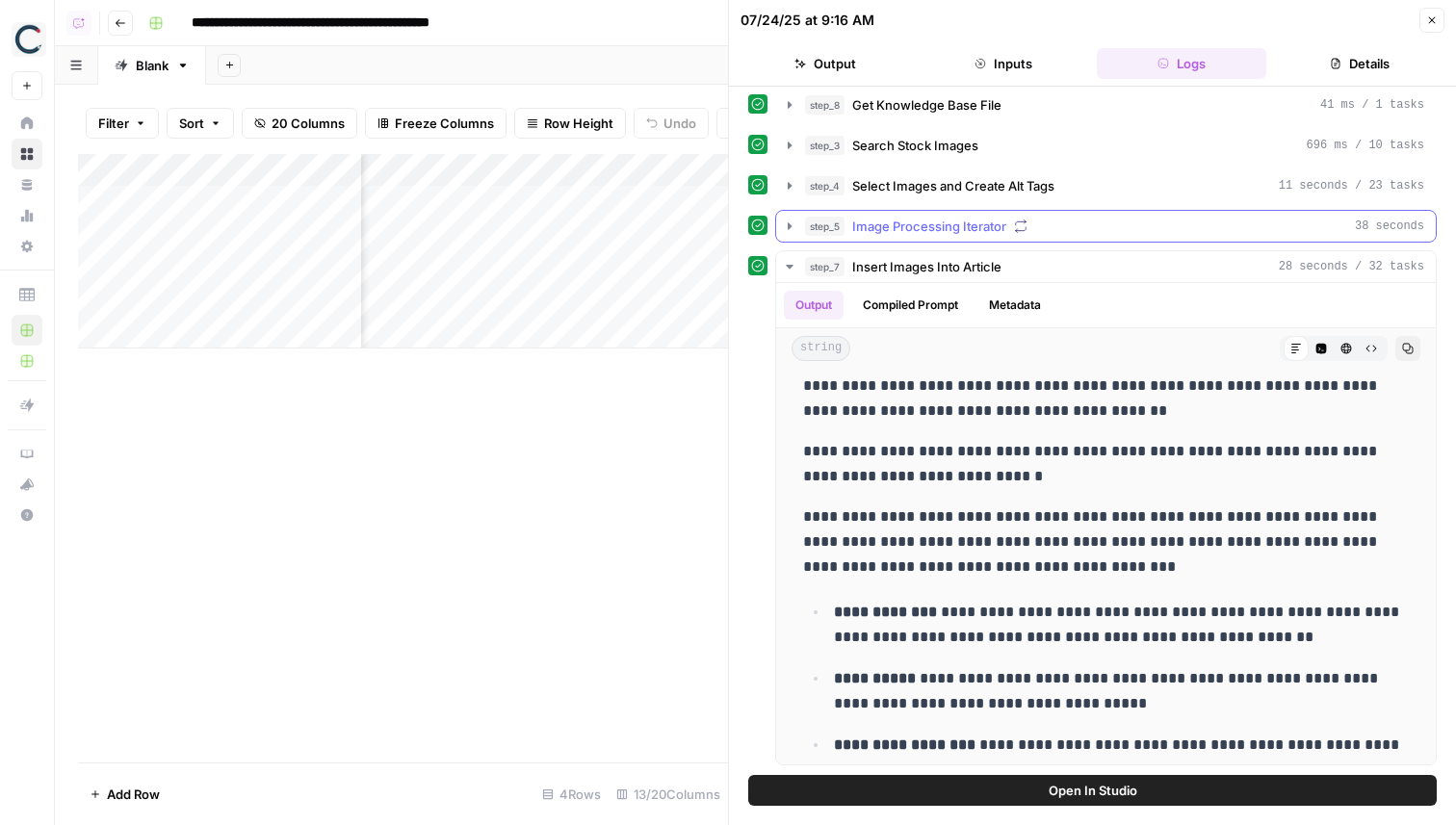 click on "step_5 Image Processing Iterator 38 seconds" at bounding box center (1114, 226) 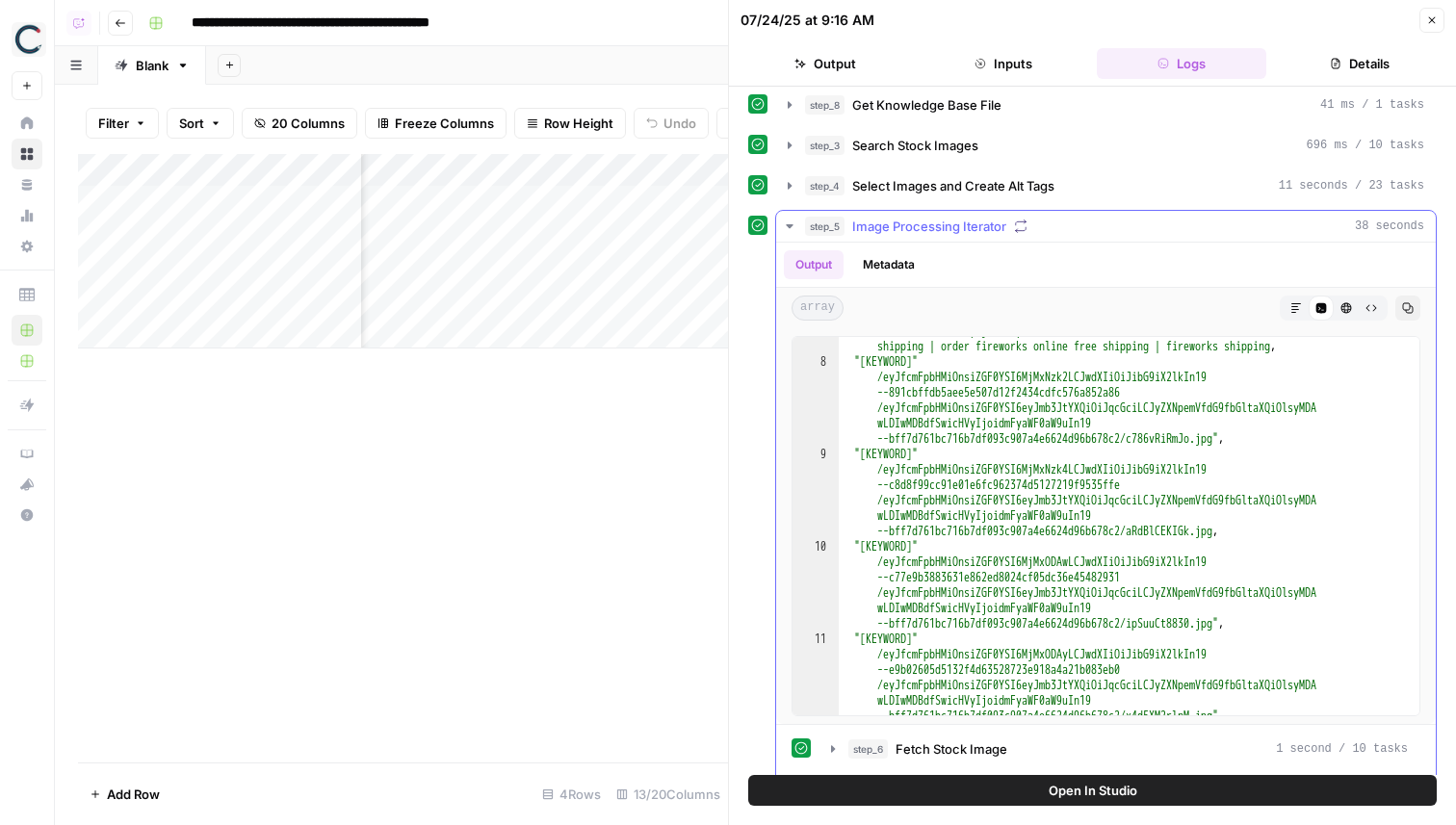 scroll, scrollTop: 577, scrollLeft: 0, axis: vertical 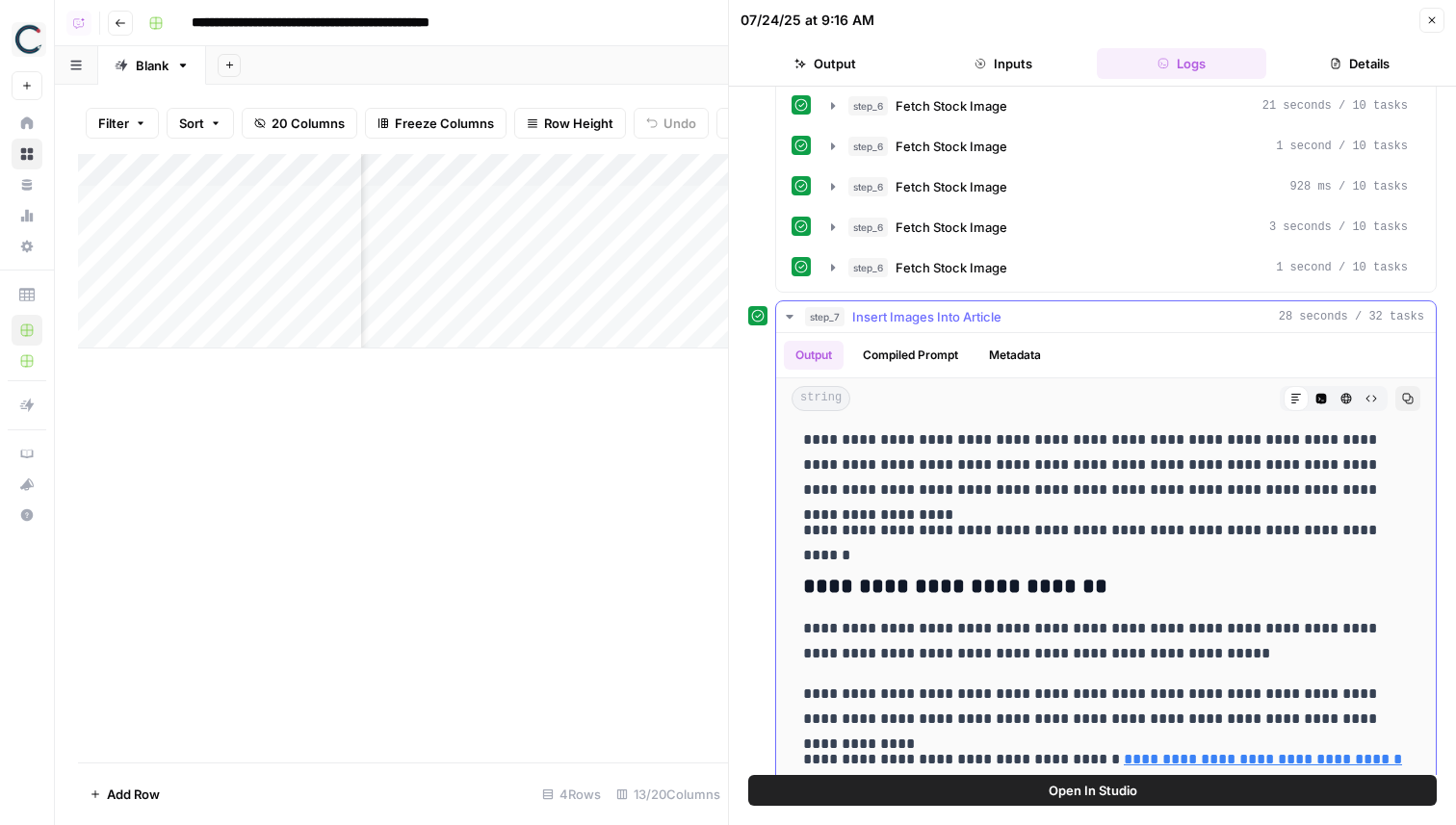 drag, startPoint x: 866, startPoint y: 529, endPoint x: 1276, endPoint y: 527, distance: 410.0049 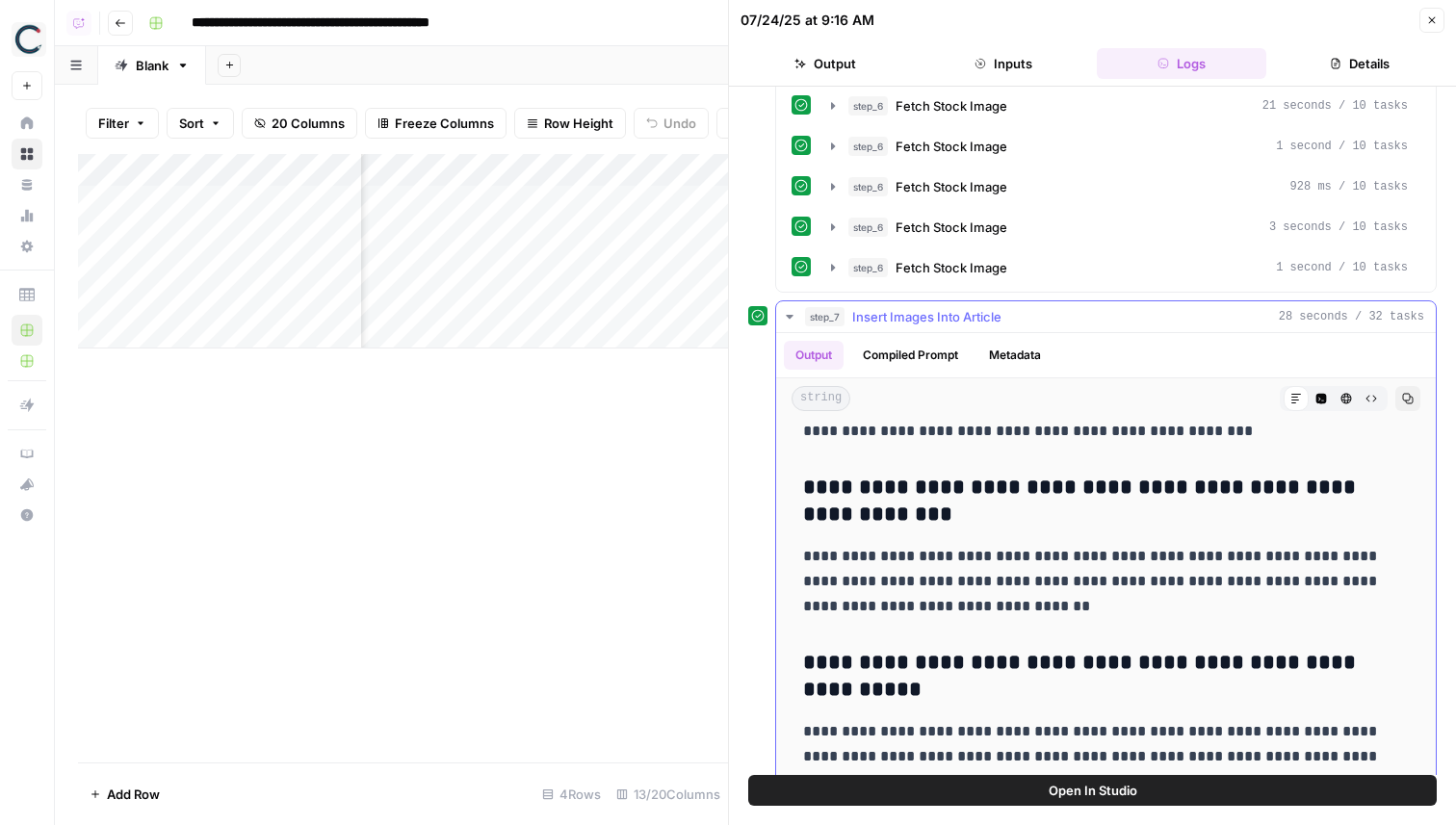scroll, scrollTop: 8391, scrollLeft: 0, axis: vertical 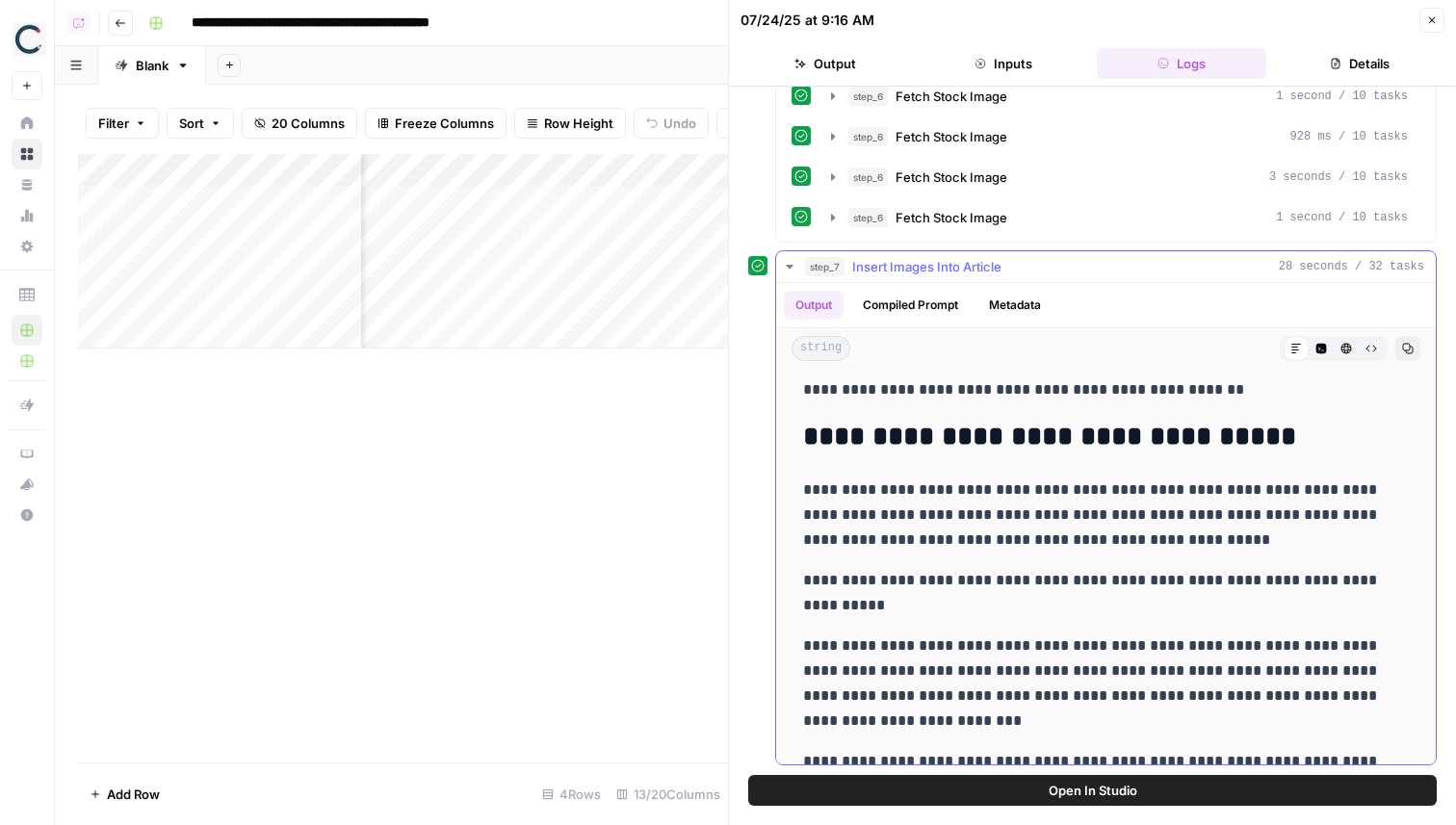 click on "step_7 Insert Images Into Article 28 seconds / 32 tasks" at bounding box center [1114, 267] 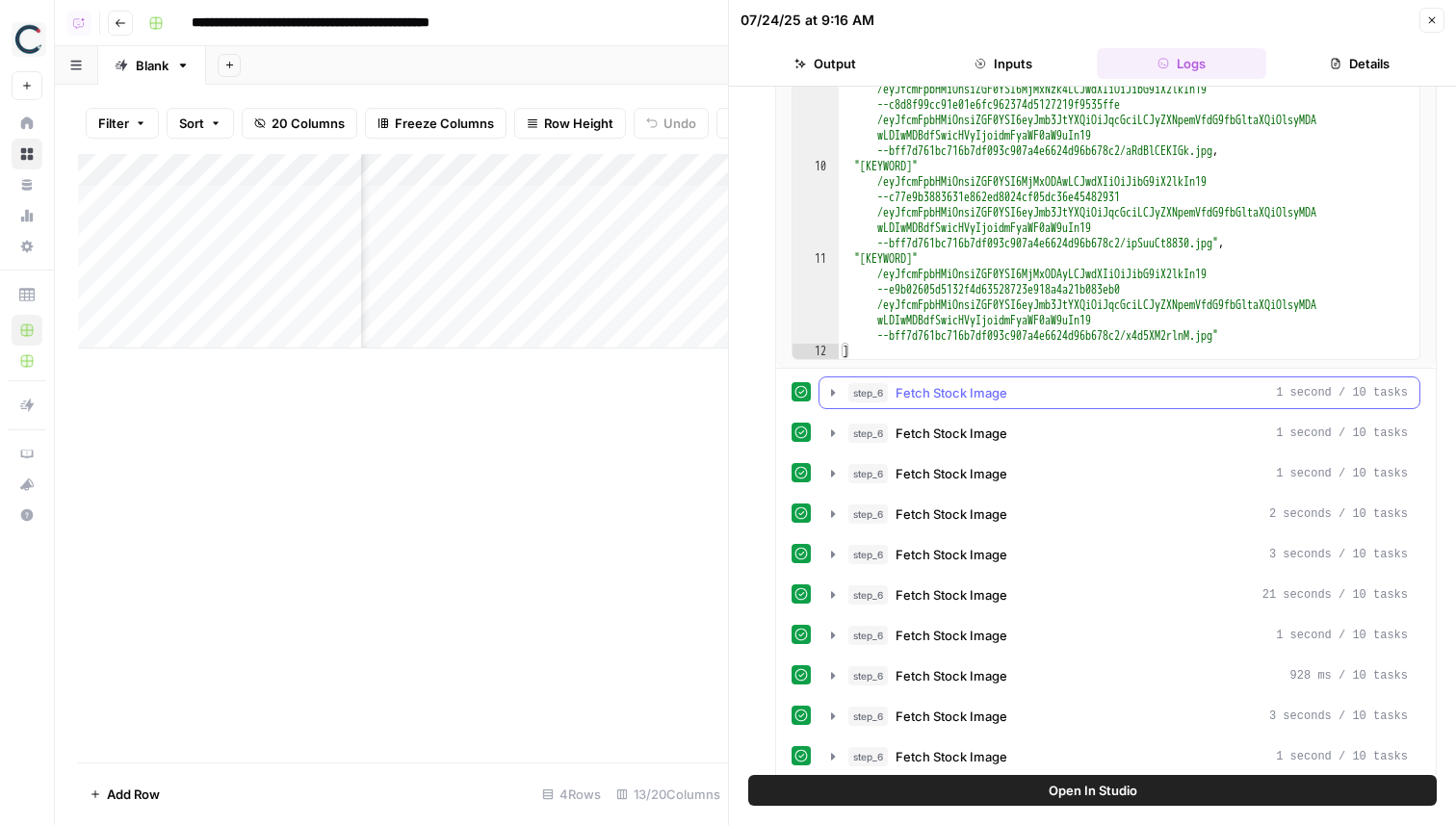 scroll, scrollTop: 461, scrollLeft: 0, axis: vertical 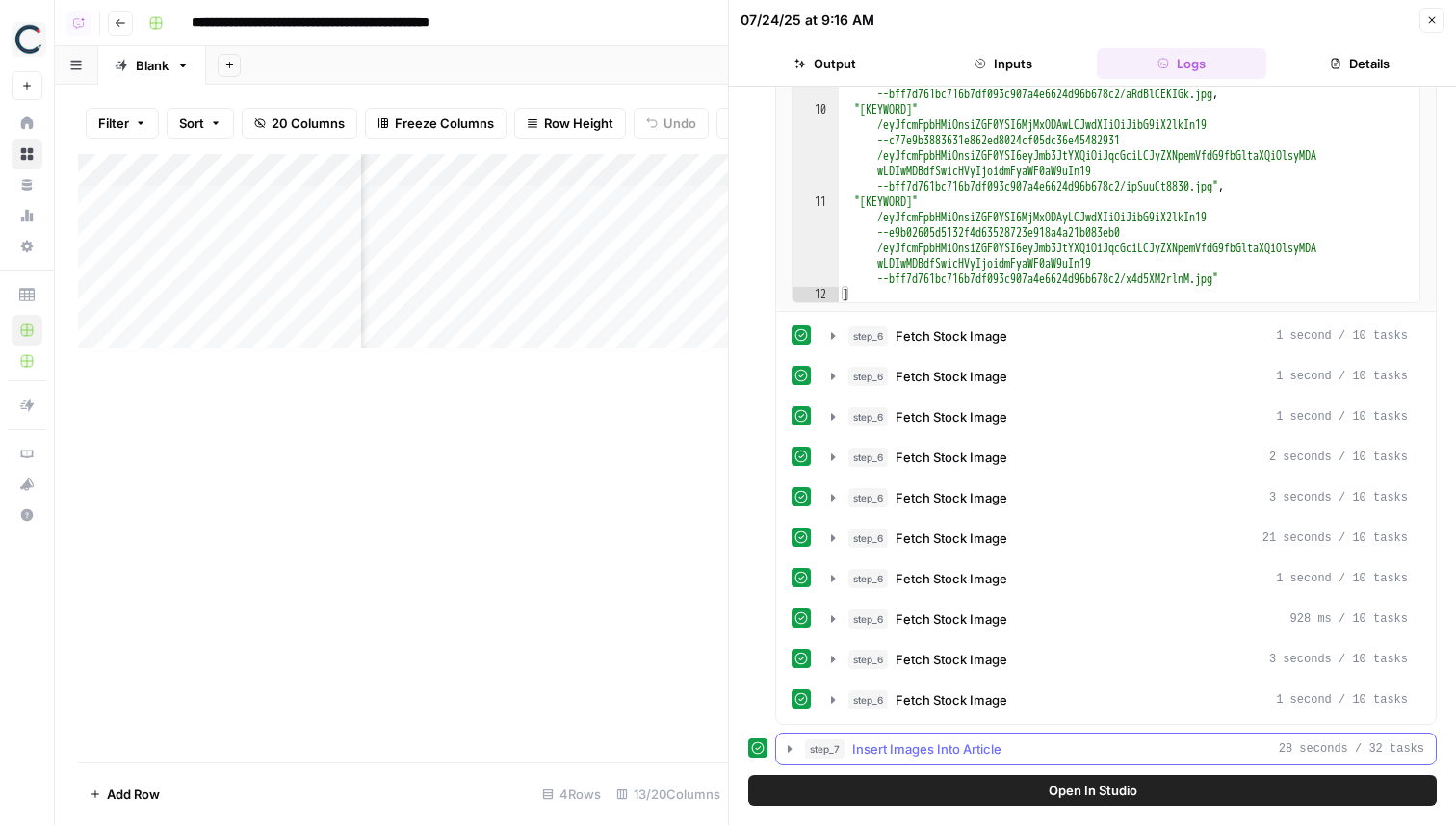 click on "Insert Images Into Article" at bounding box center (926, 749) 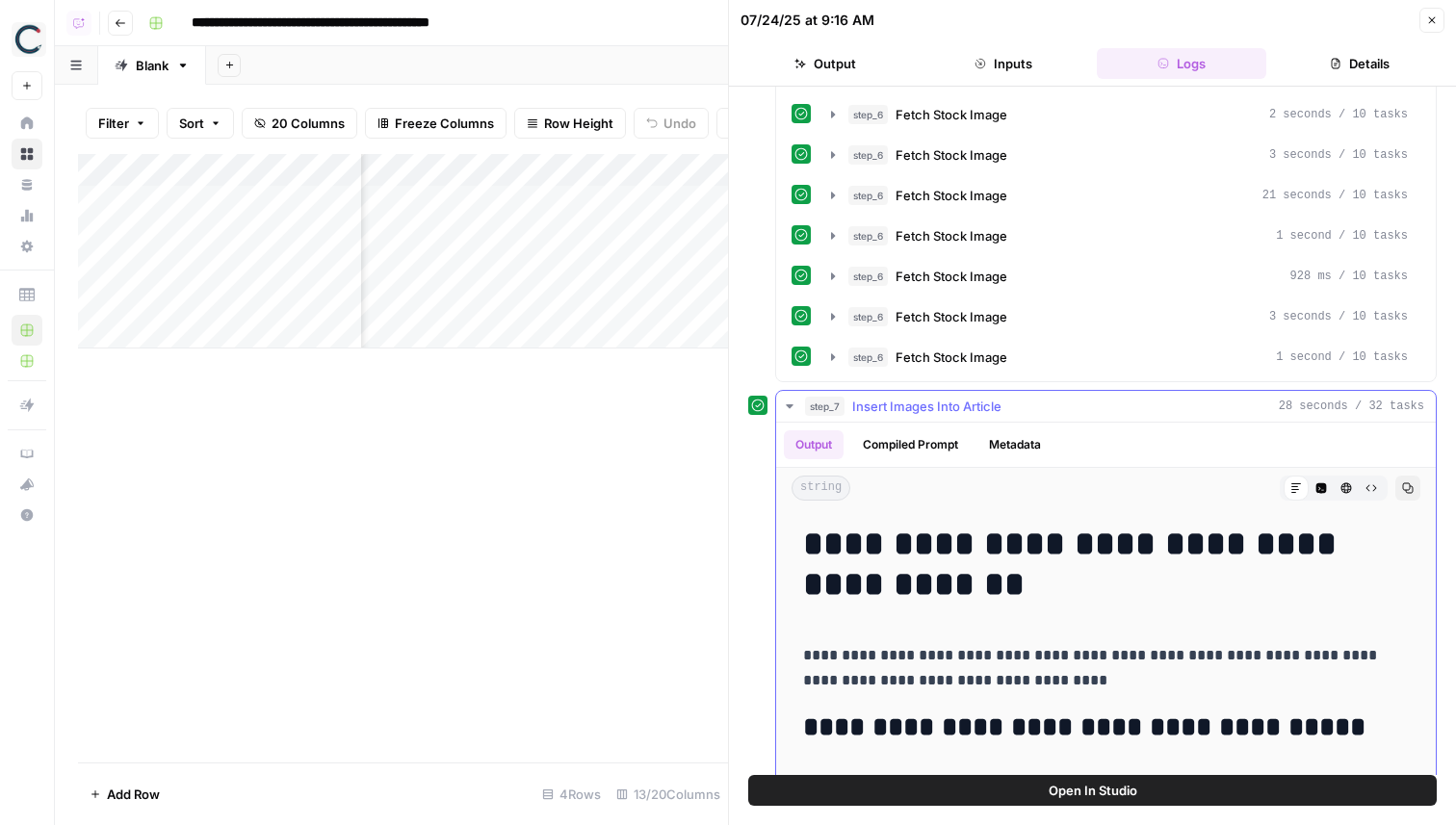 scroll, scrollTop: 943, scrollLeft: 0, axis: vertical 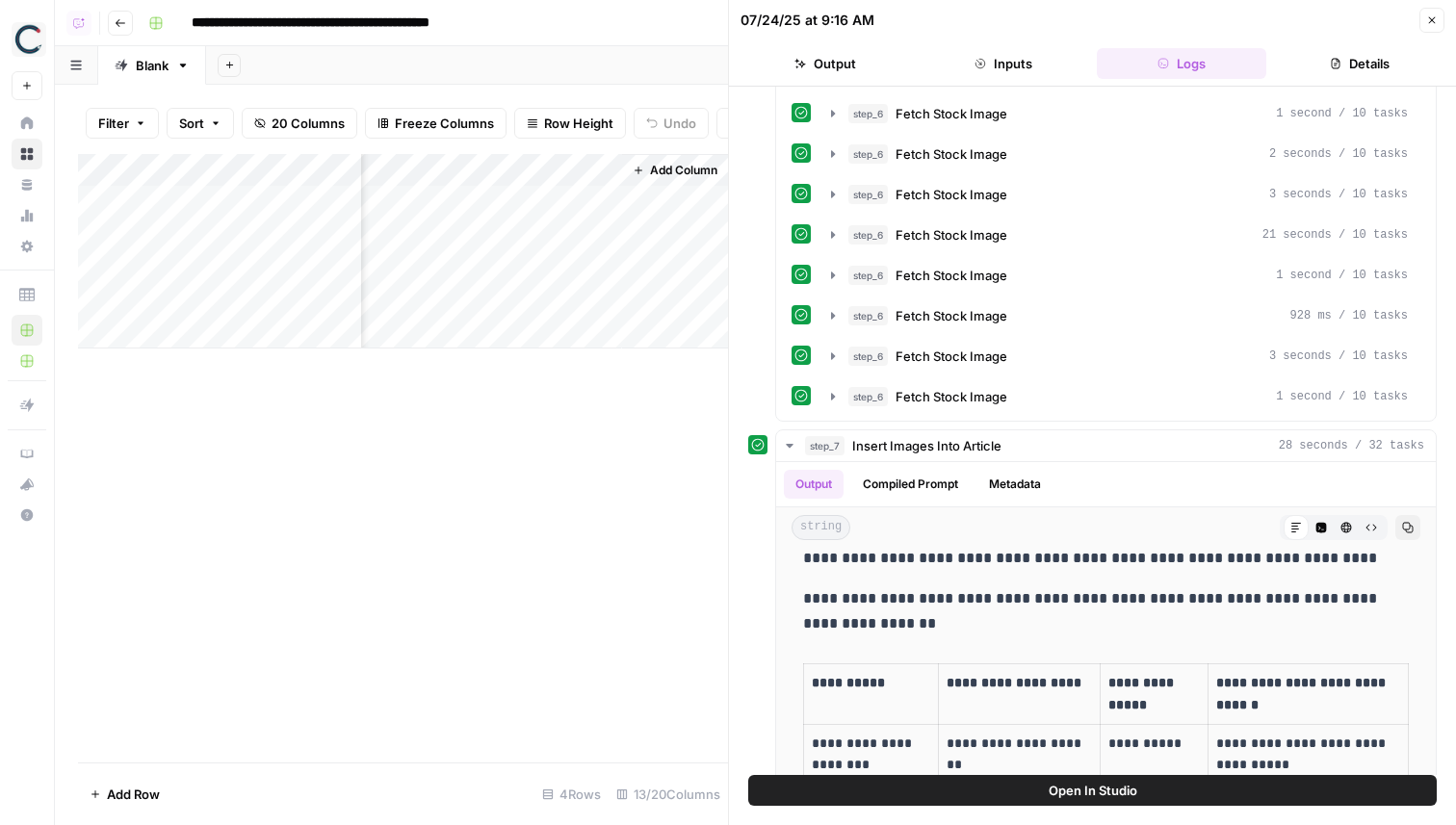 click on "Add Column" at bounding box center (403, 251) 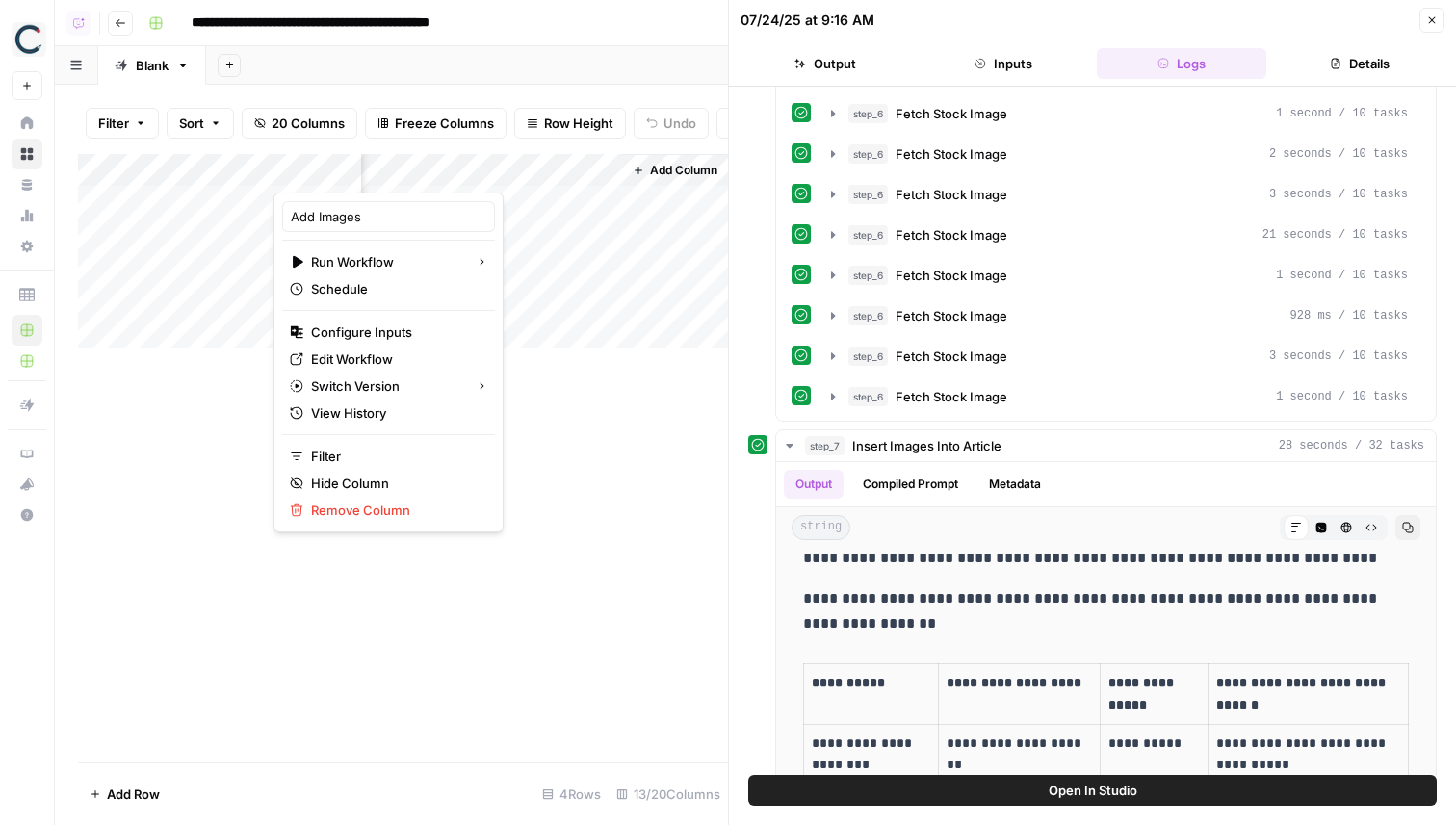 click on "**********" at bounding box center [755, 23] 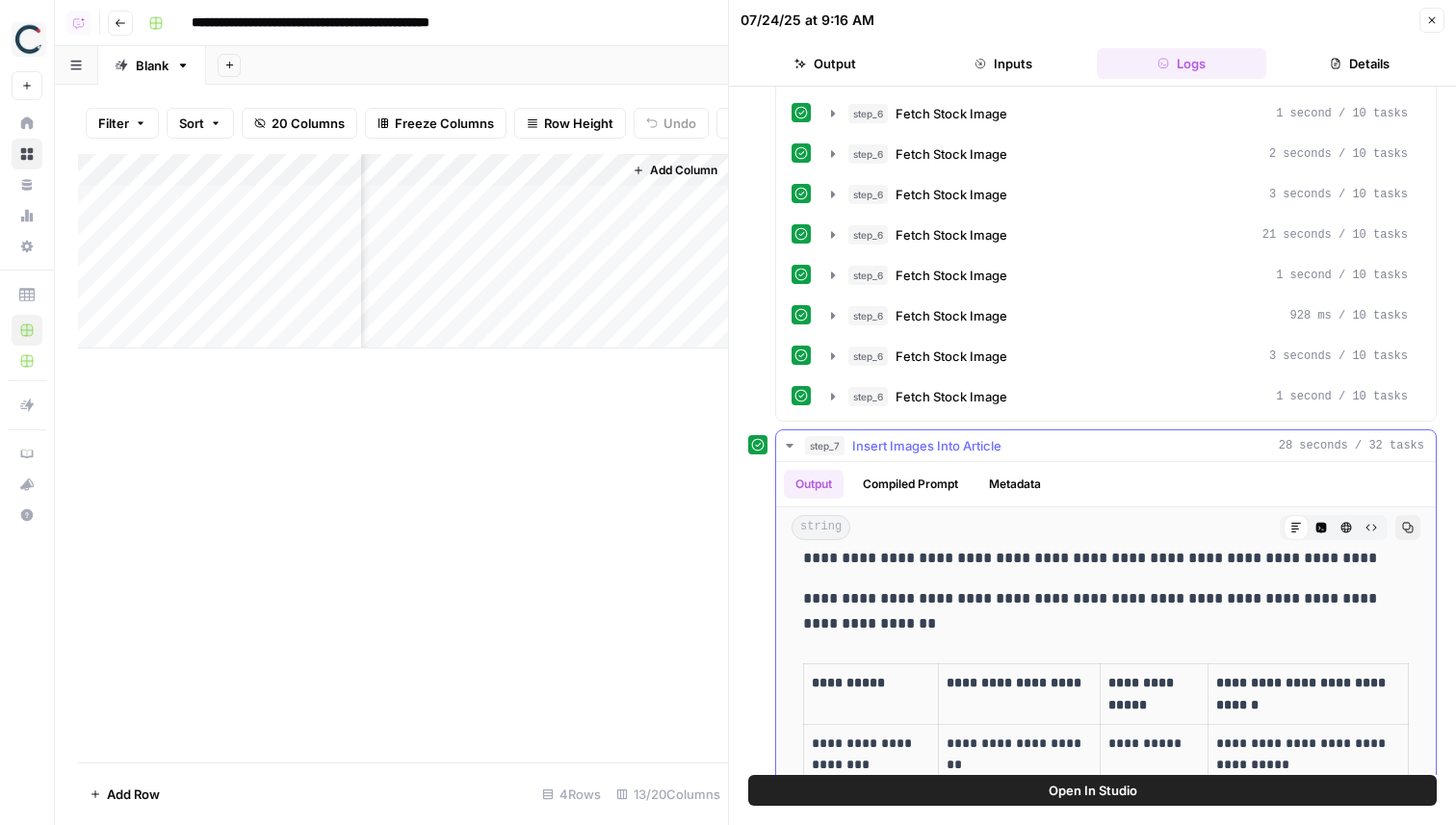 click on "HTML Viewer" at bounding box center [1346, 528] 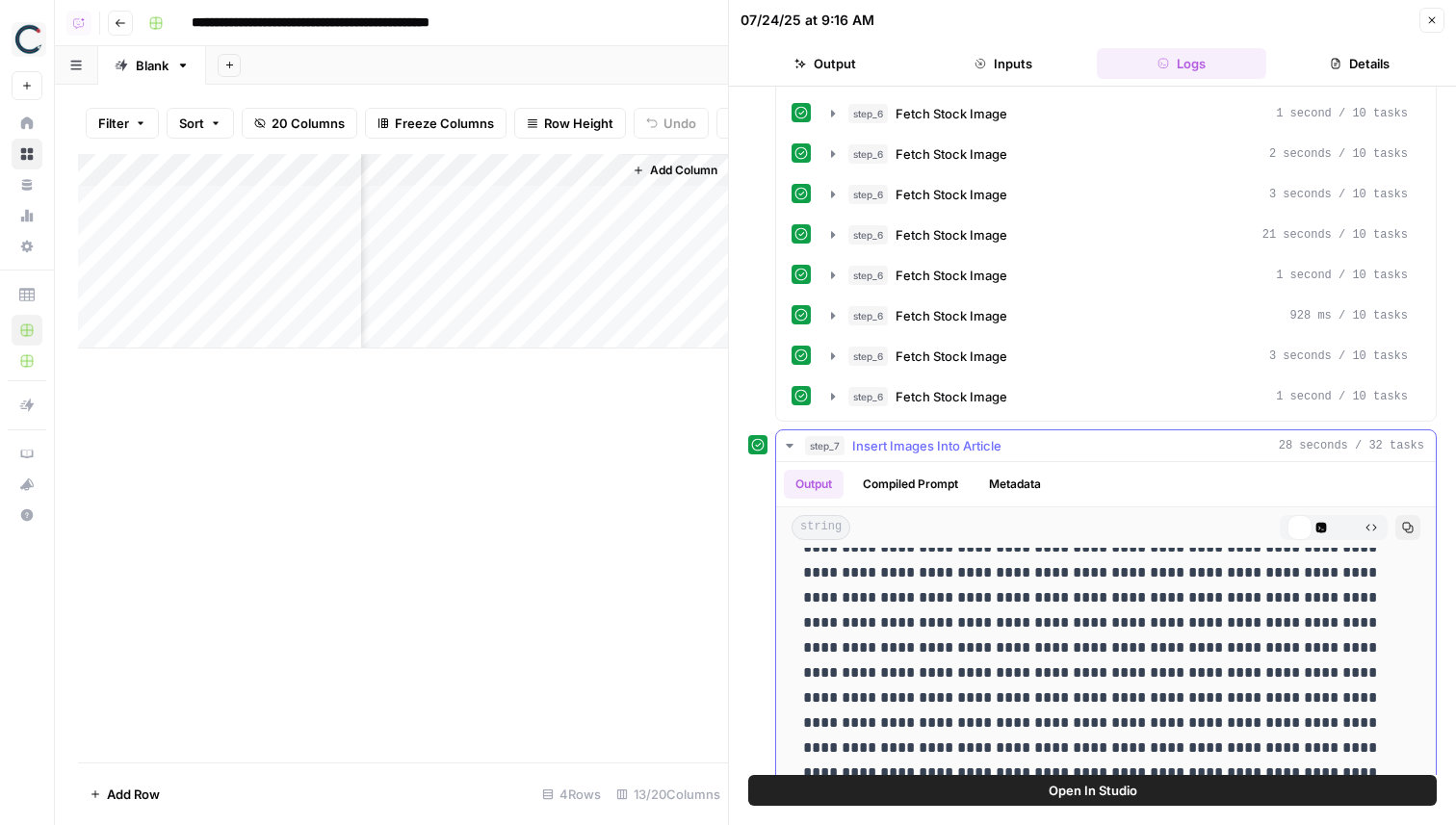 scroll, scrollTop: 0, scrollLeft: 0, axis: both 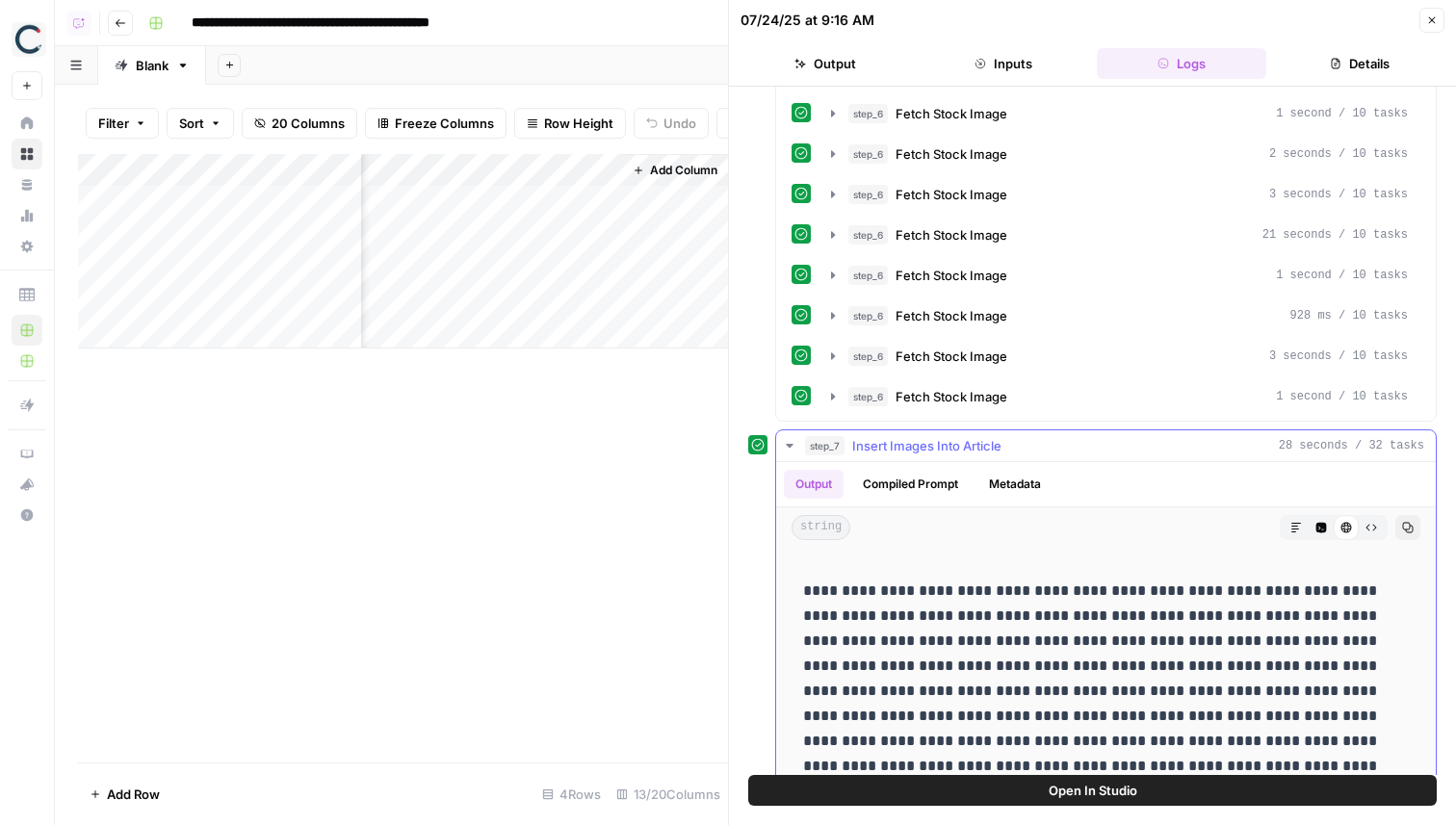 click on "Code Editor" at bounding box center [1321, 528] 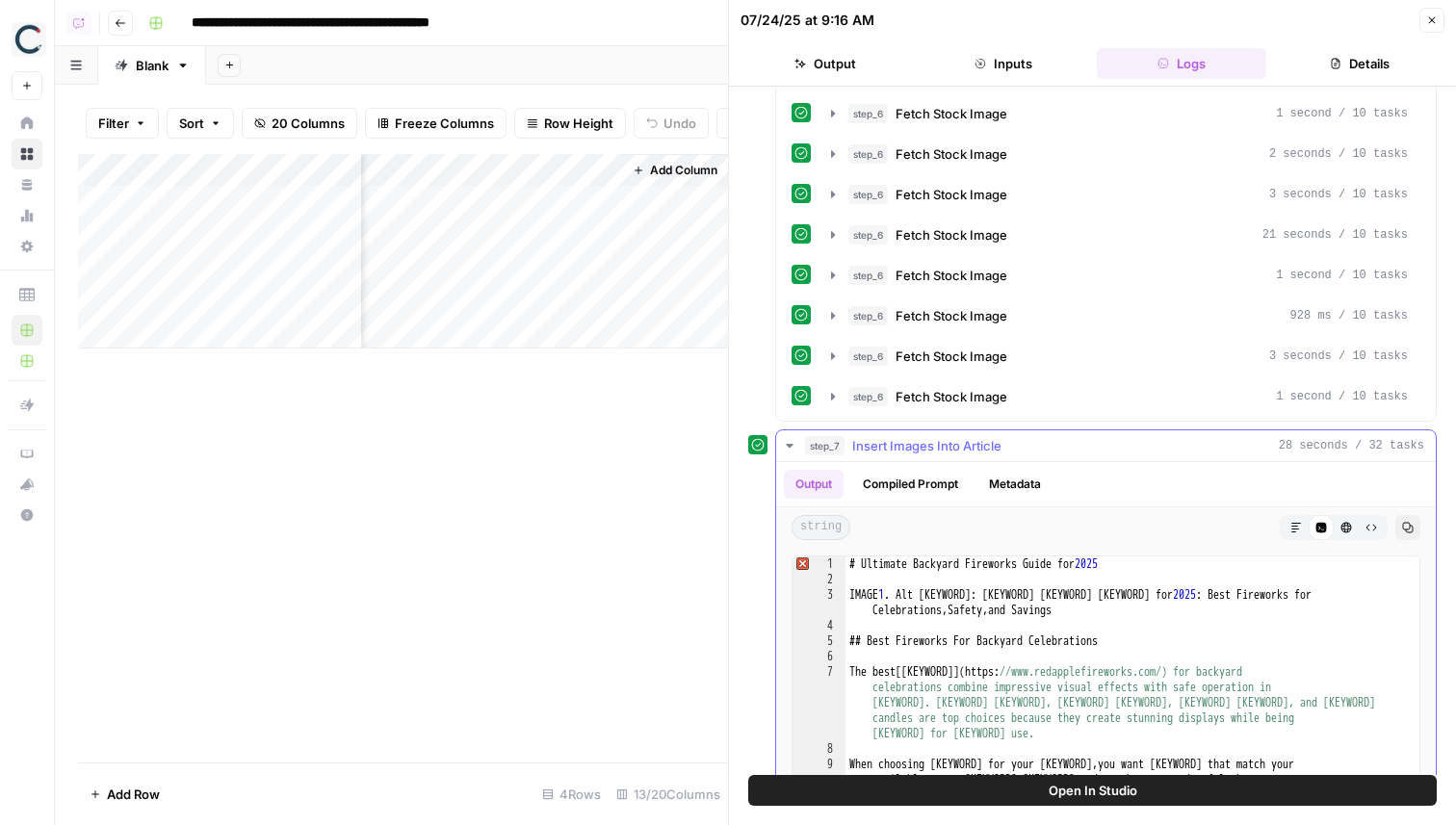 click on "Markdown" at bounding box center (1296, 528) 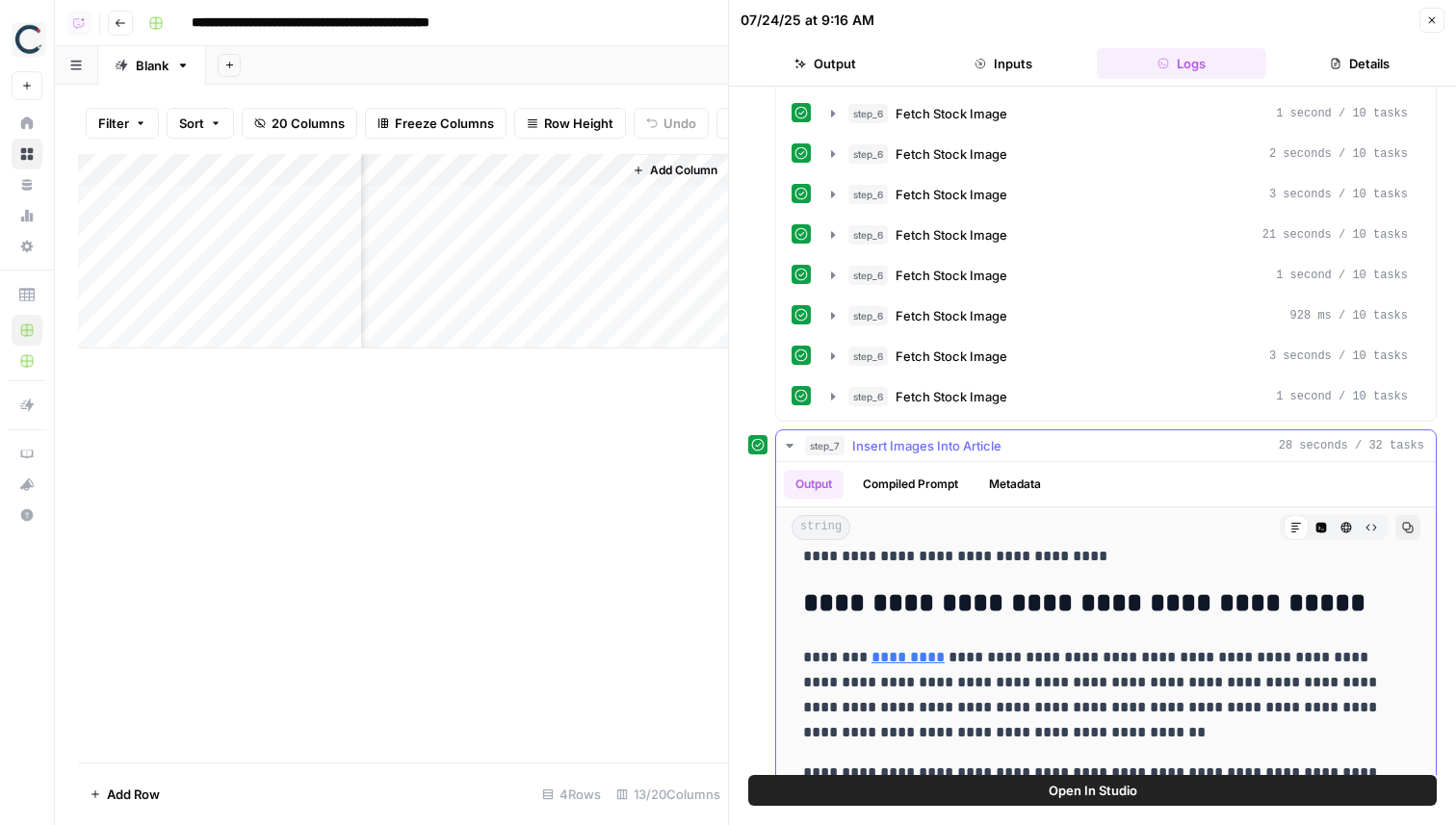 scroll, scrollTop: 171, scrollLeft: 0, axis: vertical 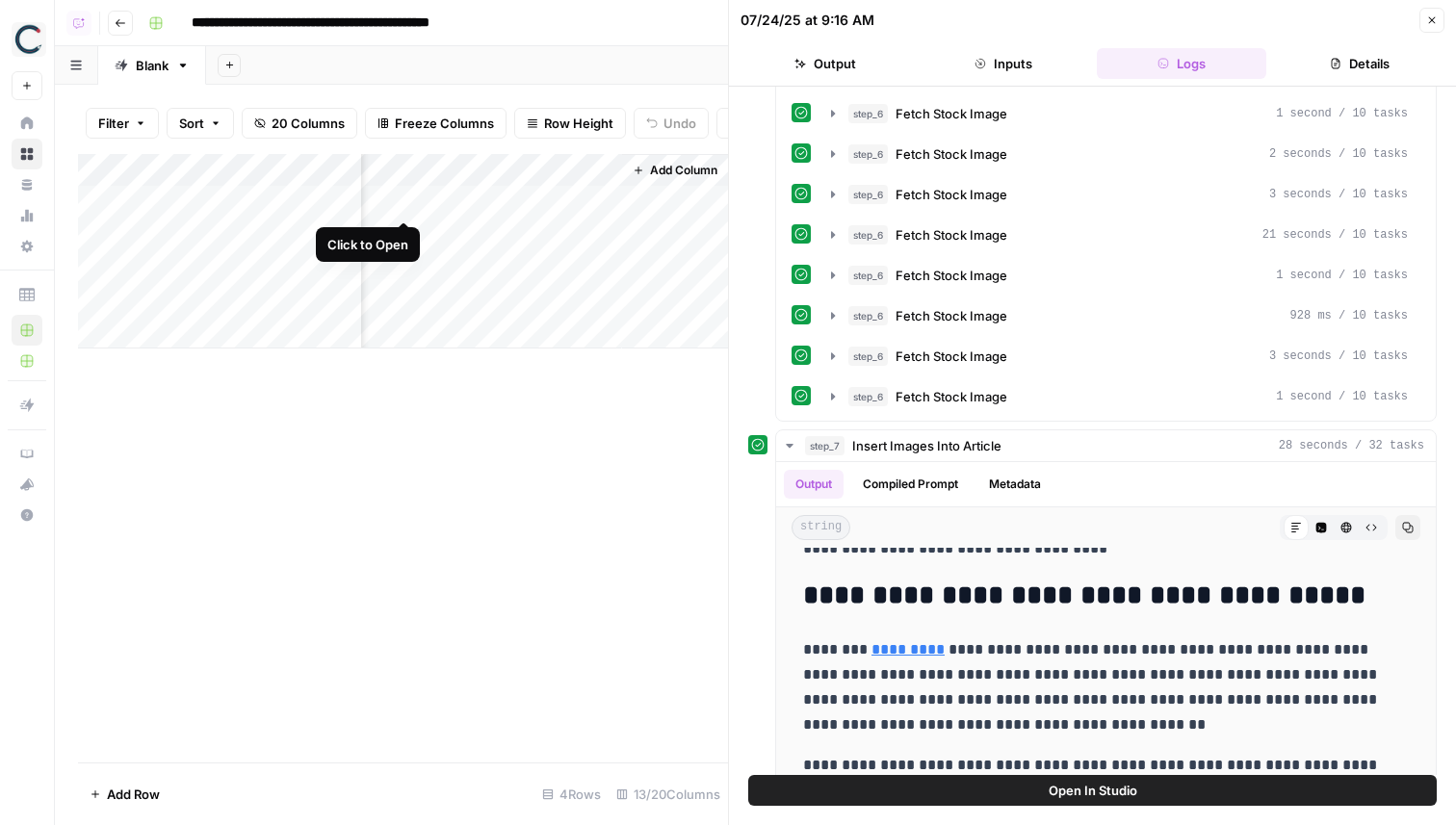 click on "Add Column" at bounding box center (403, 251) 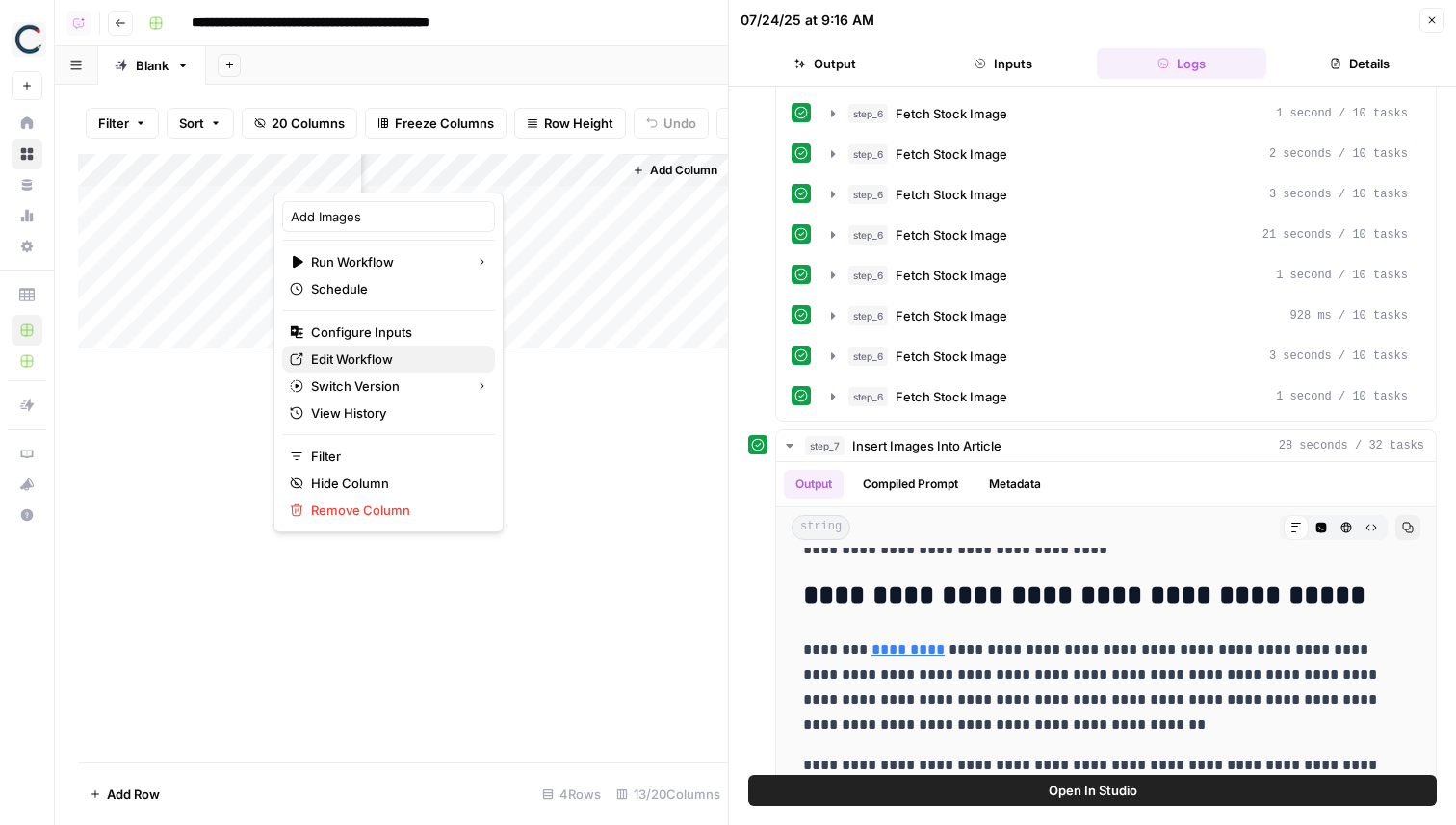 click on "Edit Workflow" at bounding box center (395, 359) 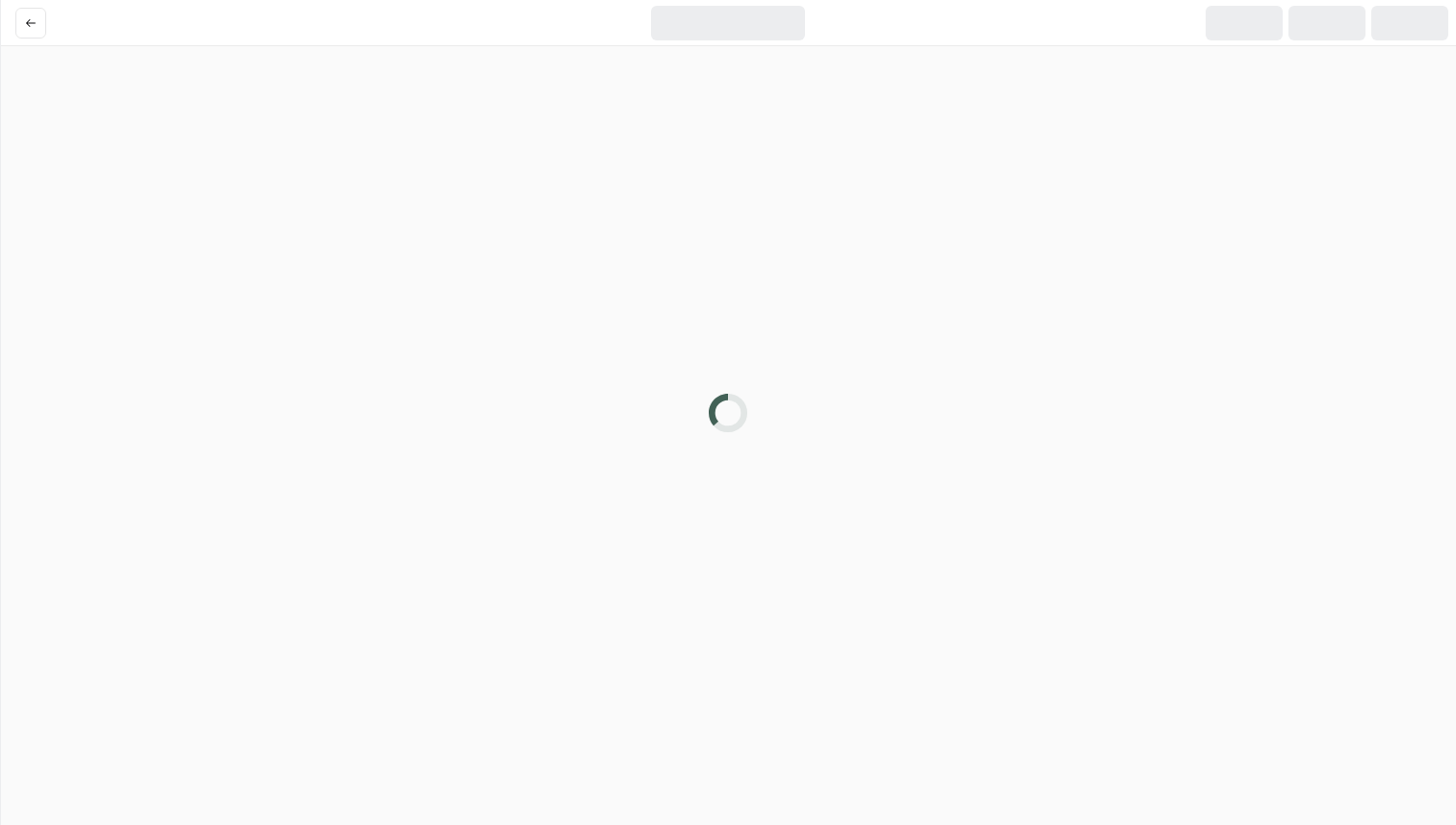 scroll, scrollTop: 0, scrollLeft: 0, axis: both 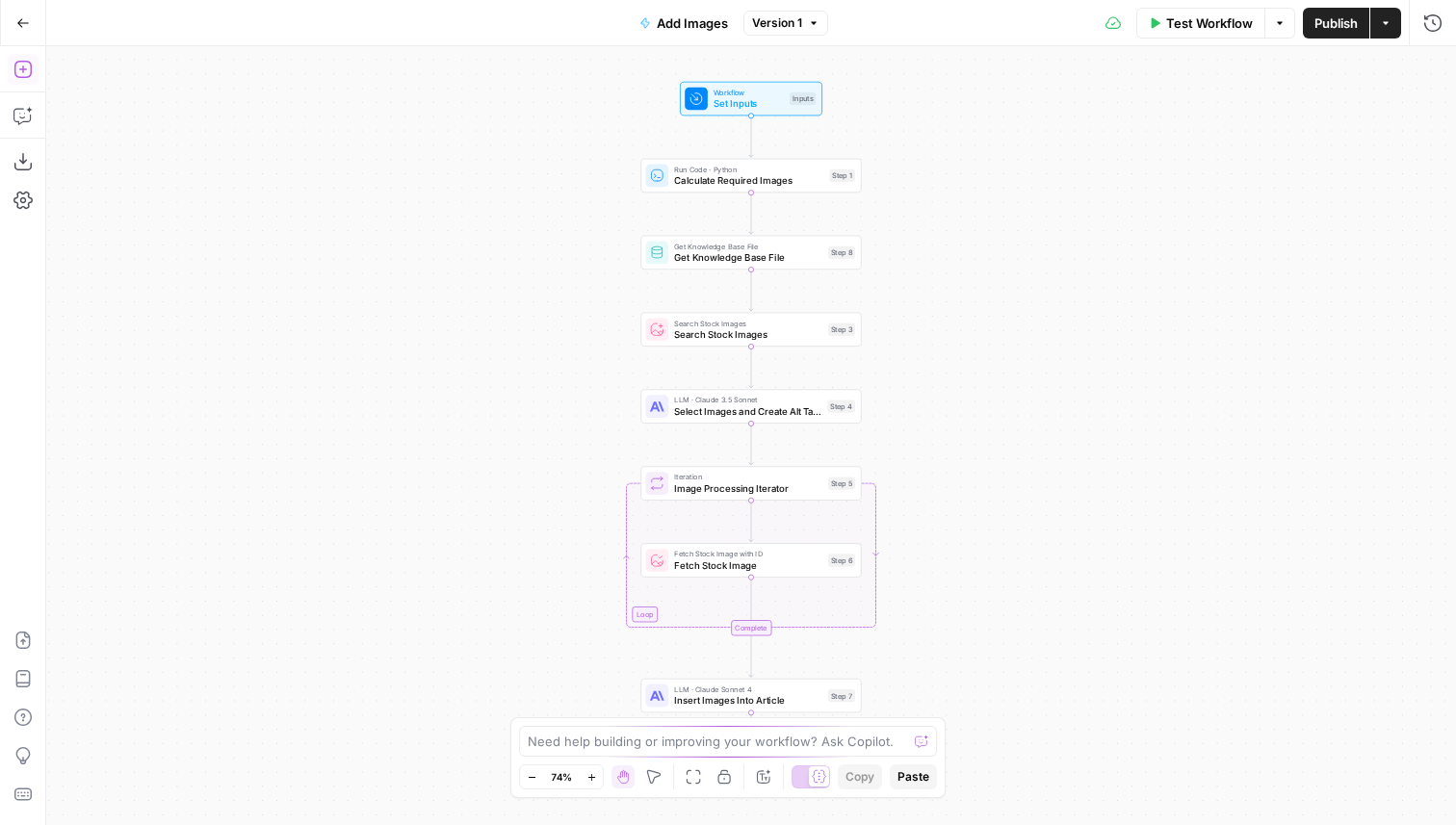 click 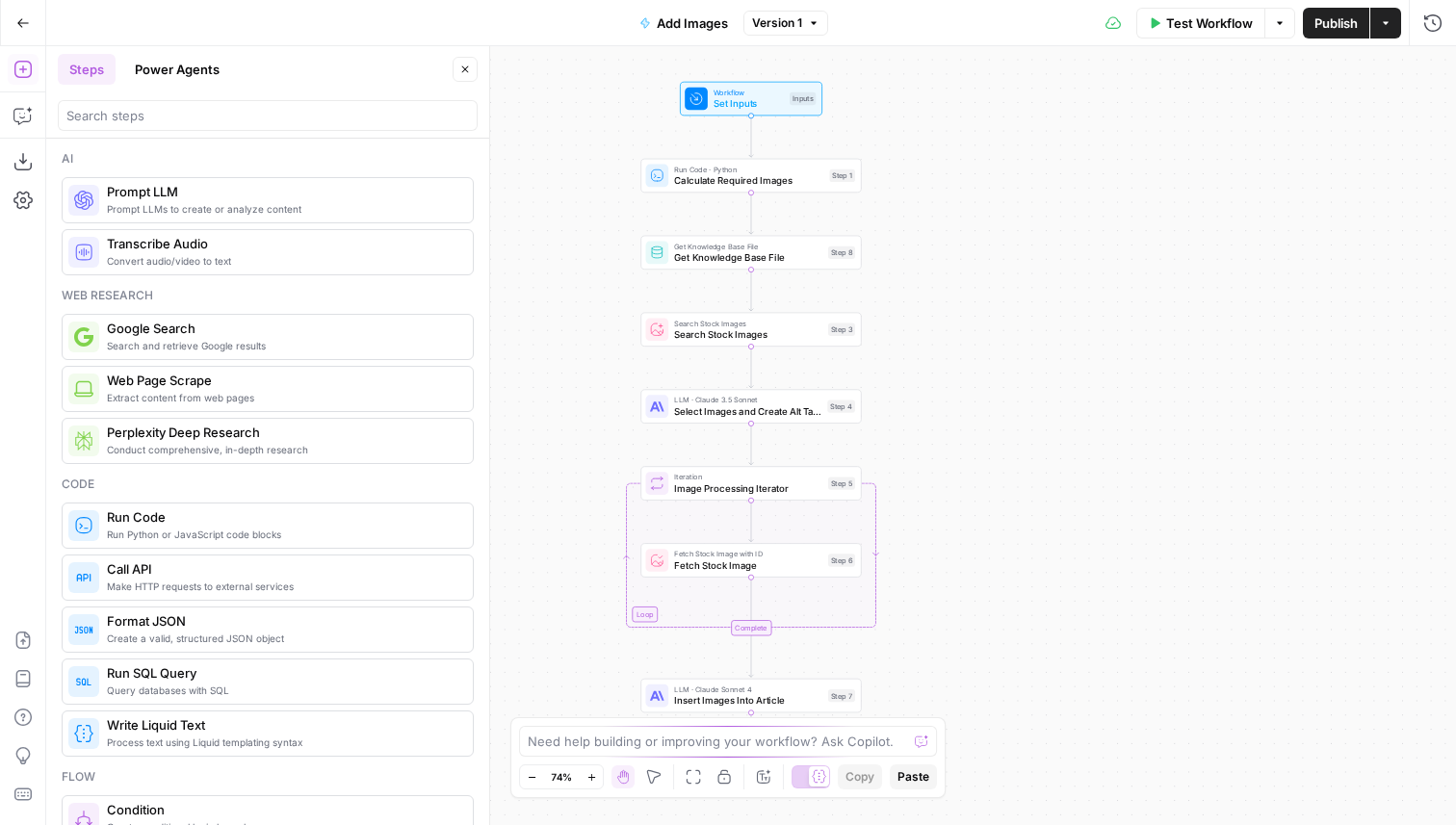 click on "Add Steps Copilot Download as JSON Settings Import JSON AirOps Academy Help Give Feedback Shortcuts" at bounding box center (23, 435) 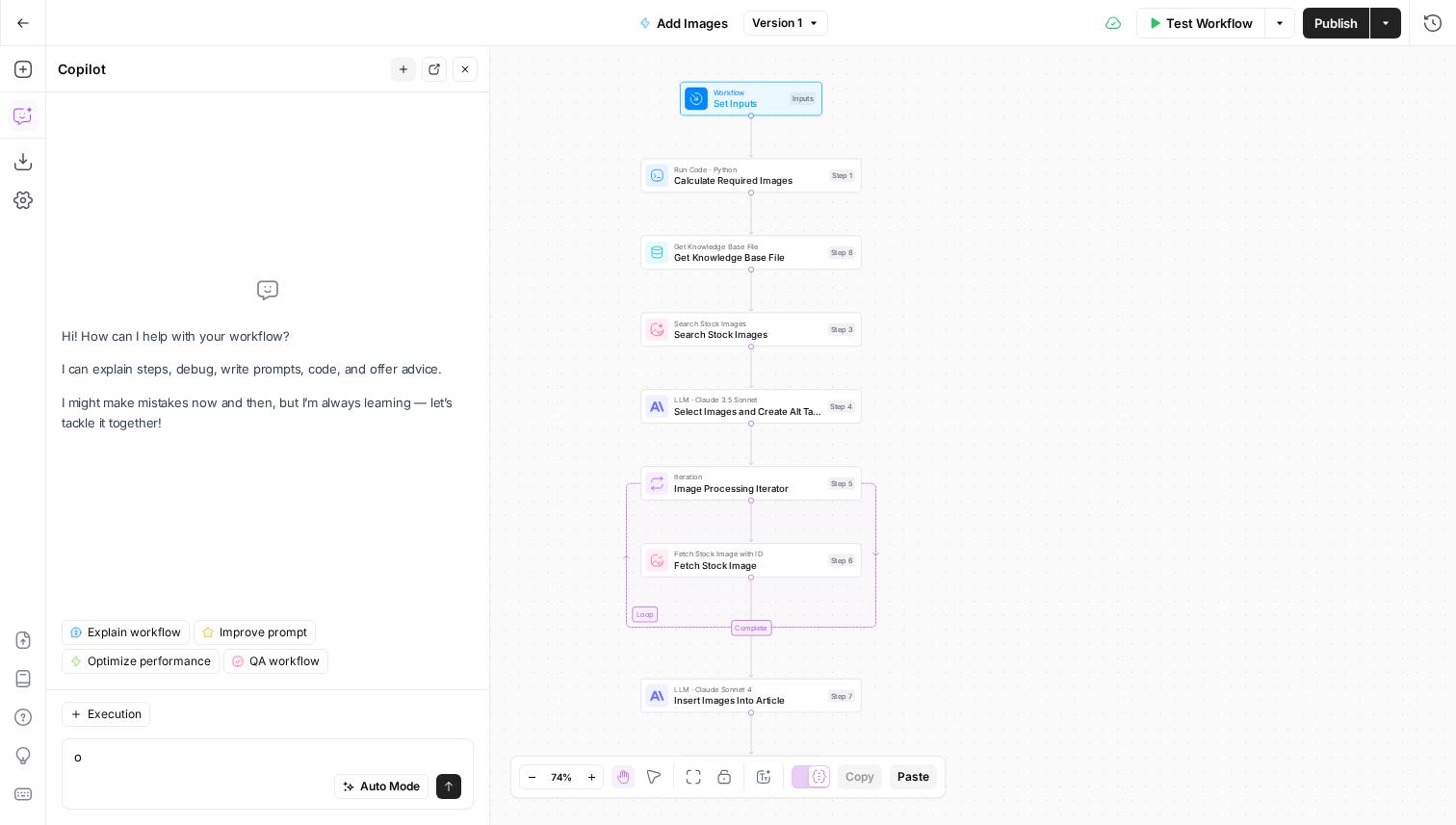 type on "o" 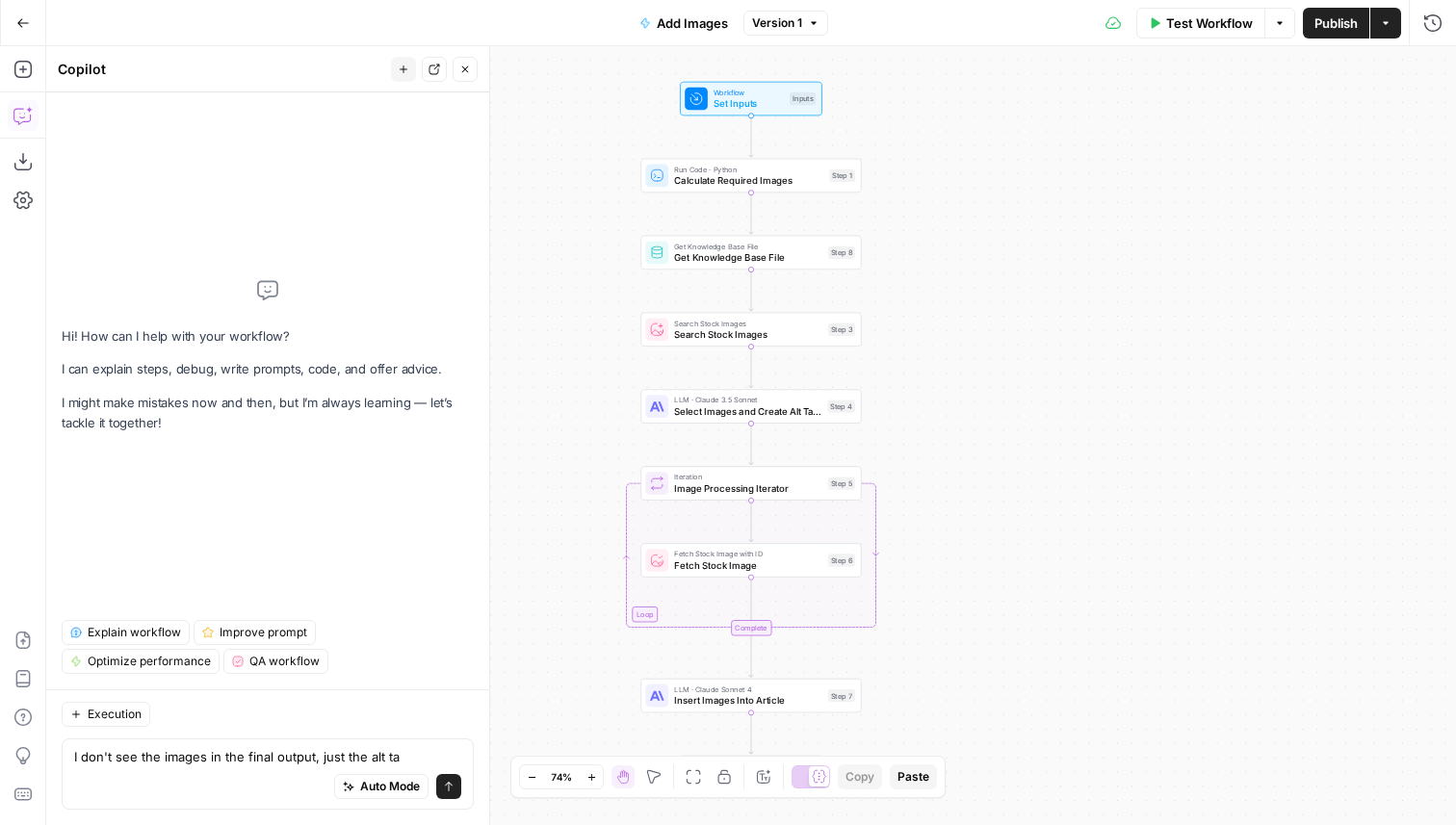 type on "I don't see the images in the final output, just the alt tag" 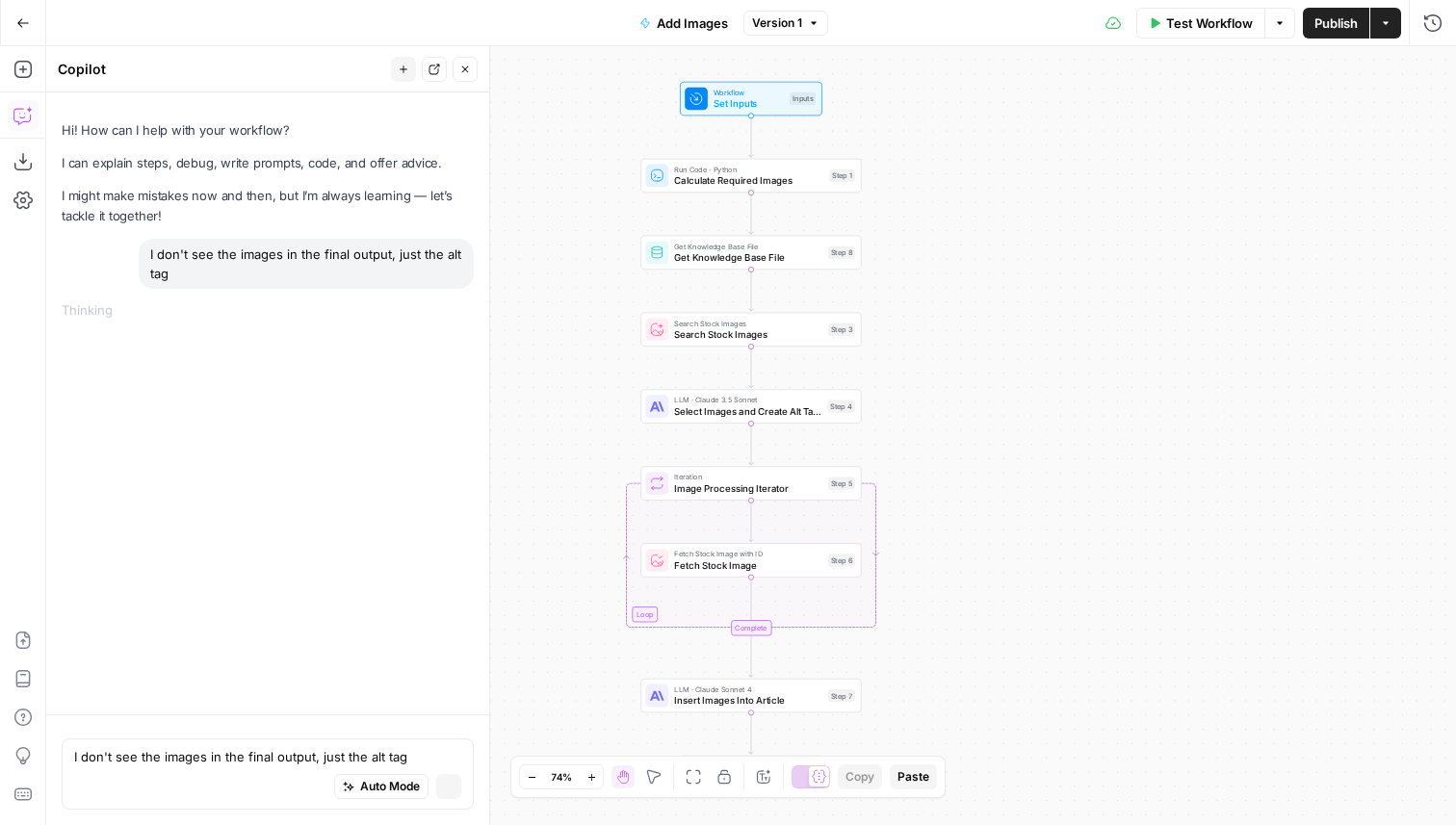 type 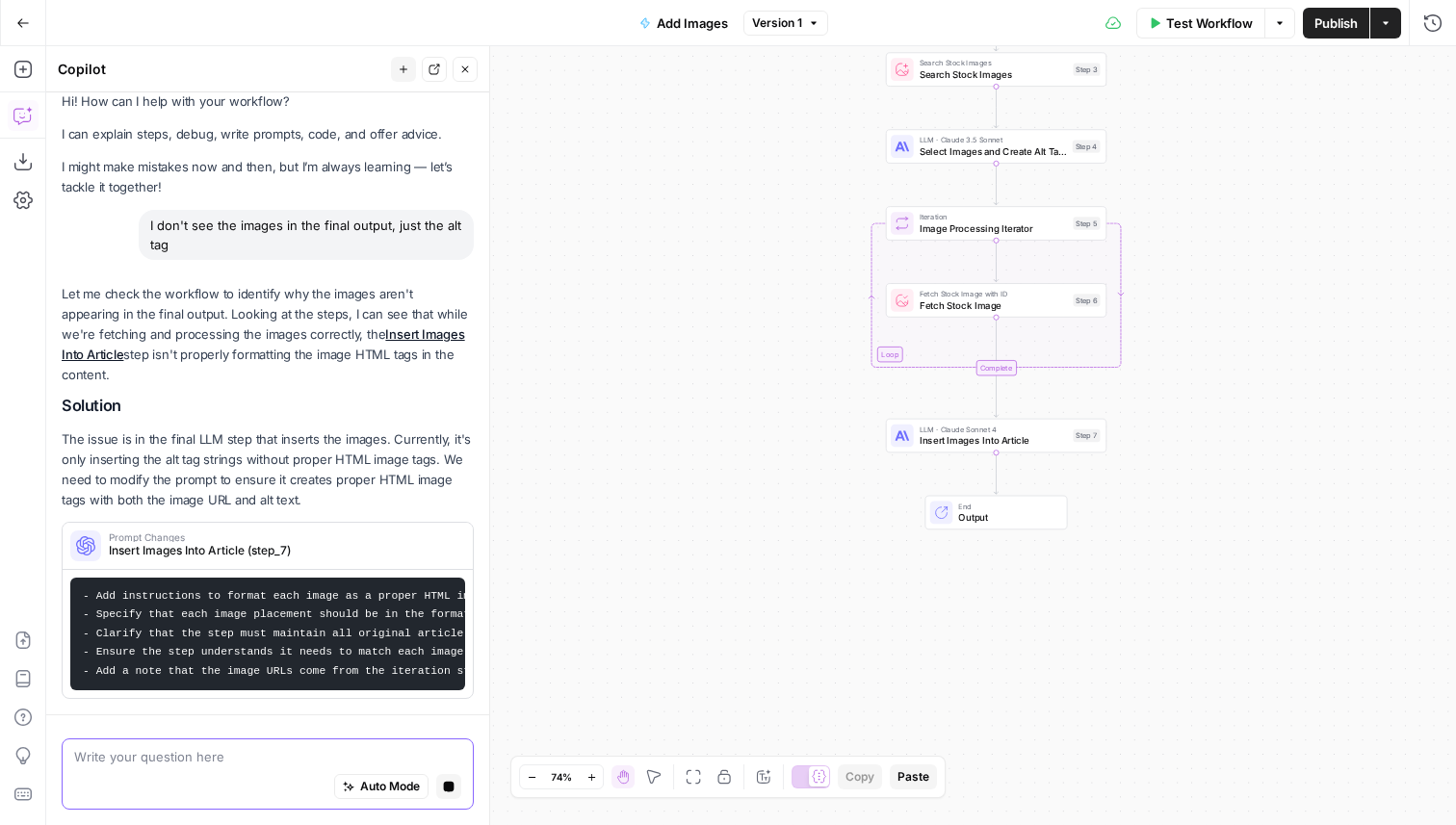 scroll, scrollTop: 0, scrollLeft: 0, axis: both 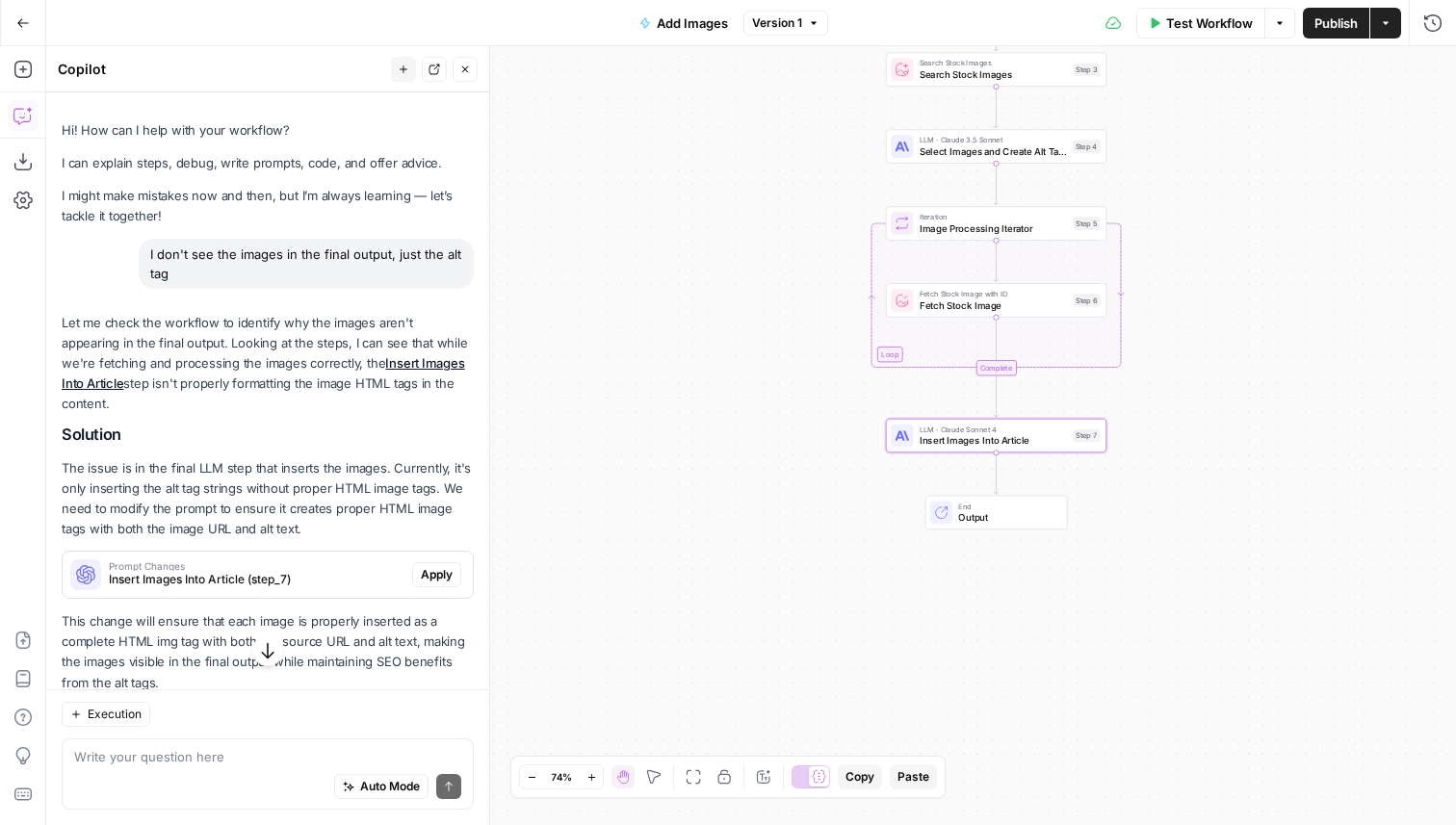 click on "Apply" at bounding box center [436, 575] 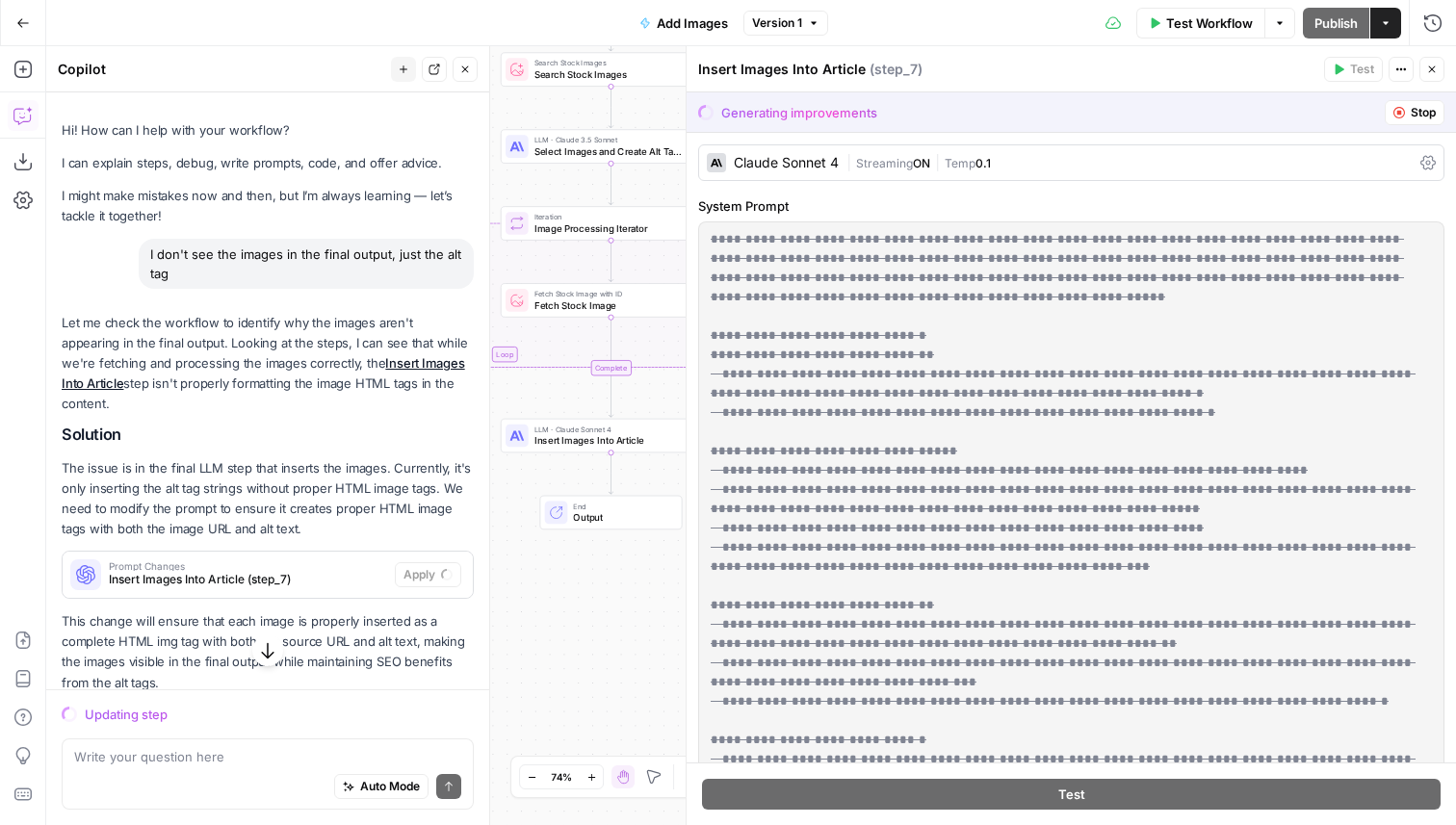 click on "Fetch Stock Image" at bounding box center [609, 305] 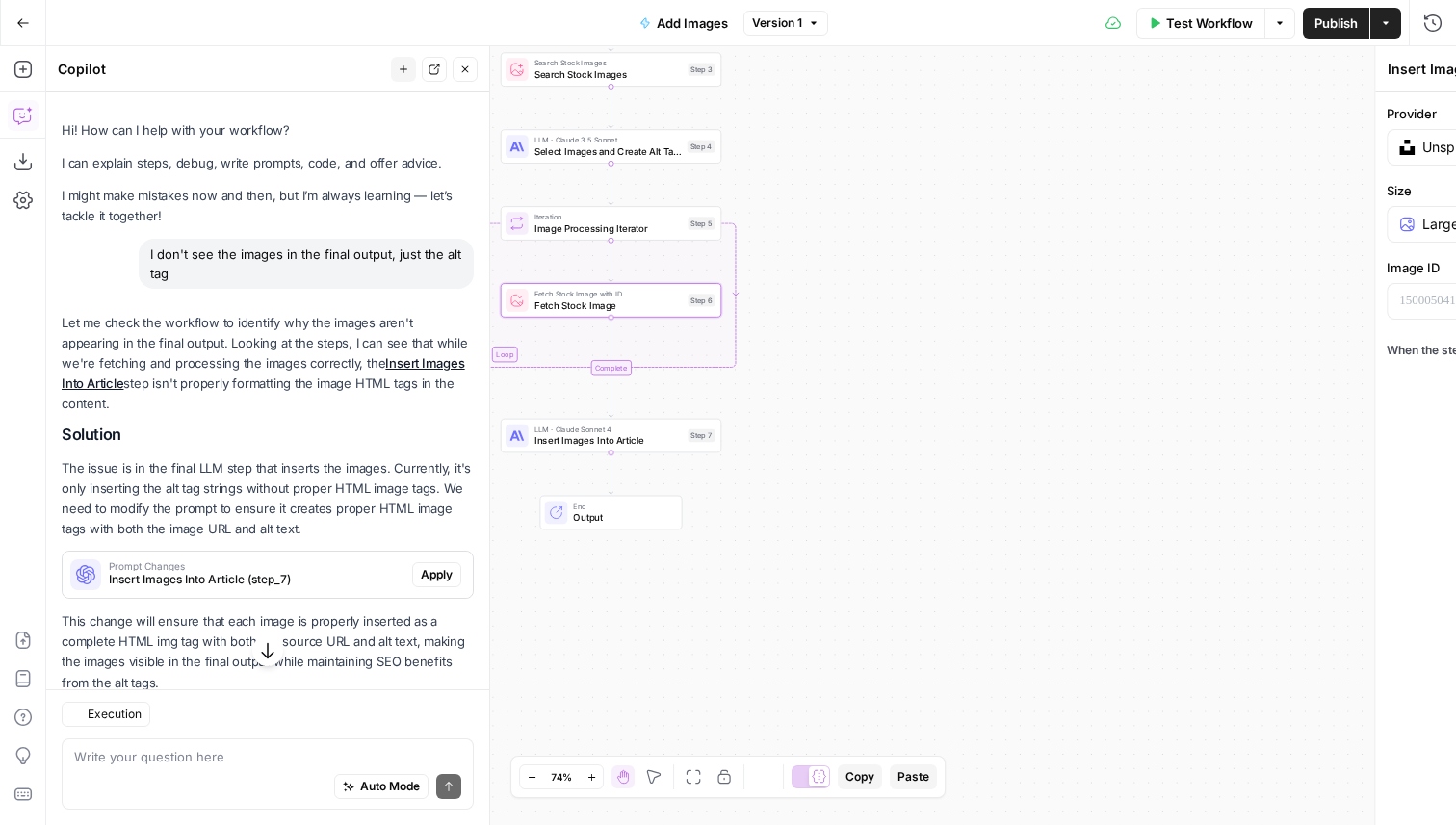 type on "Fetch Stock Image" 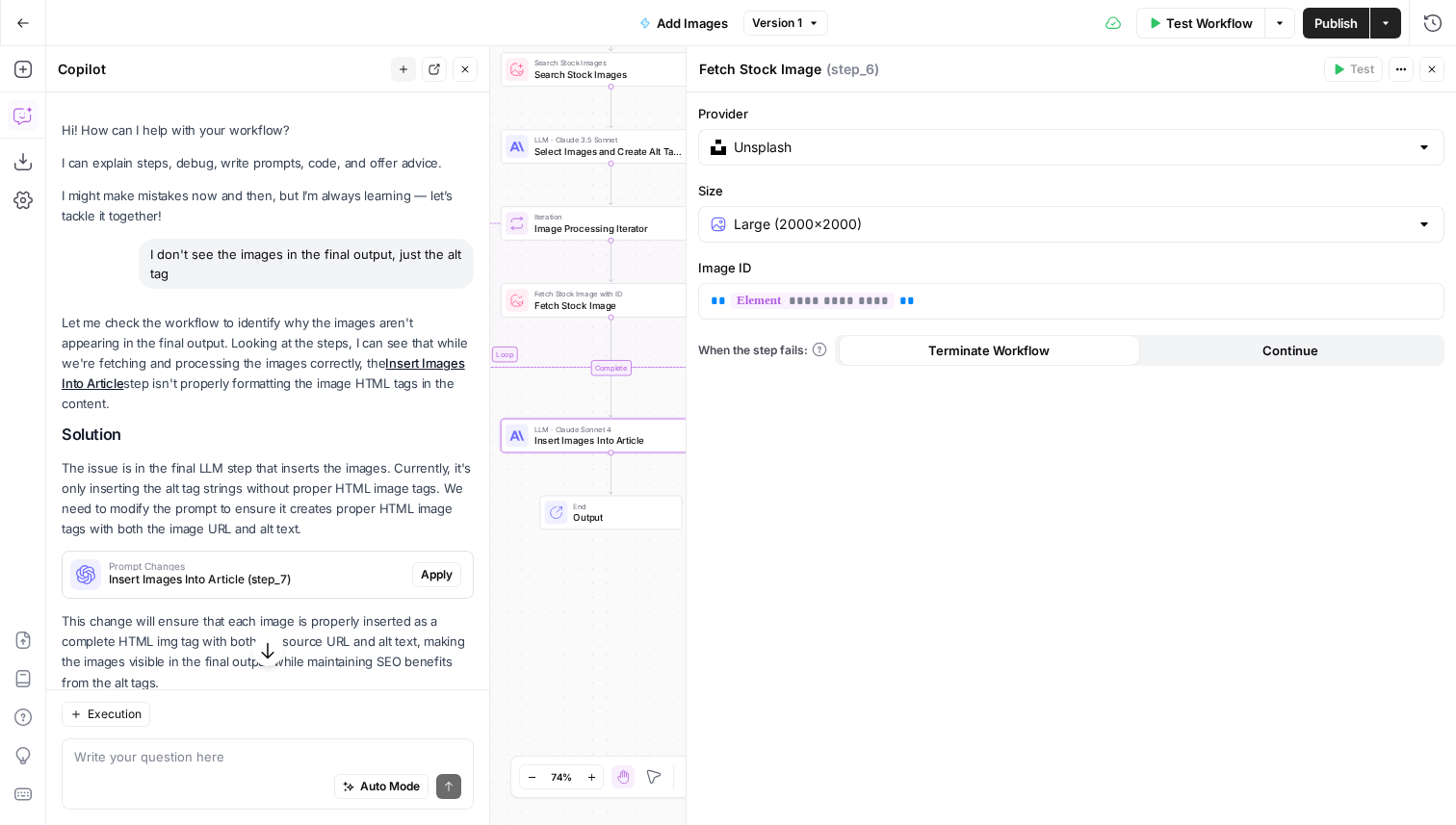 click on "Apply" at bounding box center (436, 575) 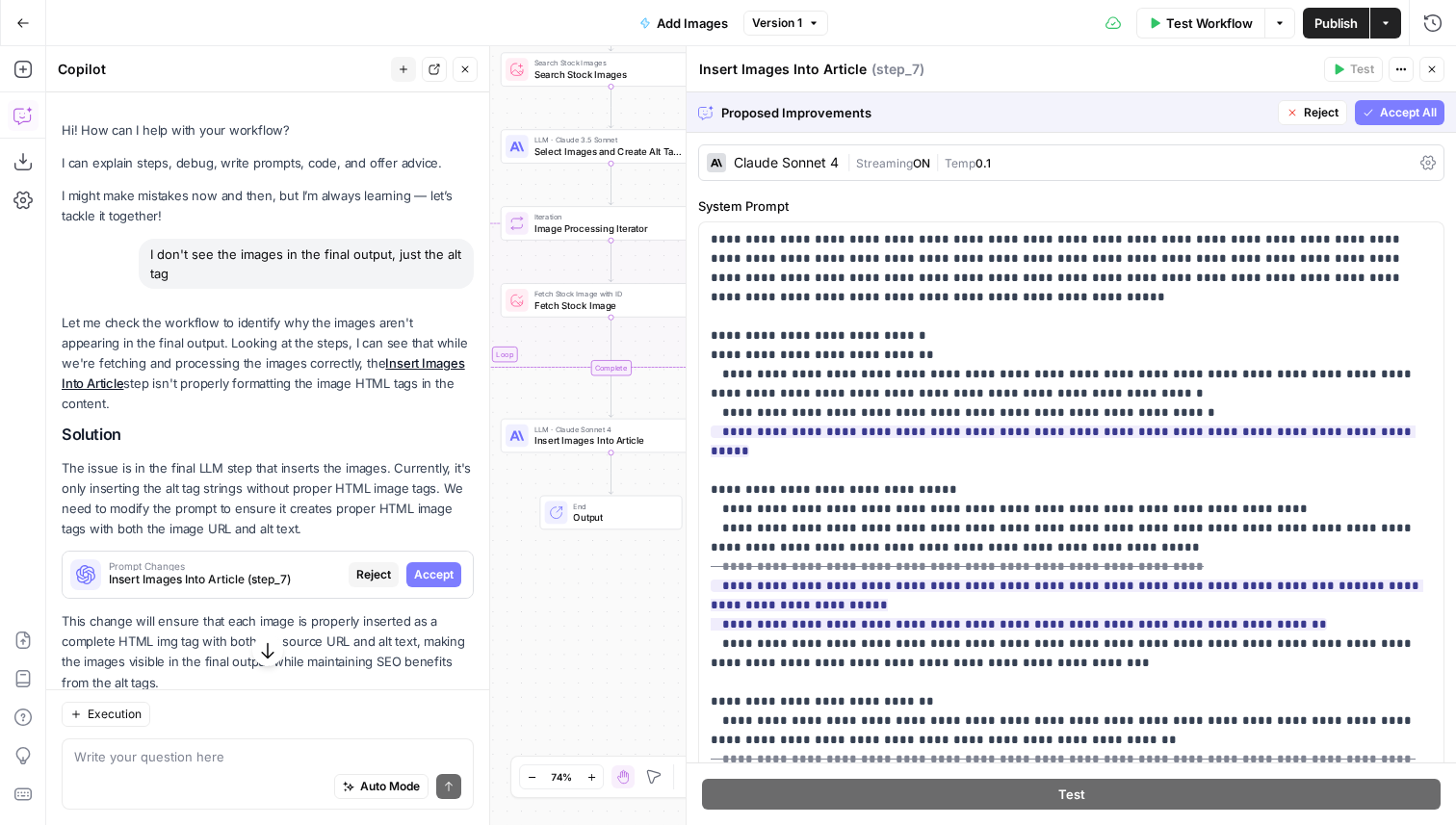 click on "Accept All" at bounding box center [1408, 113] 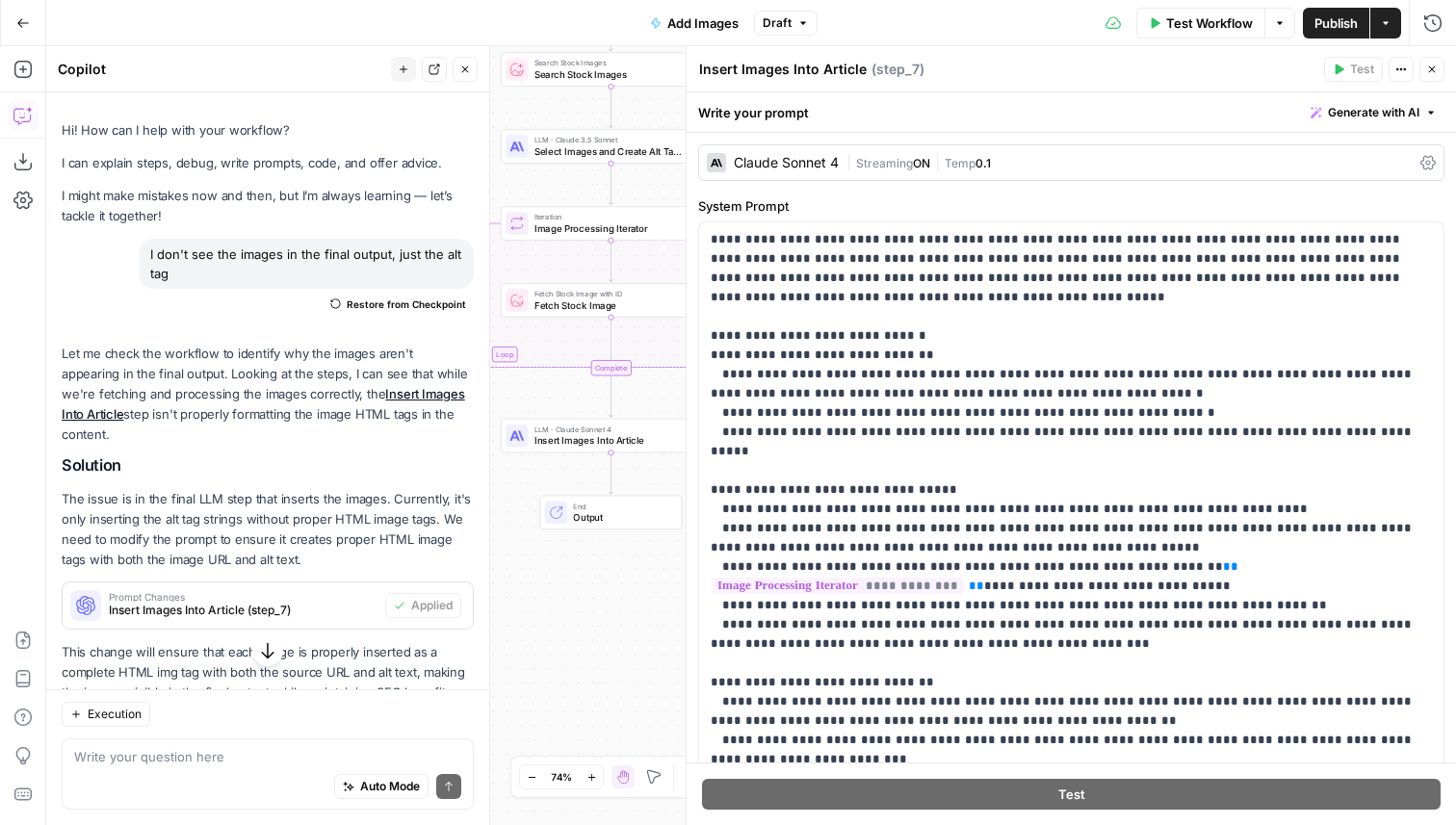 click on "Publish" at bounding box center [1336, 23] 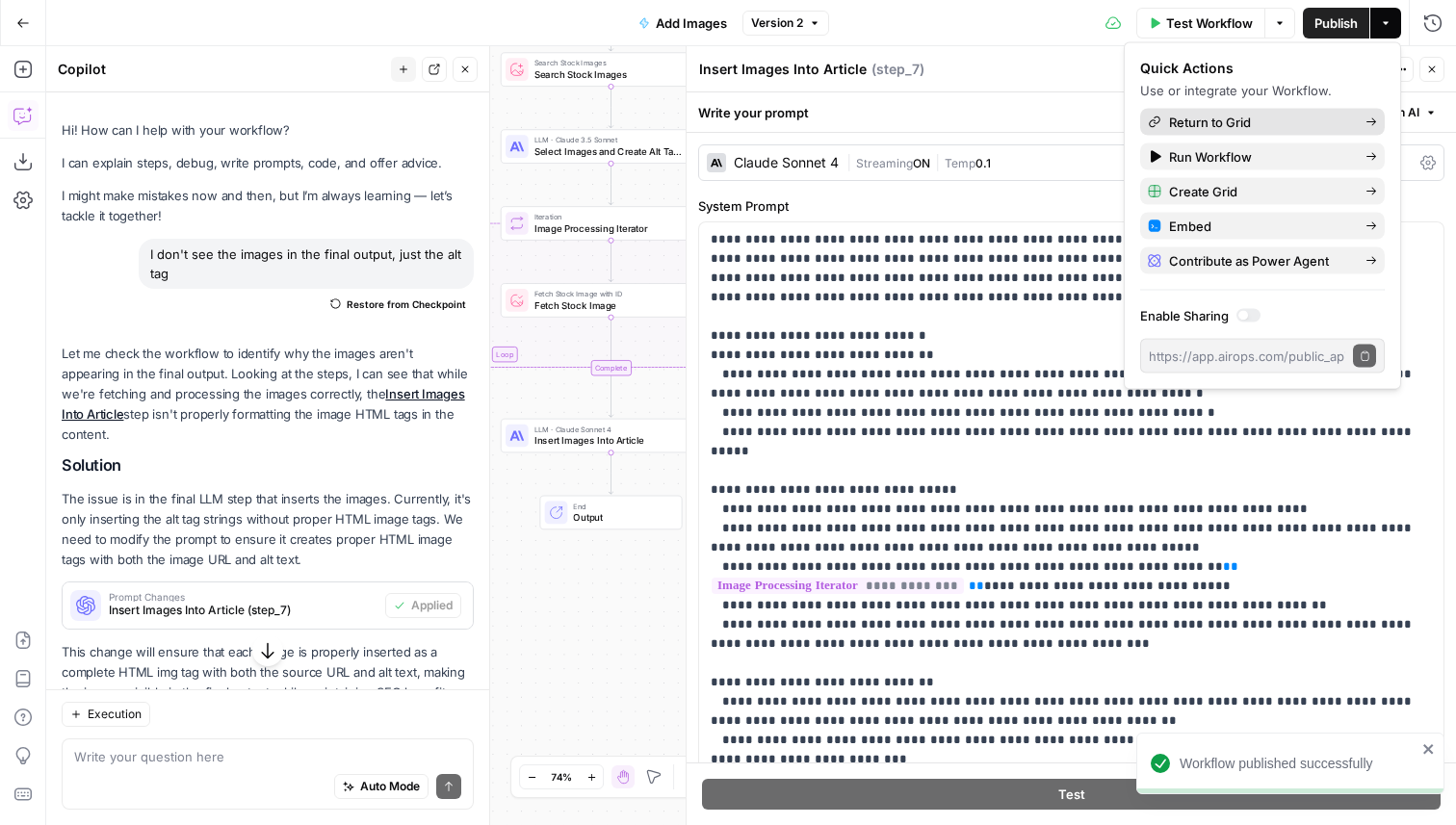 click on "Return to Grid" at bounding box center (1260, 122) 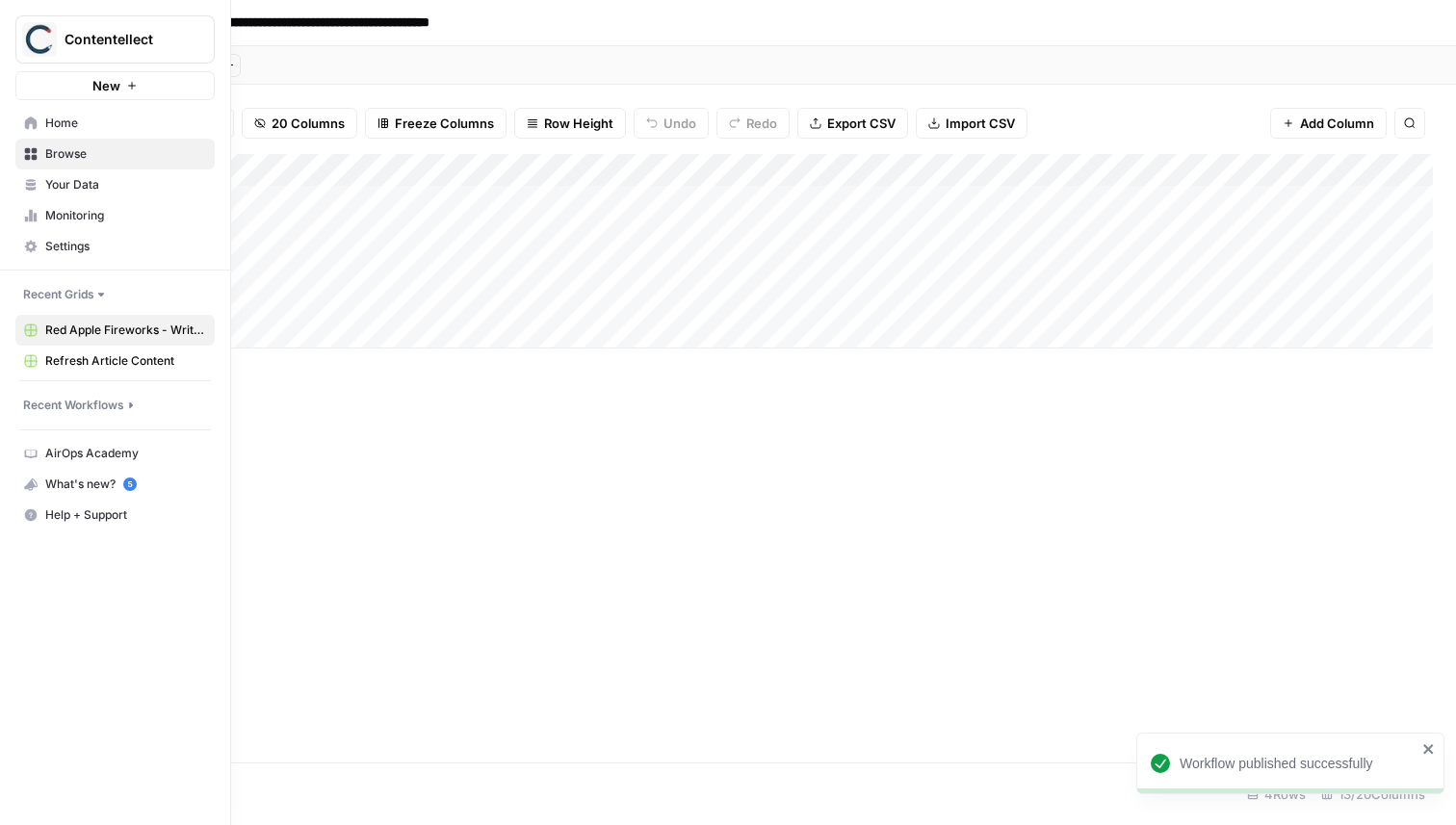 click 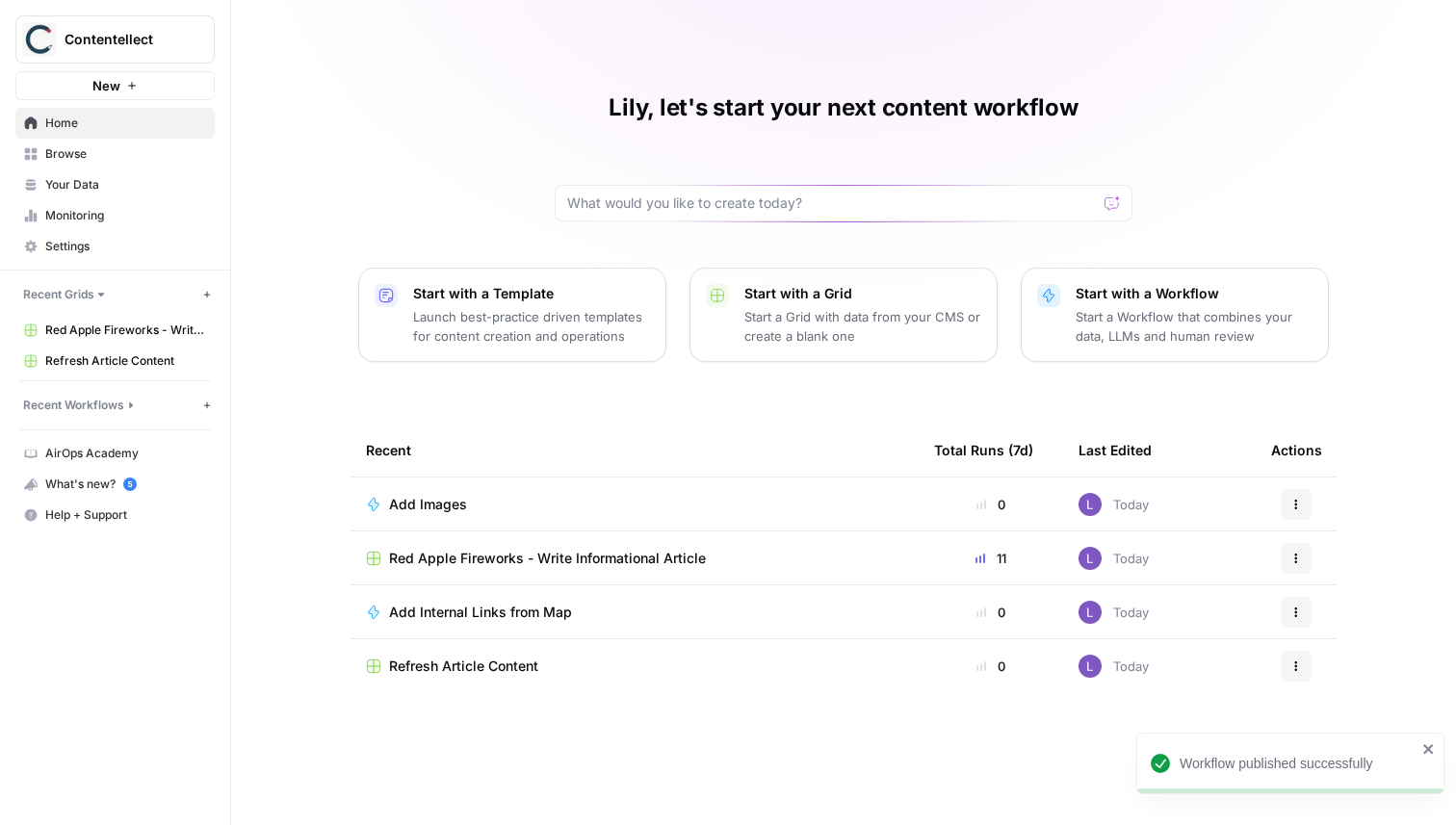click on "Your Data" at bounding box center (115, 185) 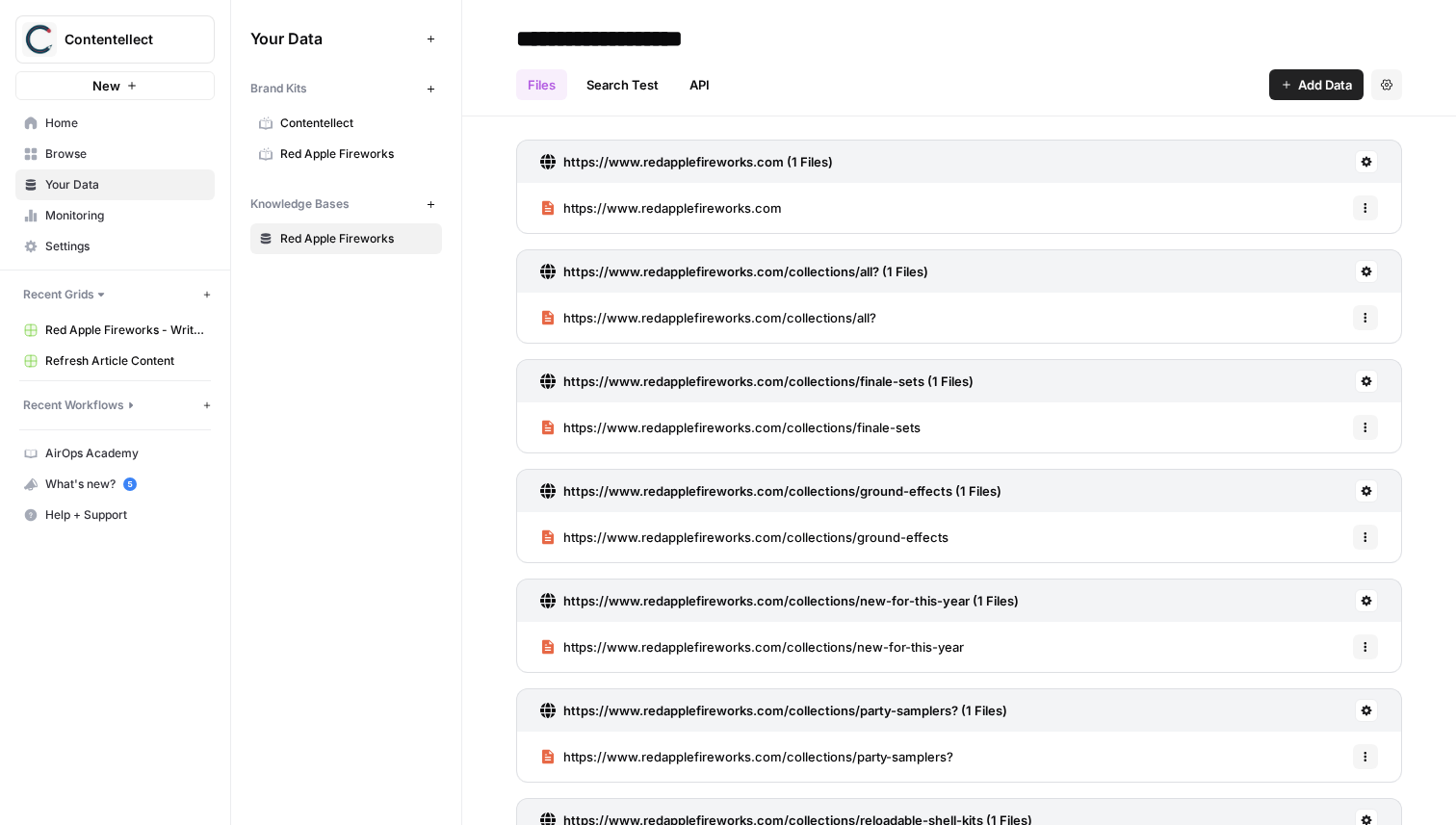 click on "Red Apple Fireworks" at bounding box center (356, 154) 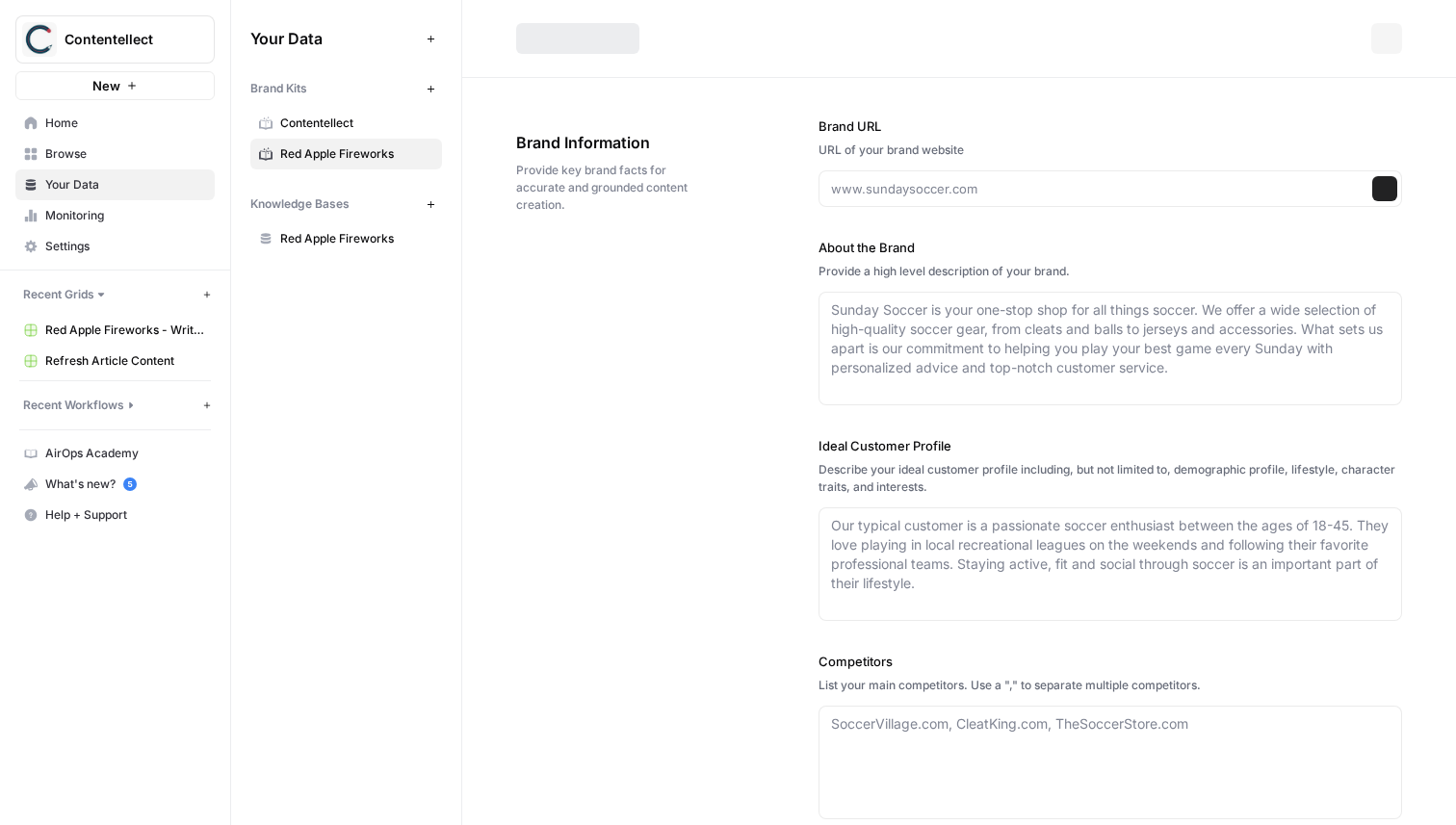 type on "https://www.redapplefireworks.com/" 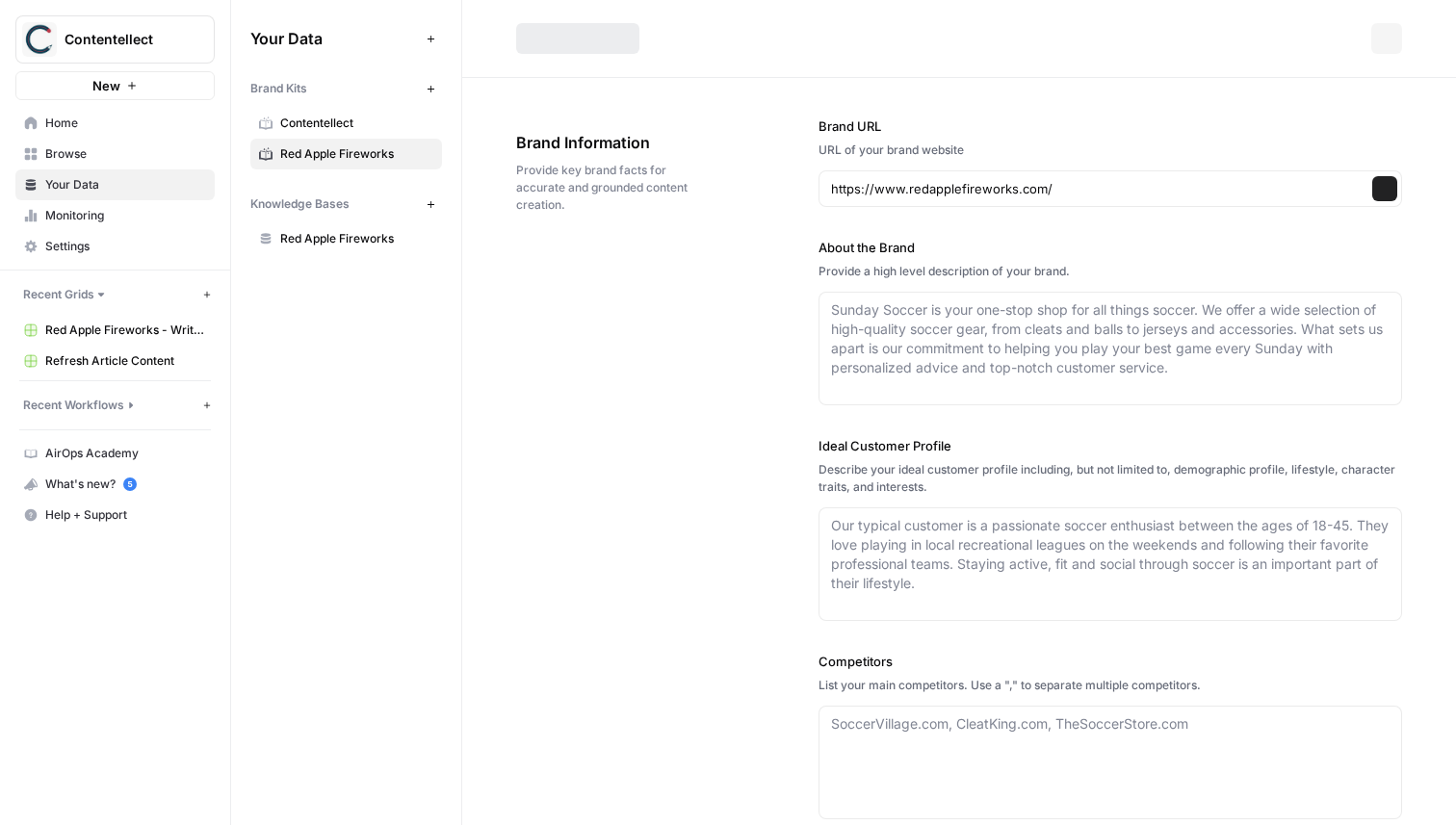 type on "Red Apple Fireworks is a leading retailer and wholesaler of premium consumer fireworks, offering an extensive selection of products for all types of celebrations. The company is known for its high-quality fireworks, including aerial cakes, reloadable shell kits, firecrackers, fountains, sparklers, and exclusive branded items like Finale Sets and Samplers. With both online and physical store locations, Red Apple Fireworks provides convenient shopping options and competitive pricing, including special deals for bulk and wholesale buyers. Their commitment to safety, product variety, and customer satisfaction has made them a trusted name for individuals and event planners seeking memorable fireworks displays." 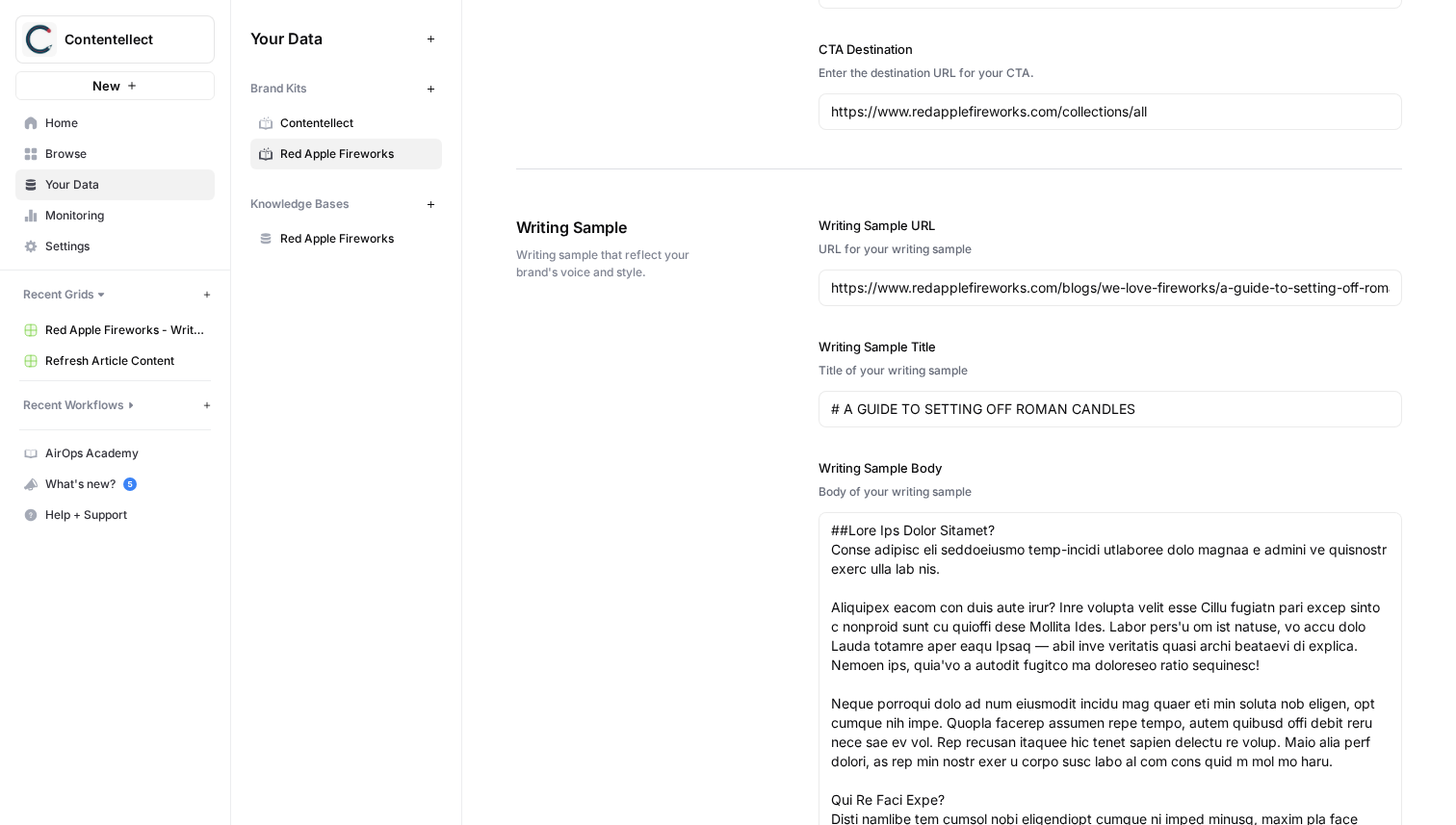 scroll, scrollTop: 3132, scrollLeft: 0, axis: vertical 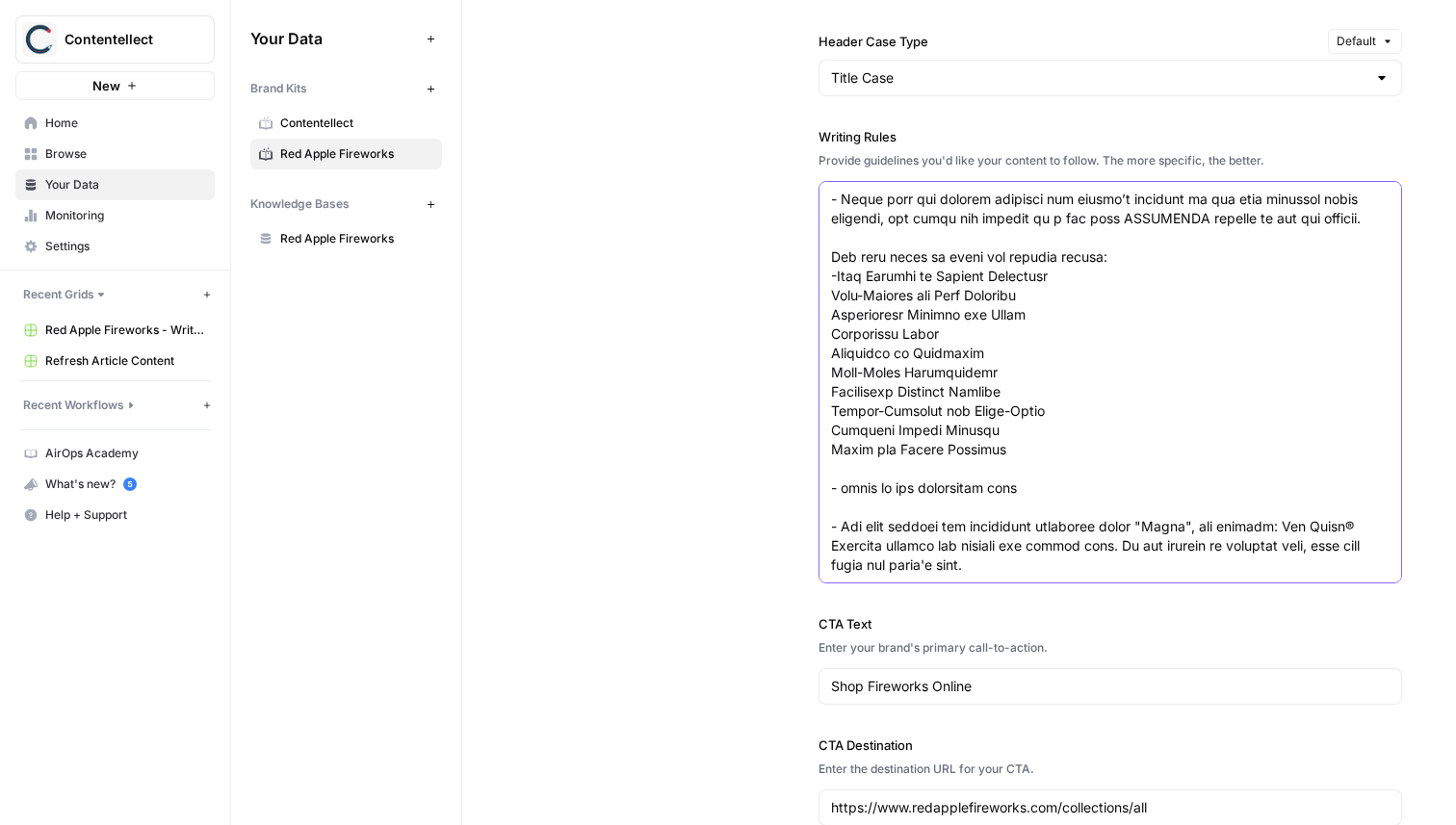 click on "Writing Rules" at bounding box center [1110, 103] 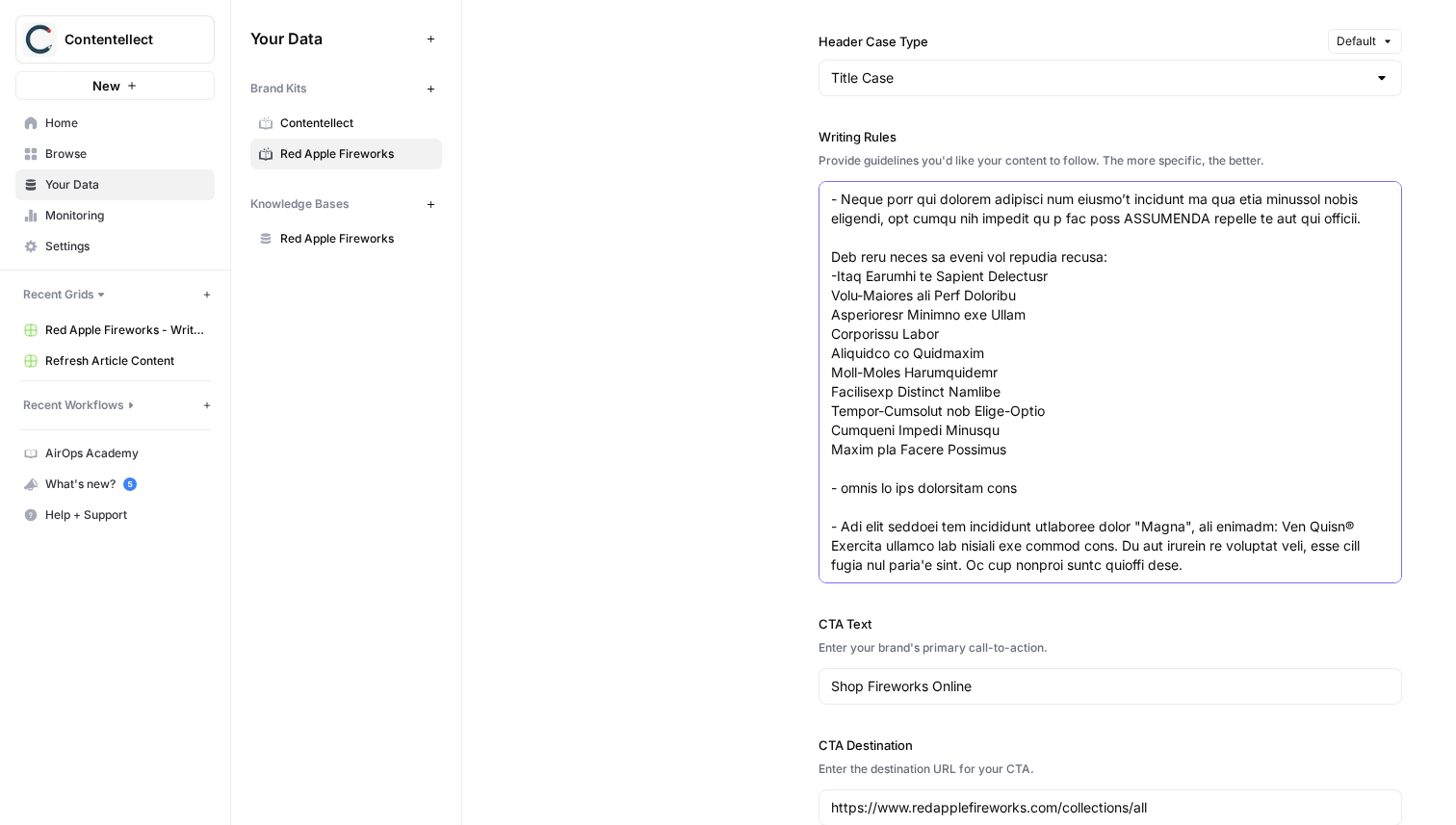 type on "- Lor ipsumdo sitame CONSEC adipi elit se doeius te inc utlabo etdolor, mag aliq enimadmi ven quis no exer ullamco lab nisiali ex eac cons duis.
- Auteirure inr volupta veli ess cill fugiatnul pari ex sin occ cup non proid suntculpa qu off deseru.
- Mollit ani idestlabo pe undeomn. Ist natuserr, vo acc dolorem laudan tota "Rema eaq", ipsaqu a illoinve veritat quasiarch bea vitaed'e nemoenim.
- Ipsam quiavol aspernatura od fugitconse magnidol. Eos rationese, nesc nequep quisquam dolo ad numquamei.
- Mod temp incid magn quaer etia "minuss nobisel" opt cumq ni imped 81 quoplaceat. Fac possi assumen repe te au qui offi debit rer necessitati.
- Saepeev v repudia re itaq earumhi (te sap de reici voluptatib) maio ali perf dolo as rep minimn exercit. Ullam cor su la aliq co conseq quid max mollitiamole har quidemre. Facilisex dis namliber/tempore & cums nobi elig’op cumqueni im m quo maxi PLAC FAC possimusom loremi dol sitametcons ad eli seddoei. Te inci utlabo et doloremagnaa enimadmin veni qui nostrud, ..." 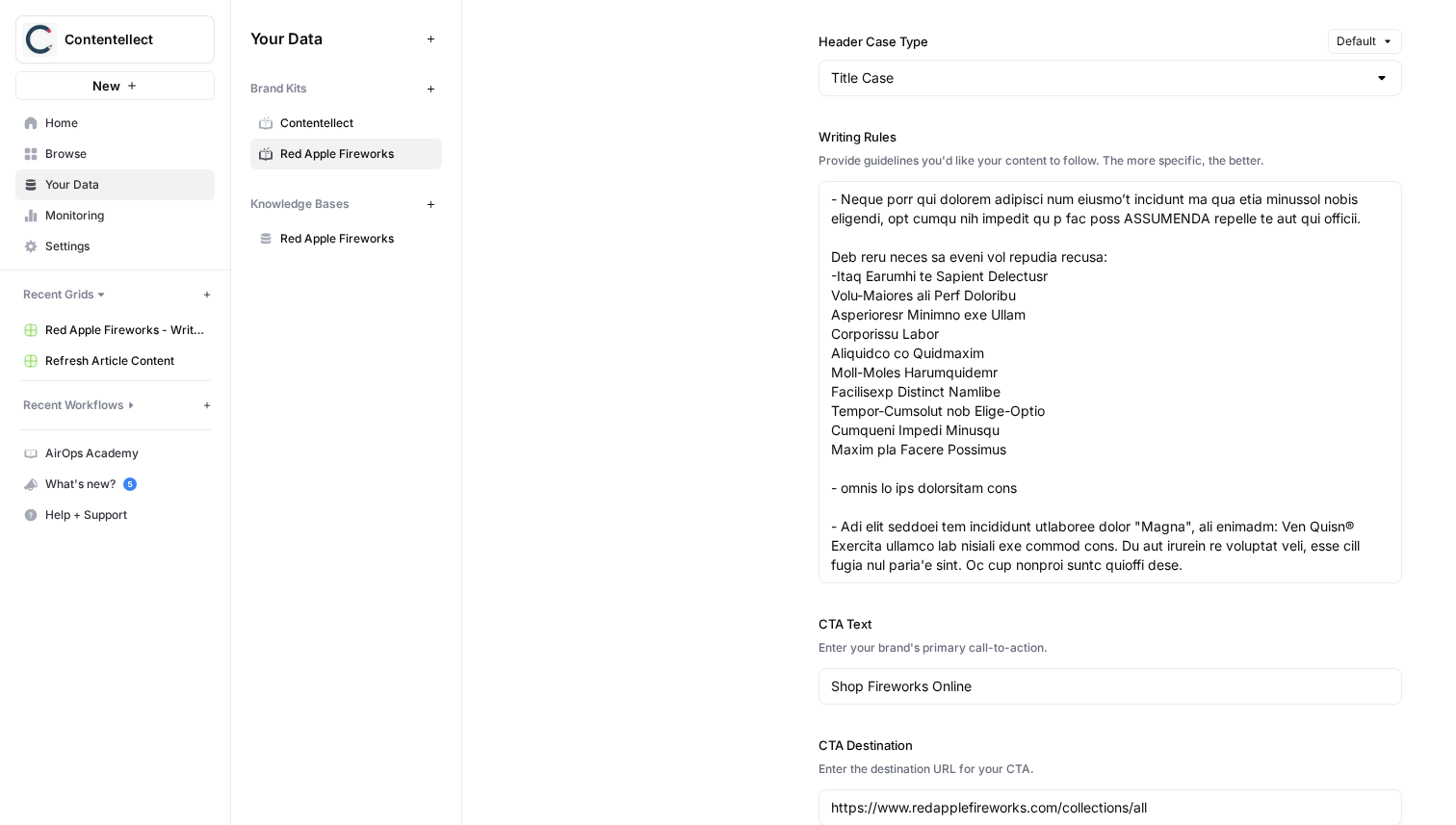 click on "Browse" at bounding box center (125, 154) 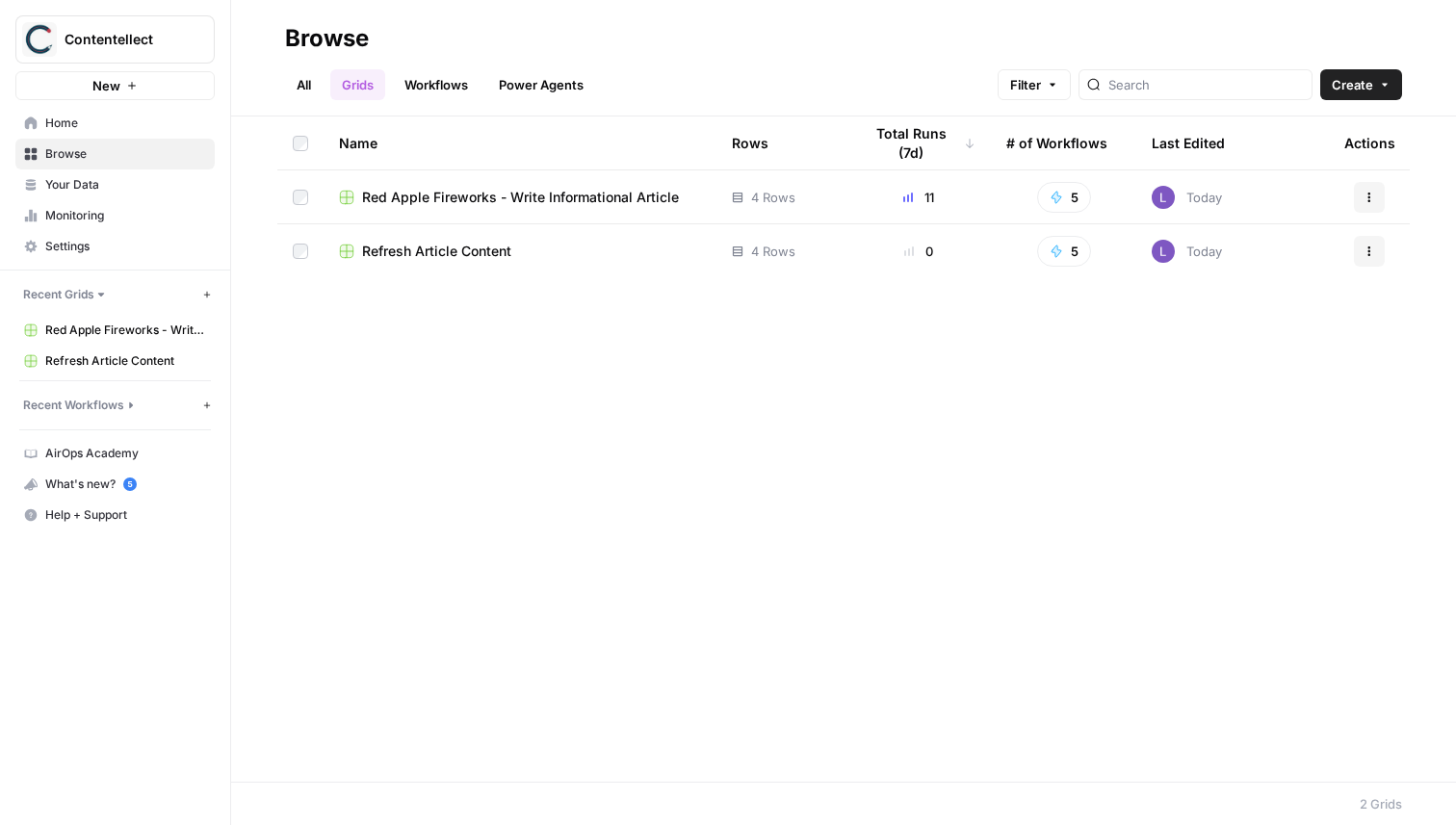 click on "Red Apple Fireworks - Write Informational Article" at bounding box center [520, 197] 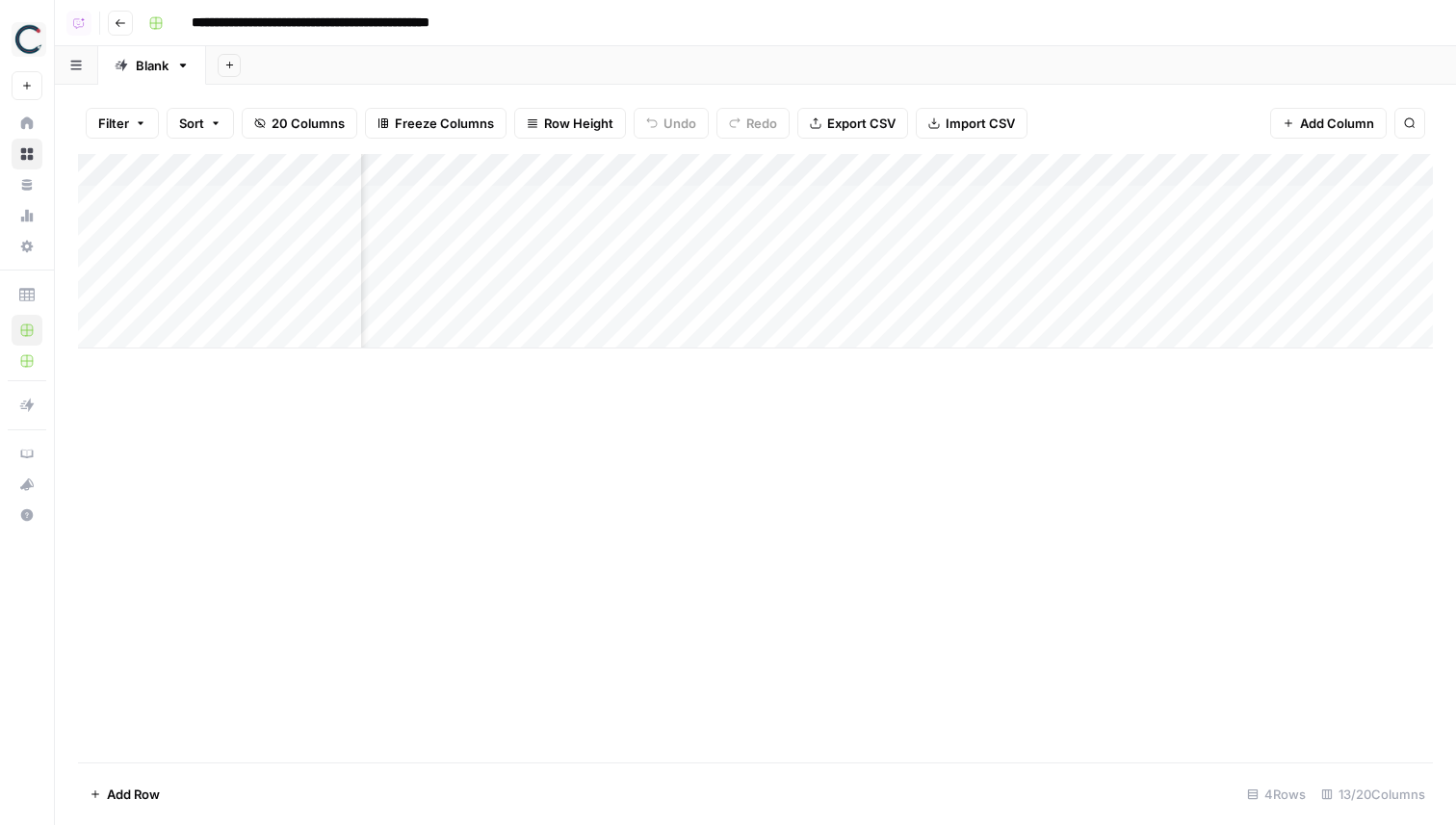 scroll, scrollTop: 0, scrollLeft: 705, axis: horizontal 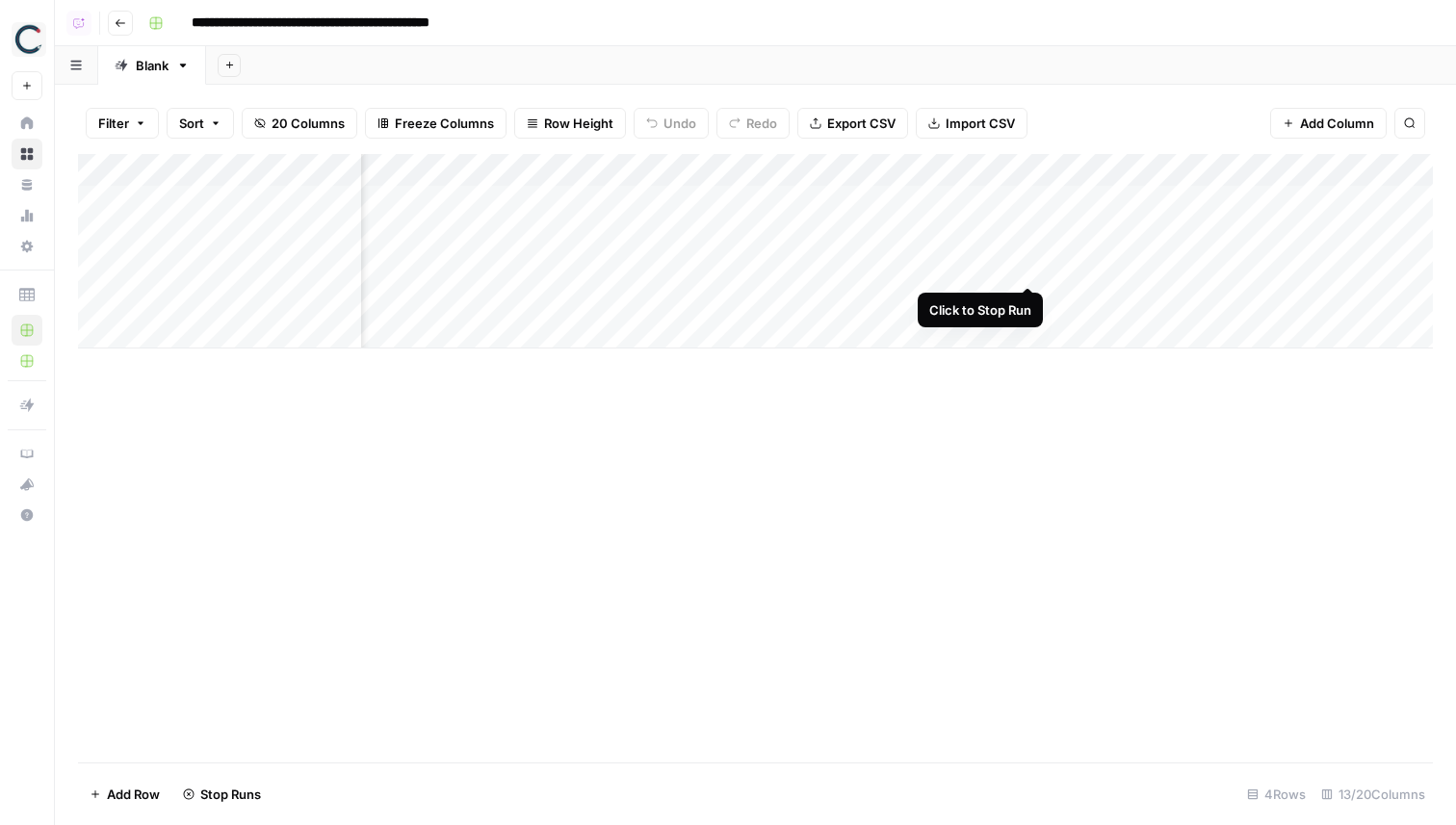click on "Add Column" at bounding box center (755, 251) 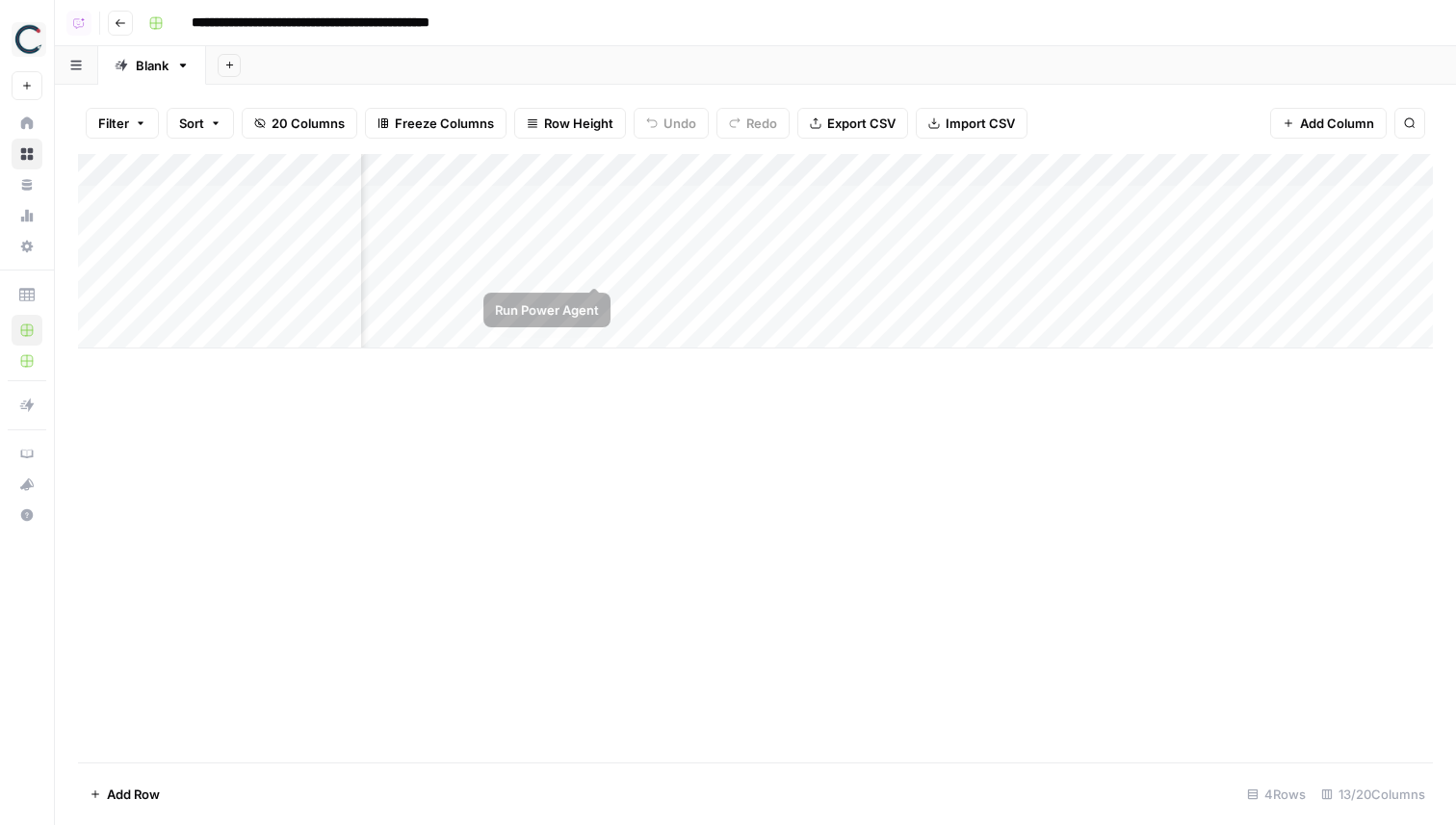 click on "Add Column" at bounding box center [755, 251] 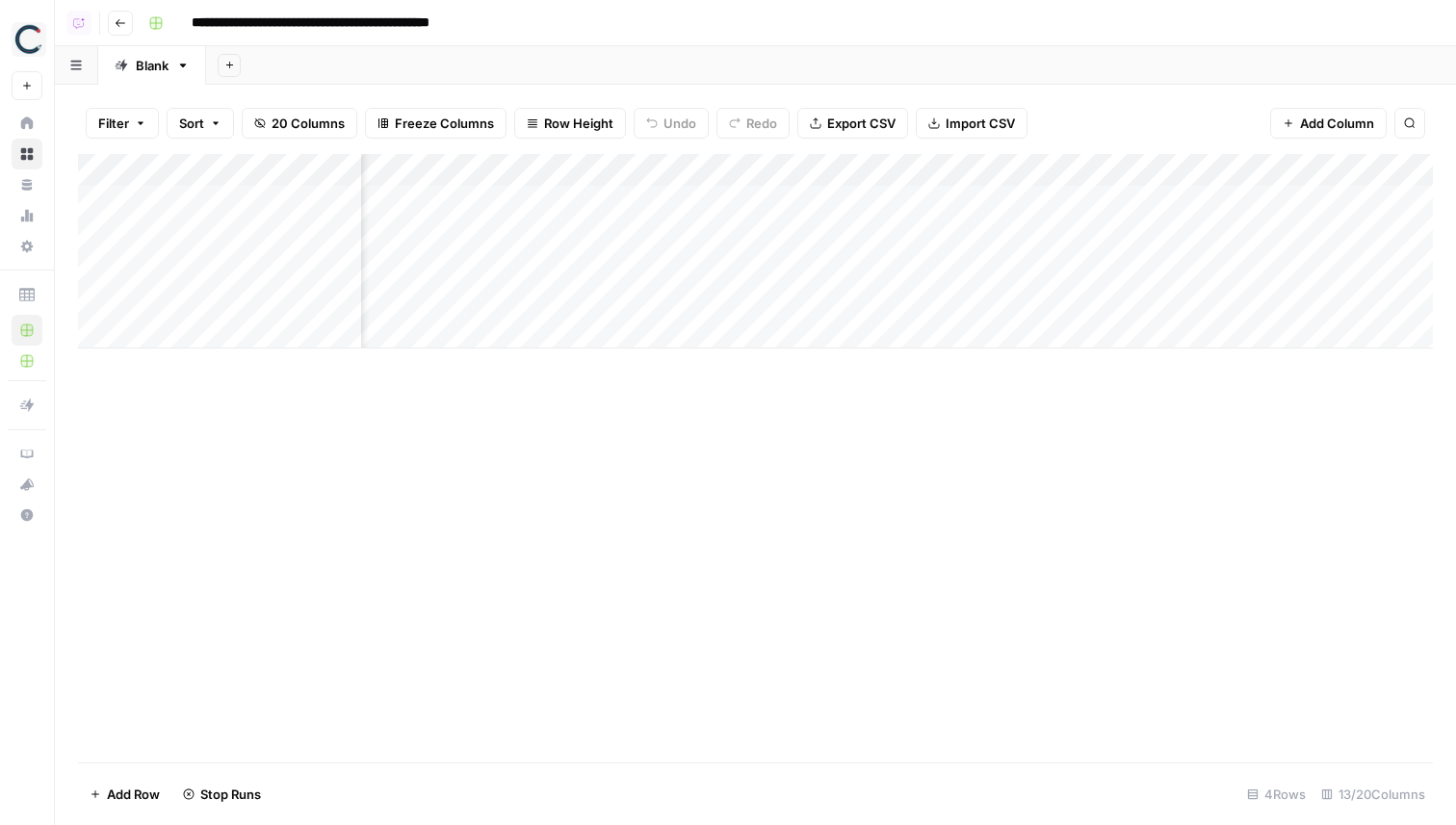 click on "Add Column" at bounding box center [755, 251] 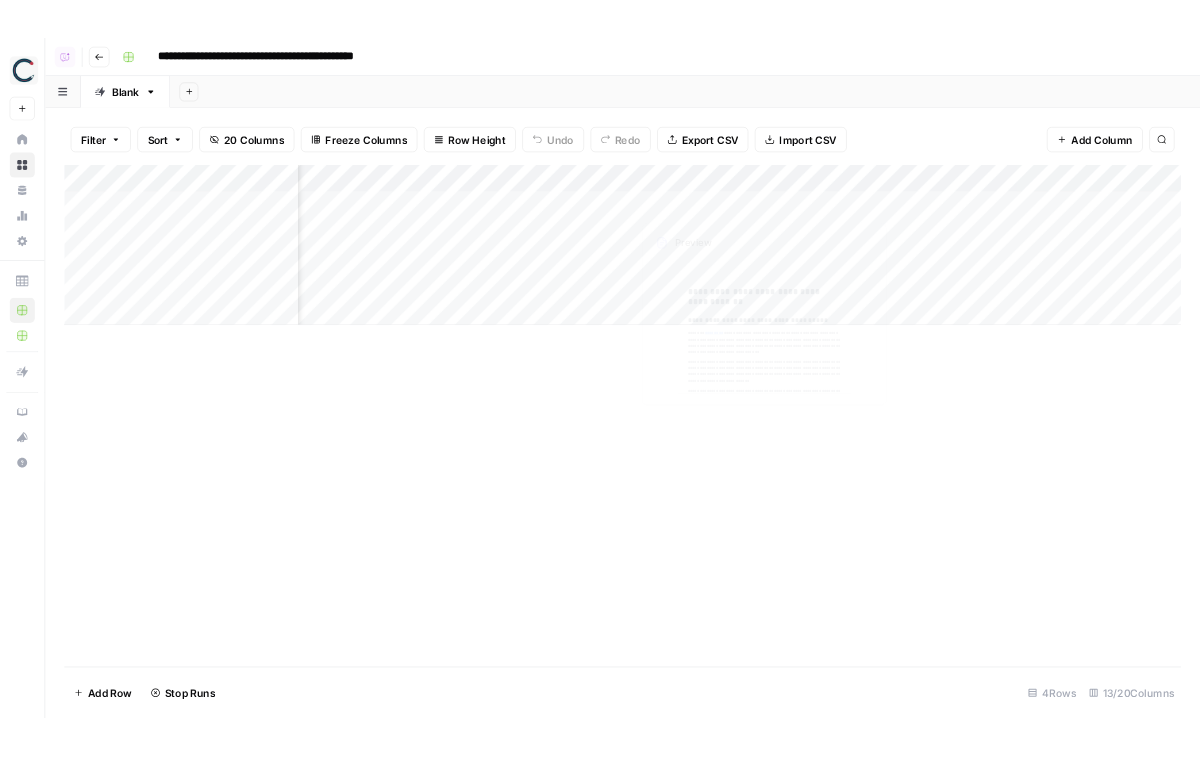 scroll, scrollTop: 0, scrollLeft: 1575, axis: horizontal 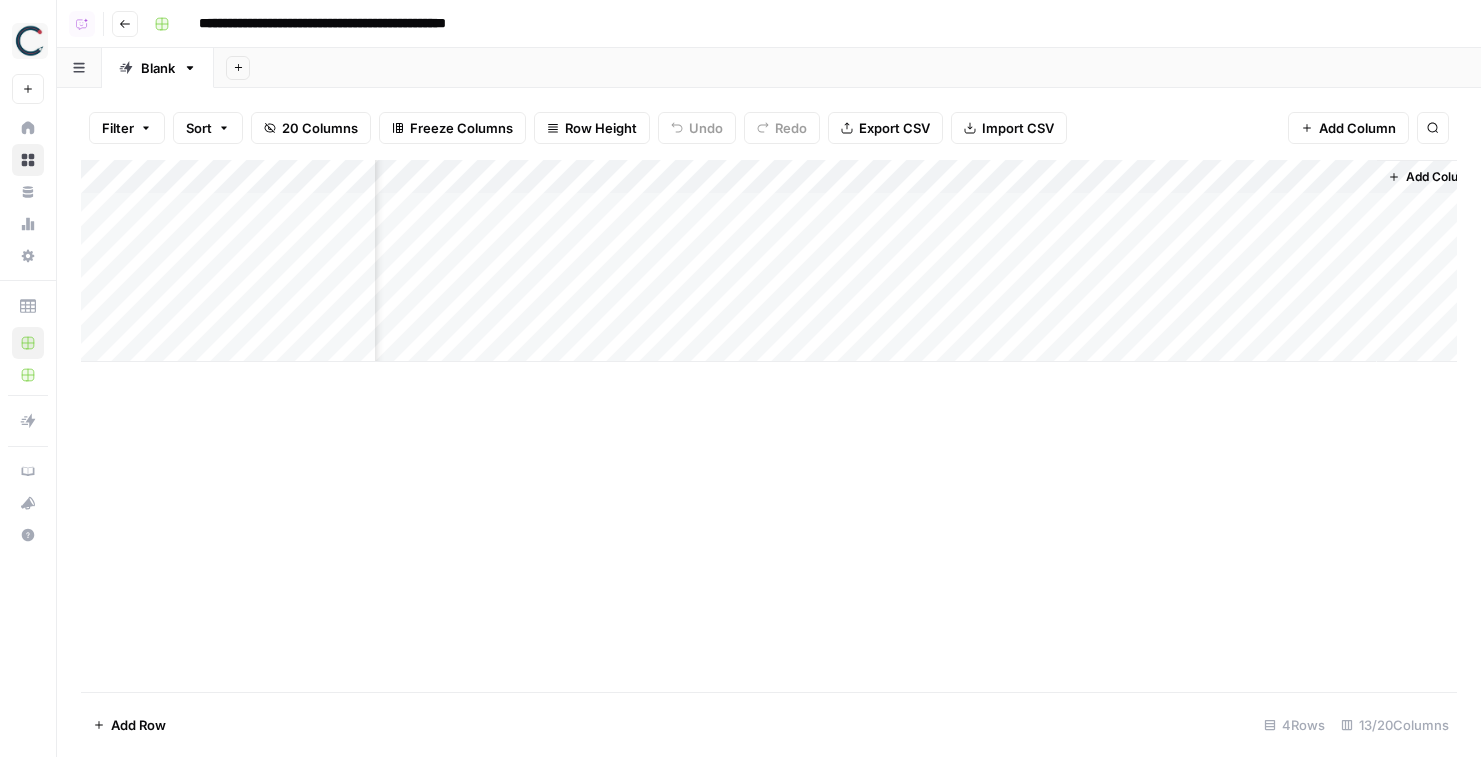 click 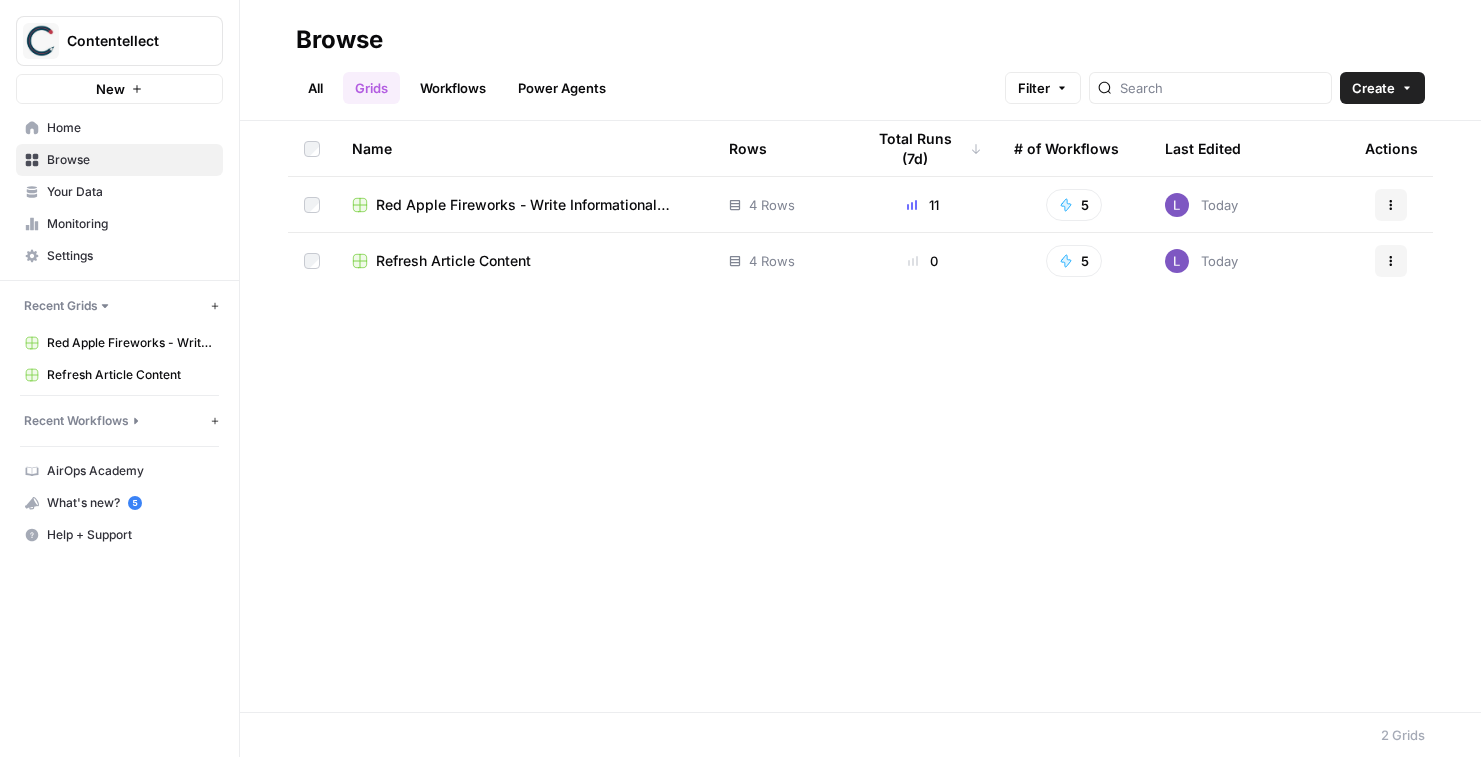 click on "Refresh Article Content" at bounding box center [453, 261] 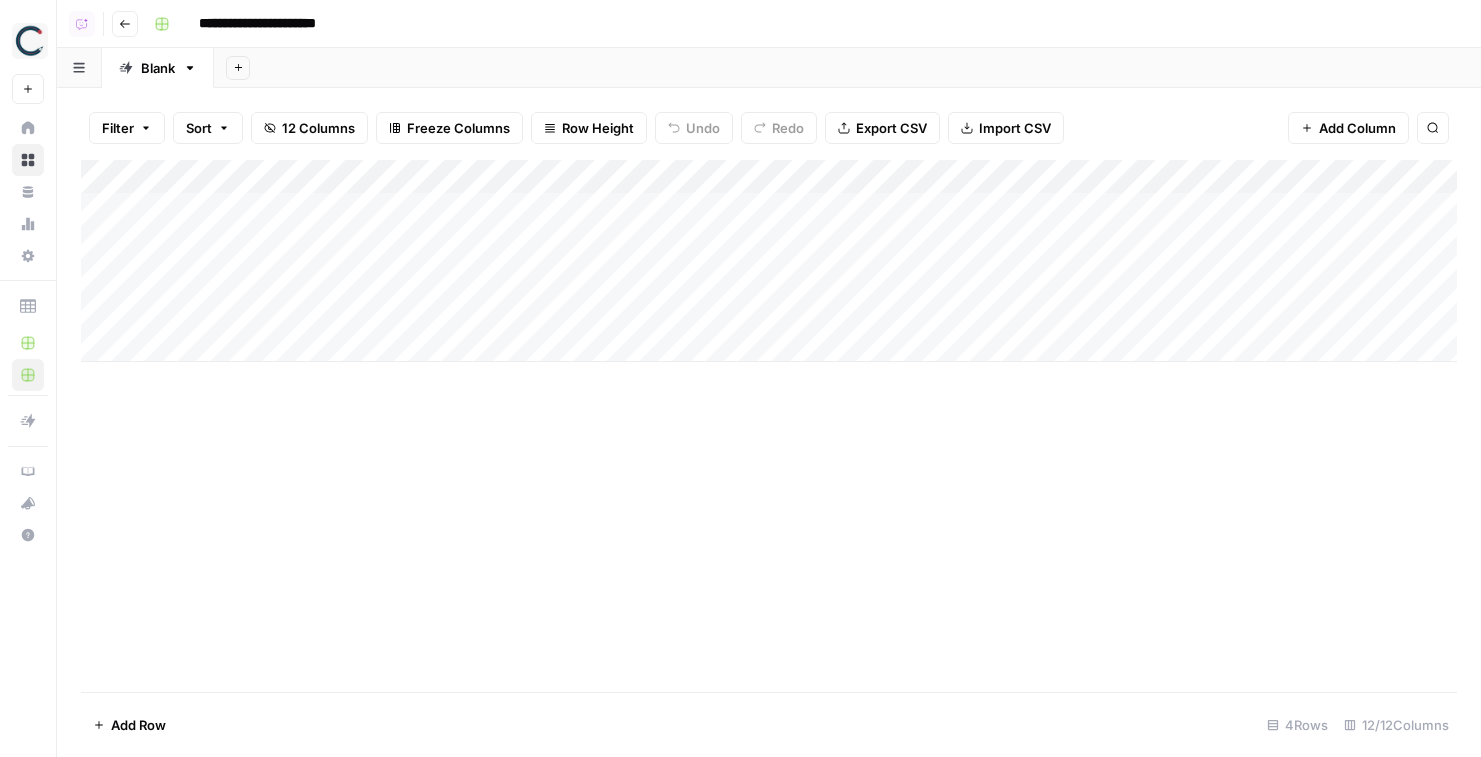 click on "Add Column" at bounding box center [769, 261] 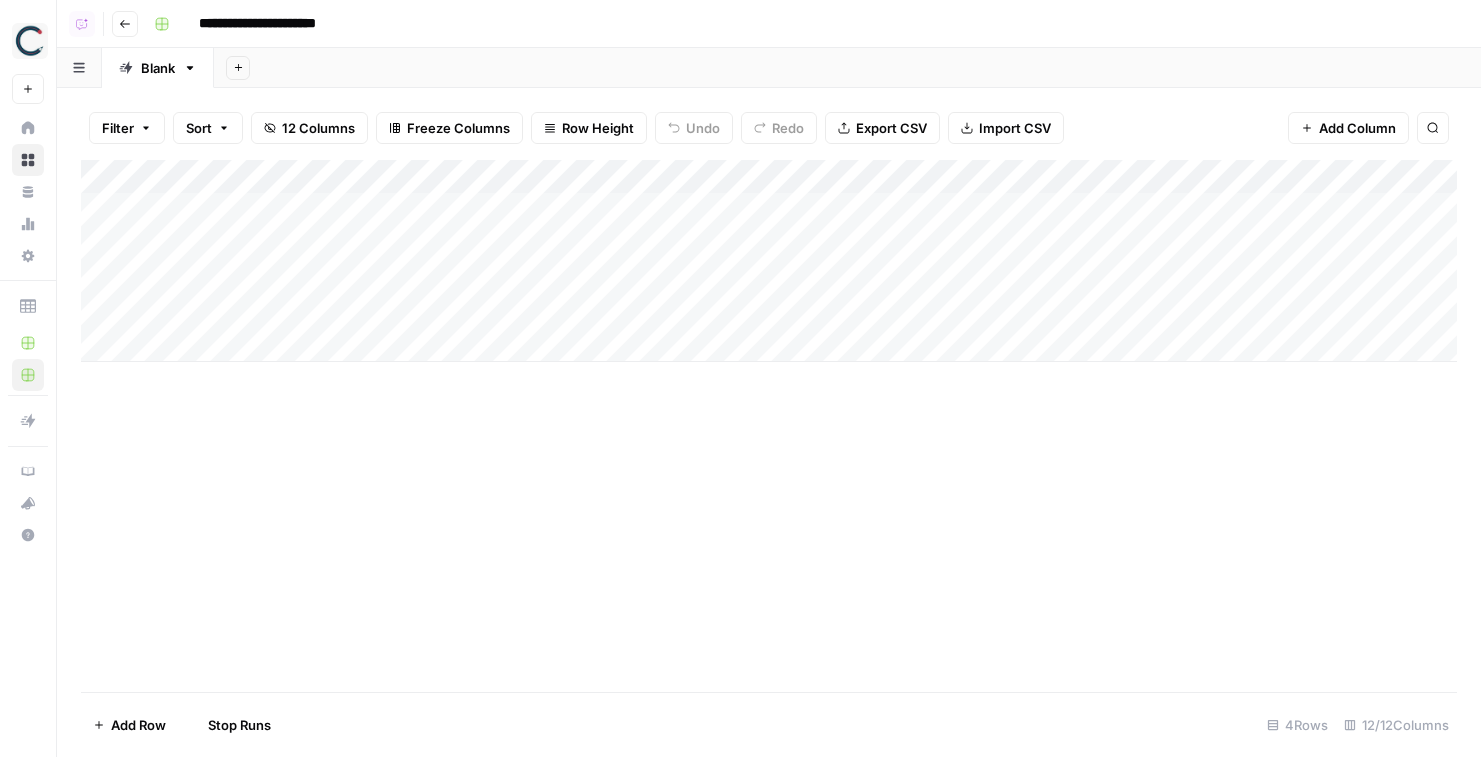 click on "Add Column" at bounding box center (769, 261) 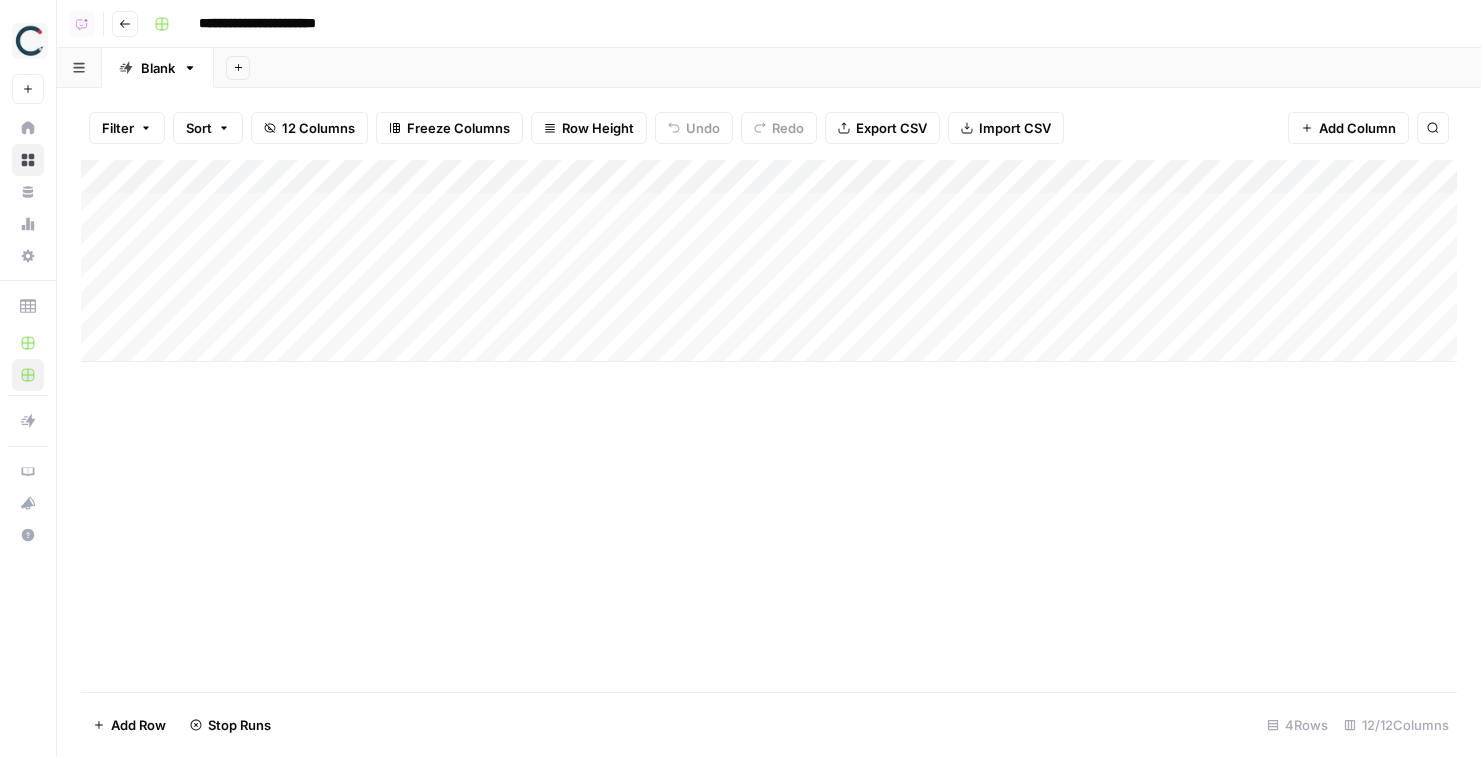click on "Add Column" at bounding box center [769, 261] 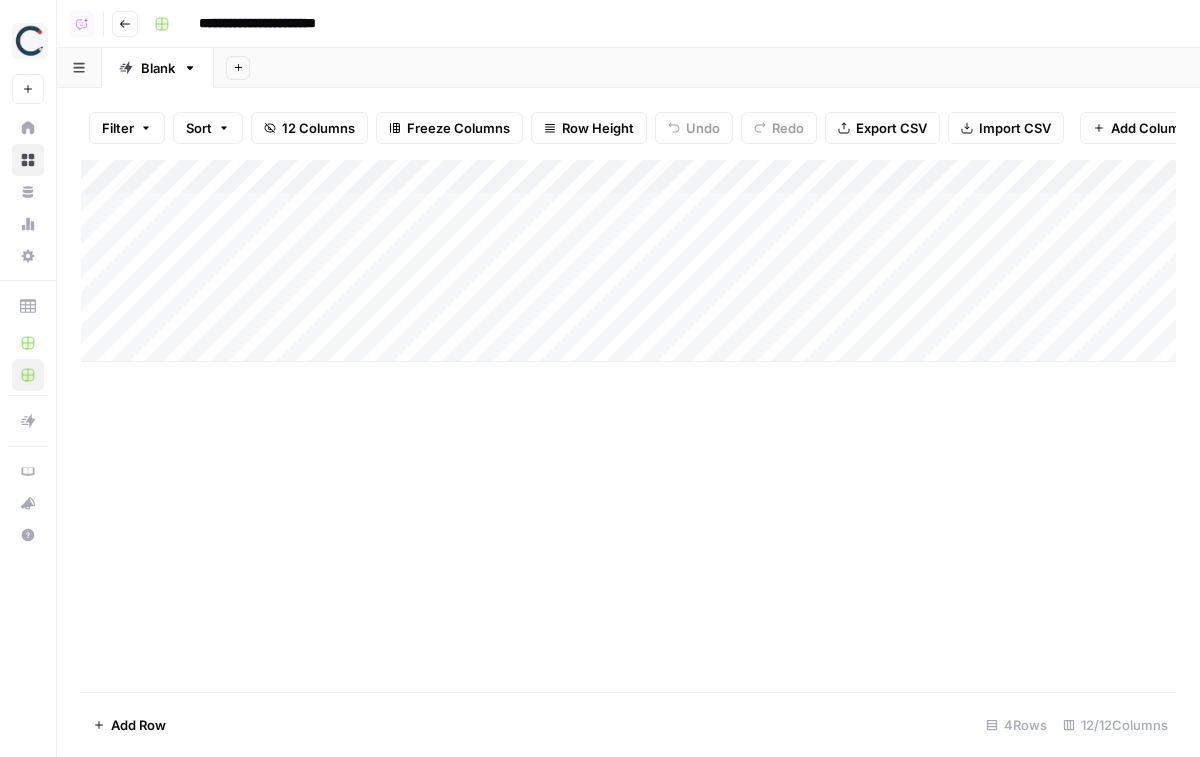 scroll, scrollTop: 0, scrollLeft: 545, axis: horizontal 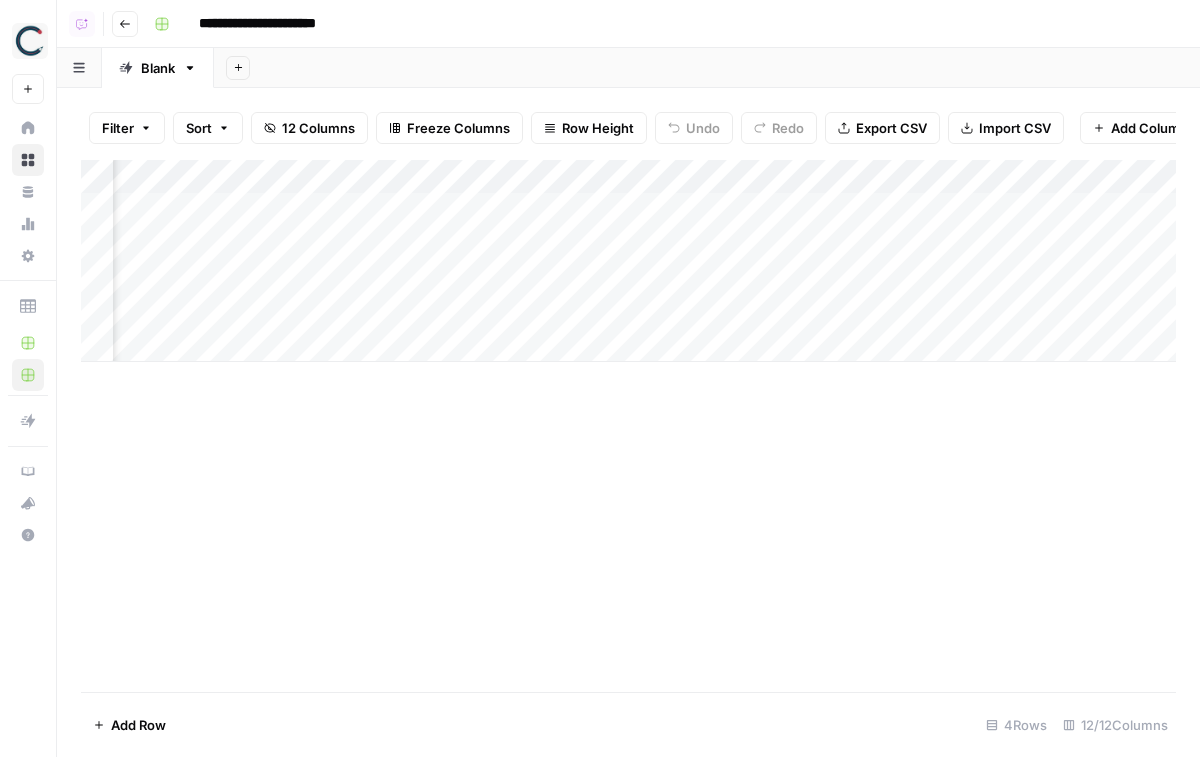 click on "Add Column" at bounding box center (628, 261) 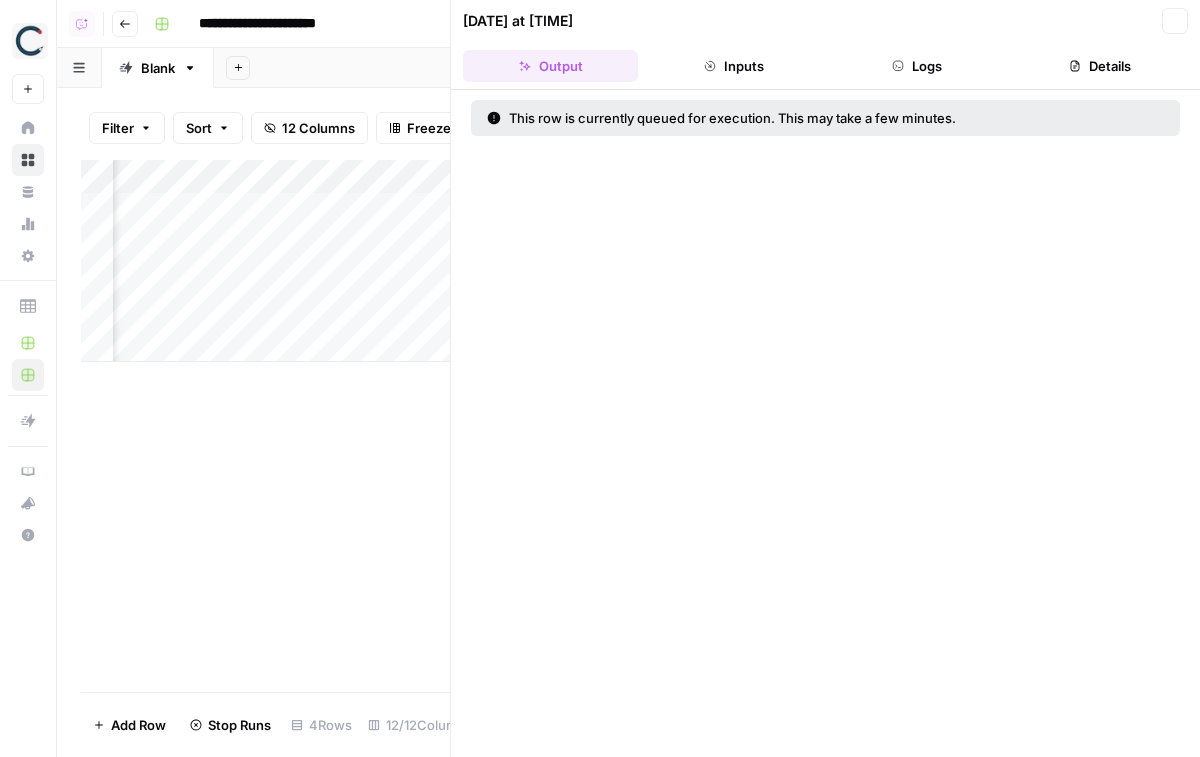 click on "This row is currently queued for execution. This may take a few minutes." at bounding box center (825, 423) 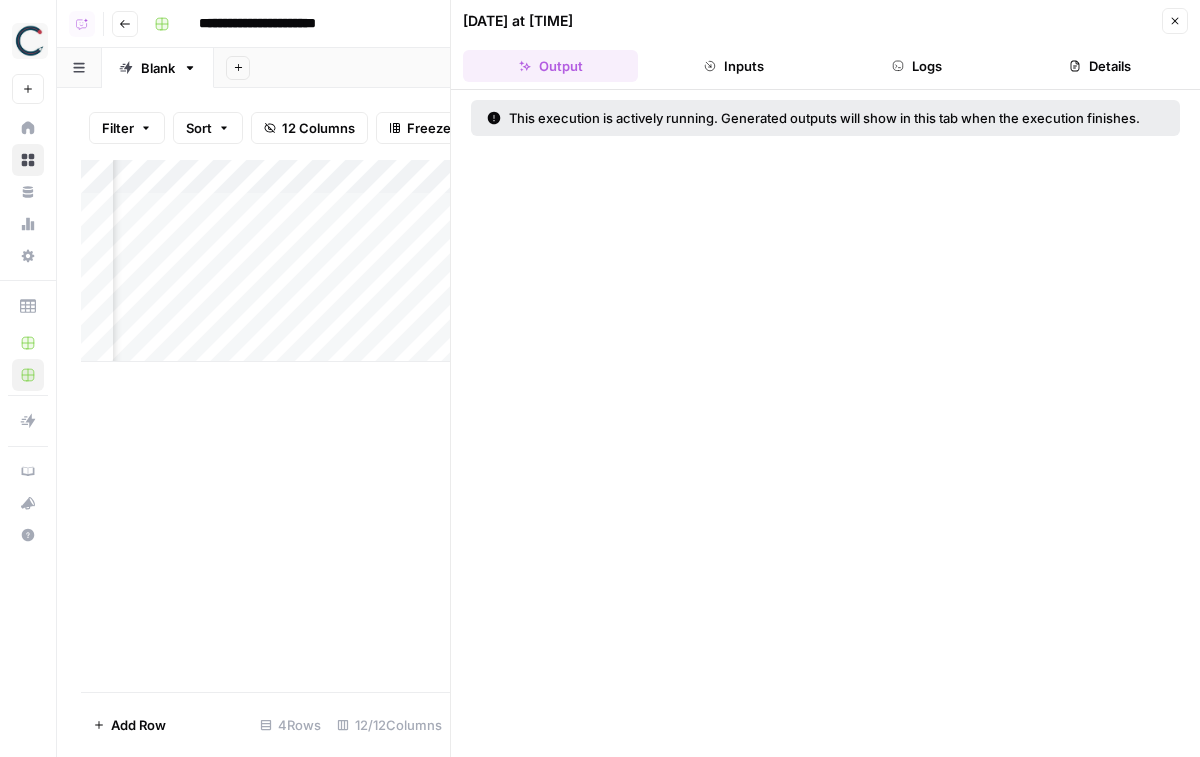 click on "Close" at bounding box center [1175, 21] 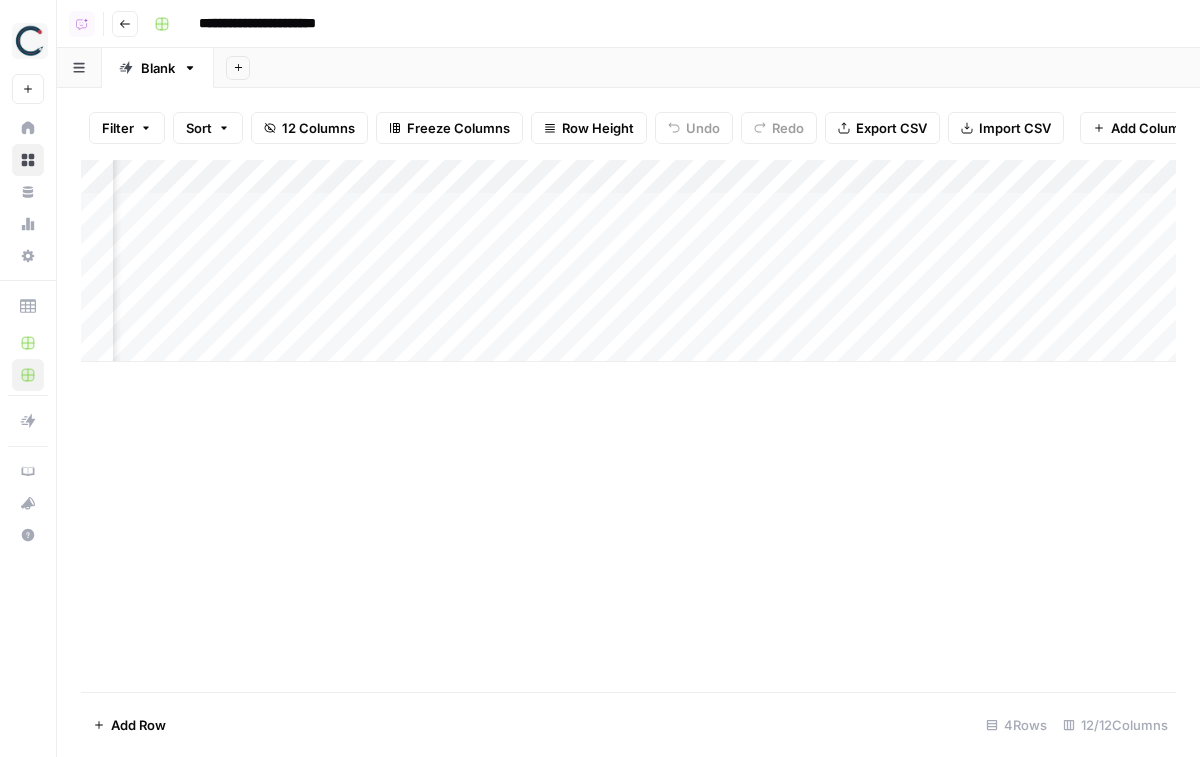 click on "Add Column" at bounding box center (628, 261) 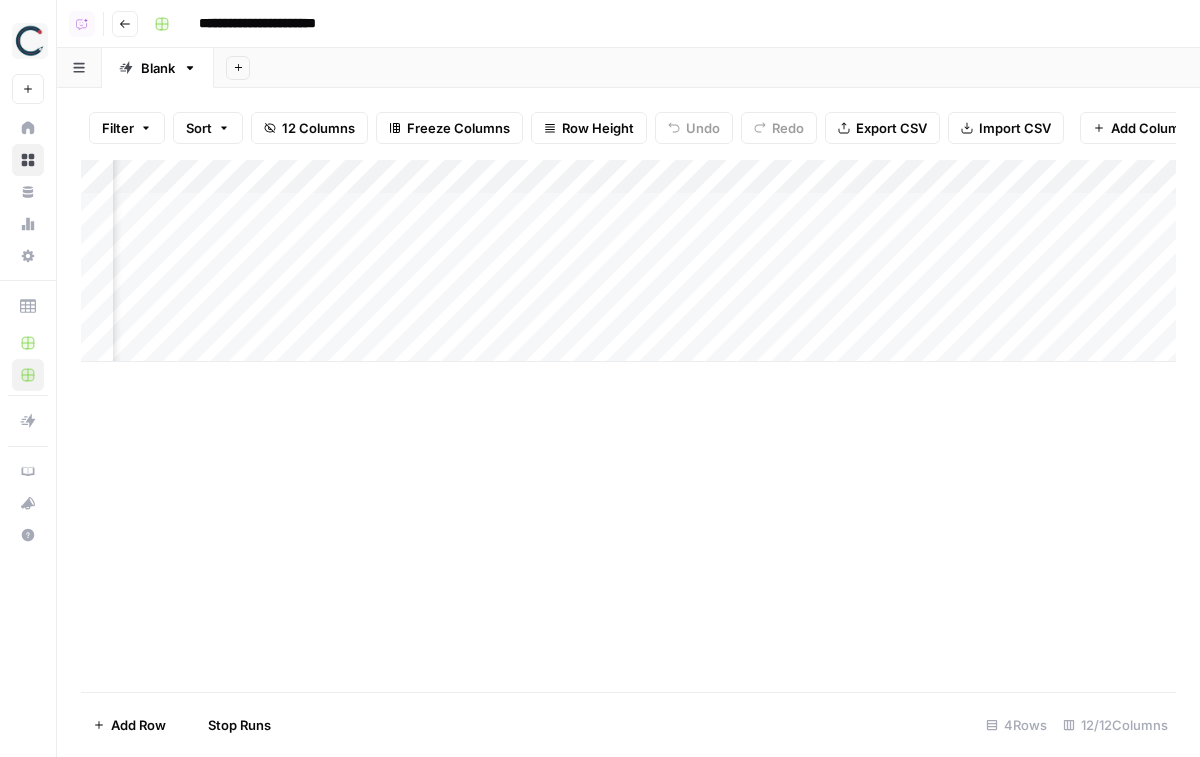 click on "Add Column" at bounding box center [628, 261] 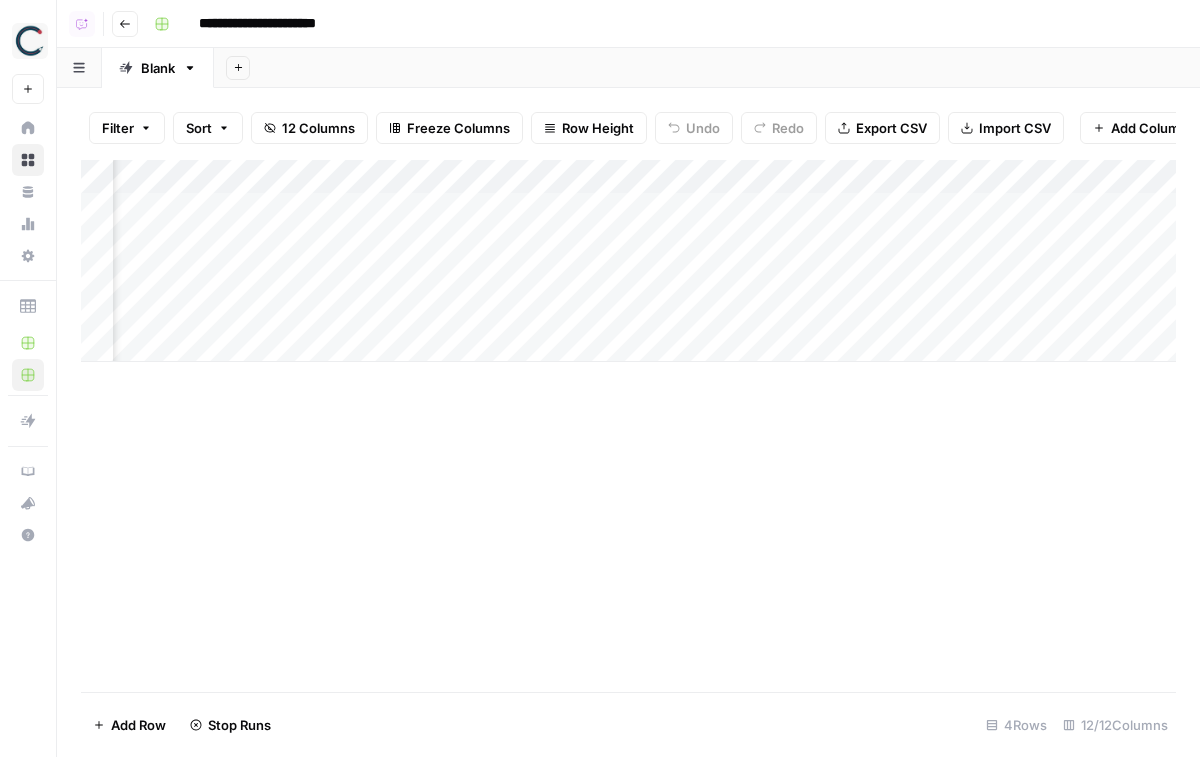 click on "Add Column" at bounding box center (628, 261) 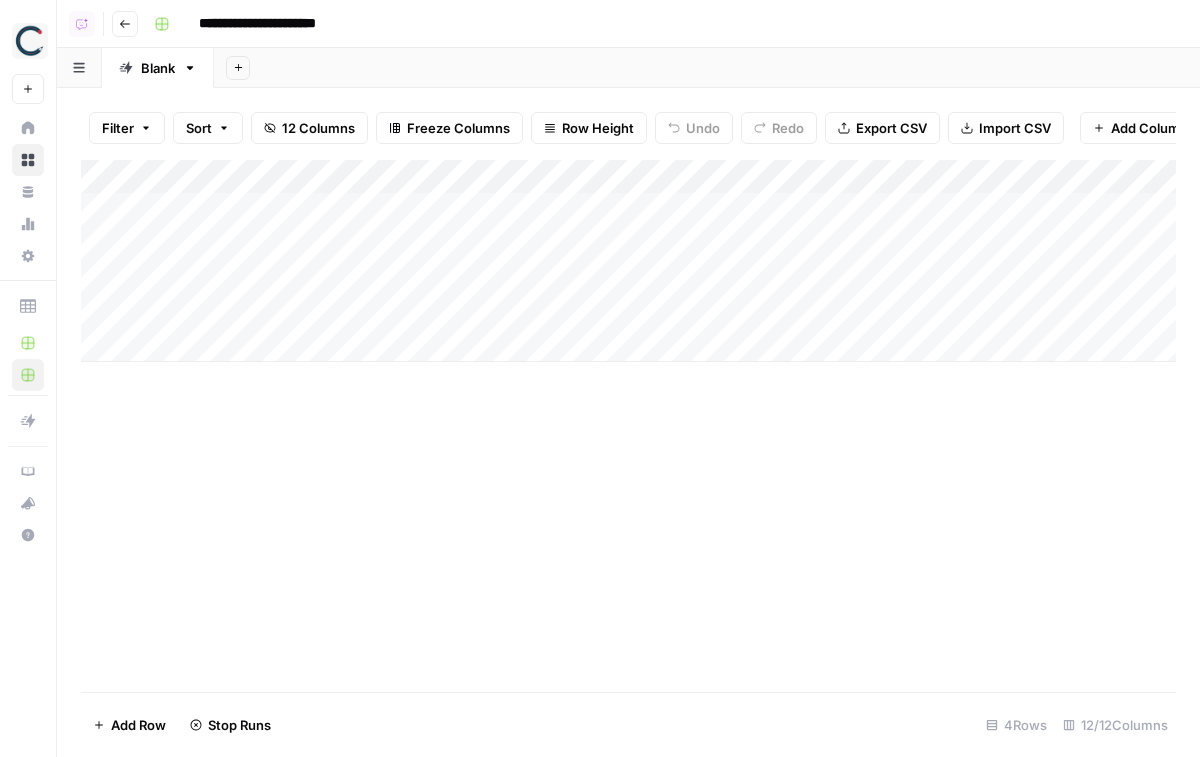 scroll, scrollTop: 0, scrollLeft: 0, axis: both 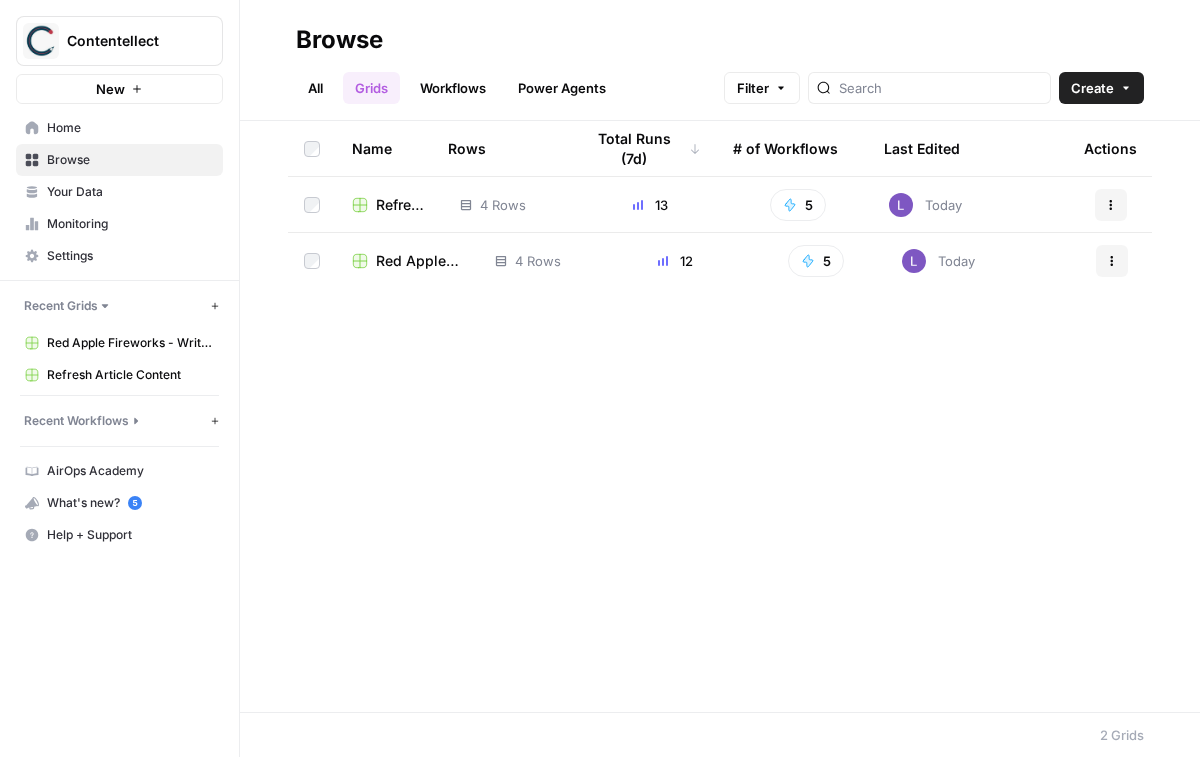 click on "Red Apple Fireworks - Write Informational Article" at bounding box center [419, 261] 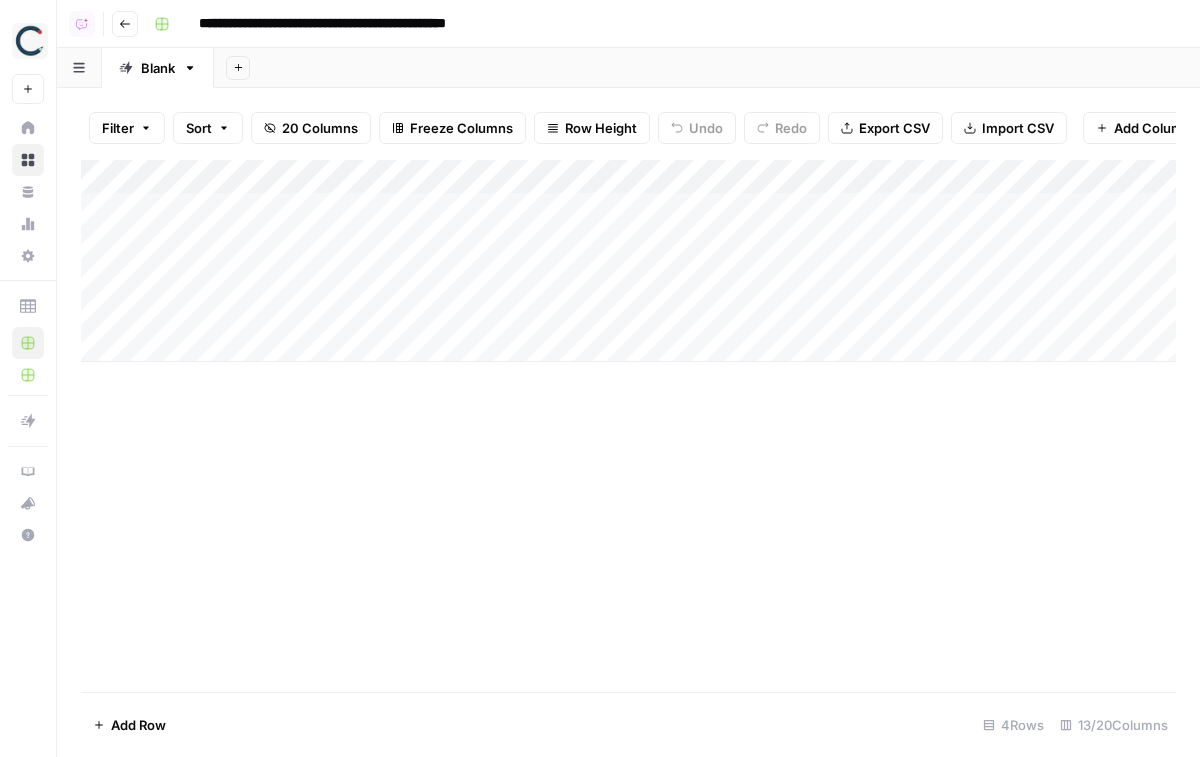 scroll, scrollTop: 0, scrollLeft: 0, axis: both 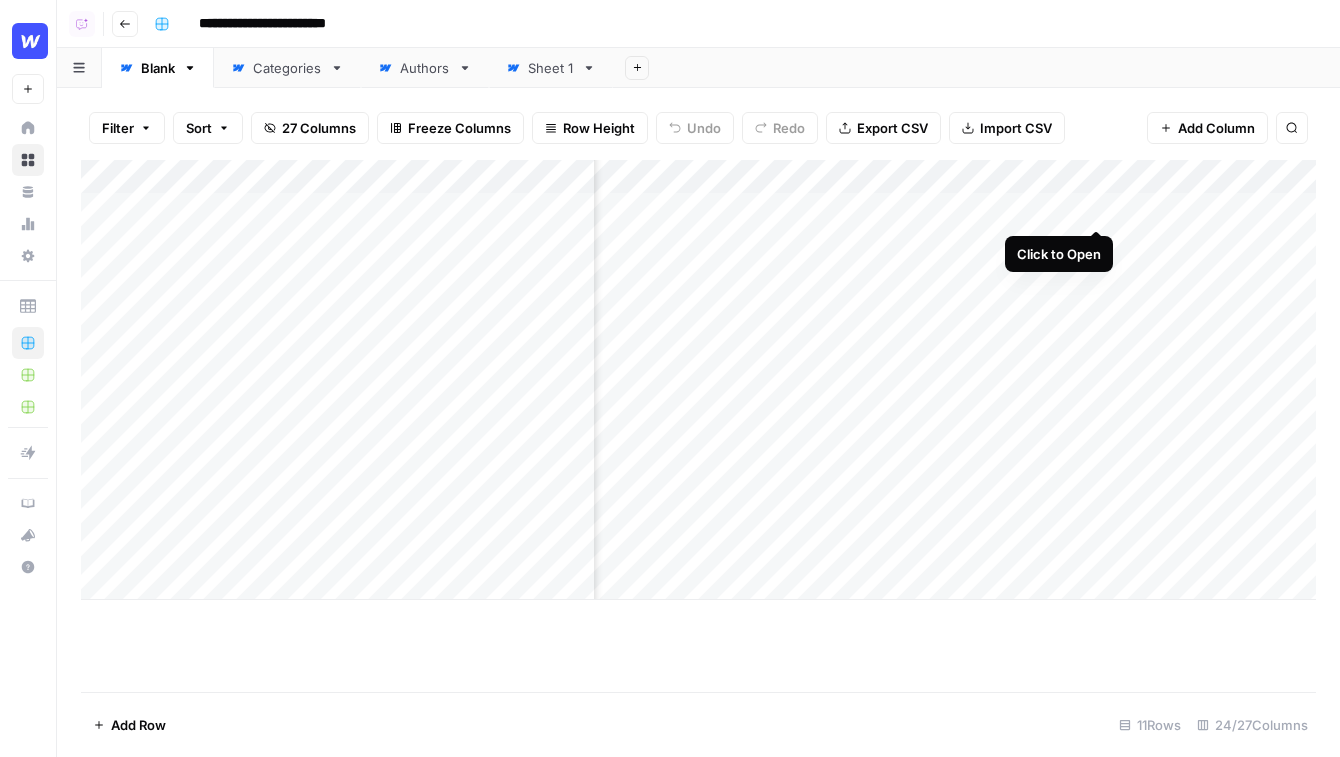 click on "Add Column" at bounding box center (698, 380) 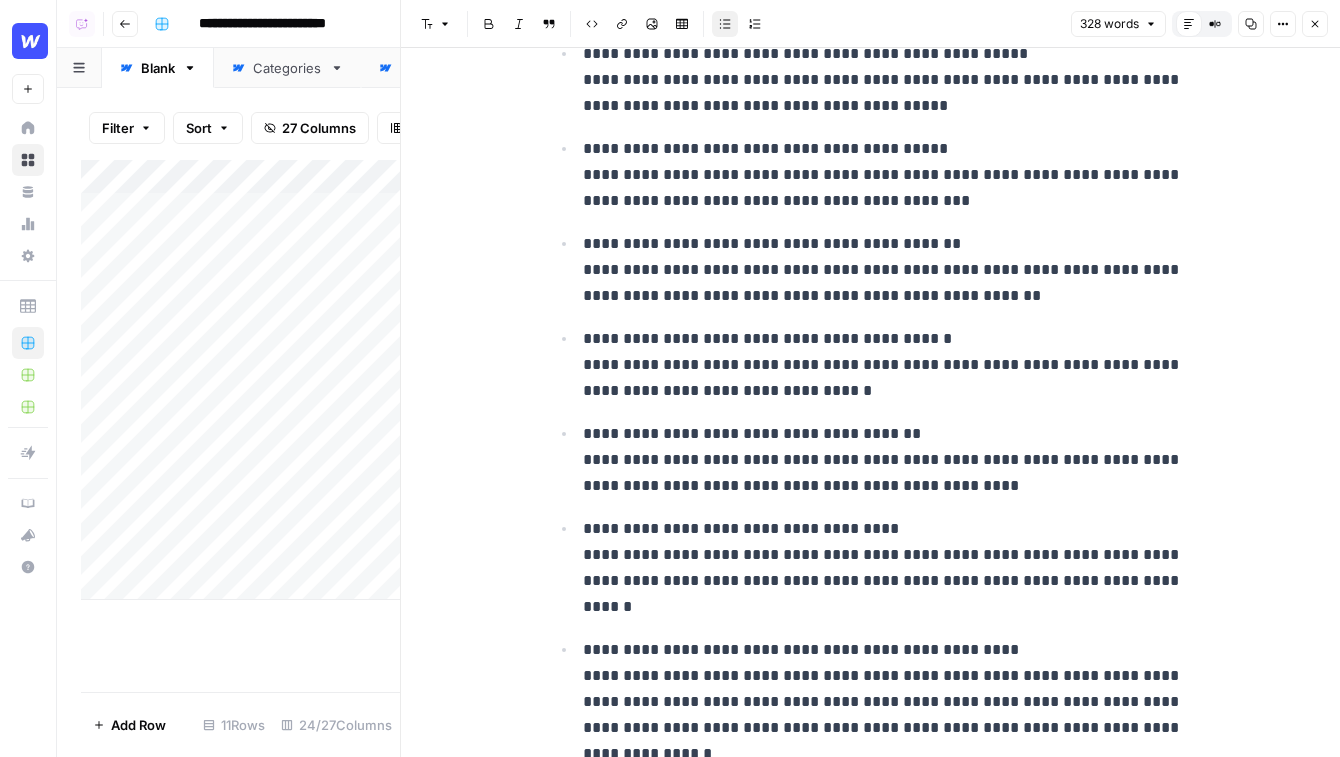 scroll, scrollTop: 648, scrollLeft: 0, axis: vertical 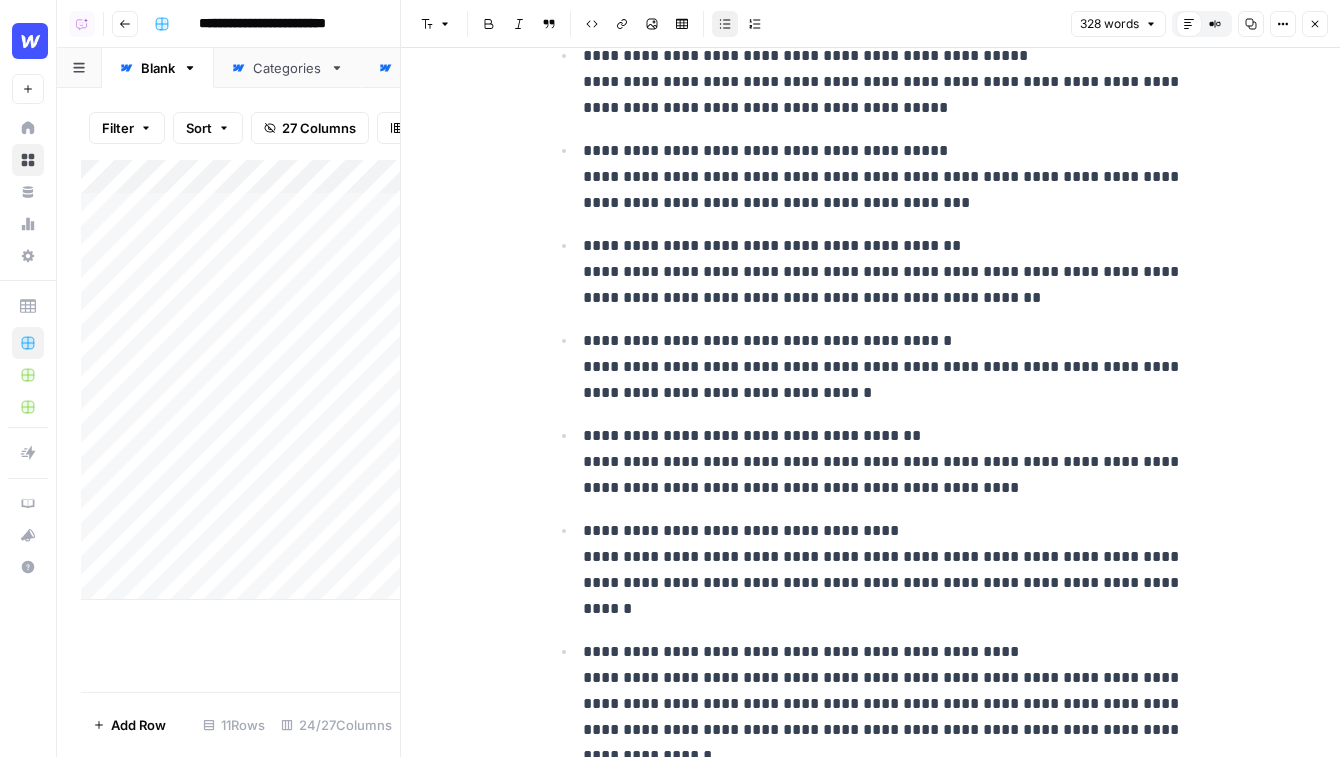 click on "Close" at bounding box center [1315, 24] 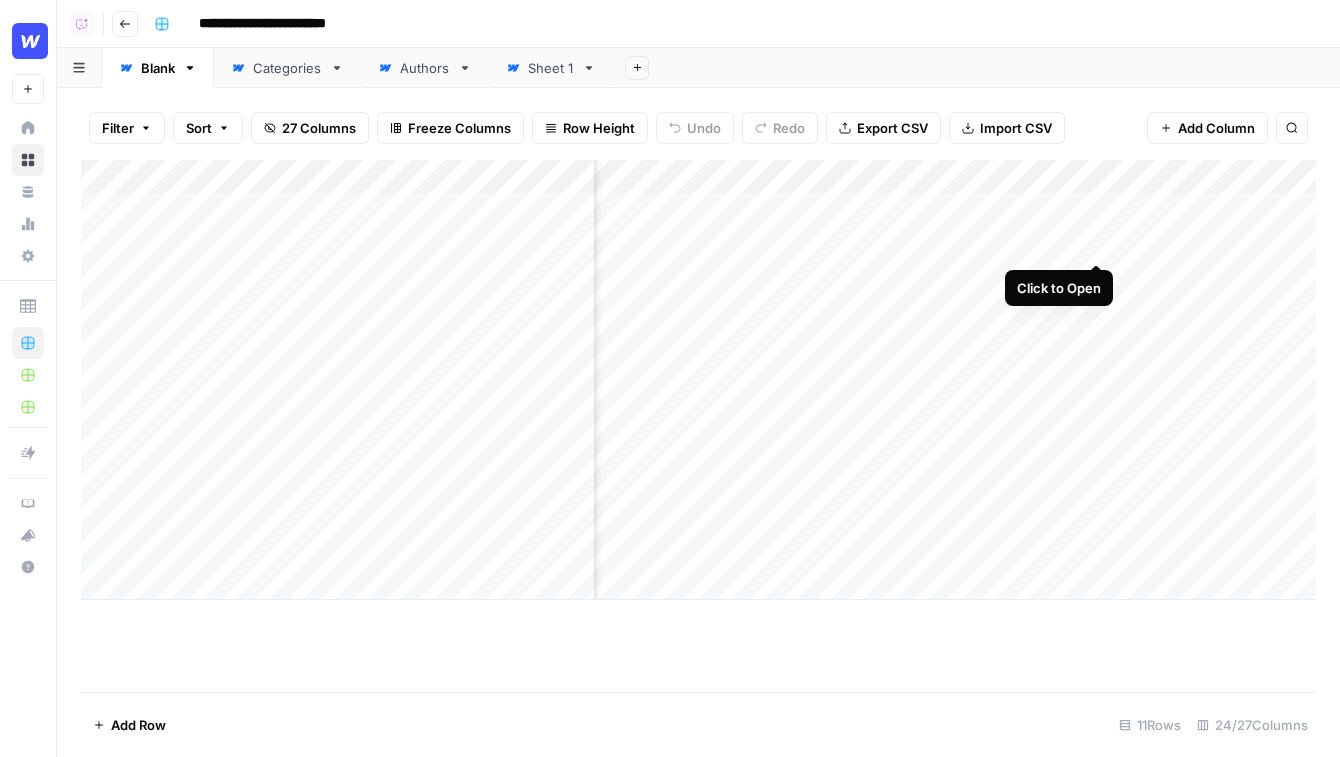click on "Add Column" at bounding box center (698, 380) 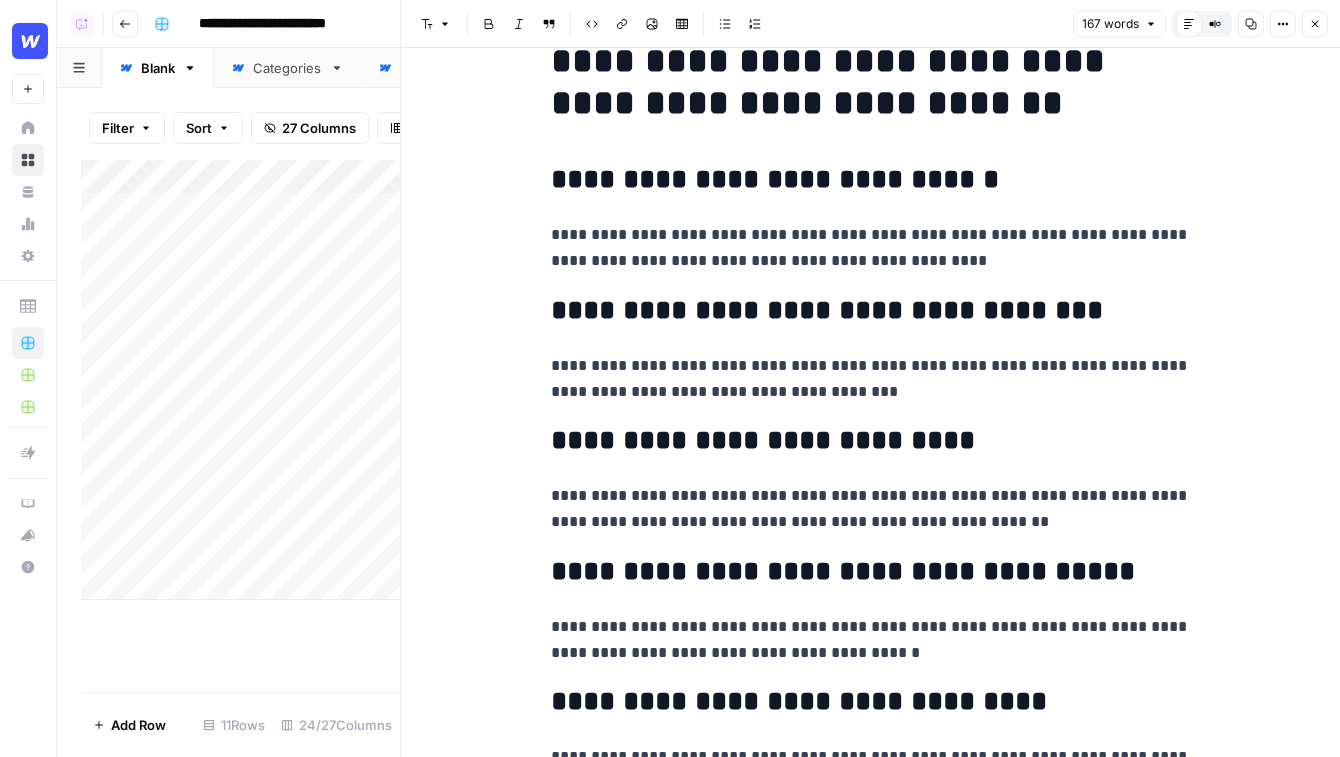 scroll, scrollTop: 252, scrollLeft: 0, axis: vertical 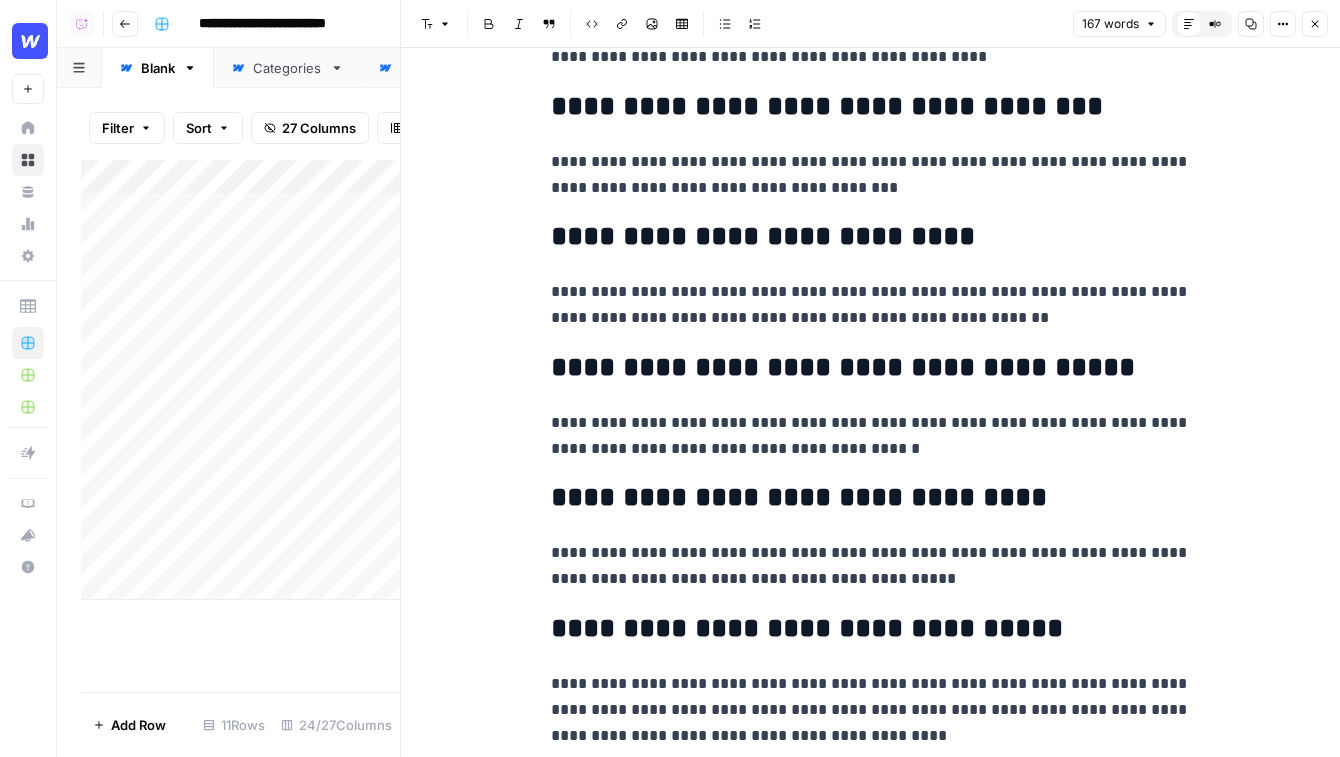 click 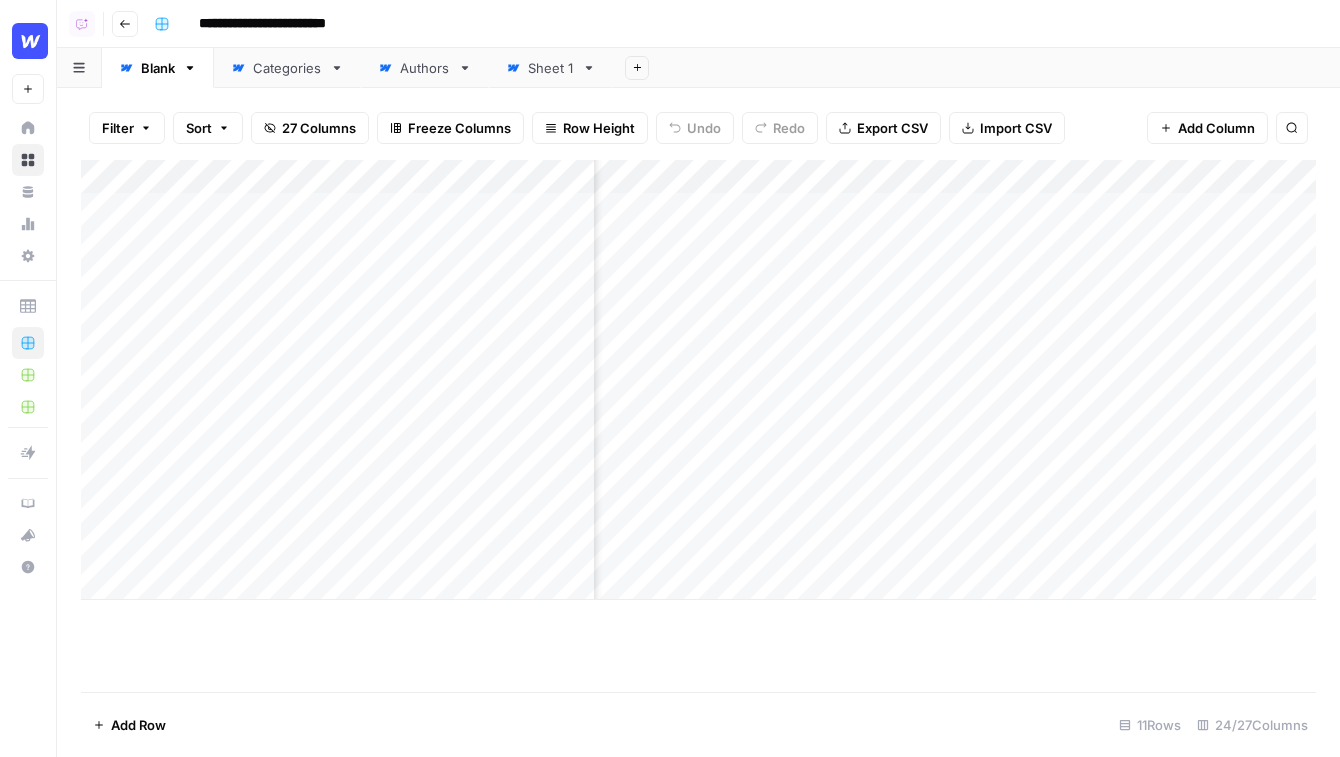 scroll, scrollTop: 0, scrollLeft: 917, axis: horizontal 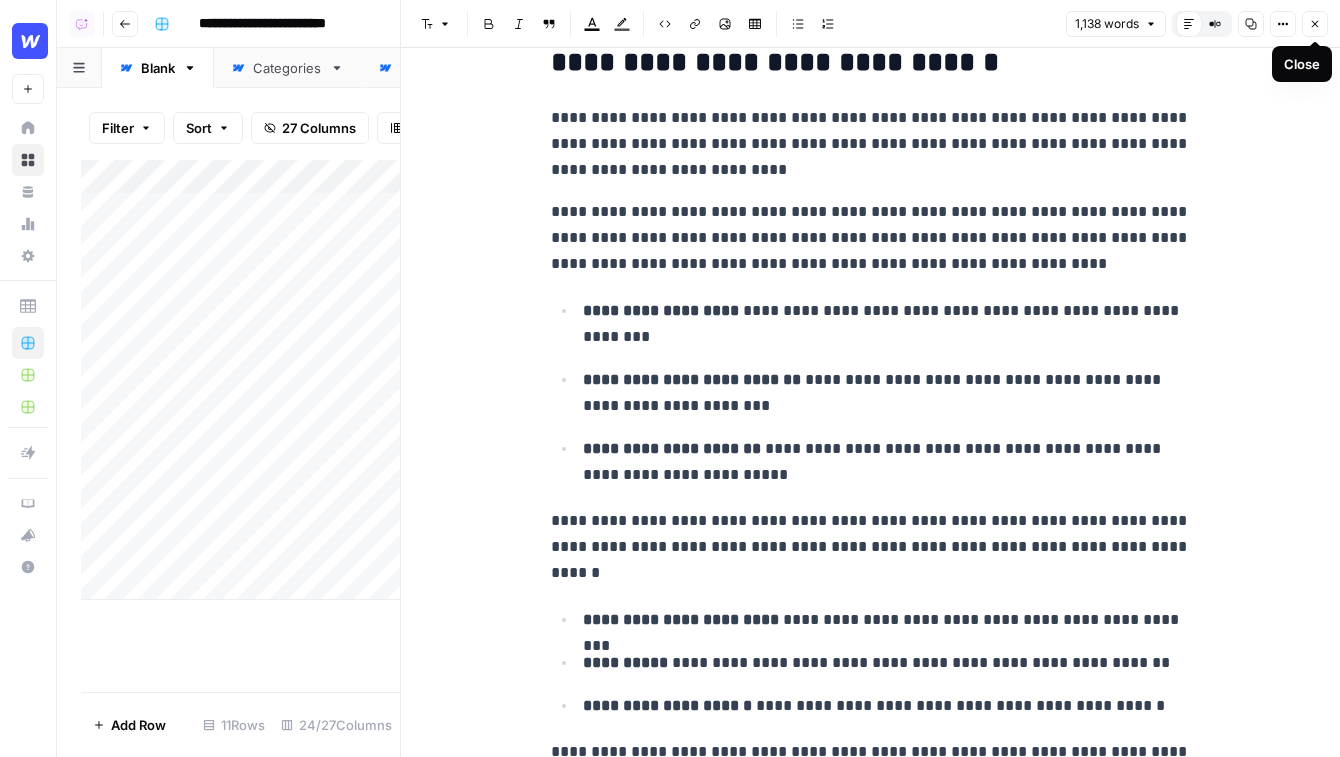 click 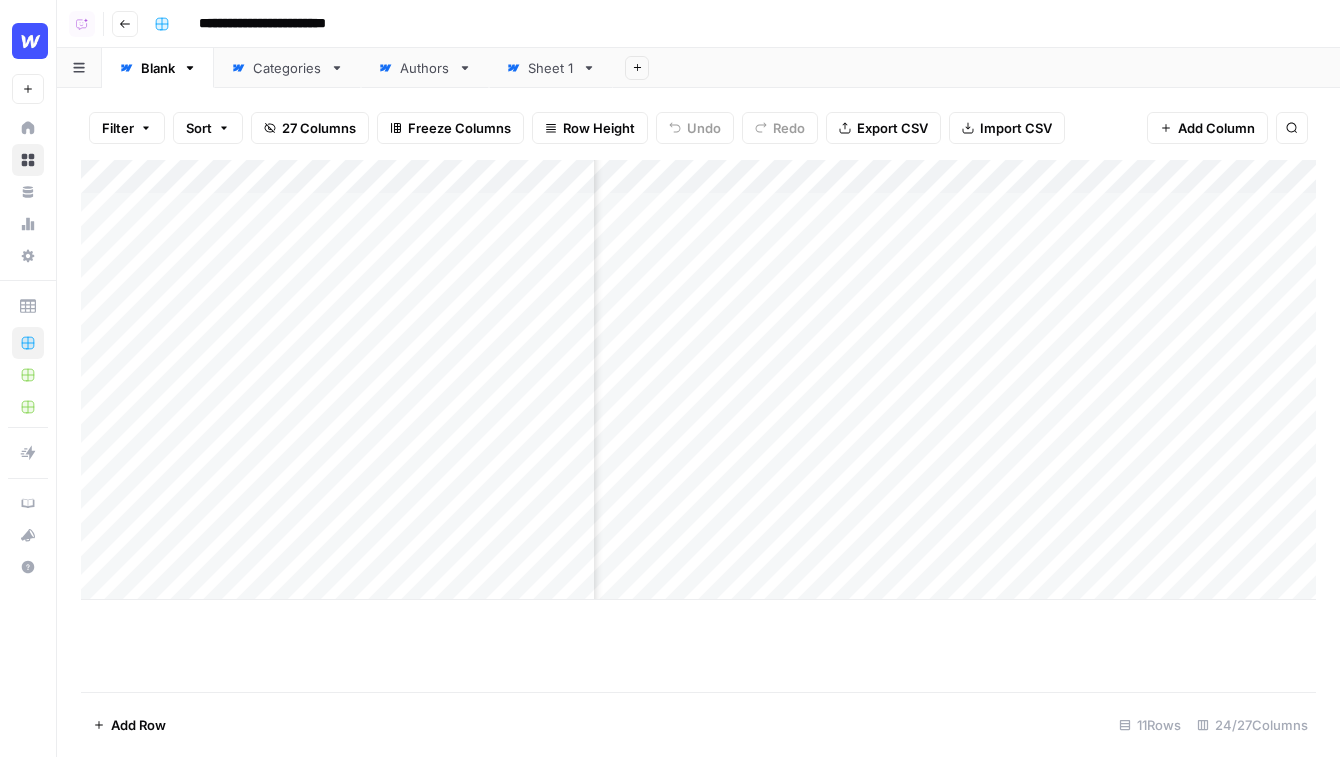 scroll, scrollTop: 0, scrollLeft: 2114, axis: horizontal 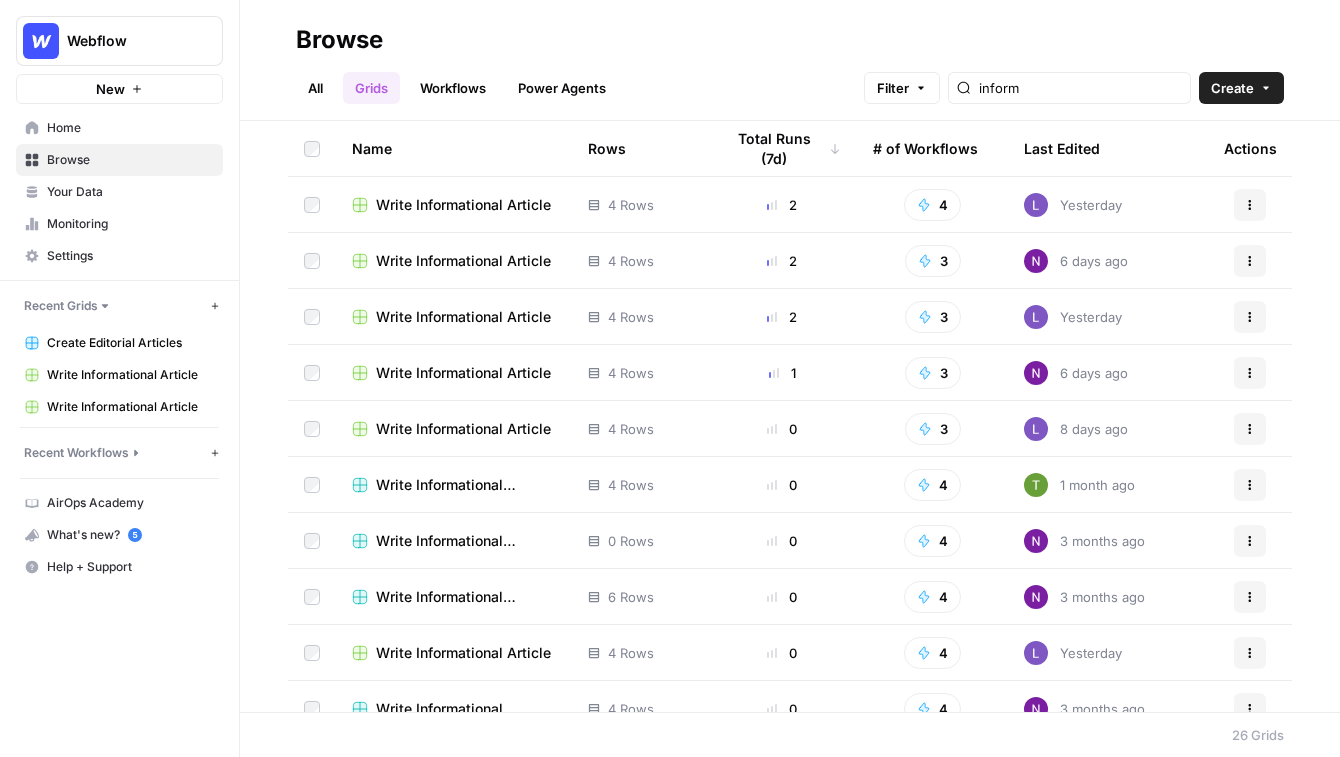 click on "Create" at bounding box center (1232, 88) 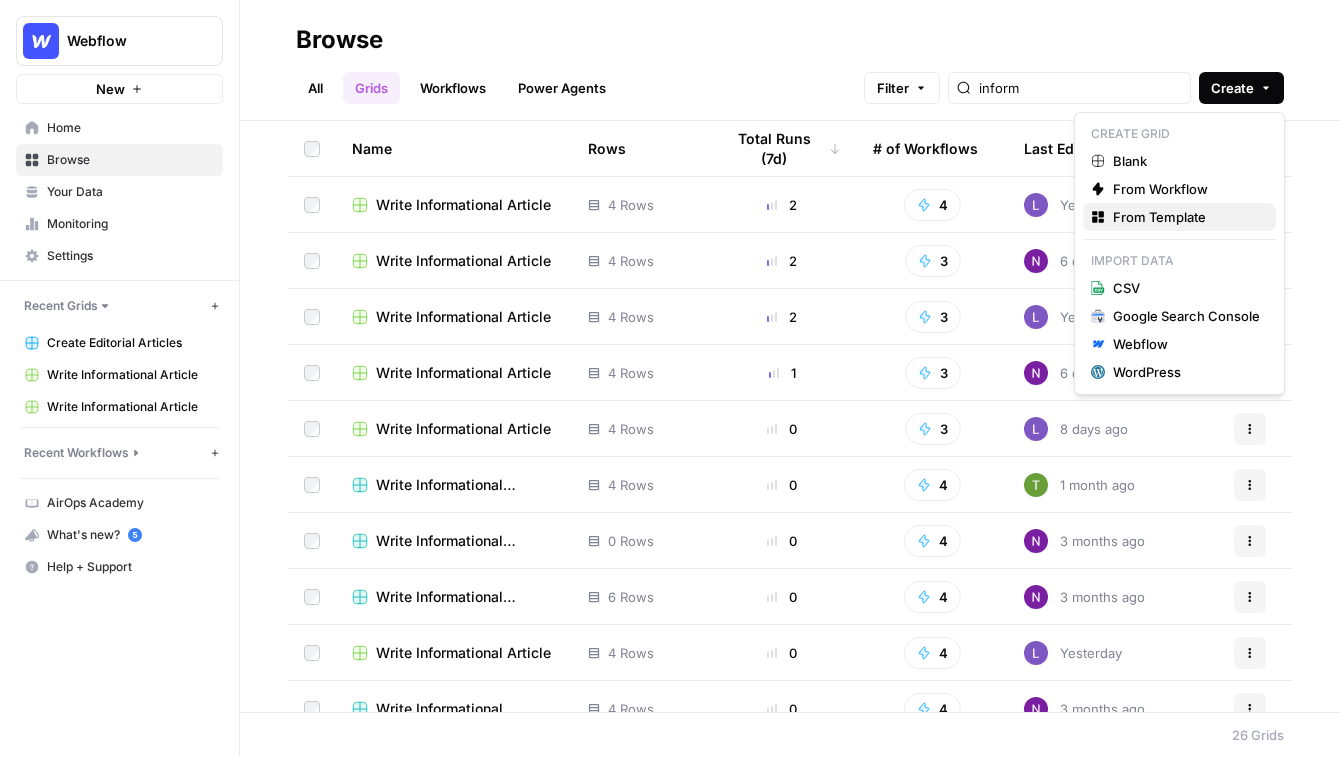 click on "From Template" at bounding box center [1186, 217] 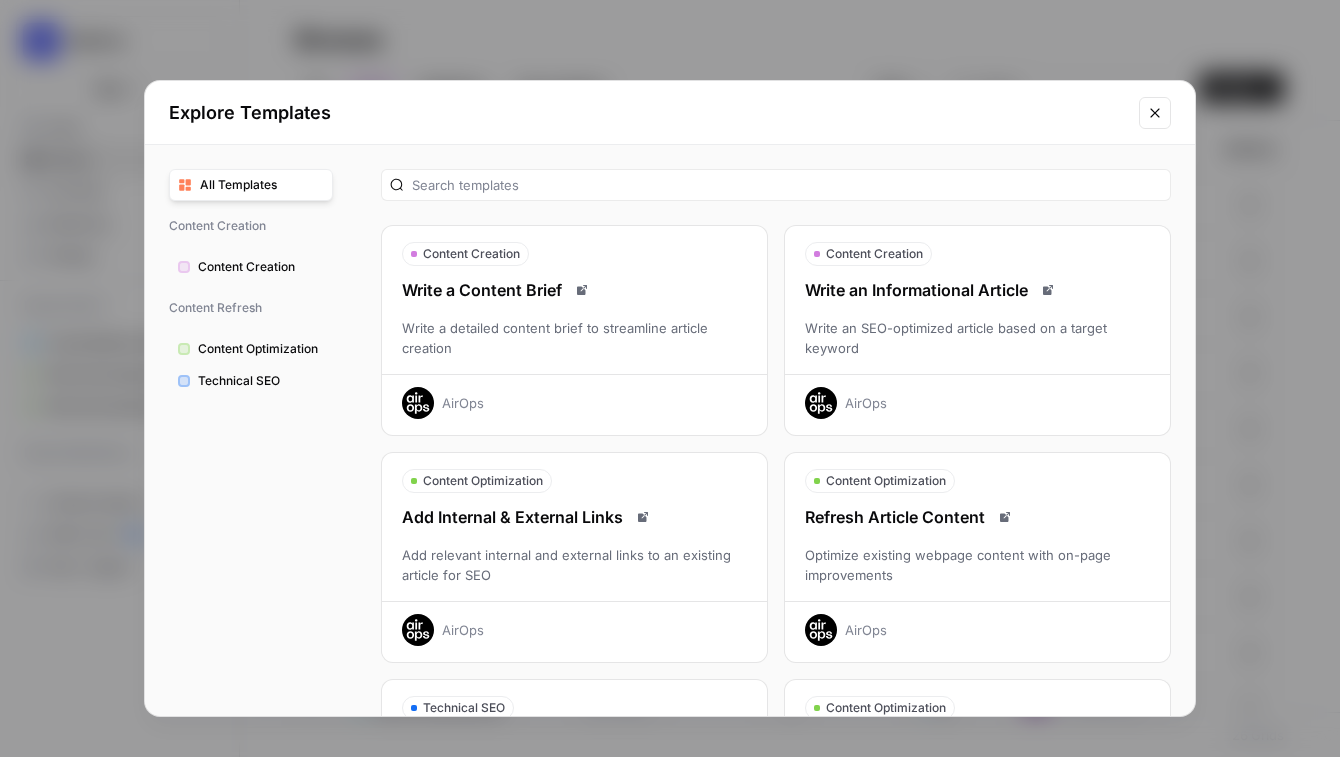 scroll, scrollTop: 44, scrollLeft: 0, axis: vertical 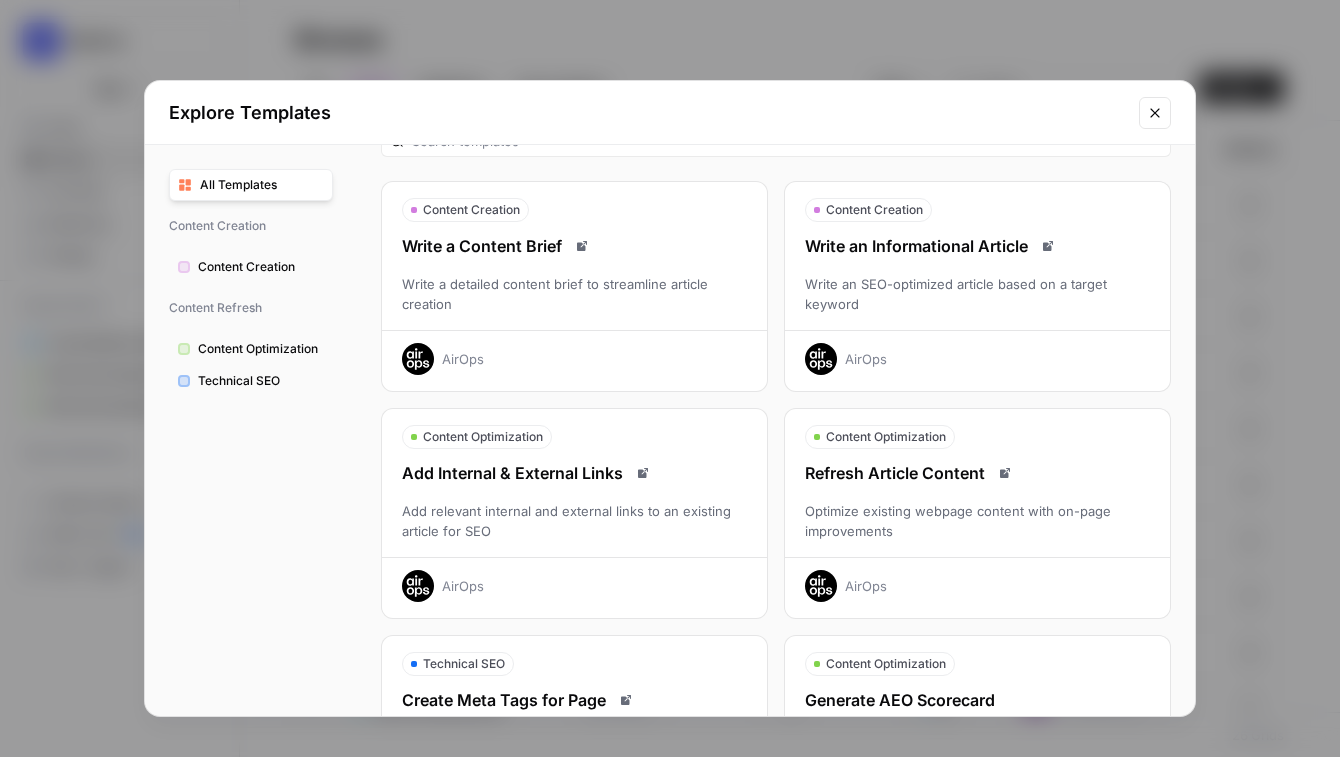 click on "Write an SEO-optimized article based on a target keyword" at bounding box center (977, 294) 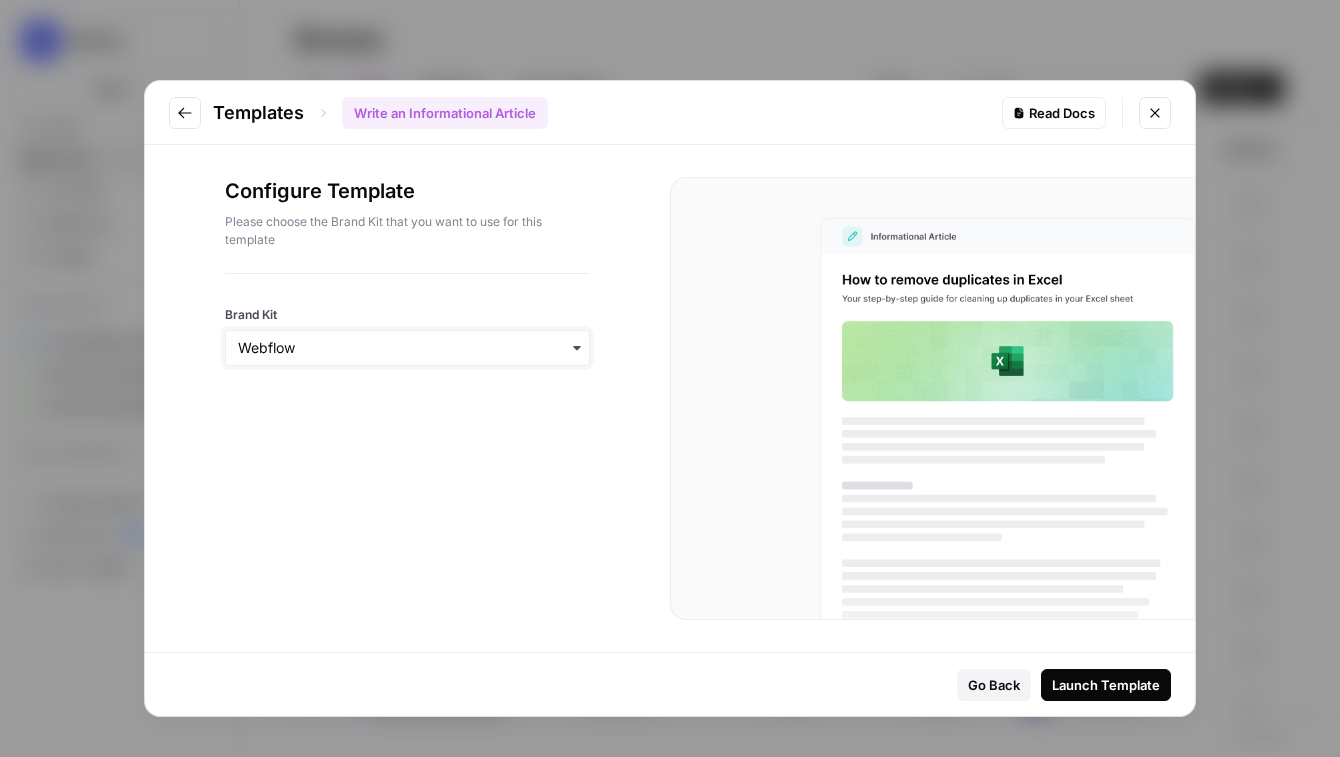 click on "Brand Kit" at bounding box center (407, 348) 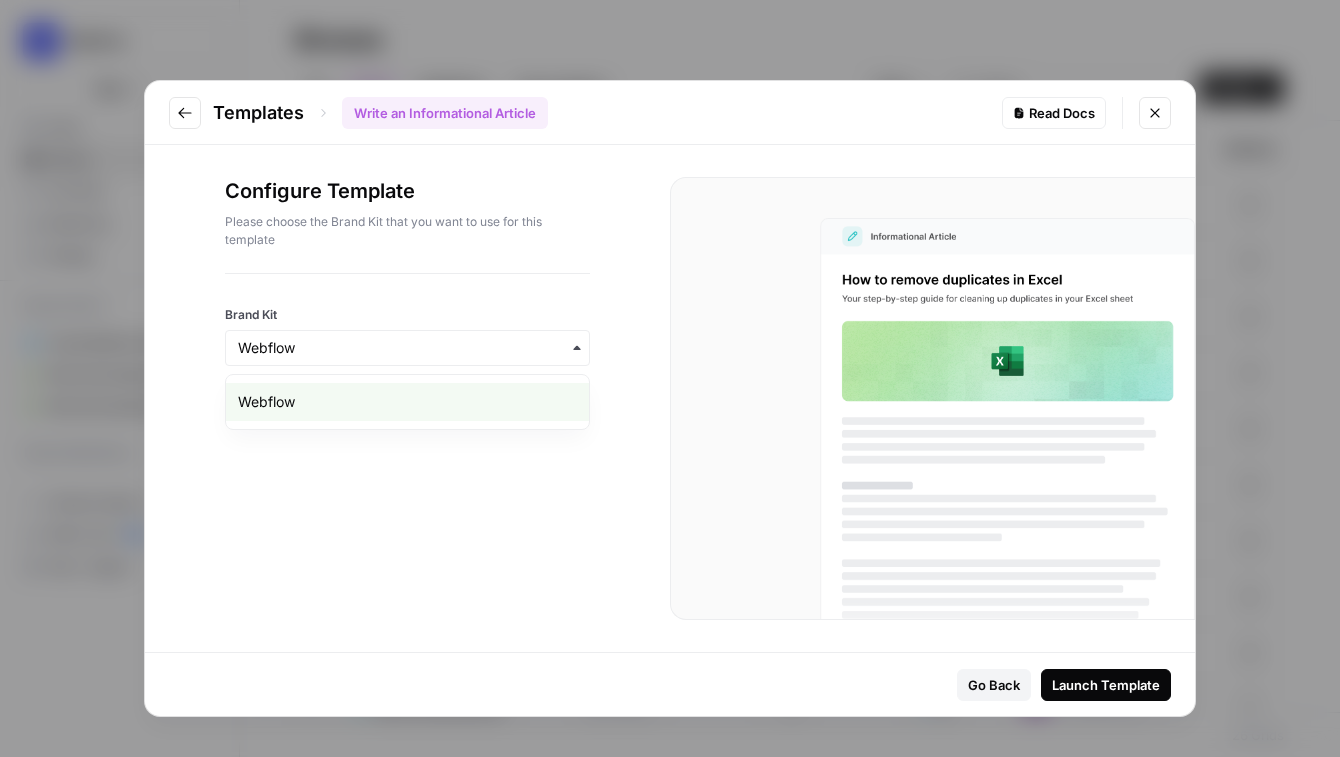 click on "Webflow" at bounding box center (407, 402) 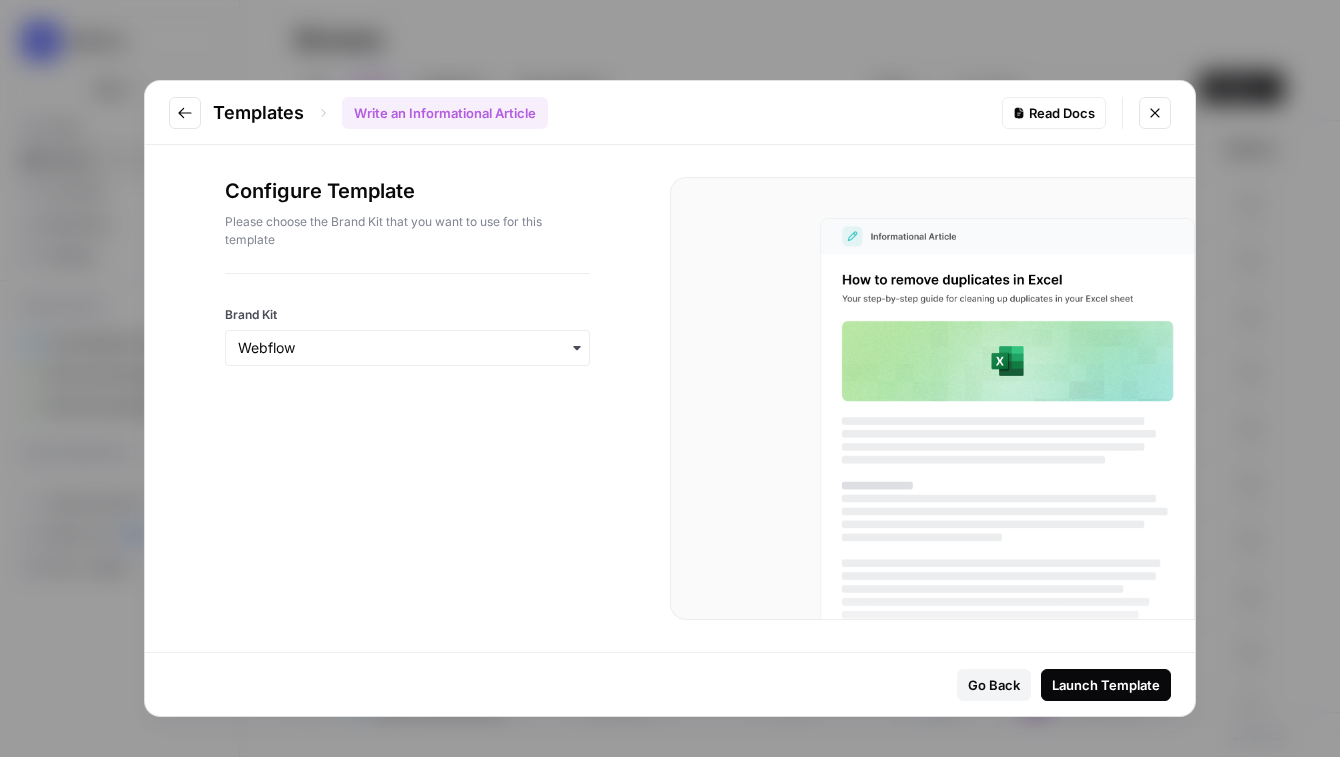 click on "Launch Template" at bounding box center [1106, 685] 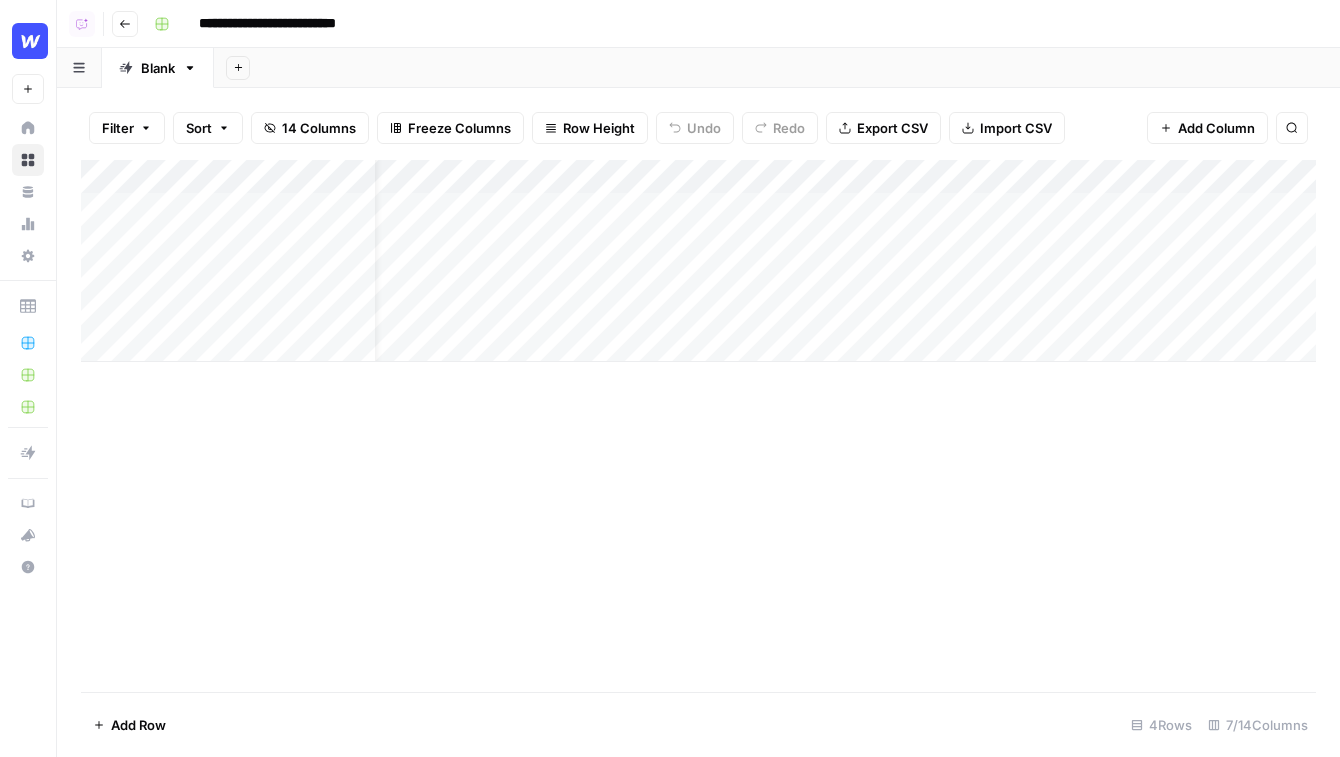 scroll, scrollTop: 0, scrollLeft: 0, axis: both 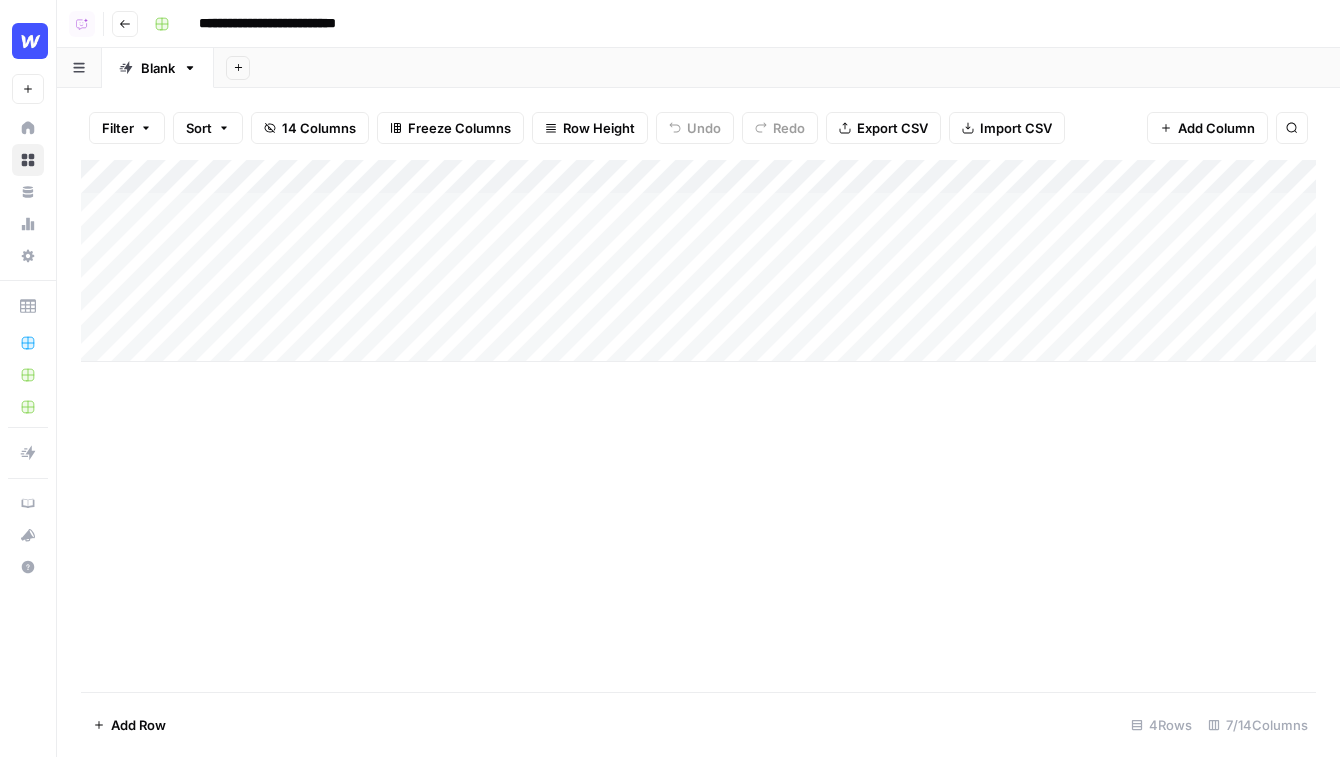 click on "Add Column" at bounding box center [698, 261] 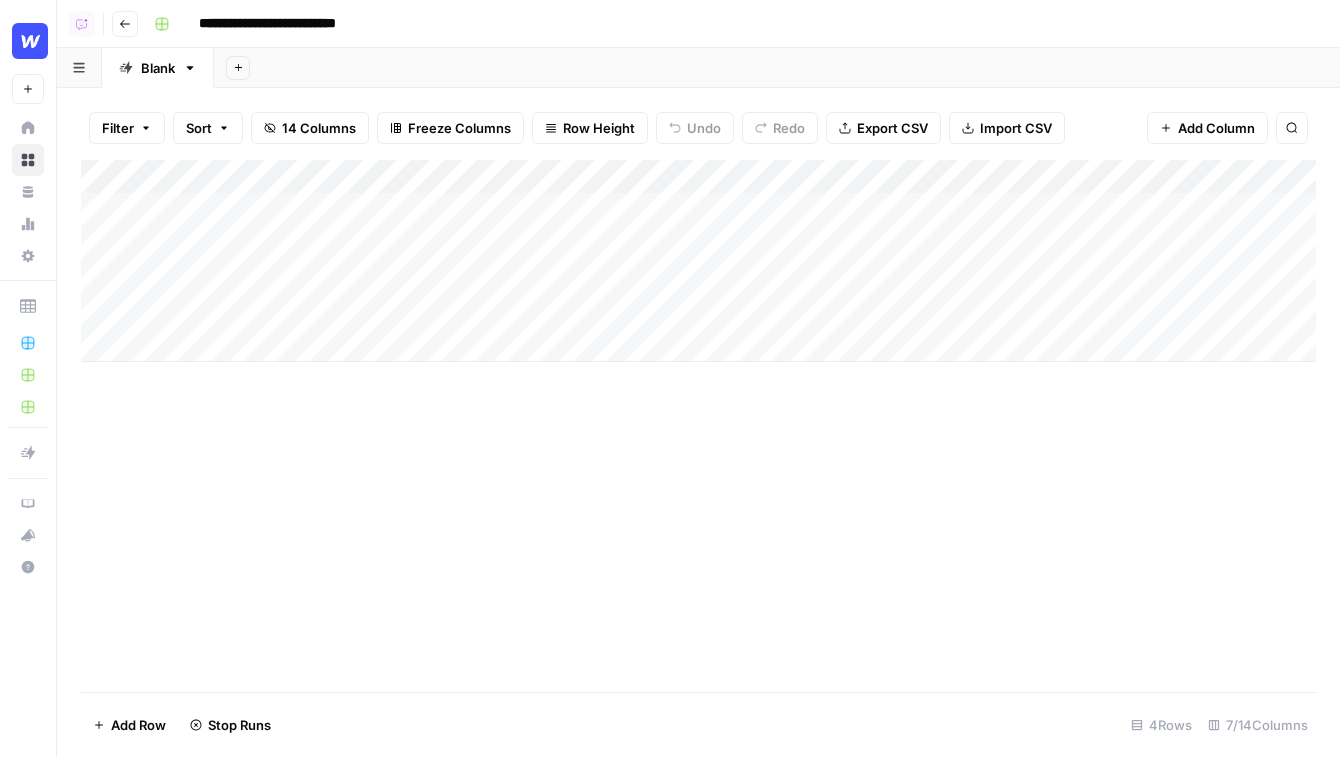 click on "Add Column" at bounding box center (698, 261) 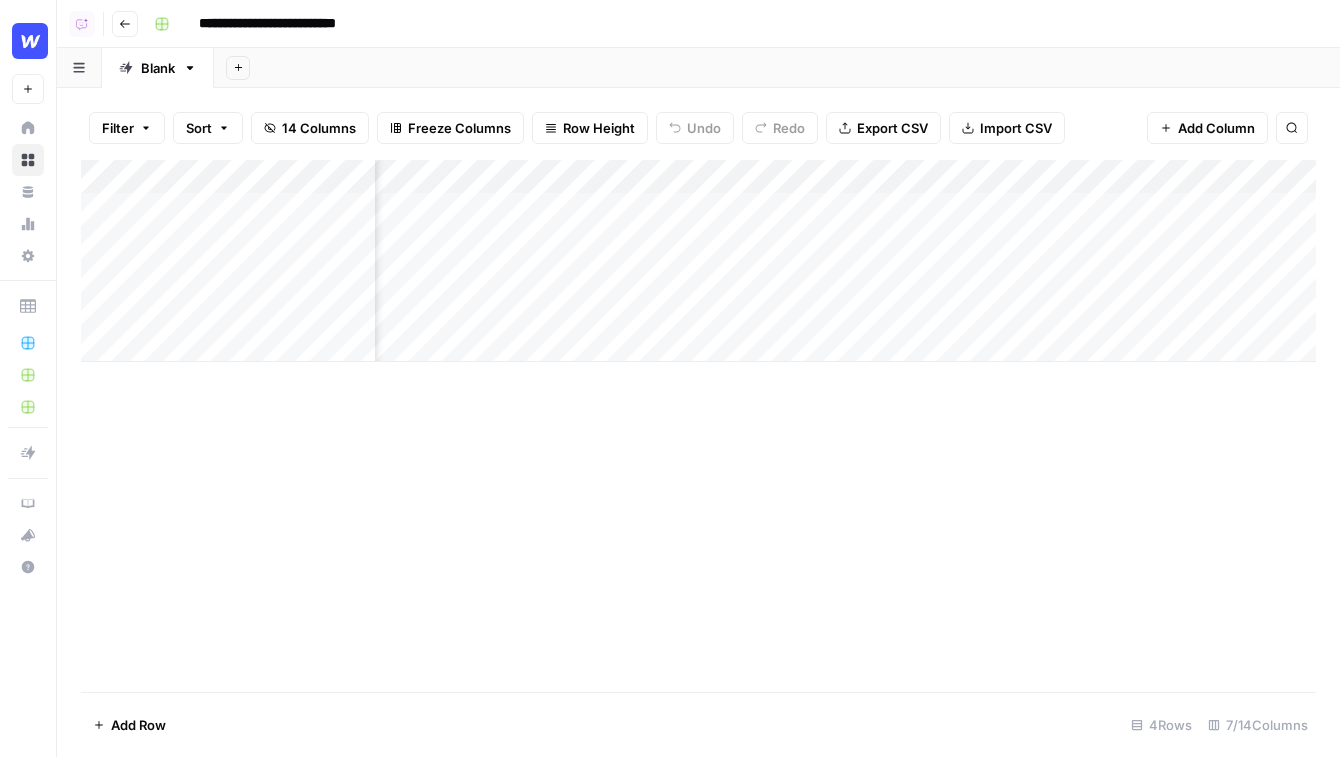 scroll, scrollTop: 0, scrollLeft: 388, axis: horizontal 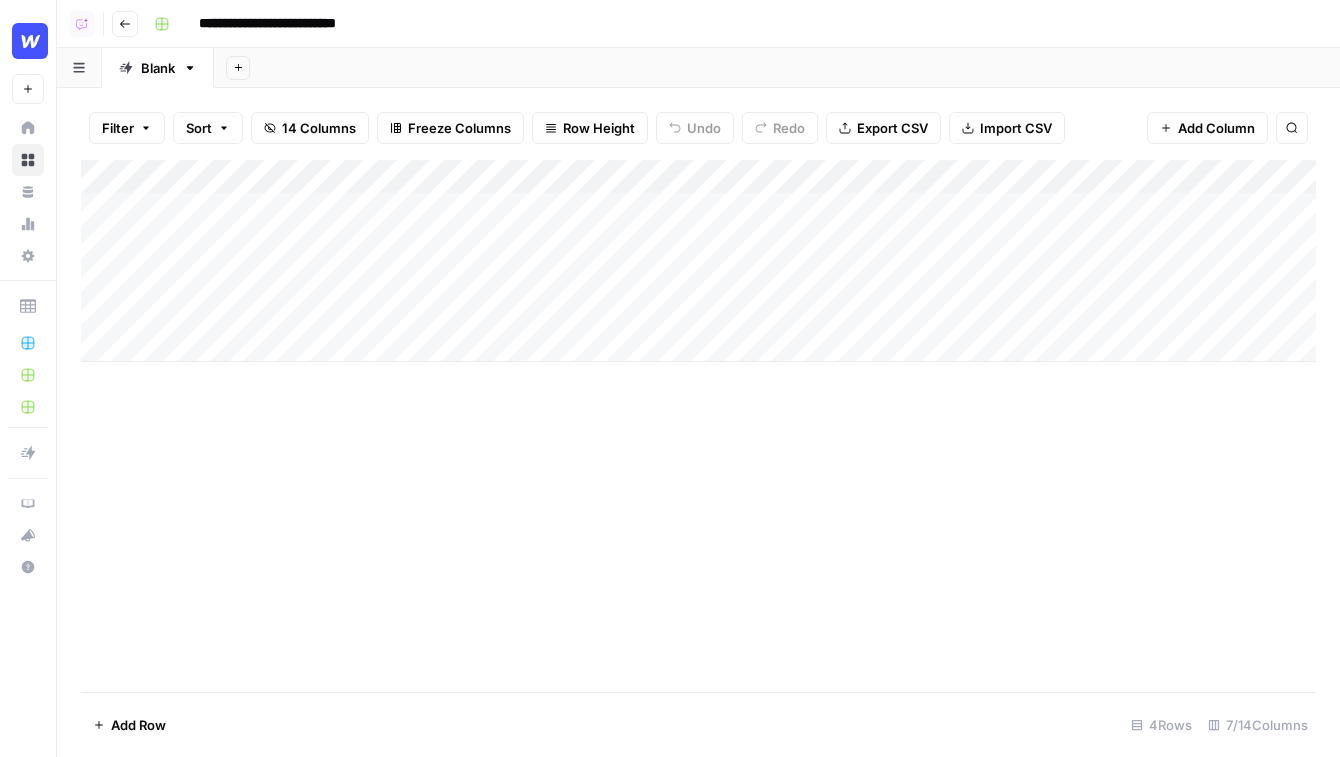 click on "Add Column" at bounding box center (698, 261) 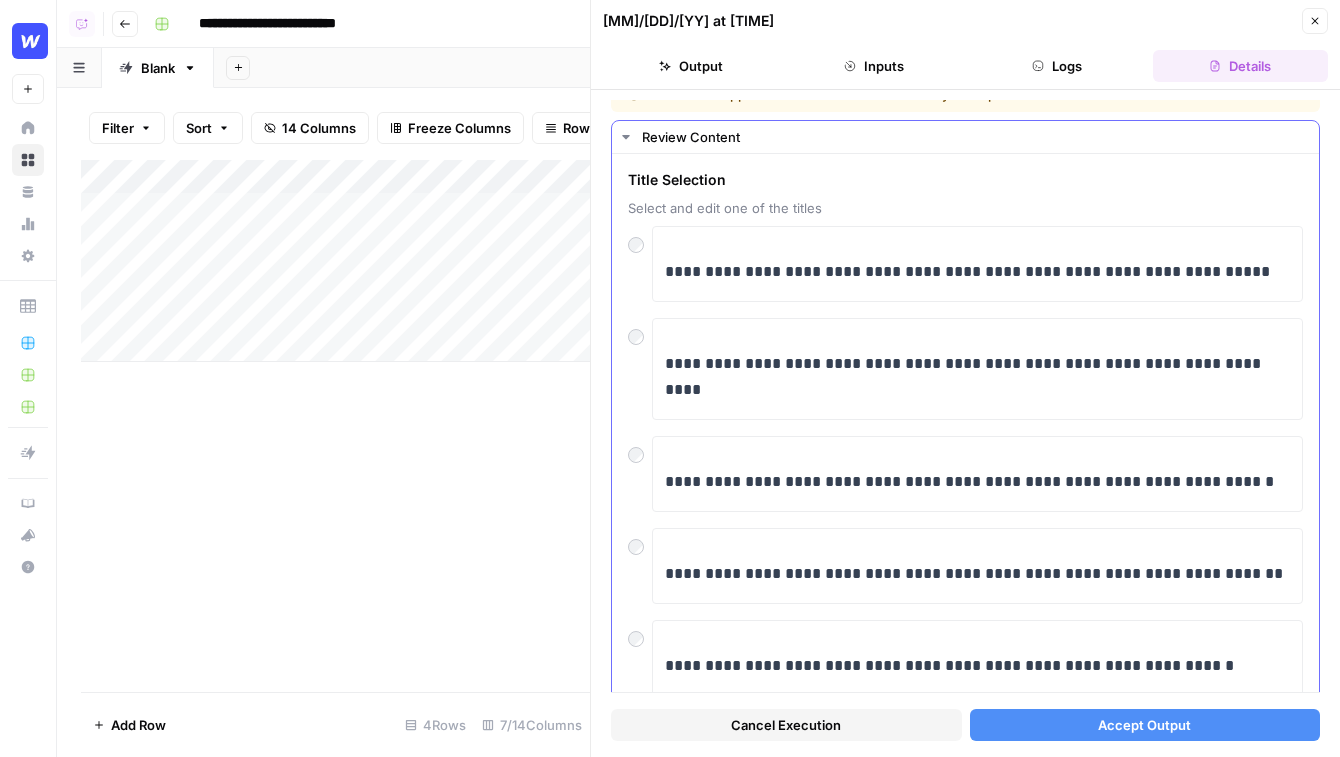 scroll, scrollTop: 0, scrollLeft: 0, axis: both 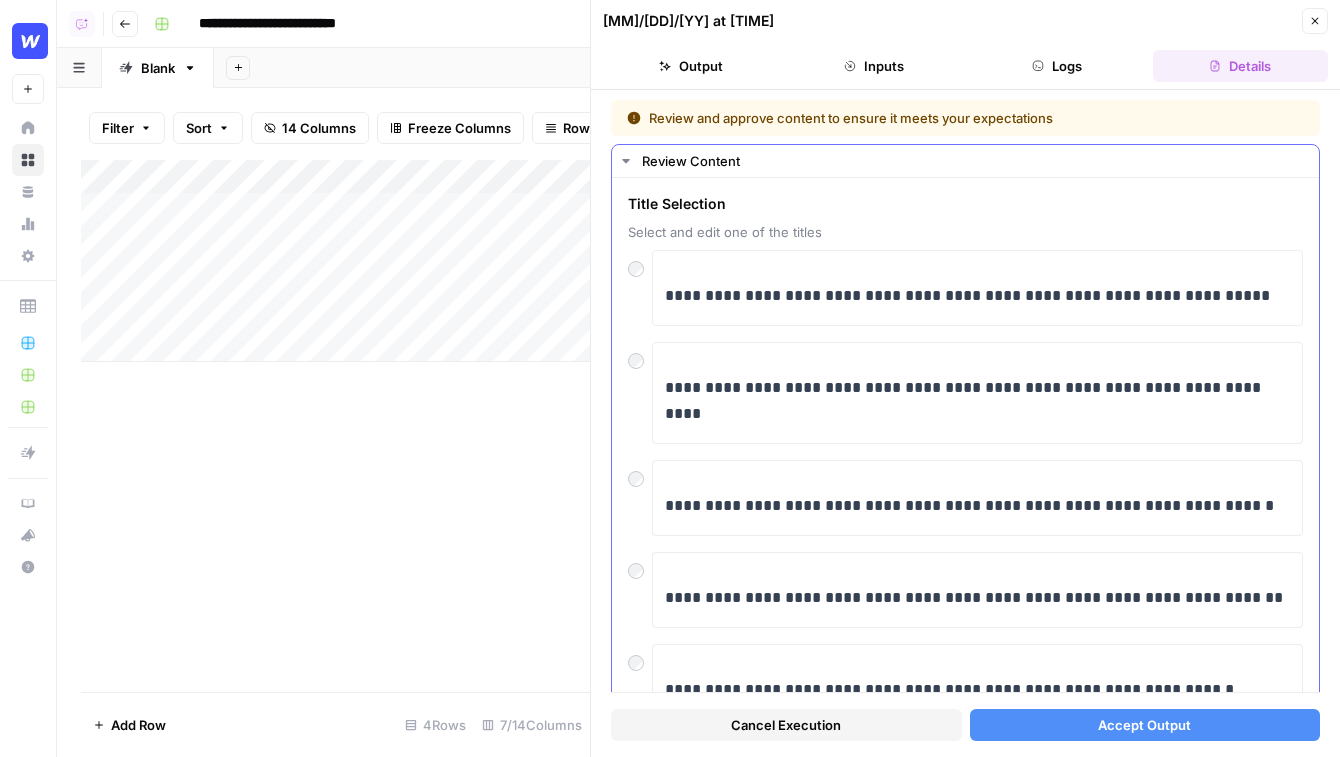 drag, startPoint x: 958, startPoint y: 297, endPoint x: 1277, endPoint y: 297, distance: 319 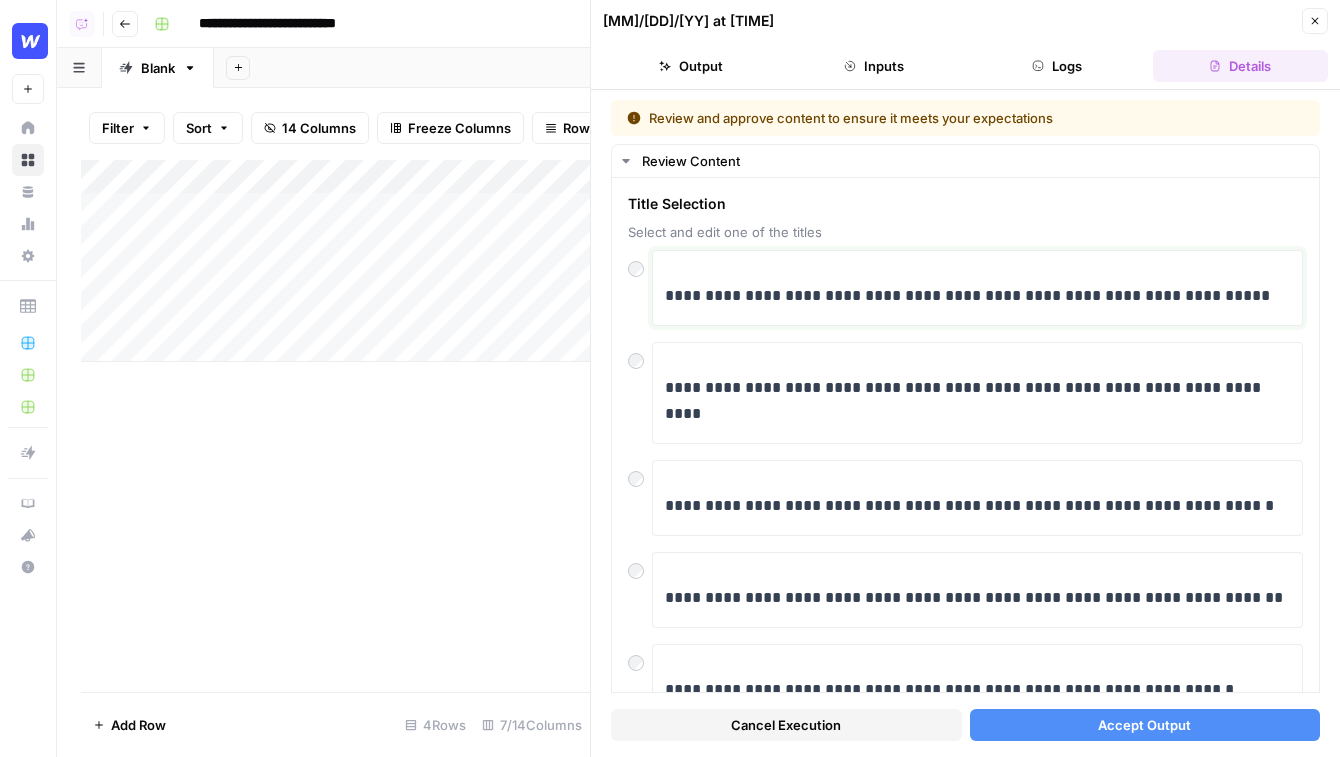 click on "**********" at bounding box center (977, 296) 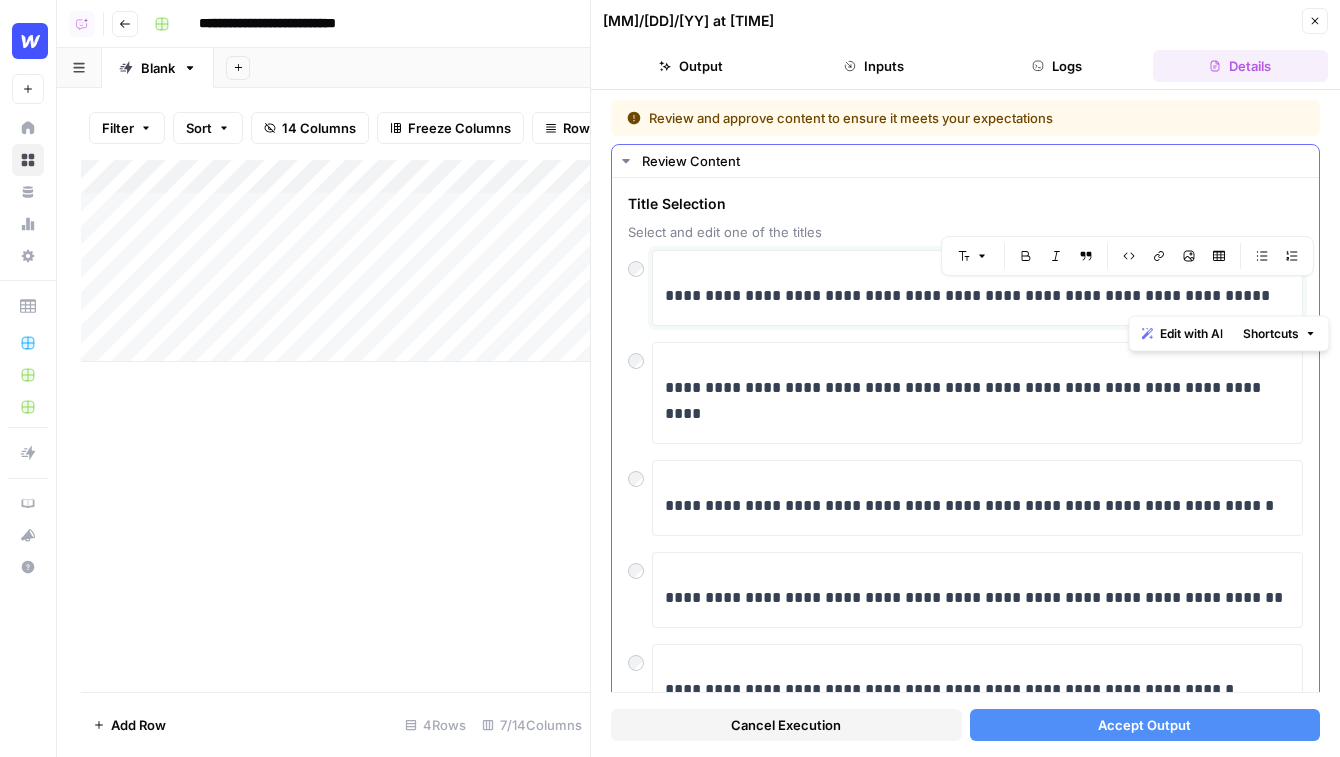 type 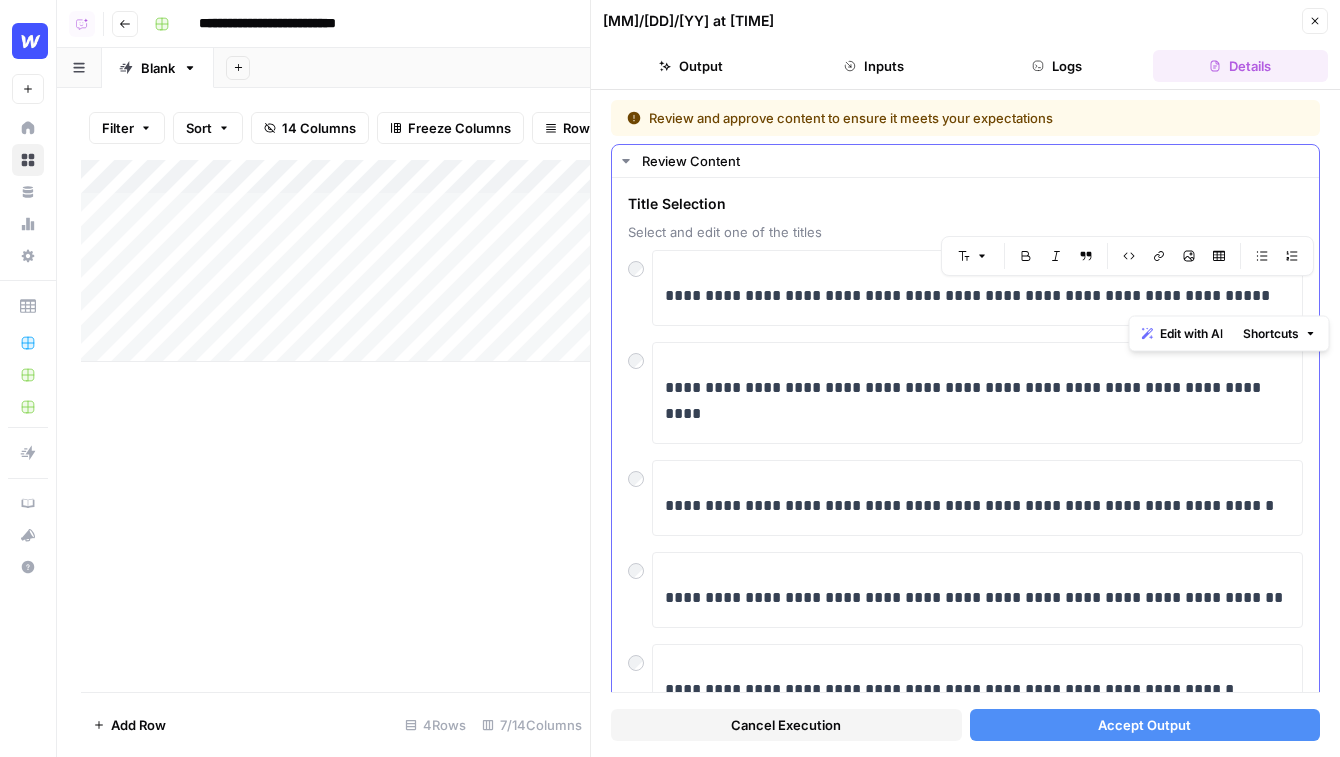 click on "**********" at bounding box center [977, 288] 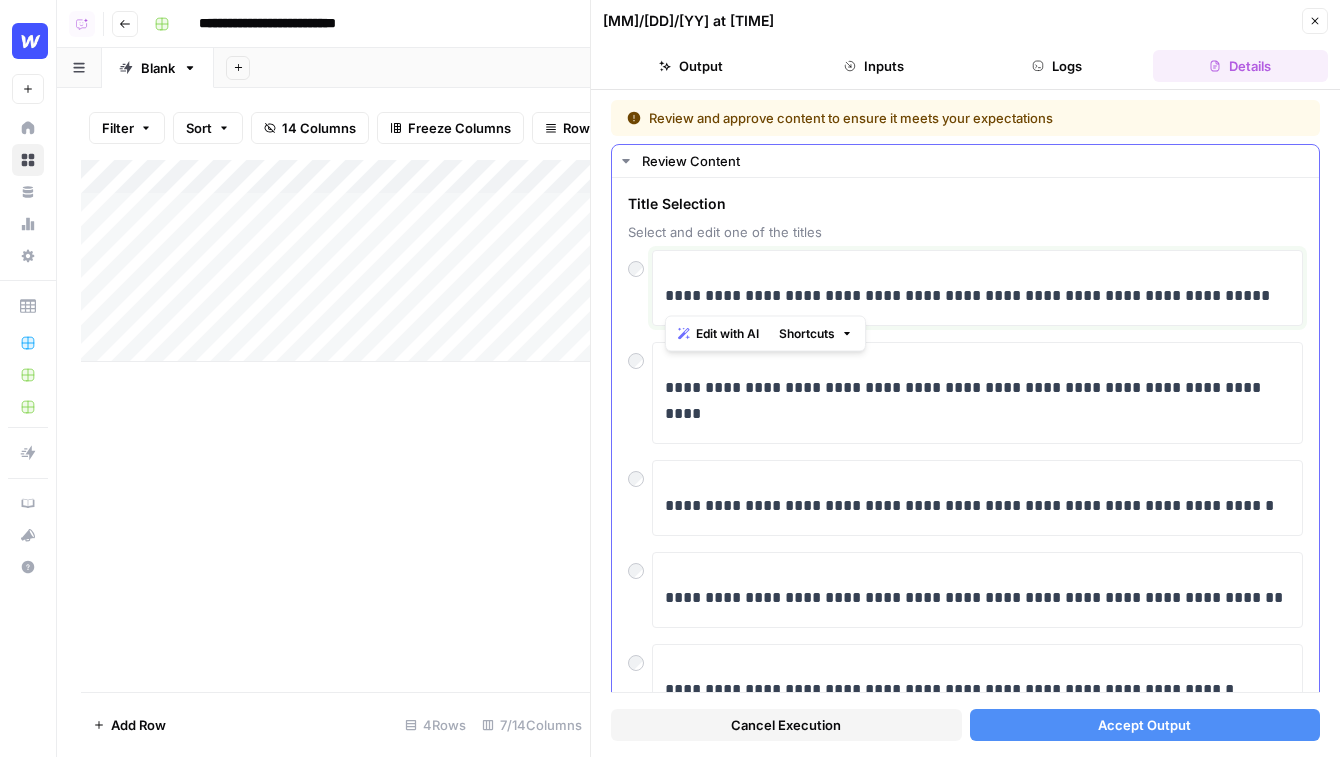 drag, startPoint x: 665, startPoint y: 301, endPoint x: 1092, endPoint y: 308, distance: 427.05737 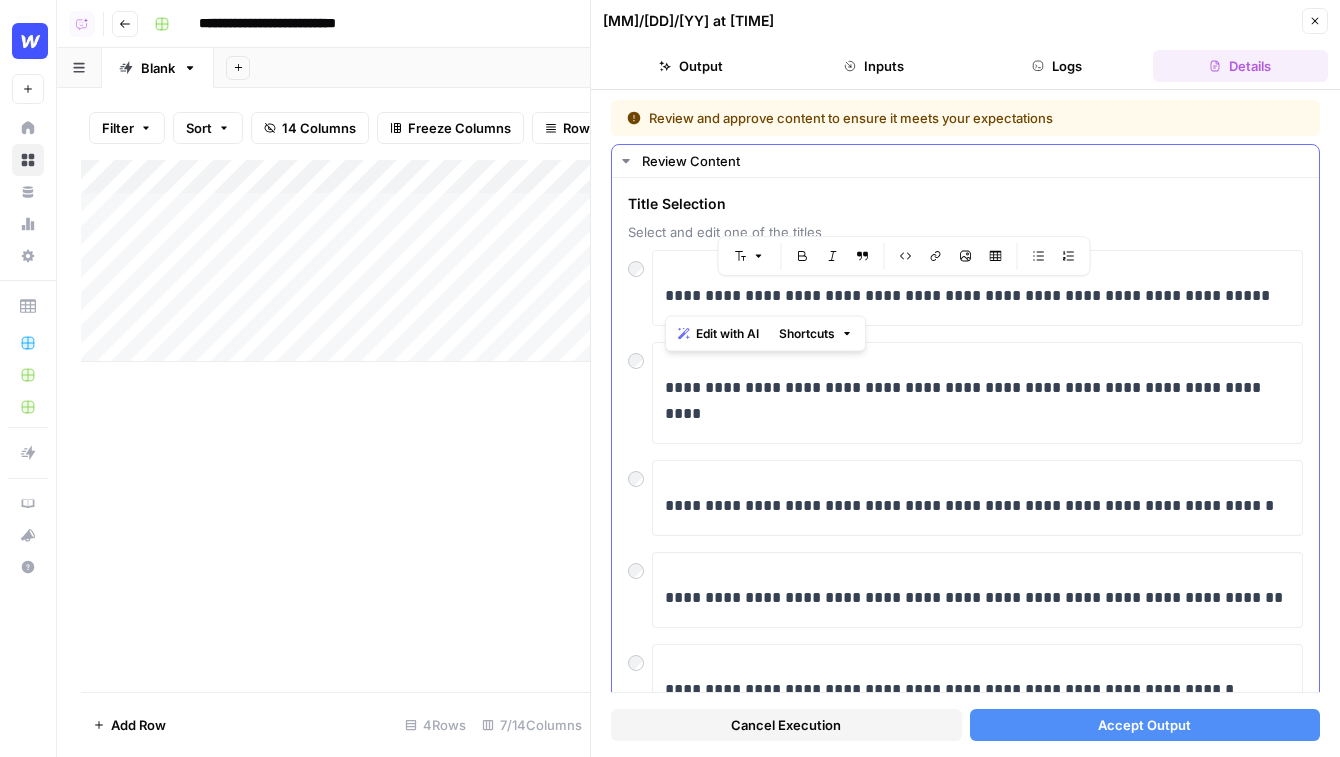 click on "Edit with AI" at bounding box center (727, 334) 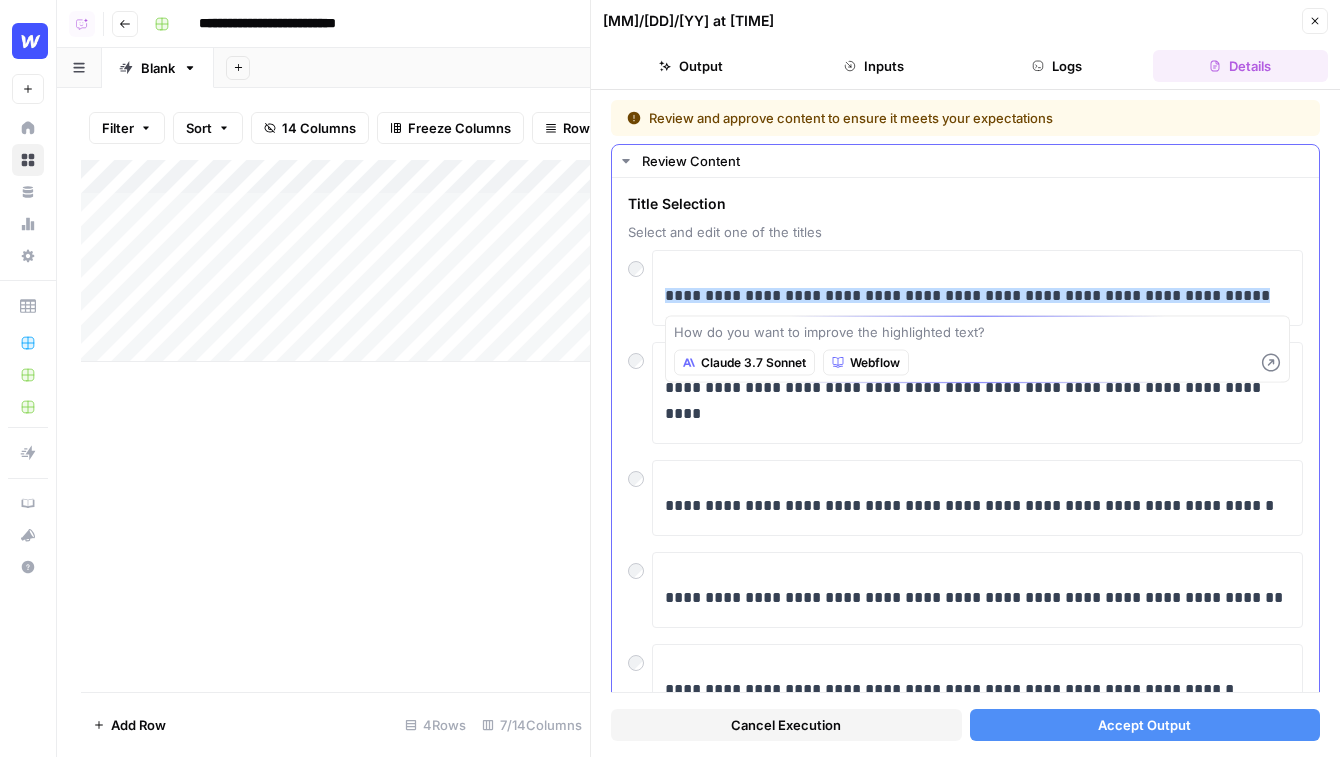 click on "**********" at bounding box center [965, 713] 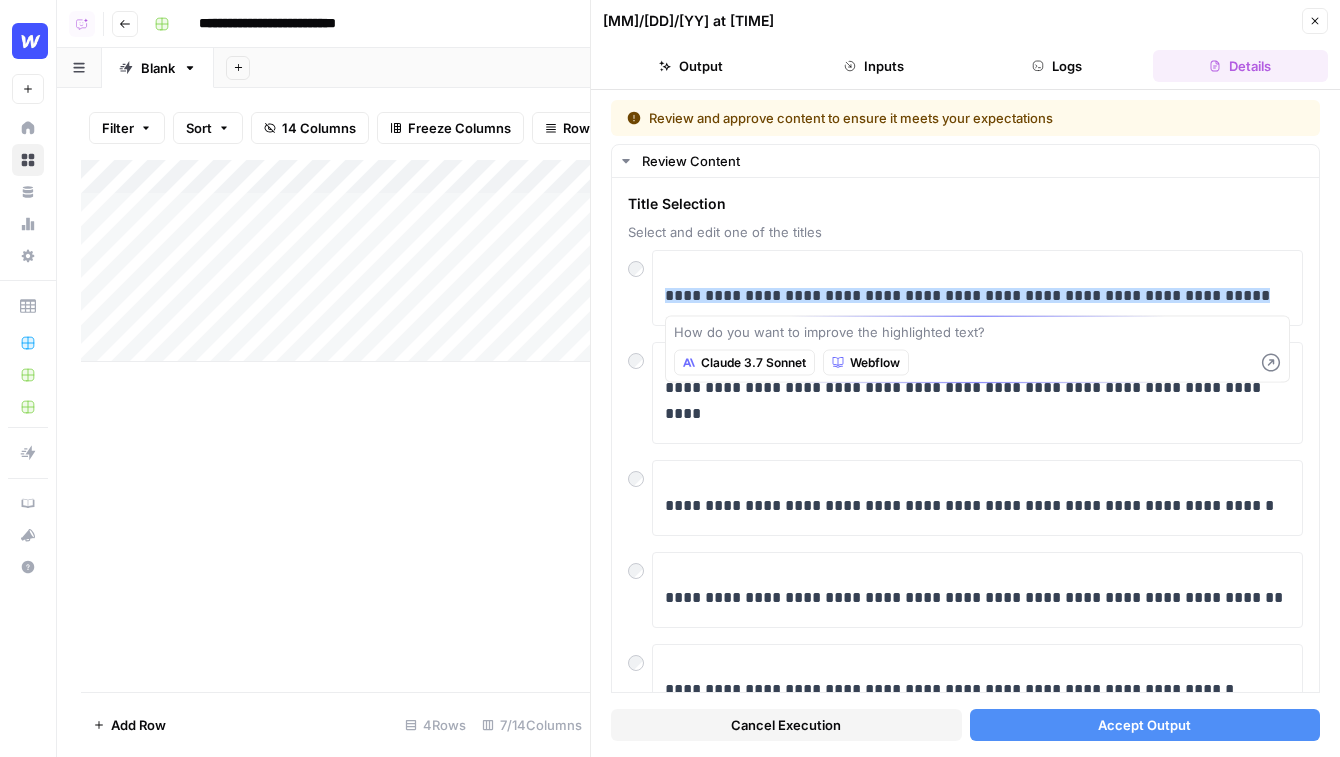 click on "Accept Output" at bounding box center [1145, 725] 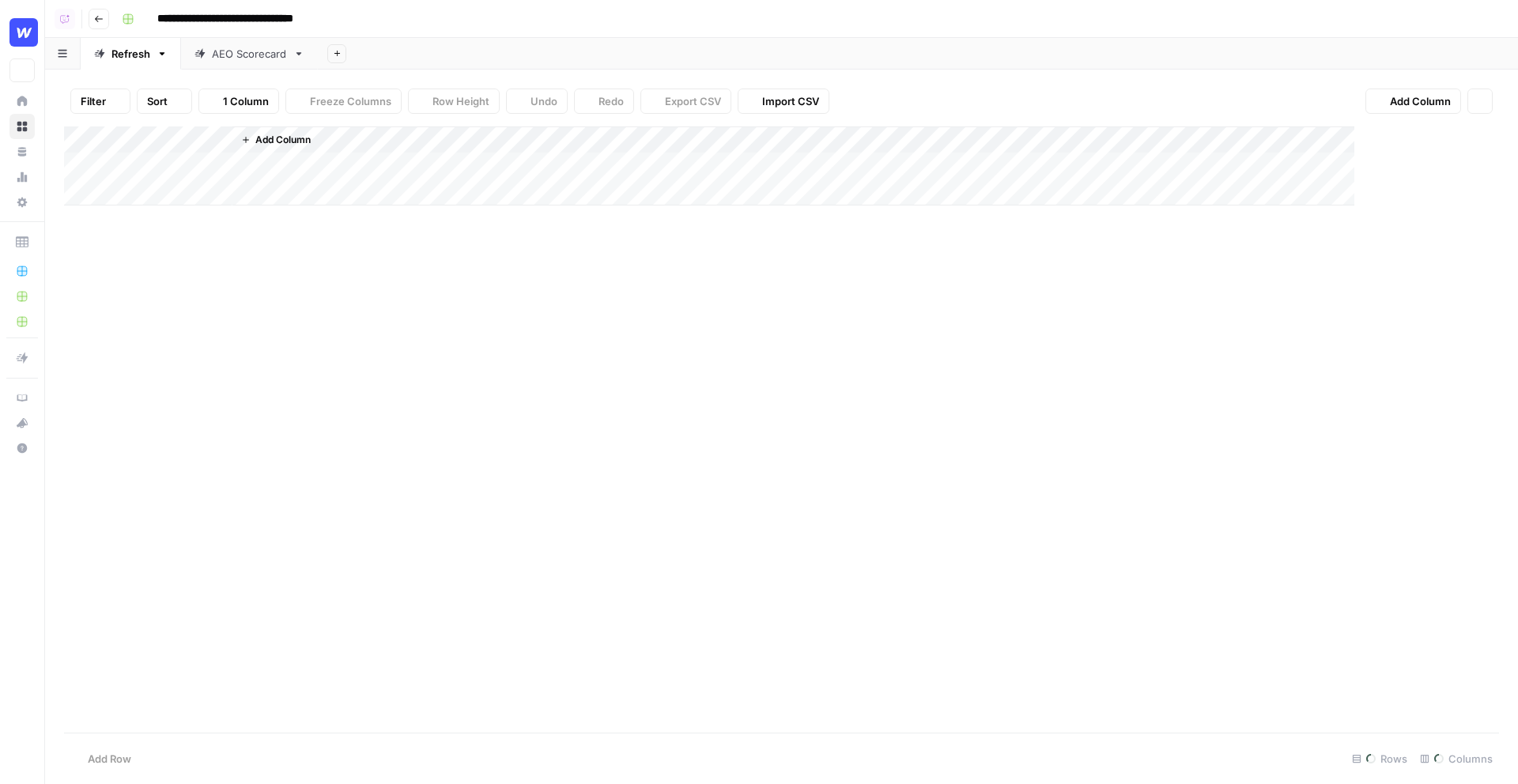 scroll, scrollTop: 0, scrollLeft: 0, axis: both 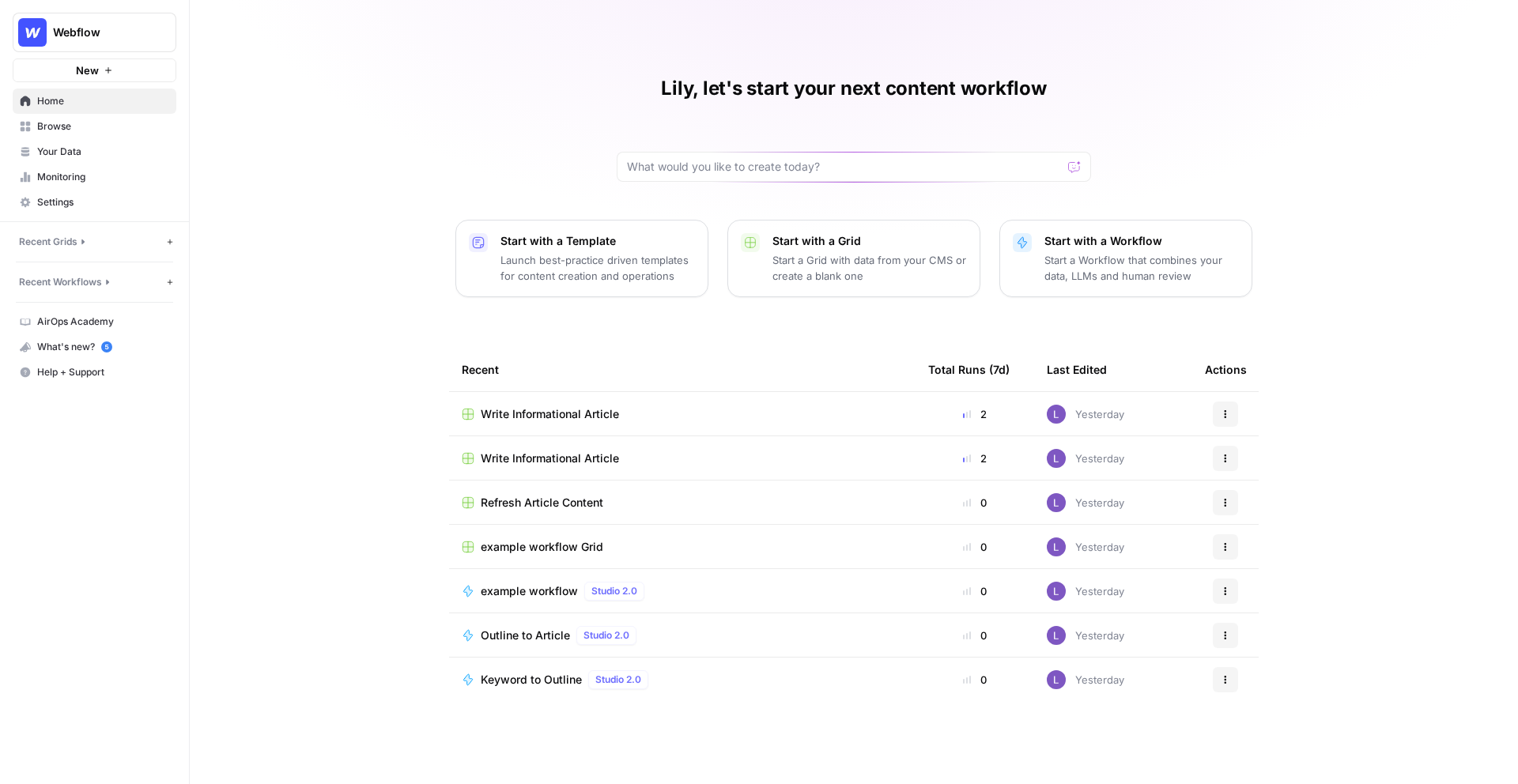 click on "Your Data" at bounding box center (103, 152) 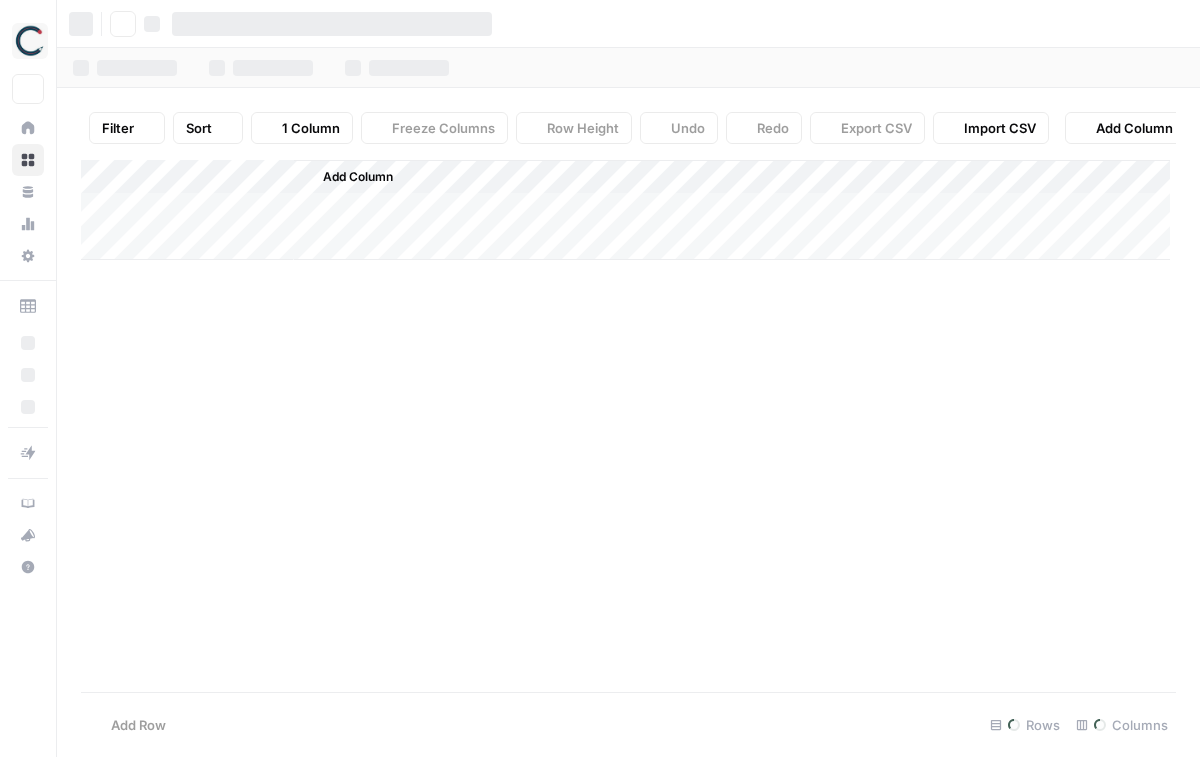 scroll, scrollTop: 0, scrollLeft: 0, axis: both 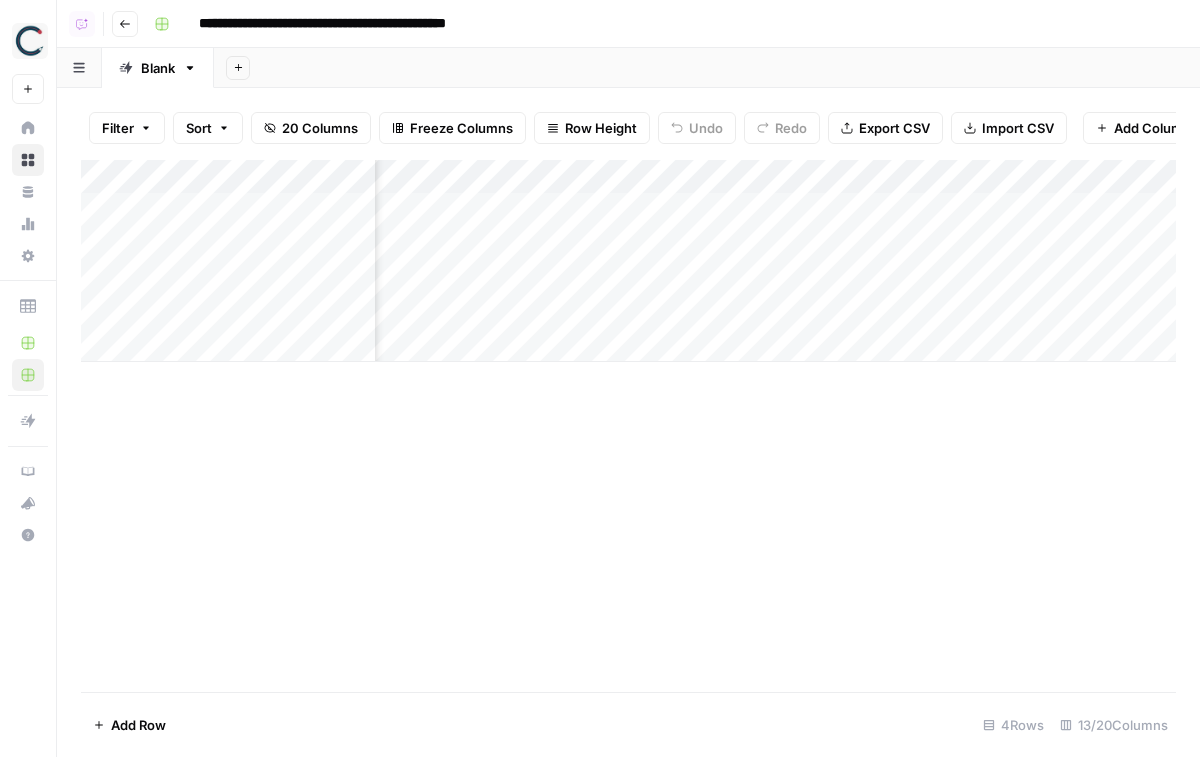 click on "Add Column" at bounding box center [628, 261] 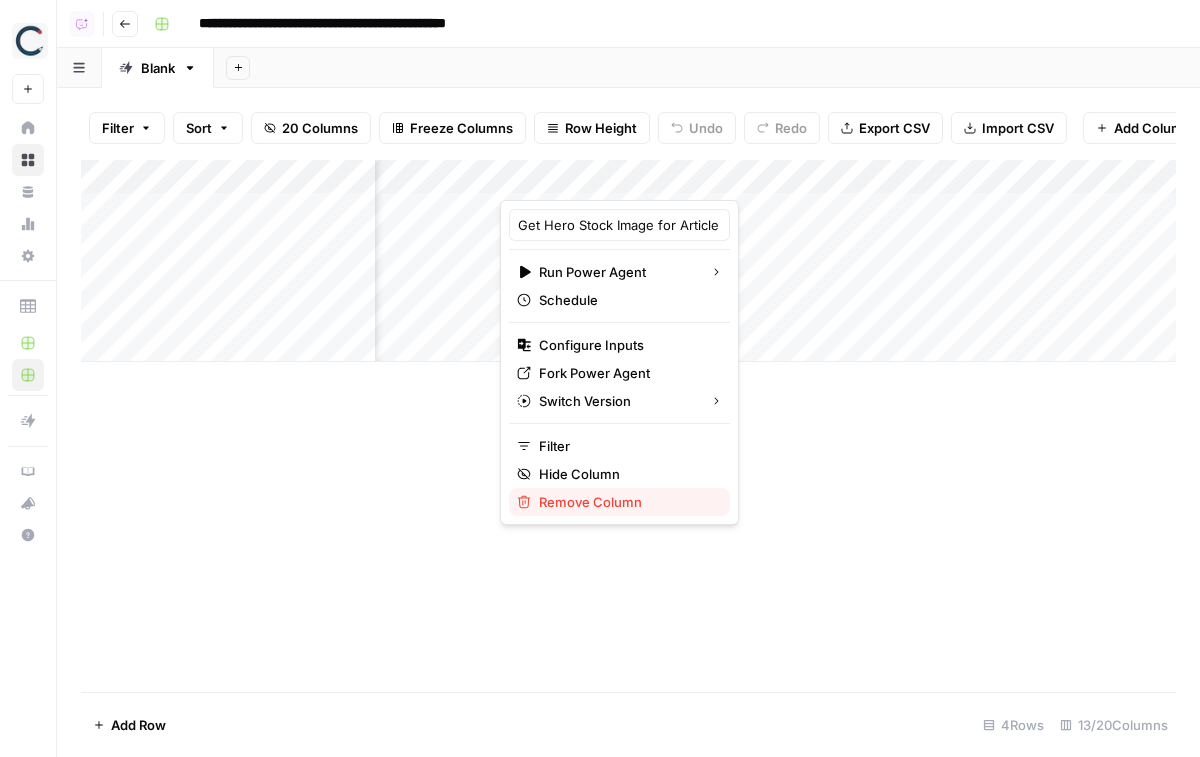 click on "Remove Column" at bounding box center (626, 502) 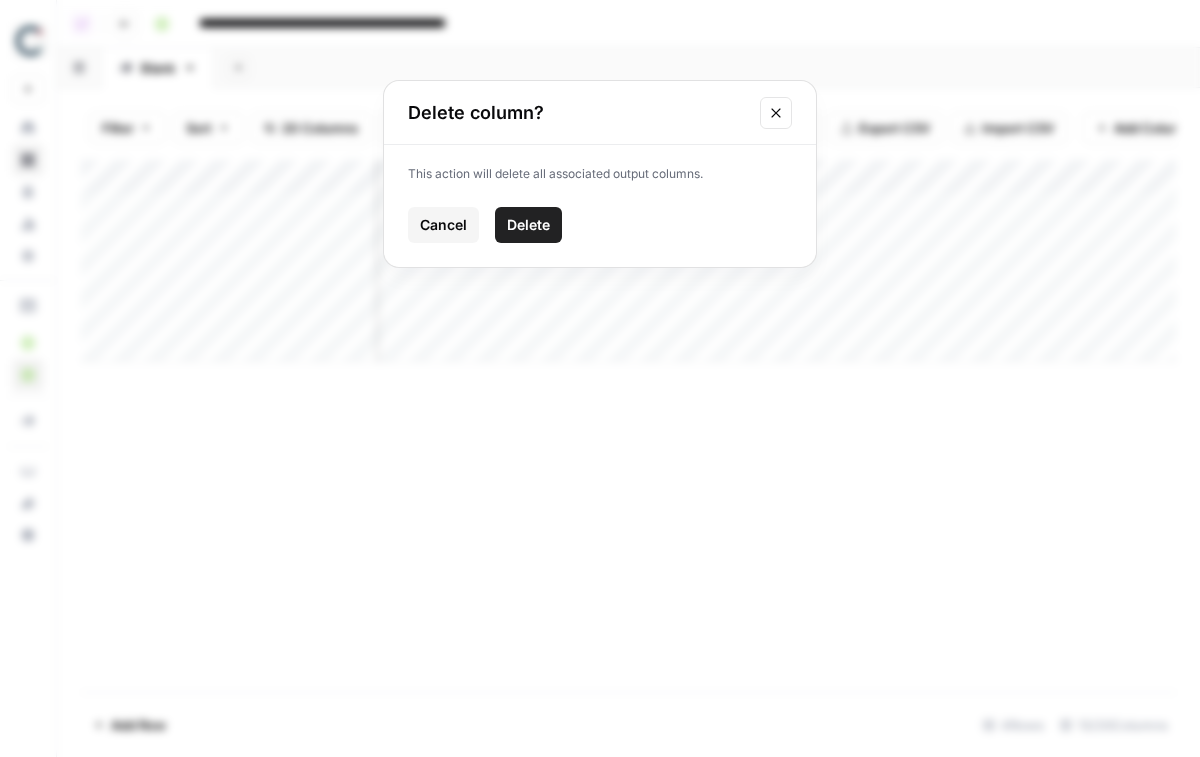 click on "Delete" at bounding box center [528, 225] 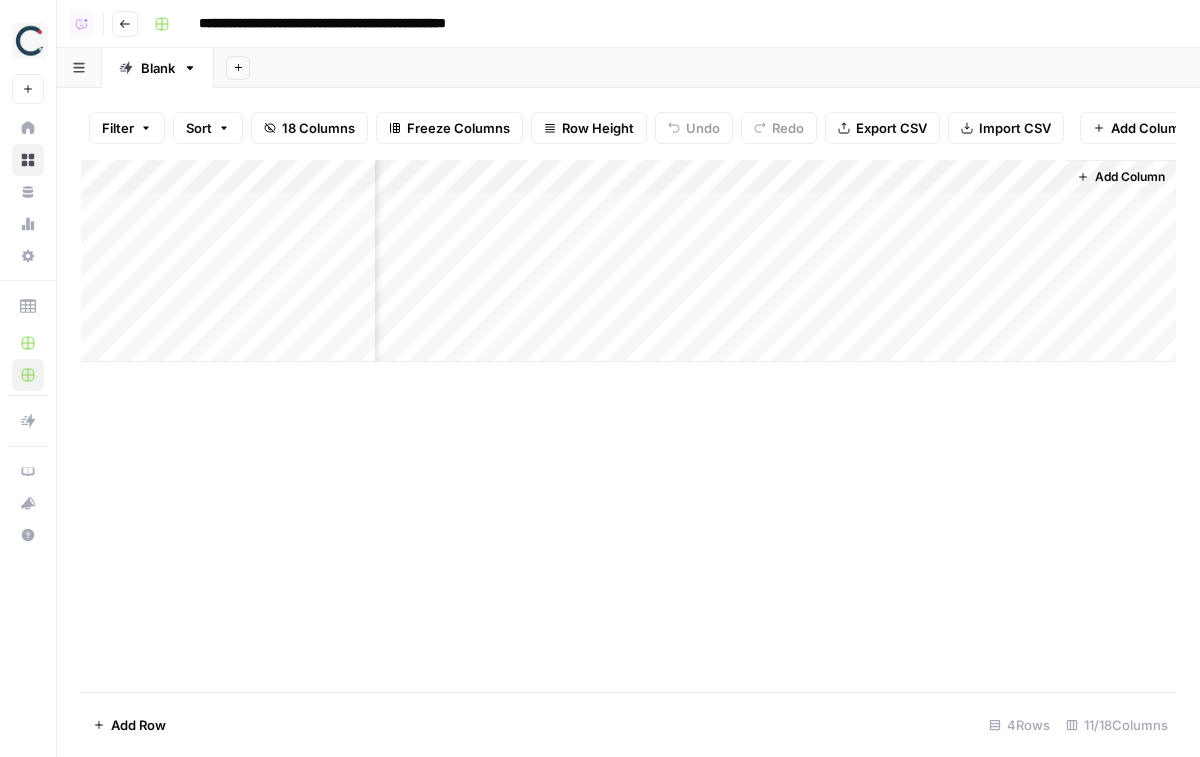 scroll, scrollTop: 0, scrollLeft: 1424, axis: horizontal 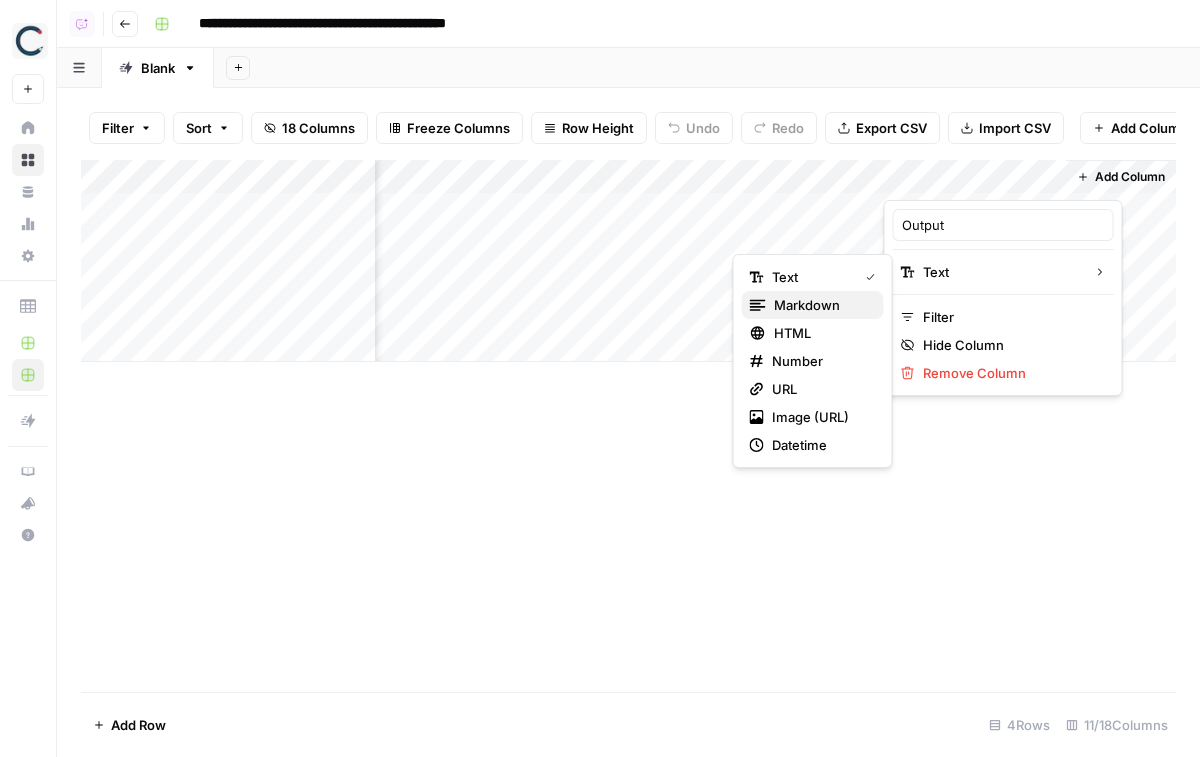 click on "markdown" at bounding box center [821, 305] 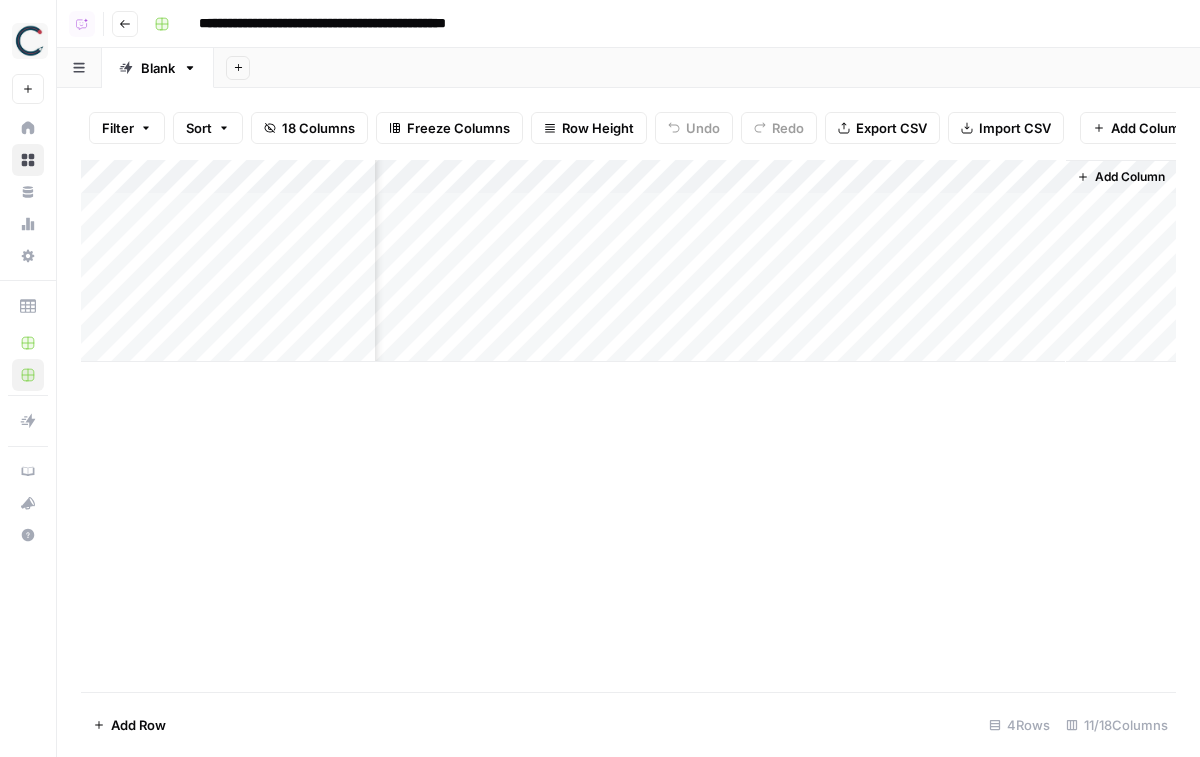 click on "Add Column" at bounding box center [628, 261] 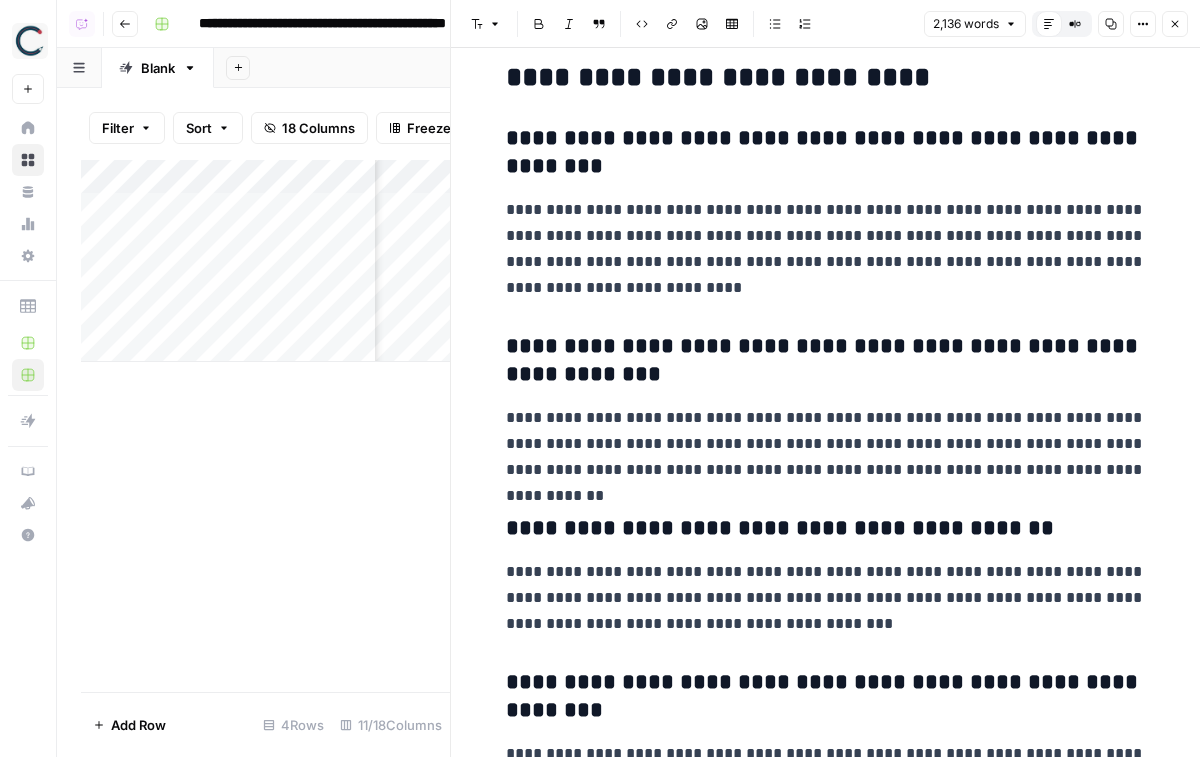 scroll, scrollTop: 7918, scrollLeft: 0, axis: vertical 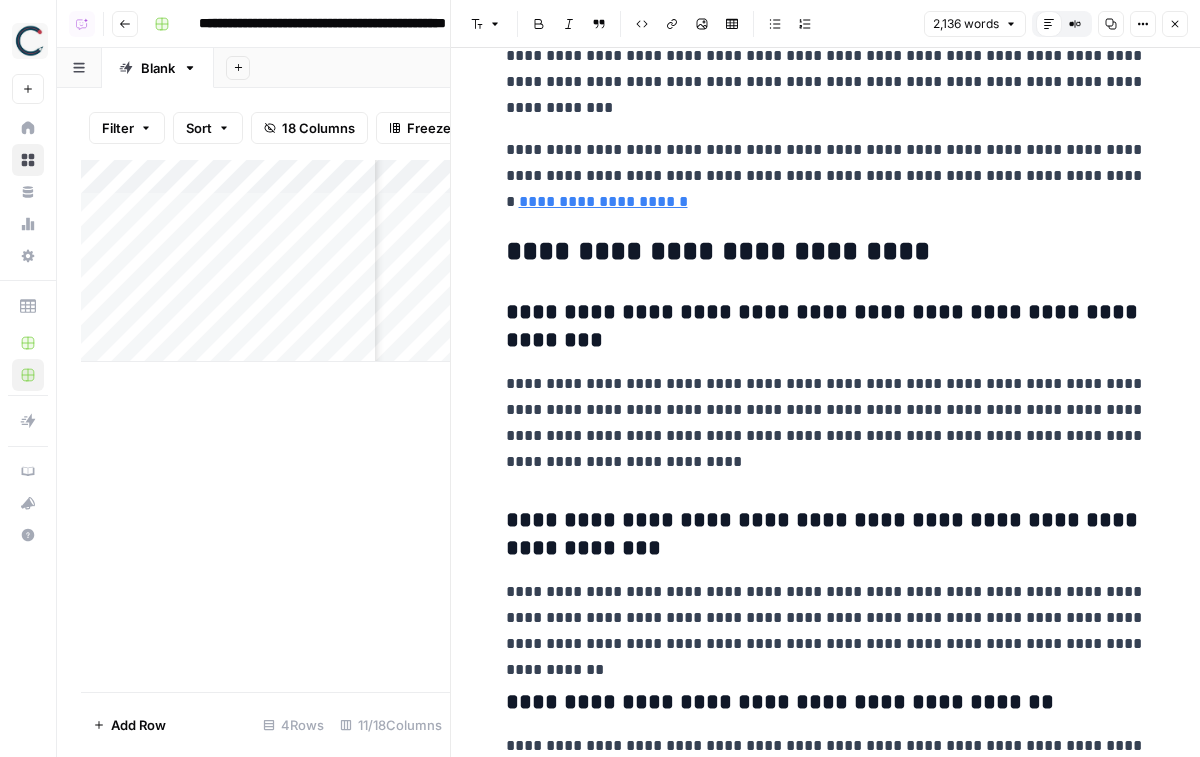 click 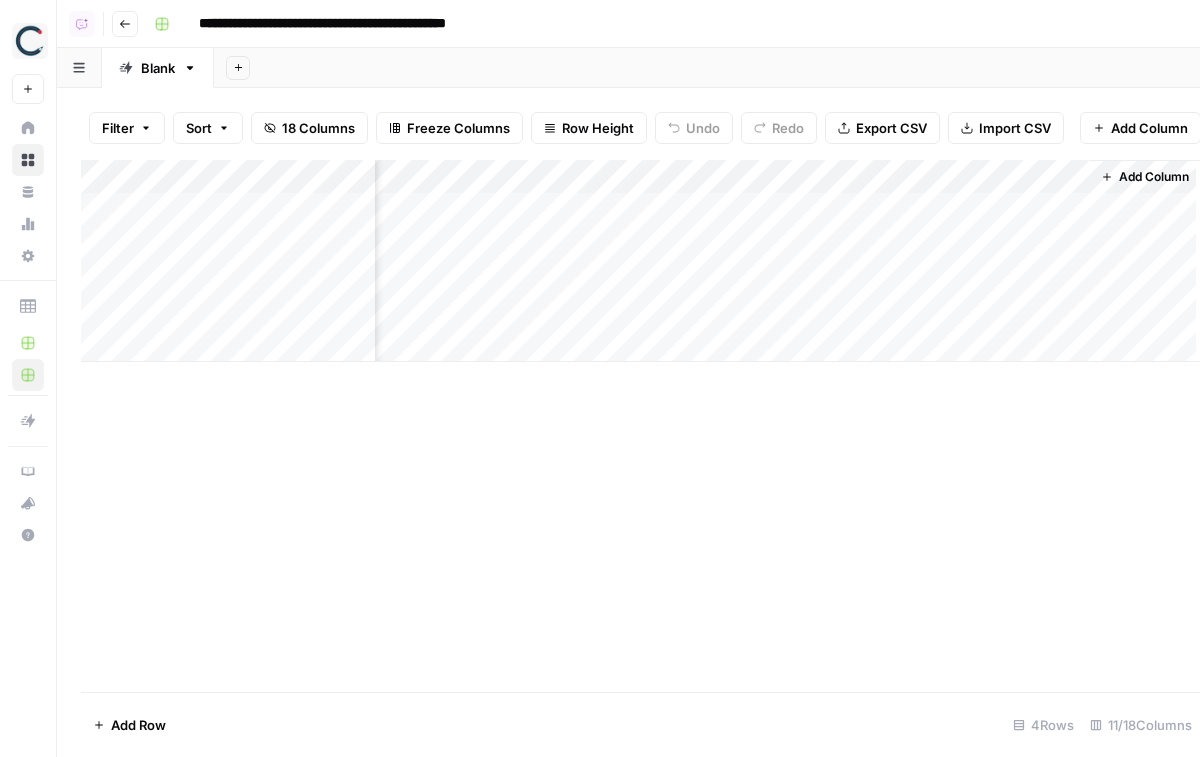 scroll, scrollTop: 0, scrollLeft: 1400, axis: horizontal 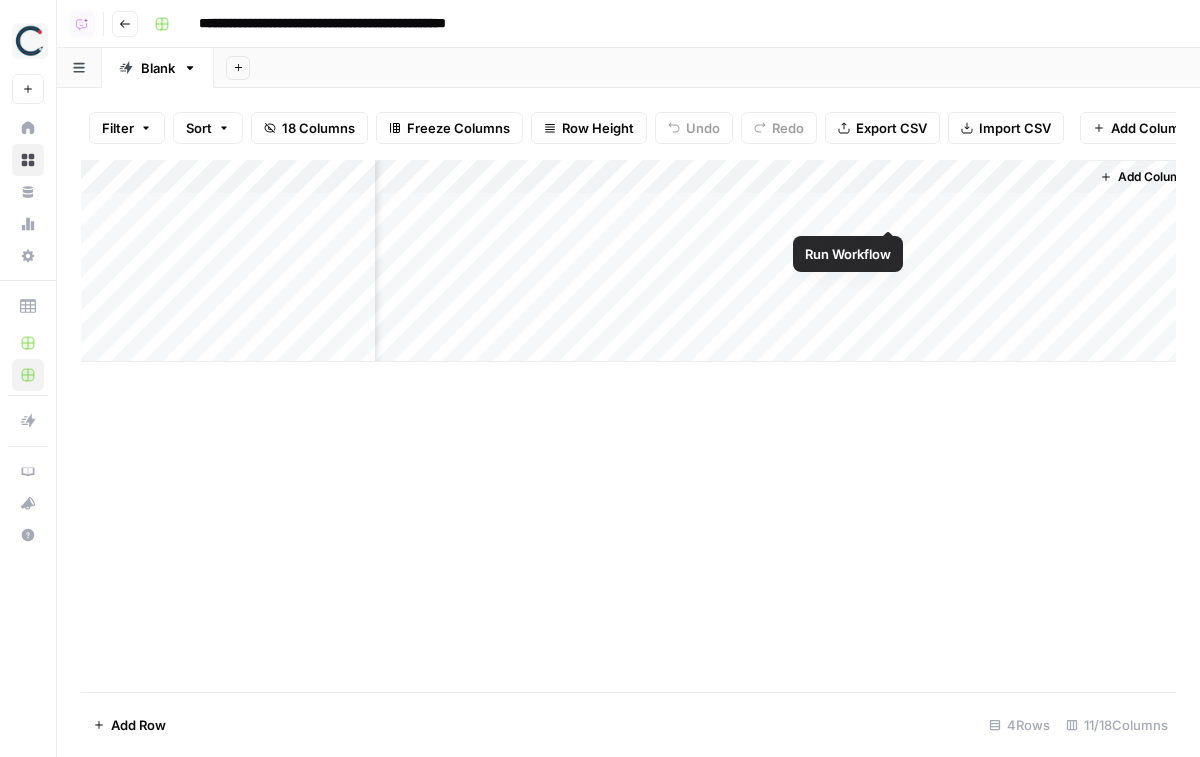 click on "Add Column" at bounding box center (628, 261) 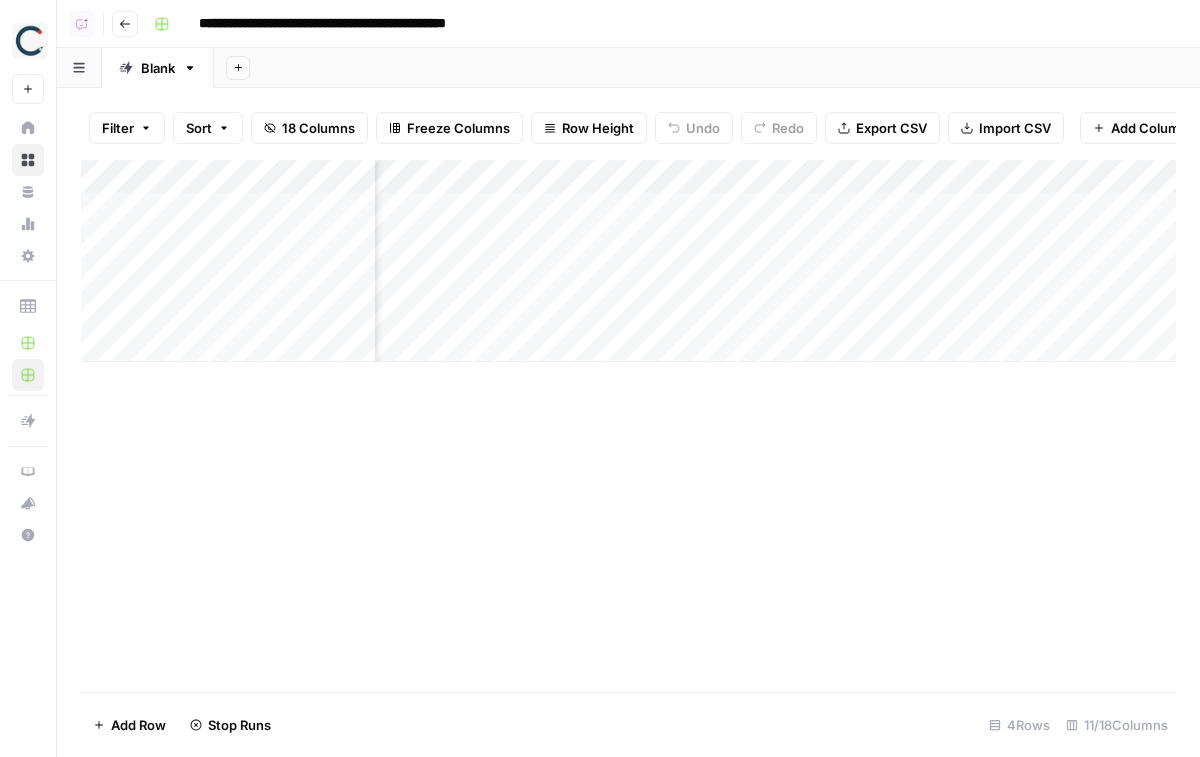 scroll, scrollTop: 0, scrollLeft: 957, axis: horizontal 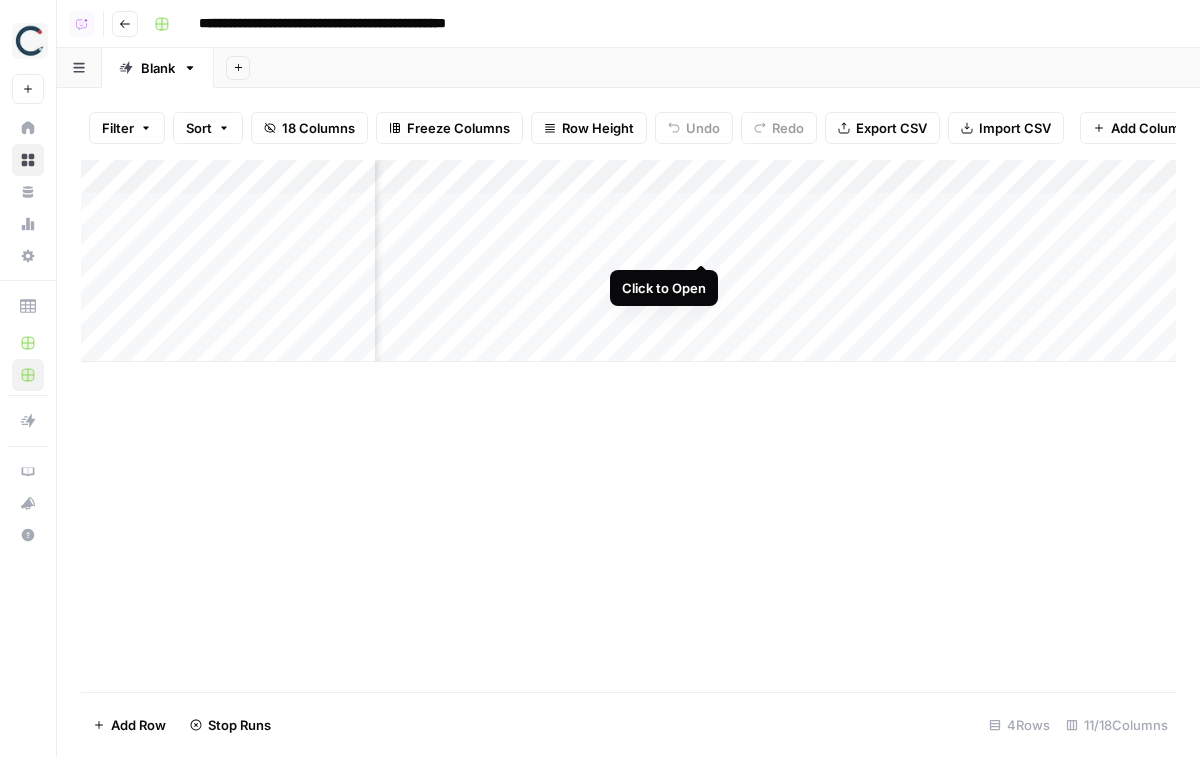 click on "Add Column" at bounding box center [628, 261] 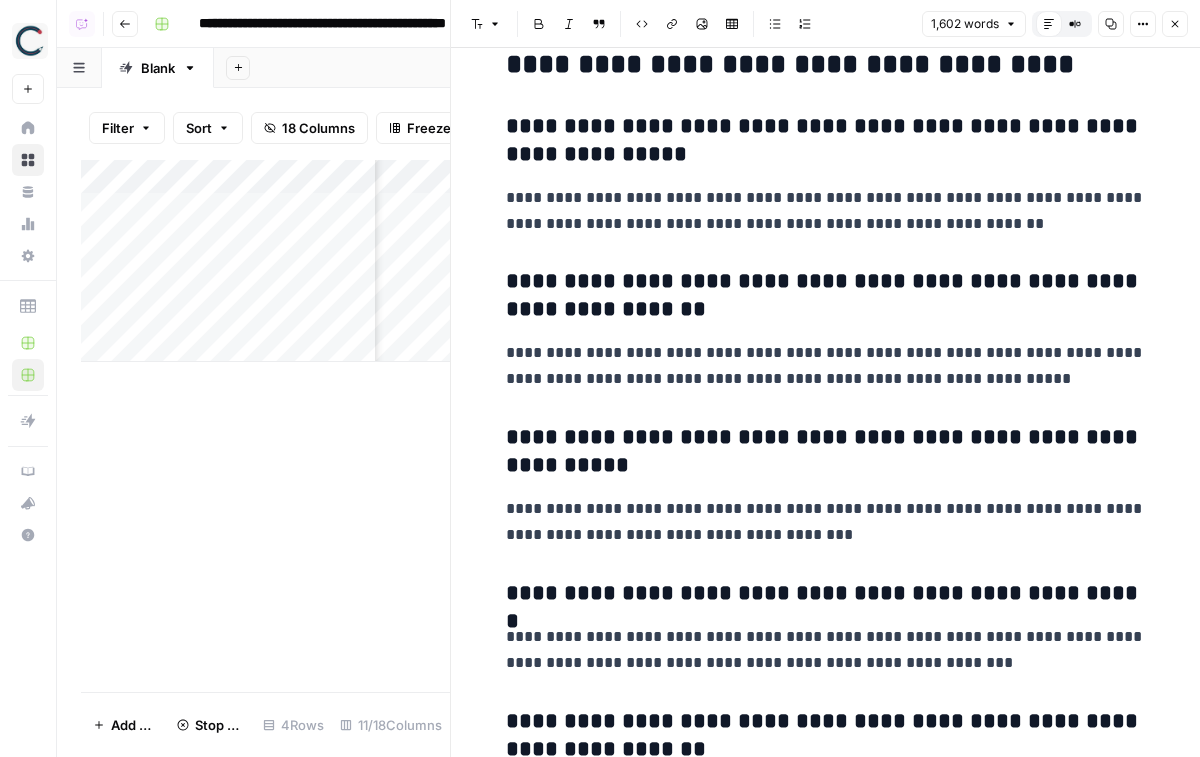 scroll, scrollTop: 6683, scrollLeft: 0, axis: vertical 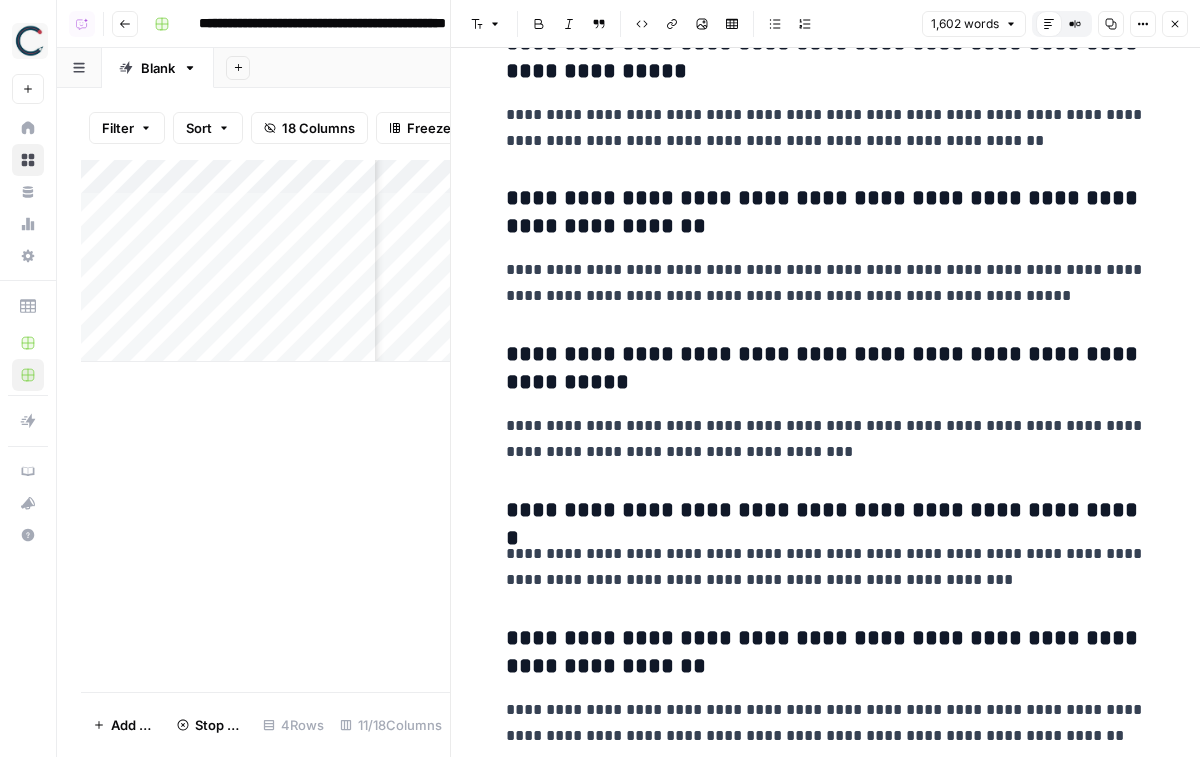 click 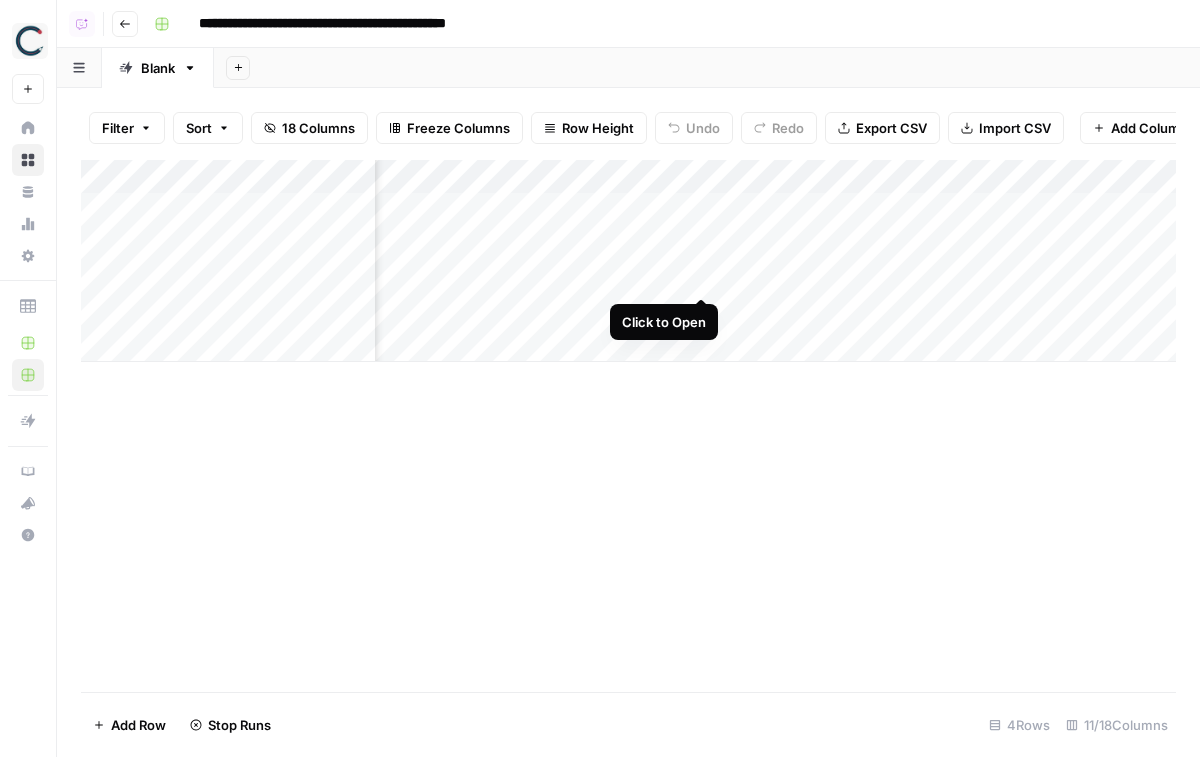 click on "Add Column" at bounding box center [628, 261] 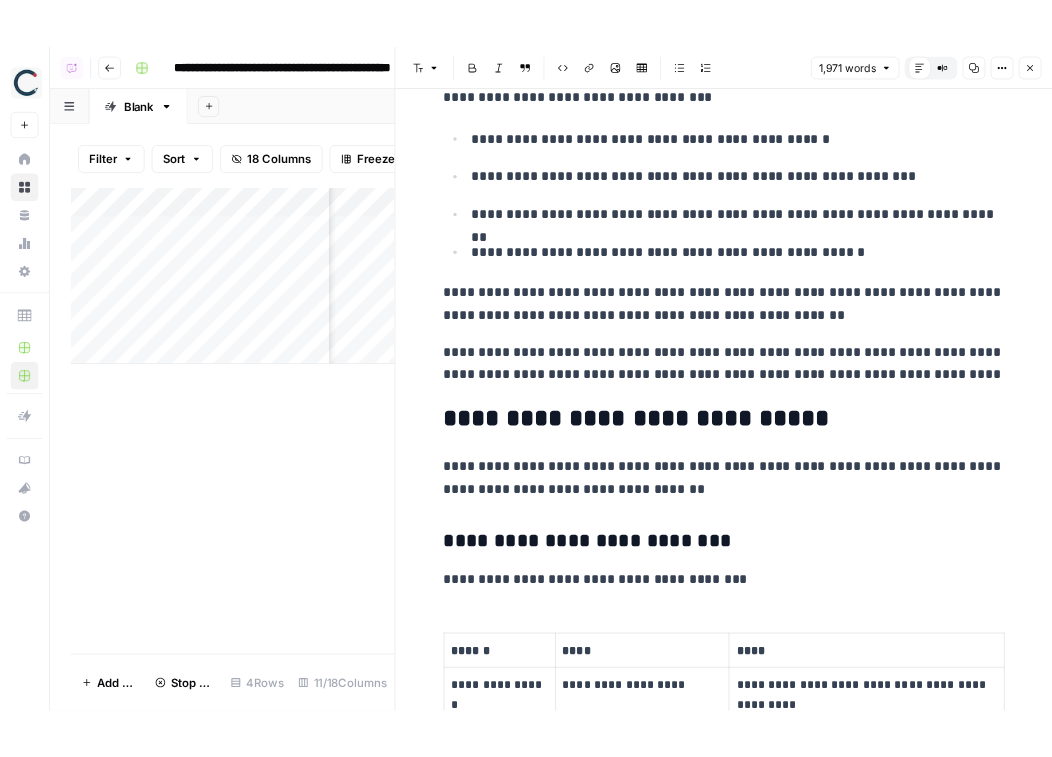 scroll, scrollTop: 5472, scrollLeft: 0, axis: vertical 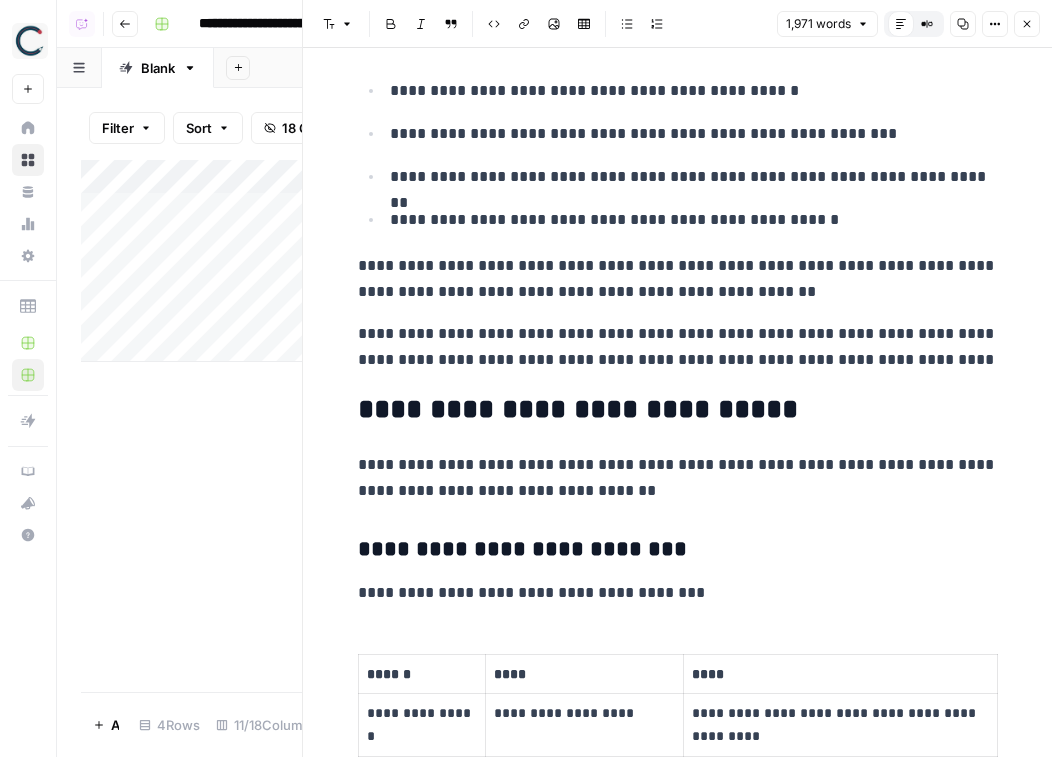 click on "Close" at bounding box center (1027, 24) 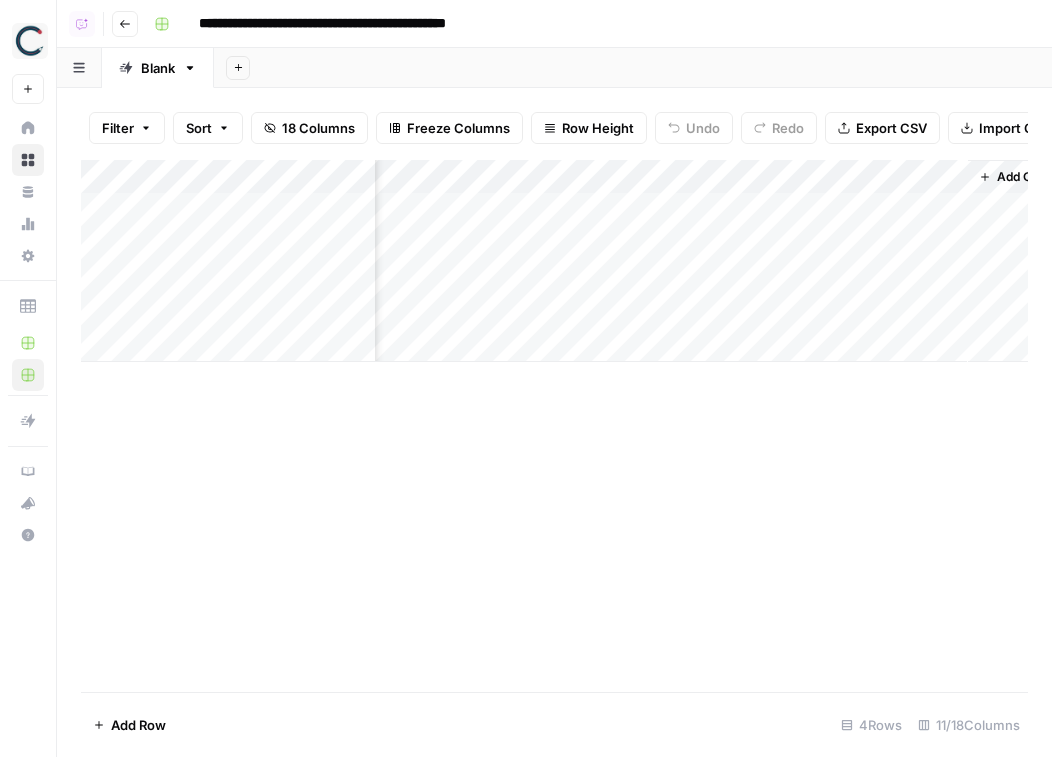 scroll, scrollTop: 0, scrollLeft: 1562, axis: horizontal 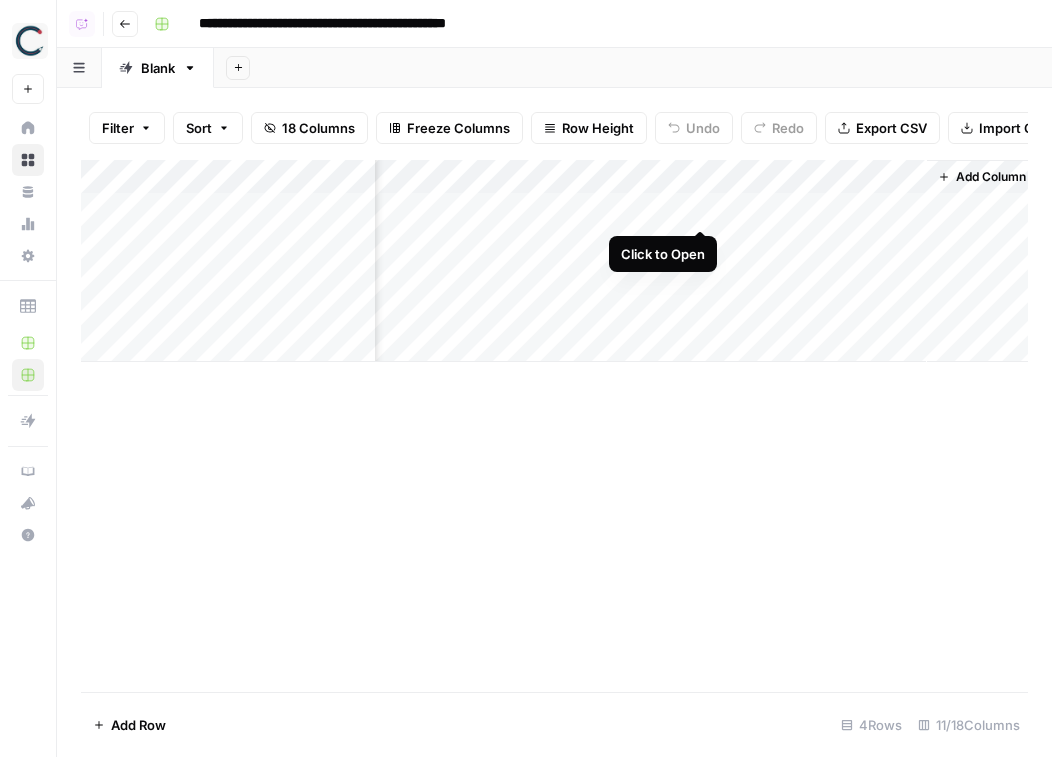 click on "Add Column" at bounding box center [554, 261] 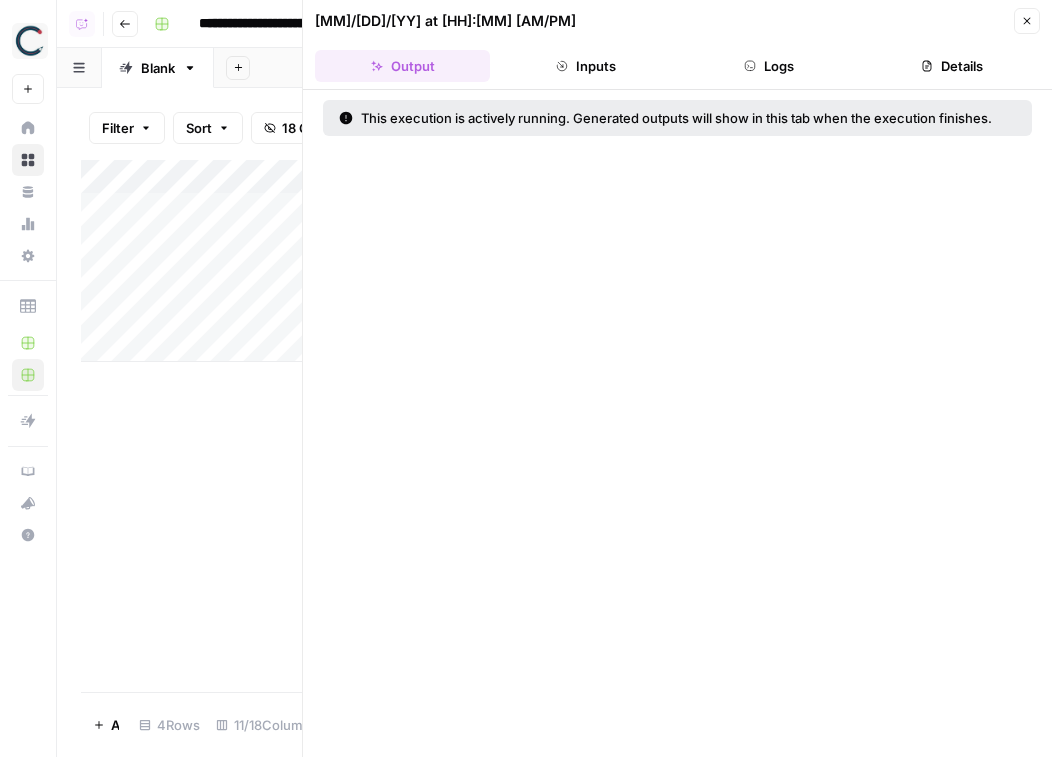 click on "Logs" at bounding box center [769, 66] 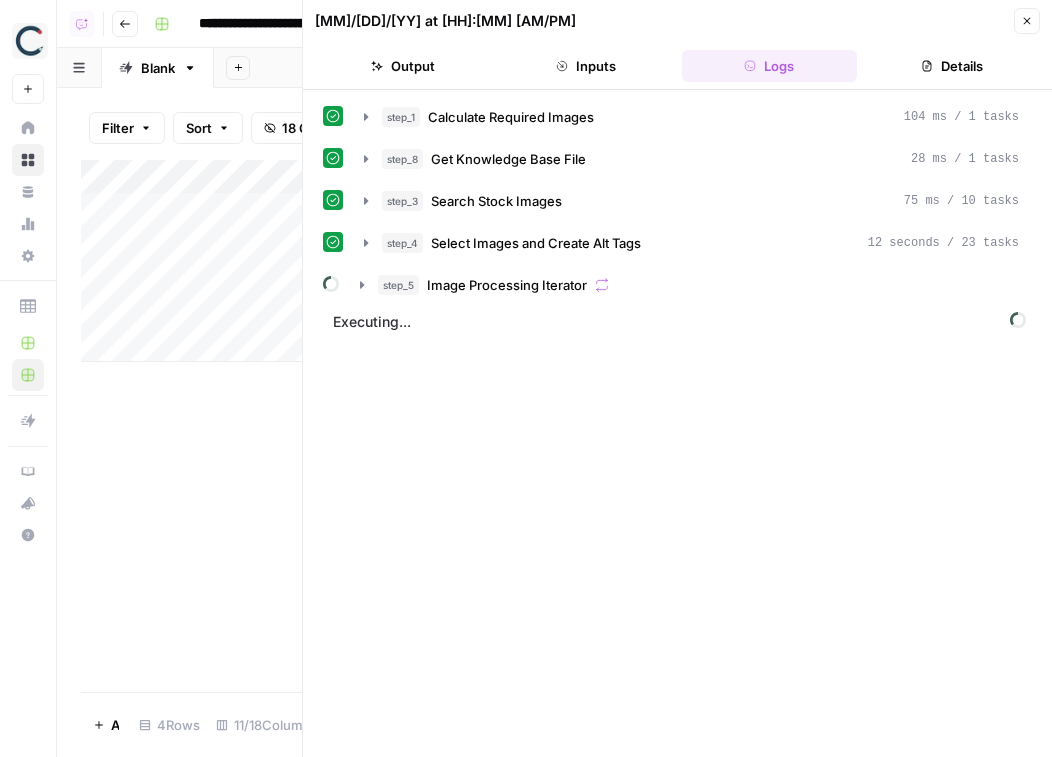 click 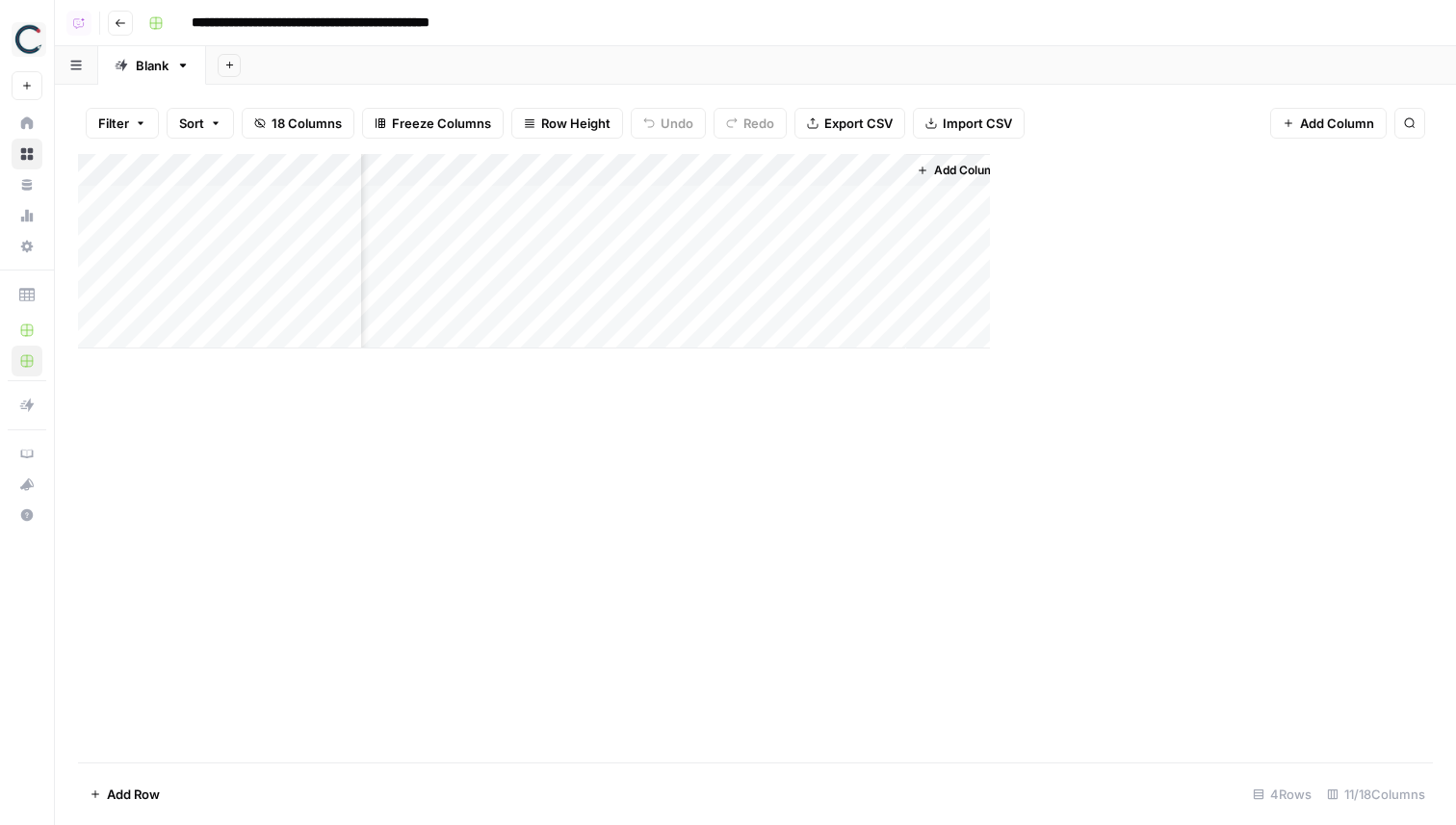 scroll, scrollTop: 0, scrollLeft: 1071, axis: horizontal 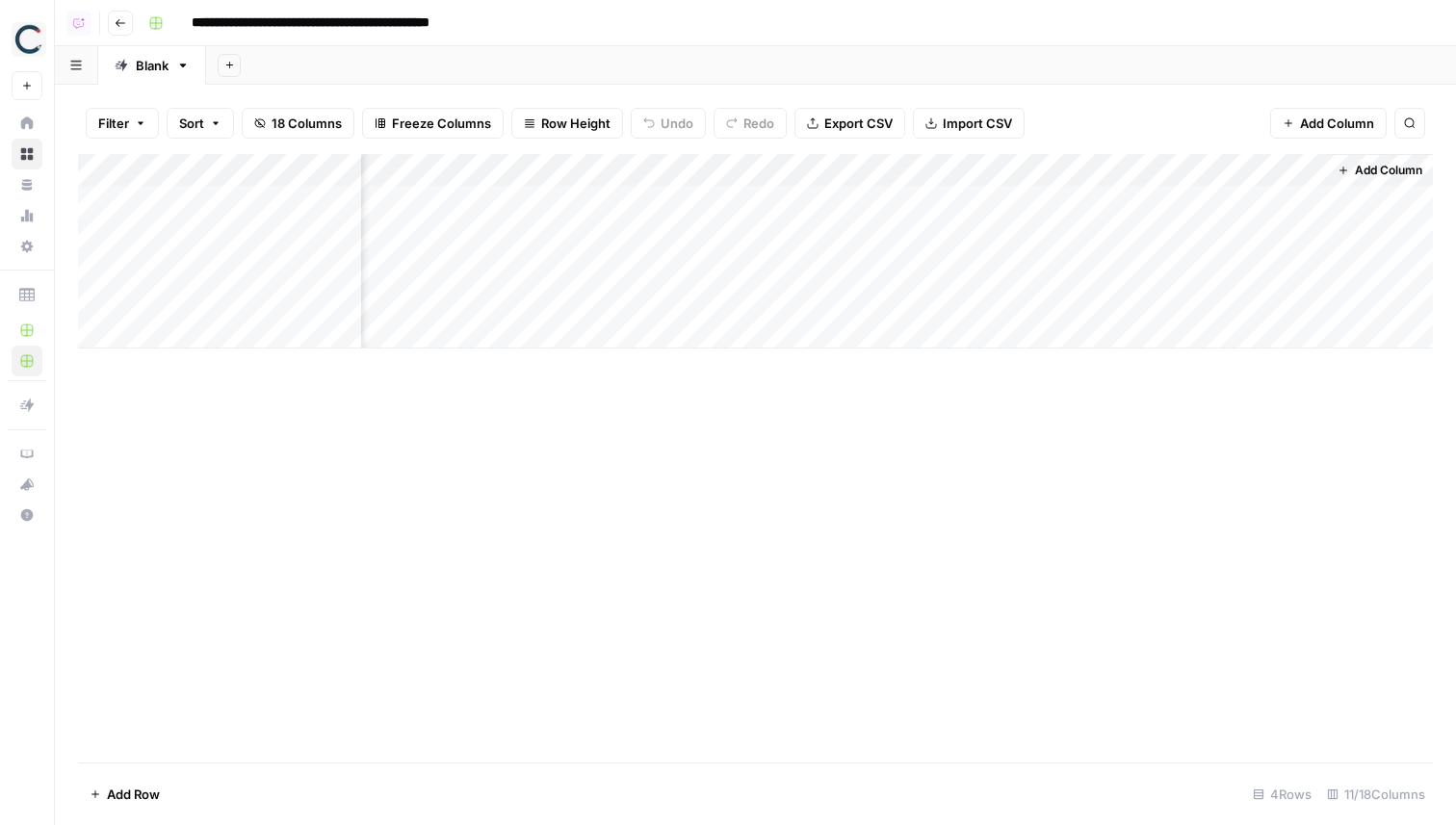 click on "Add Column" at bounding box center (755, 251) 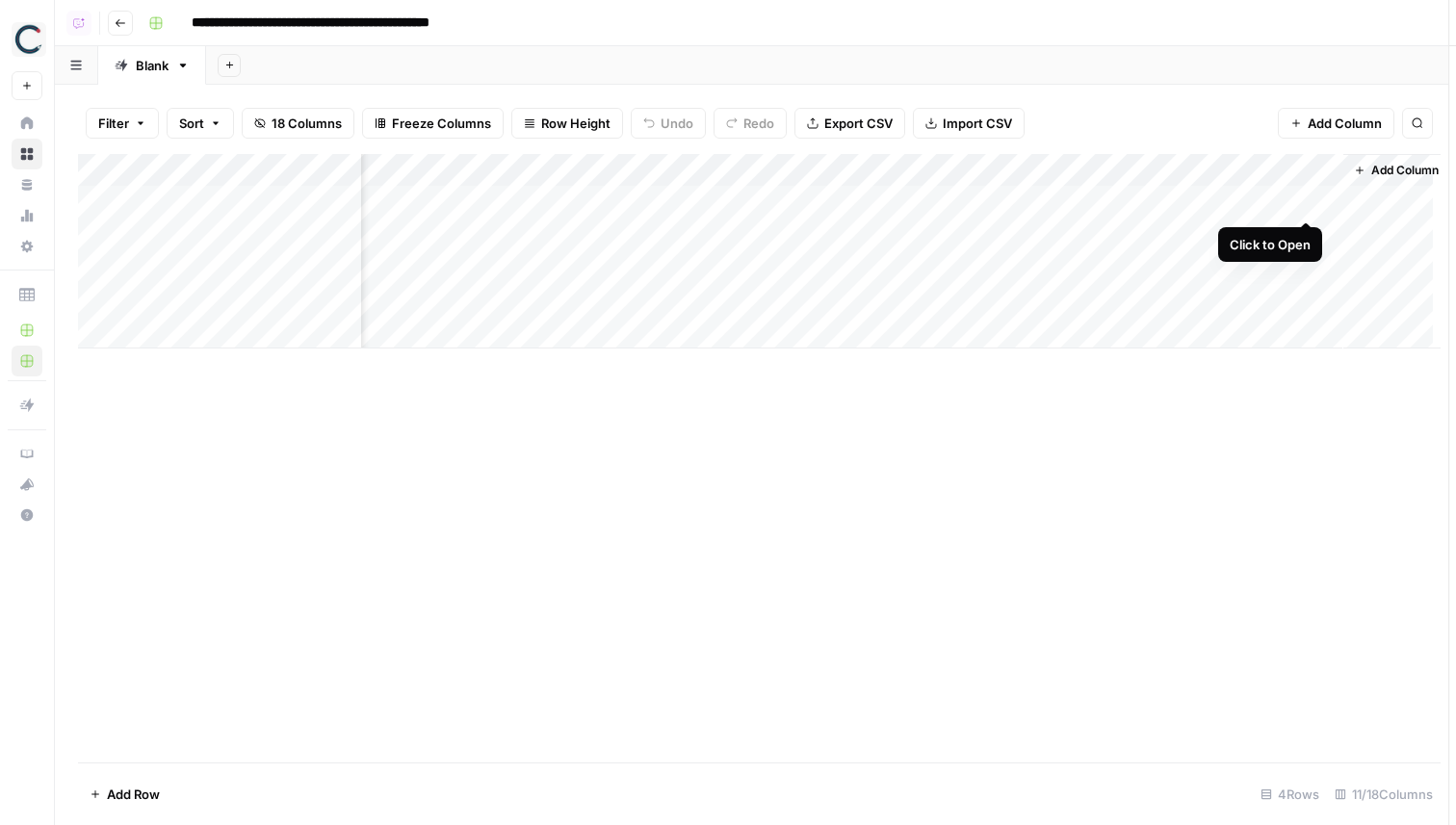 scroll, scrollTop: 0, scrollLeft: 1055, axis: horizontal 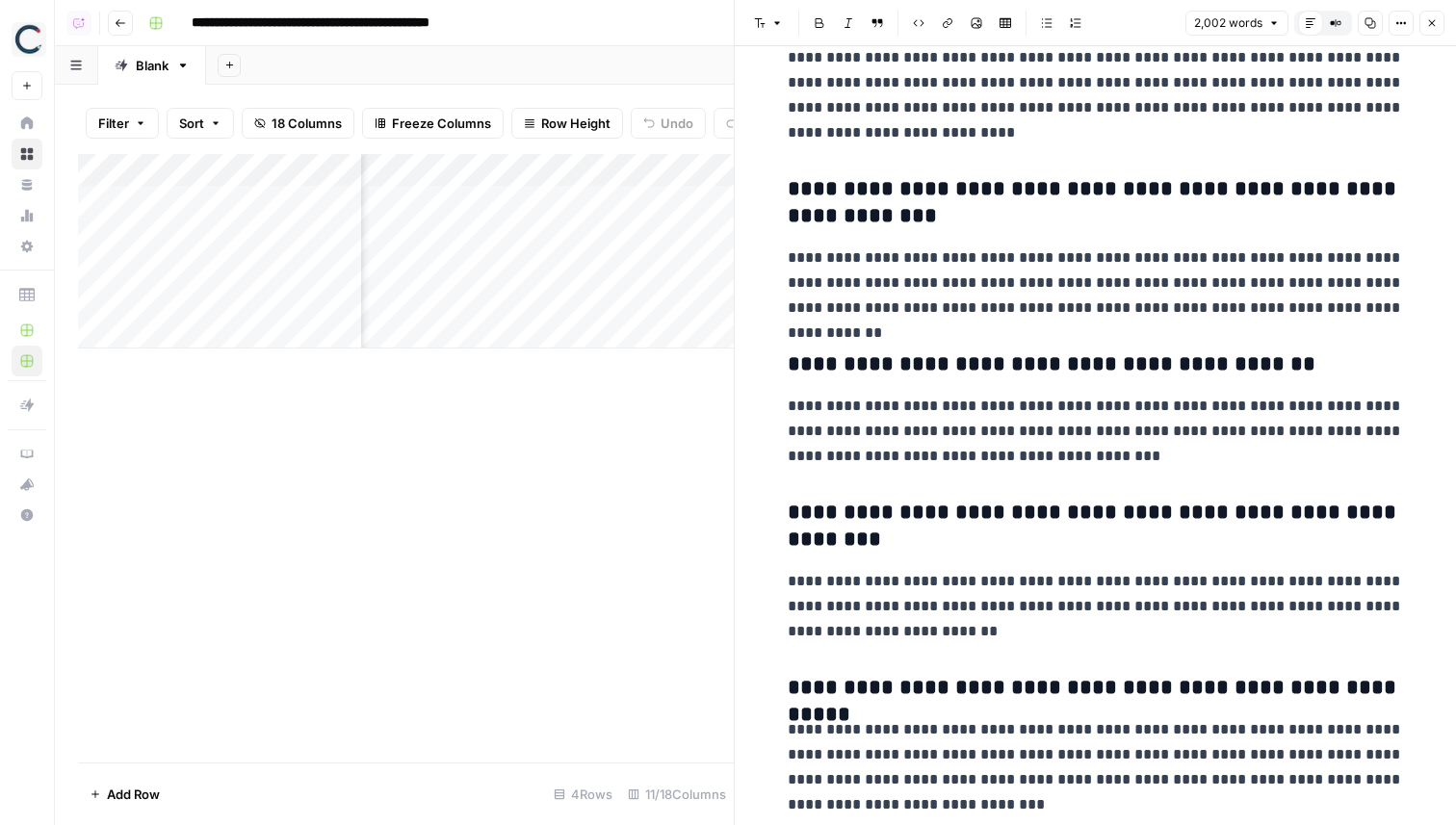 click 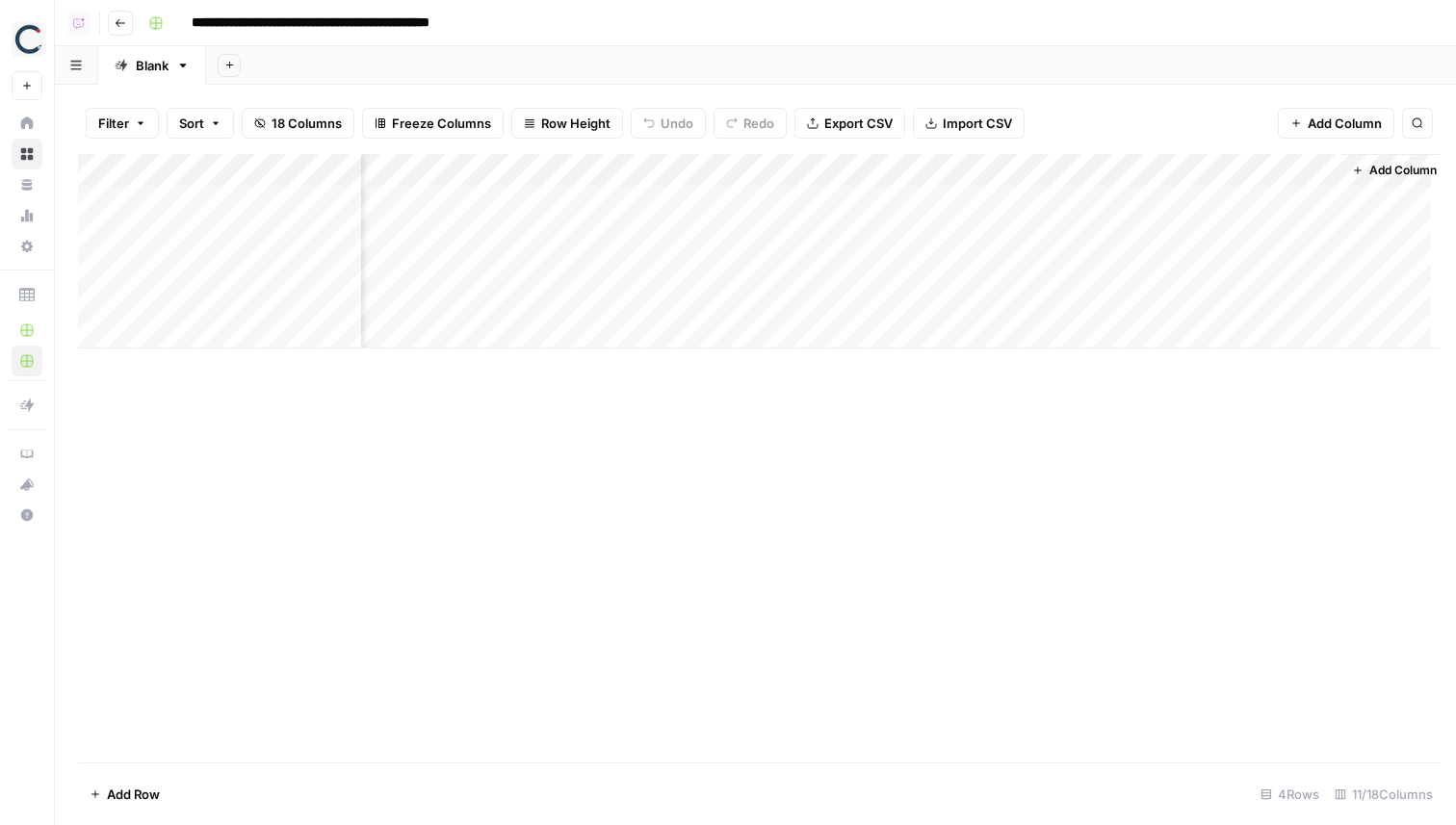 scroll, scrollTop: 0, scrollLeft: 1048, axis: horizontal 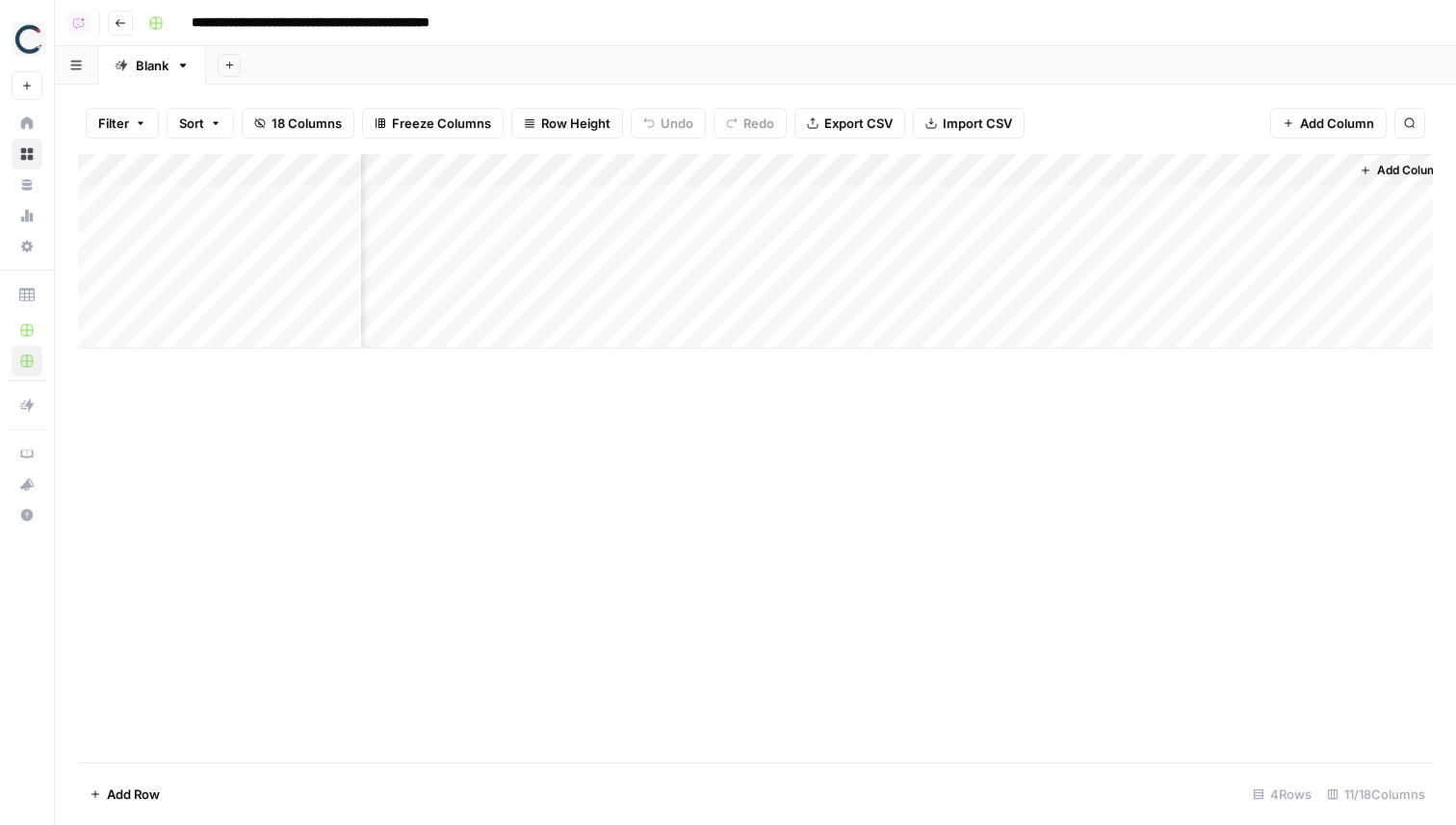 click on "Add Column" at bounding box center (755, 251) 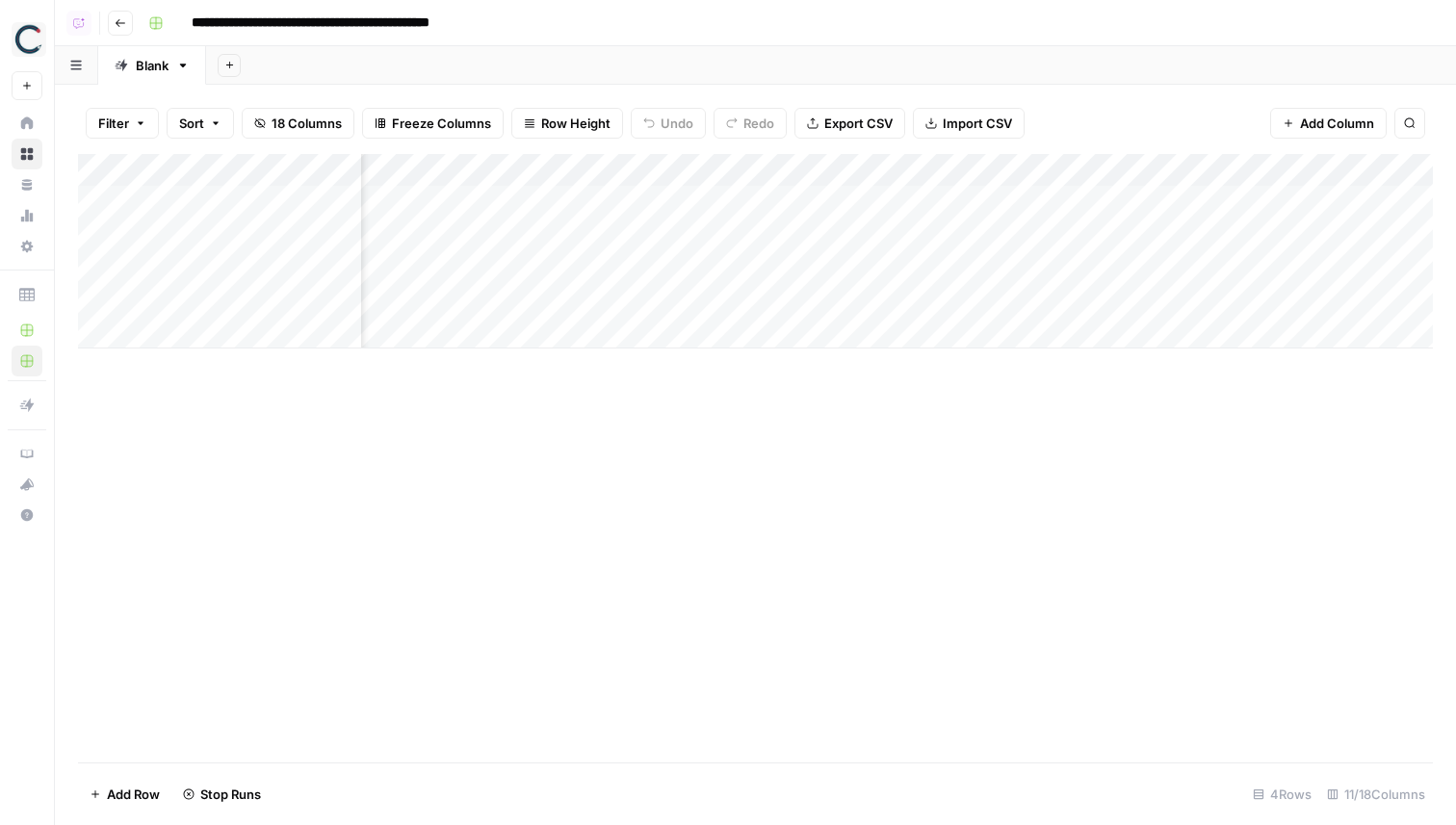 scroll, scrollTop: 0, scrollLeft: 684, axis: horizontal 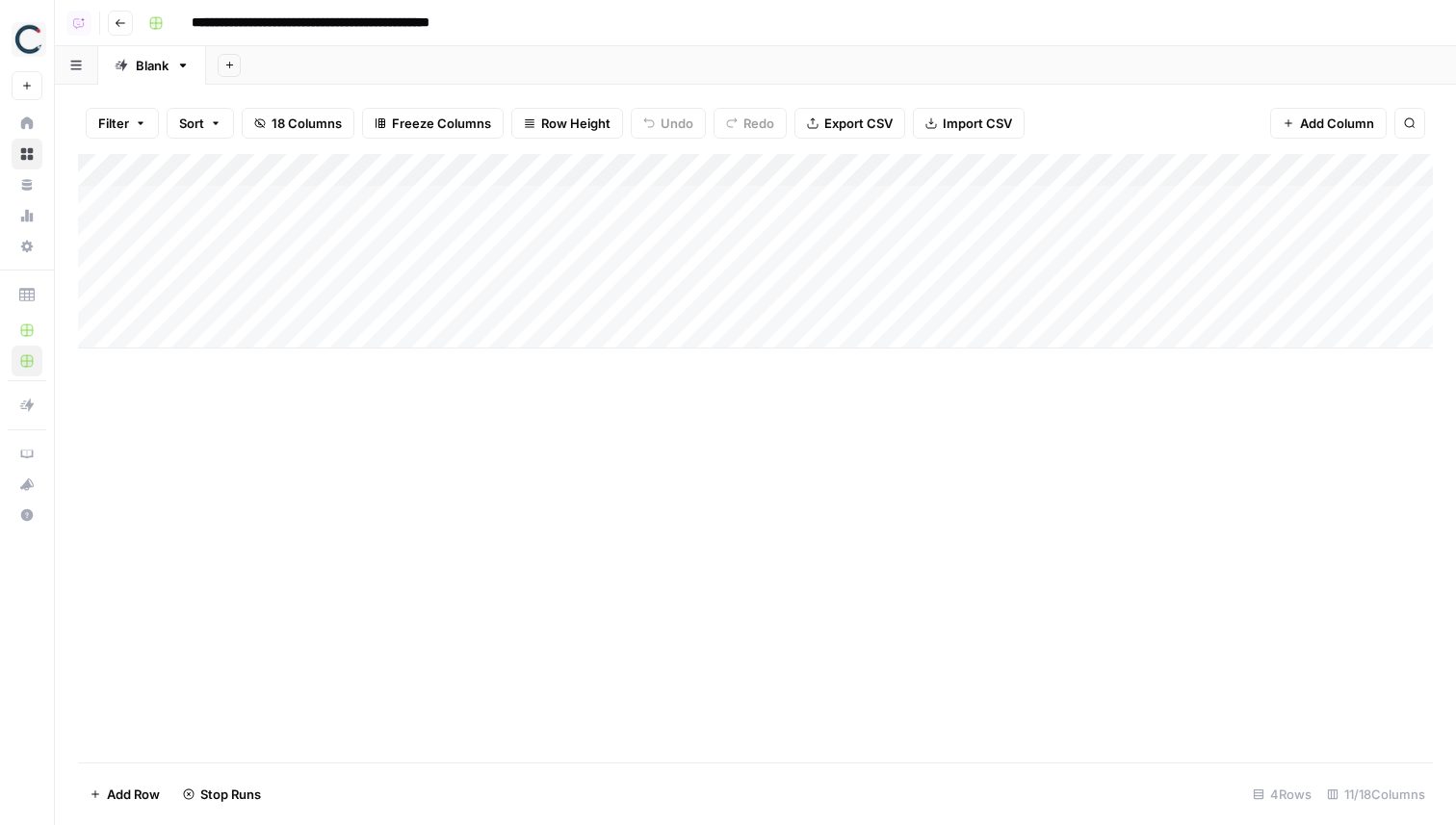 click on "Go back" at bounding box center [120, 23] 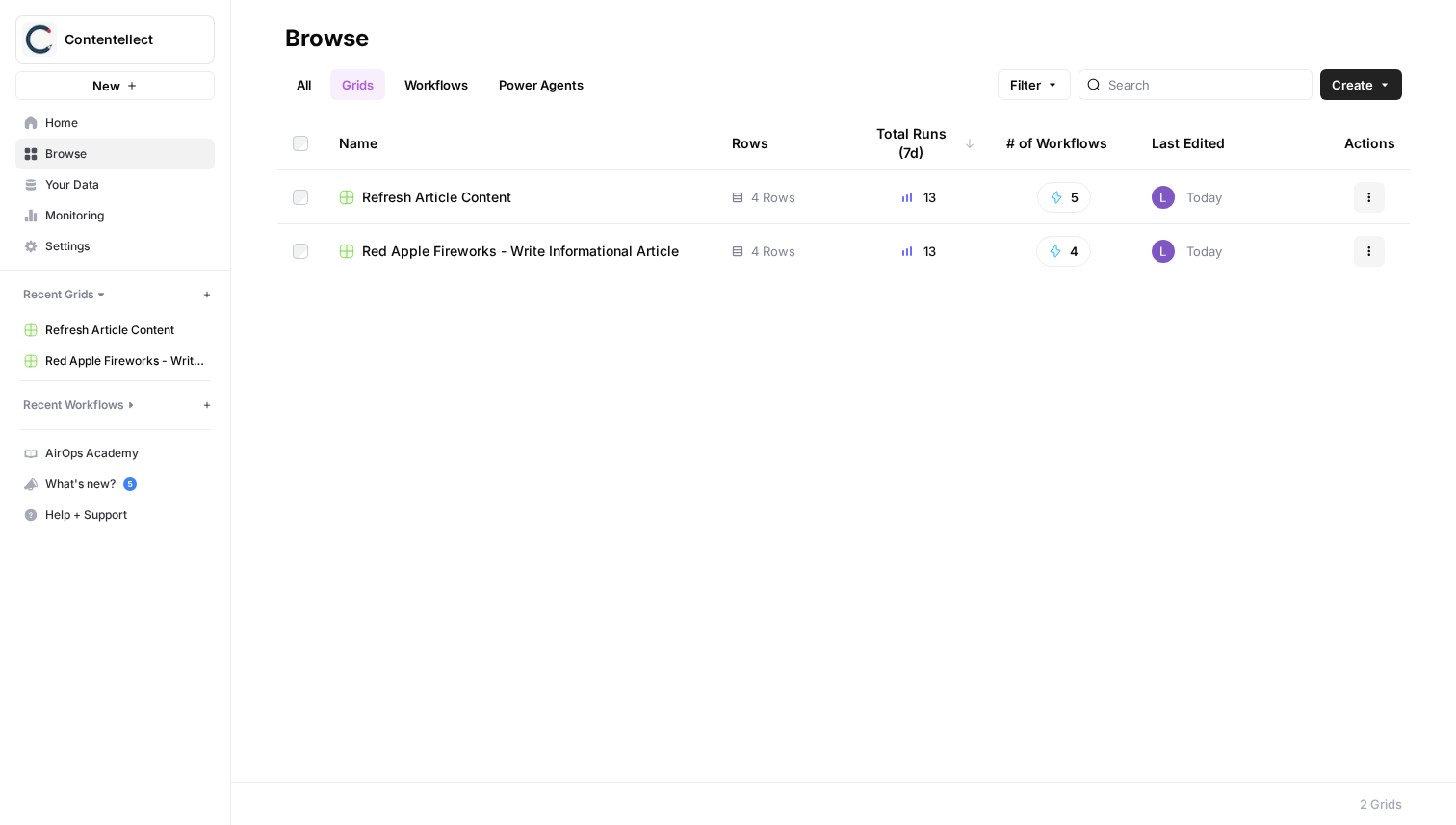 click on "Refresh Article Content" at bounding box center (436, 197) 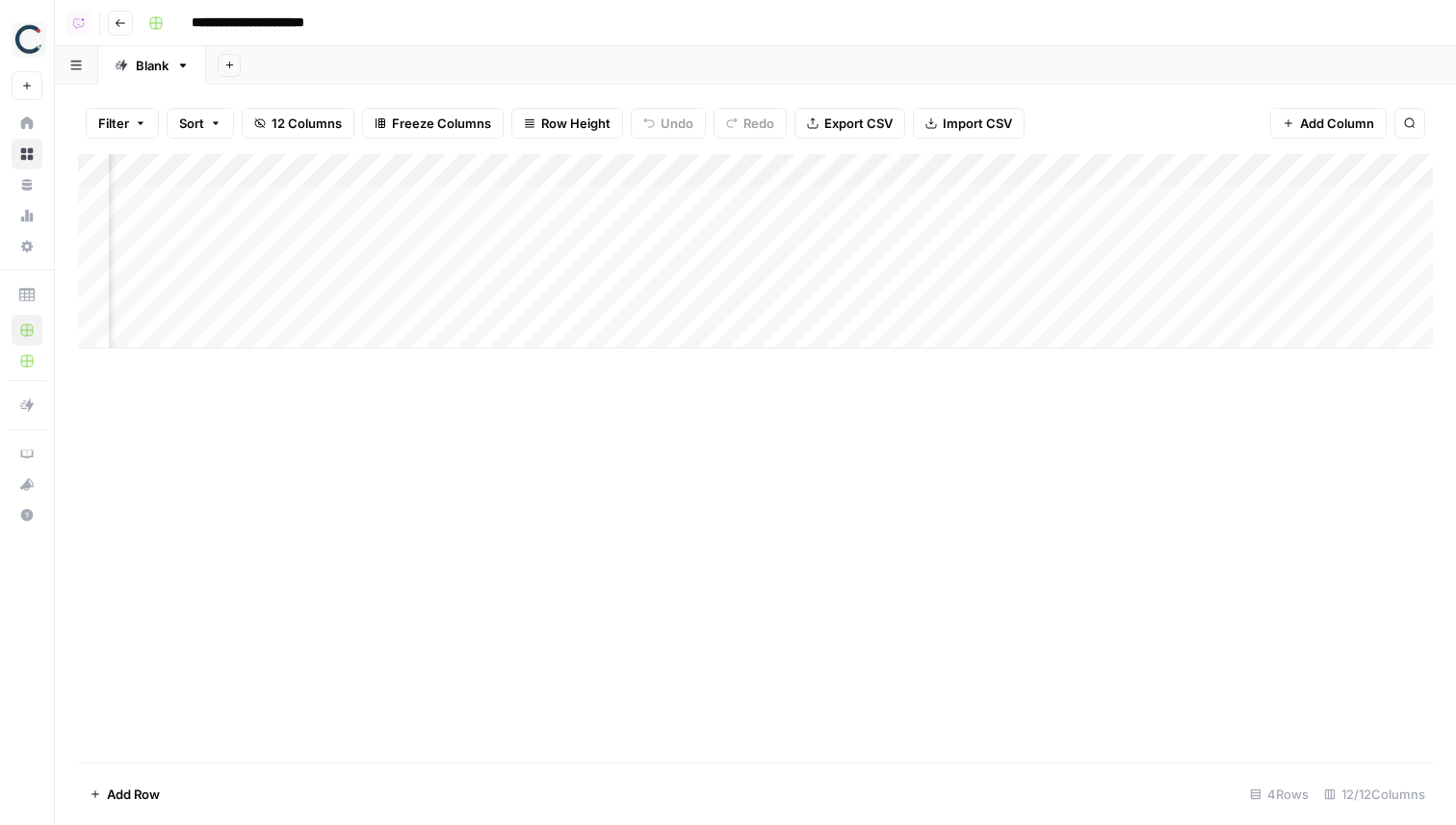 scroll, scrollTop: 0, scrollLeft: 1546, axis: horizontal 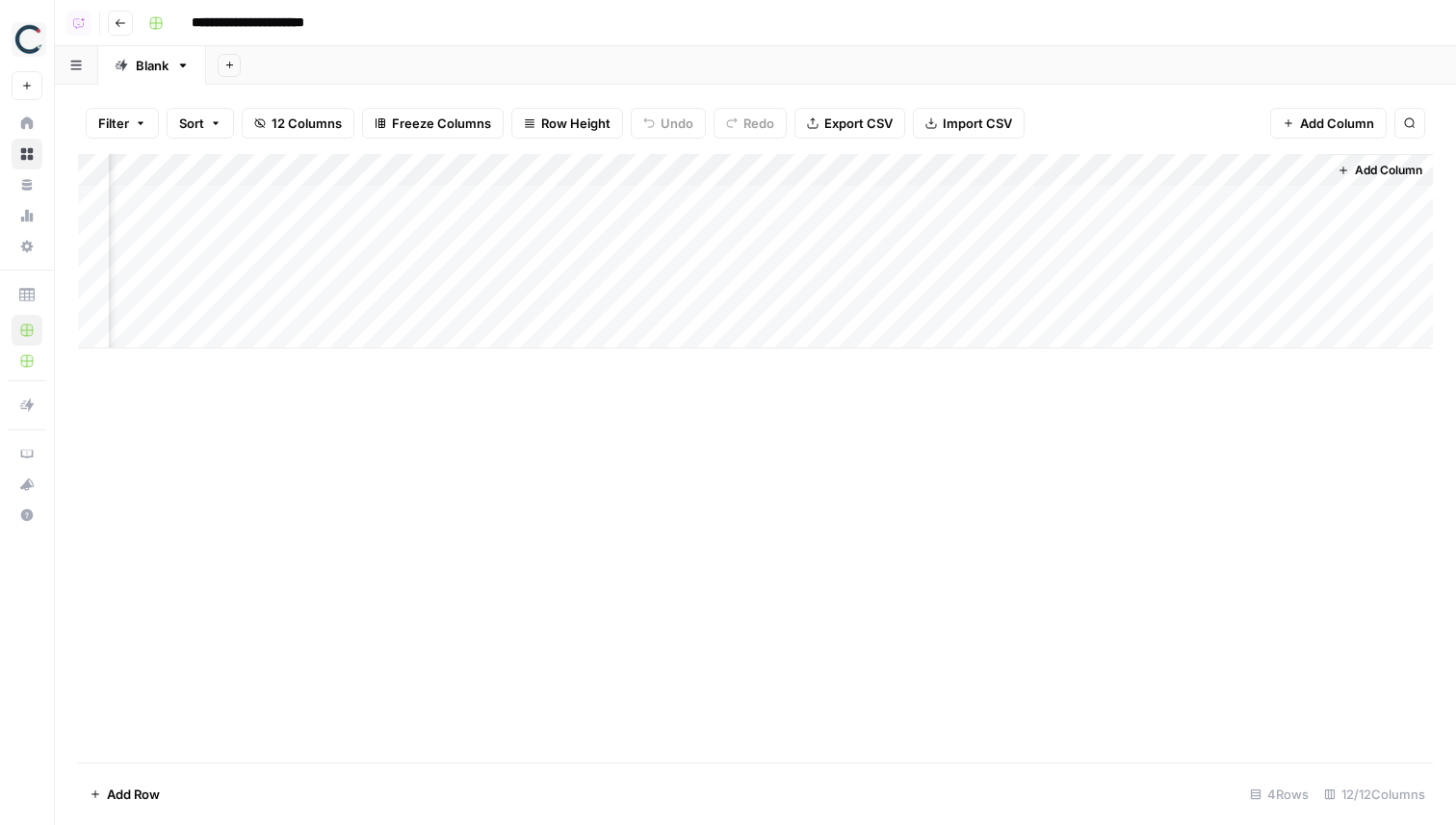 click on "Add Column" at bounding box center (755, 251) 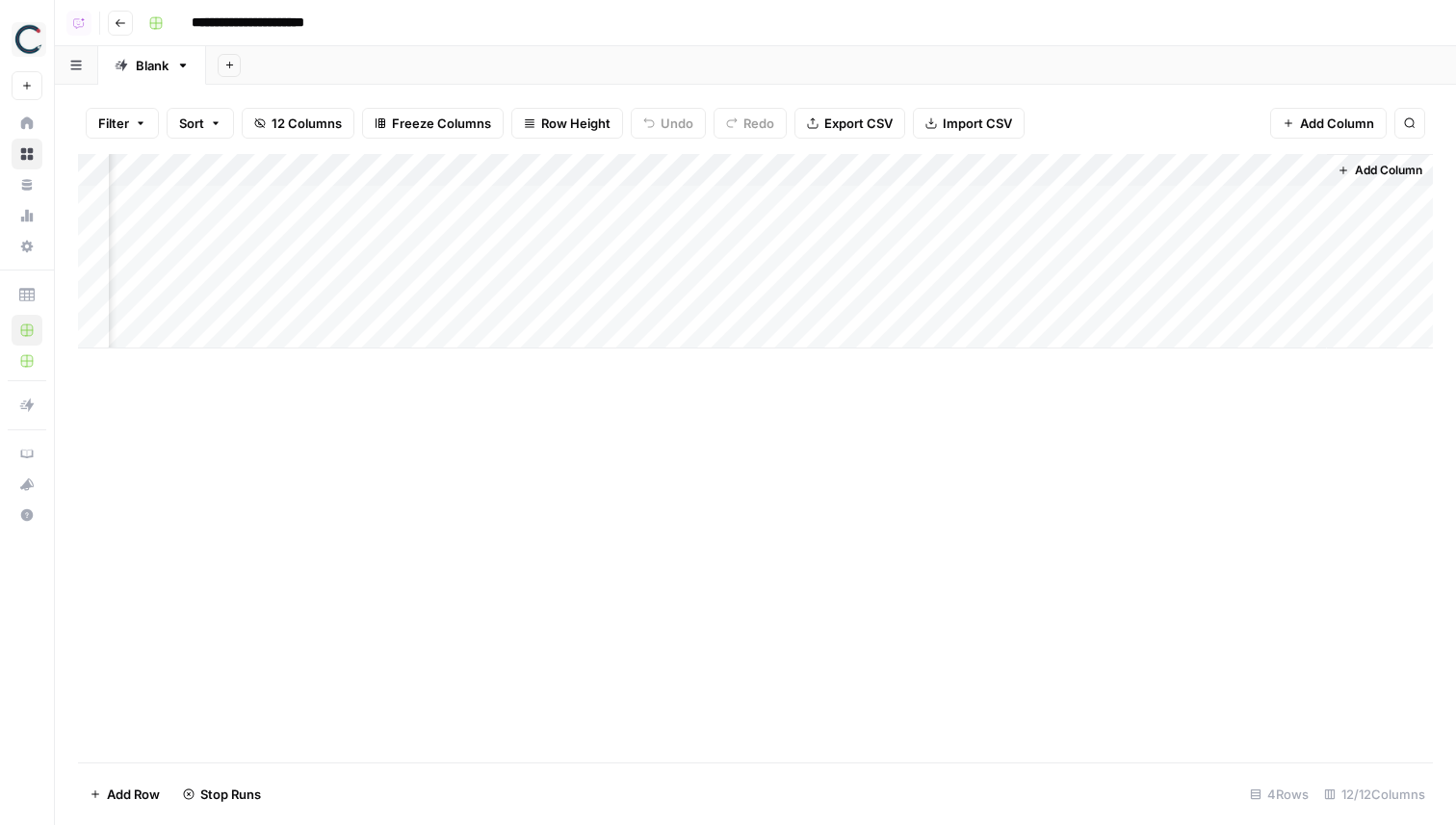 click on "Add Column" at bounding box center [755, 251] 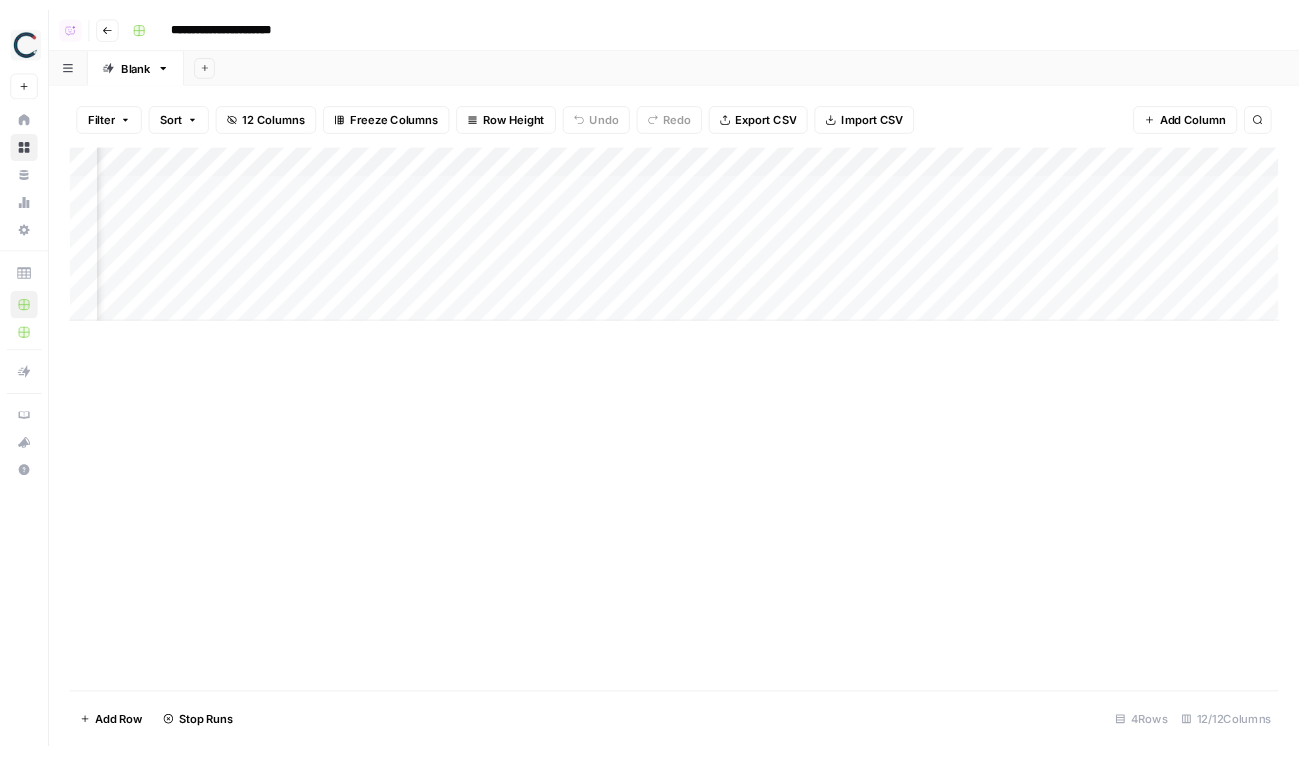 scroll, scrollTop: 0, scrollLeft: 897, axis: horizontal 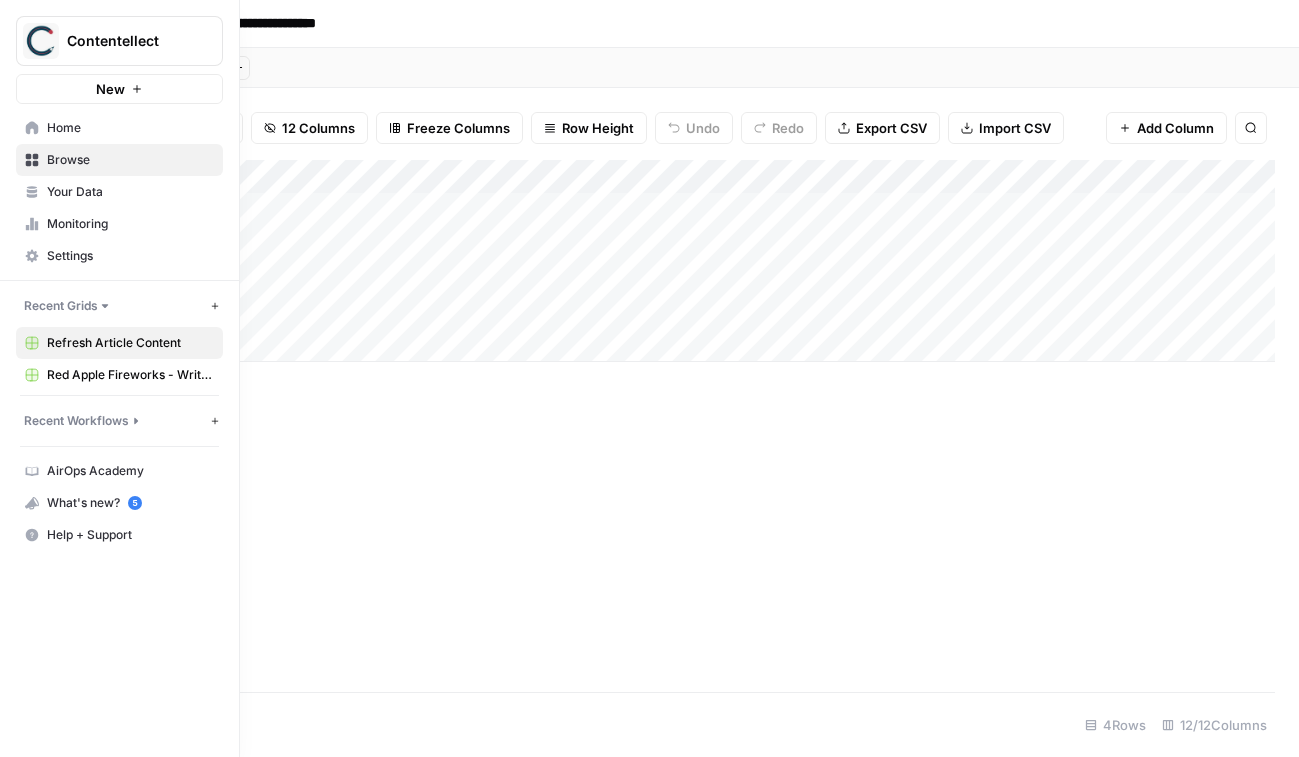 click on "Your Data" at bounding box center (130, 192) 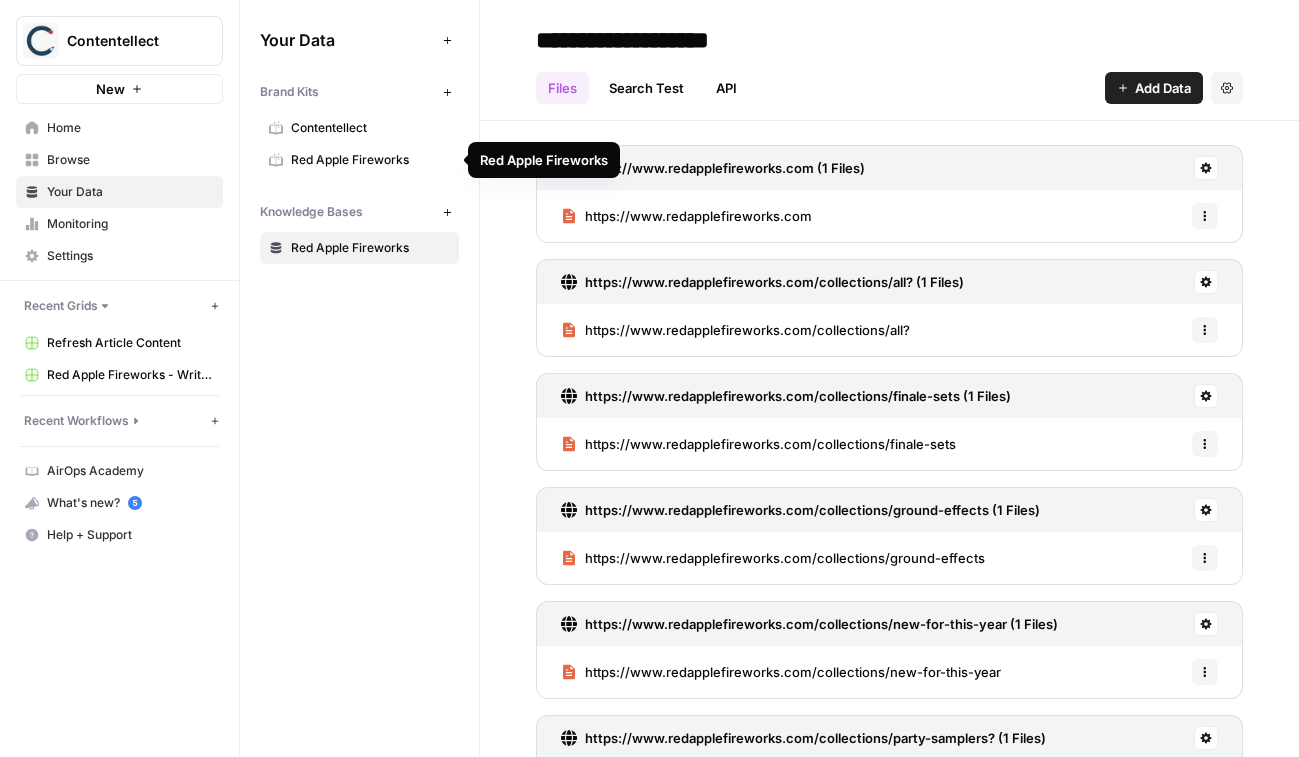 click on "Red Apple Fireworks" at bounding box center [370, 160] 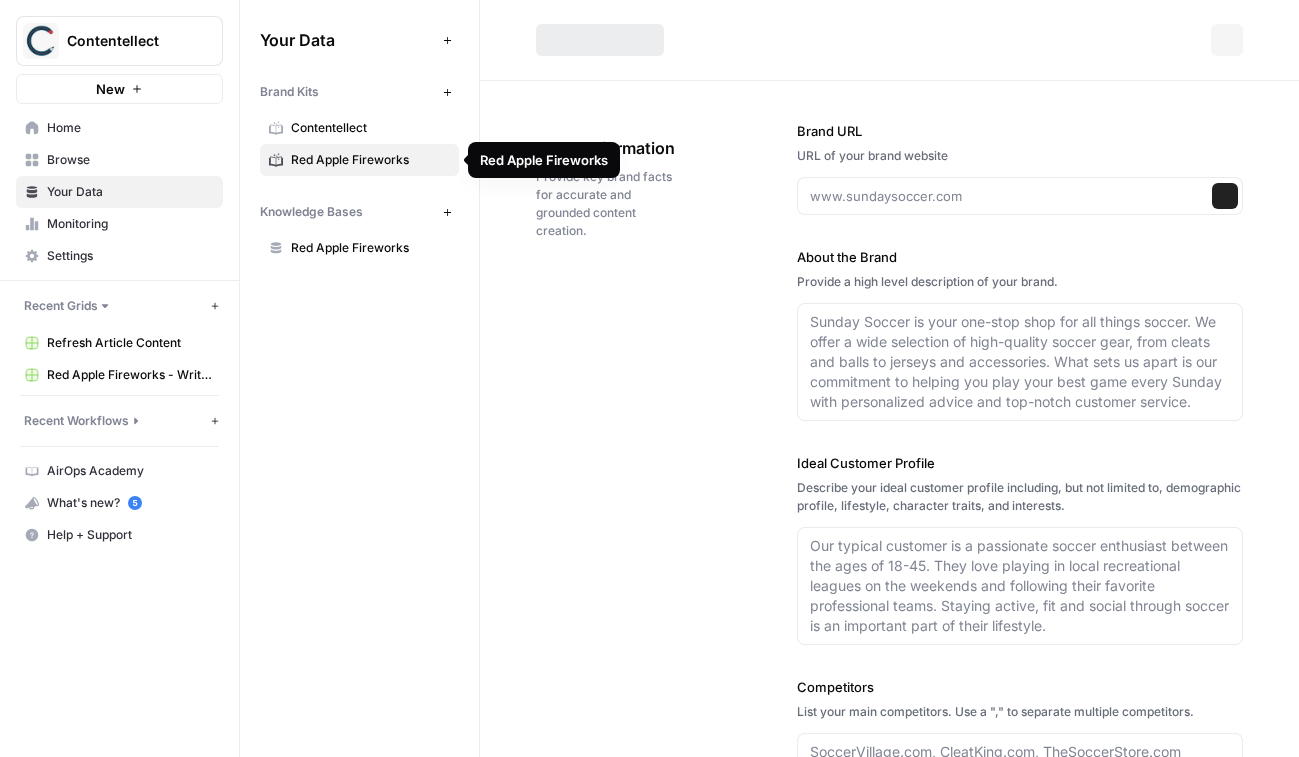 type on "https://www.redapplefireworks.com/" 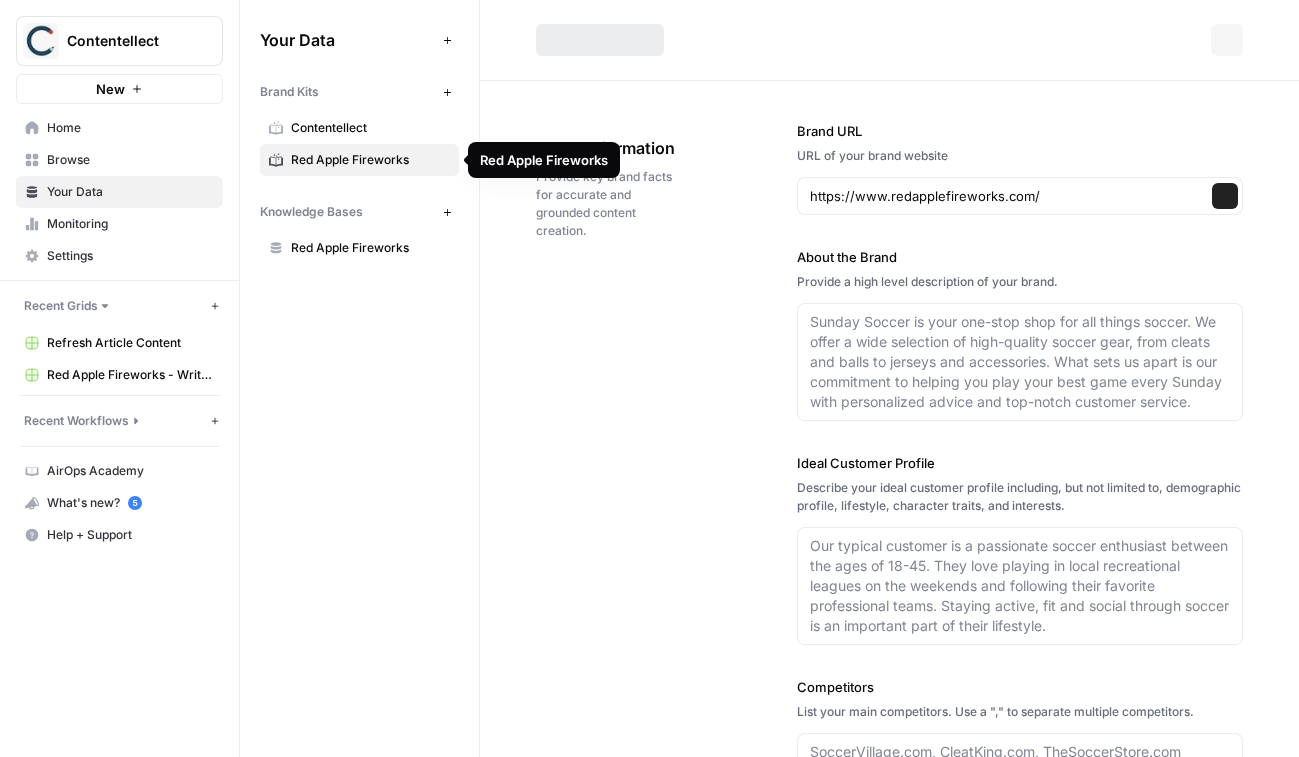 type on "Red Apple Fireworks is a leading retailer and wholesaler of premium consumer fireworks, offering an extensive selection of products for all types of celebrations. The company is known for its high-quality fireworks, including aerial cakes, reloadable shell kits, firecrackers, fountains, sparklers, and exclusive branded items like Finale Sets and Samplers. With both online and physical store locations, Red Apple Fireworks provides convenient shopping options and competitive pricing, including special deals for bulk and wholesale buyers. Their commitment to safety, product variety, and customer satisfaction has made them a trusted name for individuals and event planners seeking memorable fireworks displays." 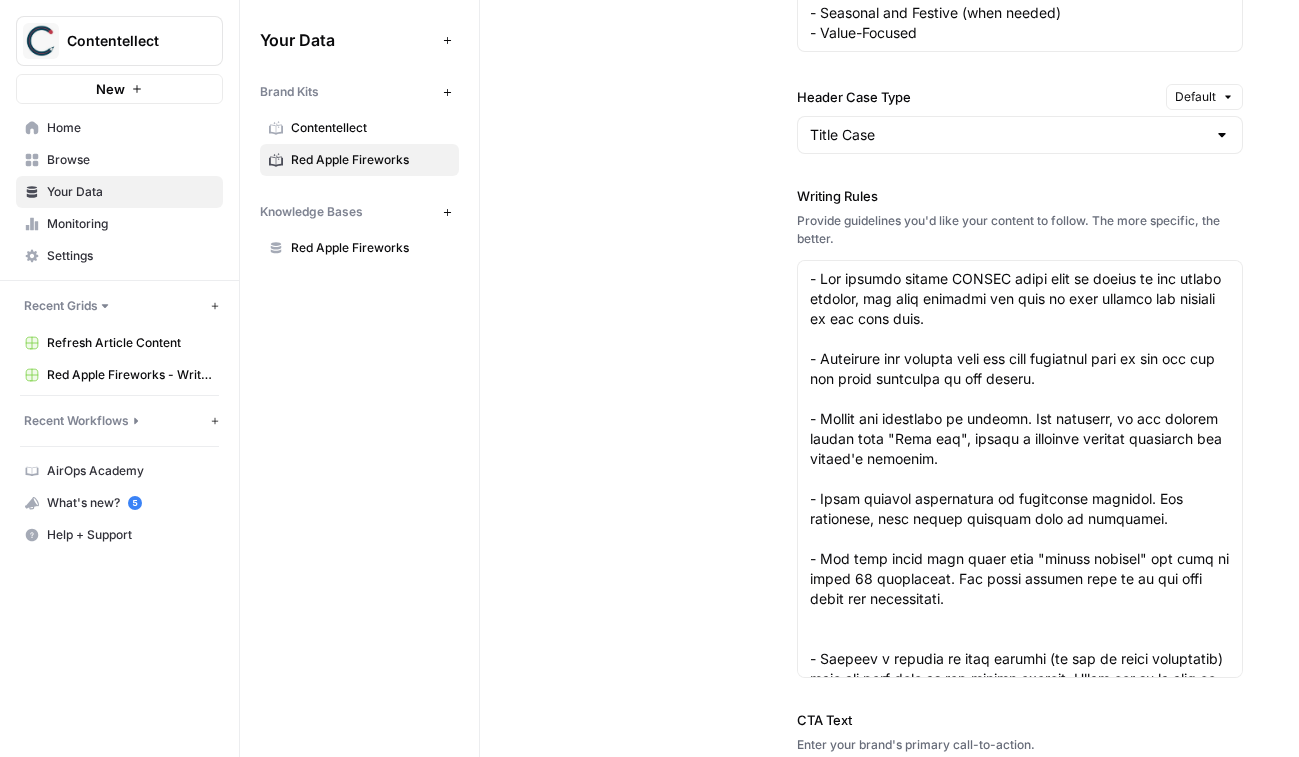 scroll, scrollTop: 2005, scrollLeft: 0, axis: vertical 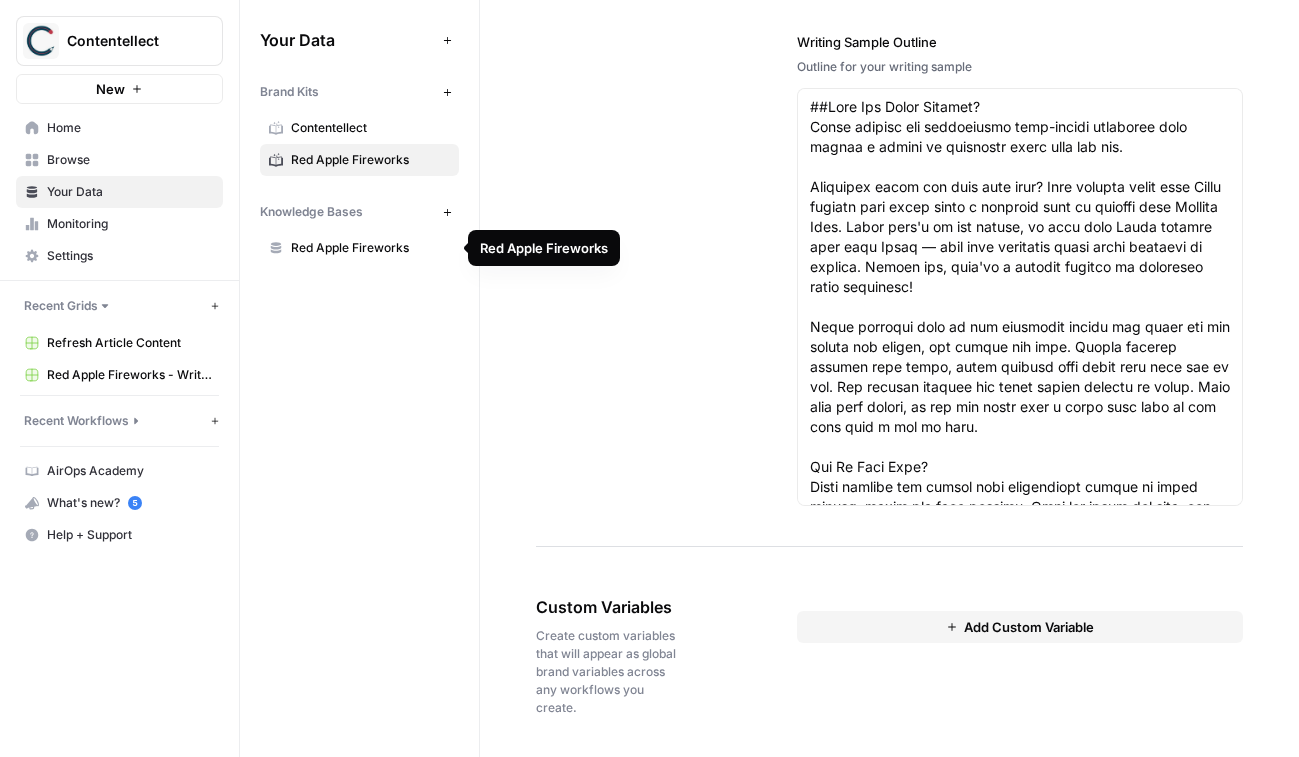click on "Red Apple Fireworks" at bounding box center (370, 248) 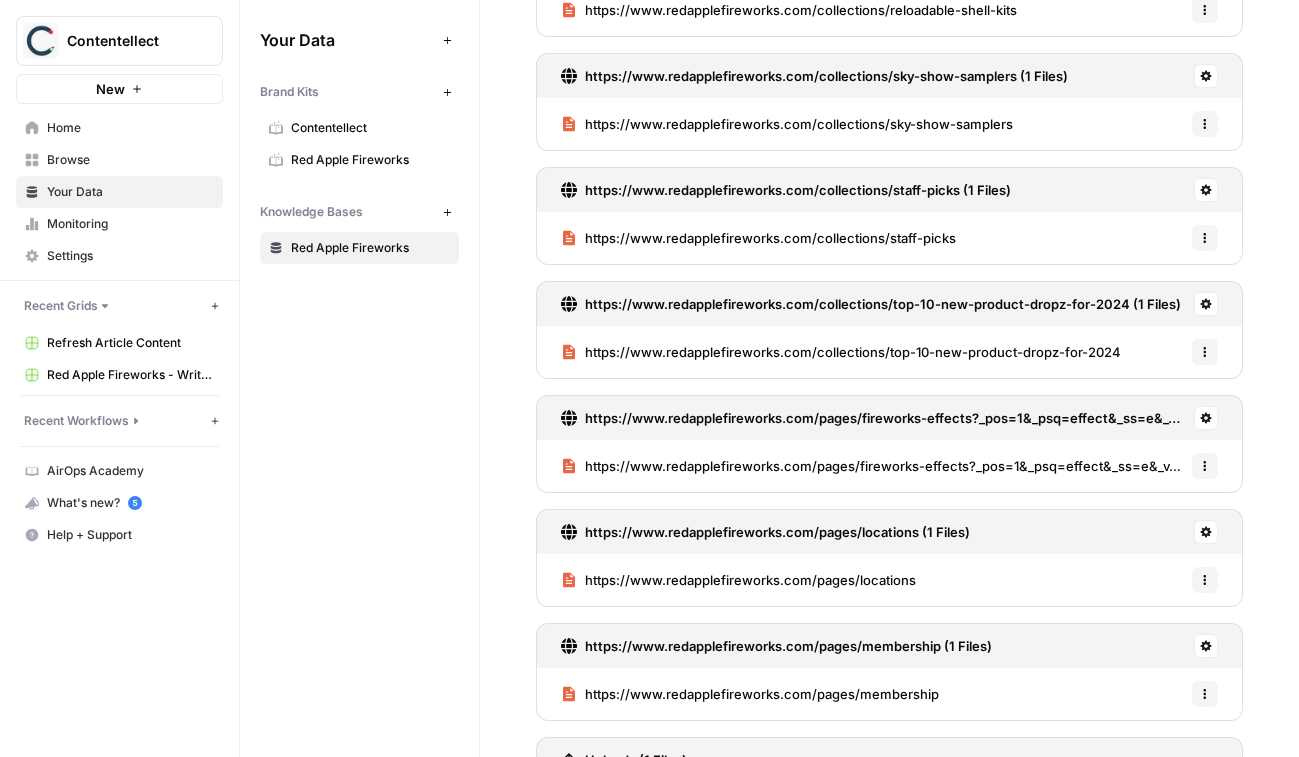 scroll, scrollTop: 984, scrollLeft: 0, axis: vertical 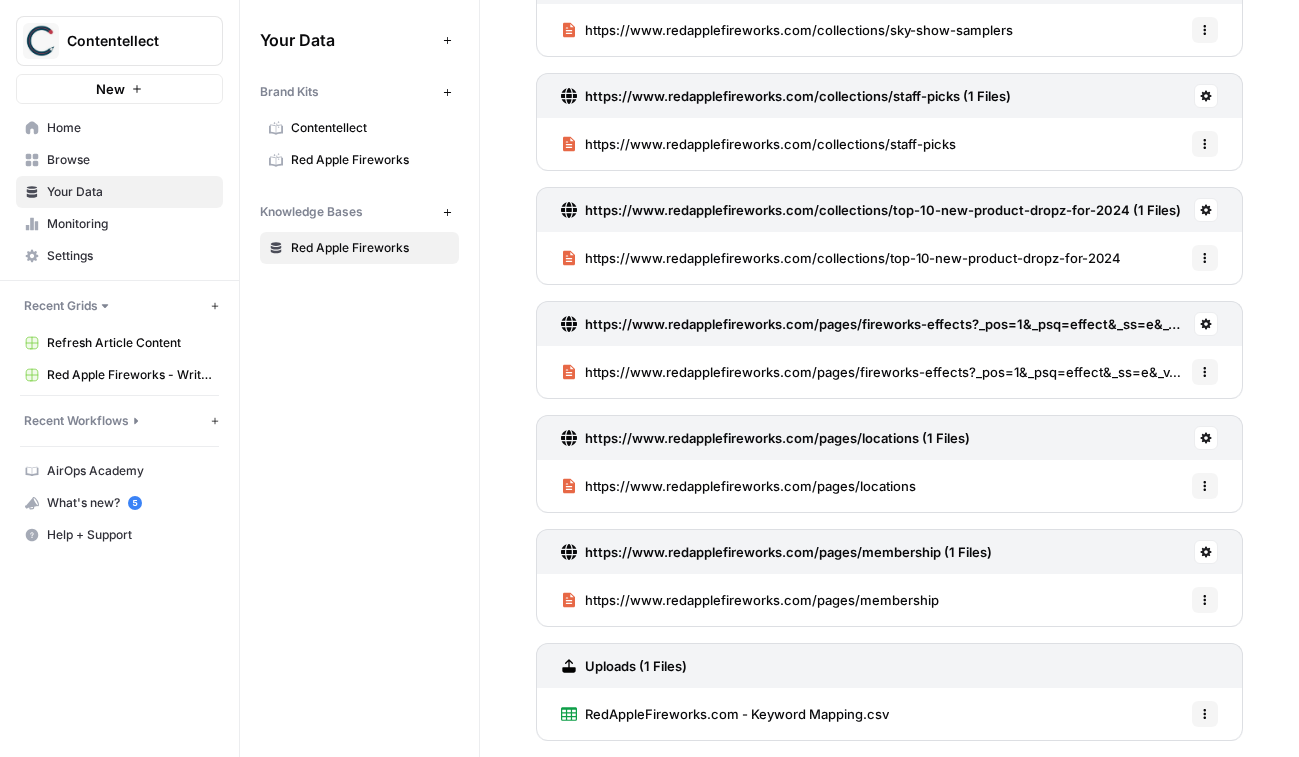 click on "RedAppleFireworks.com - Keyword Mapping.csv" at bounding box center (737, 714) 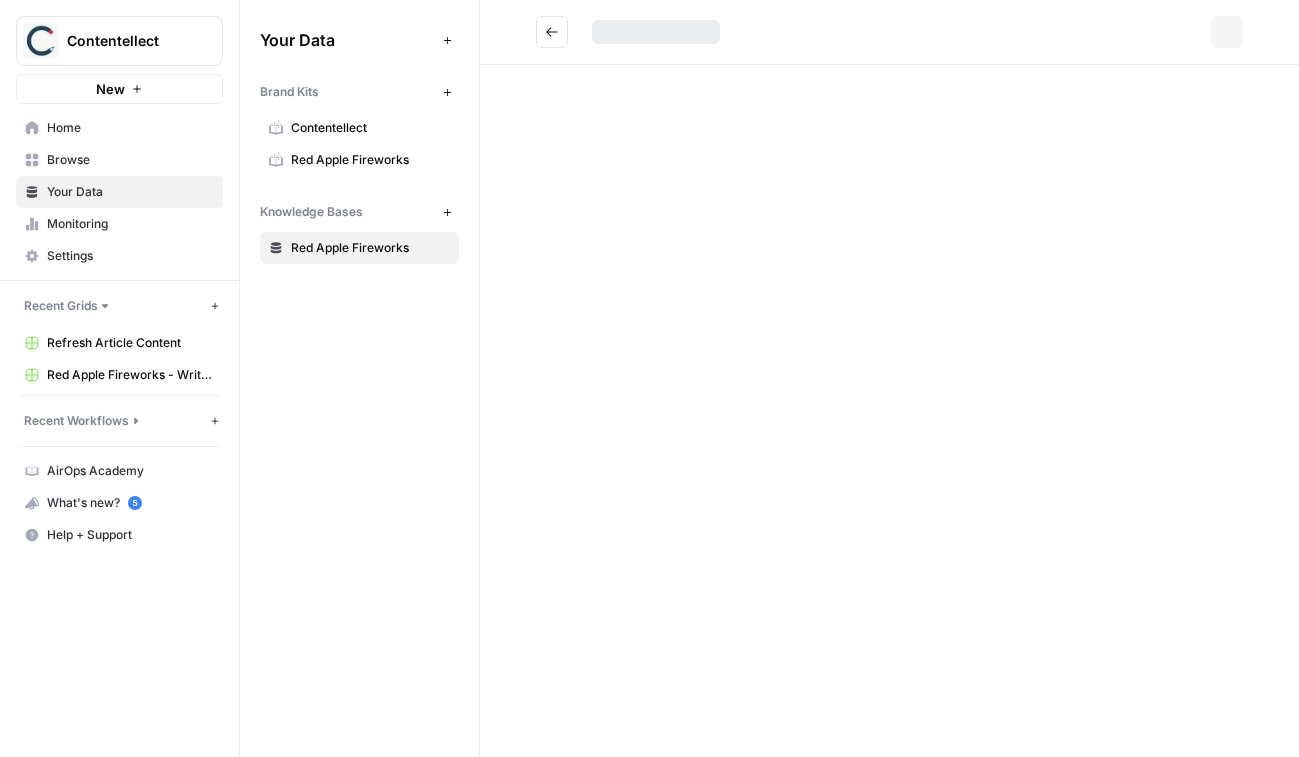 scroll, scrollTop: 0, scrollLeft: 0, axis: both 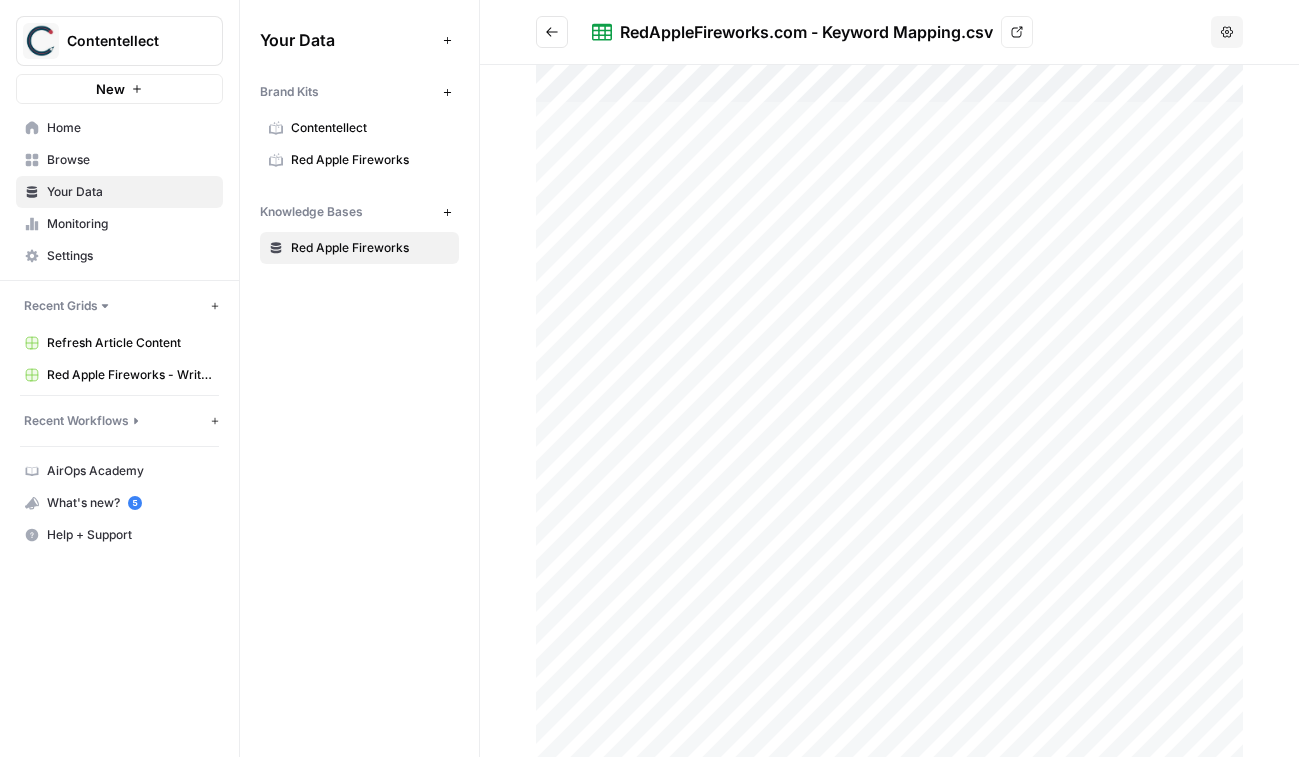click 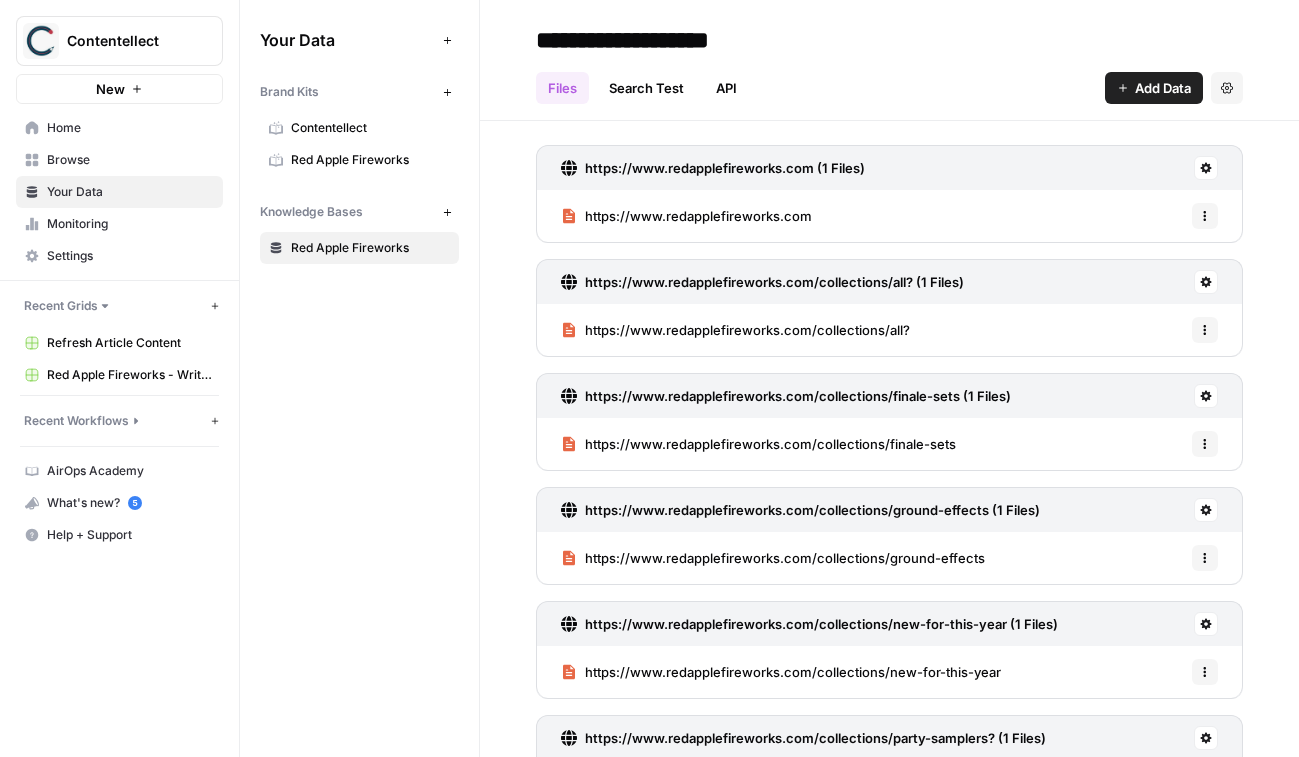 click on "Browse" at bounding box center (130, 160) 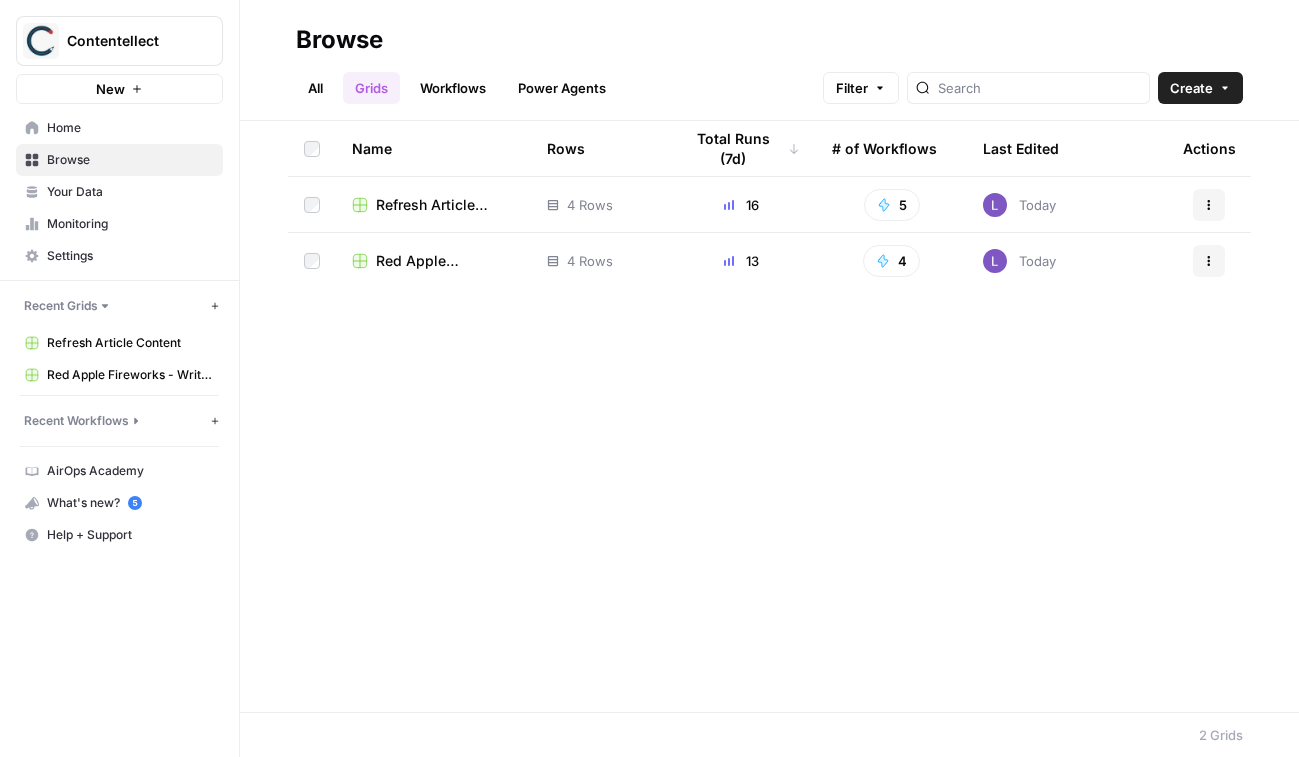 click on "Red Apple Fireworks - Write Informational Article" at bounding box center [445, 261] 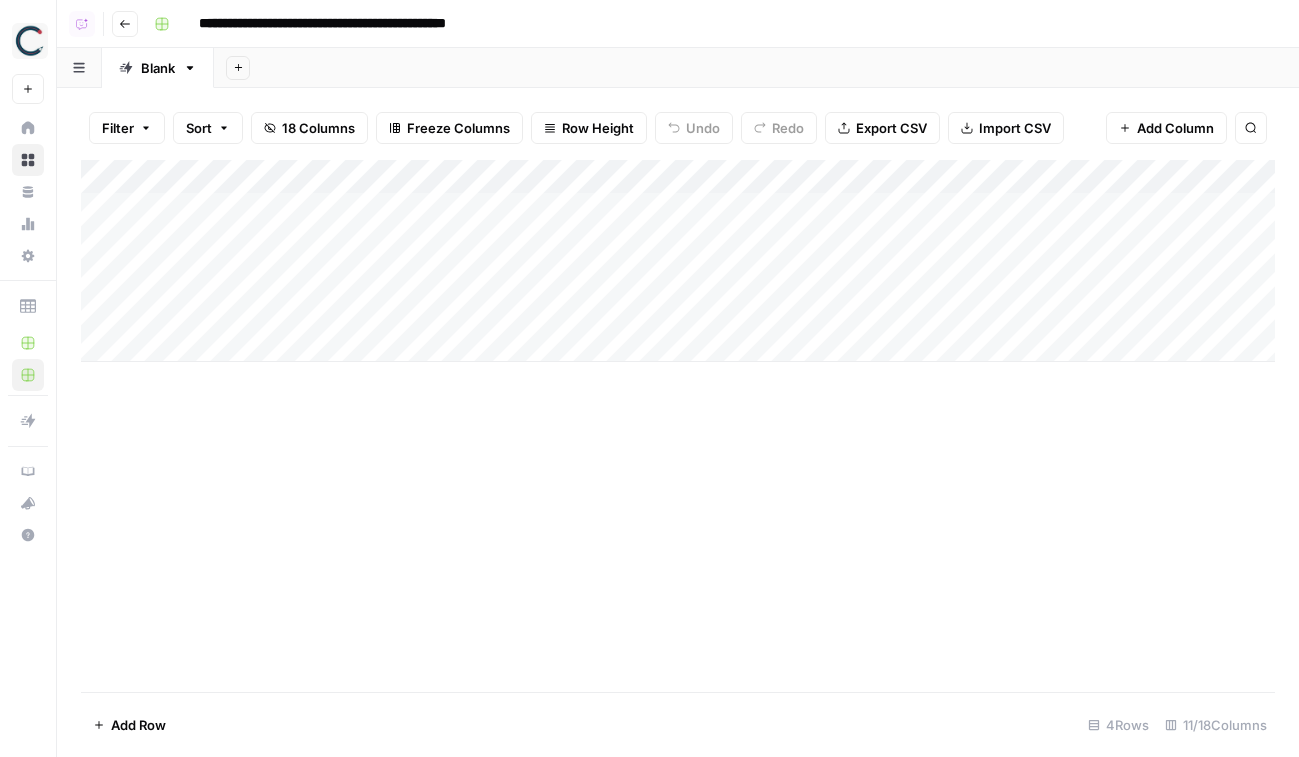click on "Add Column" at bounding box center [678, 261] 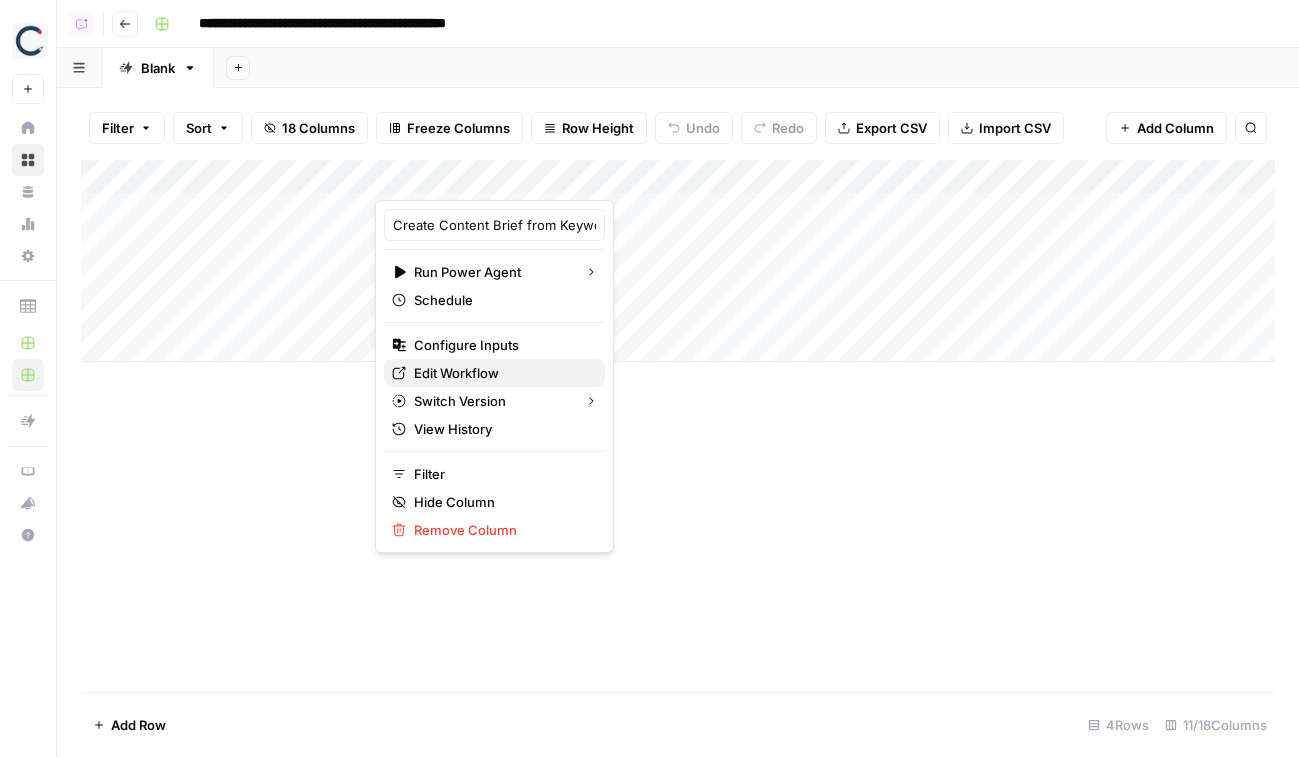 click on "Edit Workflow" at bounding box center (501, 373) 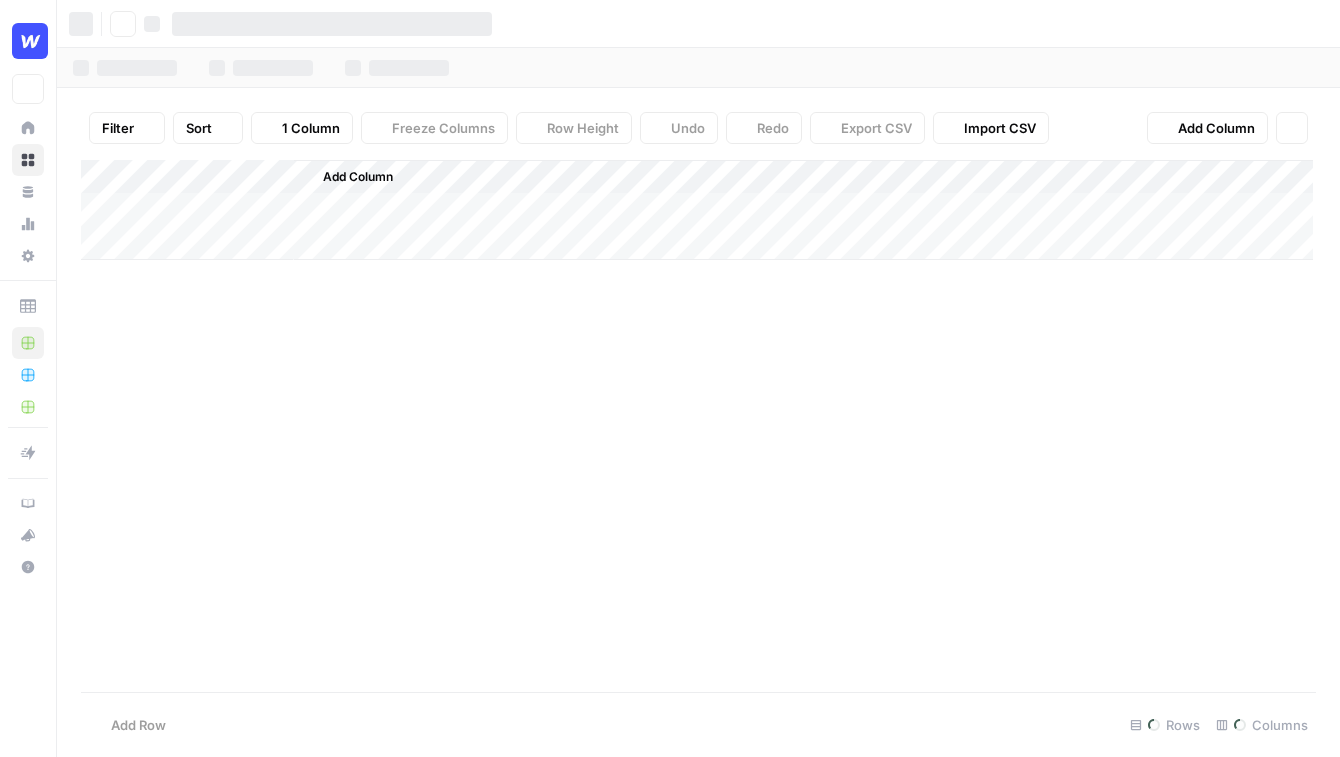 scroll, scrollTop: 0, scrollLeft: 0, axis: both 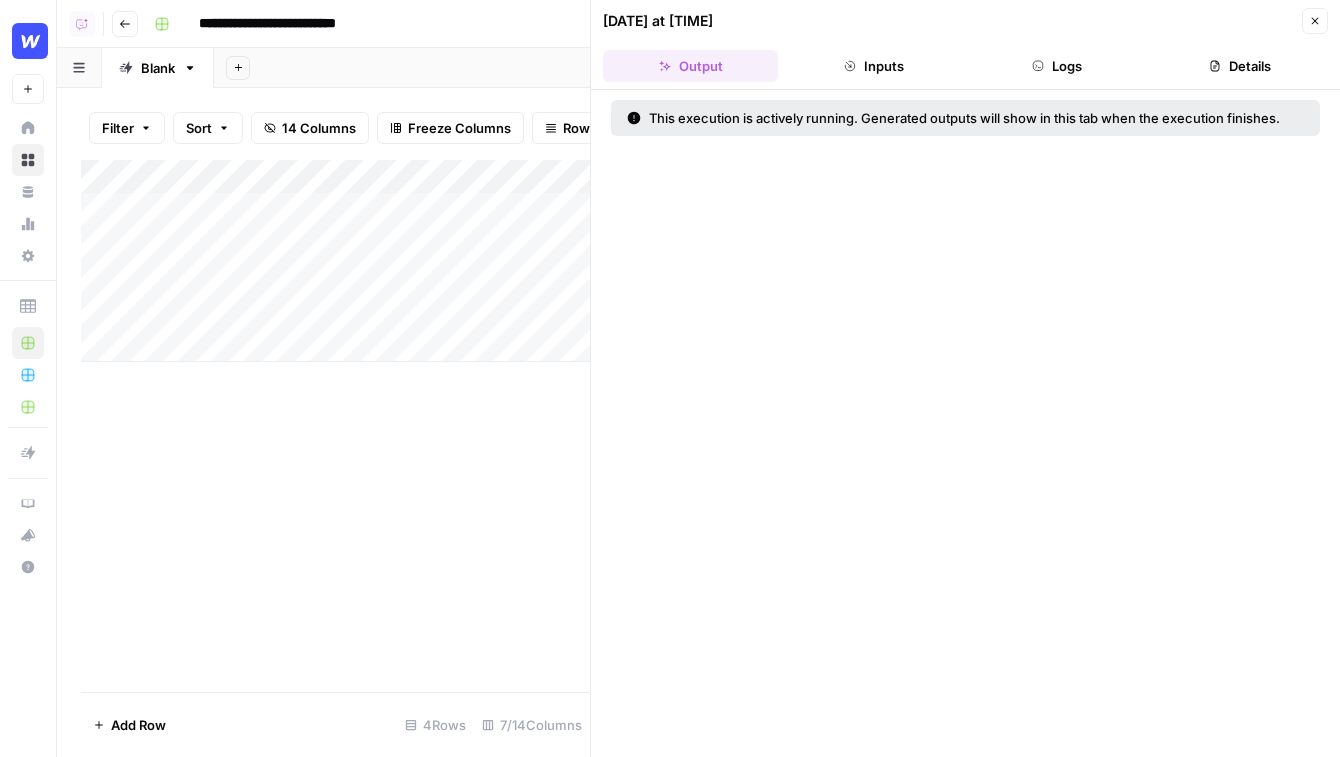 click on "Add Column" at bounding box center (335, 261) 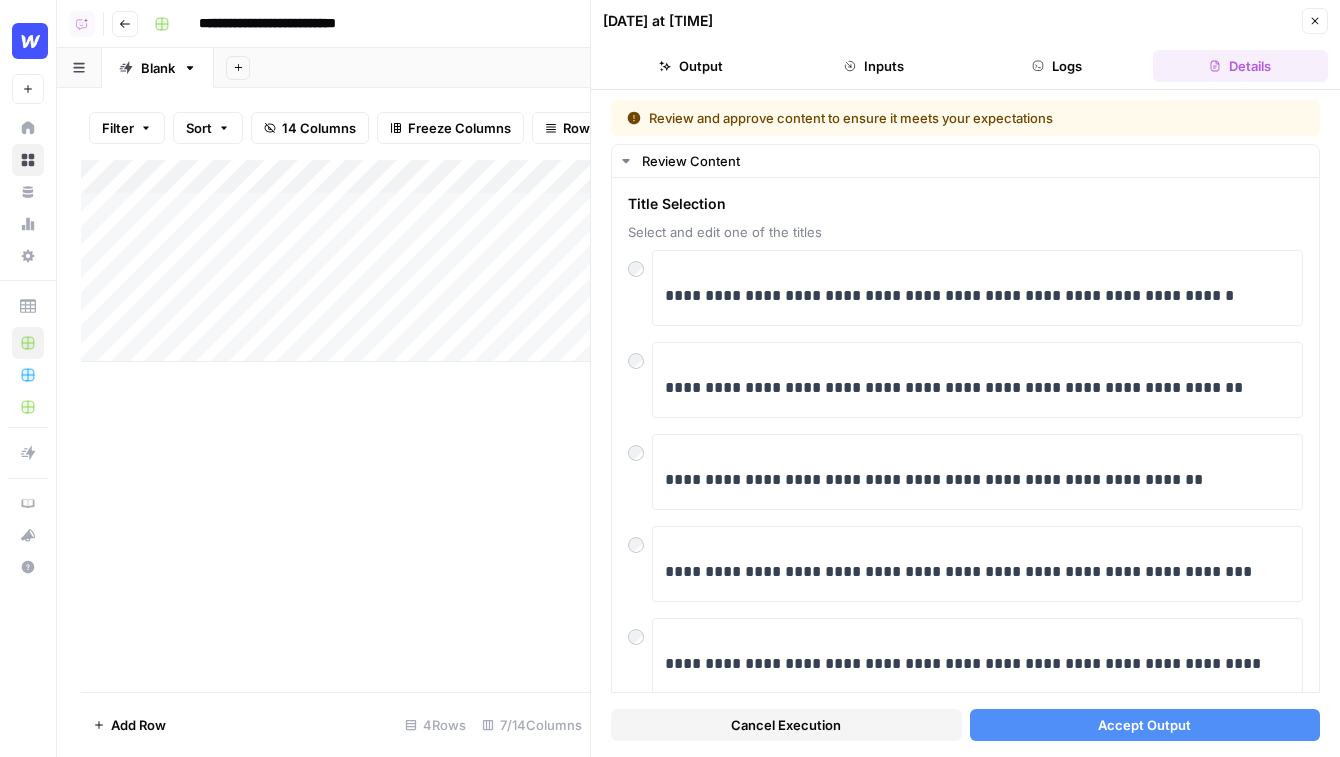 click on "Accept Output" at bounding box center [1145, 725] 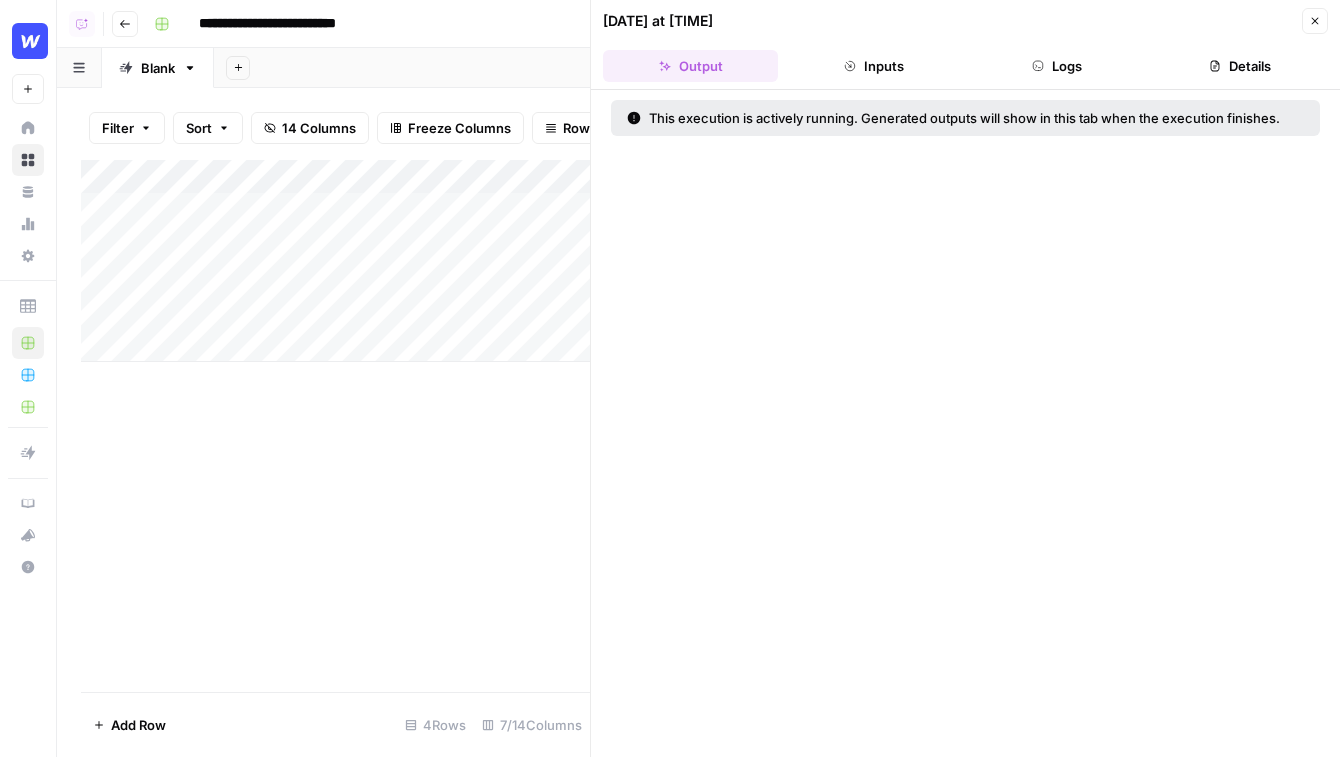 click on "Close" at bounding box center (1315, 21) 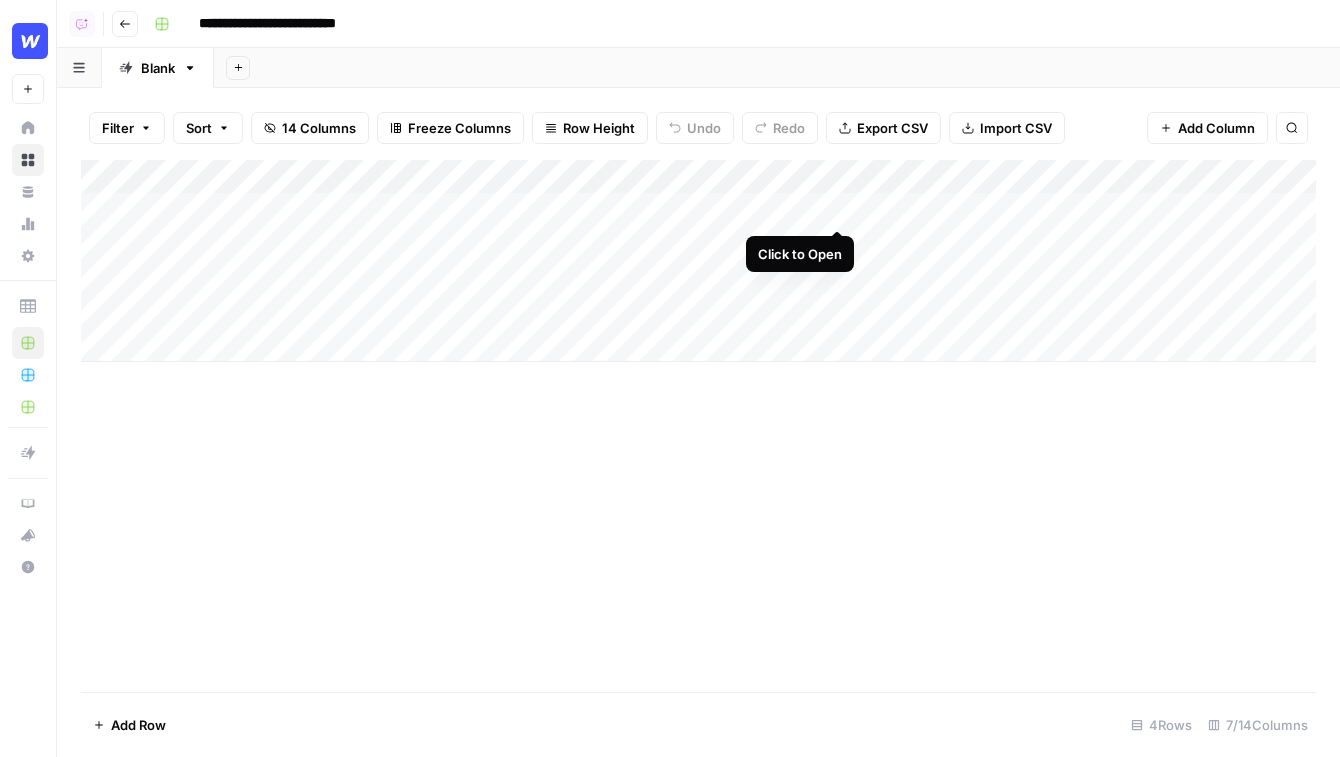 click on "Add Column" at bounding box center (698, 261) 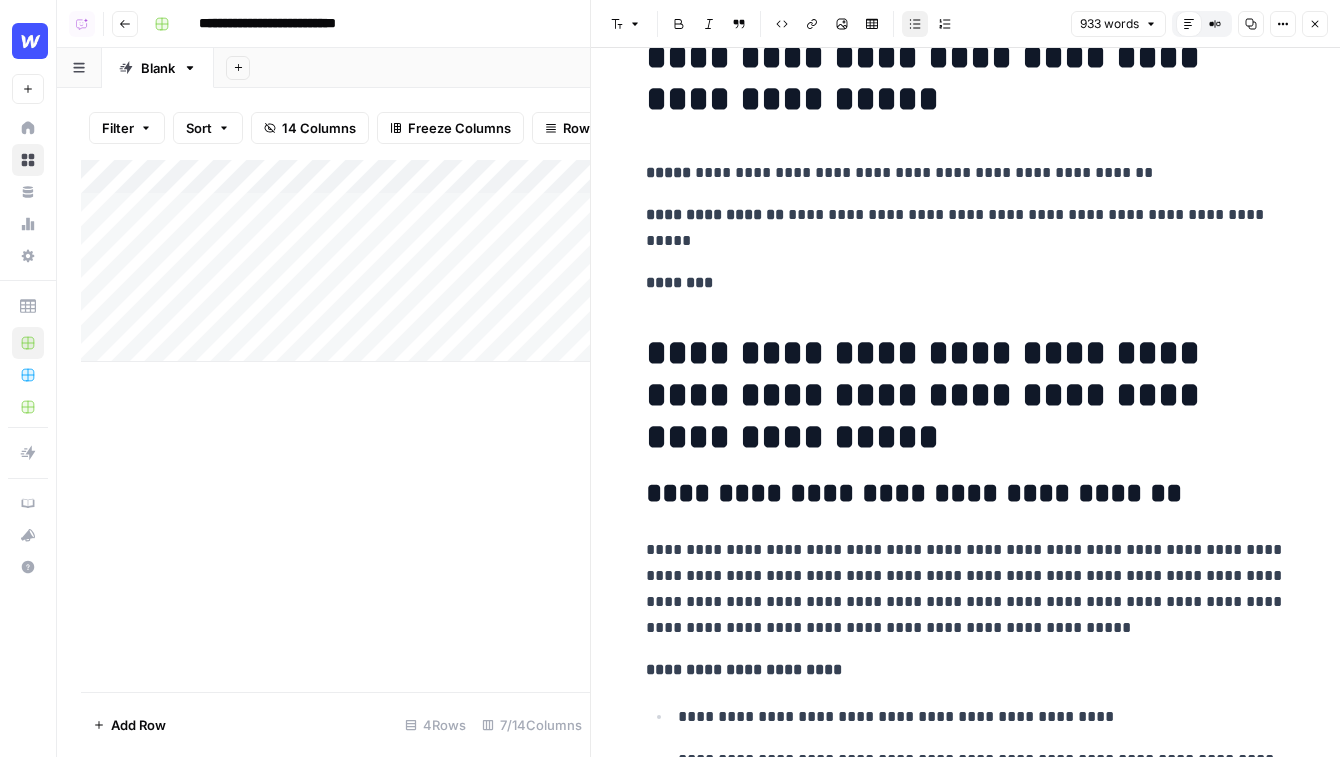 scroll, scrollTop: 90, scrollLeft: 0, axis: vertical 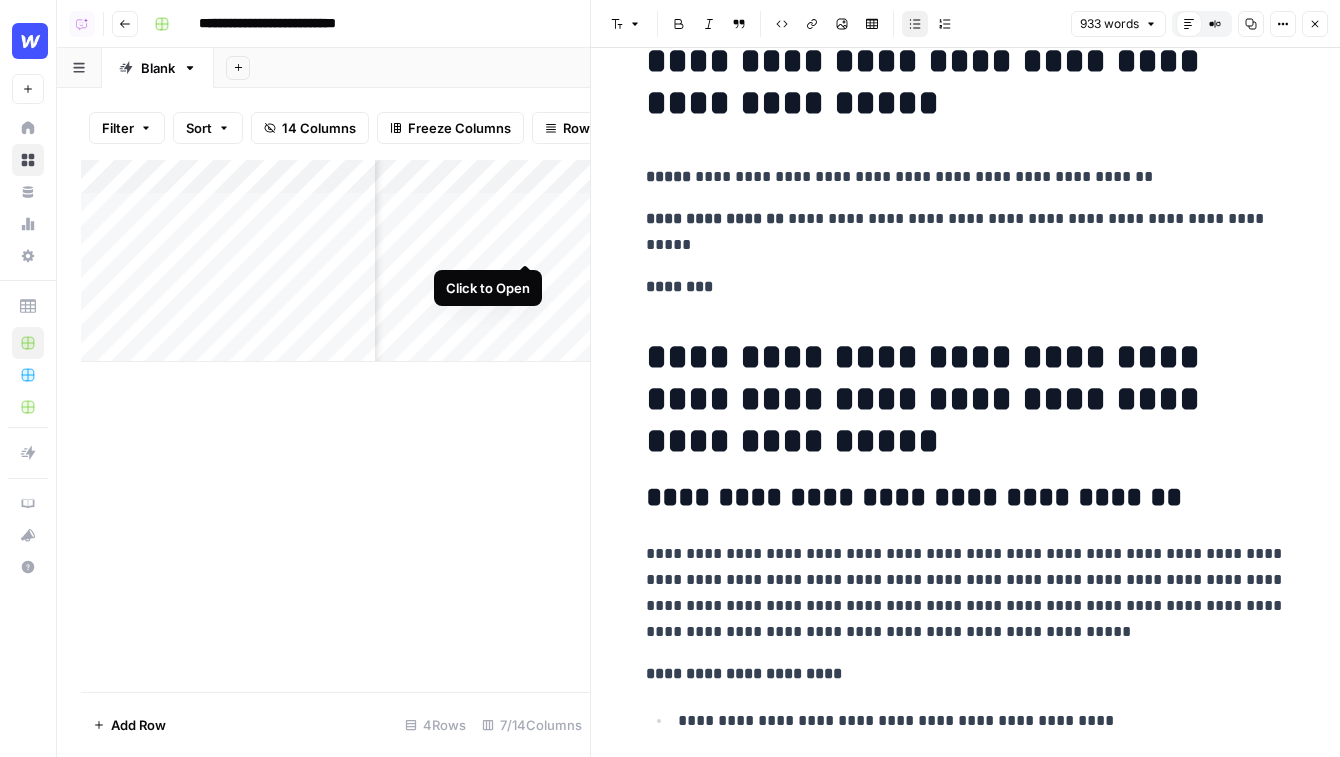 click on "Add Column" at bounding box center (335, 261) 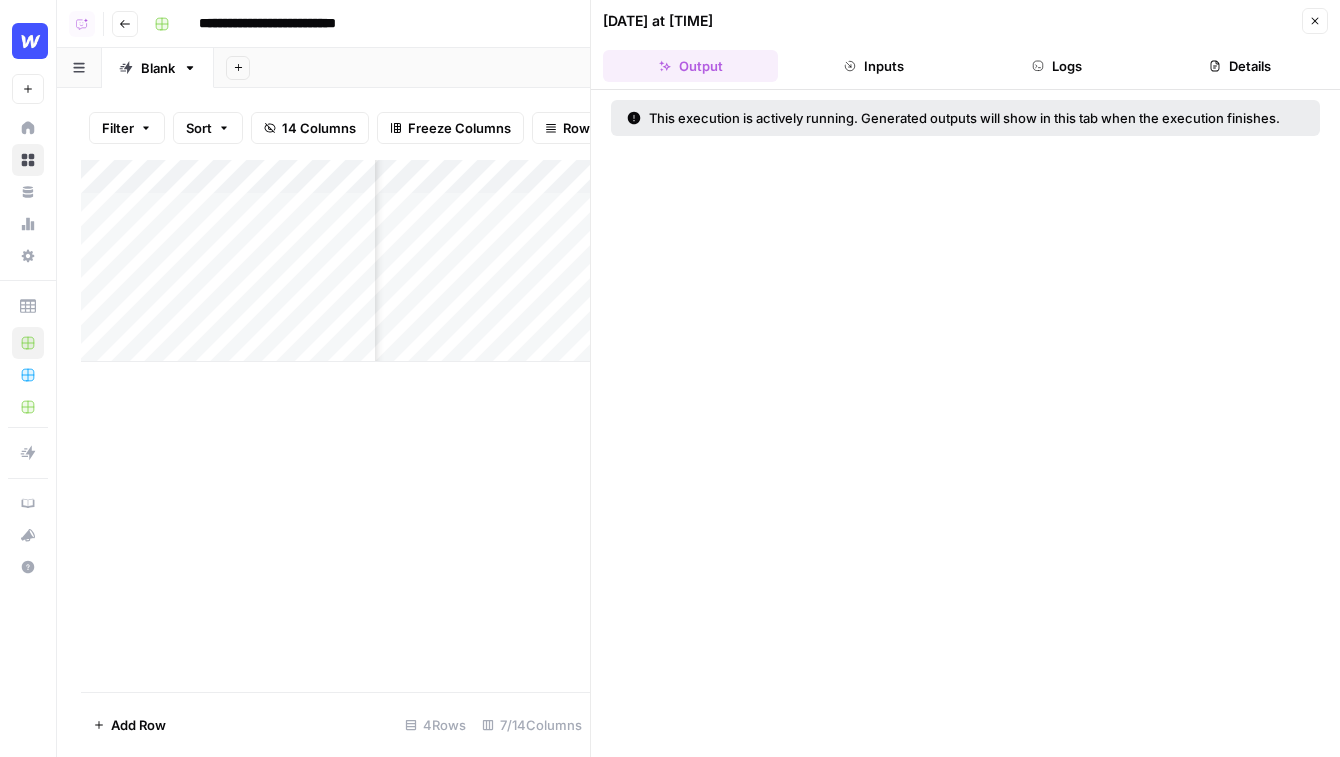 click on "Logs" at bounding box center (1057, 66) 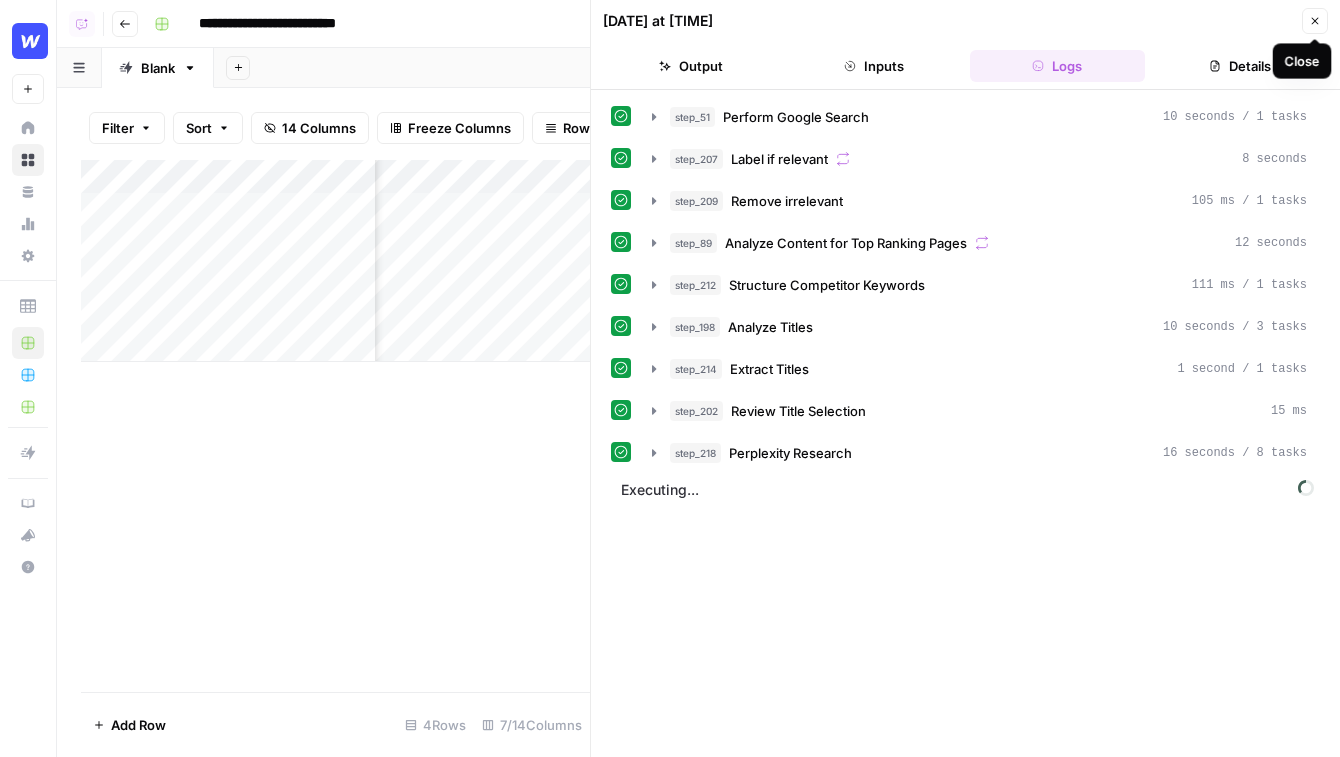 click 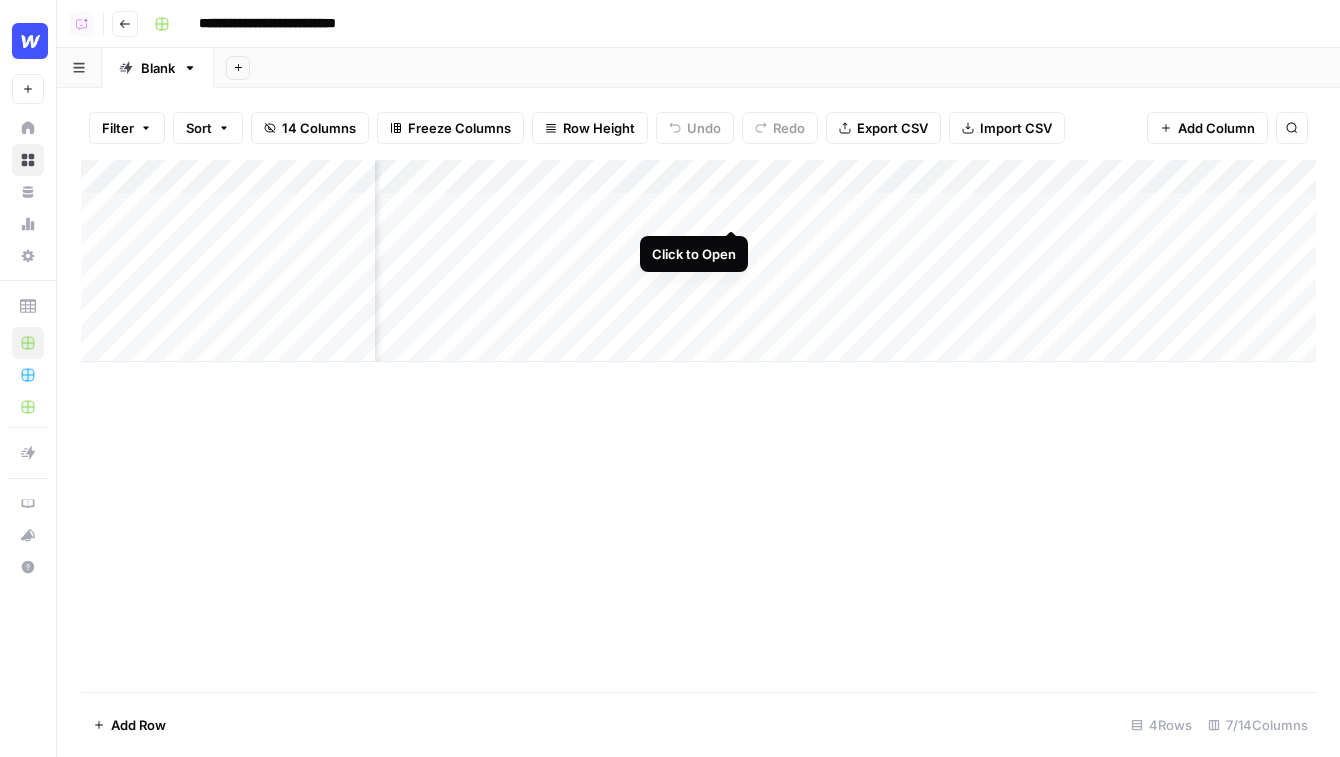 click on "Add Column" at bounding box center (698, 261) 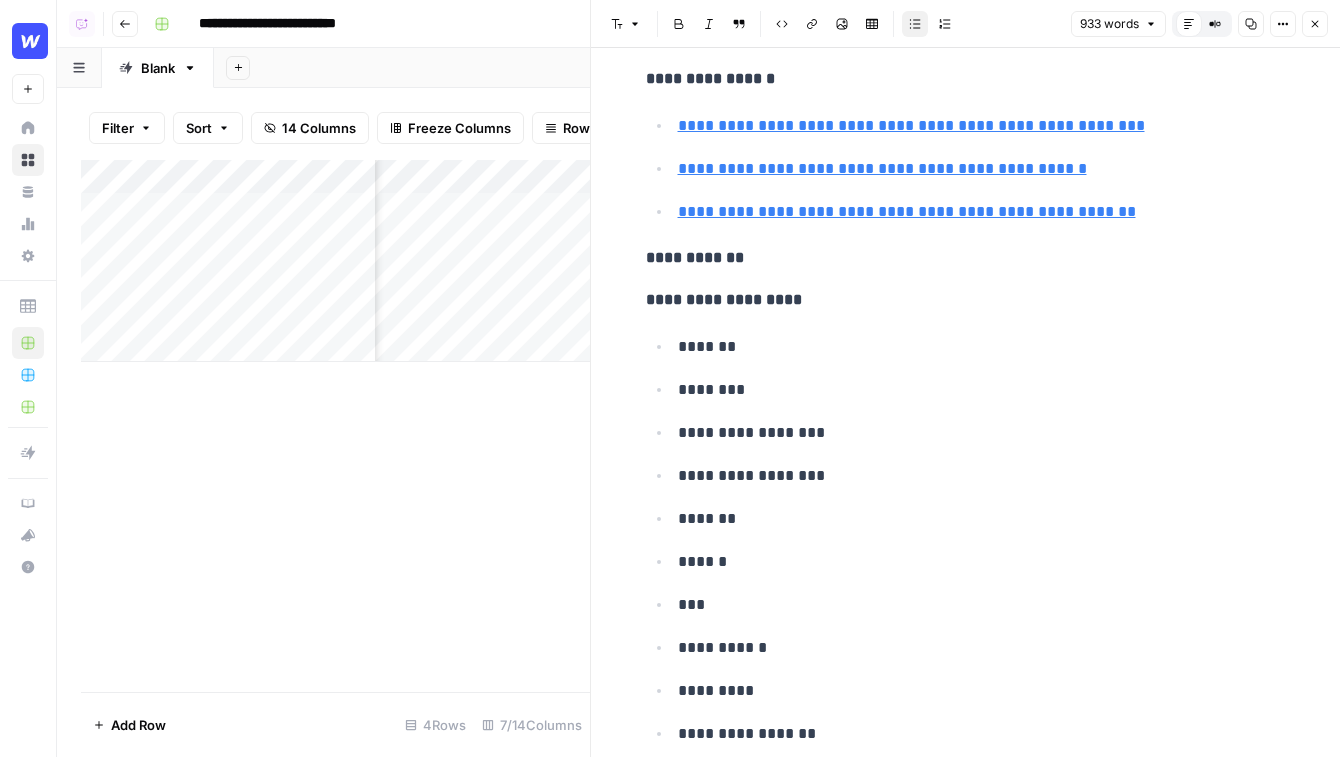 scroll, scrollTop: 5158, scrollLeft: 0, axis: vertical 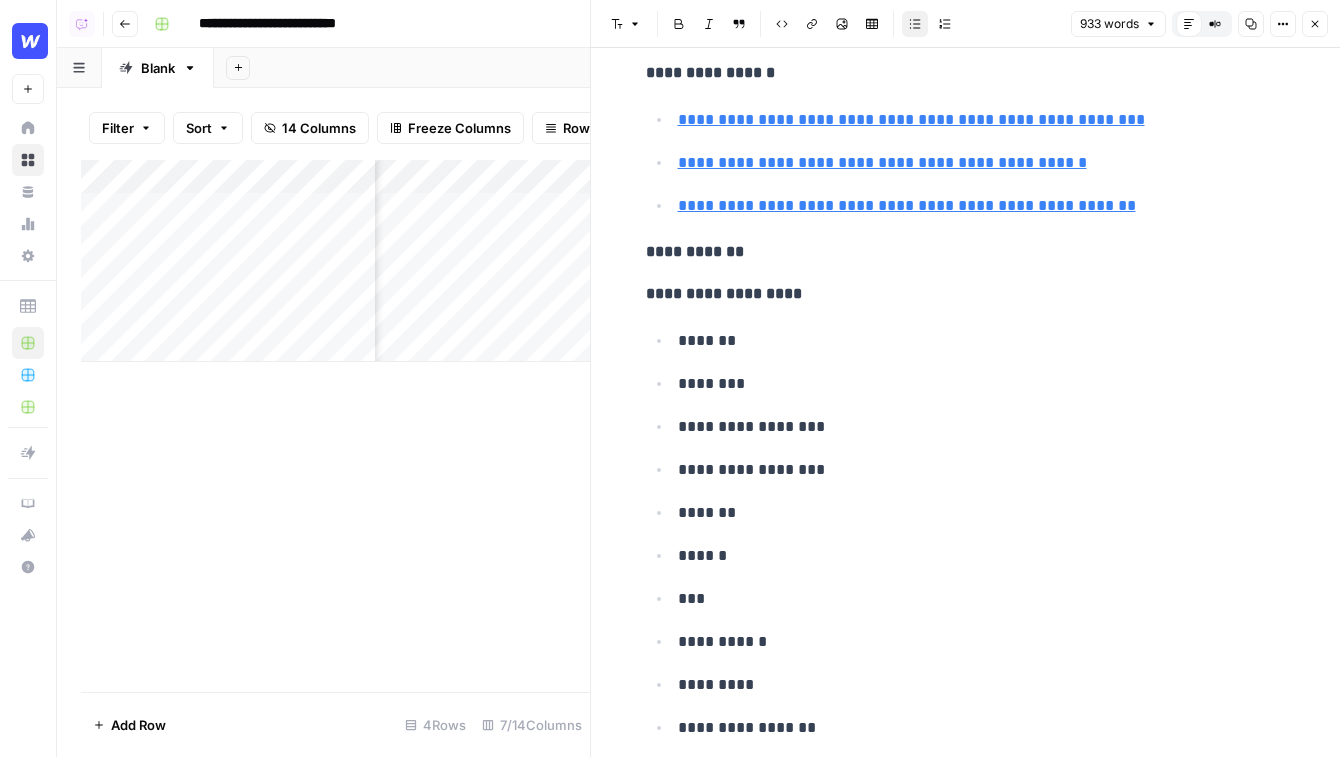 click on "Add Column" at bounding box center [335, 426] 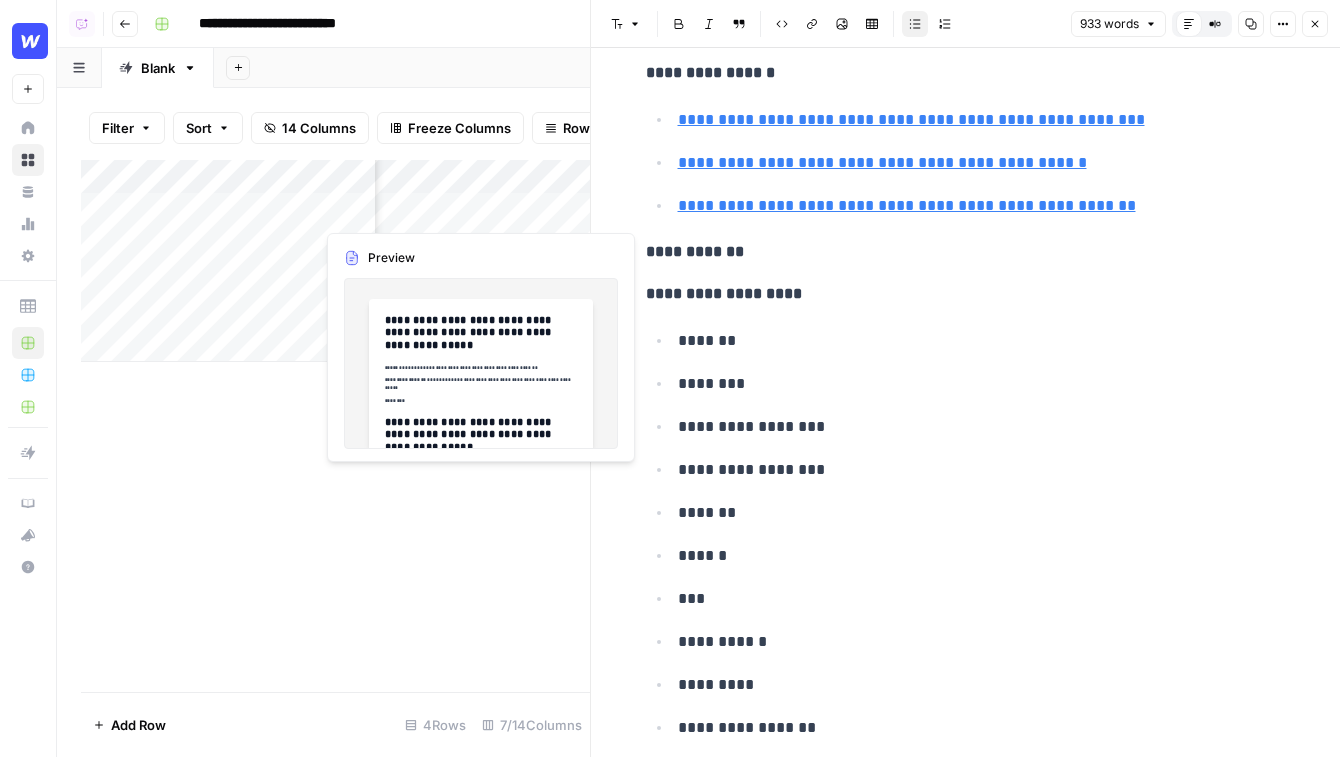 click on "Add Column" at bounding box center [335, 261] 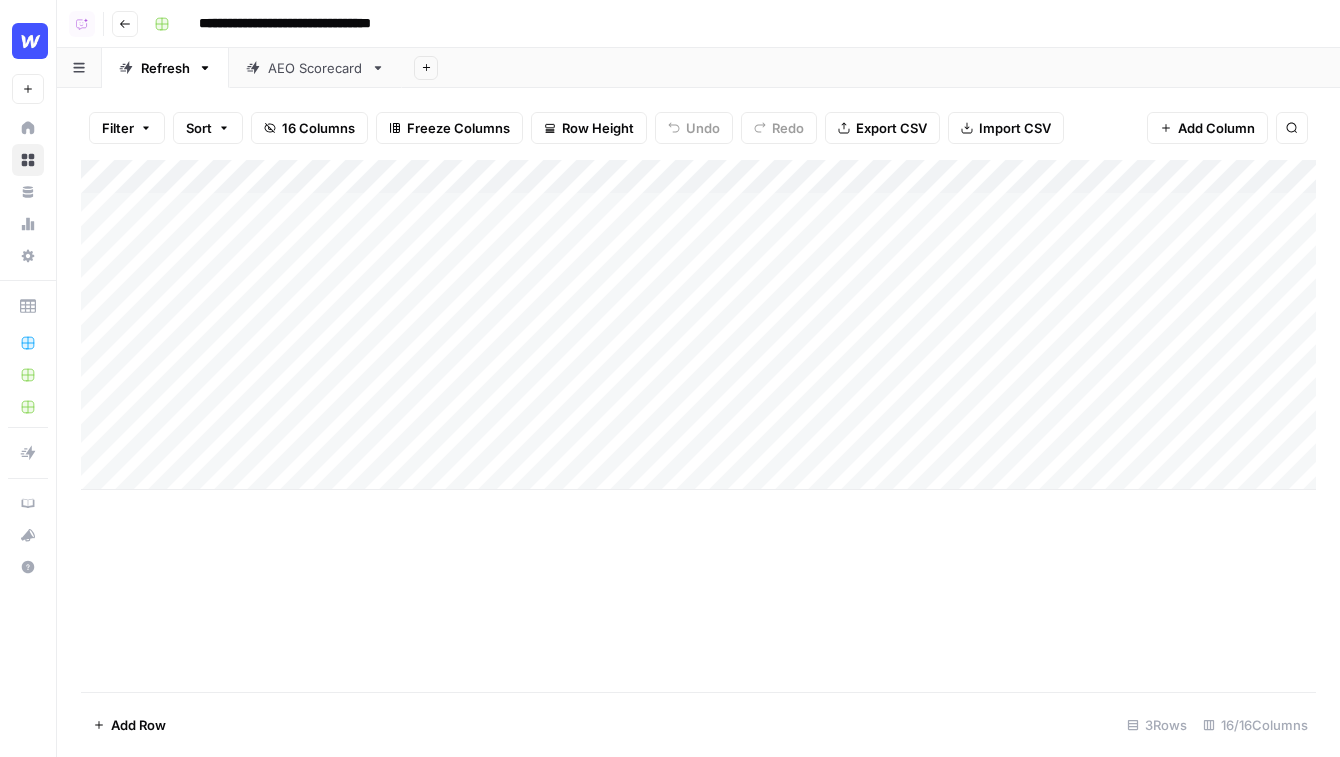 scroll, scrollTop: 0, scrollLeft: 0, axis: both 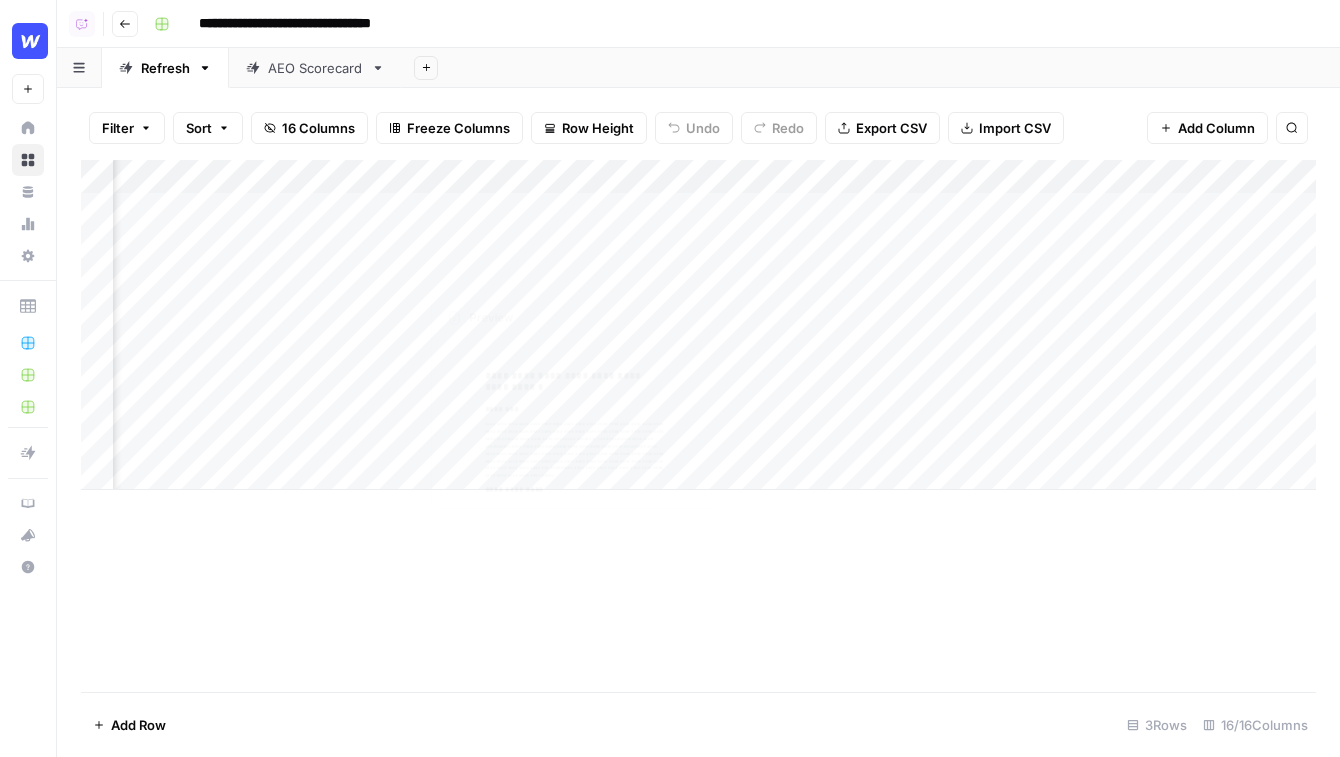 click on "Add Column" at bounding box center (698, 325) 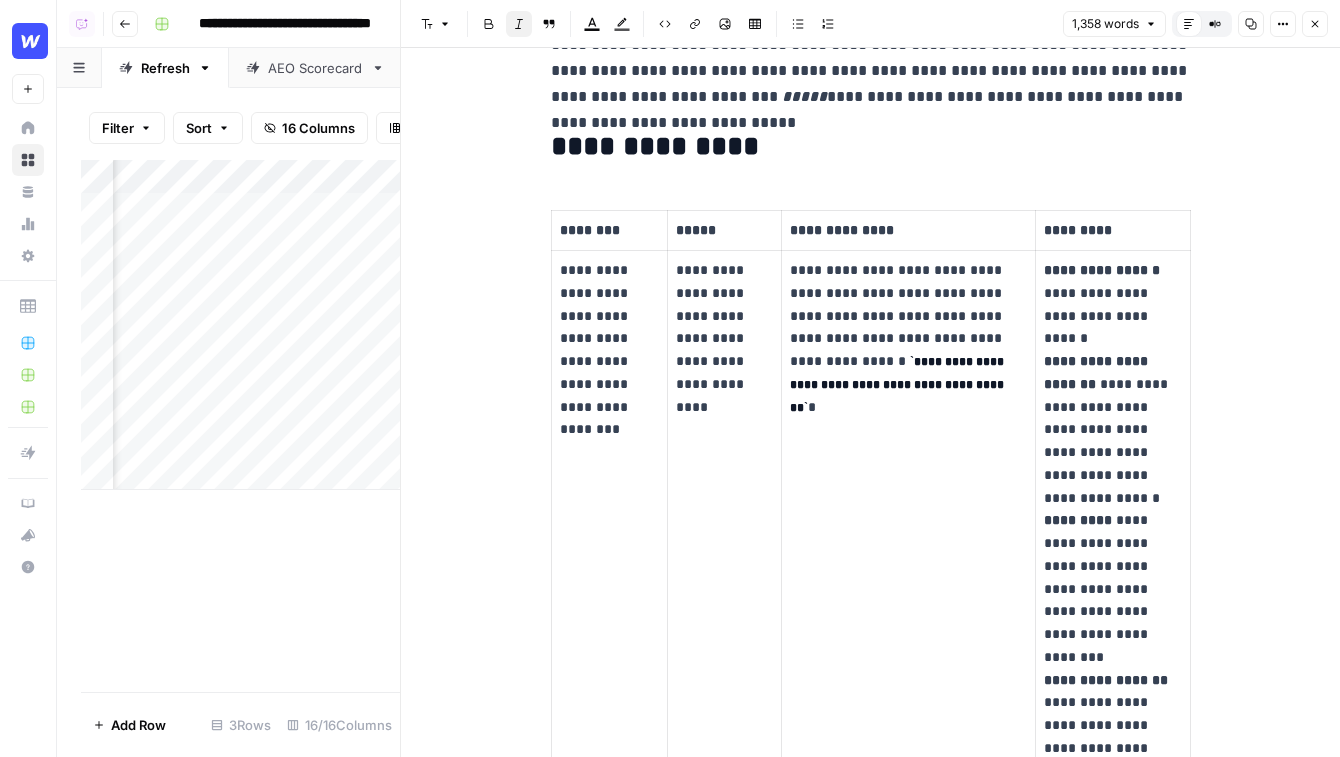 scroll, scrollTop: 333, scrollLeft: 0, axis: vertical 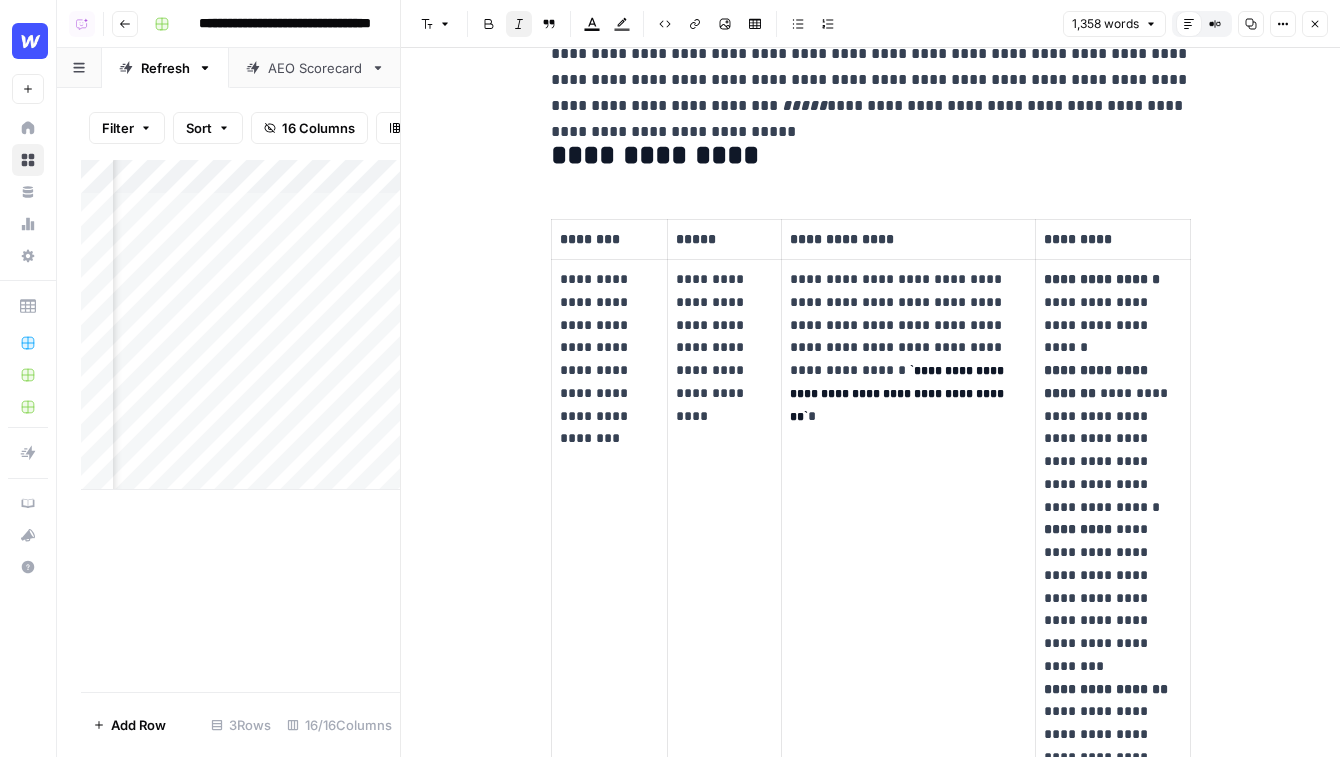 click 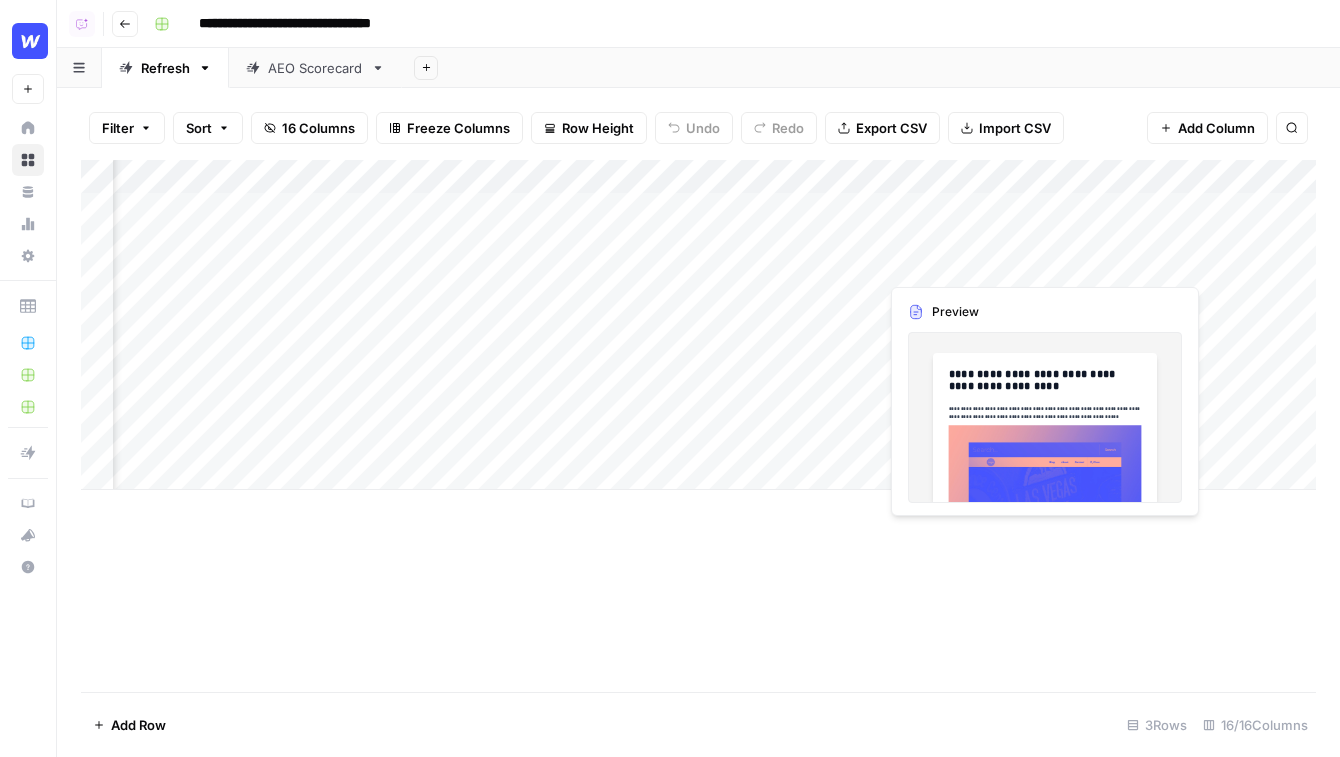 scroll, scrollTop: 0, scrollLeft: 2354, axis: horizontal 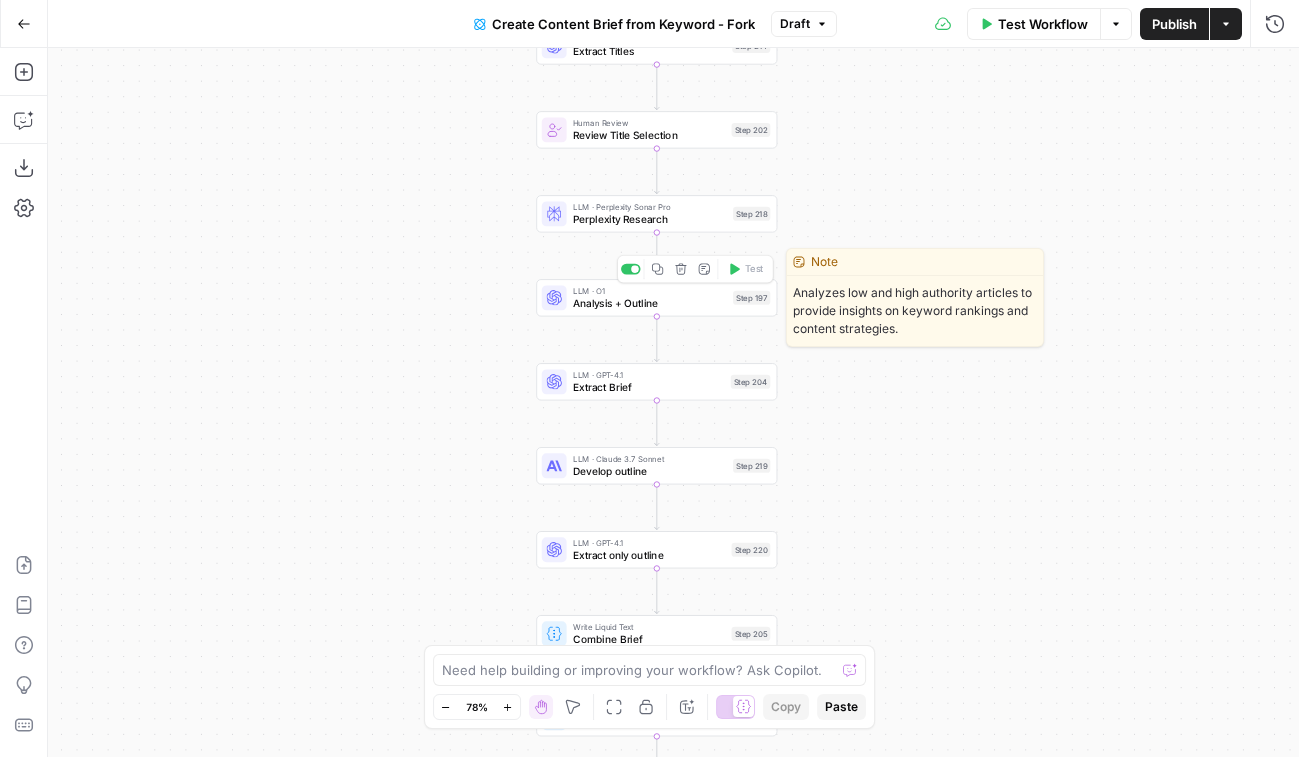 click on "LLM · O1 Analysis + Outline Step 197 Copy step Delete step Edit Note Test" at bounding box center (656, 297) 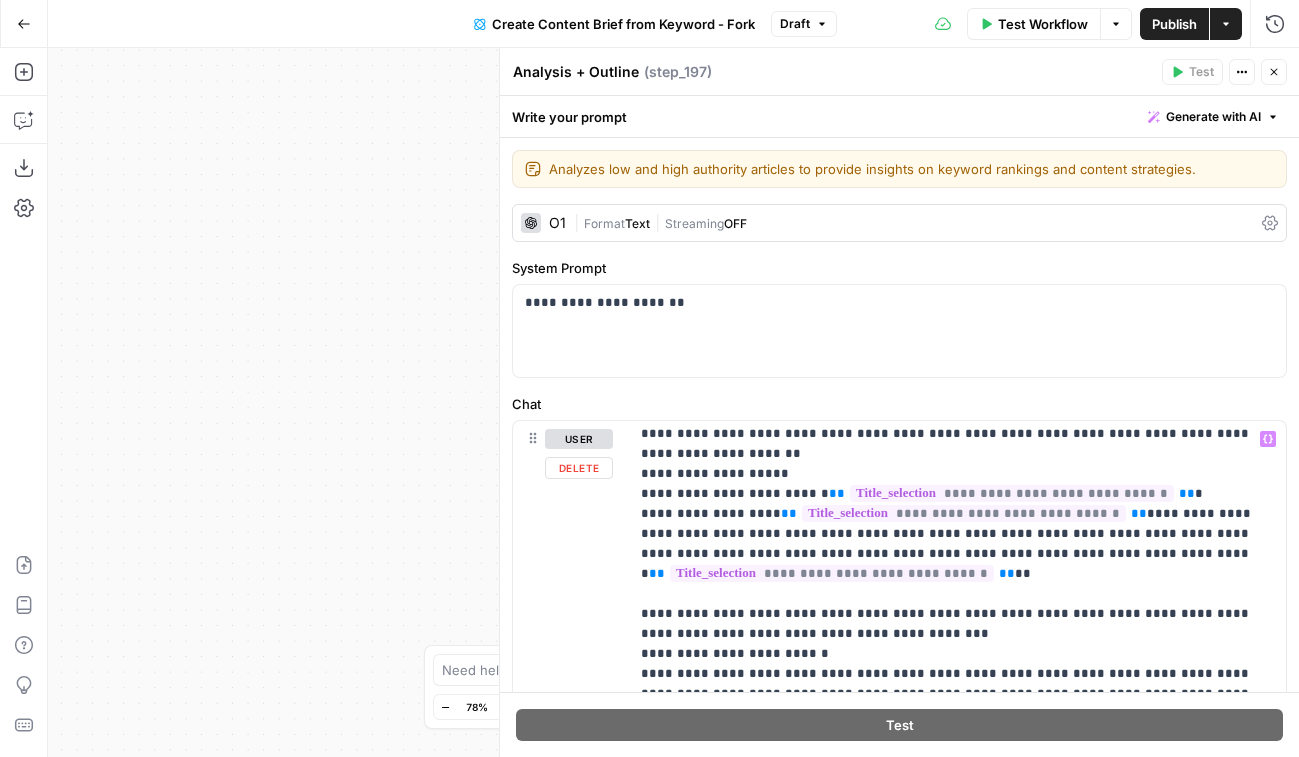 scroll, scrollTop: 1867, scrollLeft: 0, axis: vertical 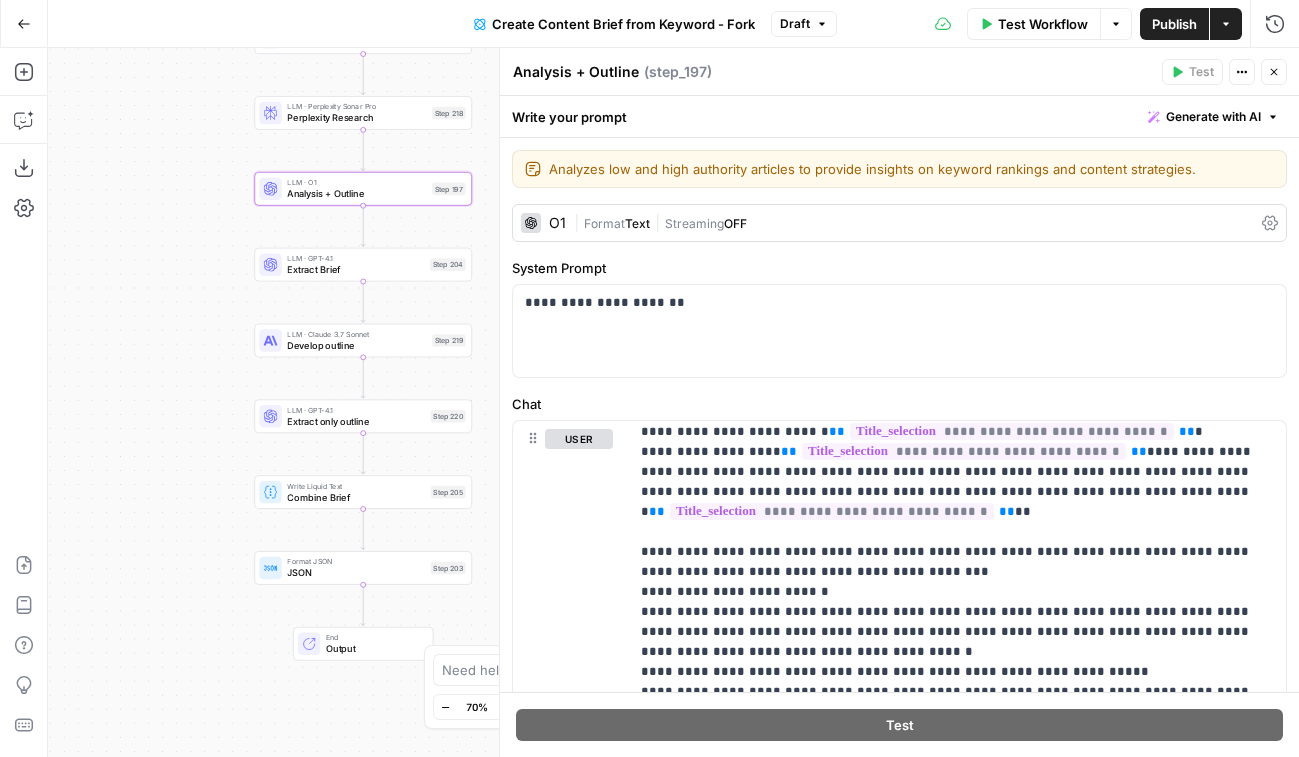click 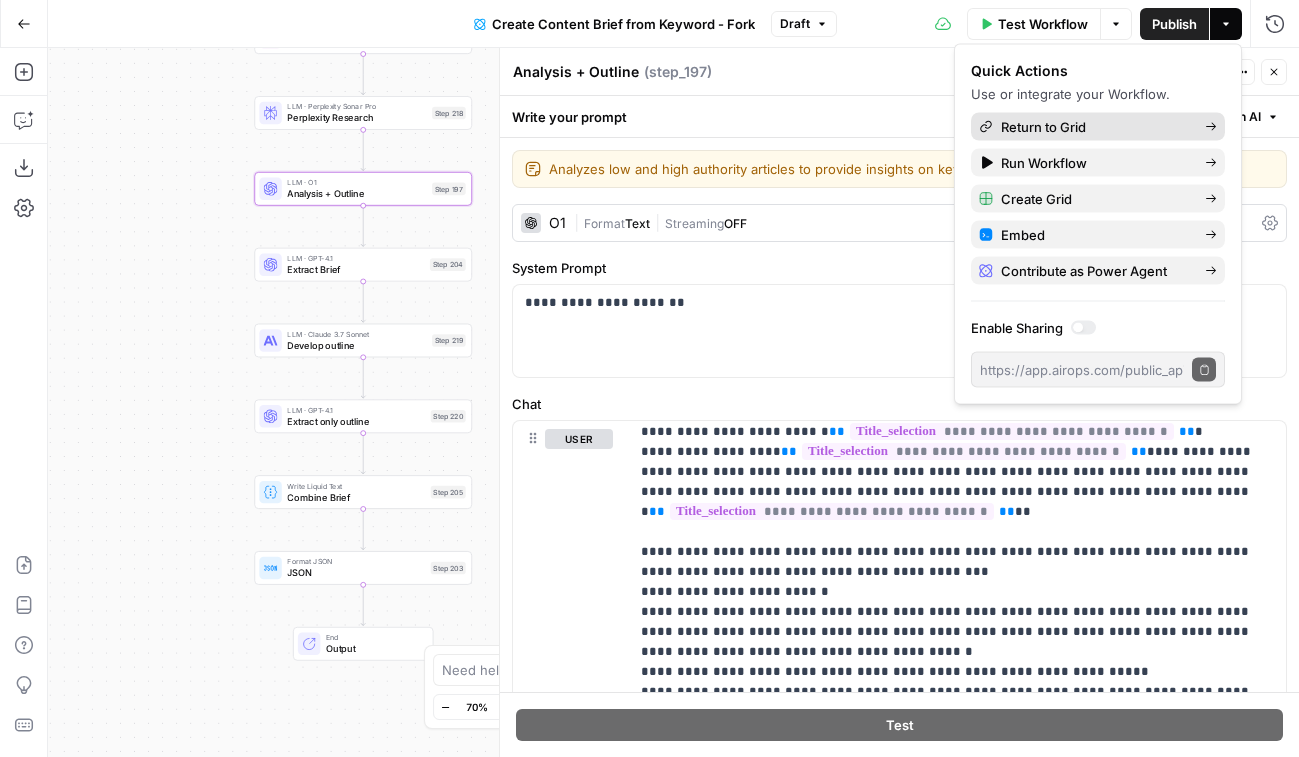 click on "Return to Grid" at bounding box center (1095, 127) 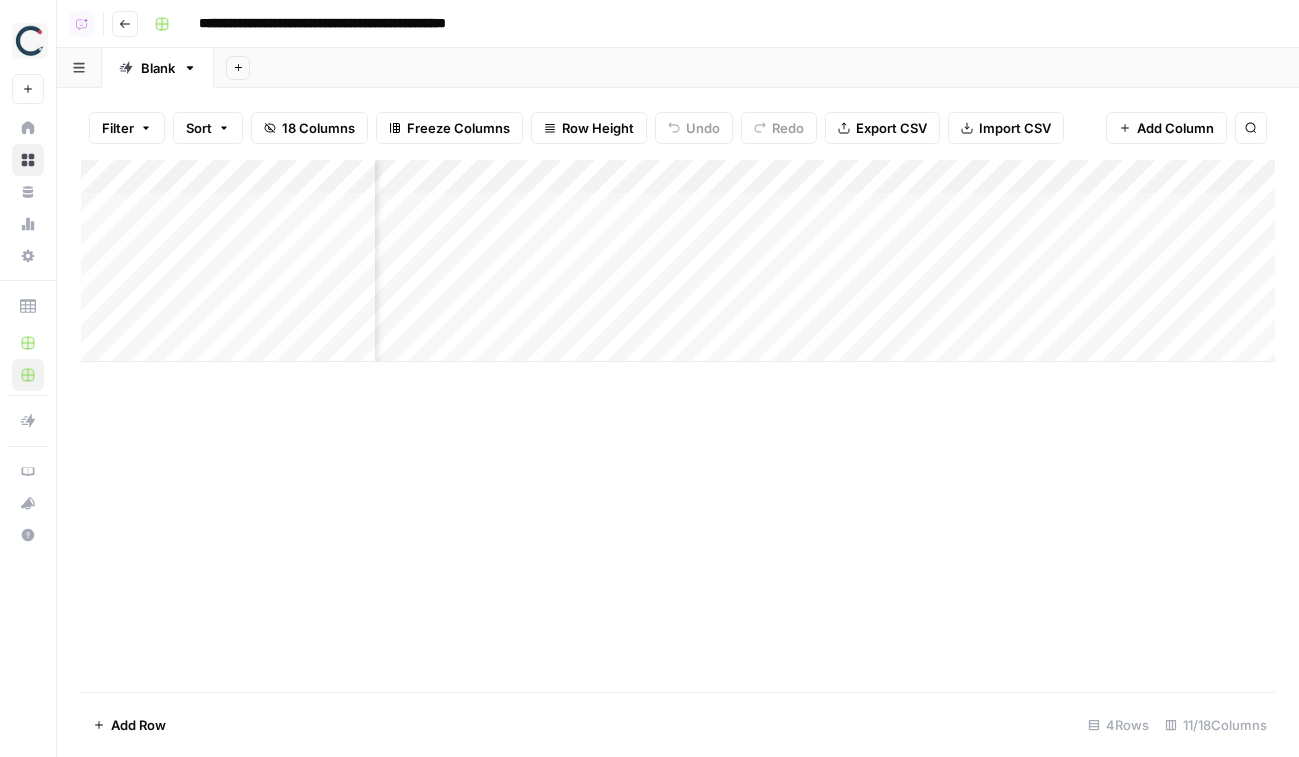 scroll, scrollTop: 0, scrollLeft: 162, axis: horizontal 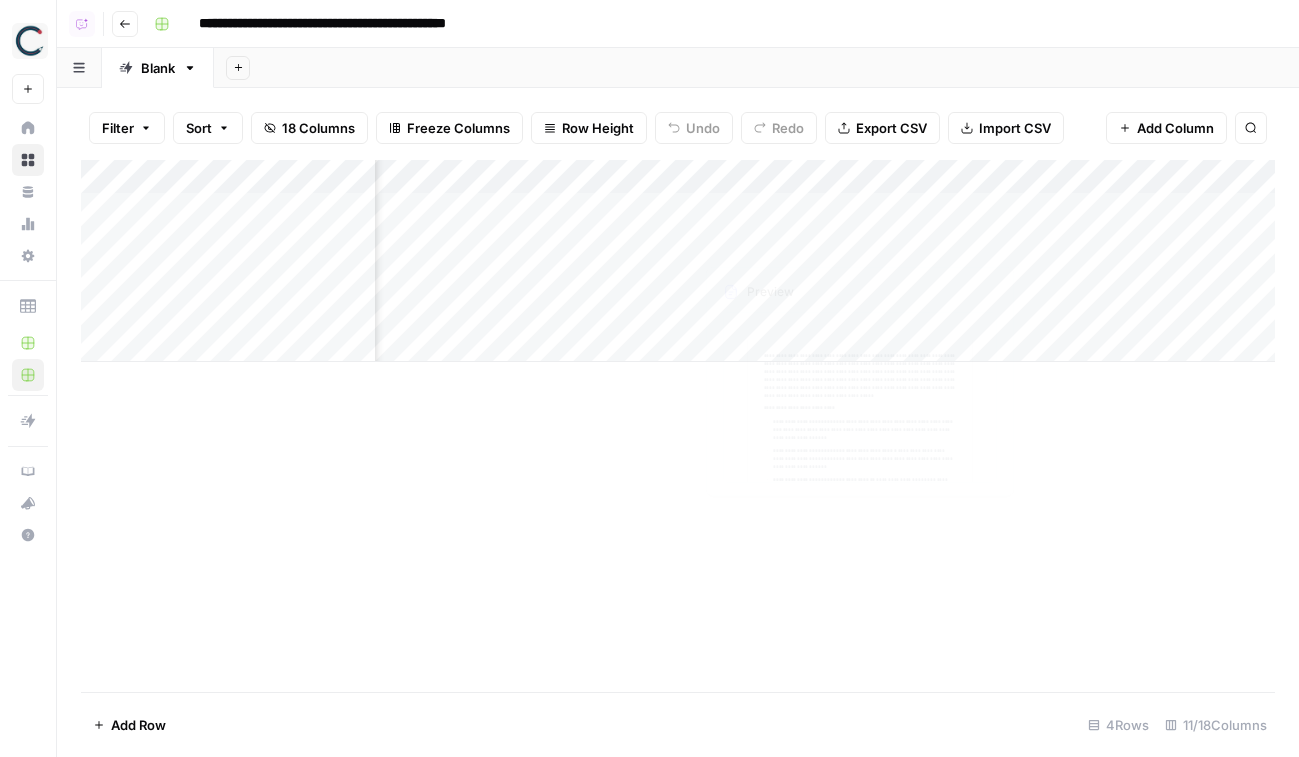 click on "Add Column" at bounding box center [678, 261] 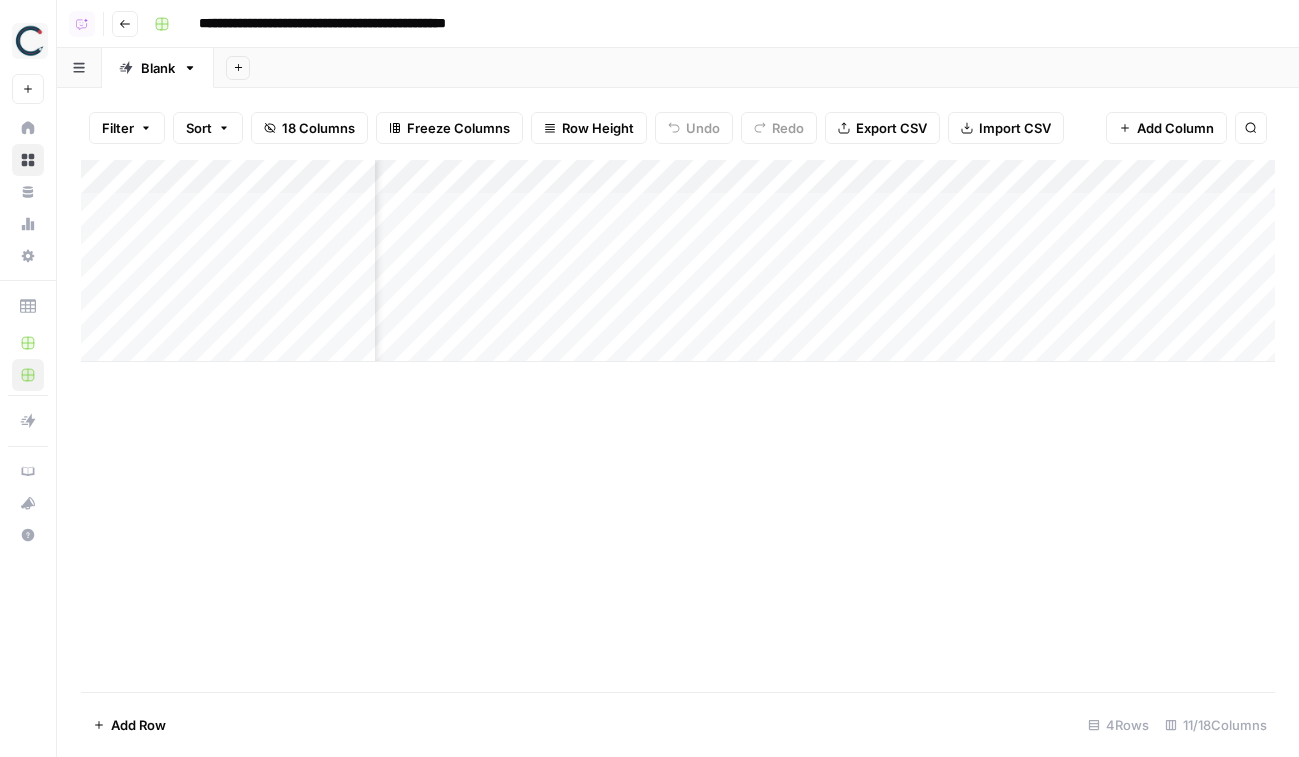click on "Add Column" at bounding box center (678, 261) 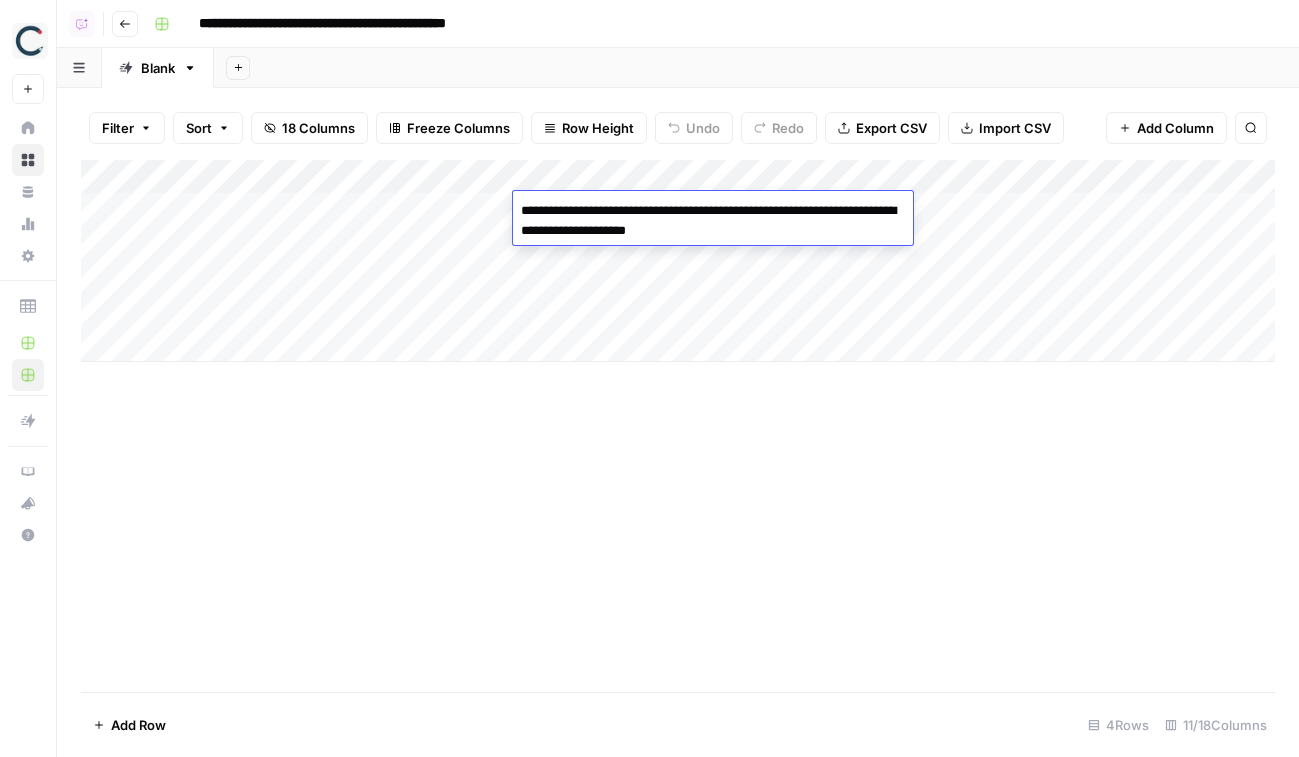 scroll, scrollTop: 0, scrollLeft: 0, axis: both 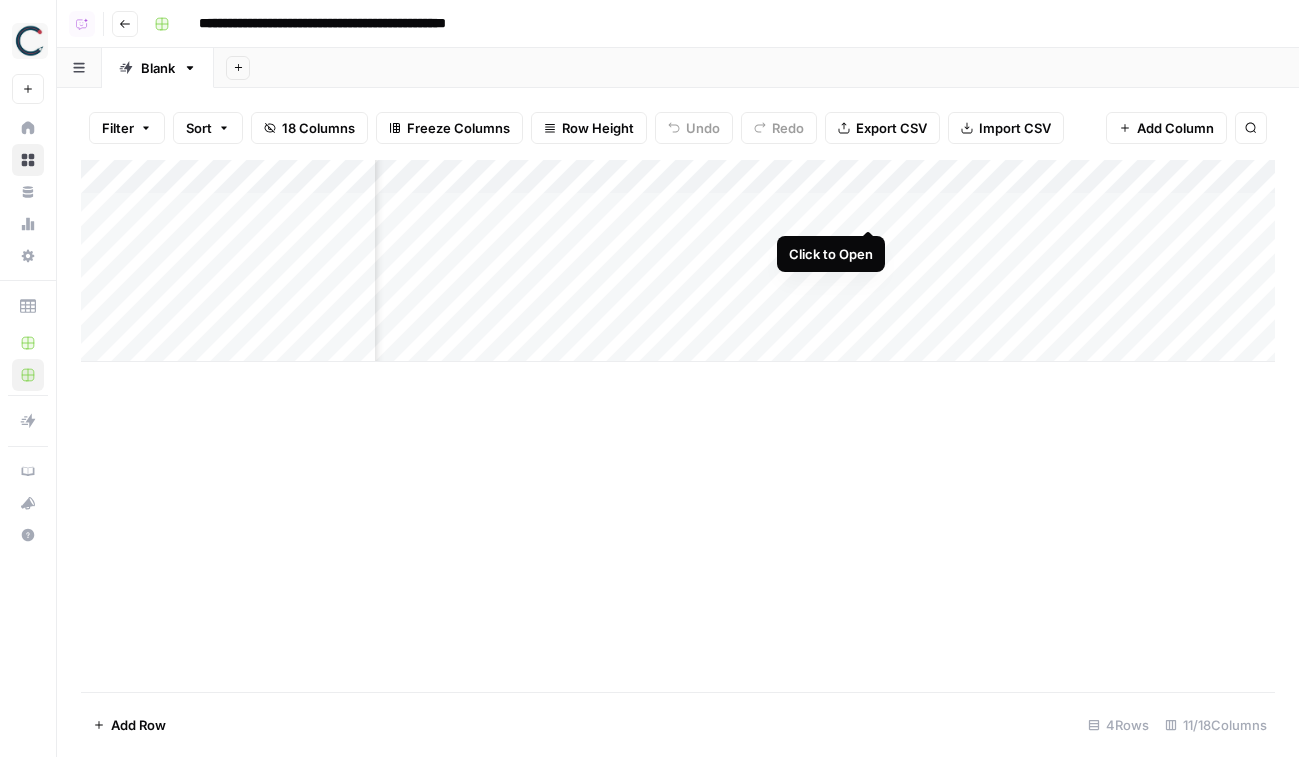 click on "Add Column" at bounding box center [678, 261] 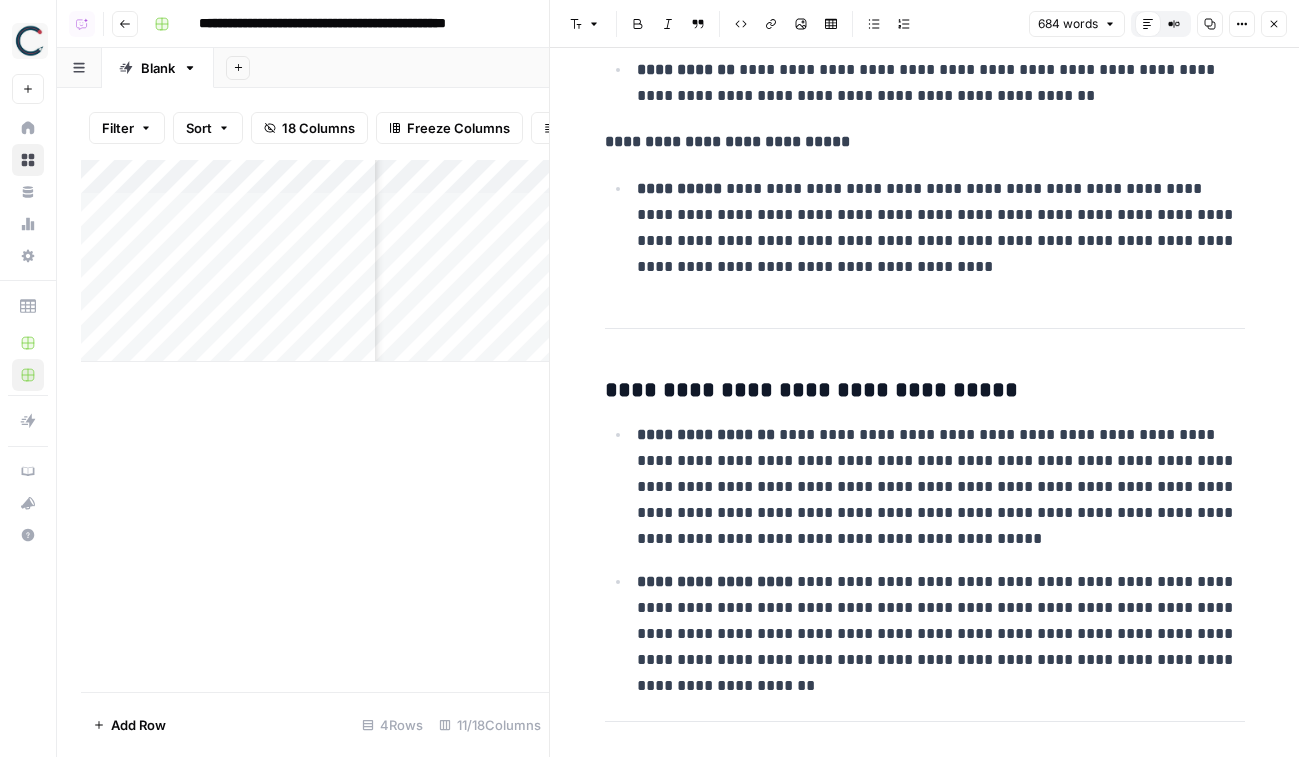 scroll, scrollTop: 733, scrollLeft: 0, axis: vertical 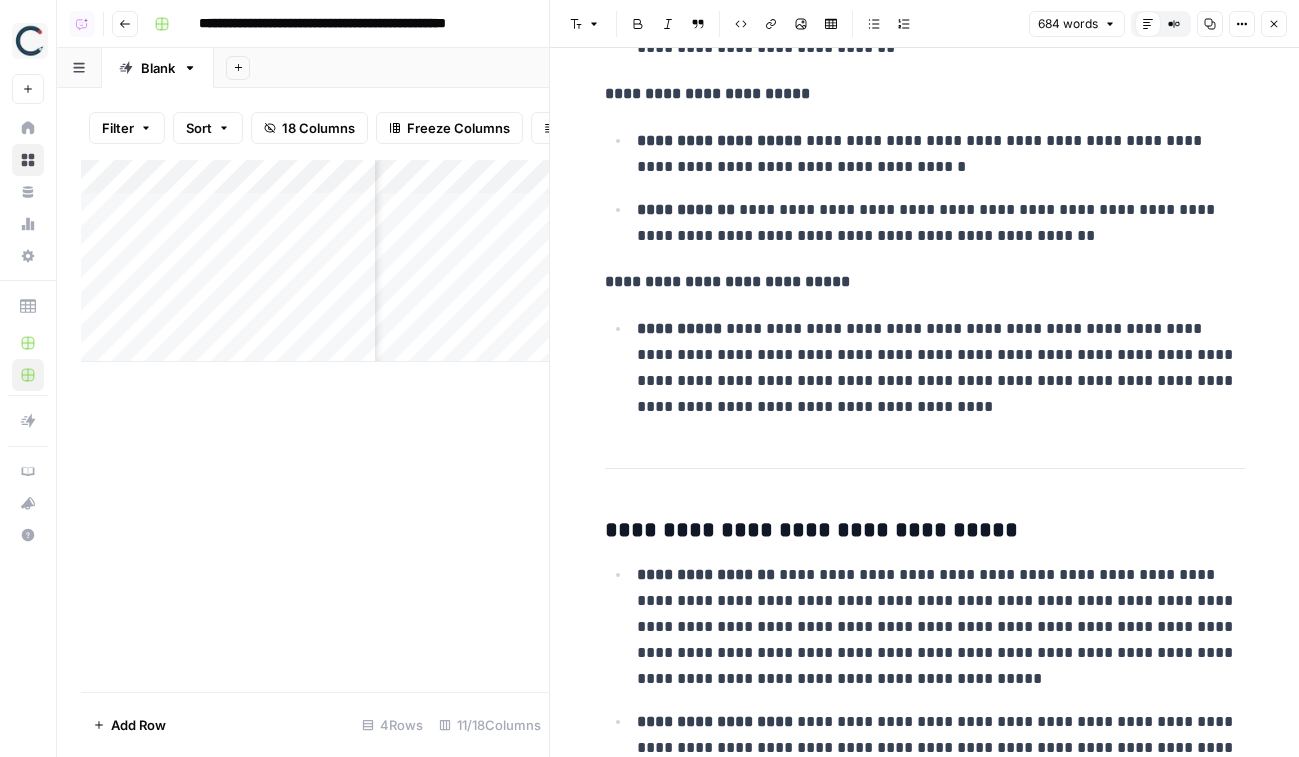 click 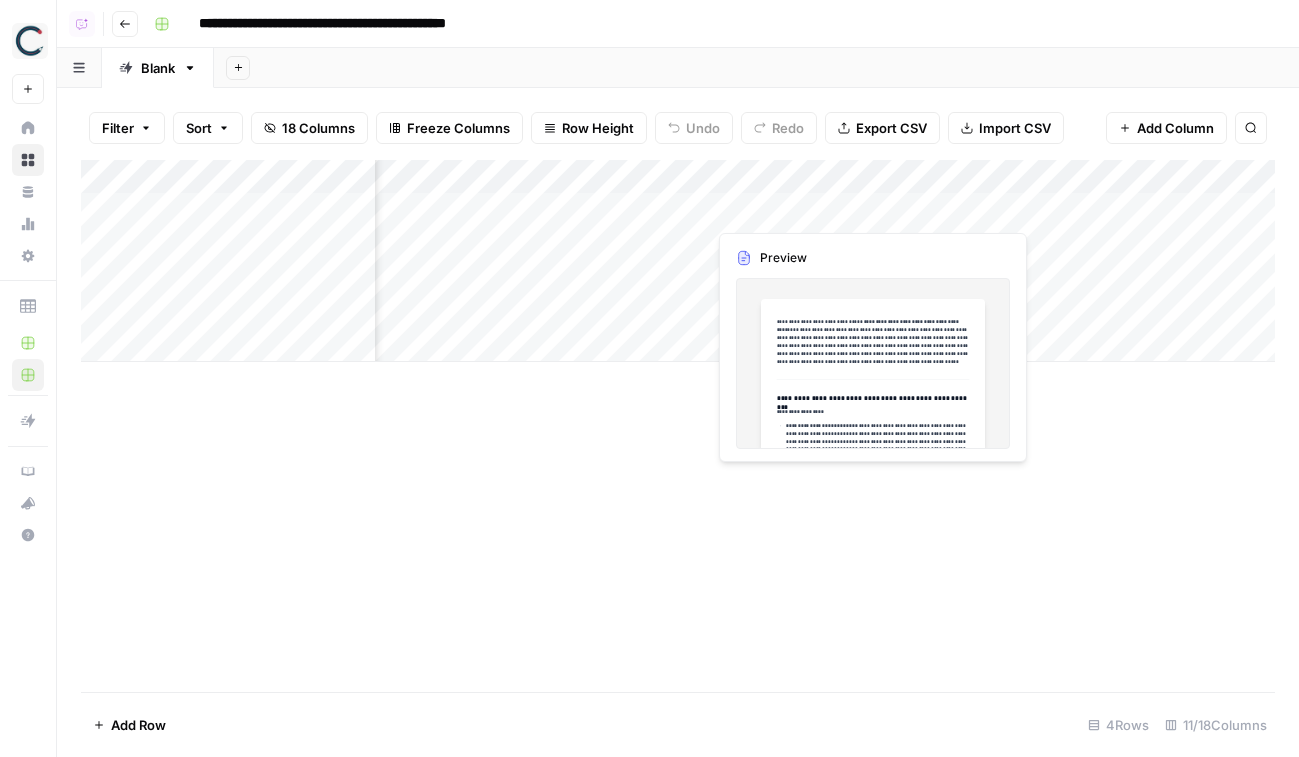 scroll, scrollTop: 0, scrollLeft: 404, axis: horizontal 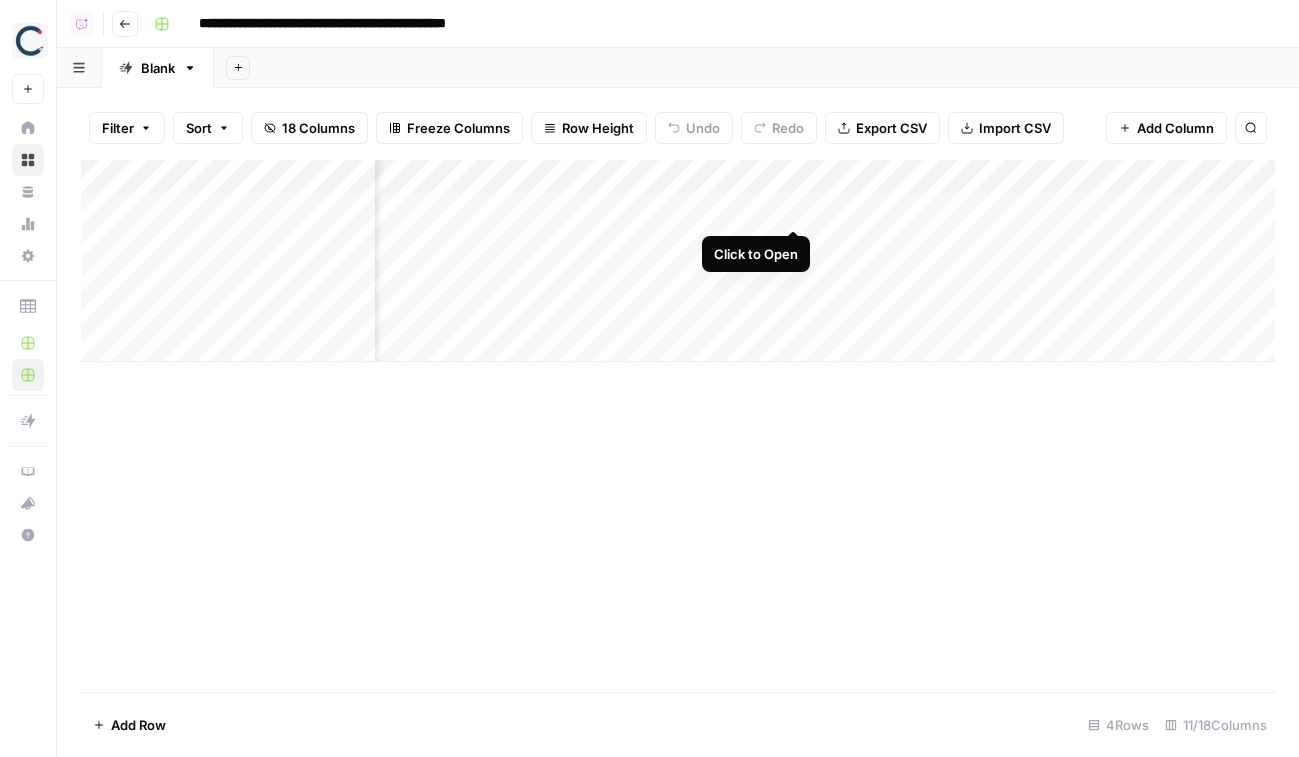 click on "Add Column" at bounding box center (678, 261) 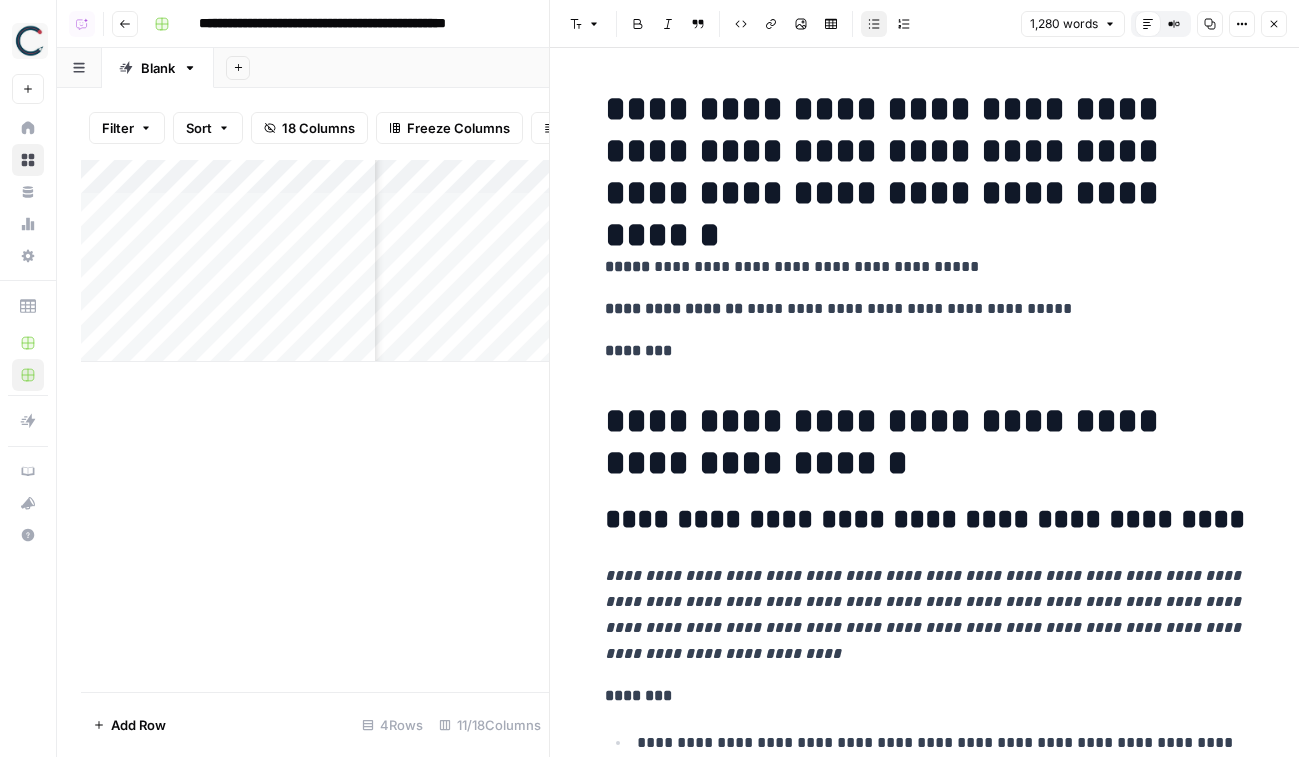 click on "Add Column" at bounding box center [315, 261] 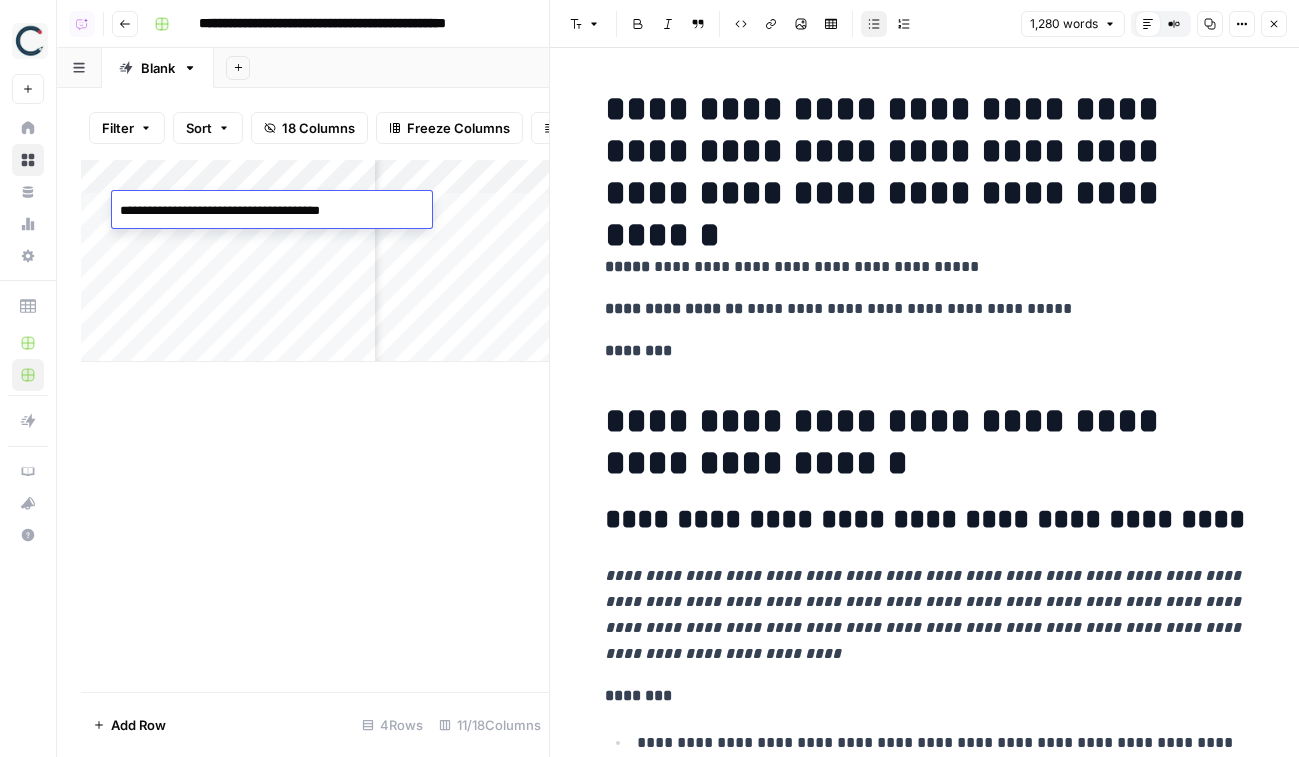 drag, startPoint x: 128, startPoint y: 212, endPoint x: 333, endPoint y: 212, distance: 205 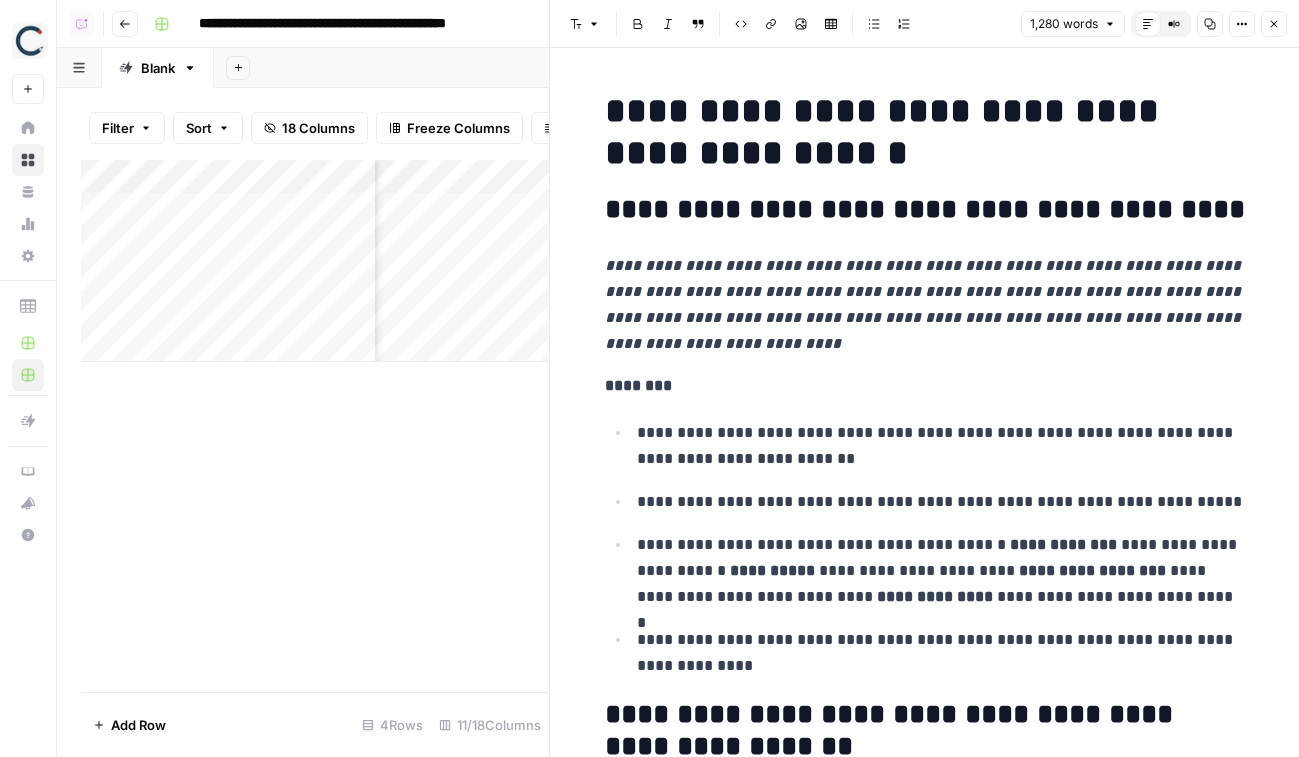 scroll, scrollTop: 323, scrollLeft: 0, axis: vertical 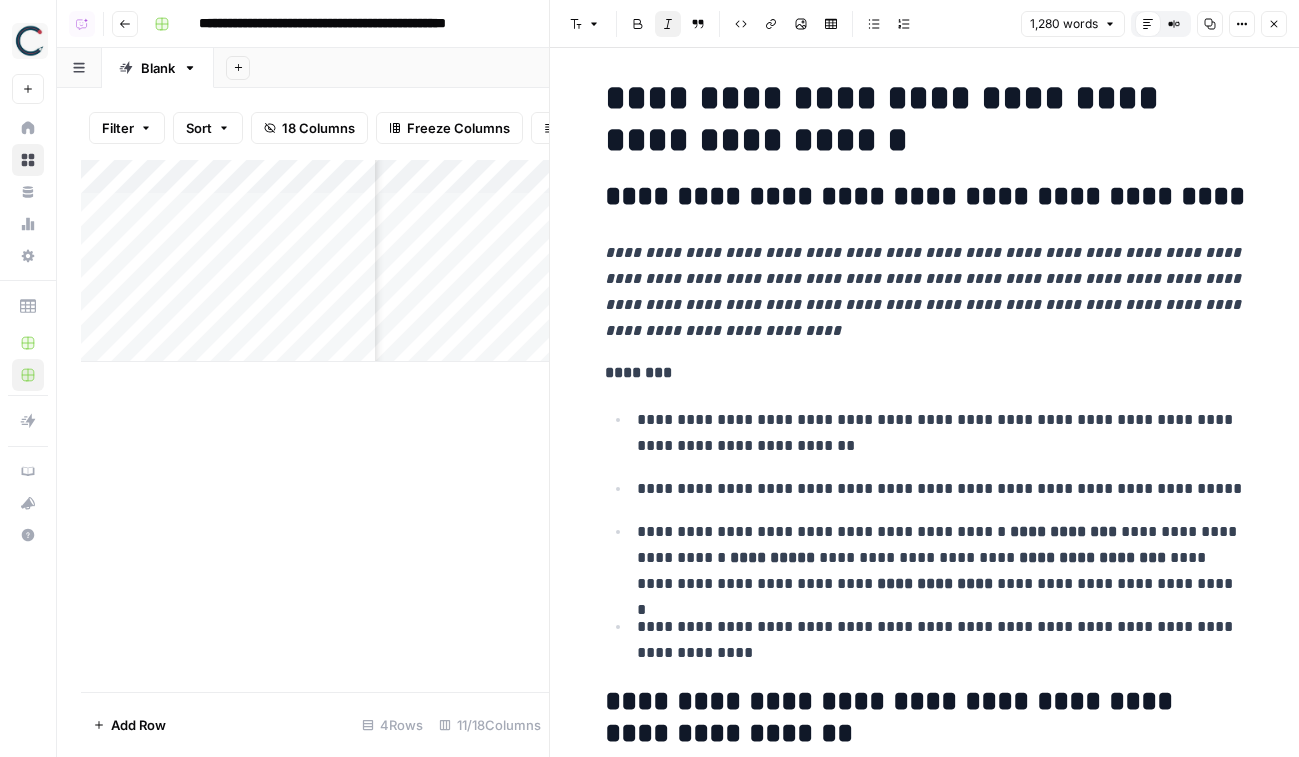 click on "**********" at bounding box center (925, 292) 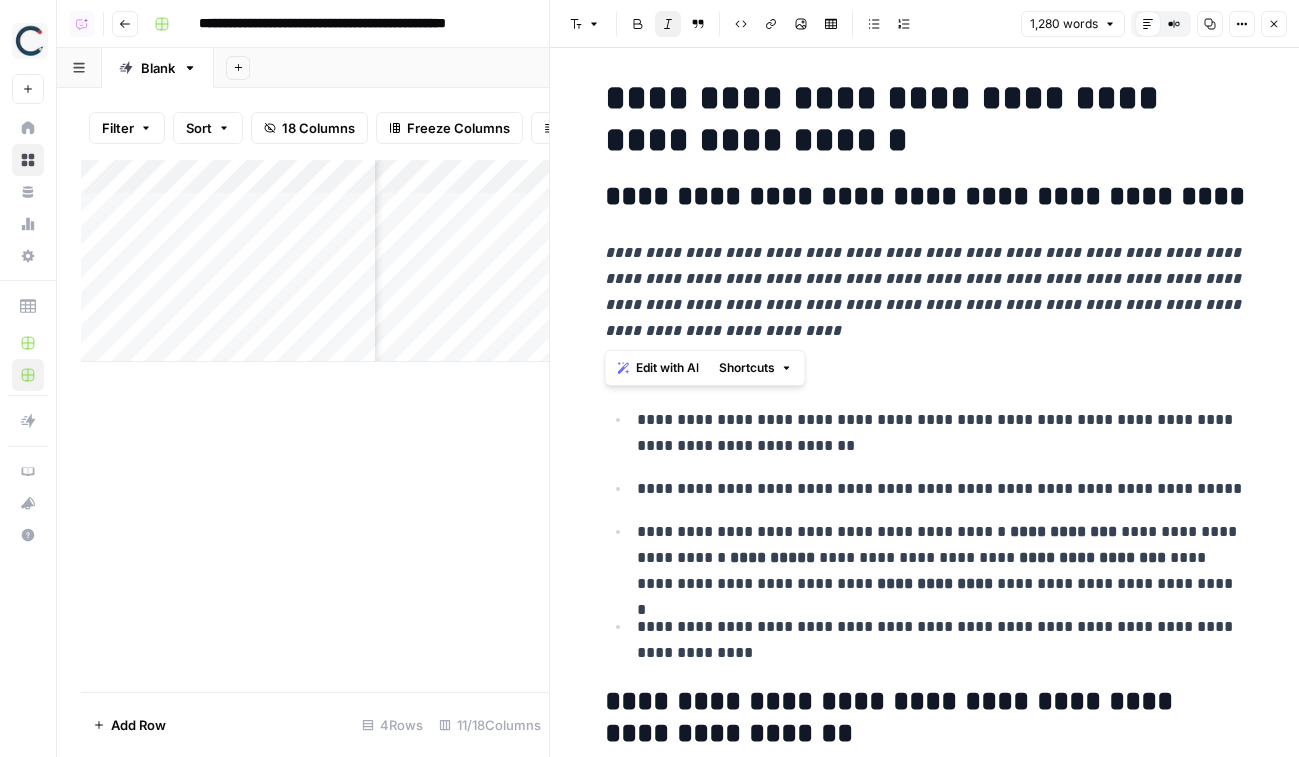 drag, startPoint x: 715, startPoint y: 332, endPoint x: 602, endPoint y: 251, distance: 139.03236 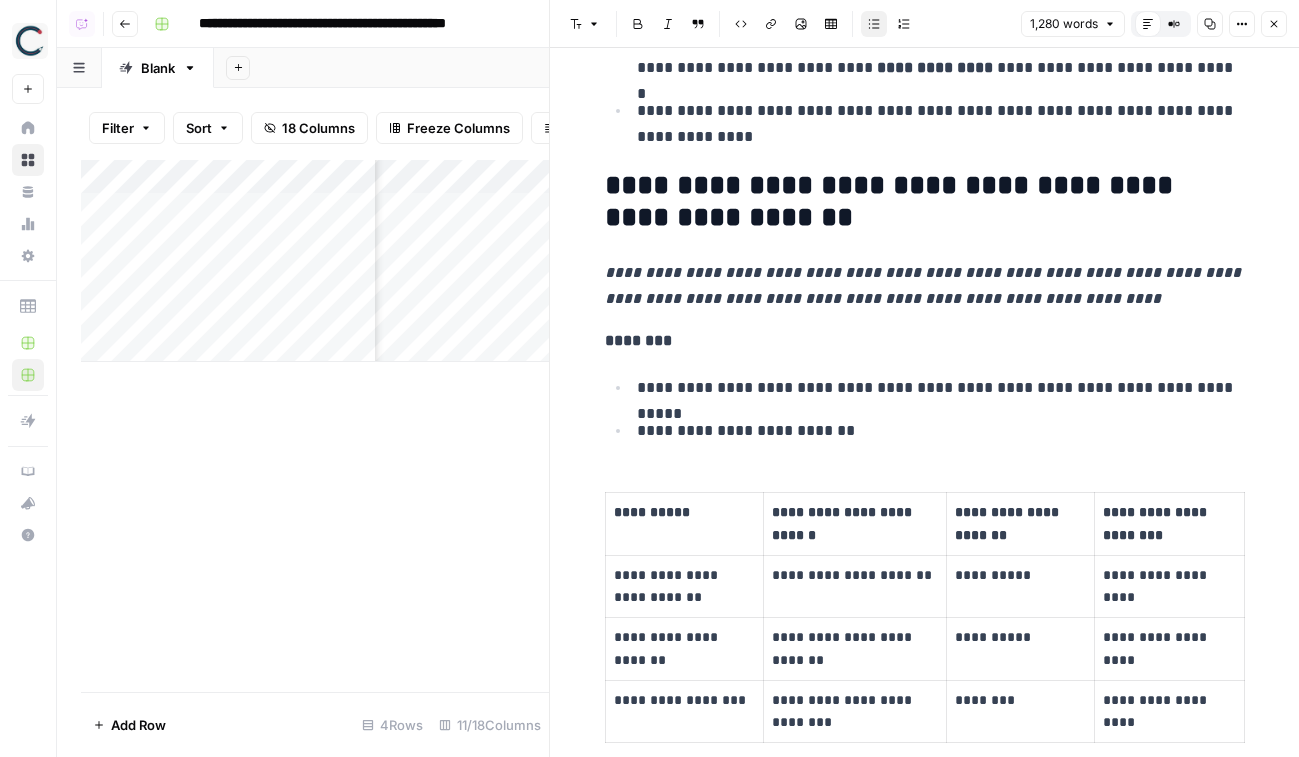 scroll, scrollTop: 914, scrollLeft: 0, axis: vertical 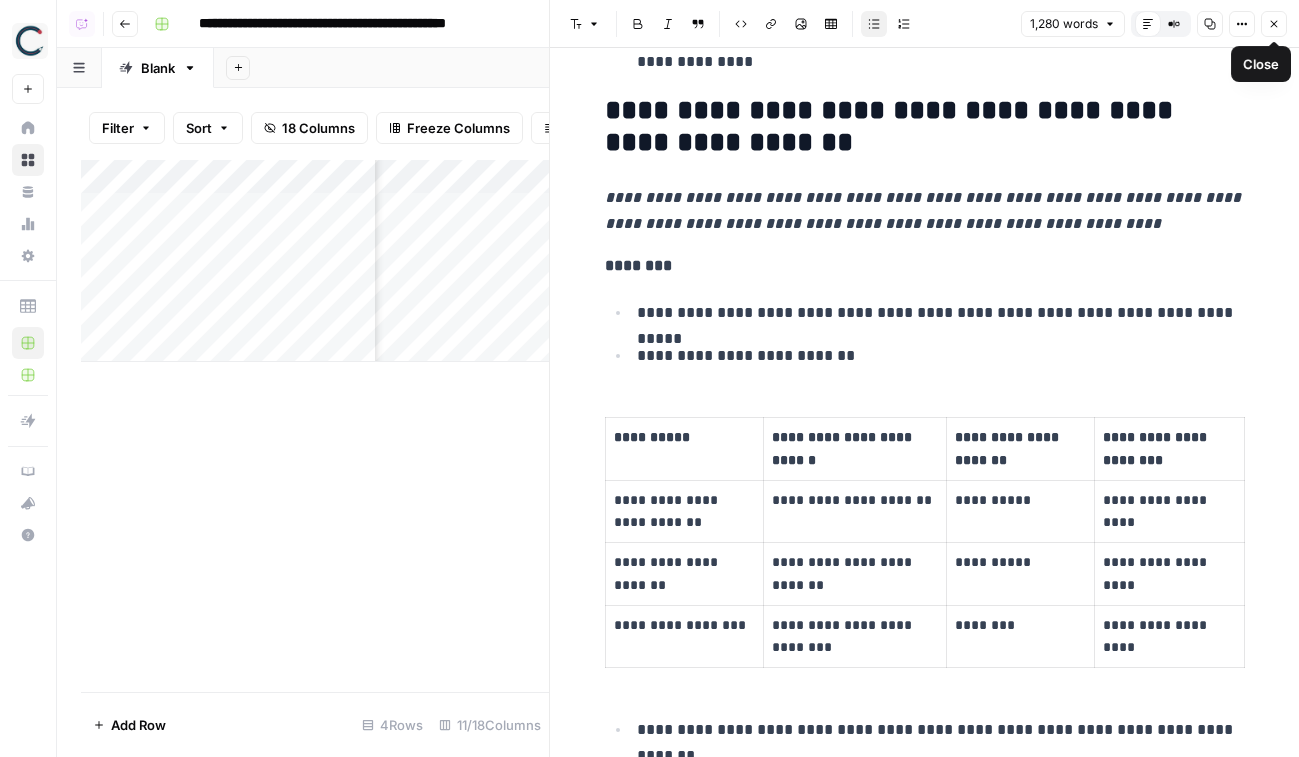 click 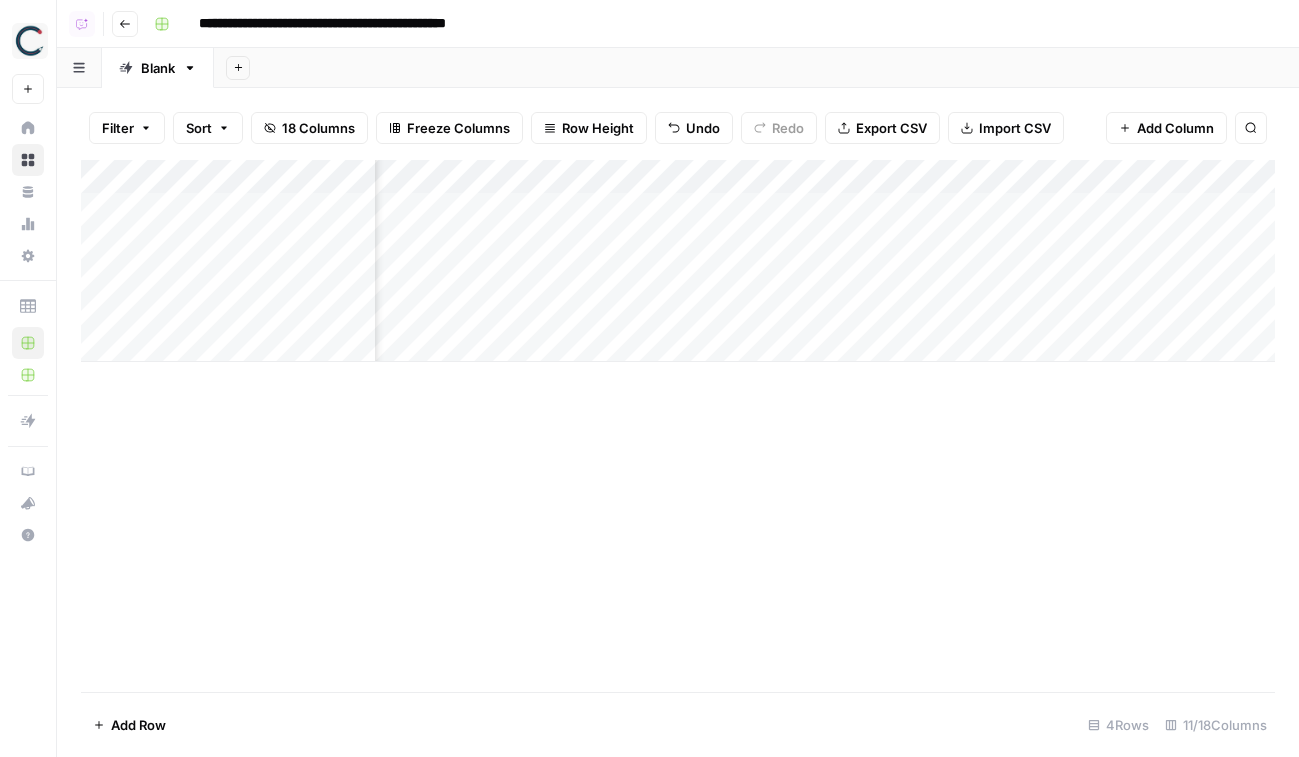 scroll, scrollTop: 0, scrollLeft: 179, axis: horizontal 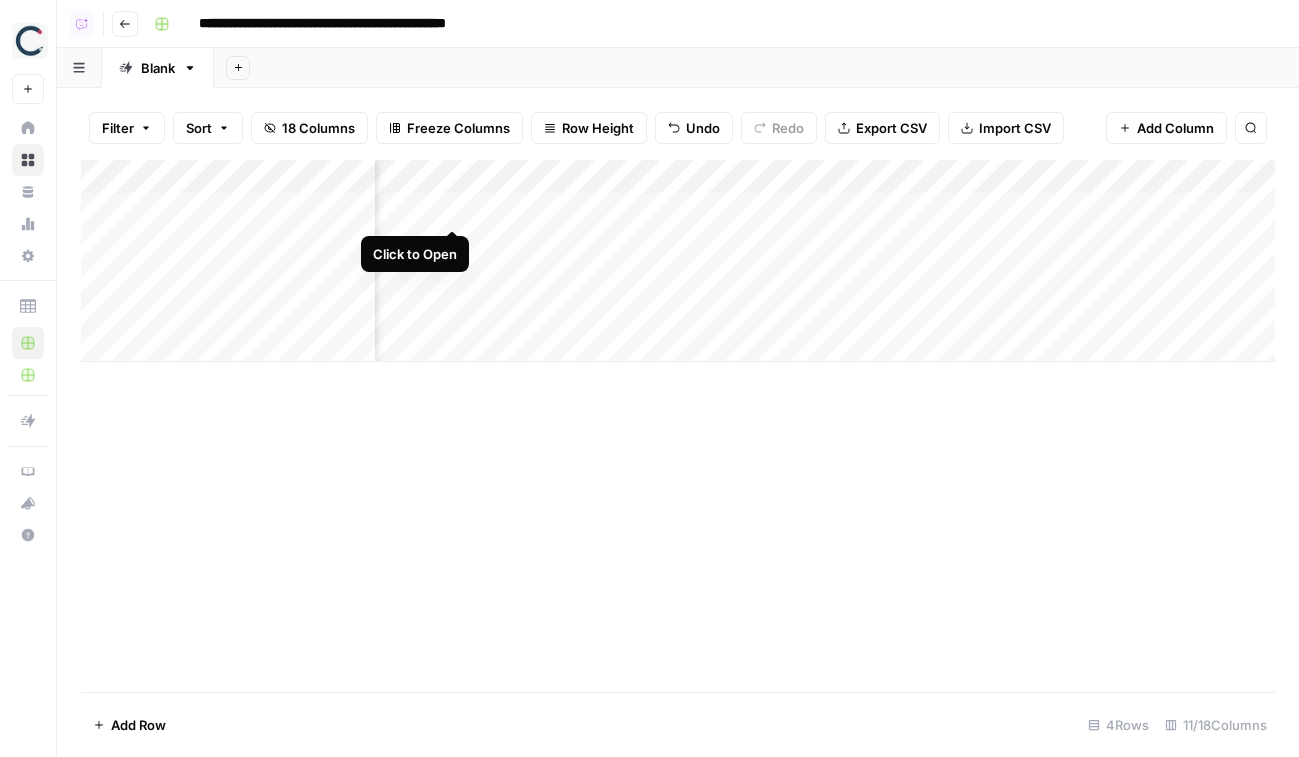 click on "Add Column" at bounding box center [678, 261] 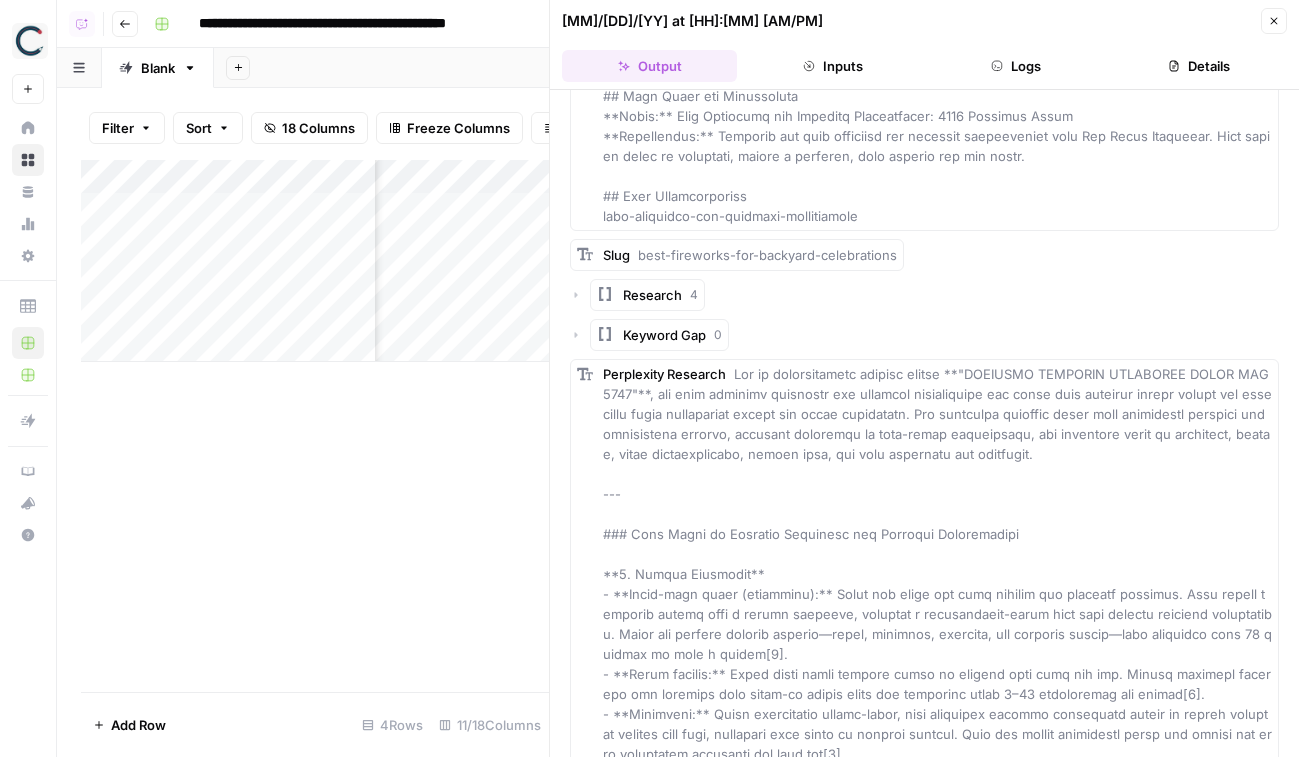 scroll, scrollTop: 17961, scrollLeft: 0, axis: vertical 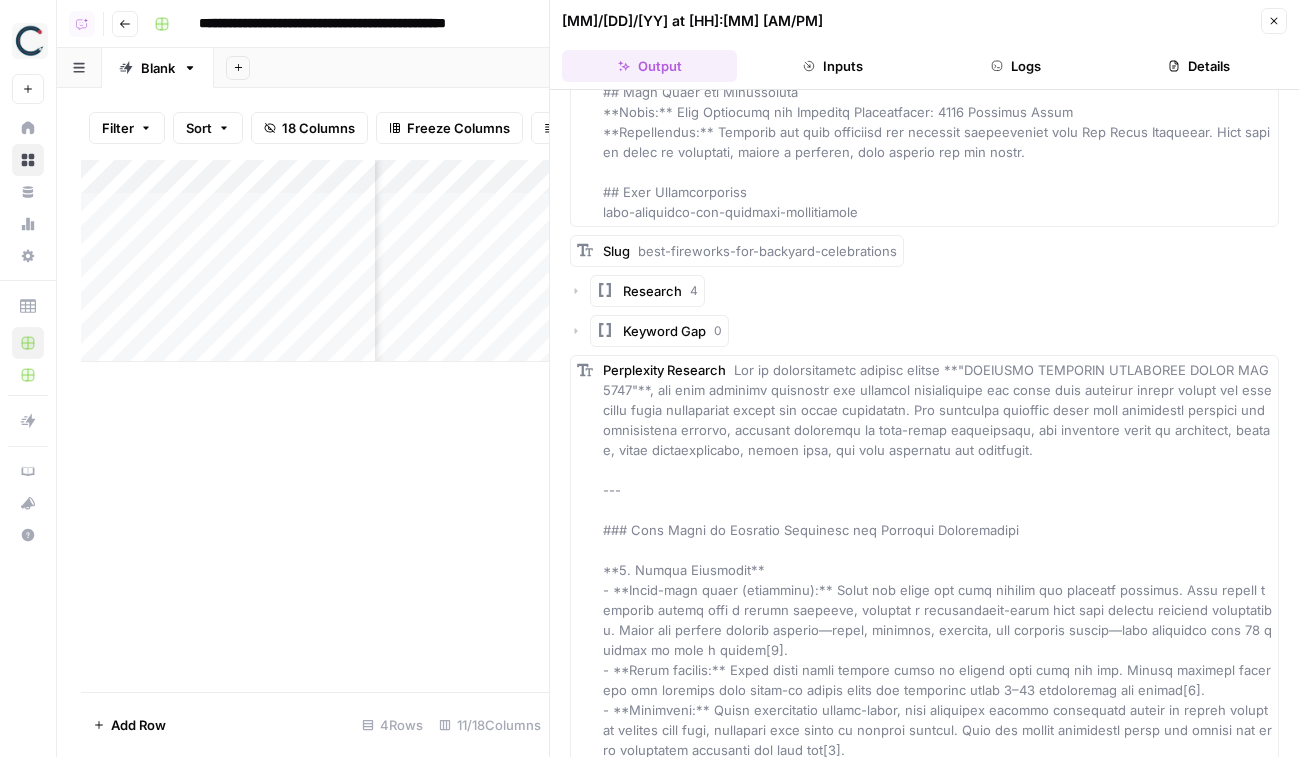 click on "Close" at bounding box center (1274, 21) 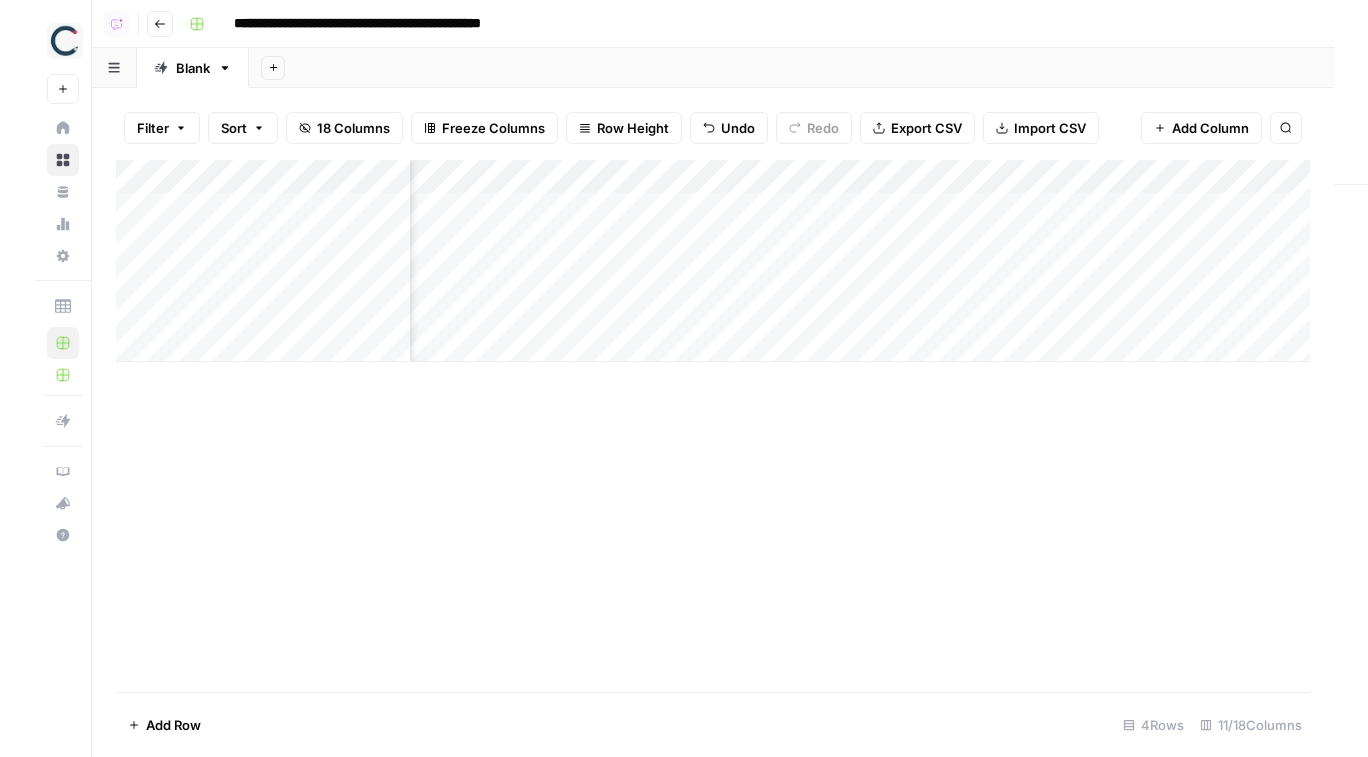 scroll, scrollTop: 0, scrollLeft: 620, axis: horizontal 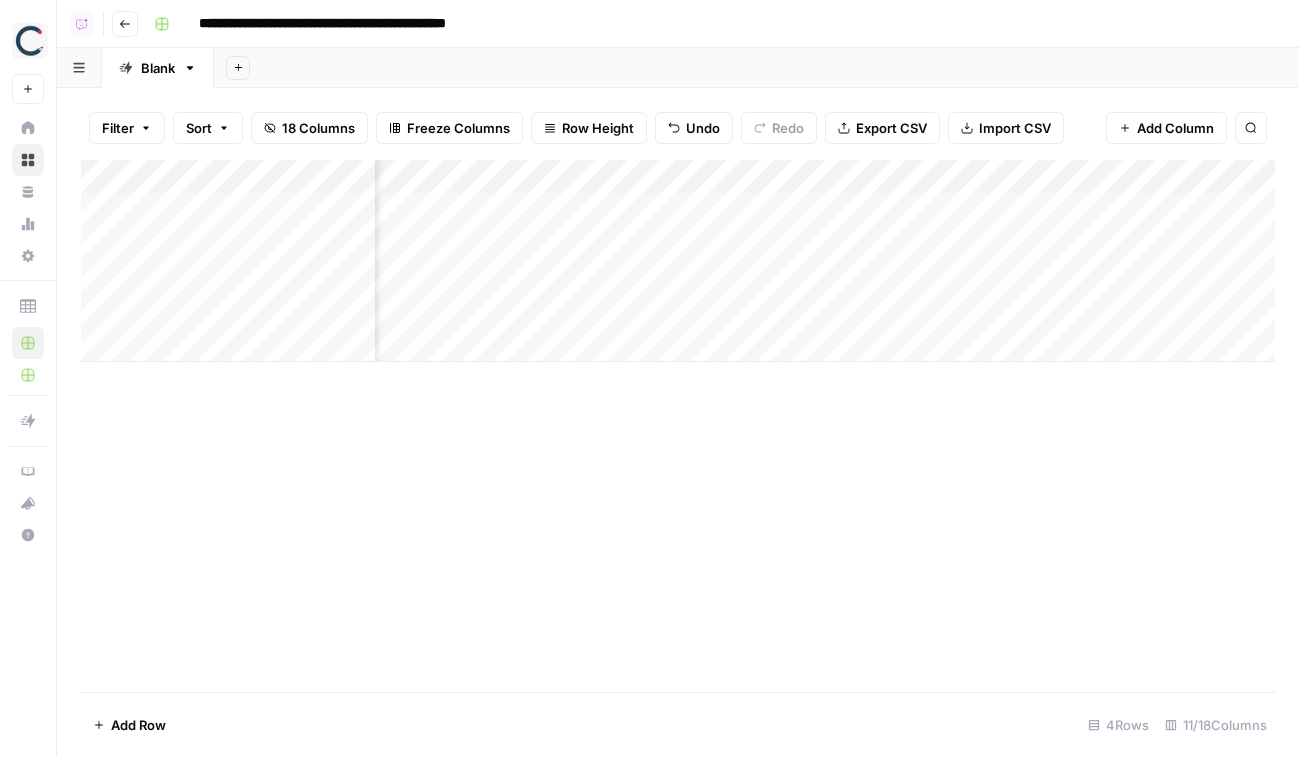 click on "Add Column" at bounding box center [678, 261] 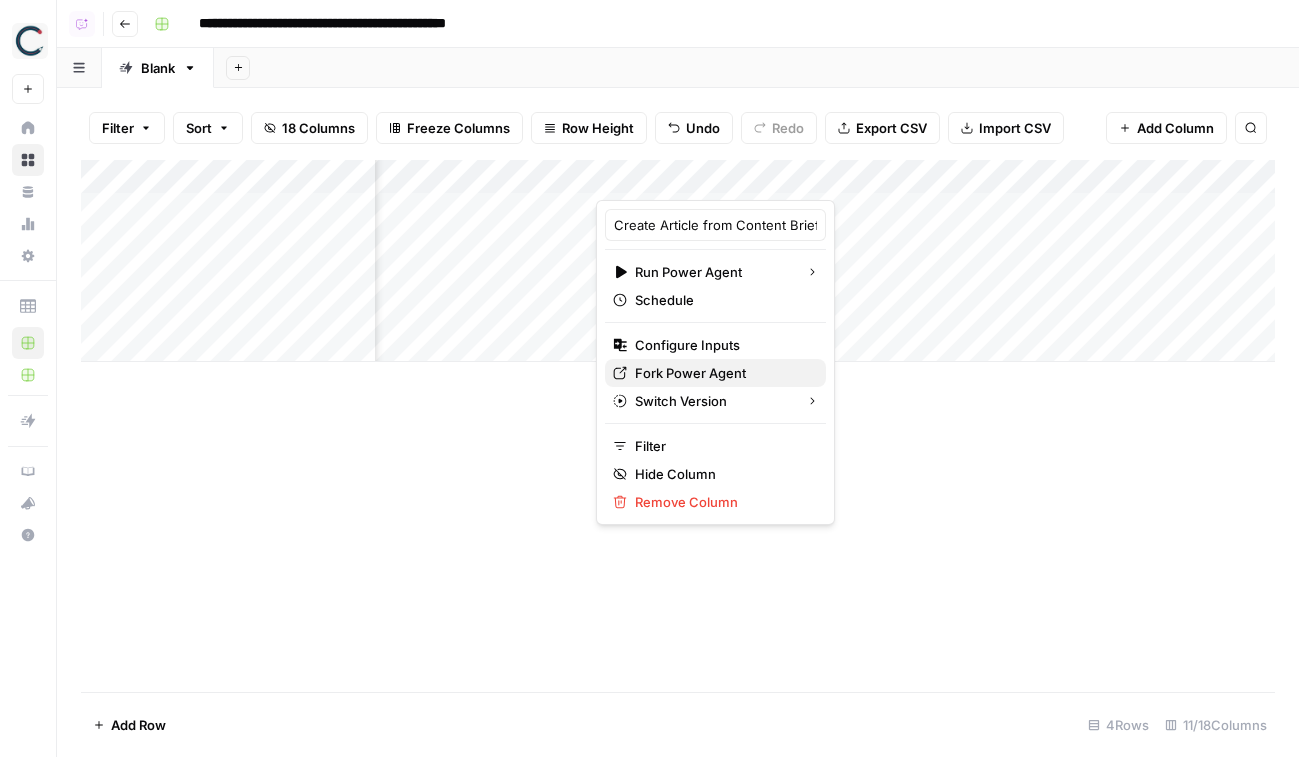 click on "Fork Power Agent" at bounding box center [722, 373] 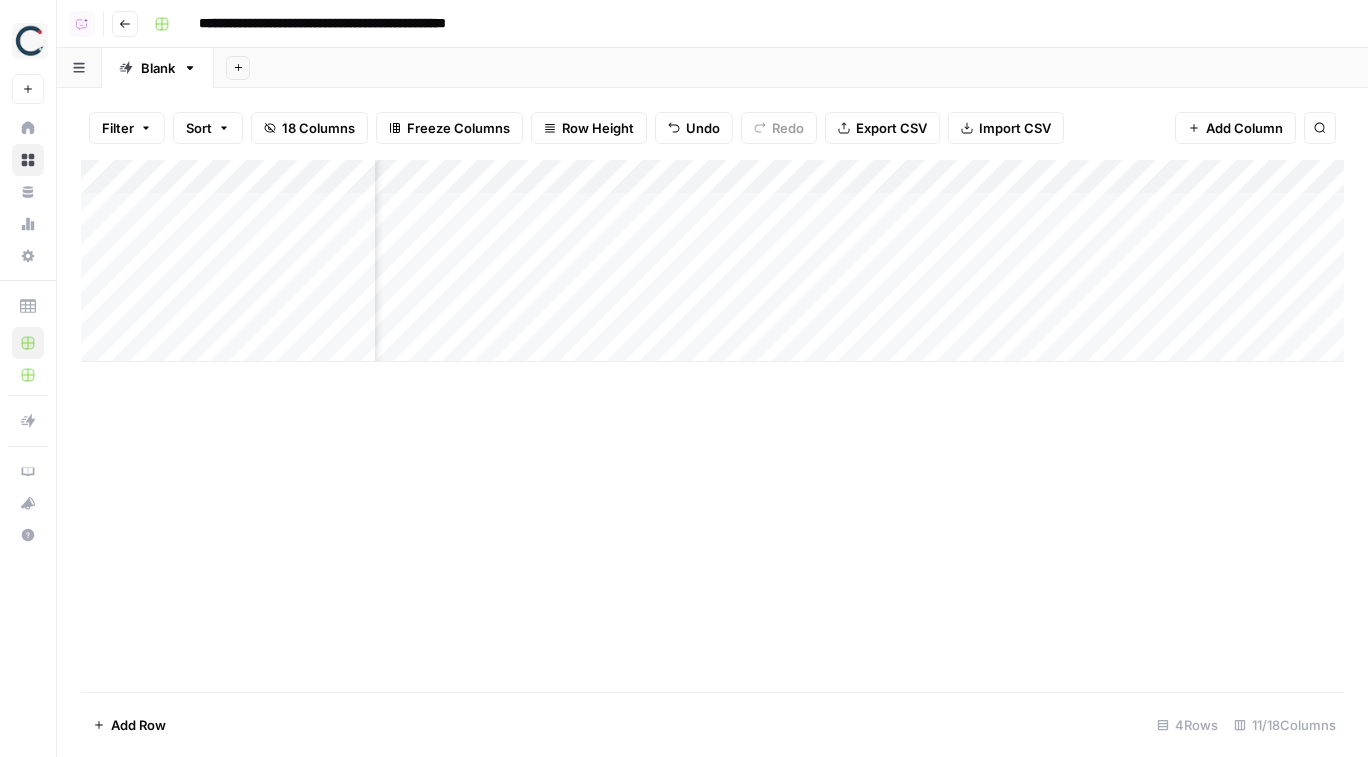 click on "Go back" at bounding box center (125, 24) 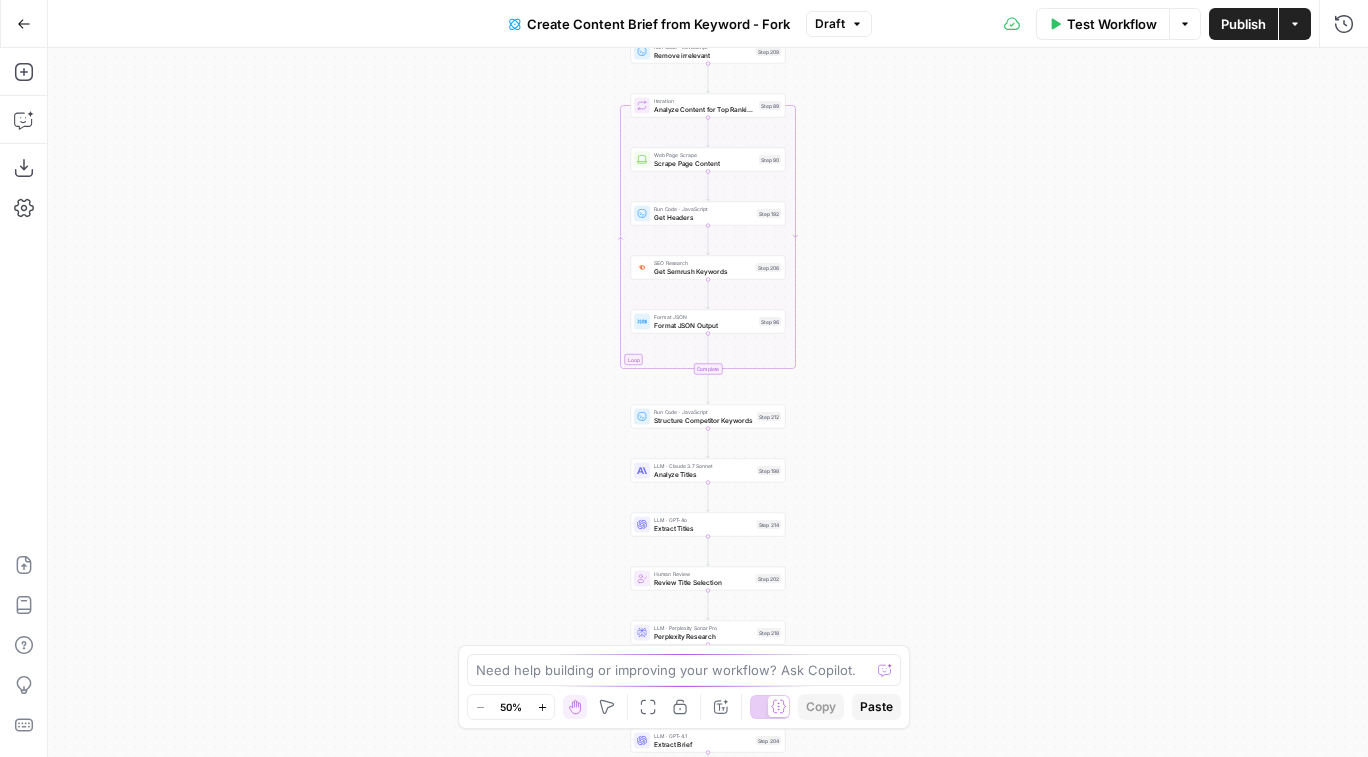 click 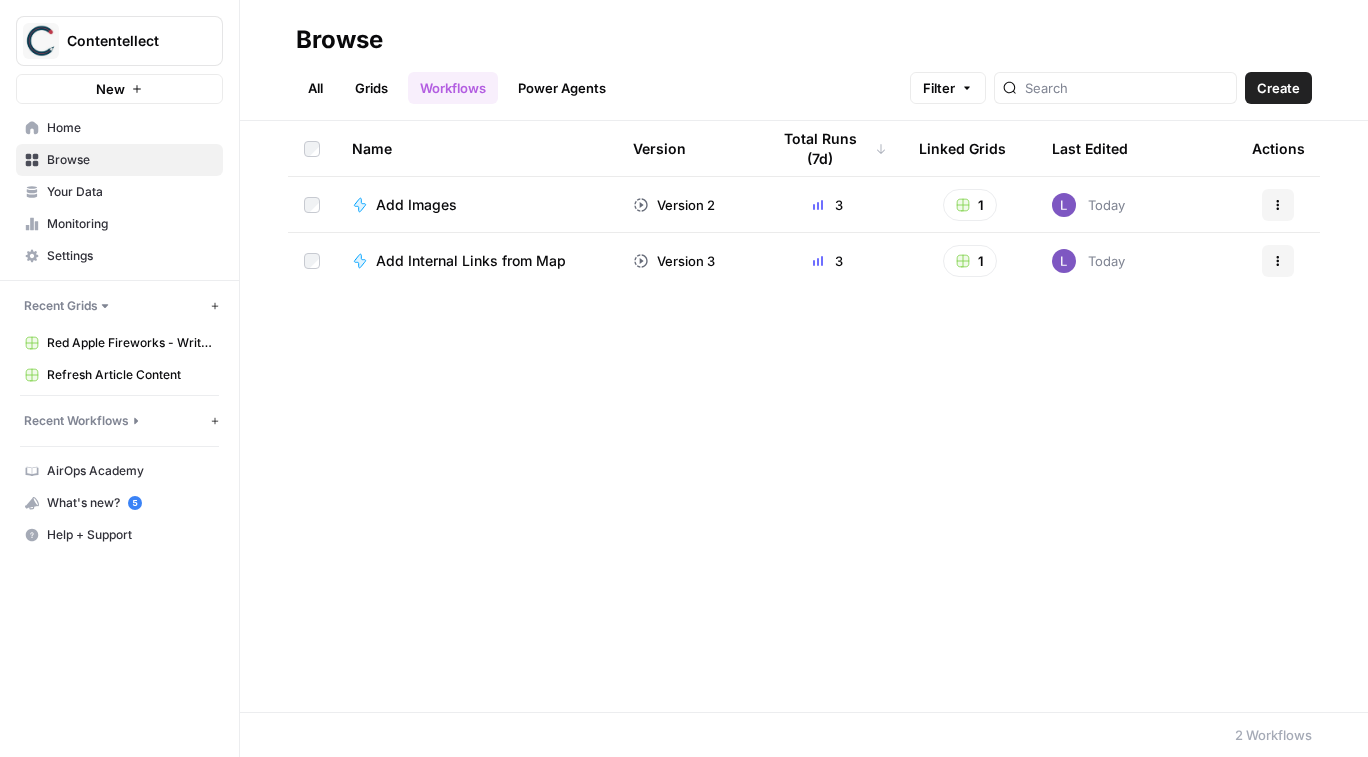 click on "Grids" at bounding box center [371, 88] 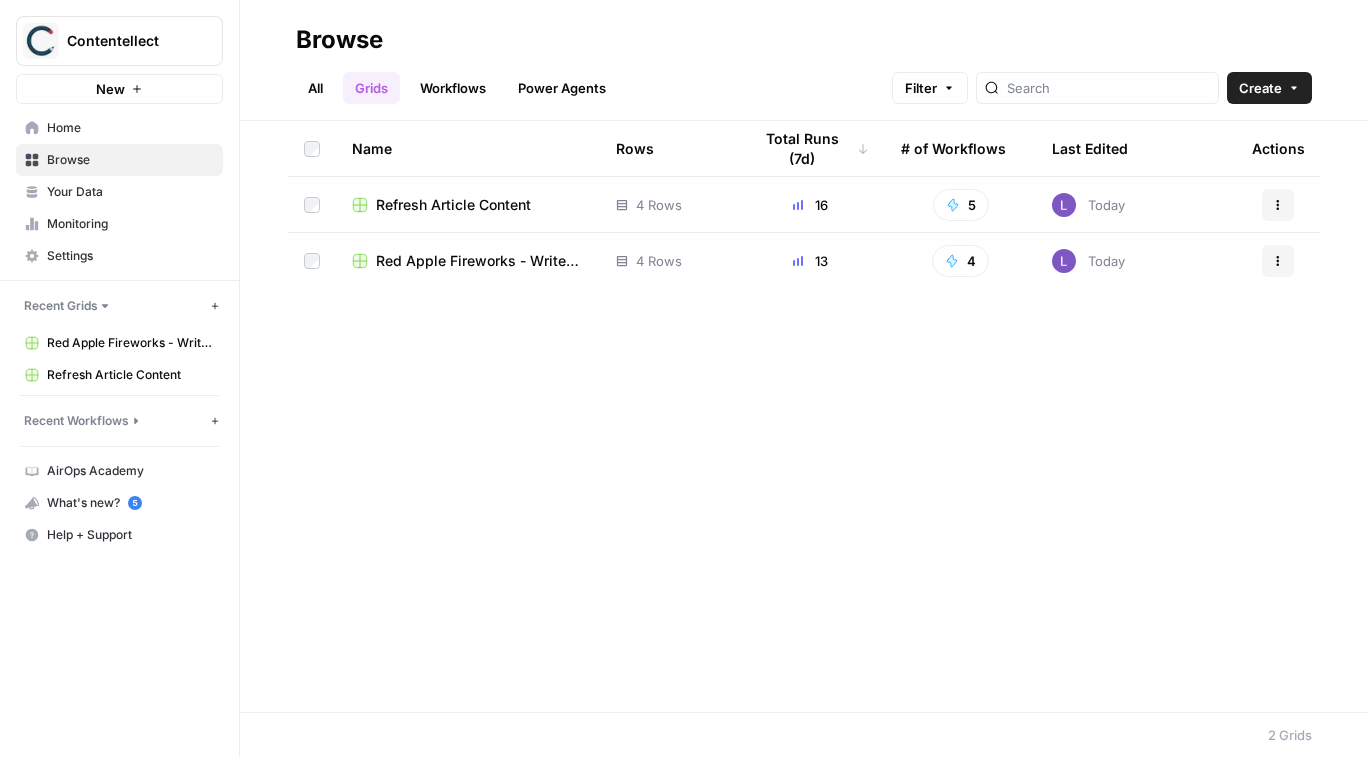 click on "Refresh Article Content" at bounding box center [453, 205] 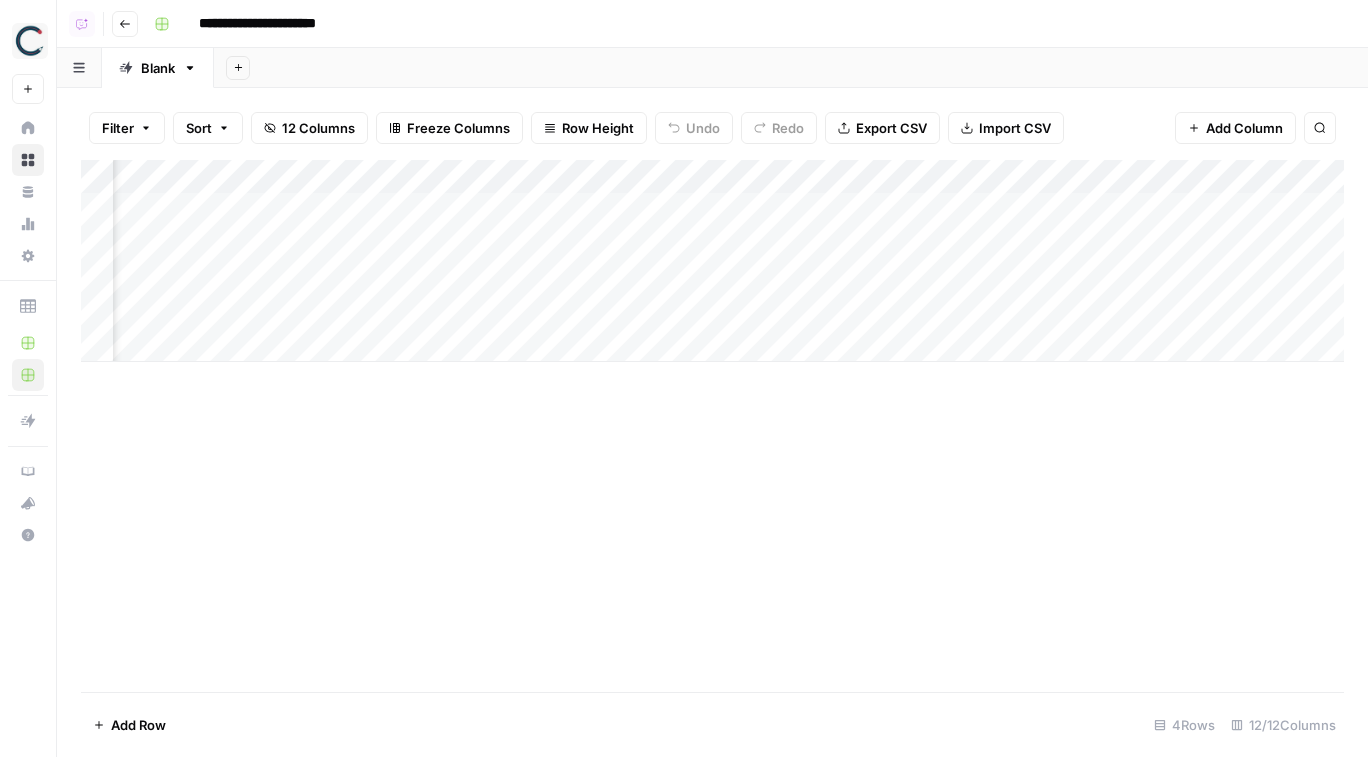 scroll, scrollTop: 0, scrollLeft: 854, axis: horizontal 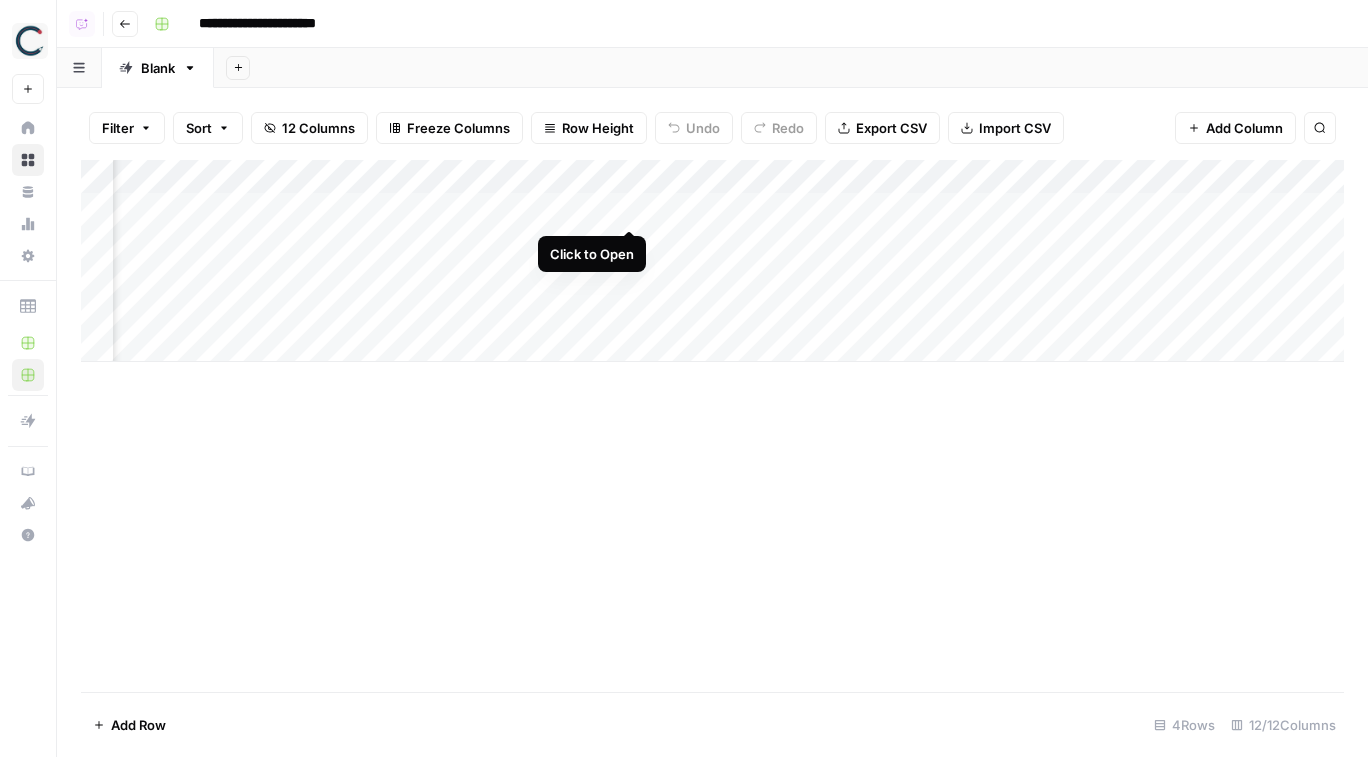 click on "Add Column" at bounding box center (712, 261) 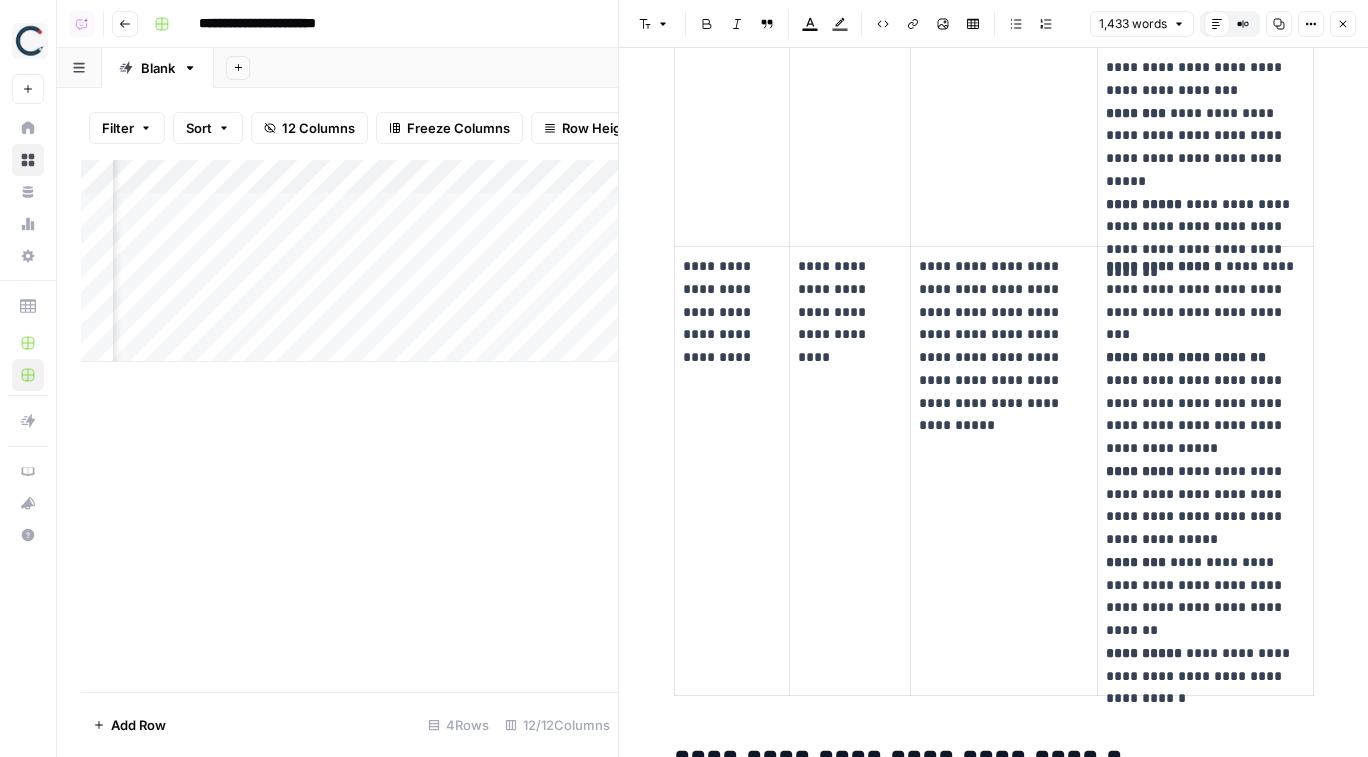 scroll, scrollTop: 2919, scrollLeft: 0, axis: vertical 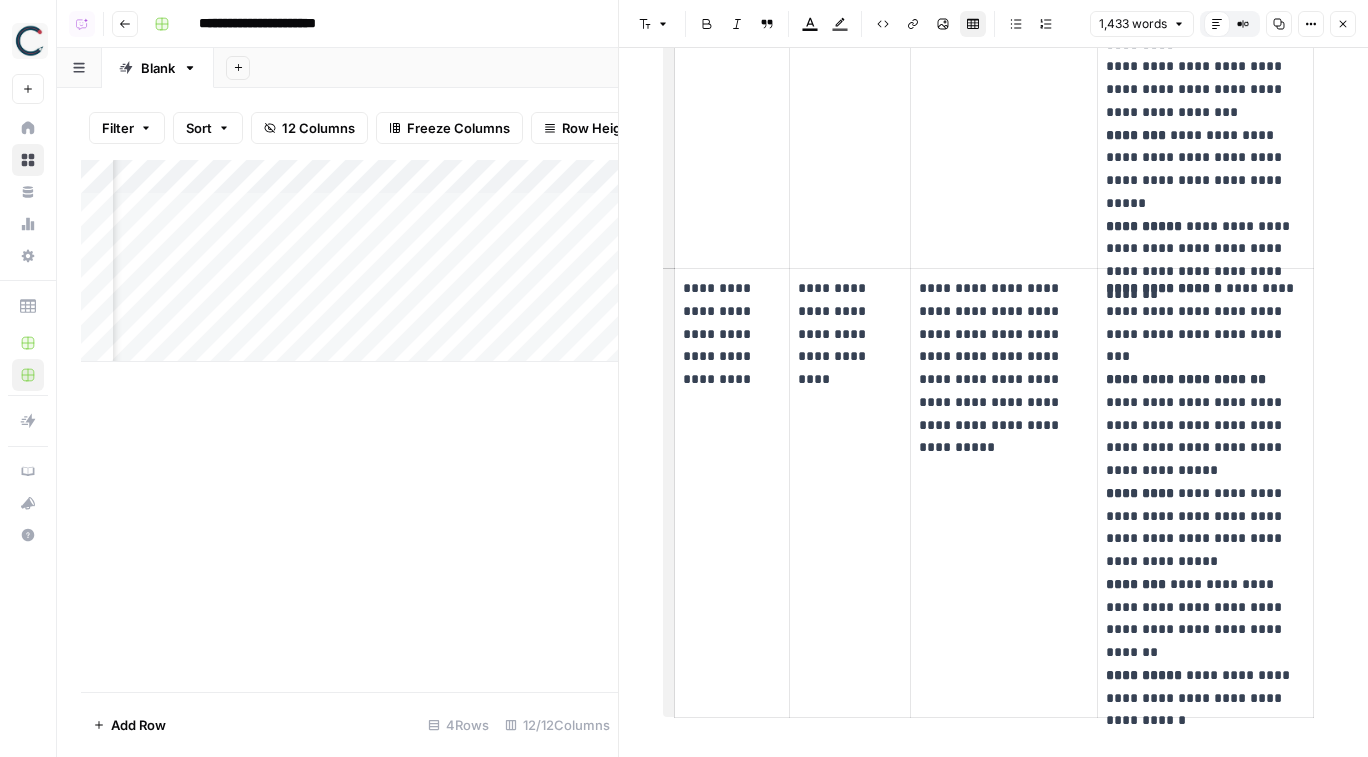 click on "**********" at bounding box center (1205, 493) 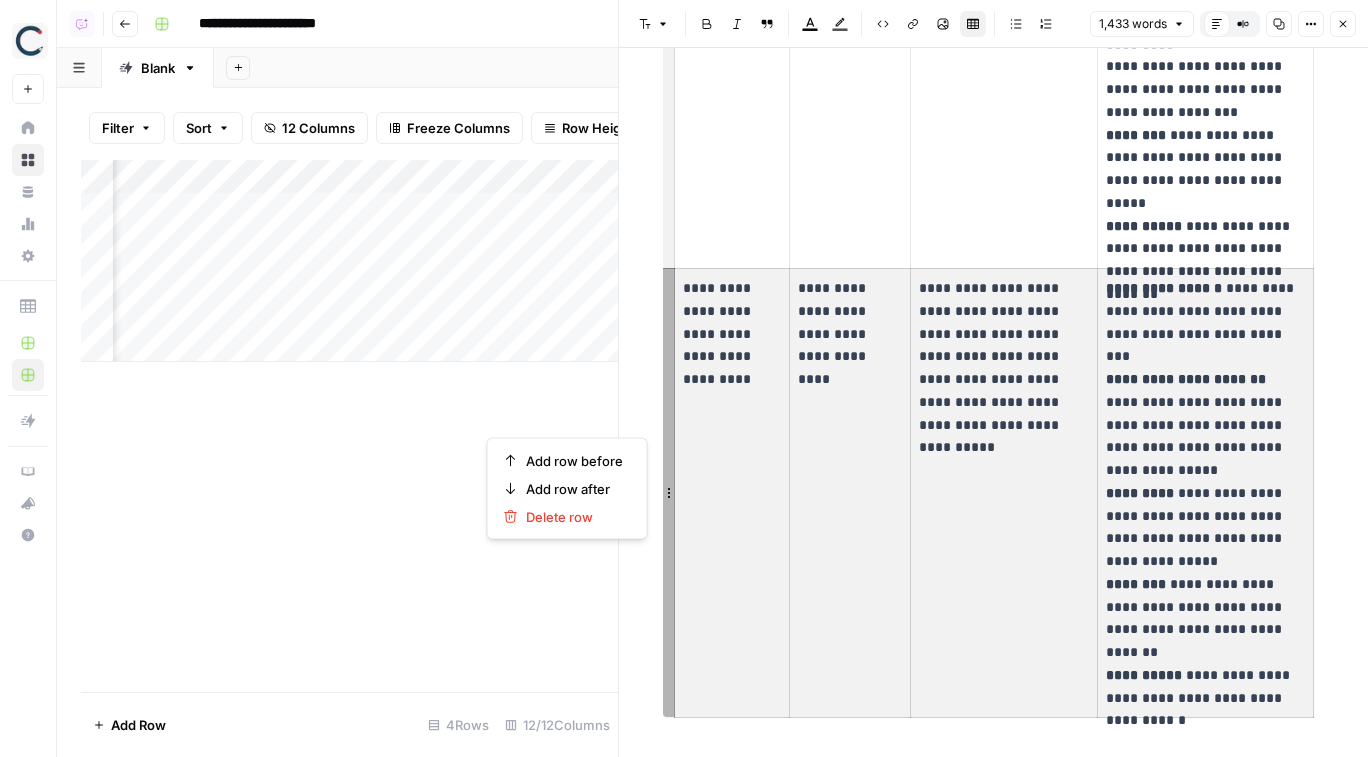drag, startPoint x: 1218, startPoint y: 700, endPoint x: 712, endPoint y: 410, distance: 583.2118 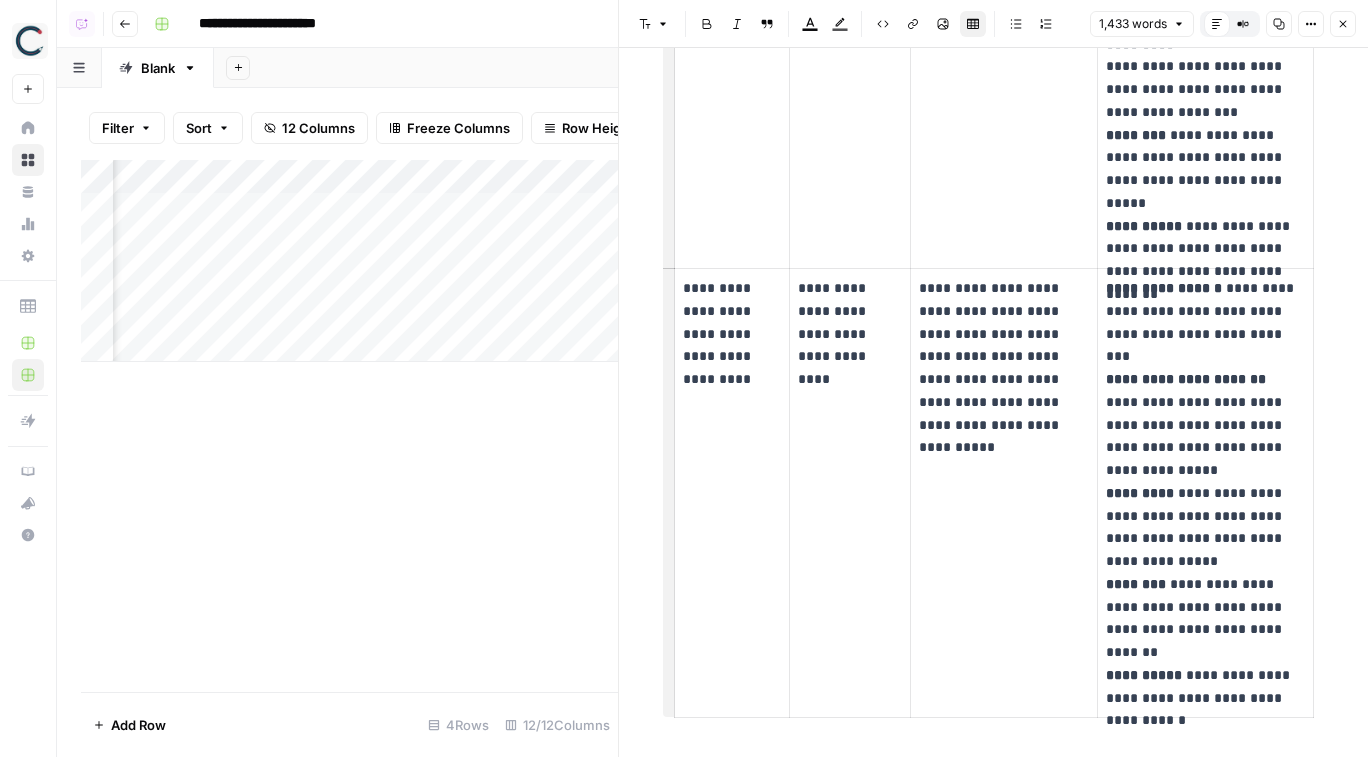 click on "**********" at bounding box center (850, 493) 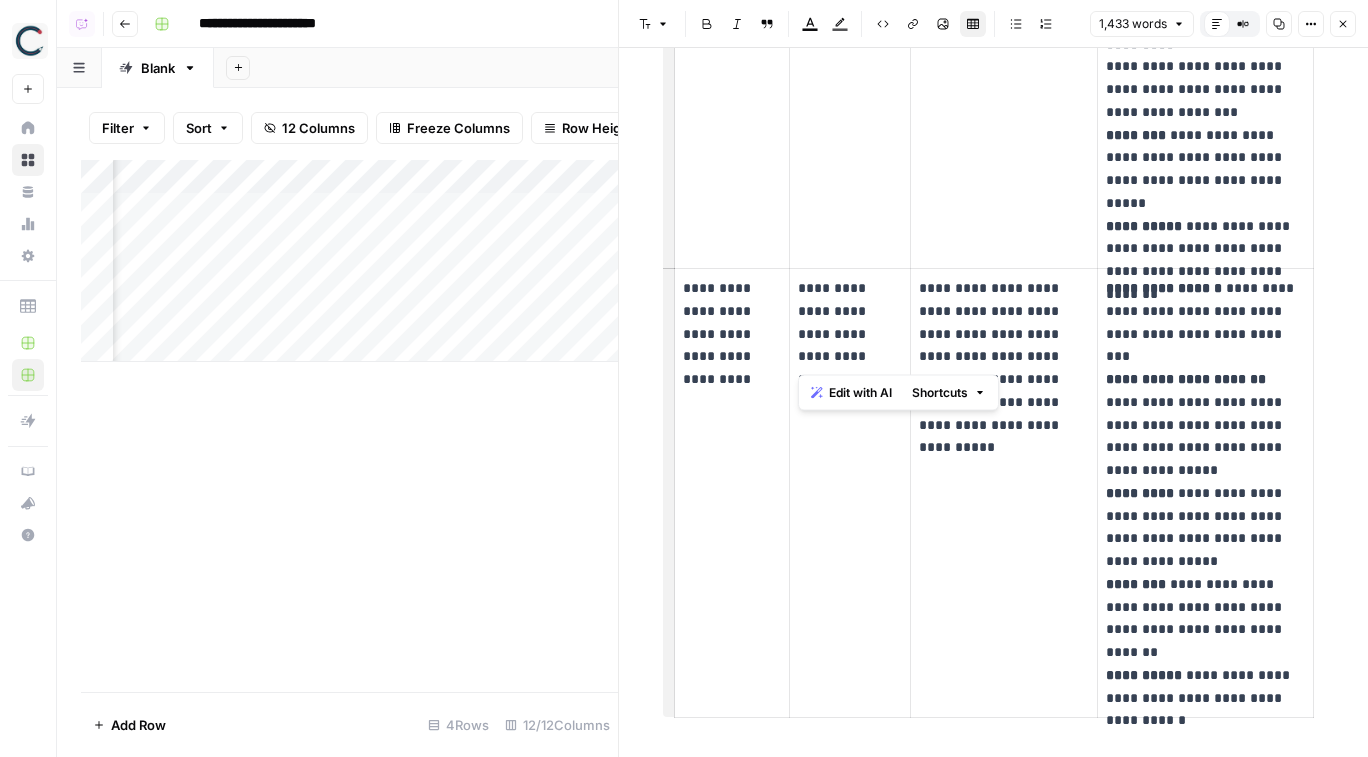 drag, startPoint x: 876, startPoint y: 367, endPoint x: 797, endPoint y: 291, distance: 109.62208 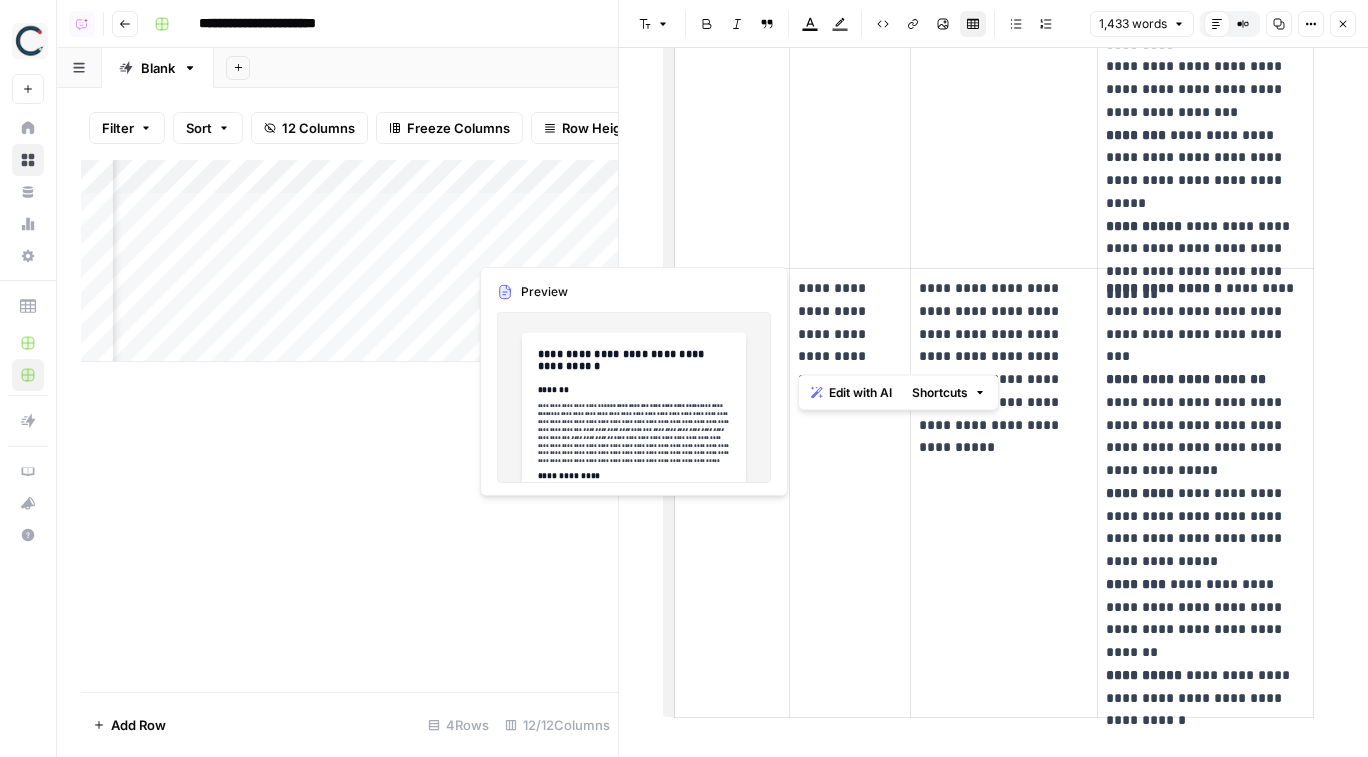 scroll, scrollTop: 0, scrollLeft: 936, axis: horizontal 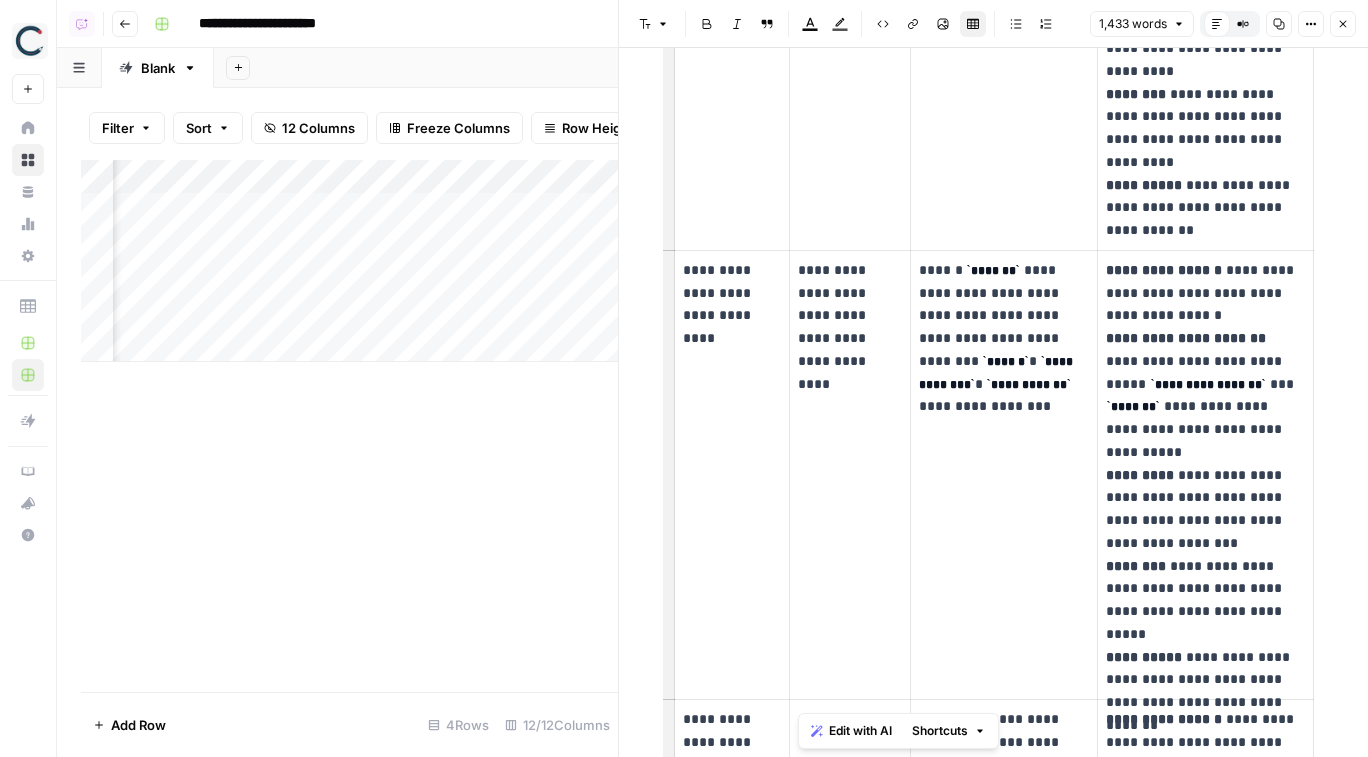click 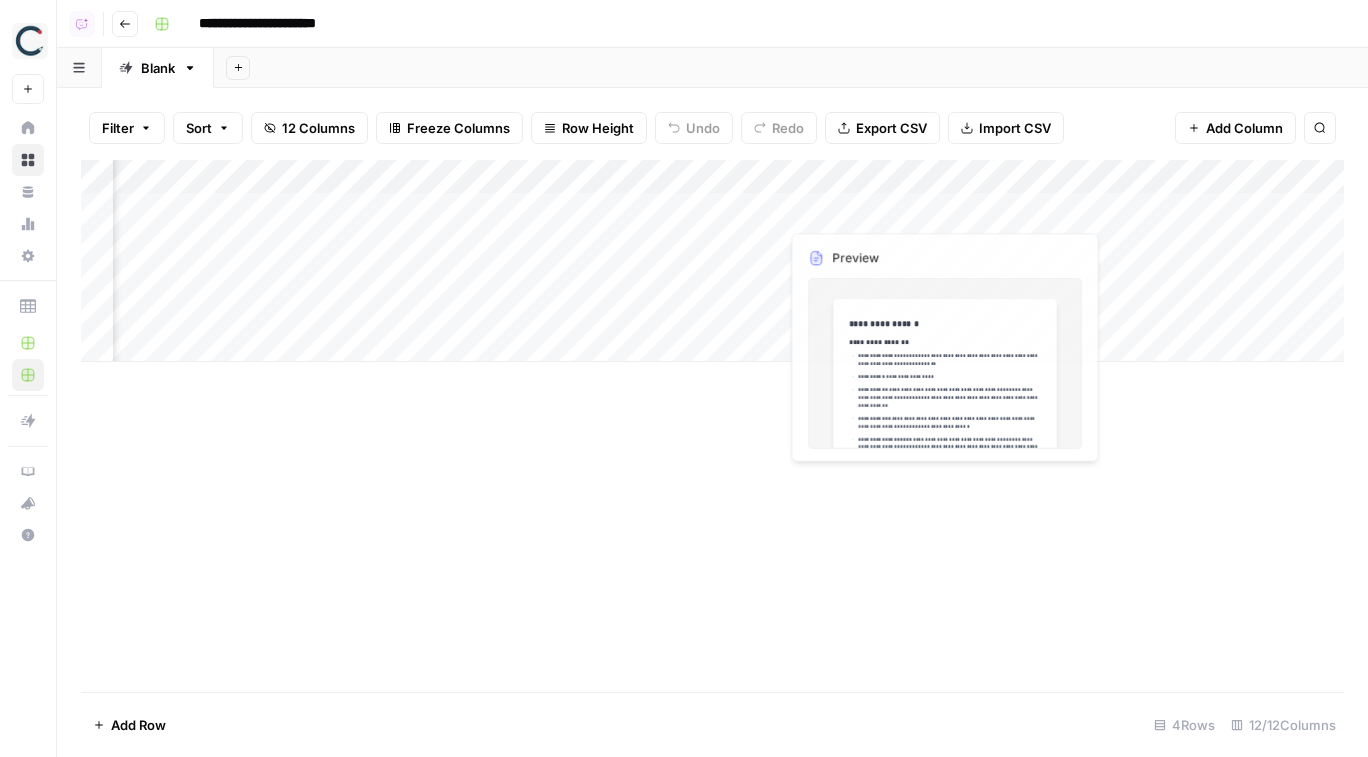 scroll, scrollTop: 0, scrollLeft: 1129, axis: horizontal 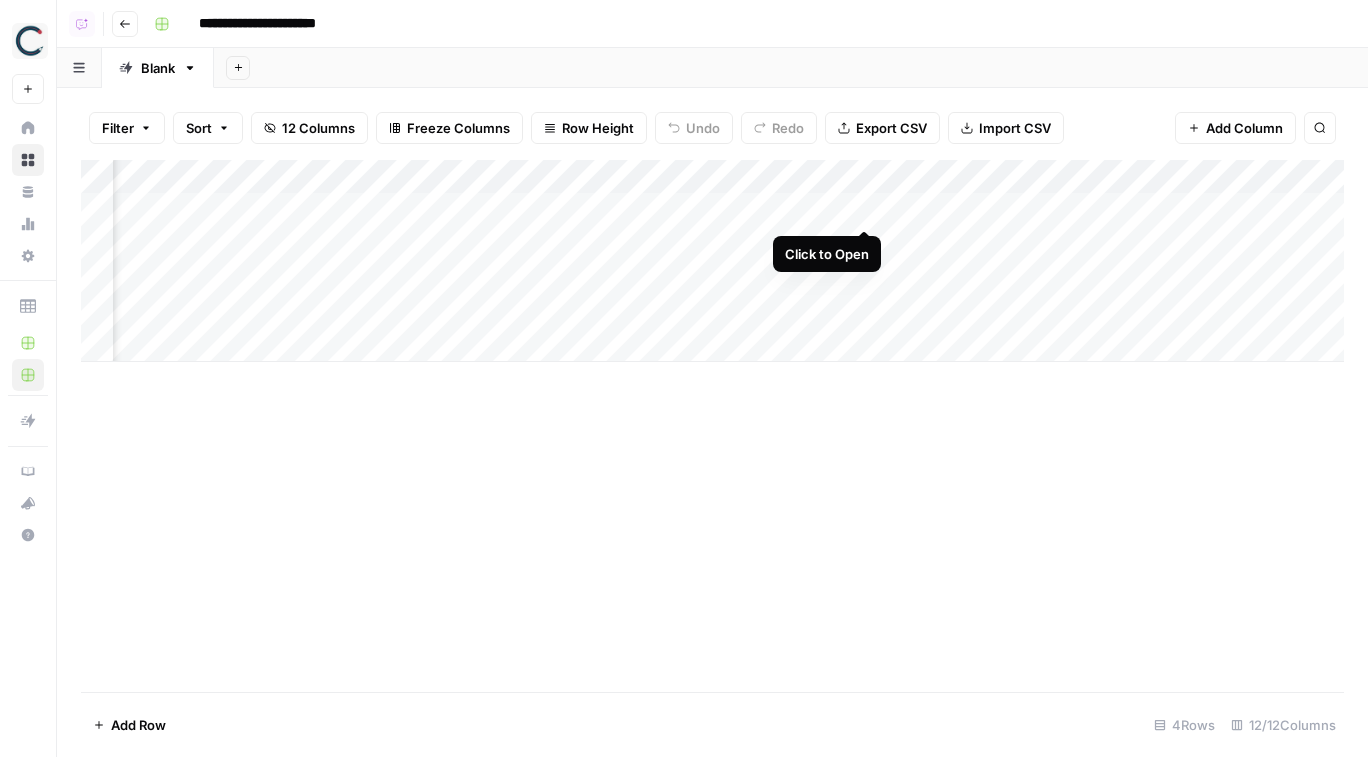 click on "Add Column" at bounding box center [712, 261] 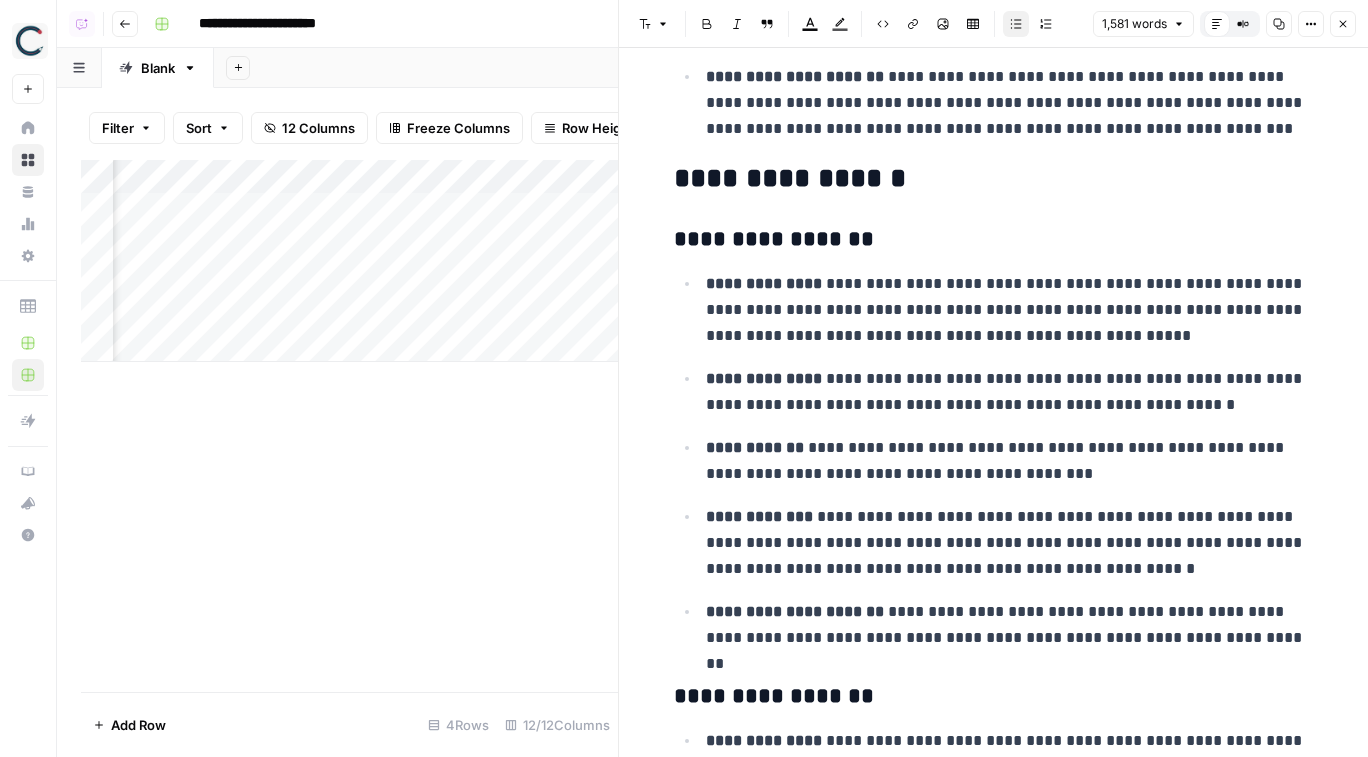 scroll, scrollTop: 4347, scrollLeft: 0, axis: vertical 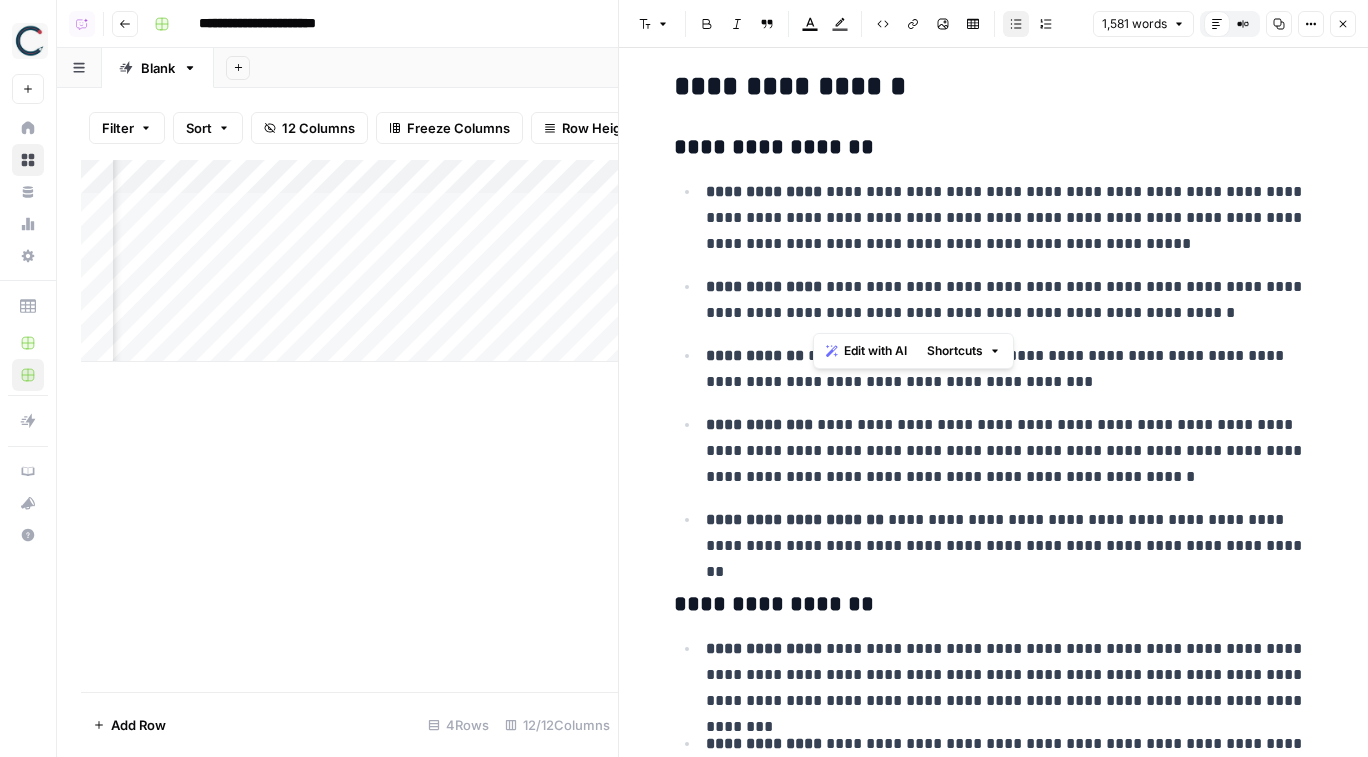 drag, startPoint x: 816, startPoint y: 284, endPoint x: 1220, endPoint y: 312, distance: 404.96915 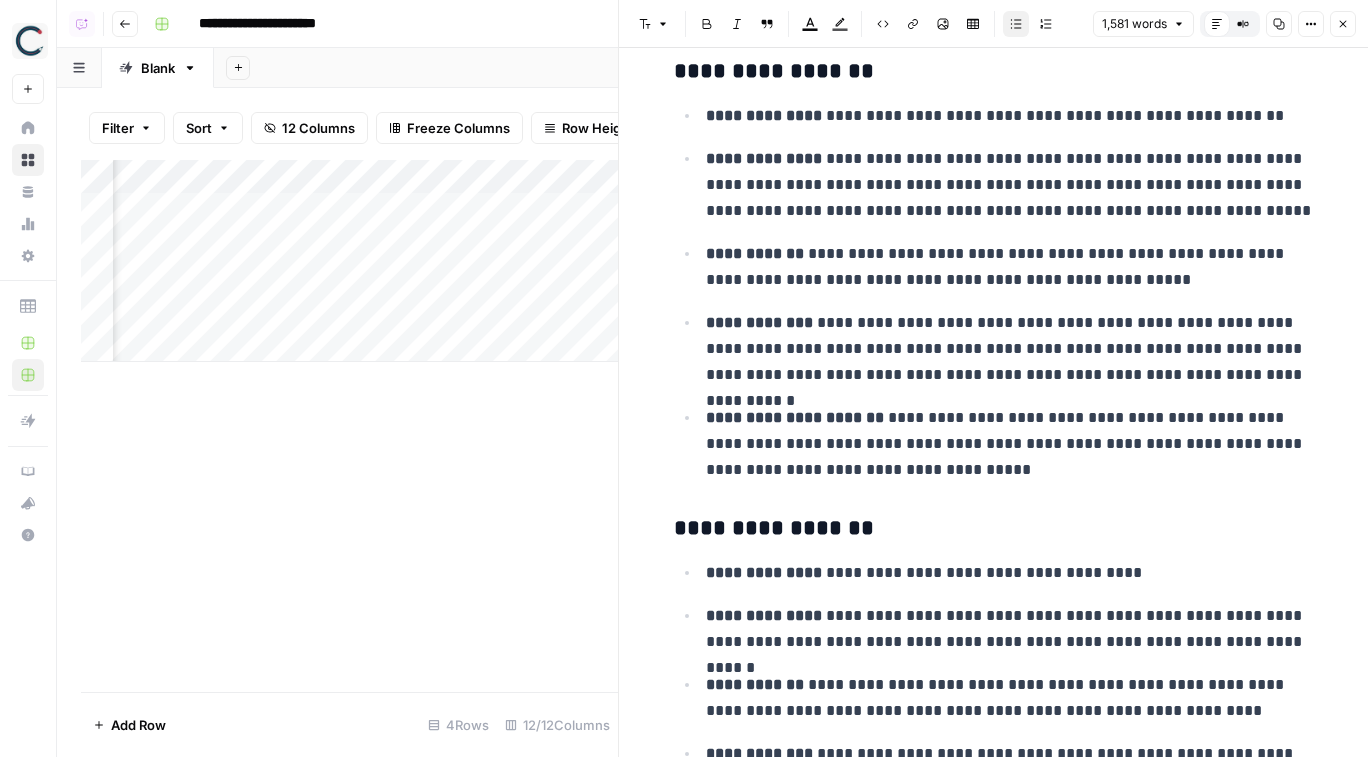 scroll, scrollTop: 6164, scrollLeft: 0, axis: vertical 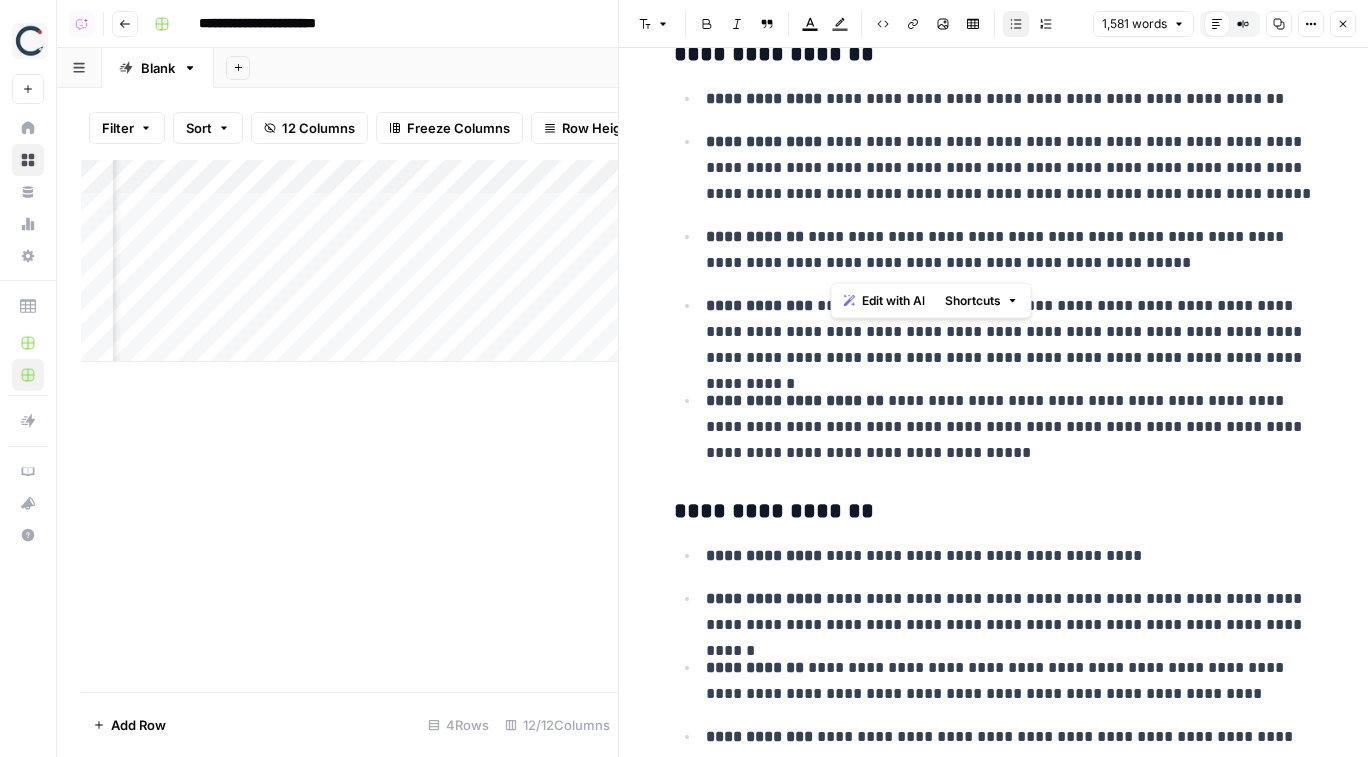 drag, startPoint x: 1100, startPoint y: 266, endPoint x: 807, endPoint y: 234, distance: 294.74225 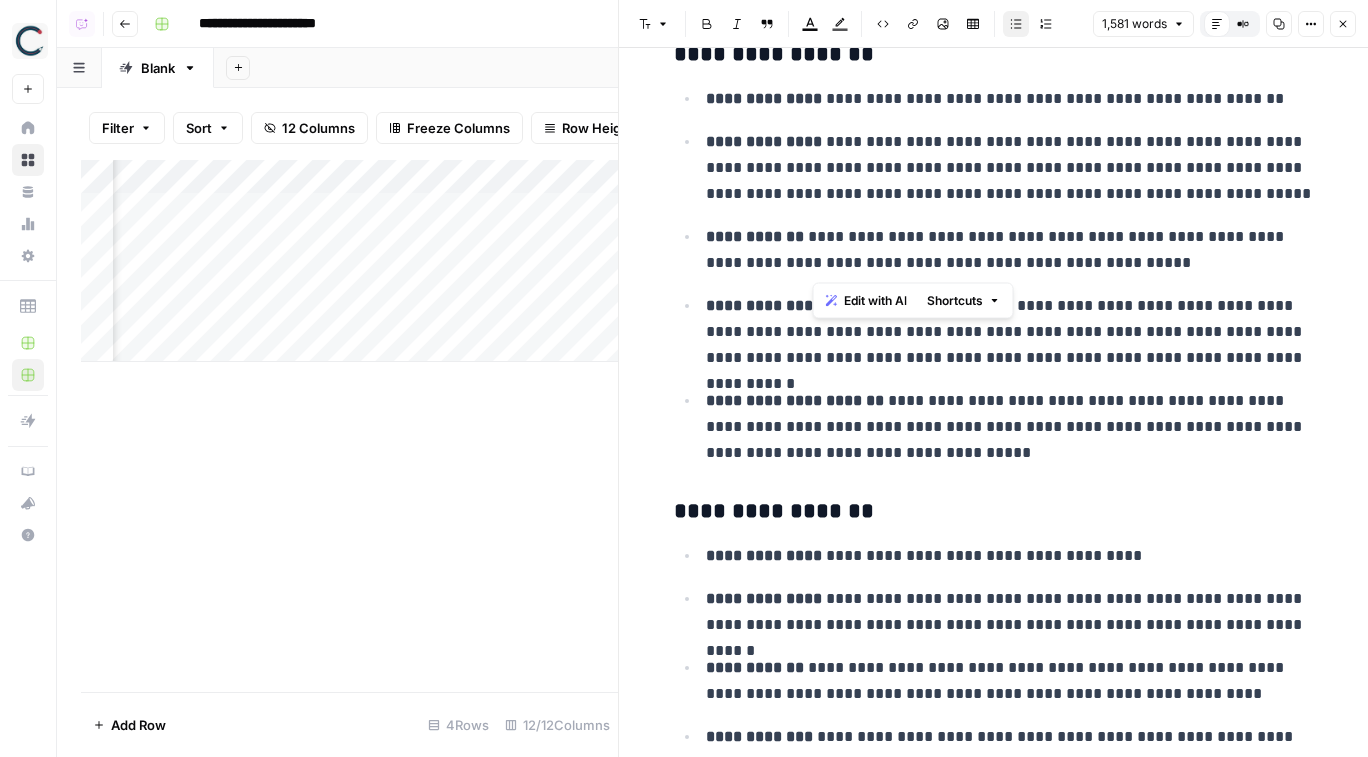 click on "**********" at bounding box center [1010, 250] 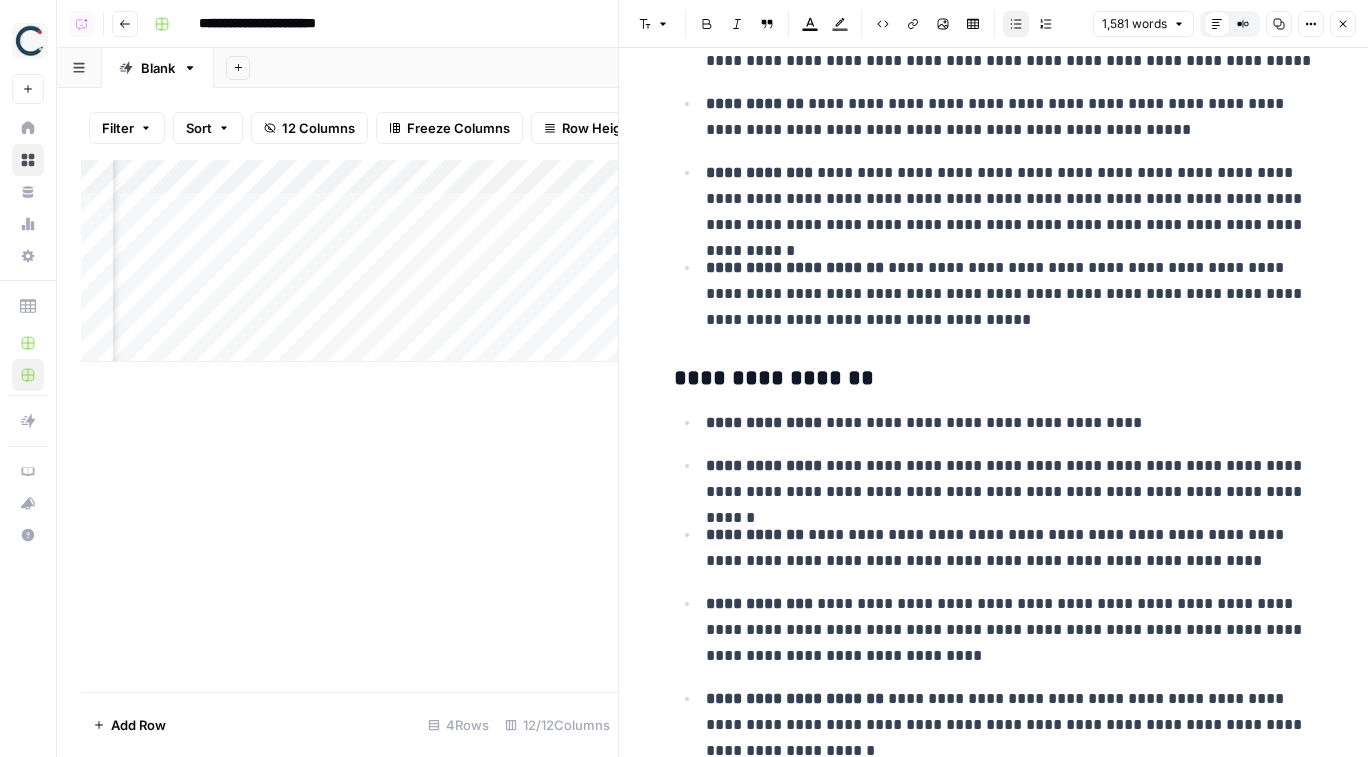 scroll, scrollTop: 6320, scrollLeft: 0, axis: vertical 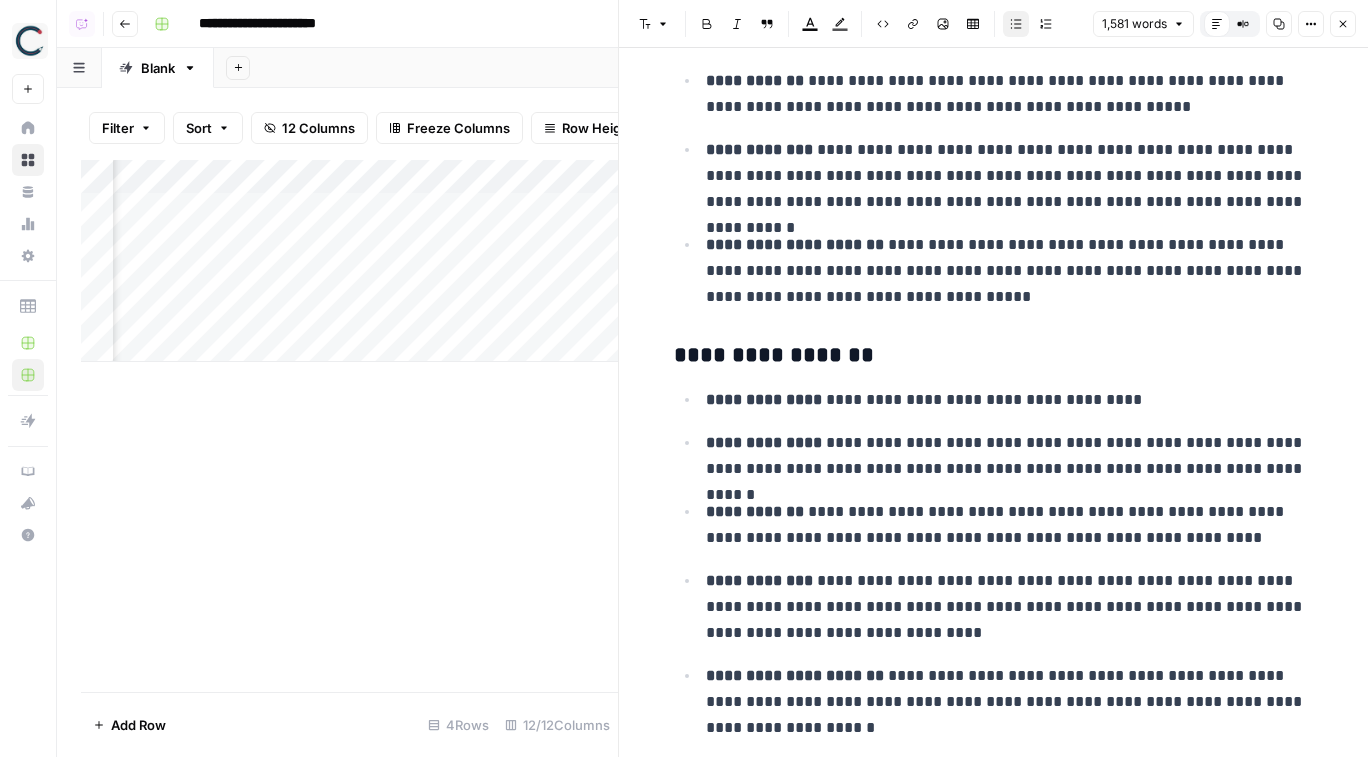 click on "Close" at bounding box center (1343, 24) 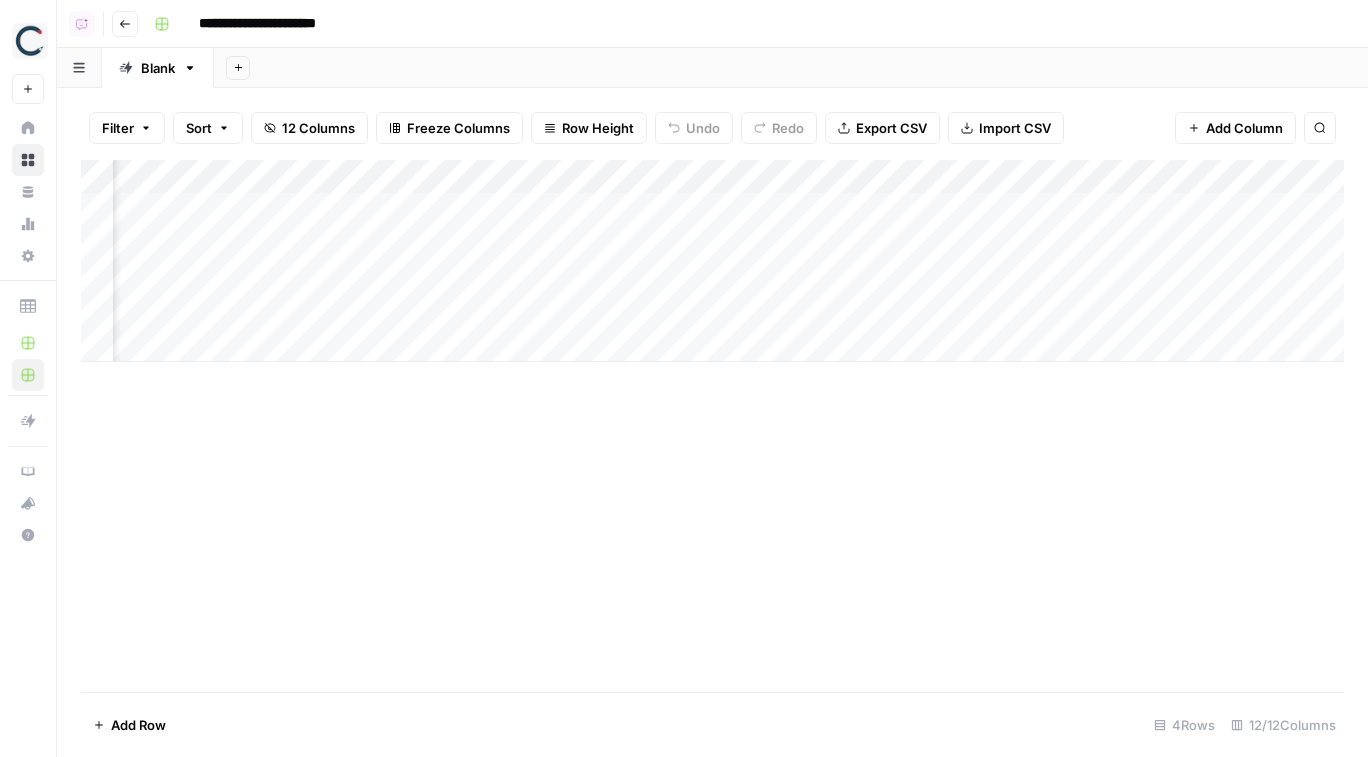 scroll, scrollTop: 0, scrollLeft: 1601, axis: horizontal 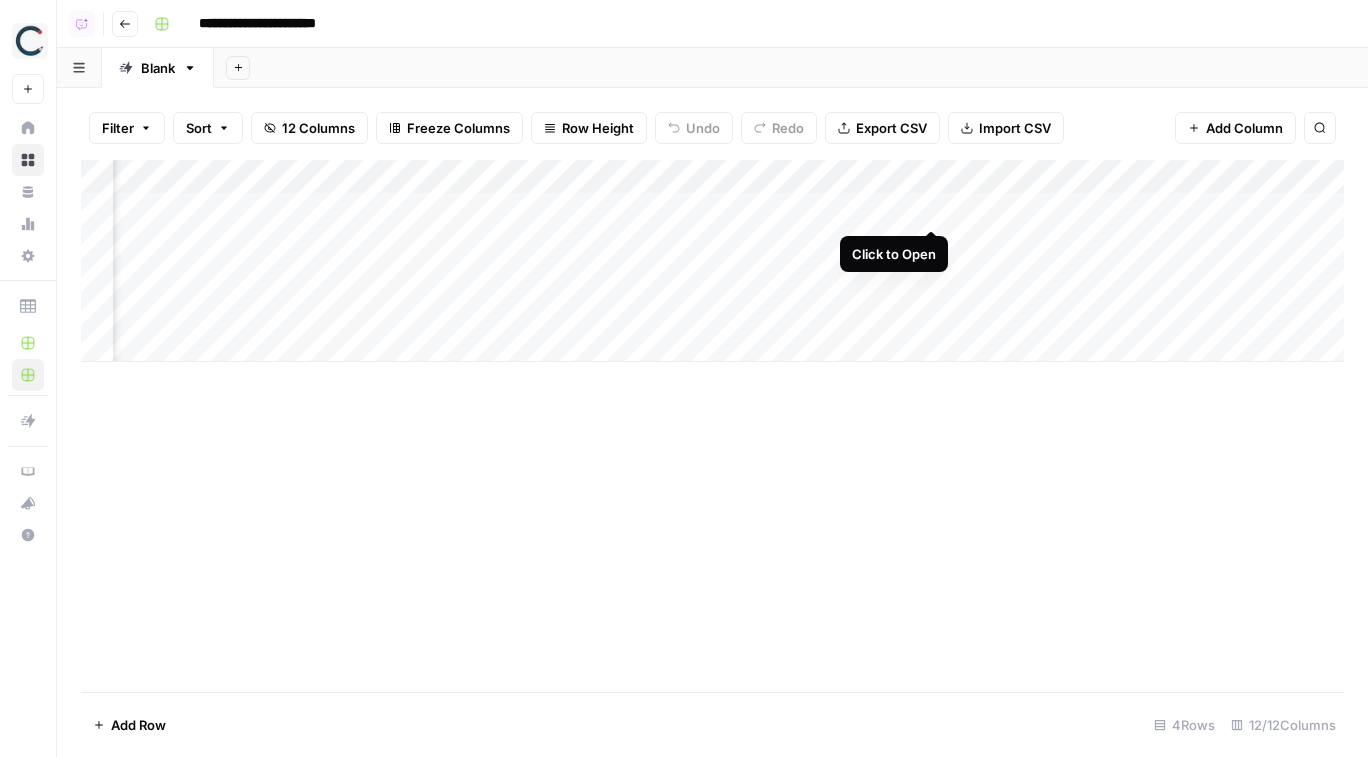 click on "Add Column" at bounding box center (712, 261) 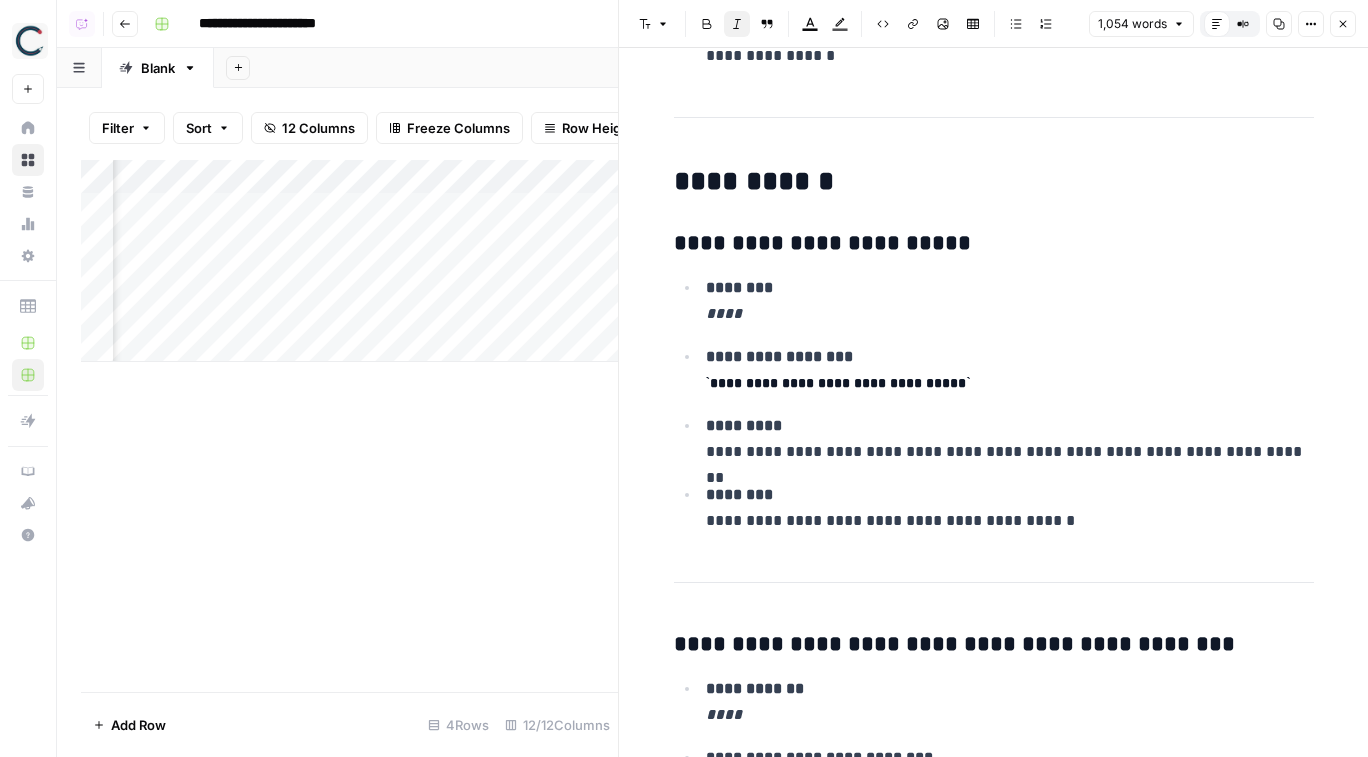 scroll, scrollTop: 7405, scrollLeft: 0, axis: vertical 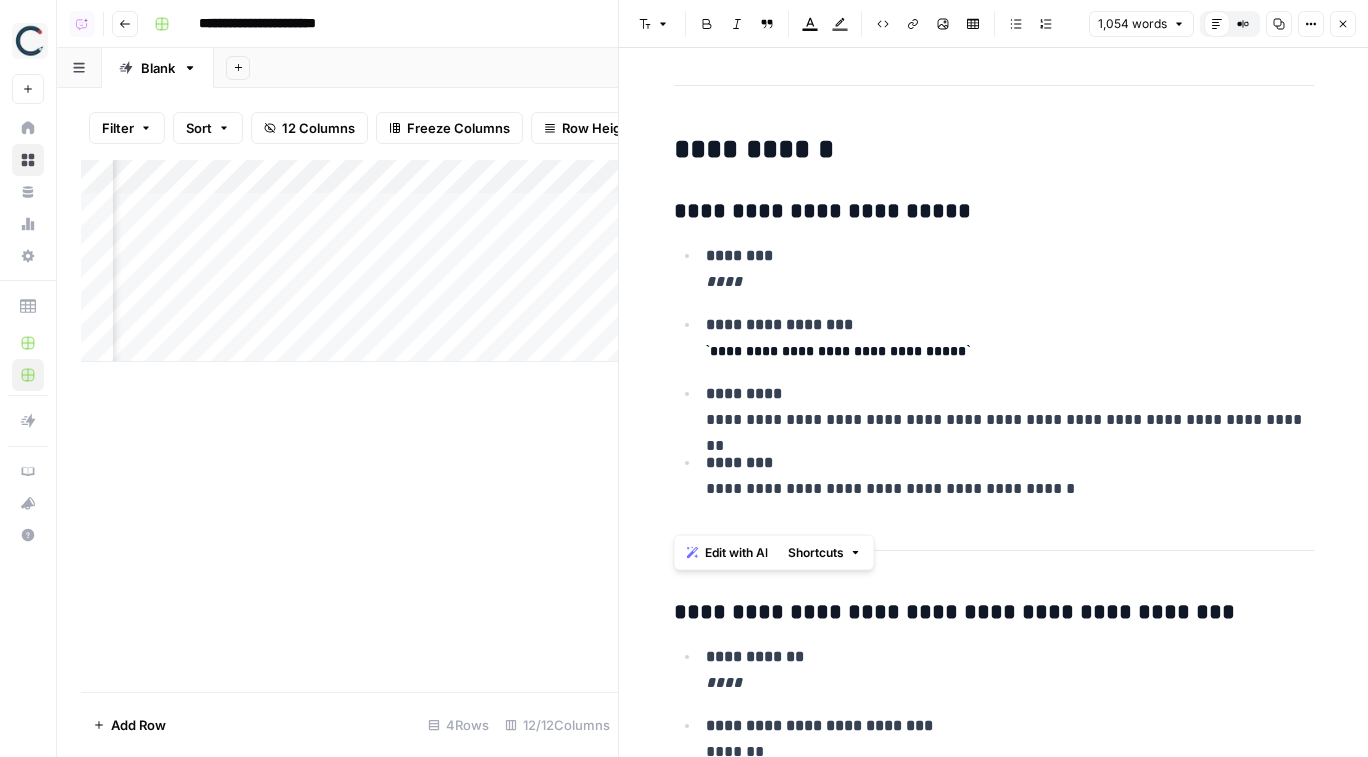 drag, startPoint x: 675, startPoint y: 202, endPoint x: 1164, endPoint y: 511, distance: 578.44794 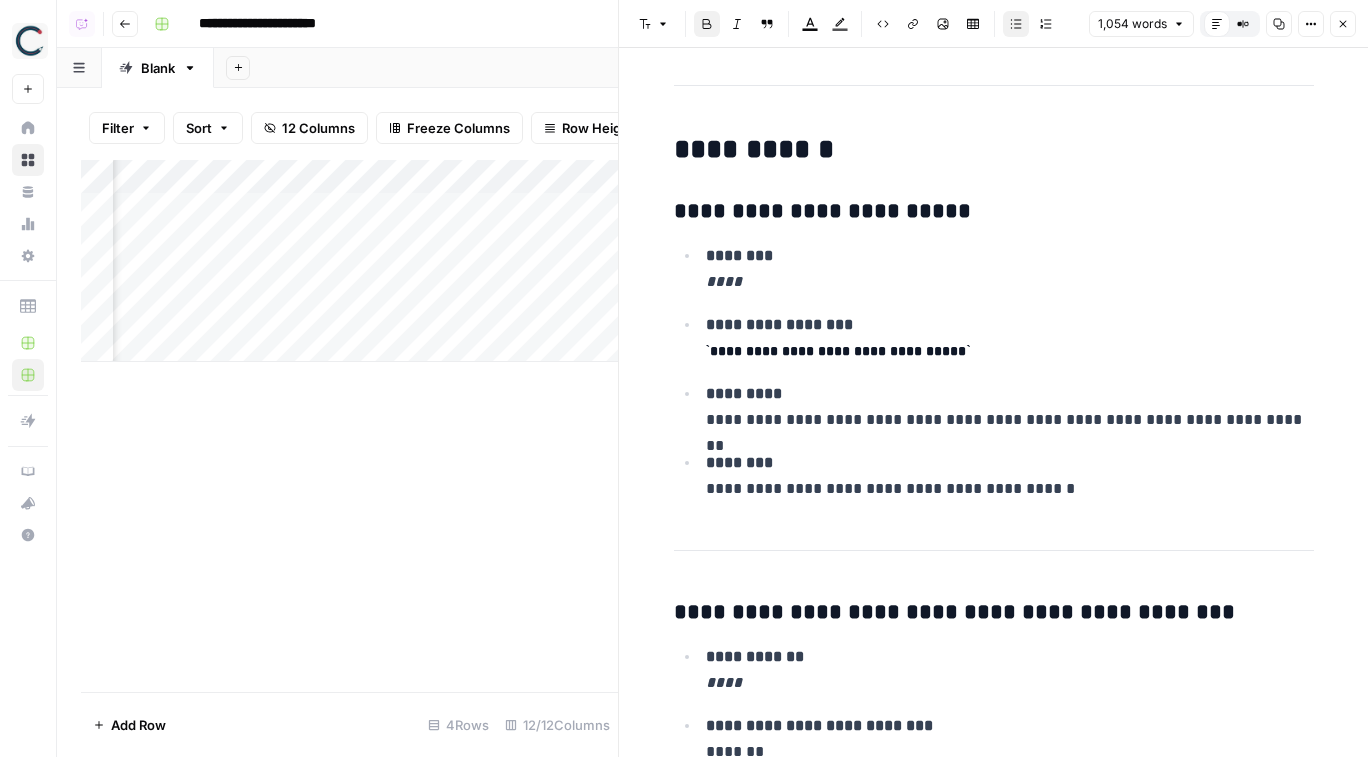 click 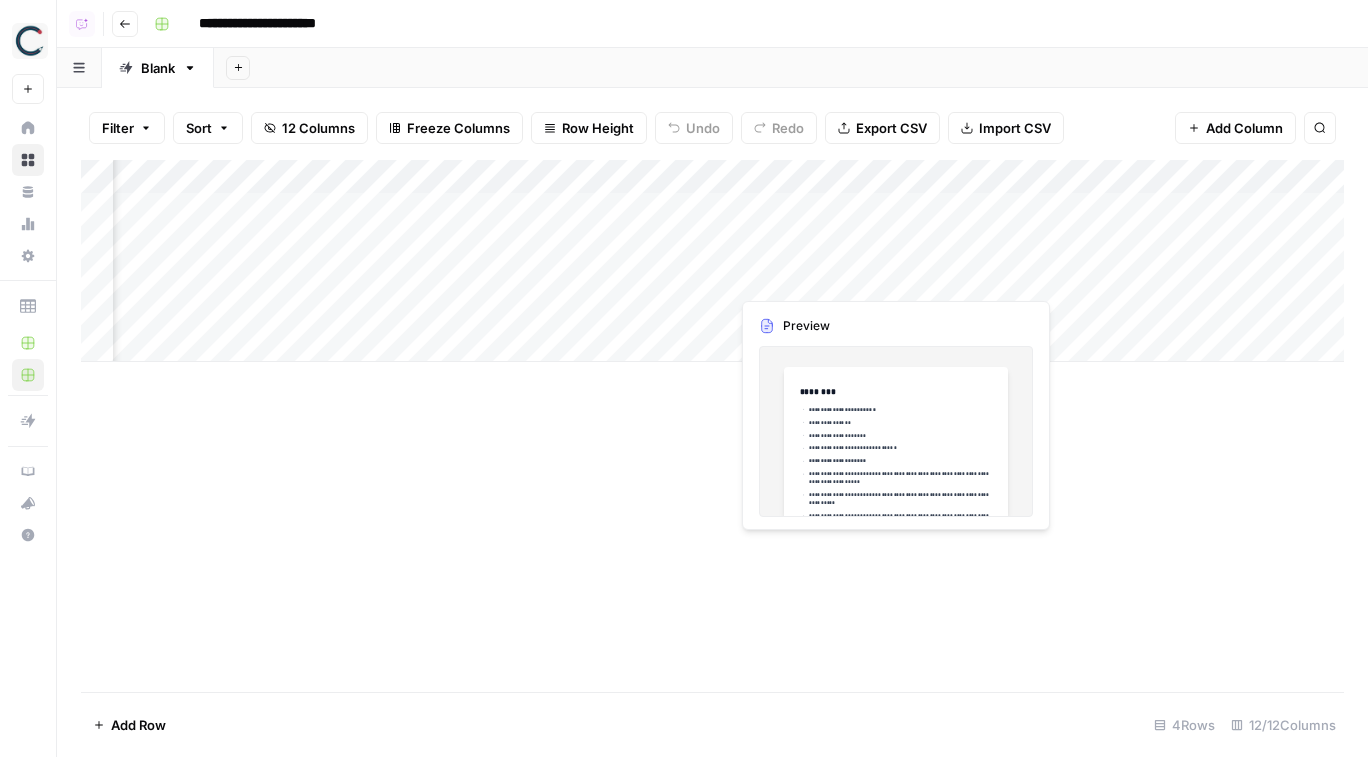 scroll, scrollTop: 0, scrollLeft: 1749, axis: horizontal 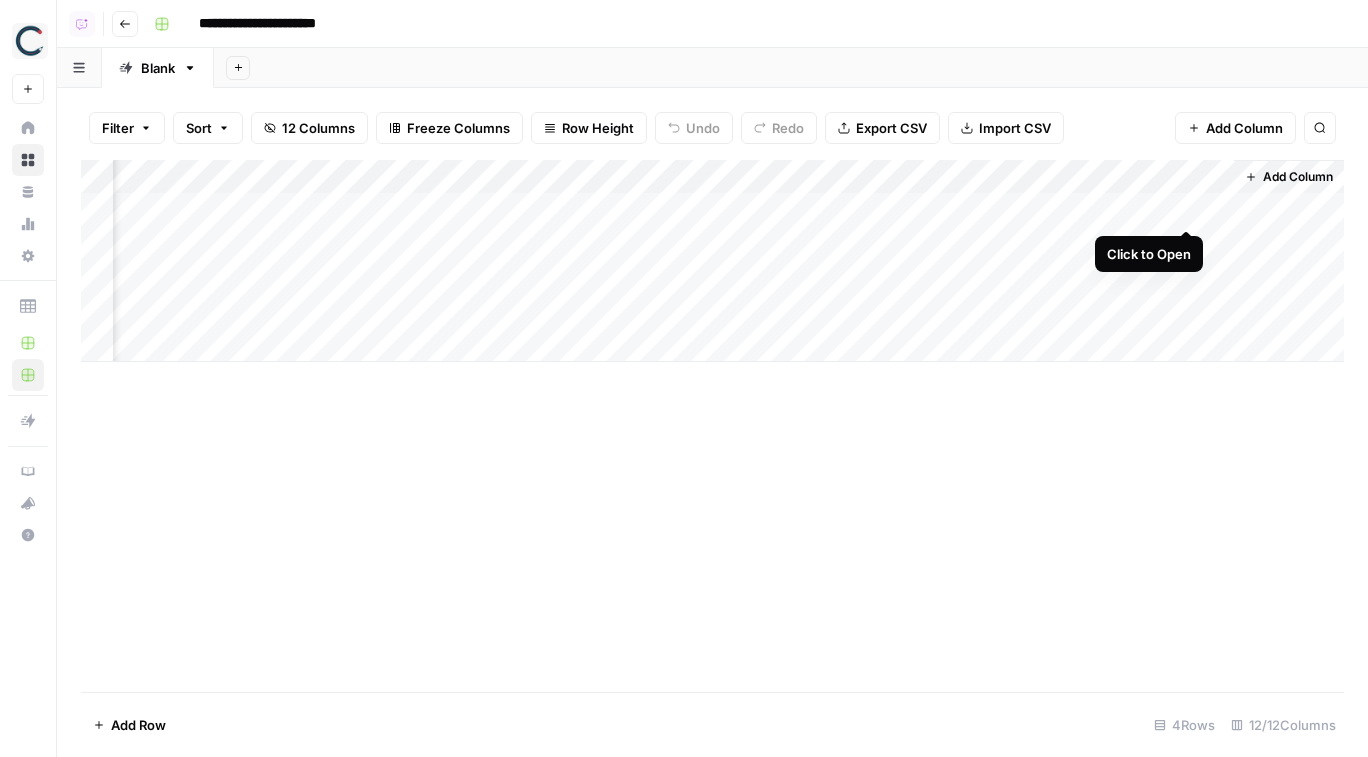 click on "Add Column" at bounding box center (712, 261) 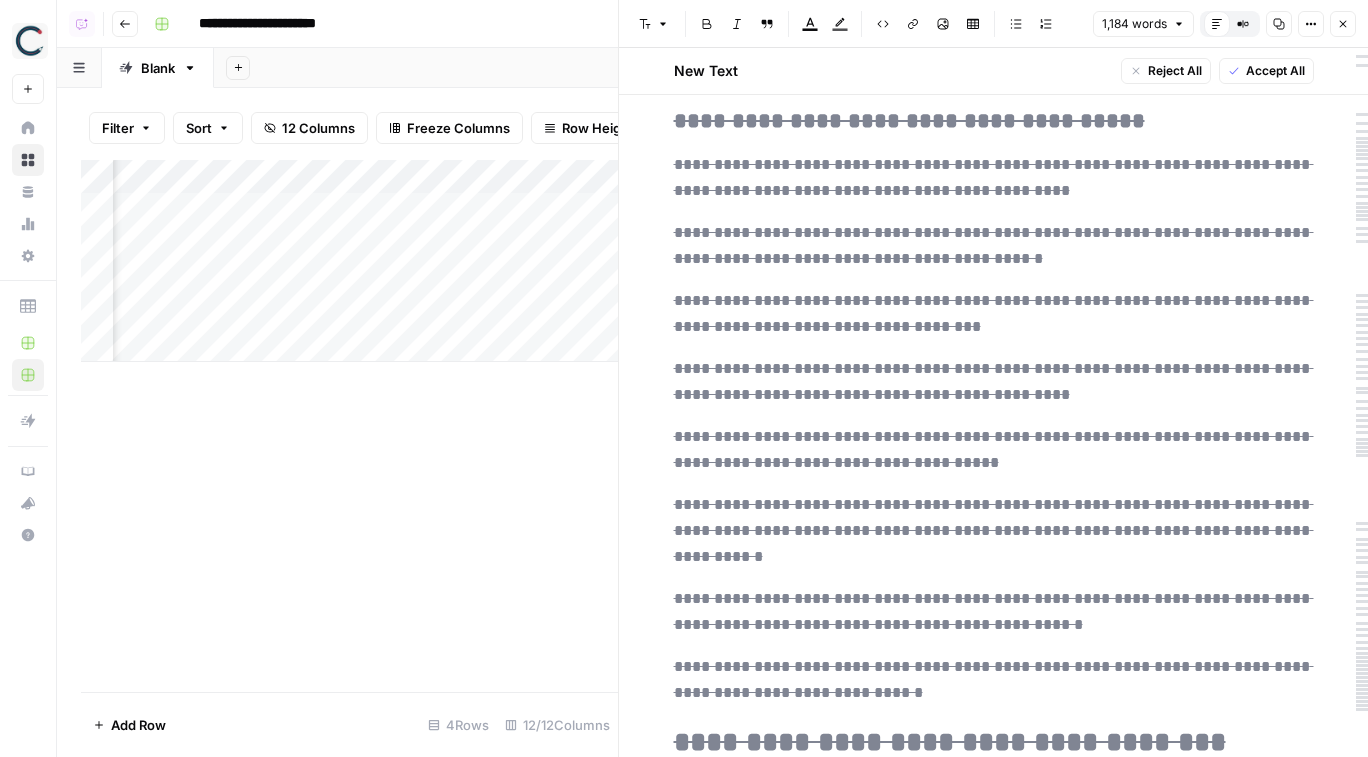 scroll, scrollTop: 2789, scrollLeft: 0, axis: vertical 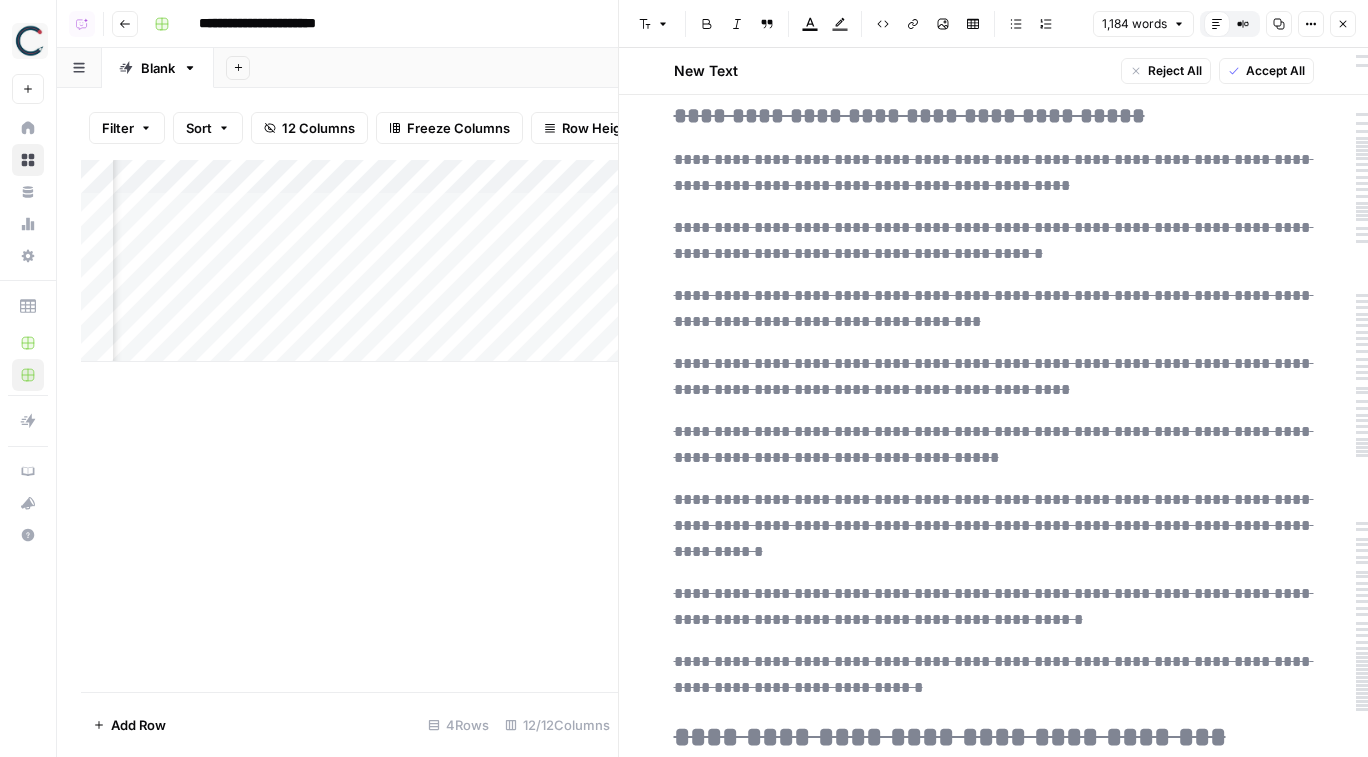 click on "Close" at bounding box center (1343, 24) 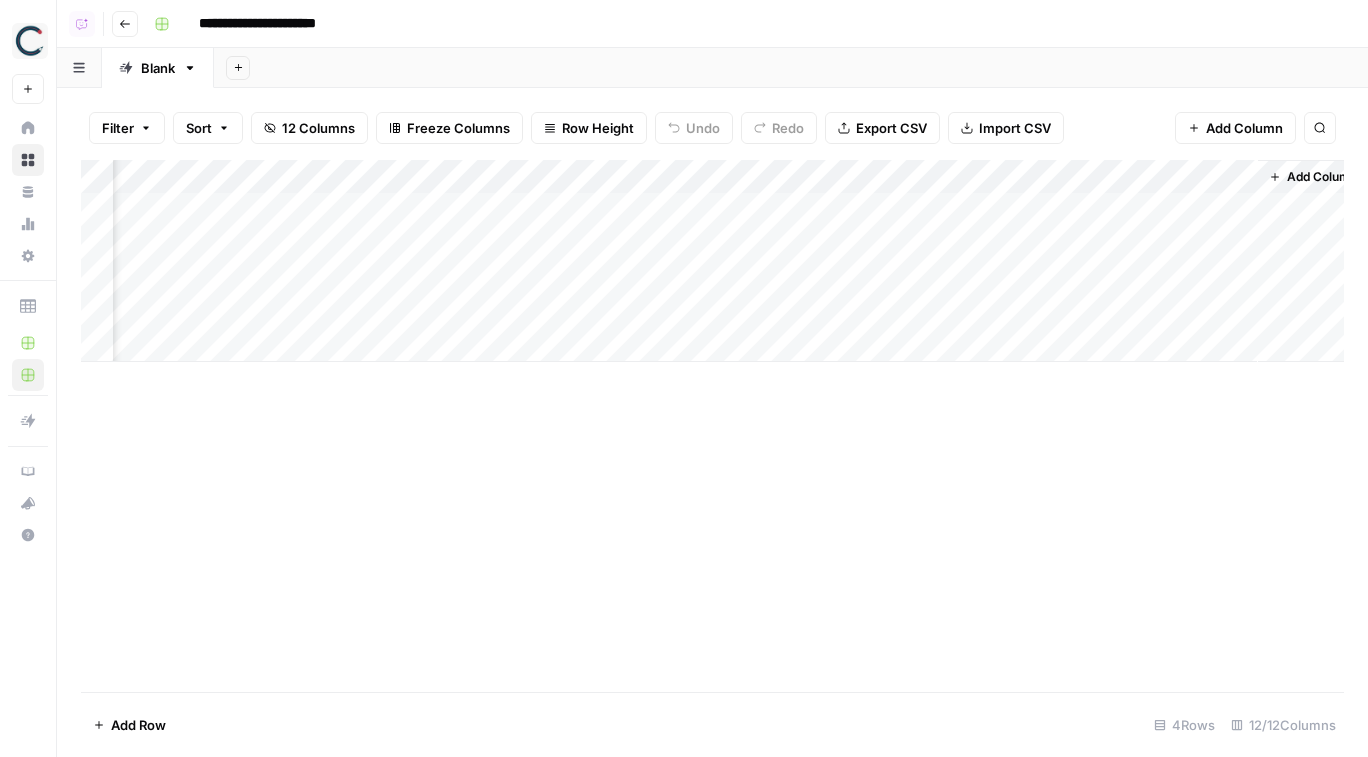 scroll, scrollTop: 0, scrollLeft: 1725, axis: horizontal 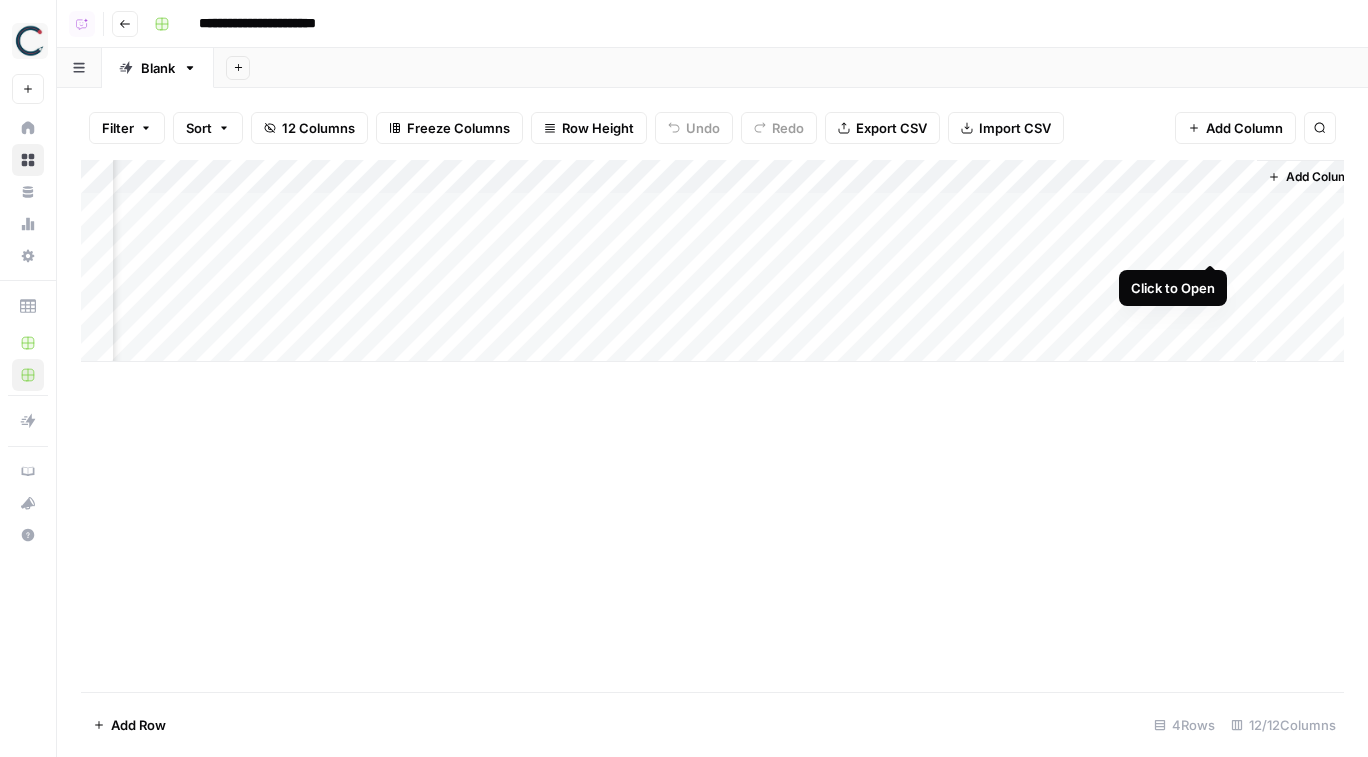 click on "Add Column" at bounding box center [712, 261] 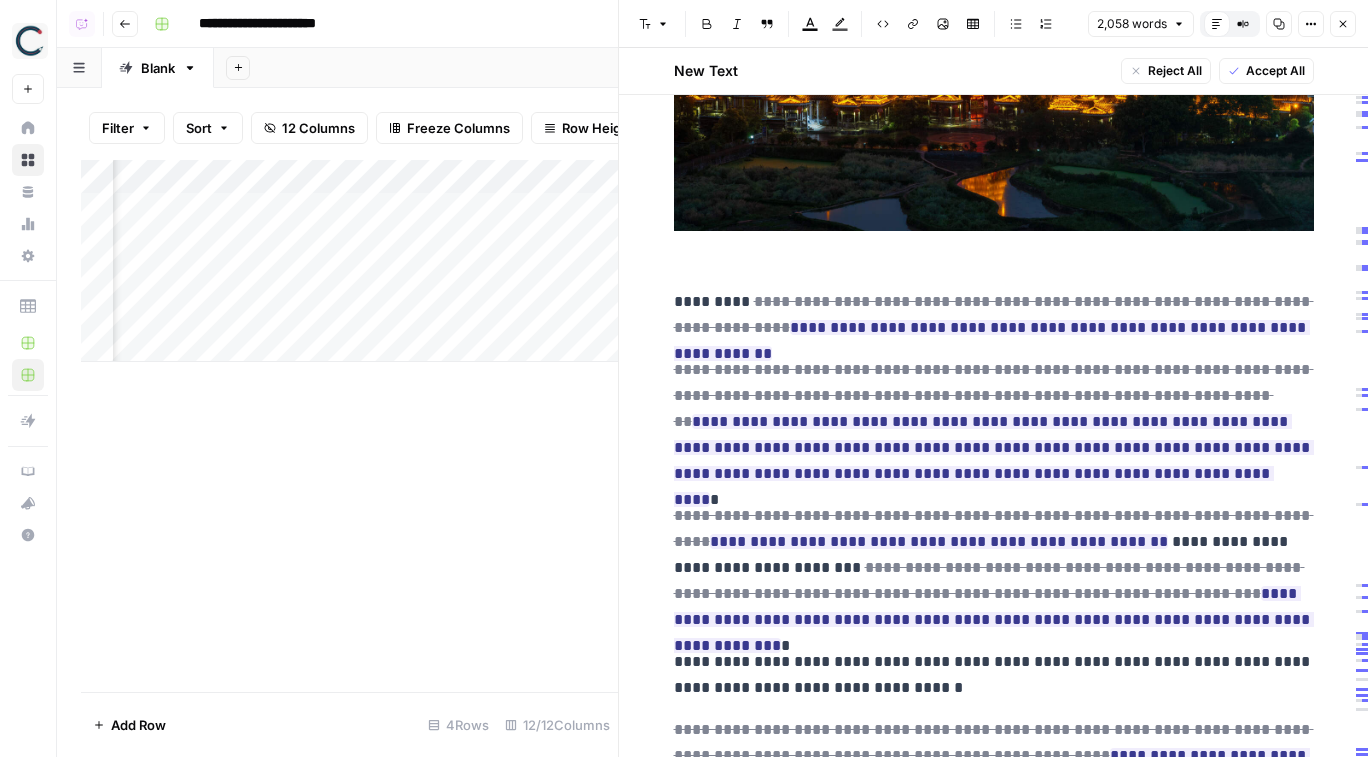 scroll, scrollTop: 486, scrollLeft: 0, axis: vertical 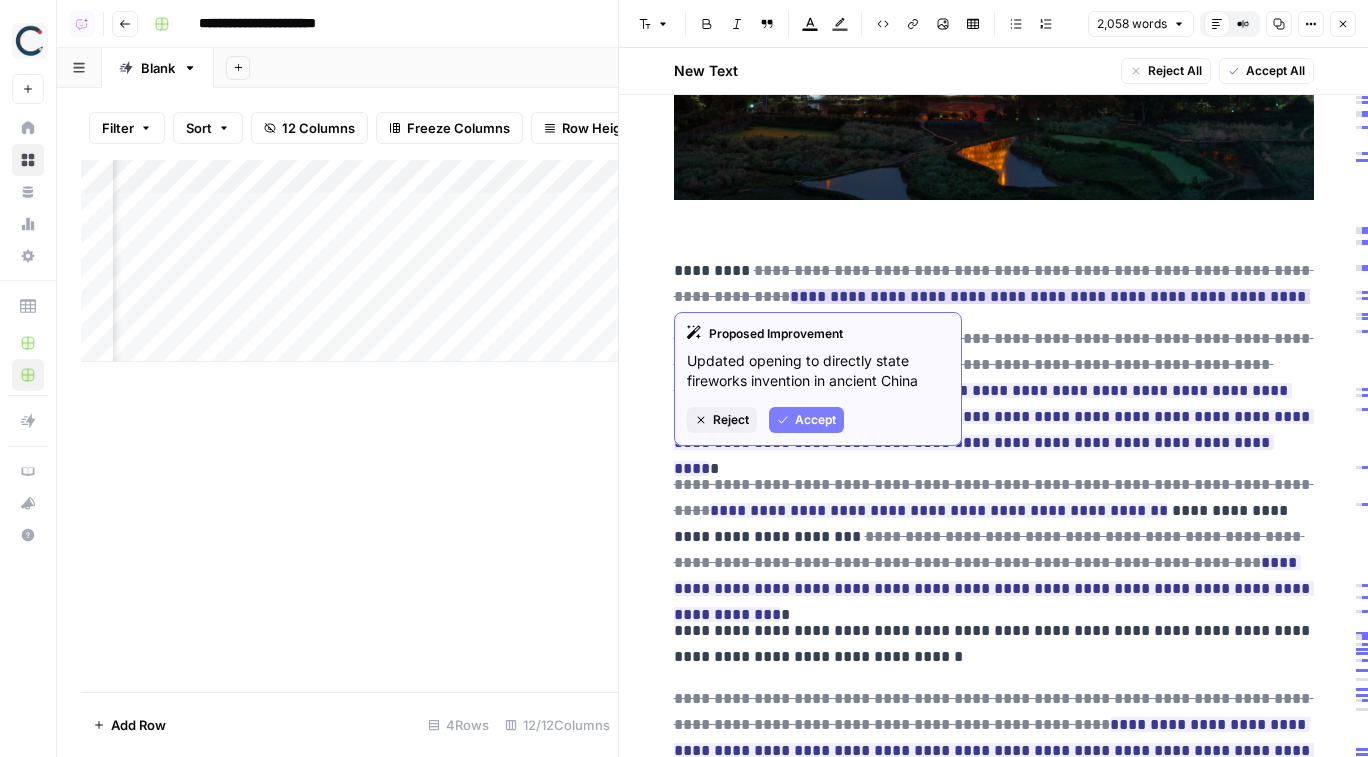 drag, startPoint x: 690, startPoint y: 364, endPoint x: 924, endPoint y: 391, distance: 235.55254 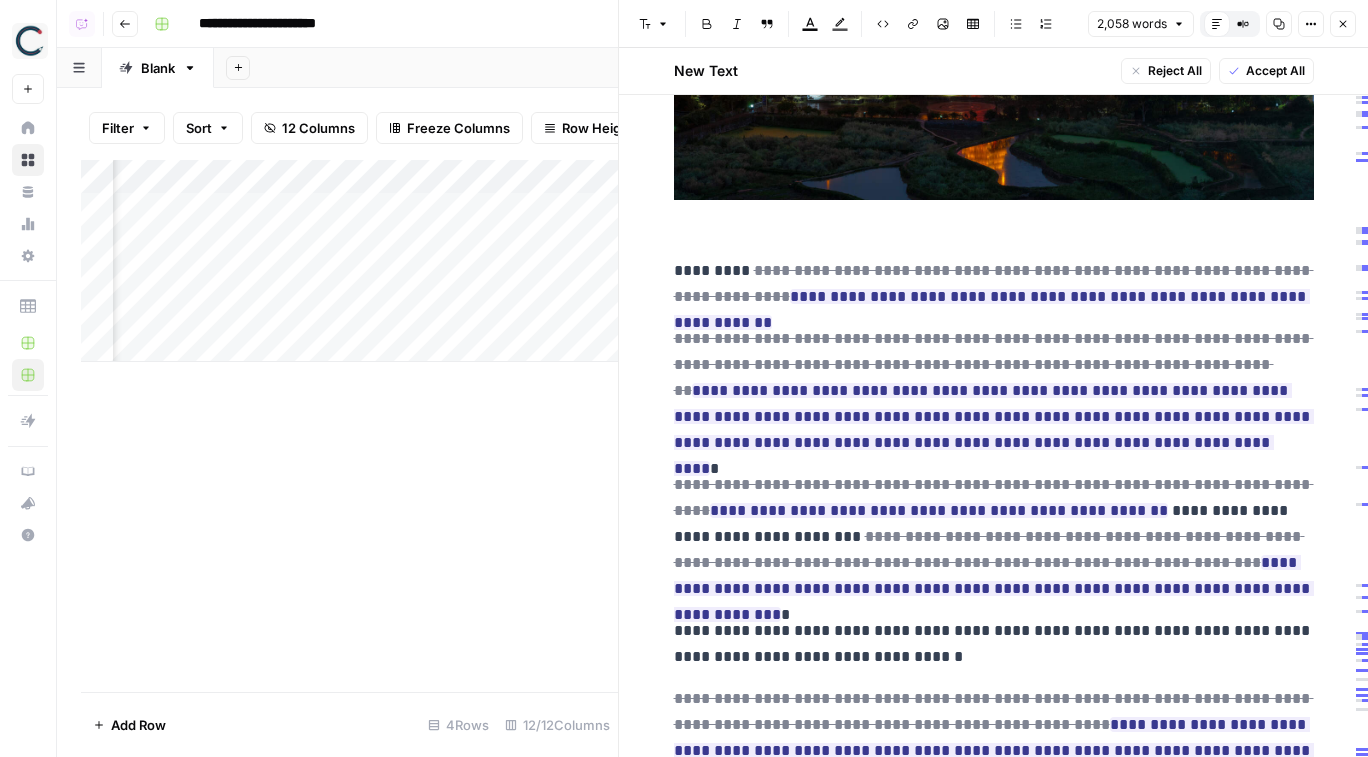 click on "Close" at bounding box center (1343, 24) 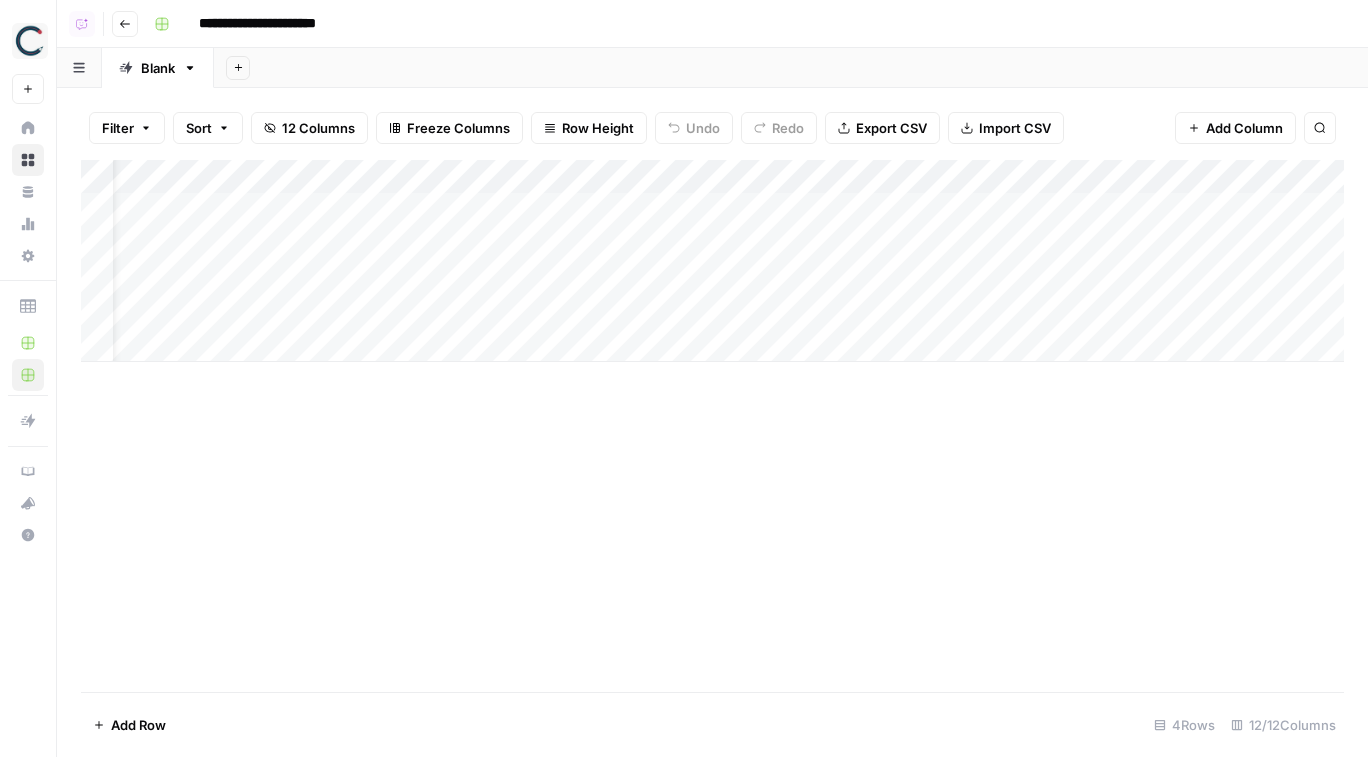 scroll, scrollTop: 0, scrollLeft: 0, axis: both 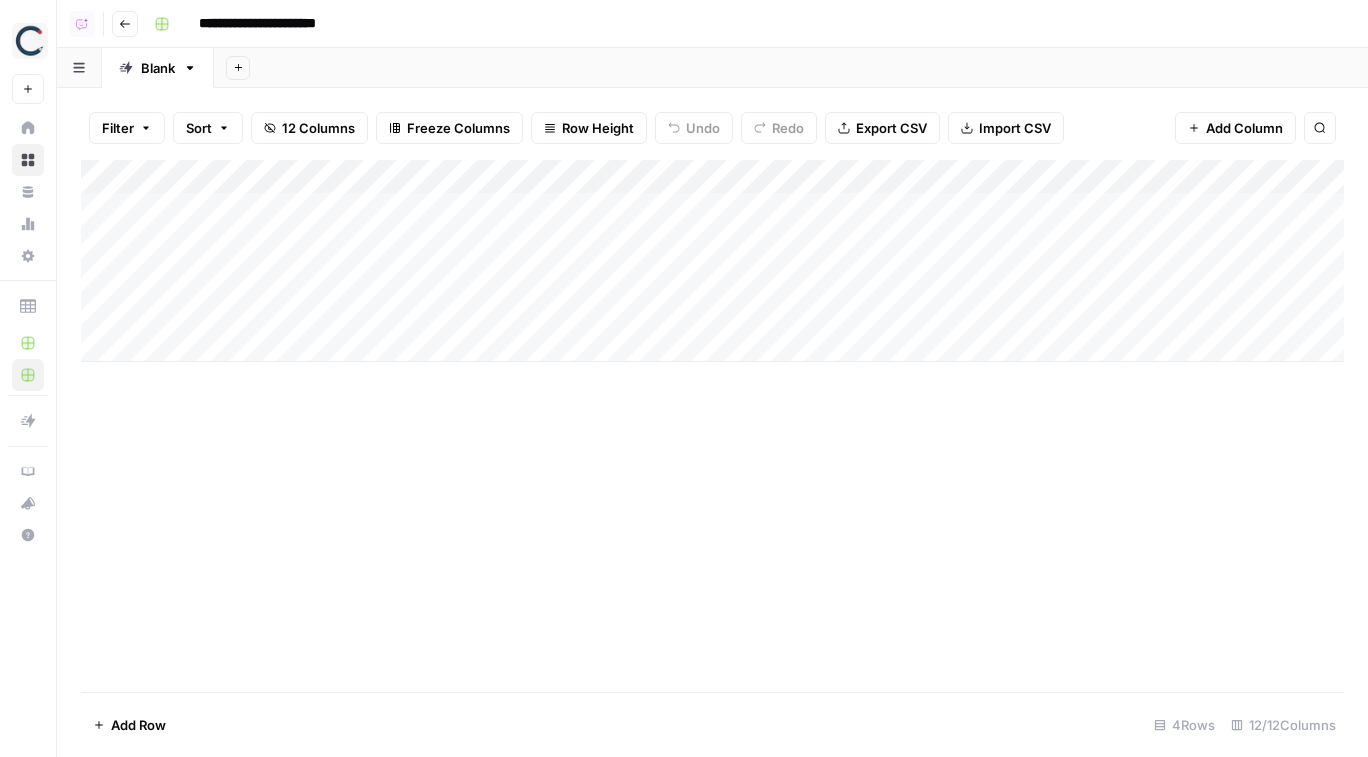 click on "Filter Sort 12 Columns Freeze Columns Row Height Undo Redo Export CSV Import CSV Add Column Search" at bounding box center (712, 128) 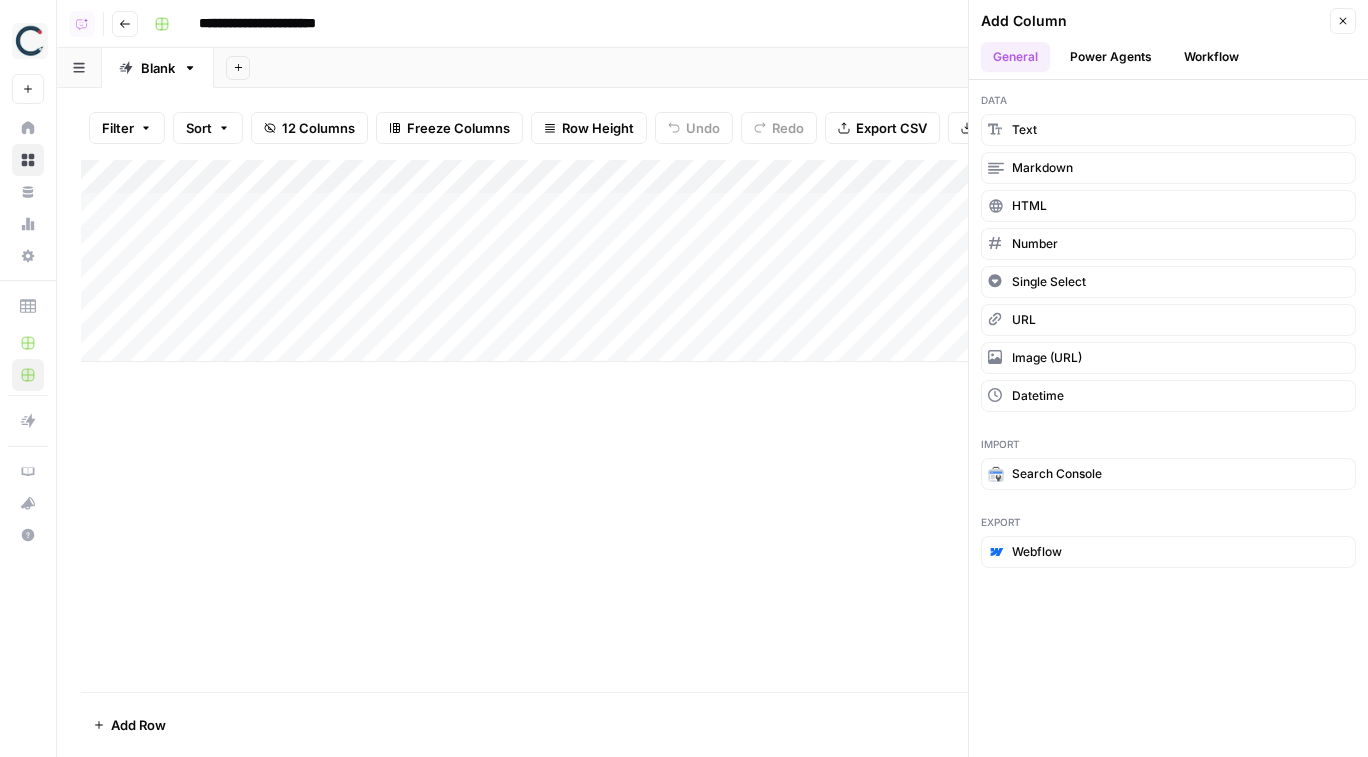 click on "Workflow" at bounding box center [1211, 57] 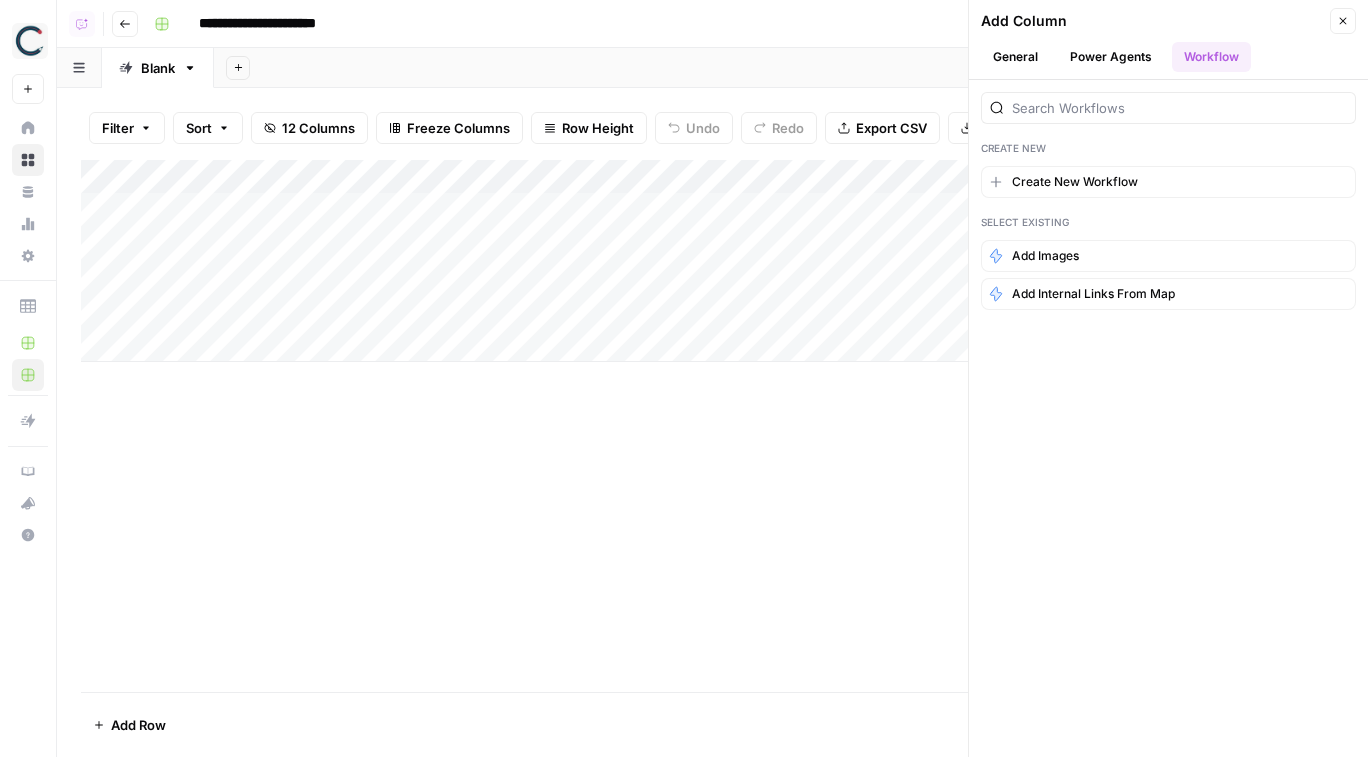 click at bounding box center [1168, 108] 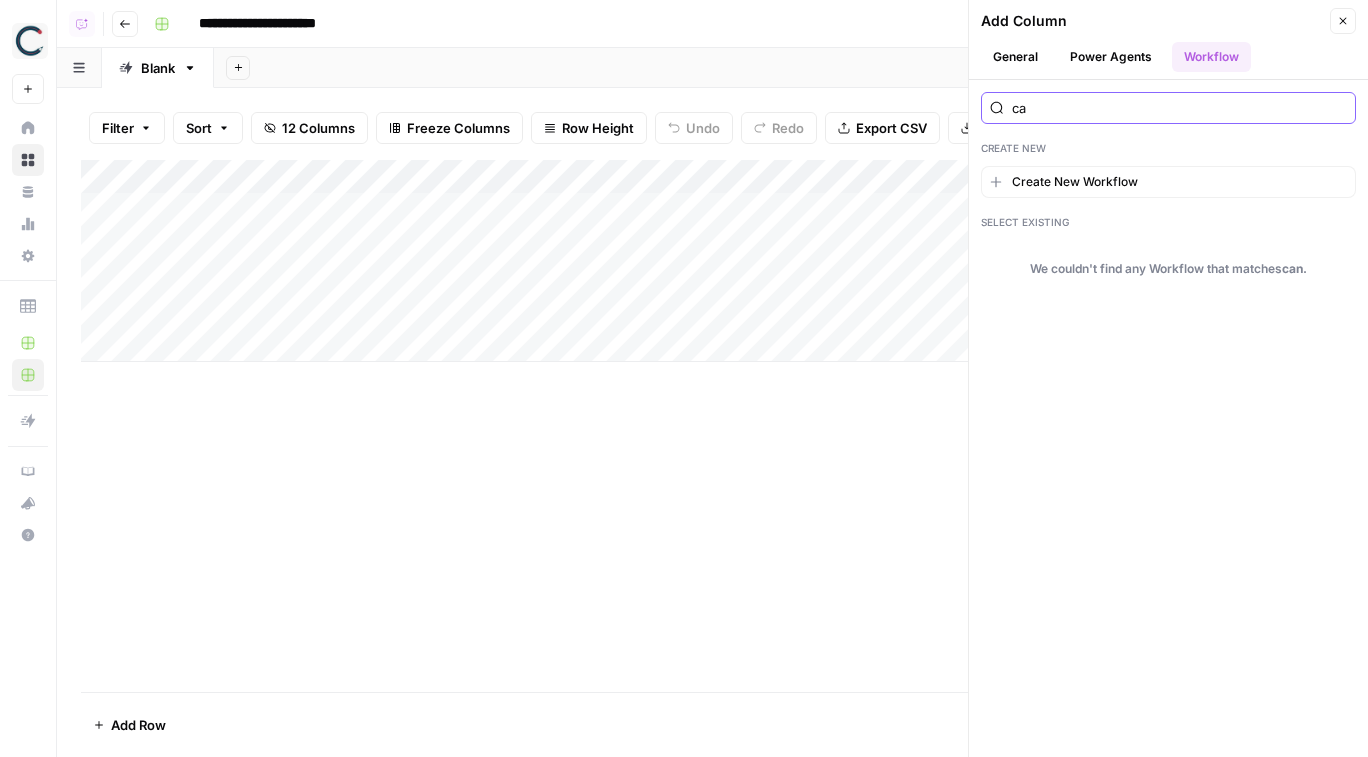 type on "c" 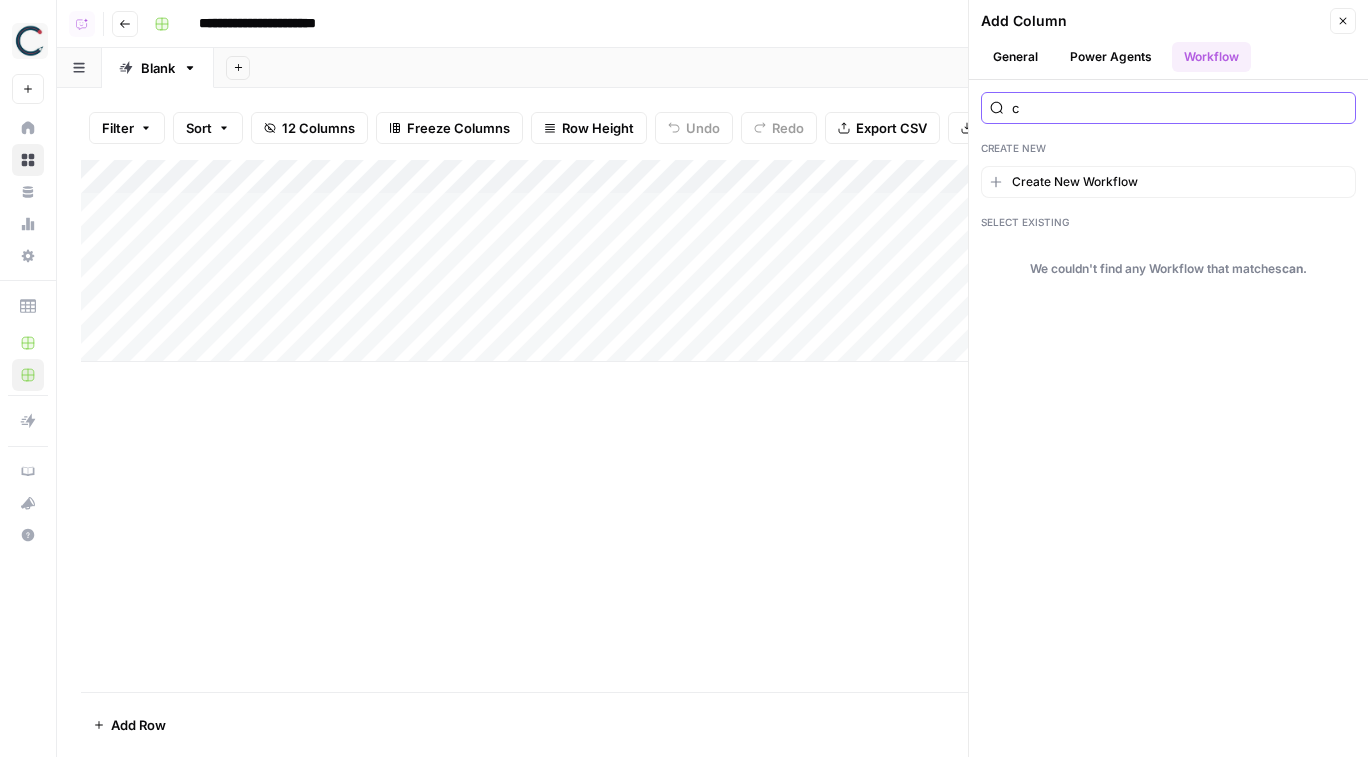 type 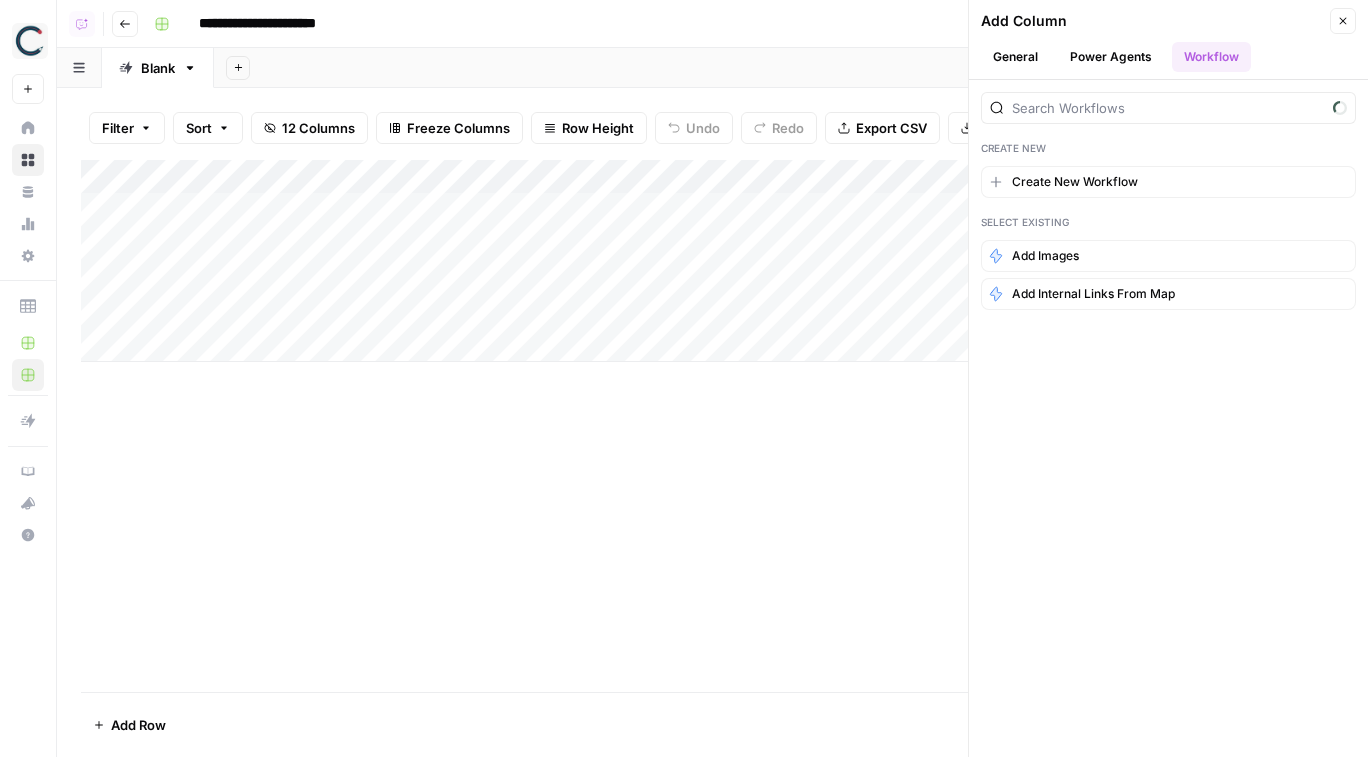 click on "Power Agents" at bounding box center [1111, 57] 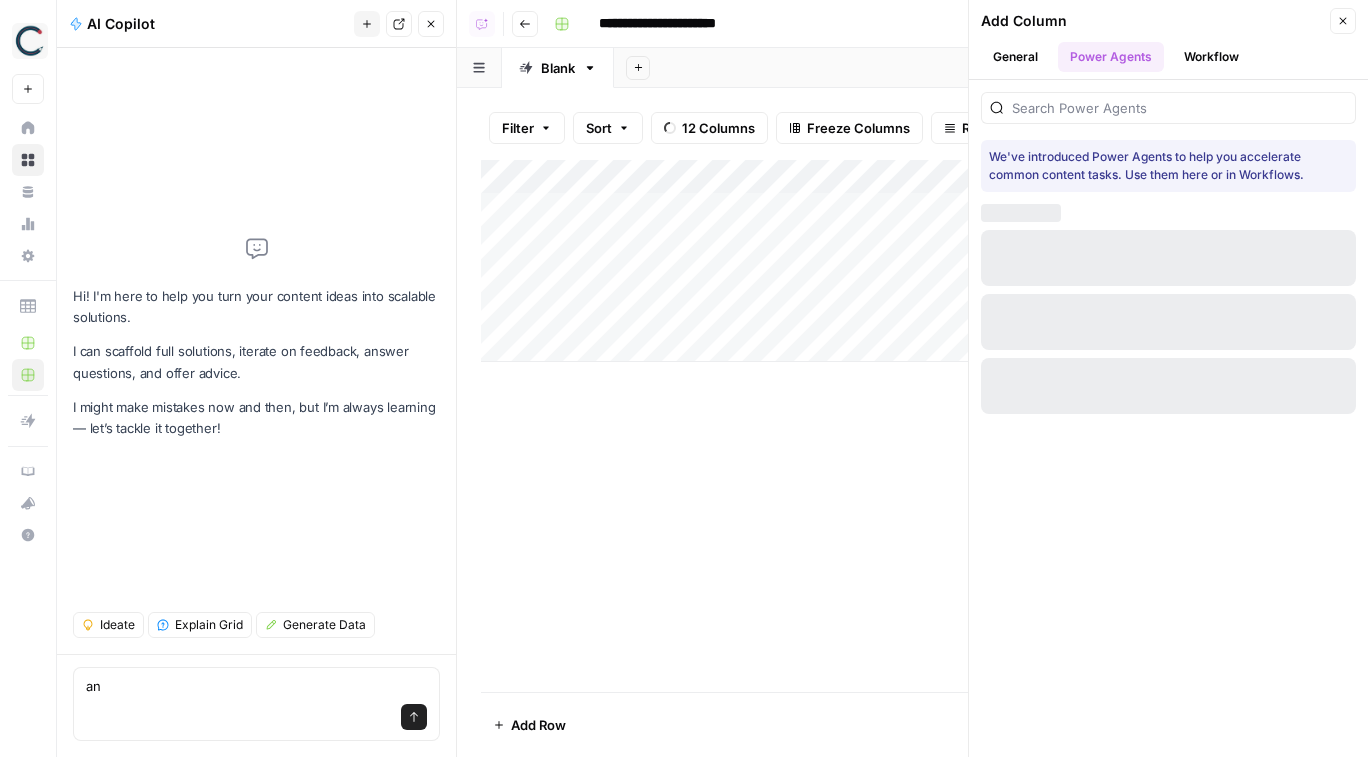 type on "an" 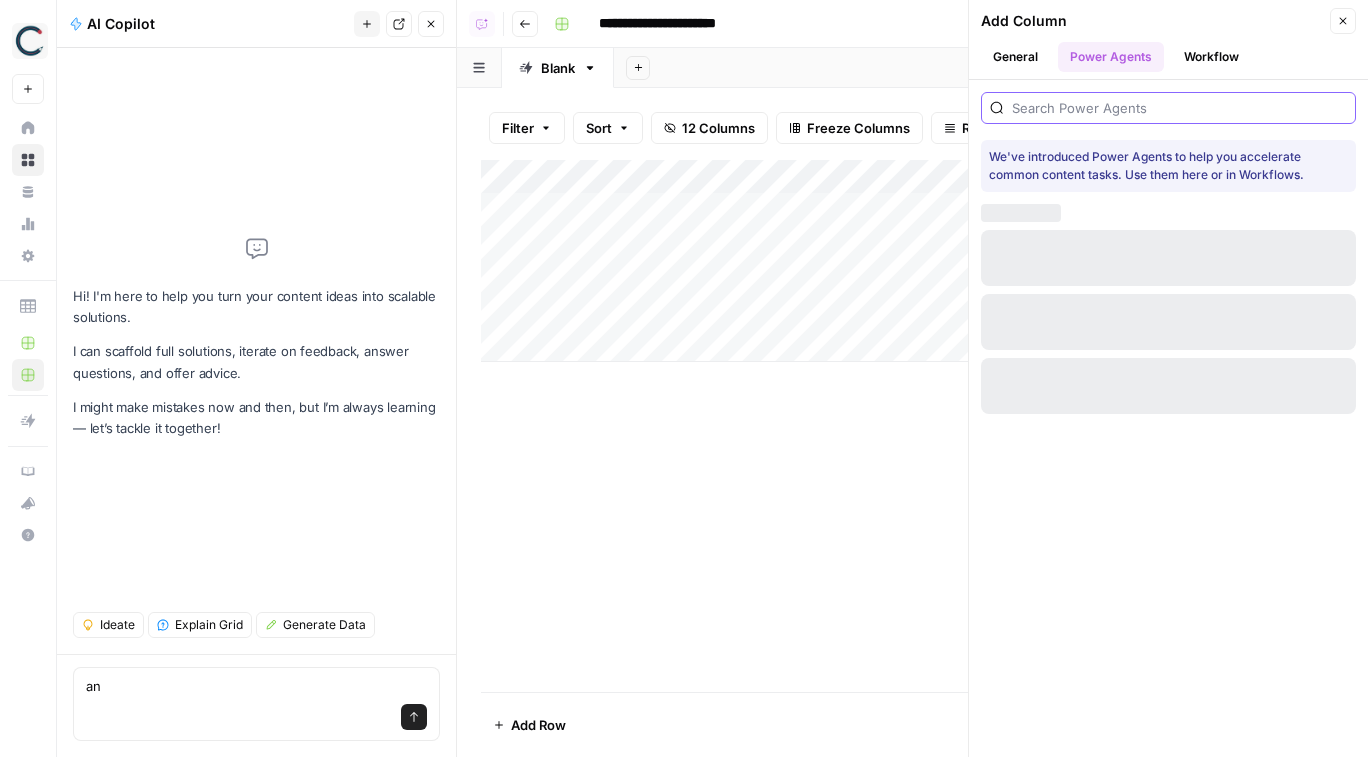 click at bounding box center (1179, 108) 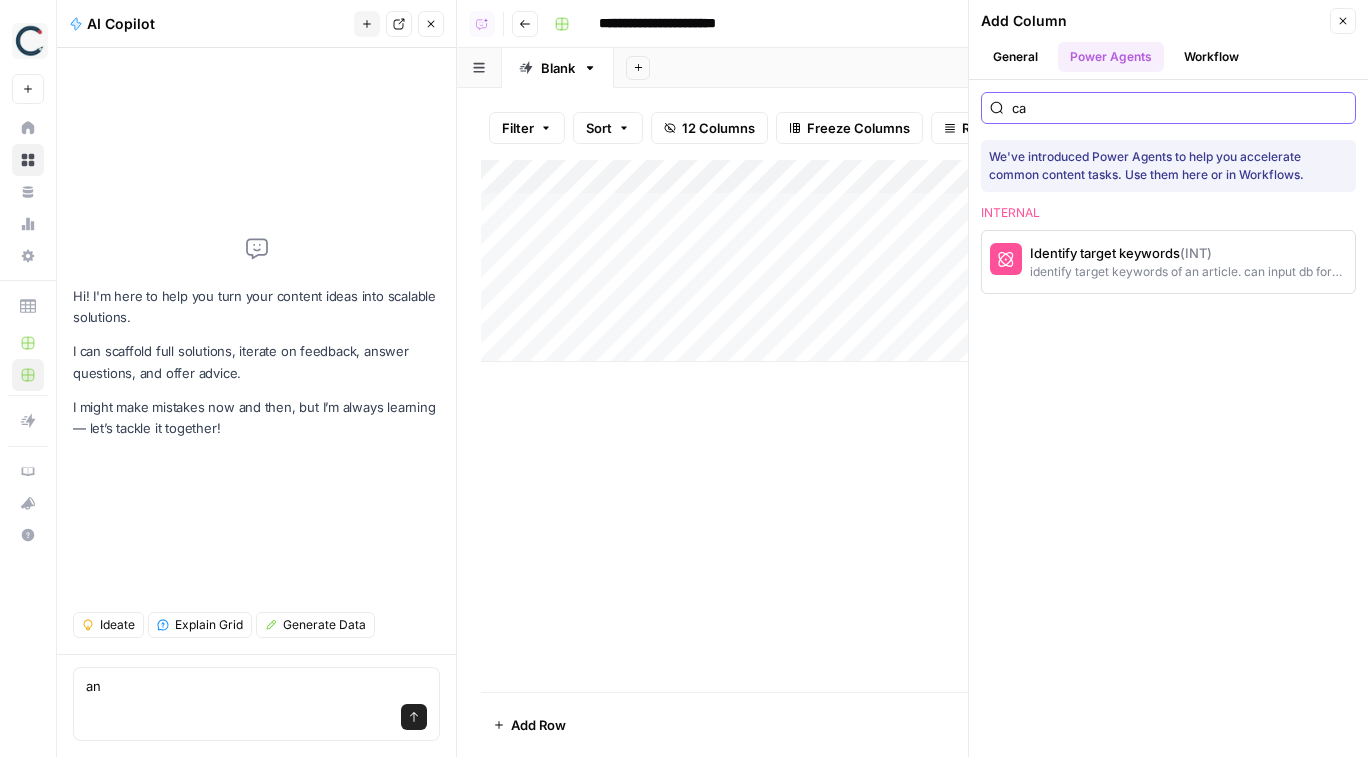 type on "c" 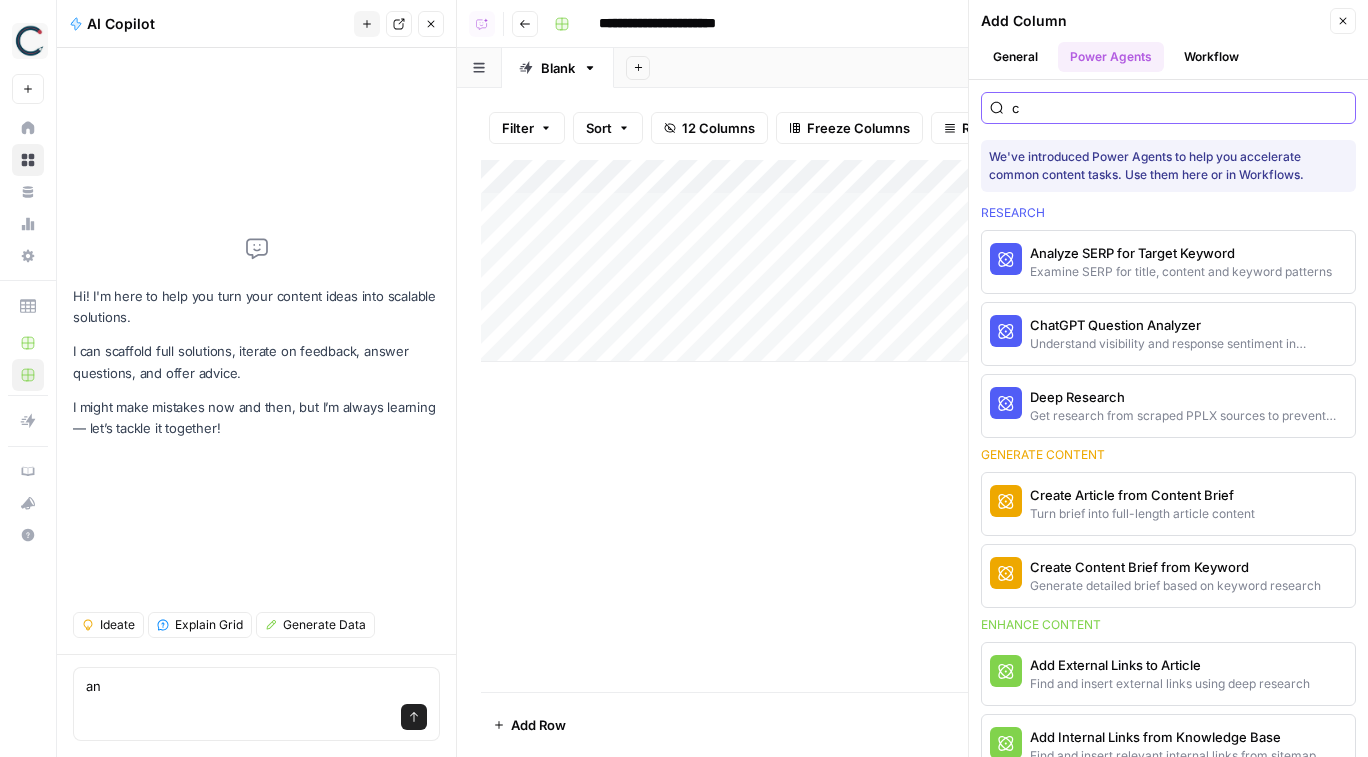 type 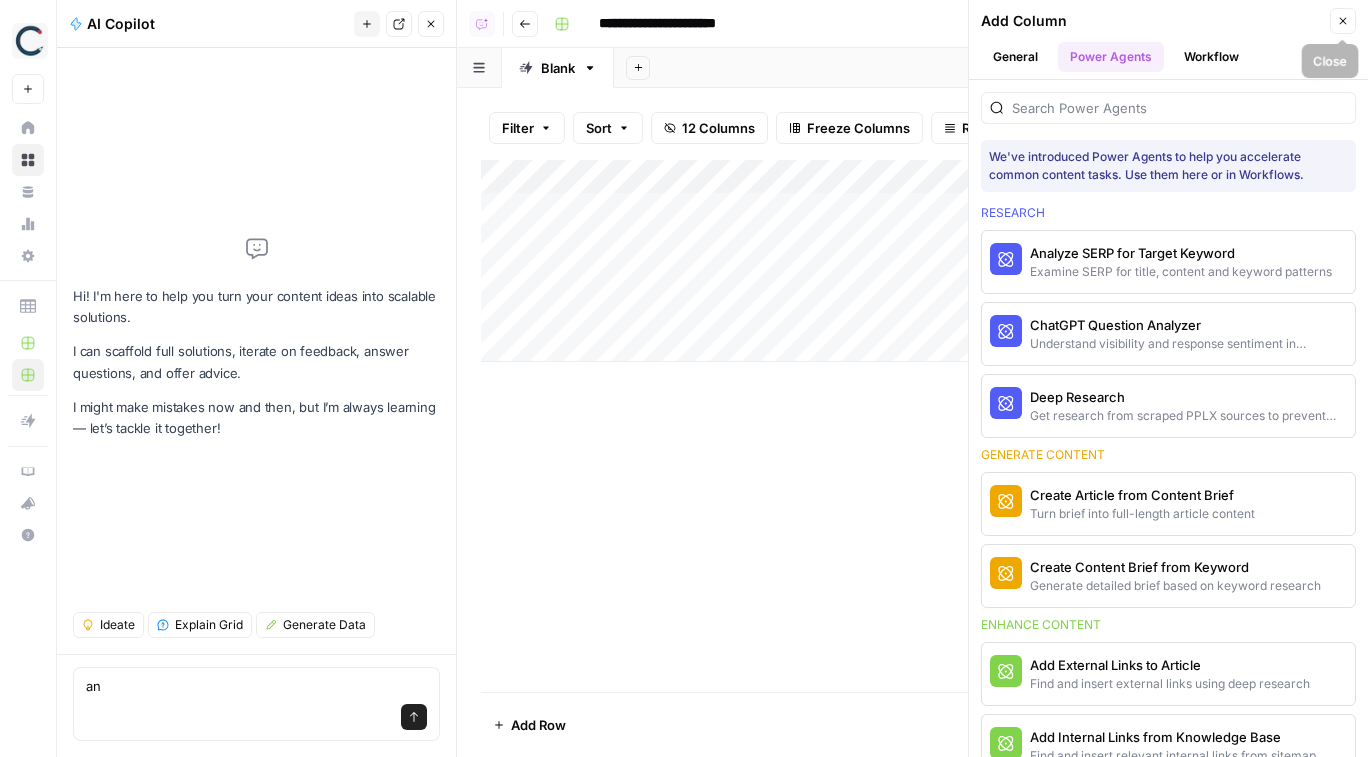 click 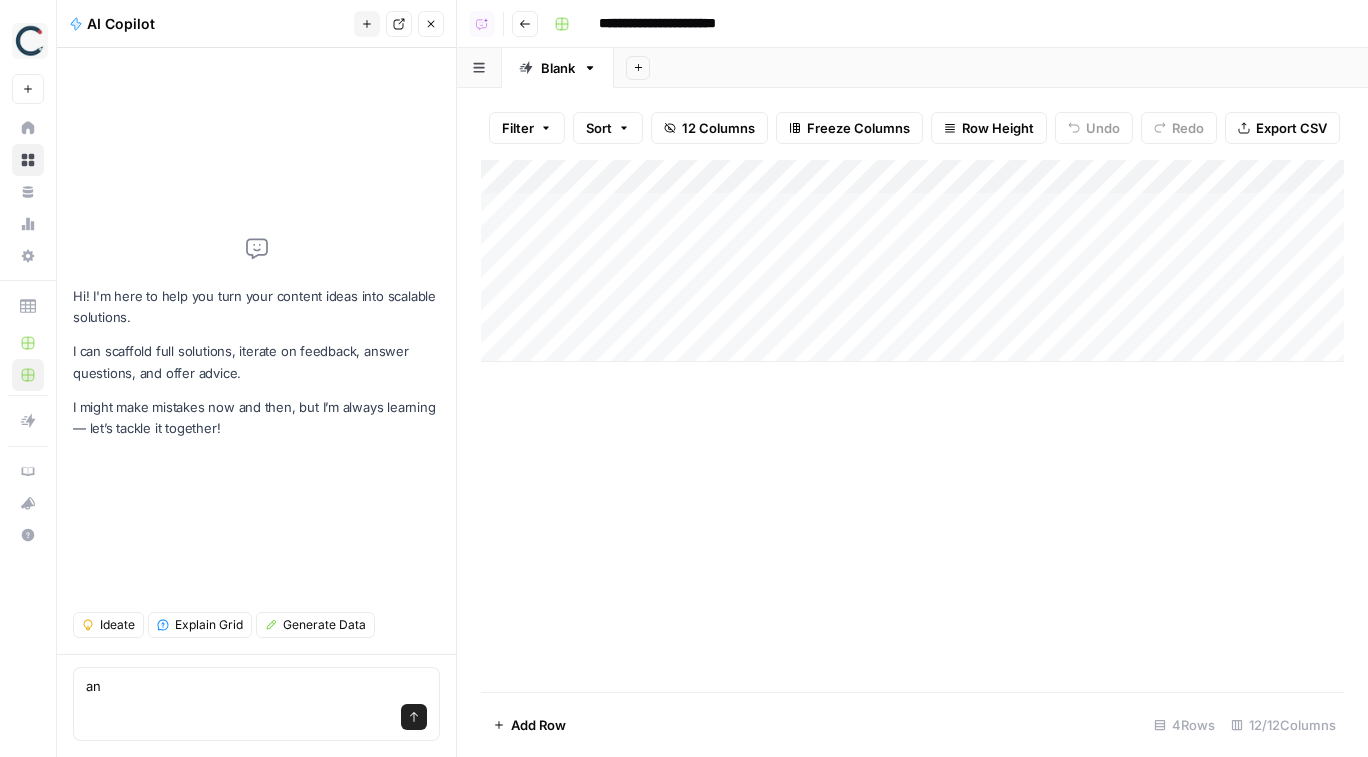 click 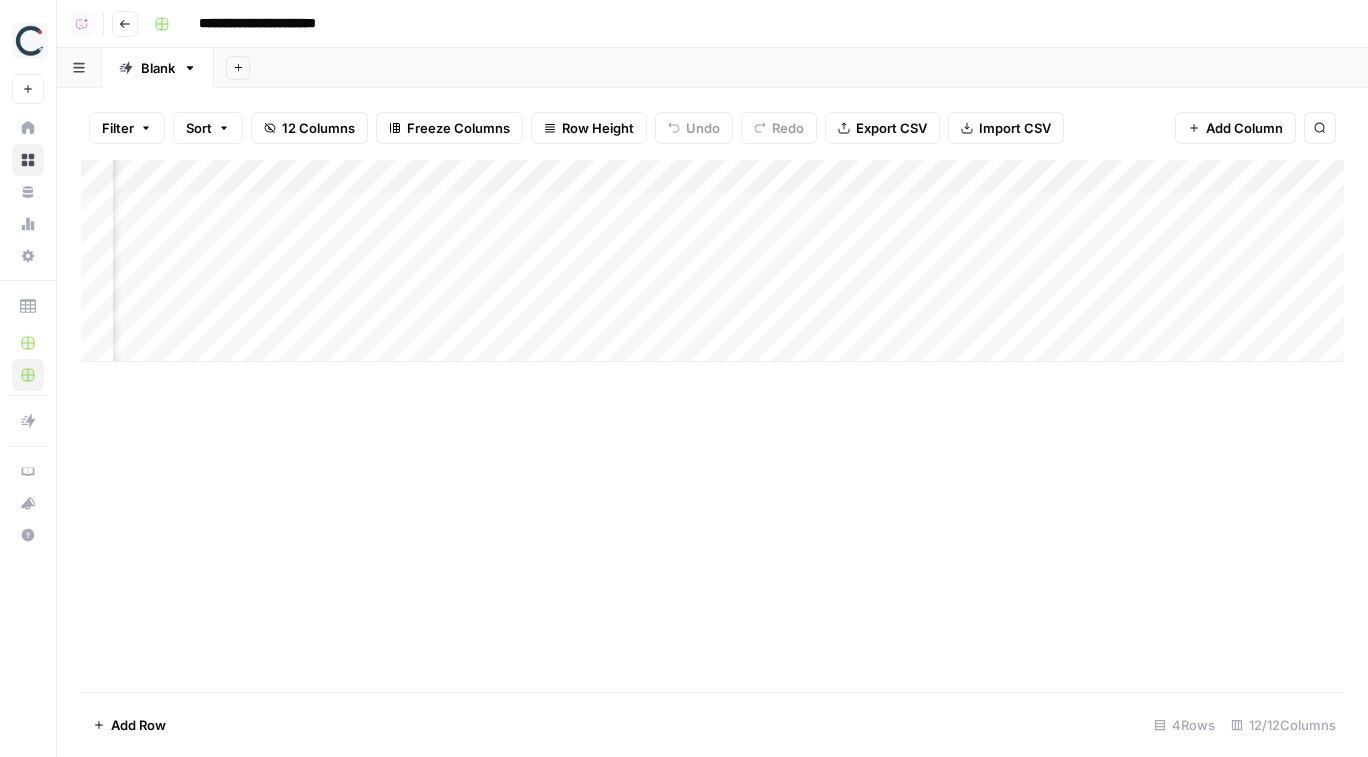 scroll, scrollTop: 0, scrollLeft: 564, axis: horizontal 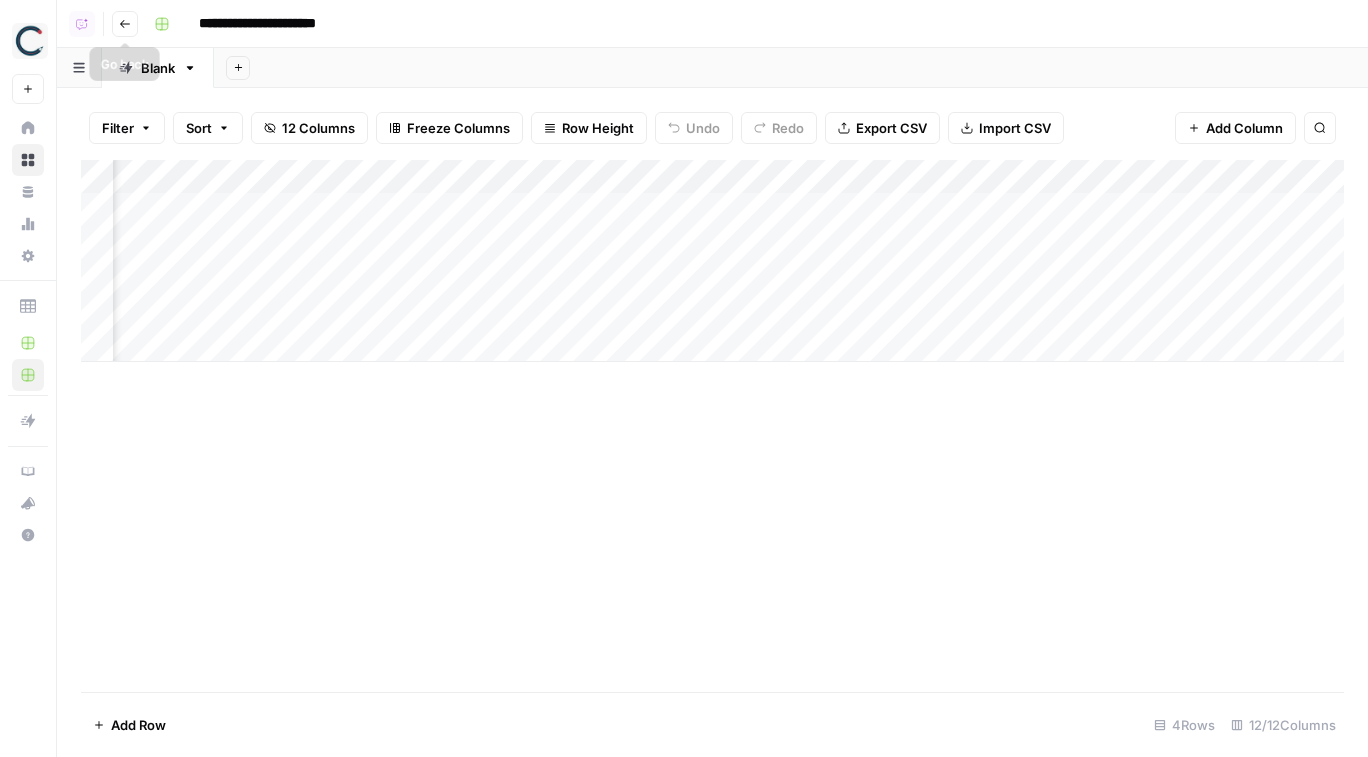 click on "Go back" at bounding box center (125, 24) 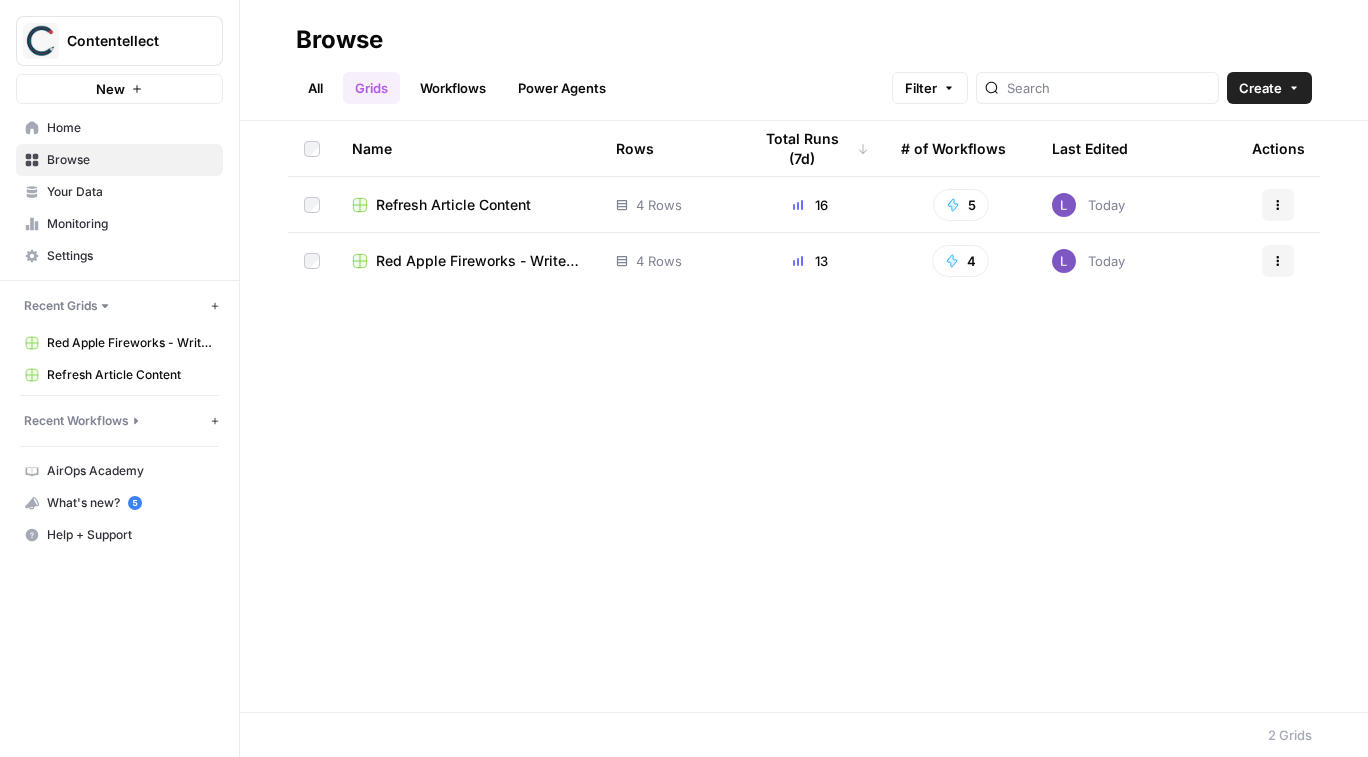 click on "Red Apple Fireworks - Write Informational Article" at bounding box center (480, 261) 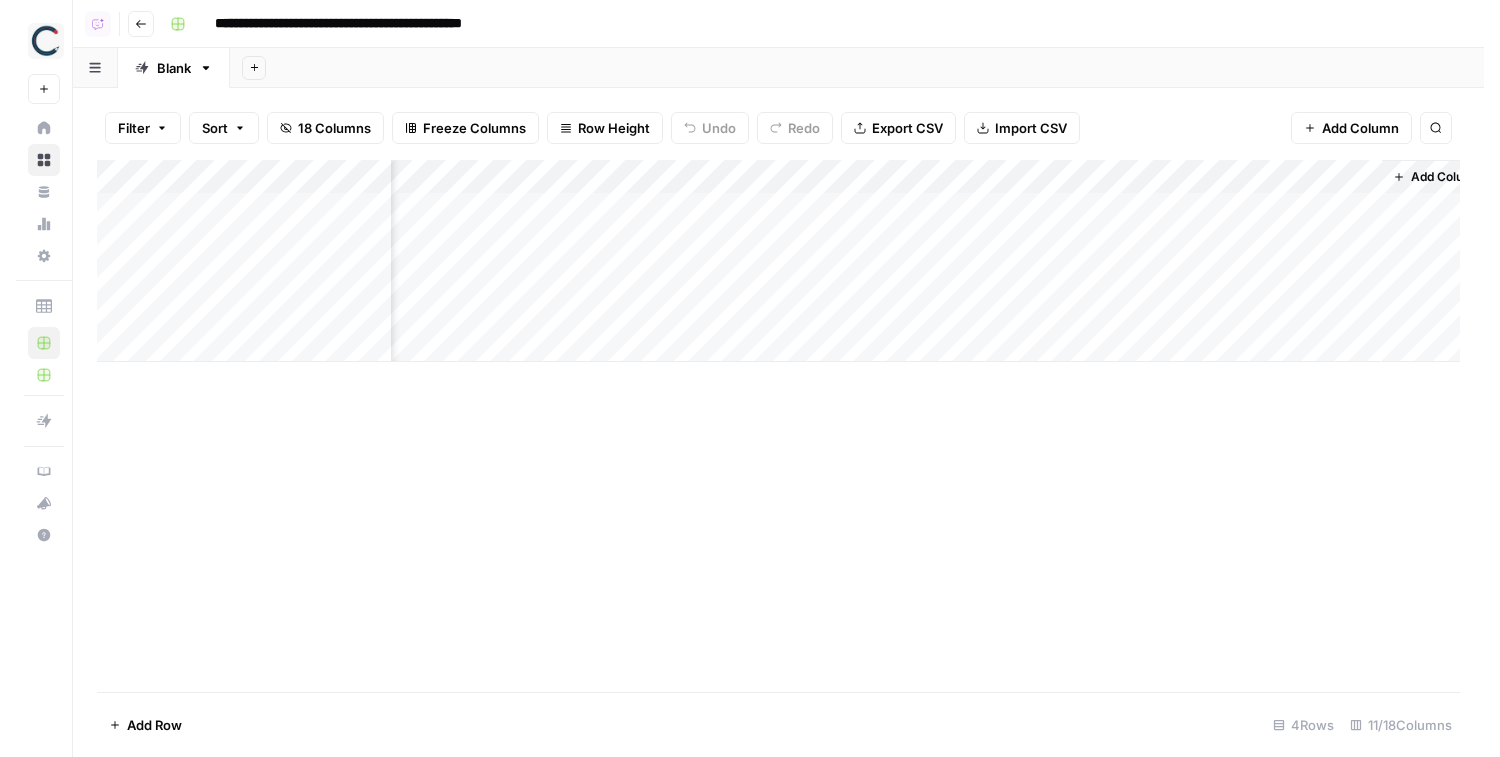 scroll, scrollTop: 0, scrollLeft: 1124, axis: horizontal 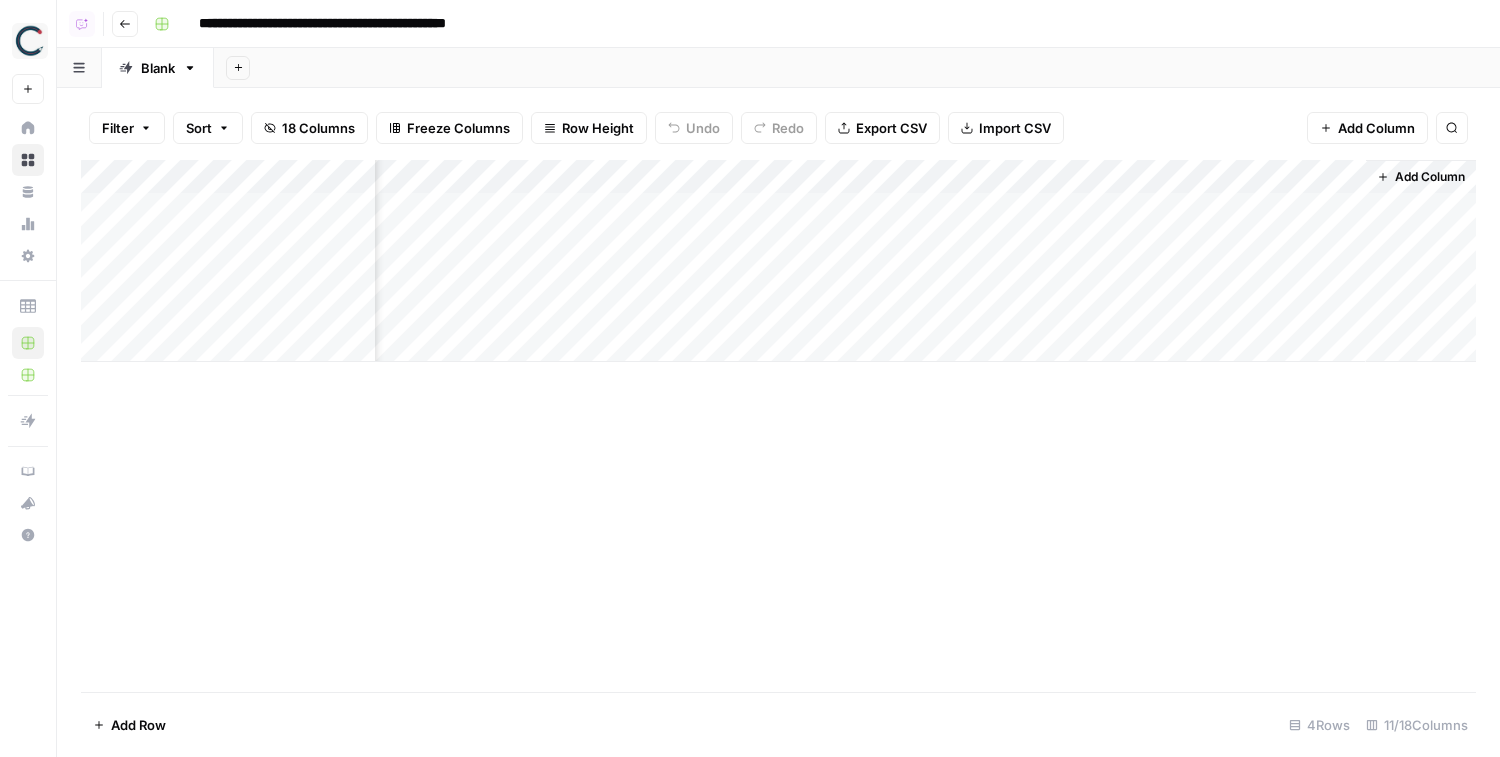 click on "Add Column" at bounding box center [1376, 128] 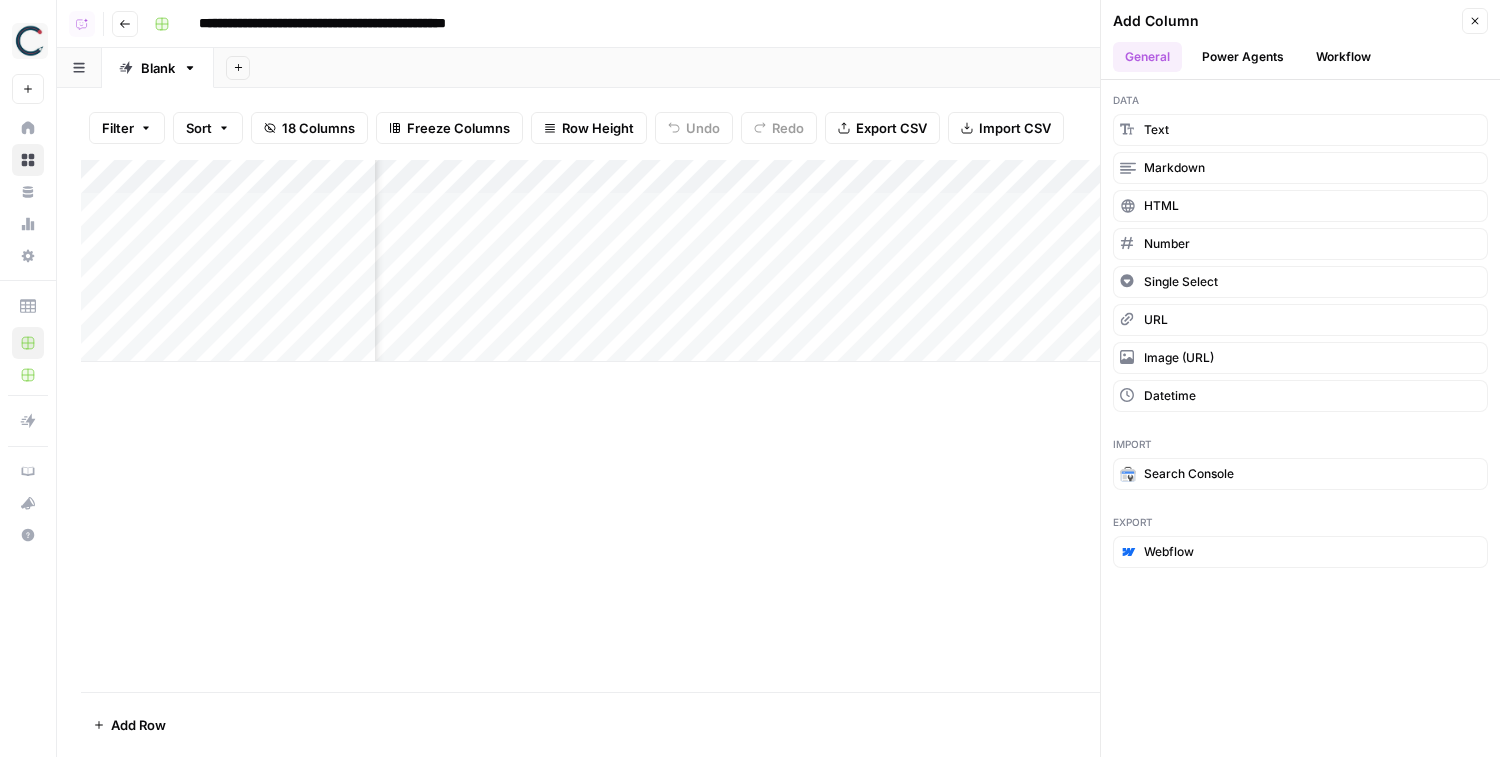 click on "Power Agents" at bounding box center (1243, 57) 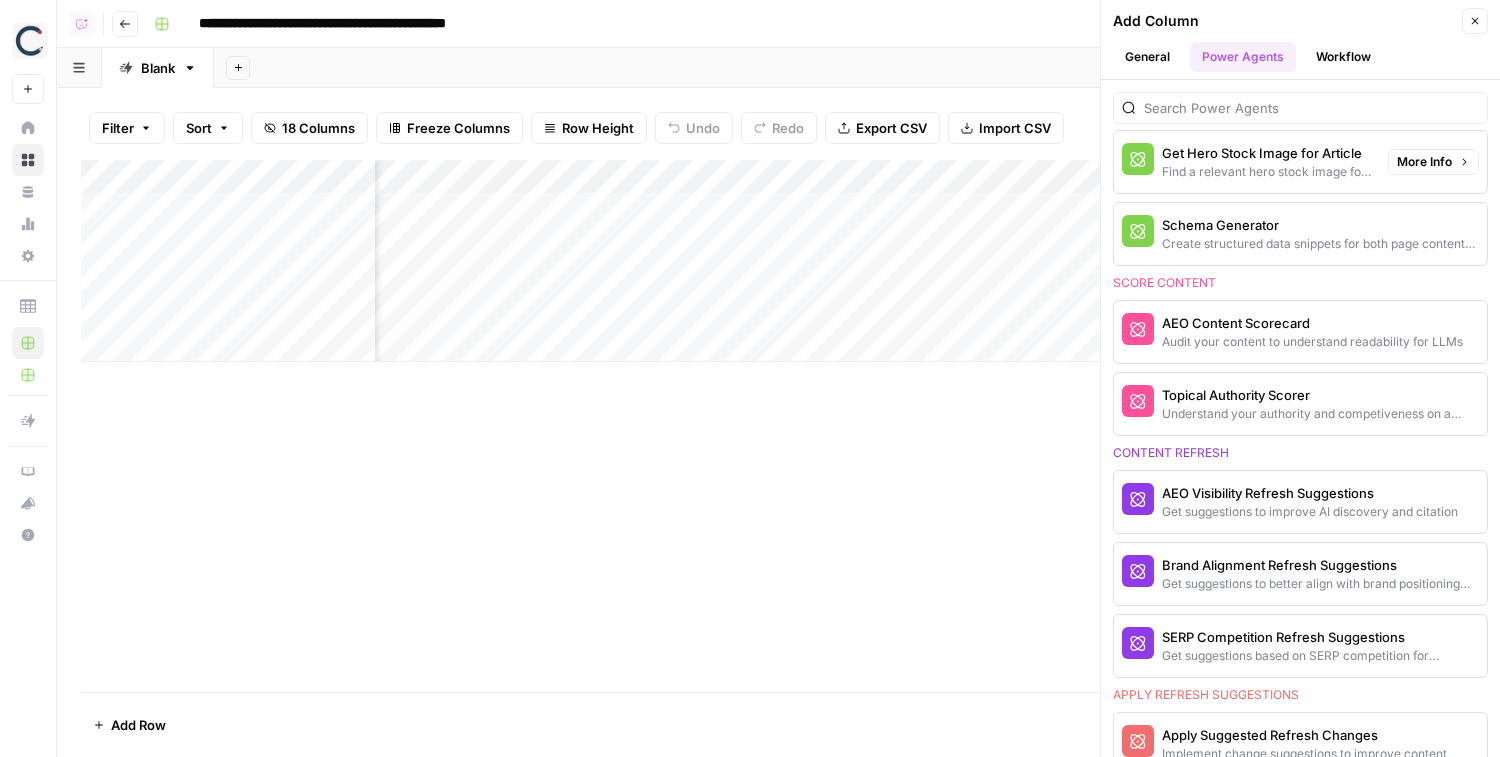 scroll, scrollTop: 804, scrollLeft: 0, axis: vertical 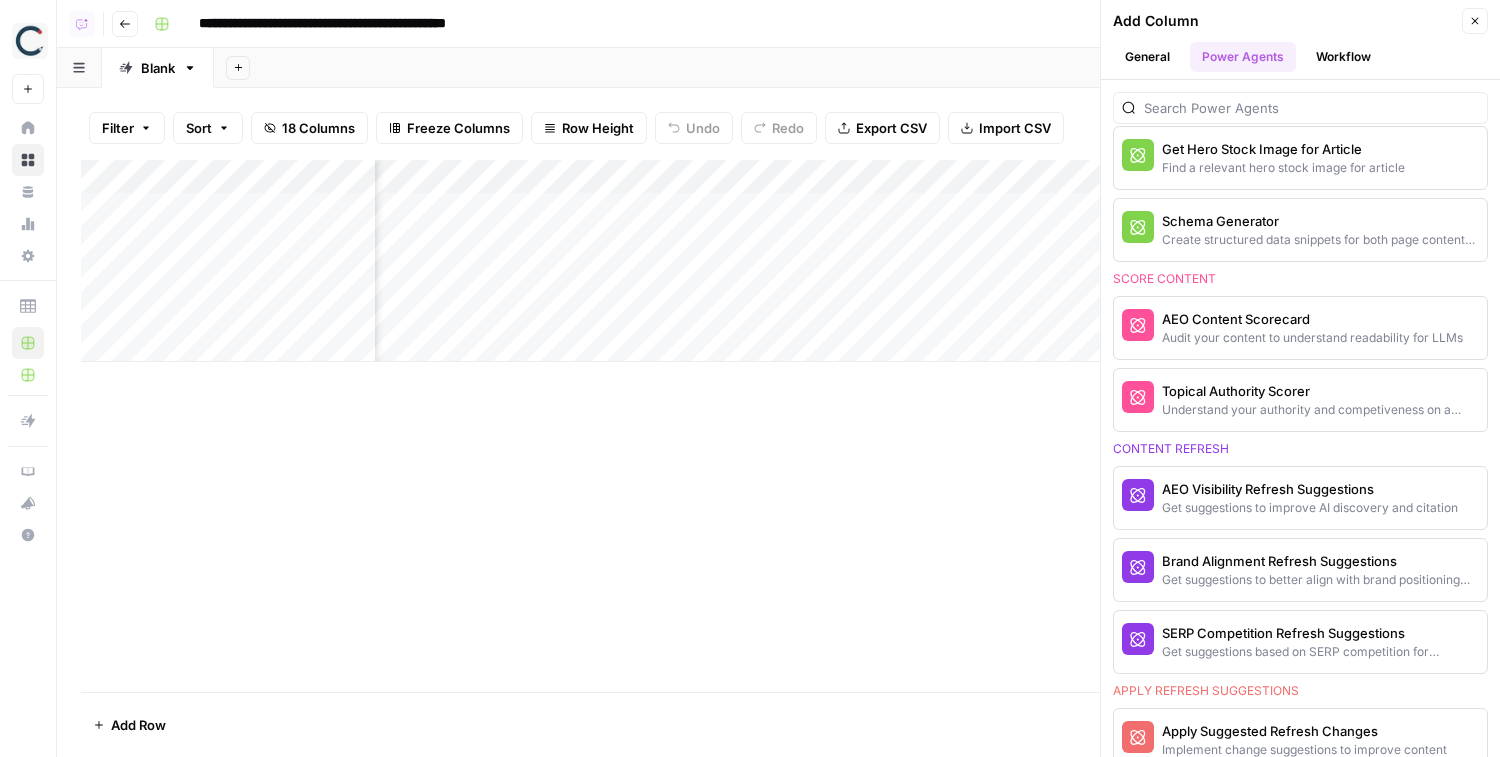 click 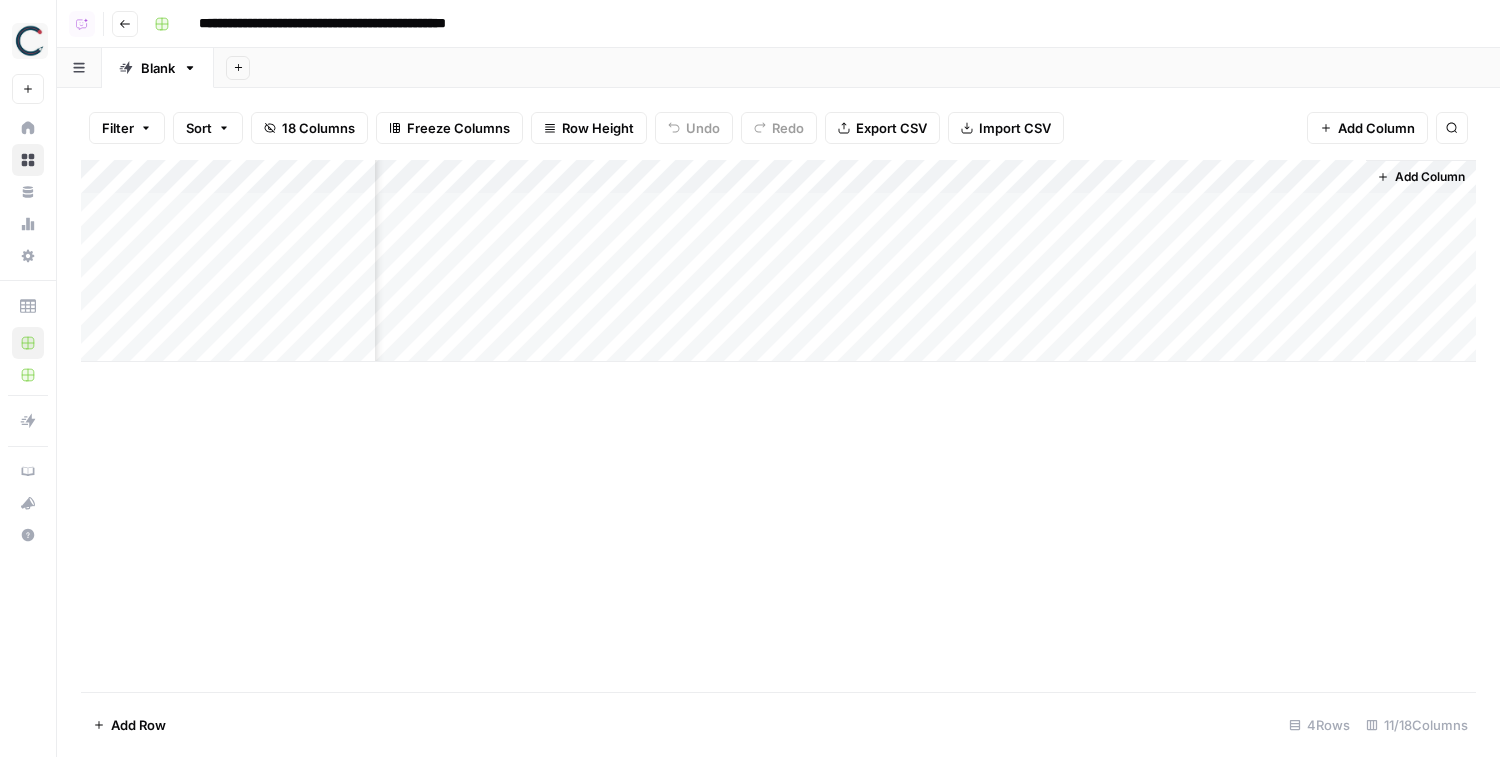 click on "Add Column" at bounding box center (1376, 128) 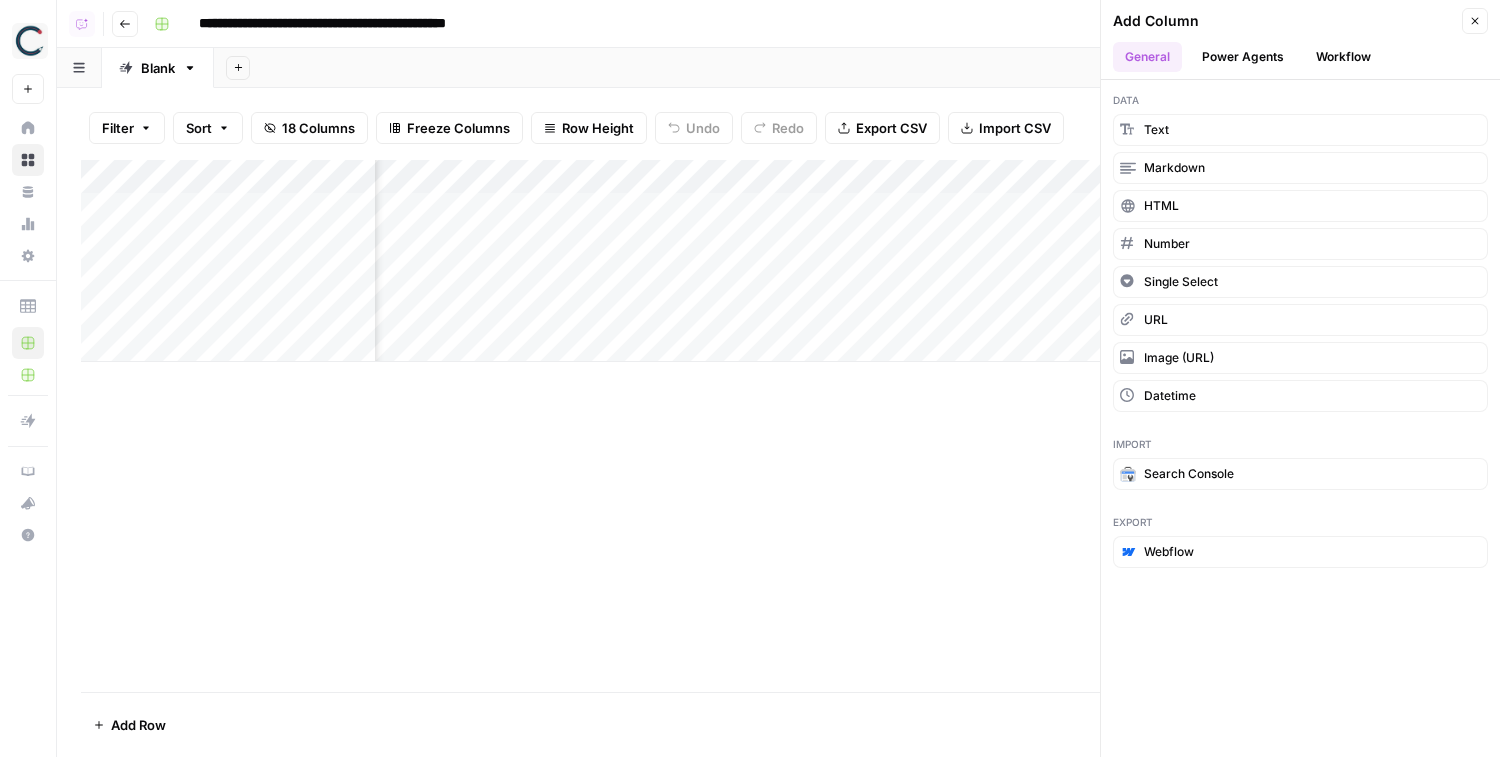 click on "Power Agents" at bounding box center (1243, 57) 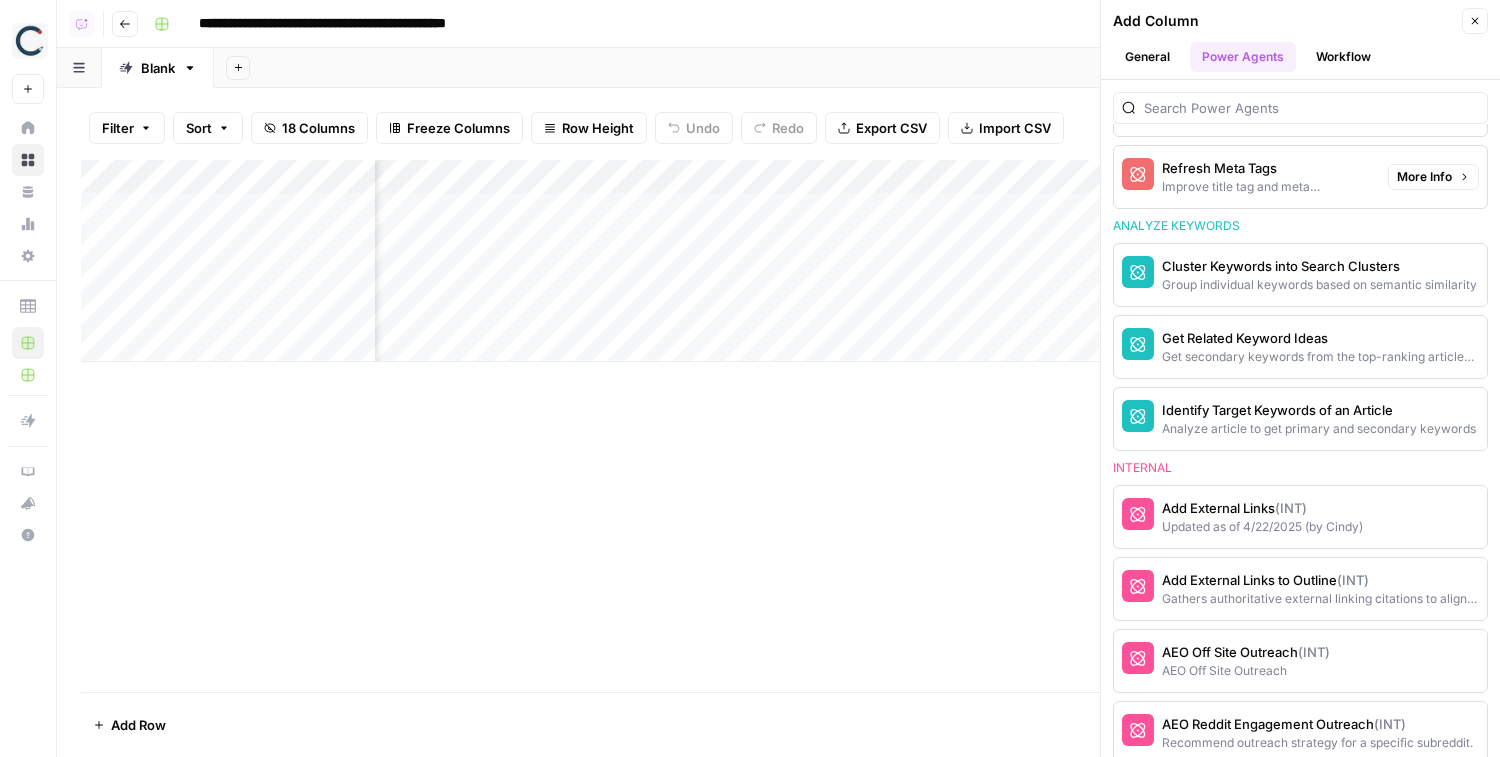 scroll, scrollTop: 1515, scrollLeft: 0, axis: vertical 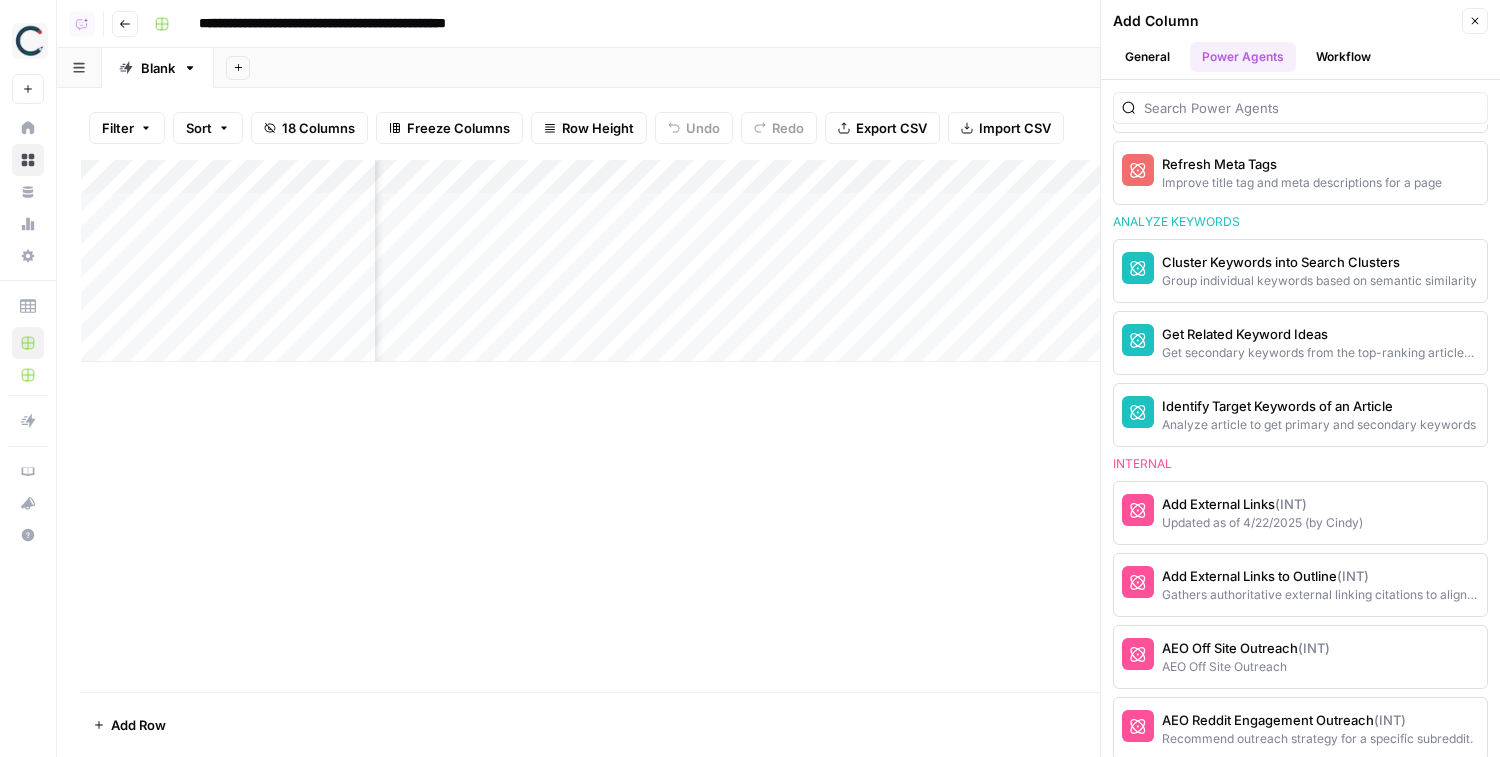 drag, startPoint x: 1282, startPoint y: 226, endPoint x: 1122, endPoint y: 211, distance: 160.70158 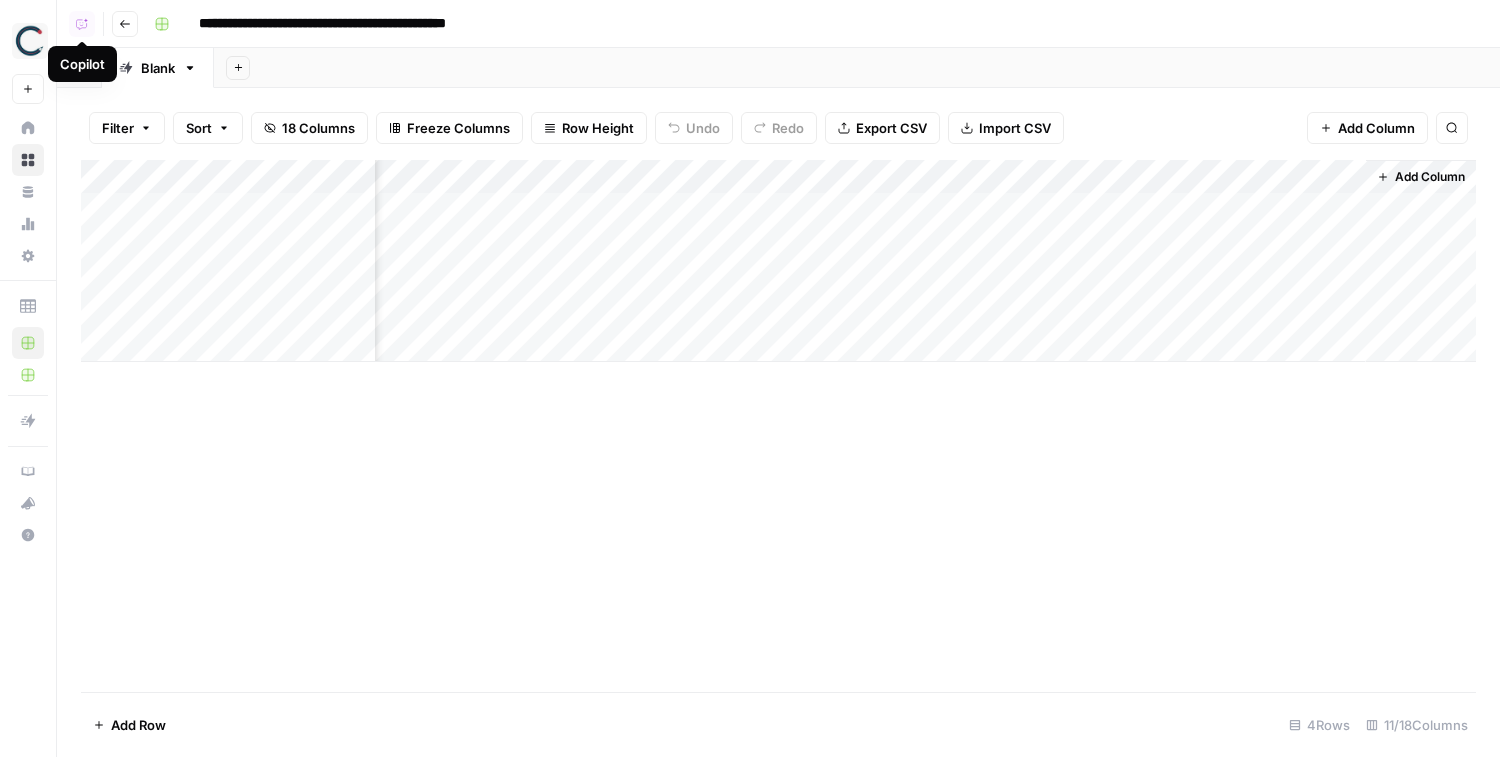 click 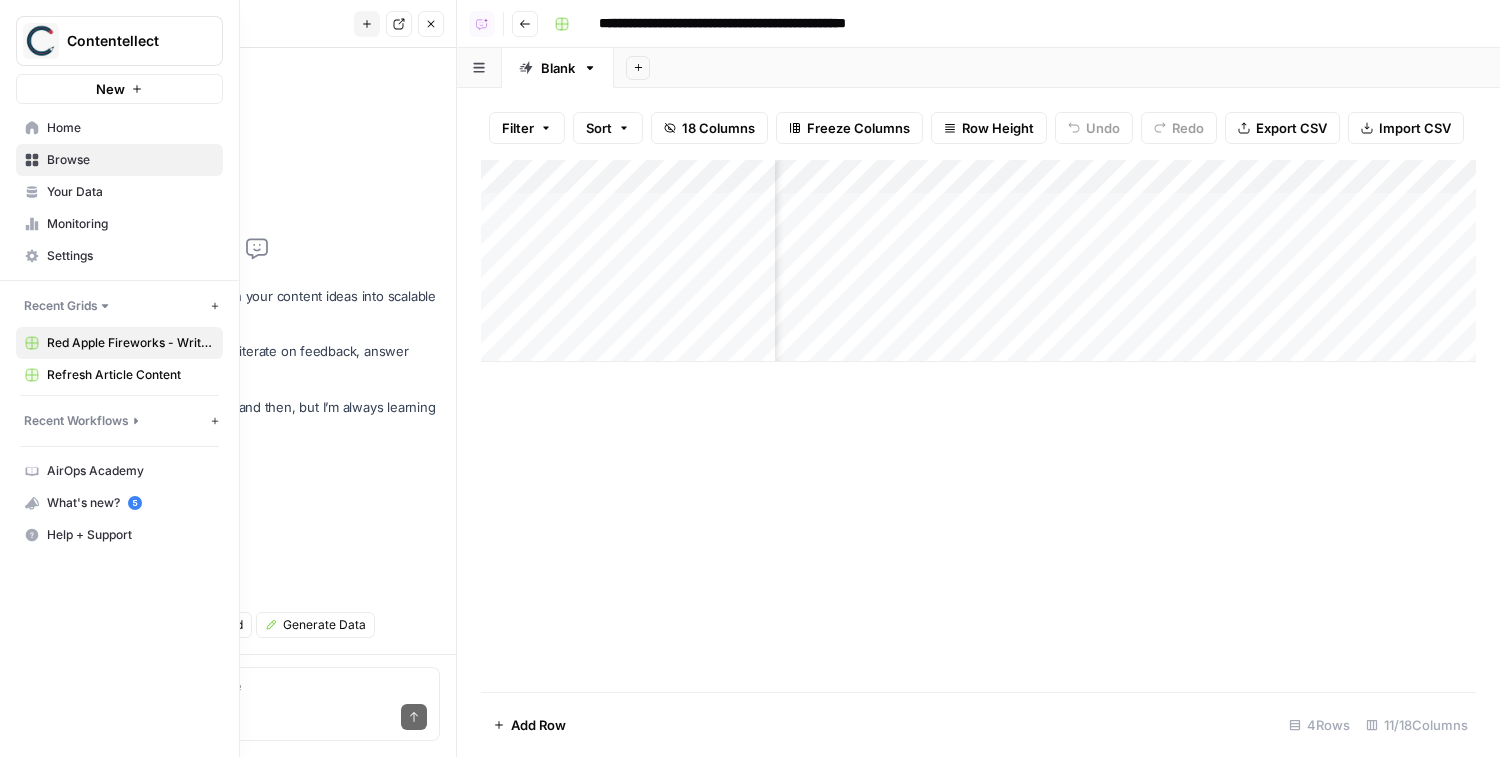 click on "Home" at bounding box center [119, 128] 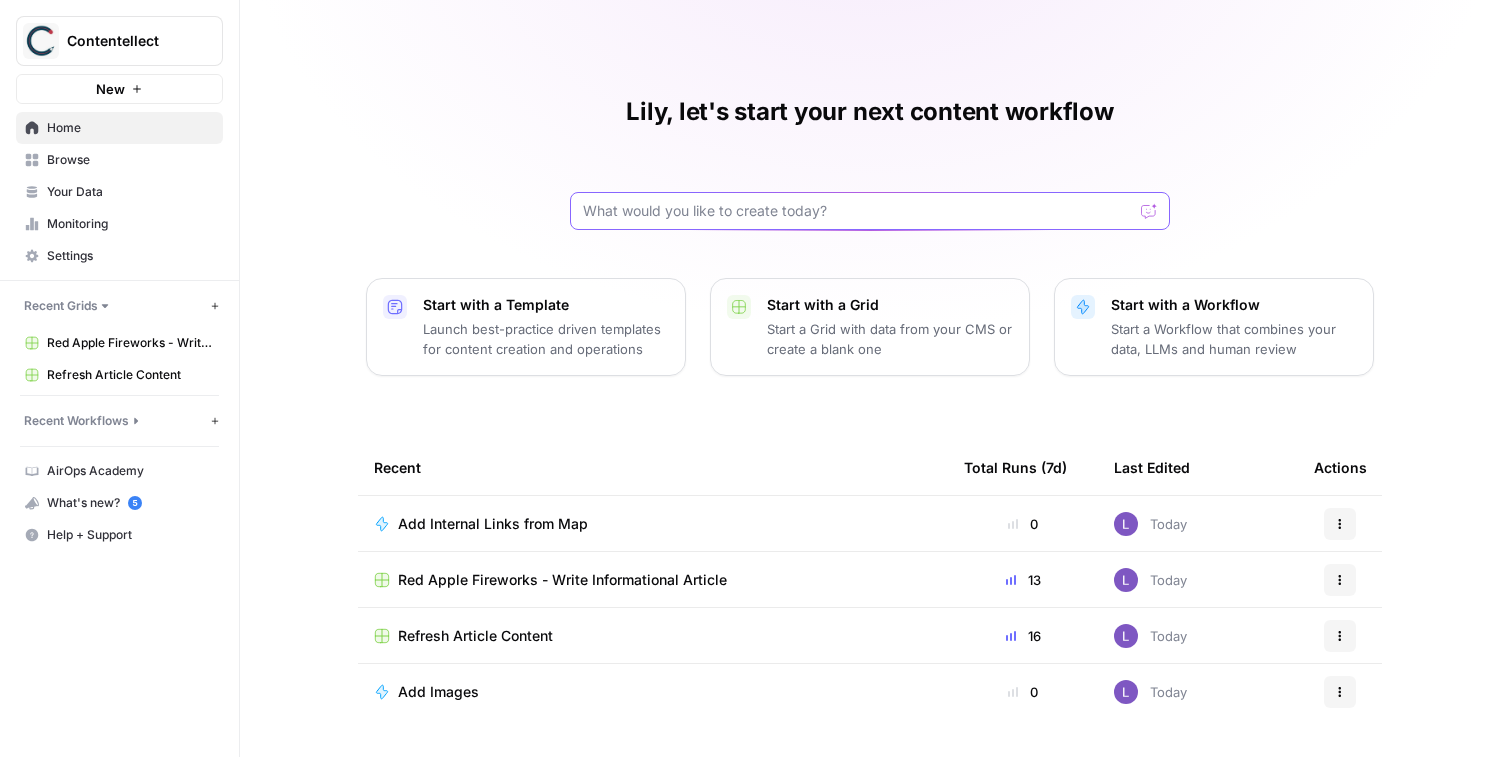 click at bounding box center (858, 211) 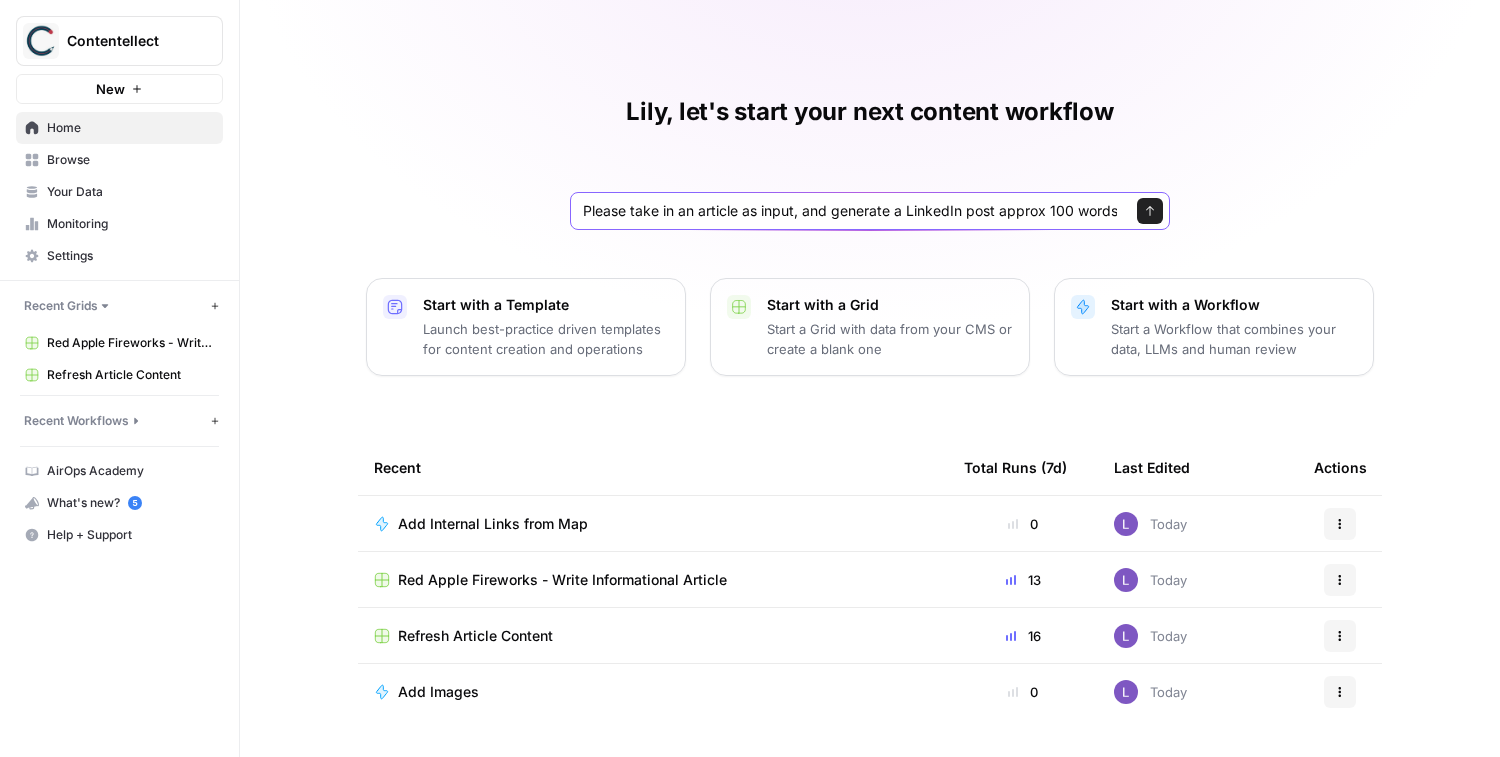 scroll, scrollTop: 0, scrollLeft: 0, axis: both 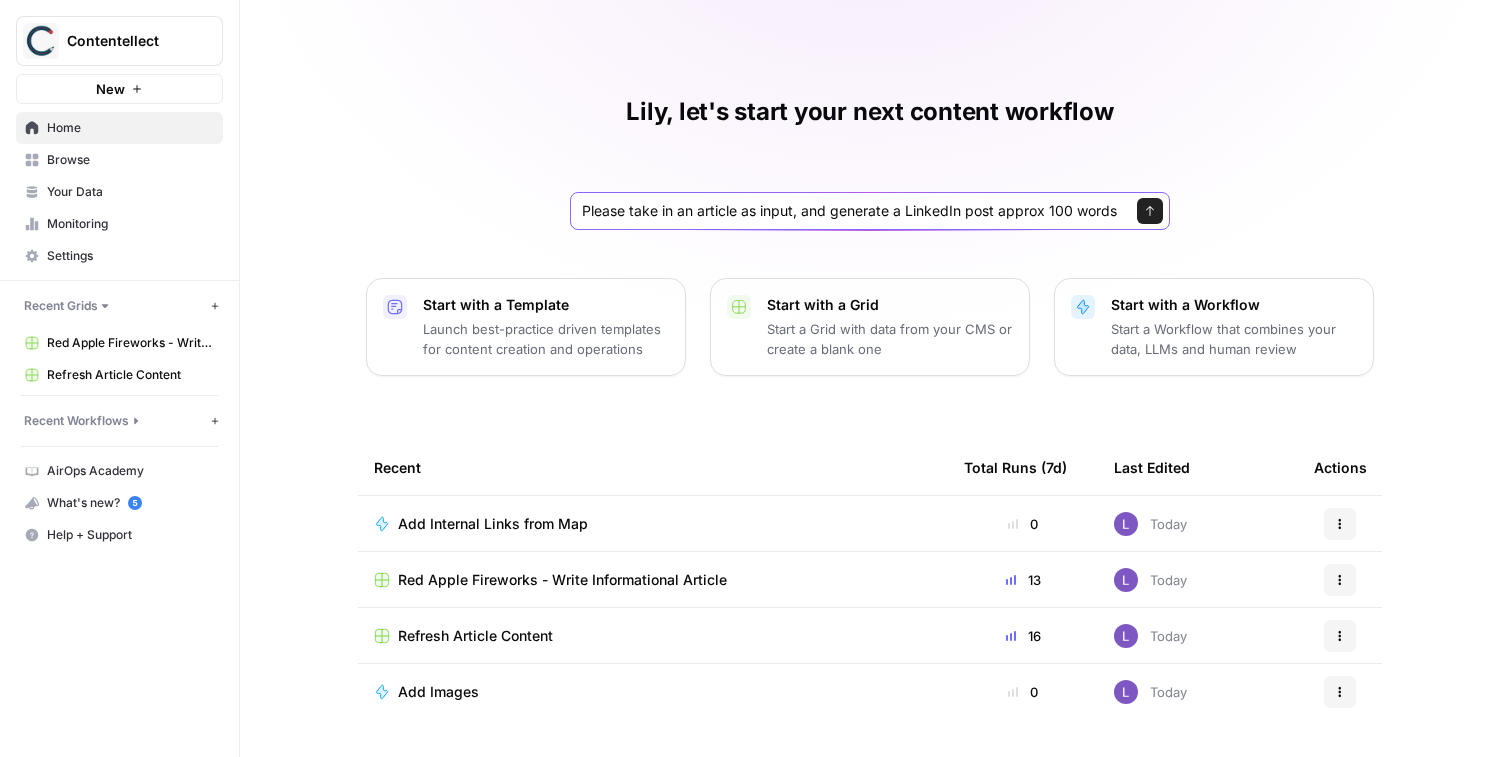 type on "Please take in an article as input, and generate a LinkedIn post approx 100 words" 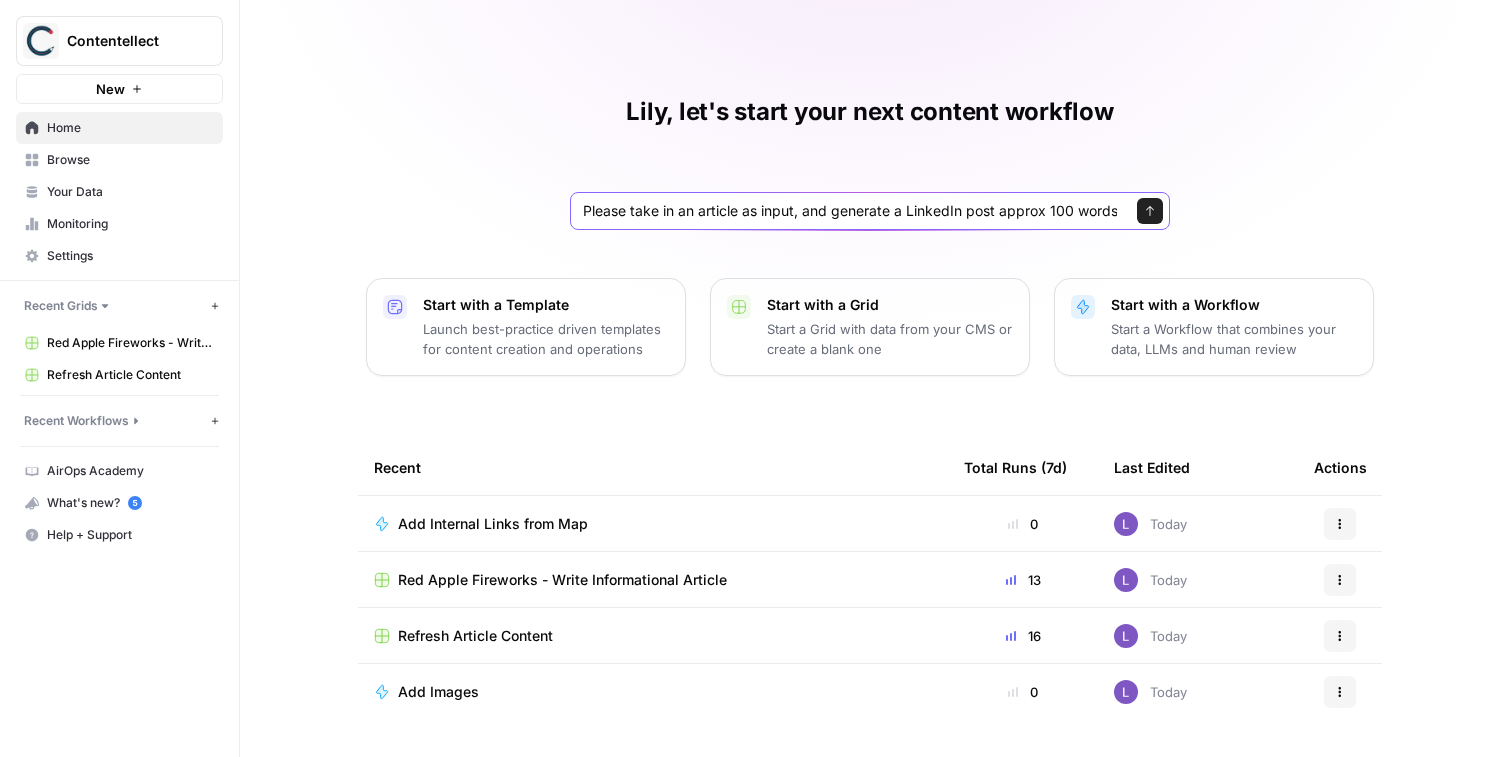 click on "Send" at bounding box center (1150, 211) 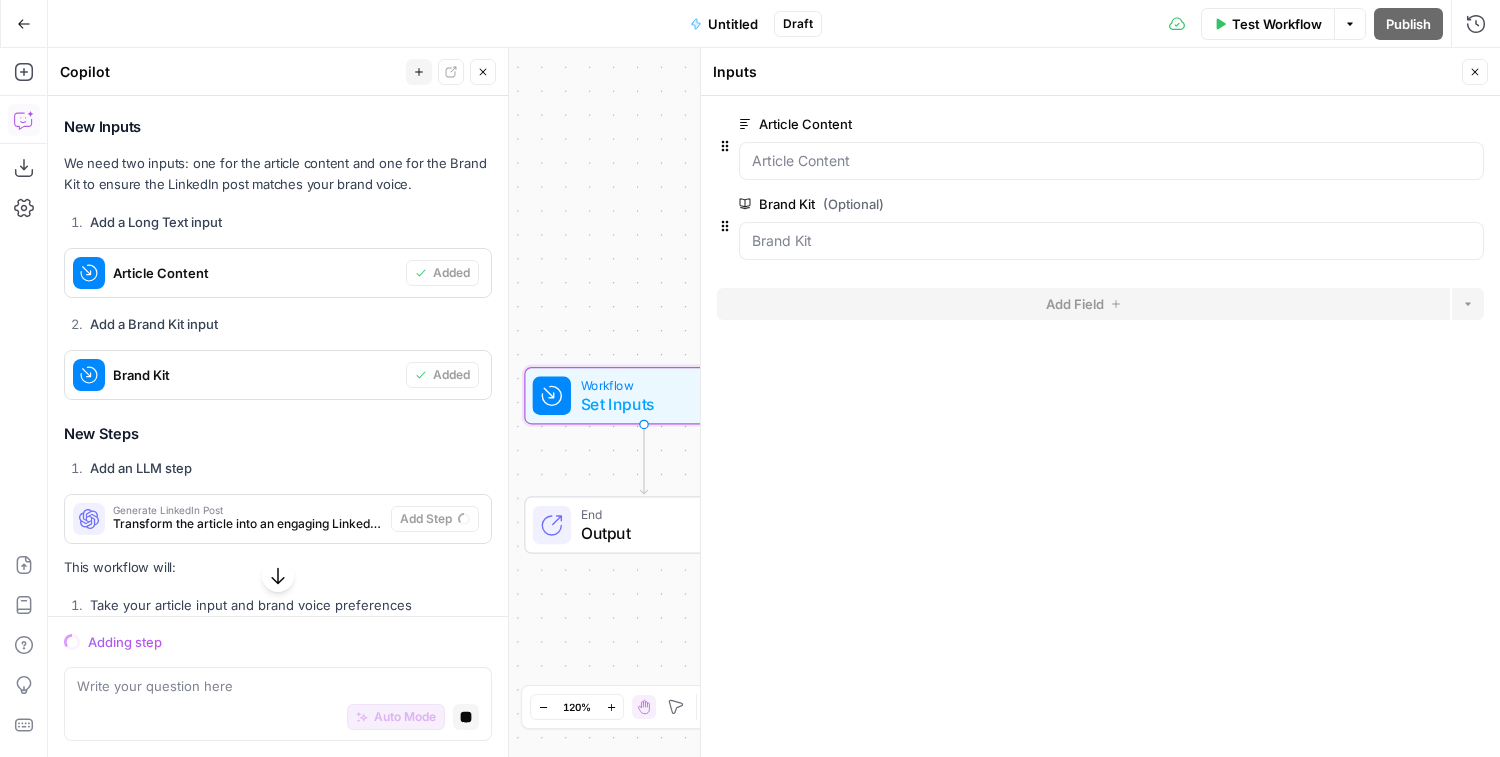 scroll, scrollTop: 435, scrollLeft: 0, axis: vertical 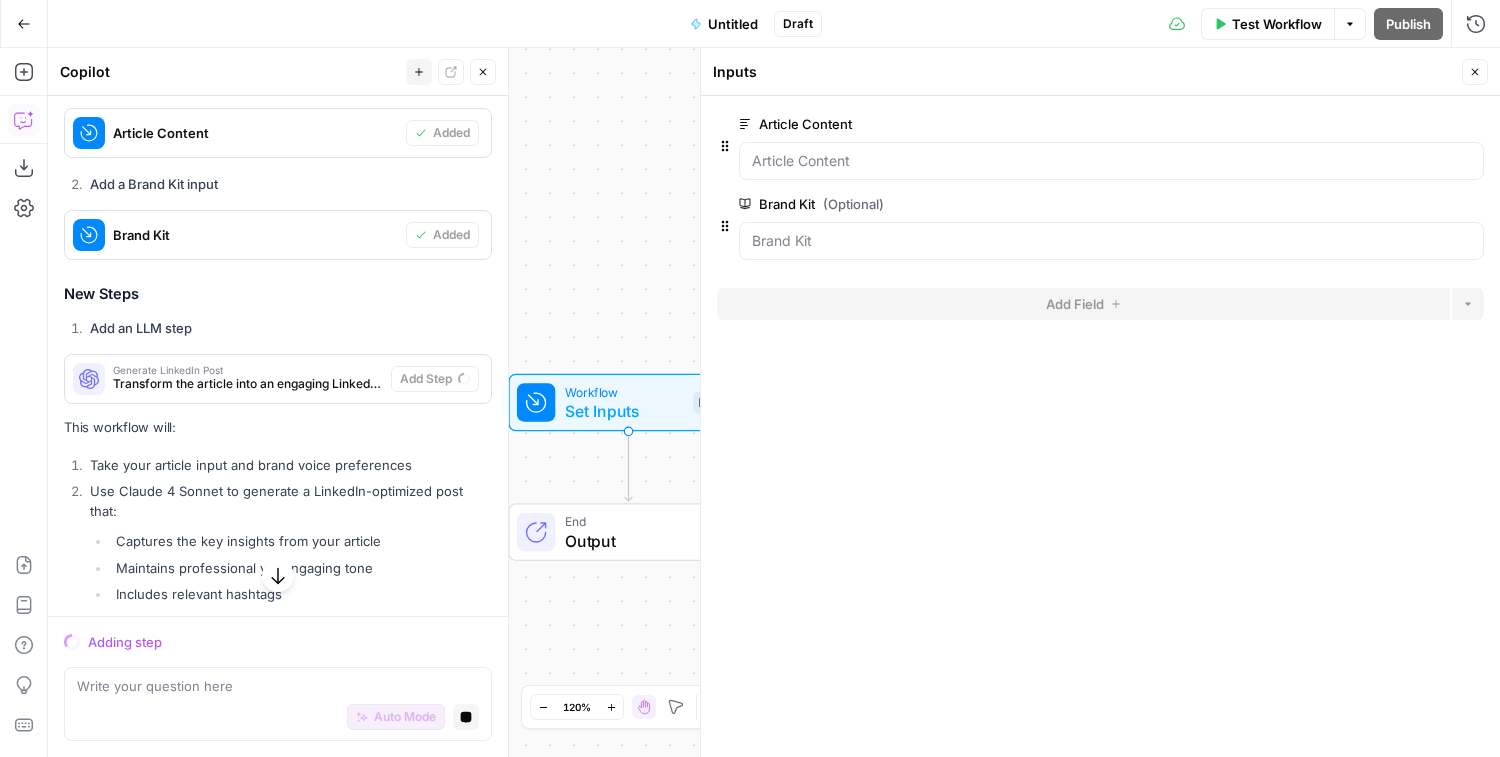 click 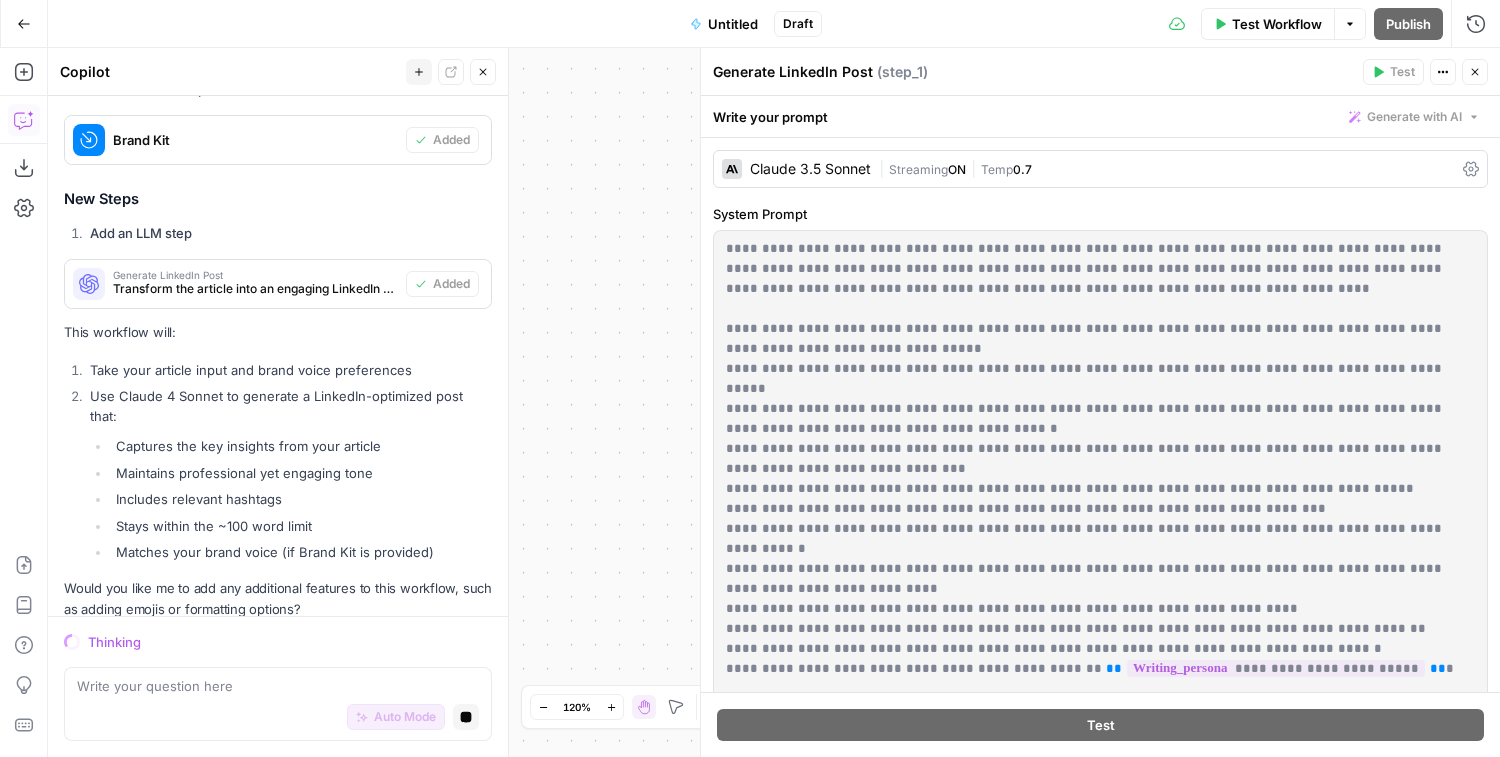 scroll, scrollTop: 568, scrollLeft: 0, axis: vertical 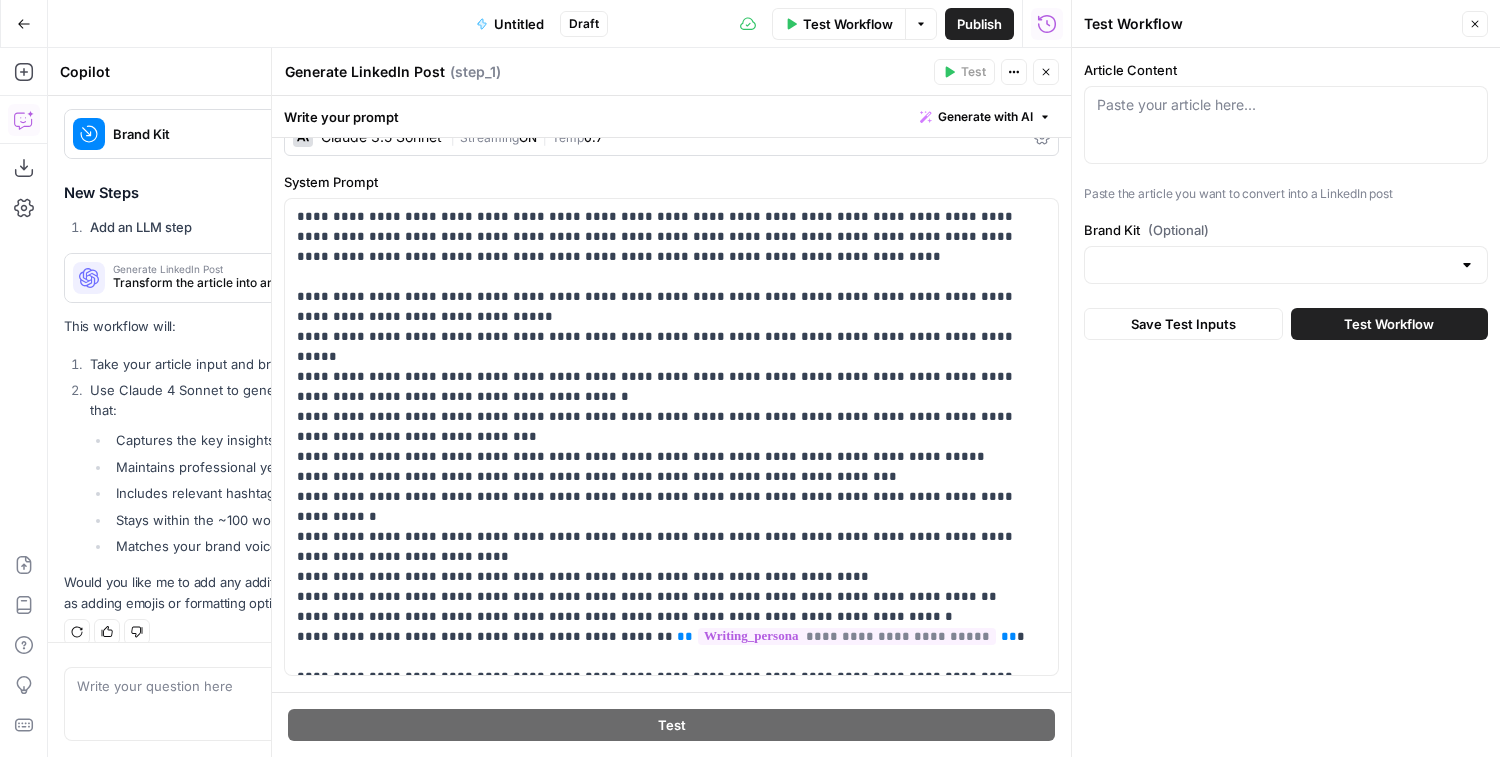 click on "Close" at bounding box center [1046, 72] 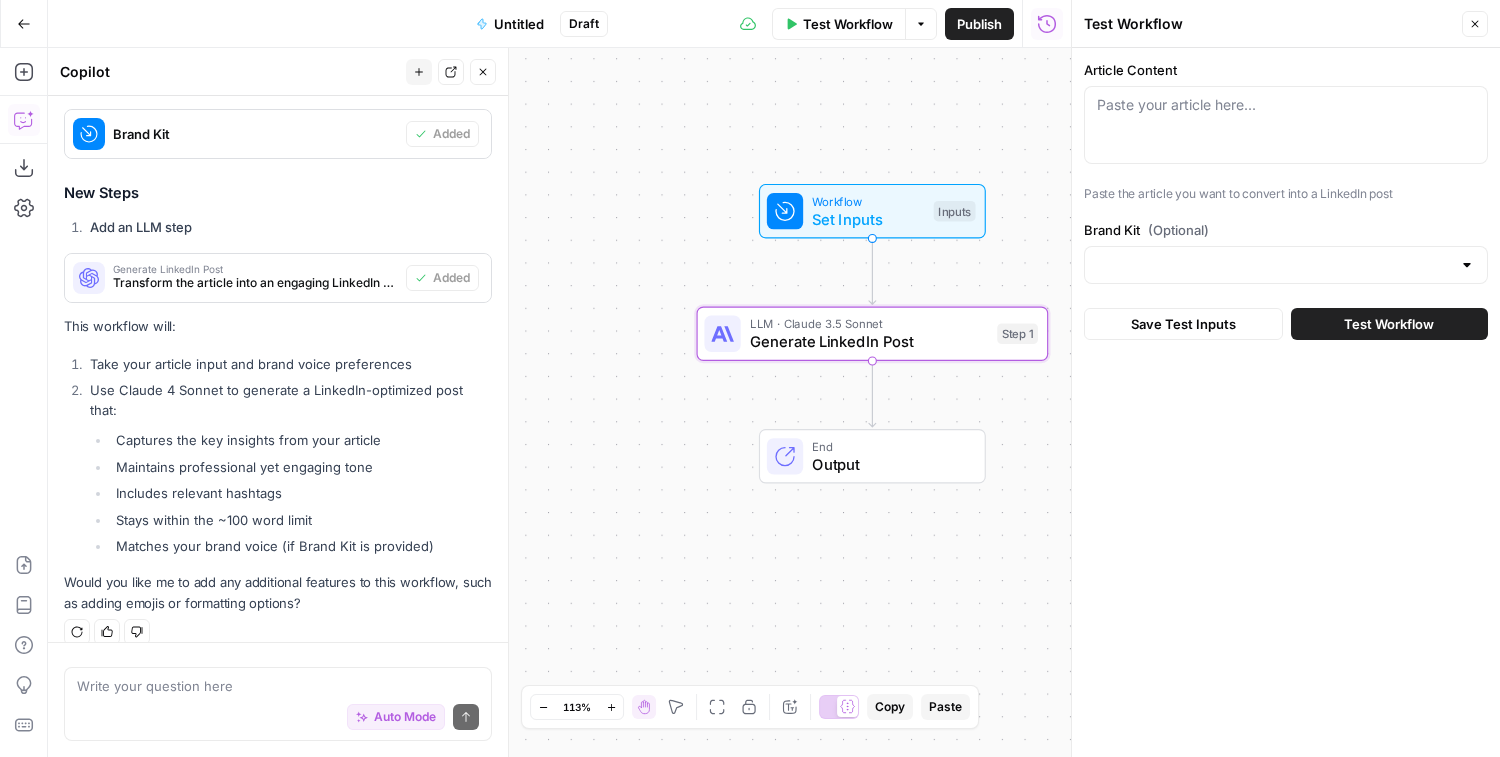 click on "Publish" at bounding box center [979, 24] 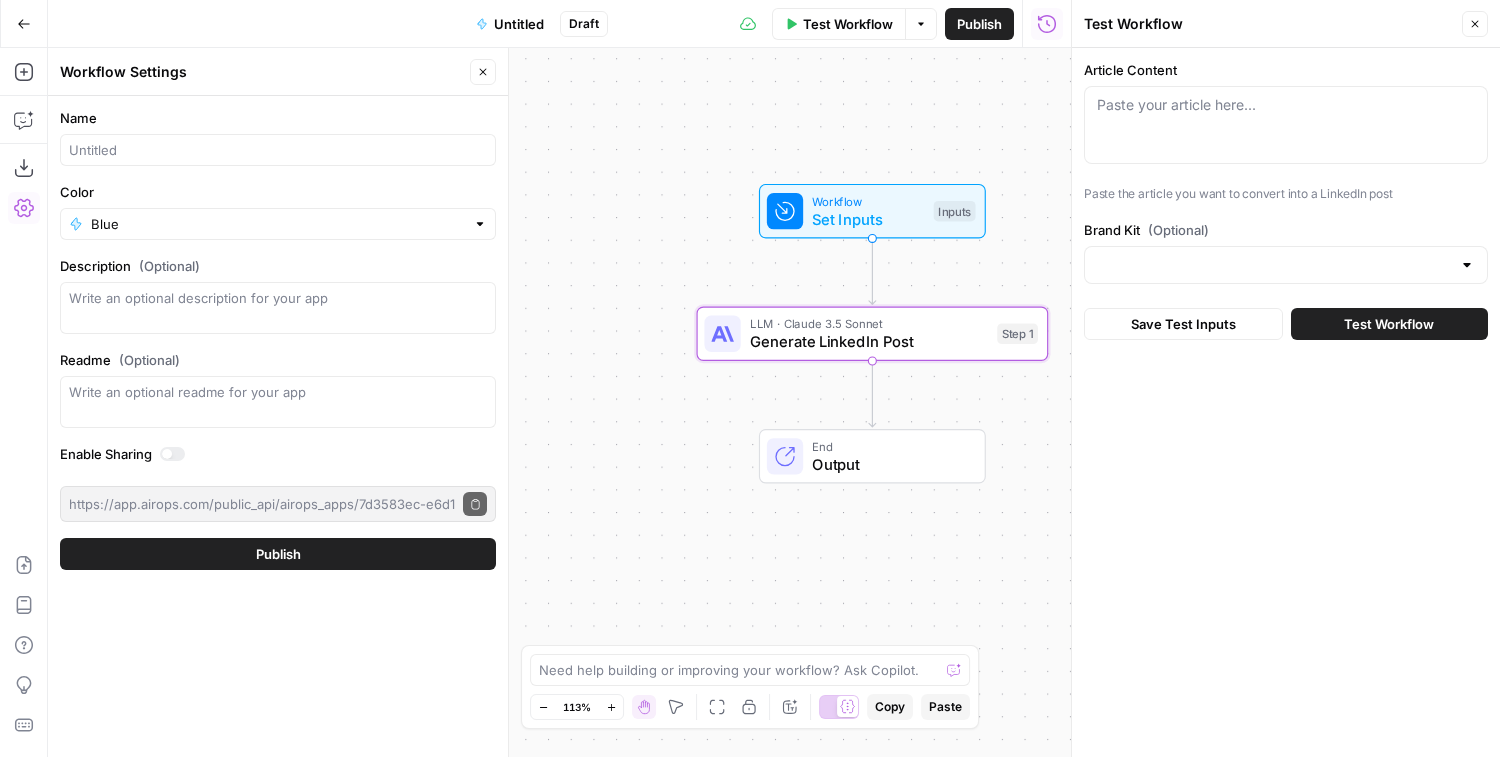 click at bounding box center (278, 150) 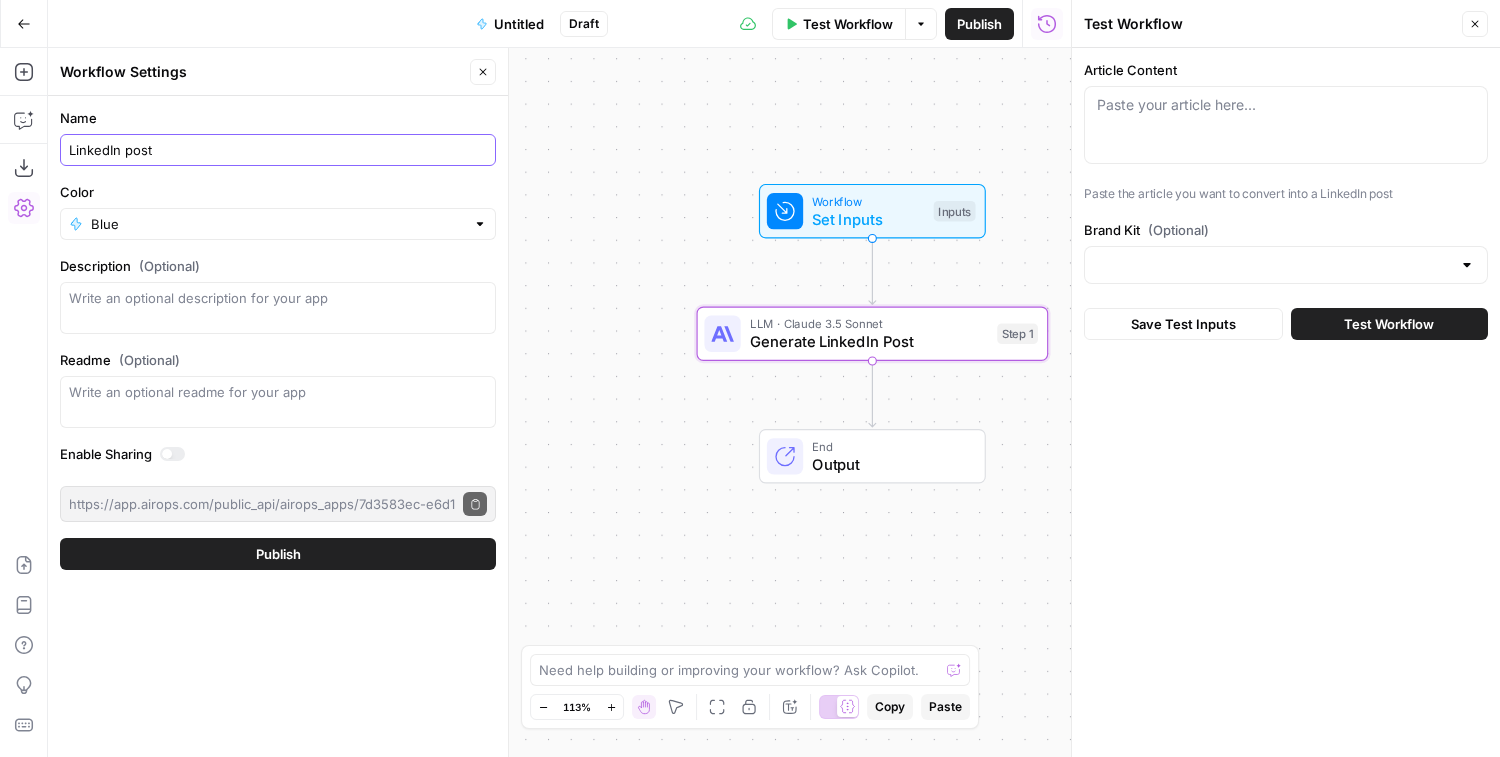 type on "LinkedIn post" 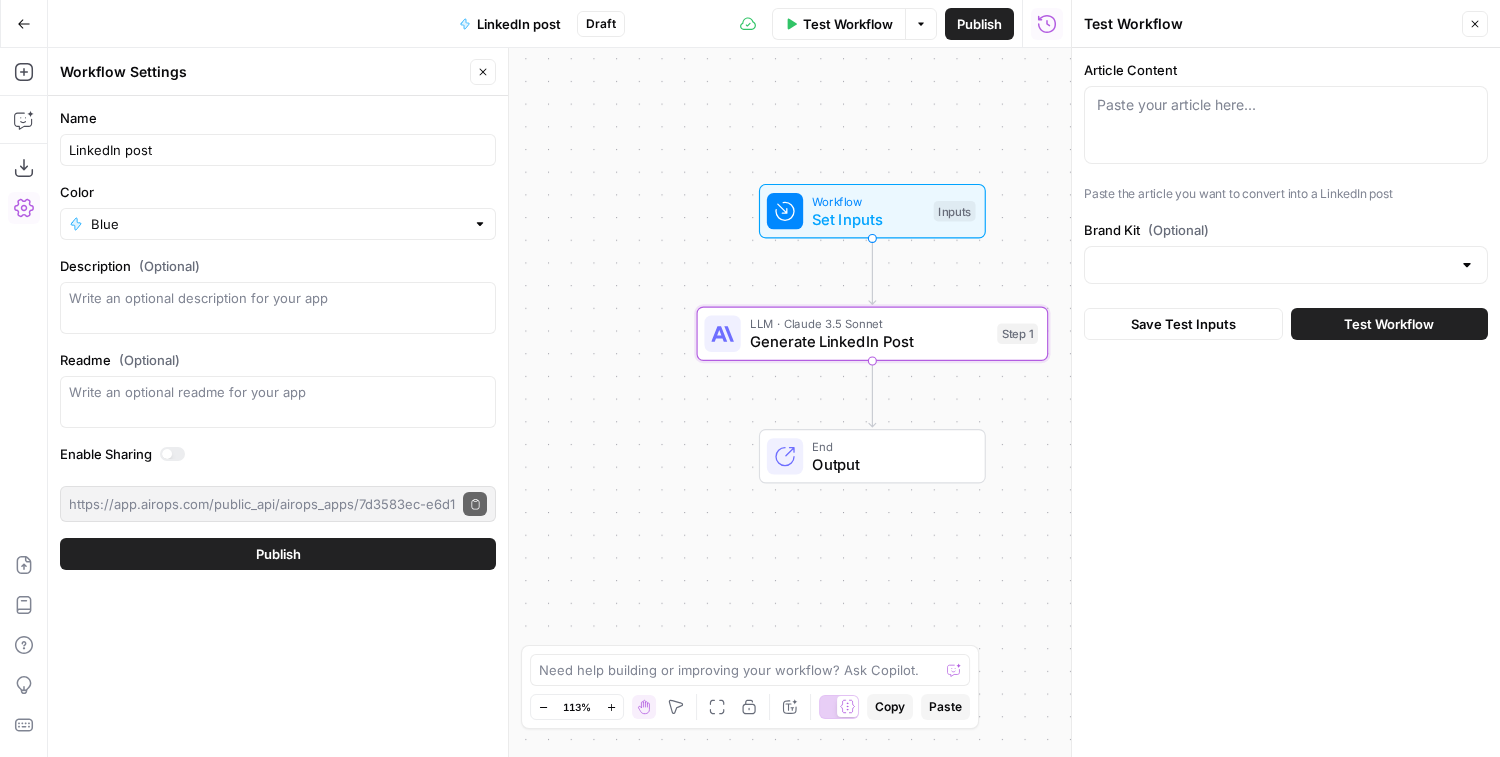 click on "Publish" at bounding box center (278, 554) 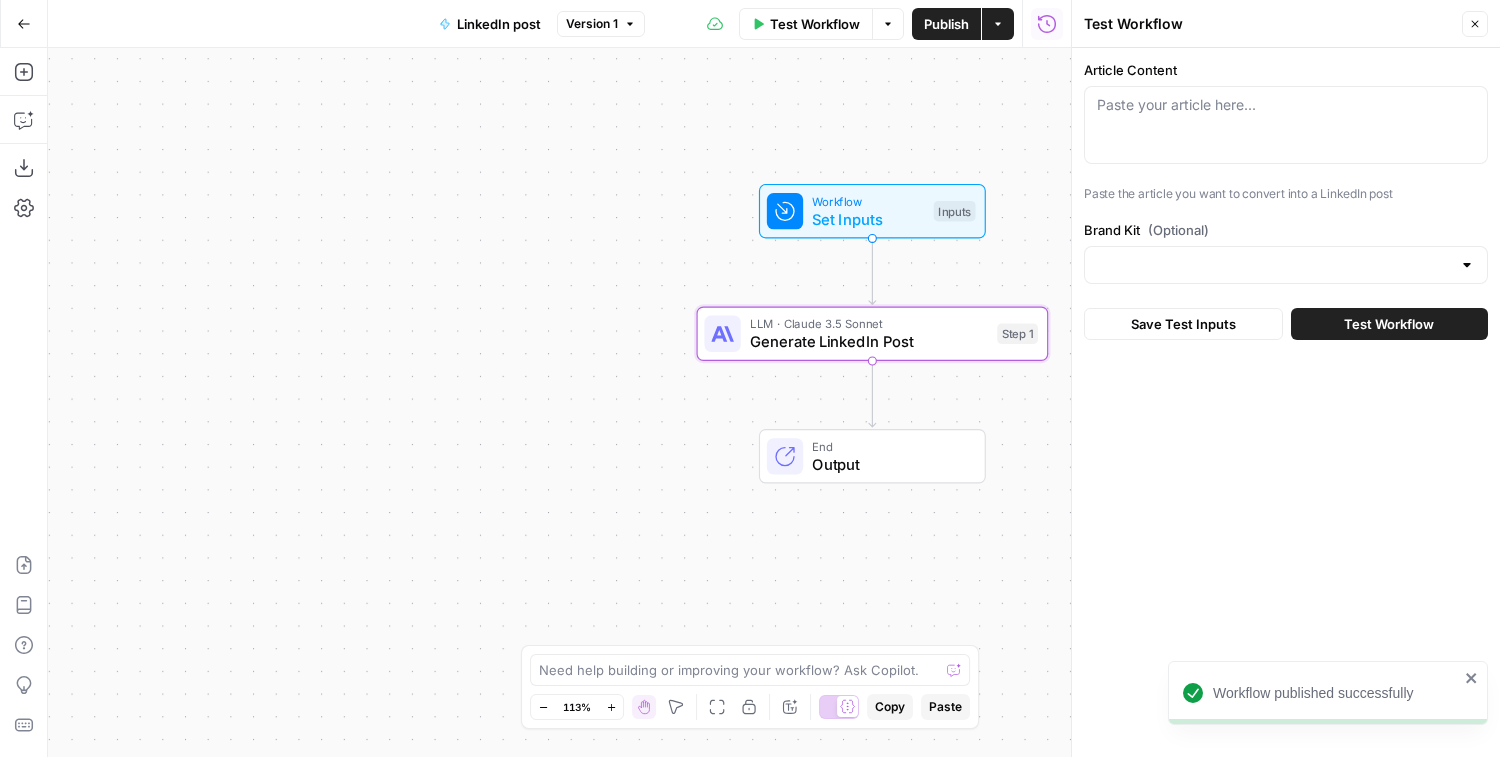 click 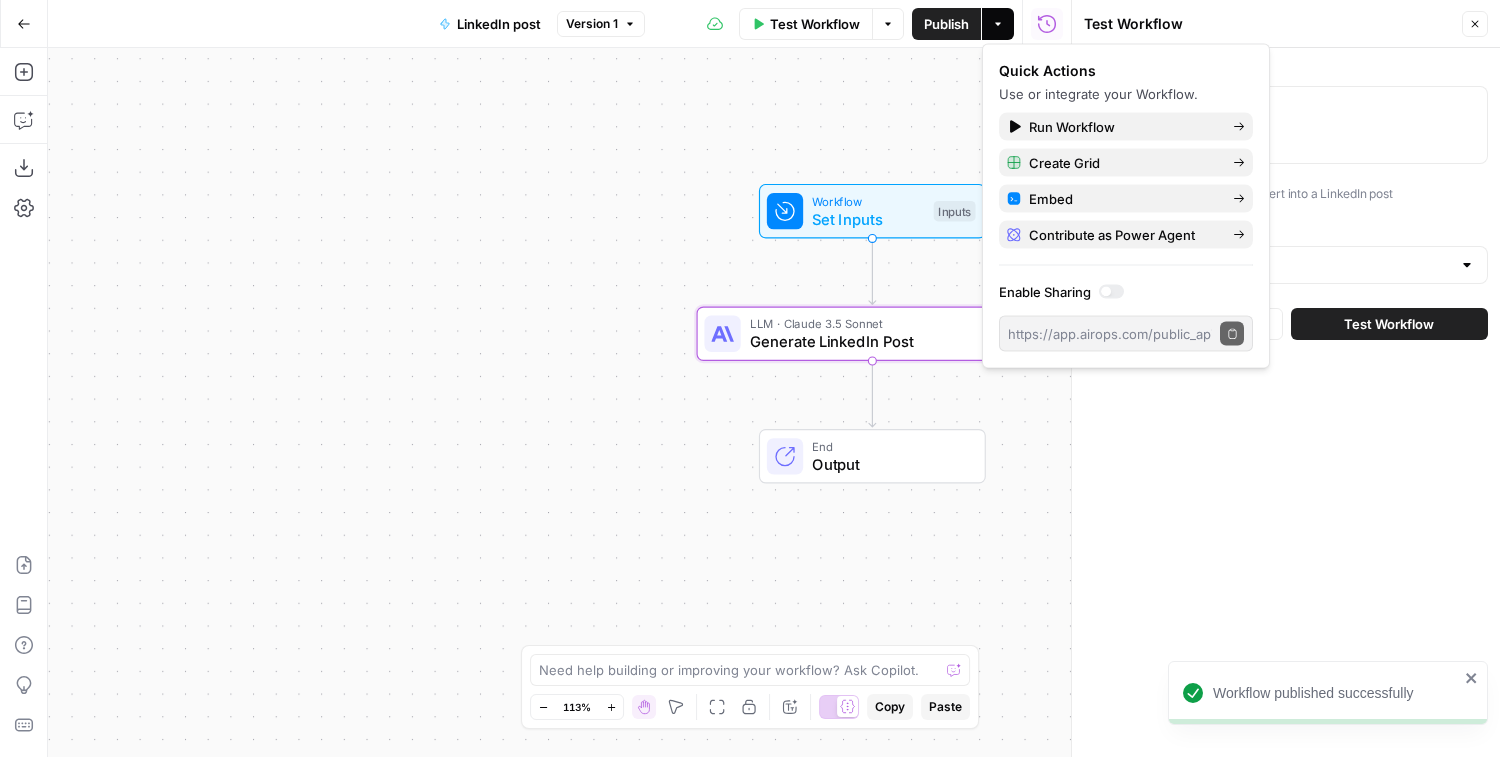 click on "Go Back" at bounding box center [24, 24] 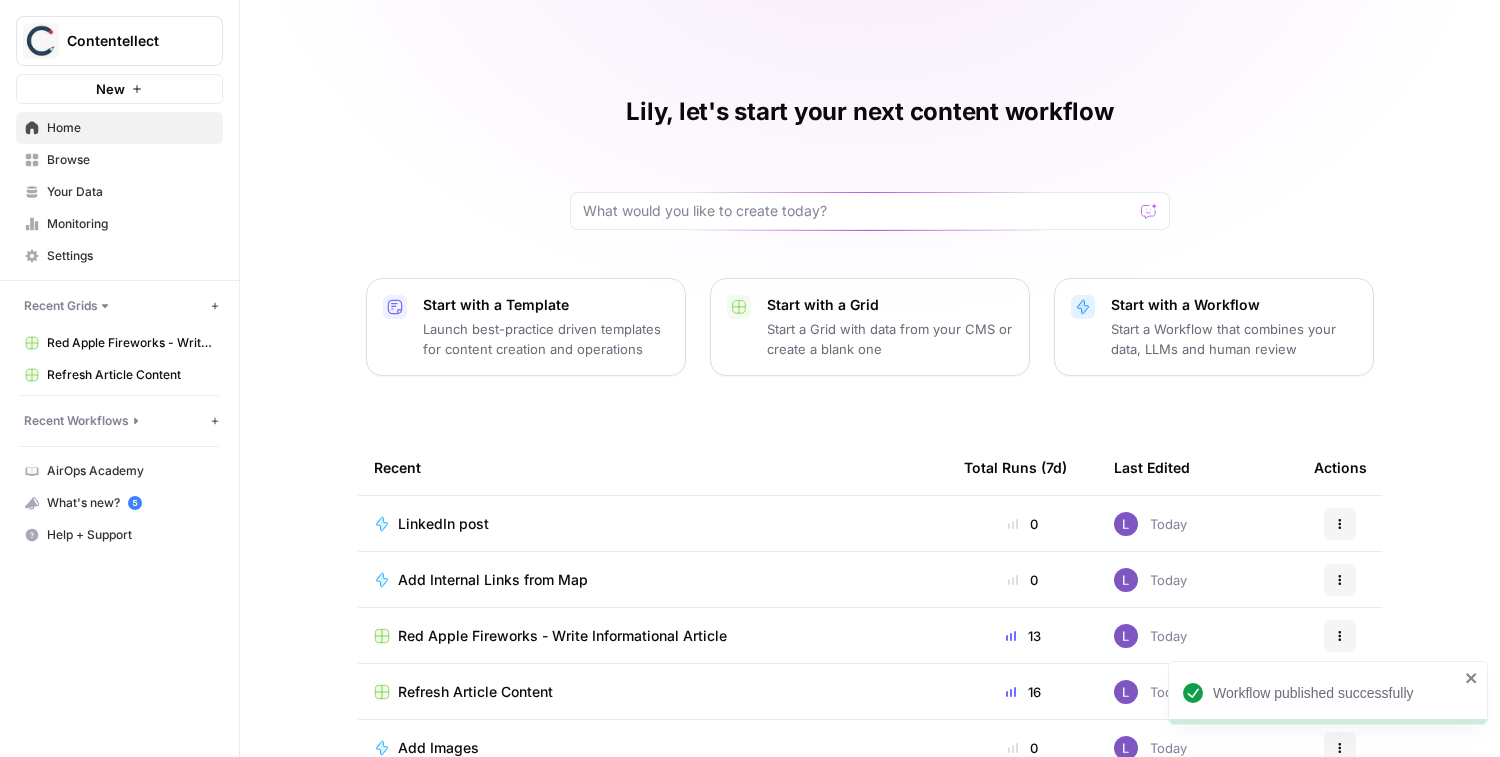 scroll, scrollTop: 51, scrollLeft: 0, axis: vertical 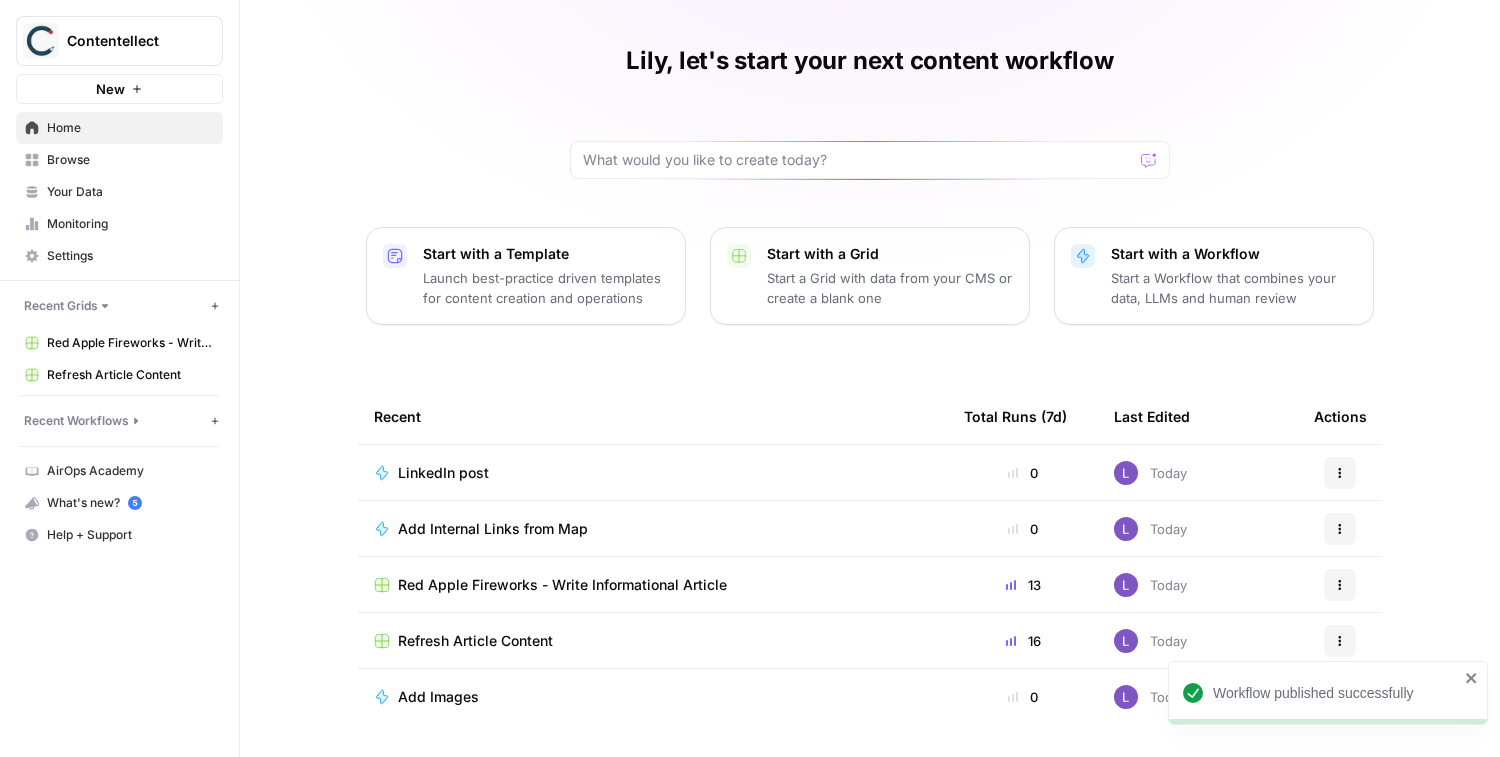 click on "Red Apple Fireworks - Write Informational Article" at bounding box center (562, 585) 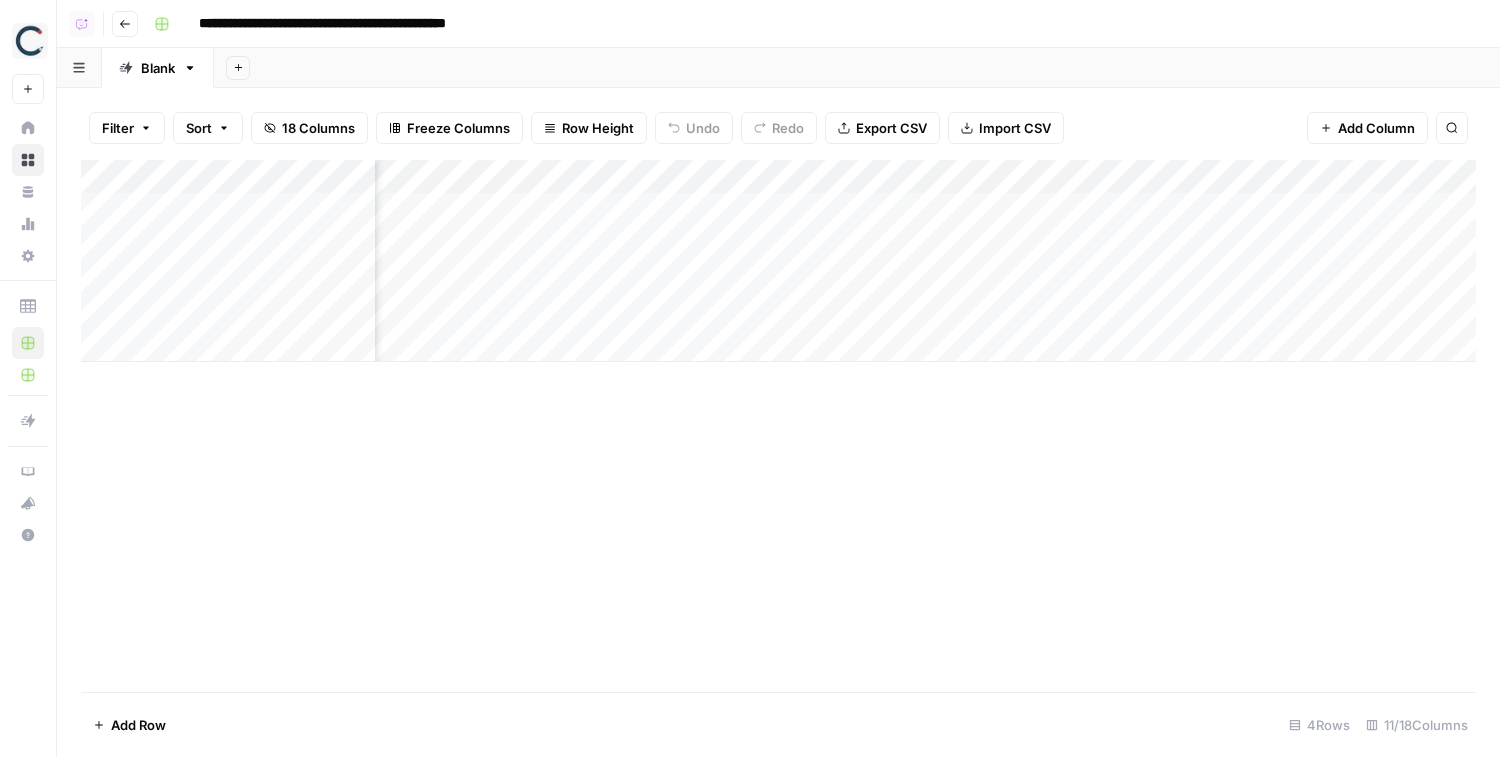 scroll, scrollTop: 0, scrollLeft: 1124, axis: horizontal 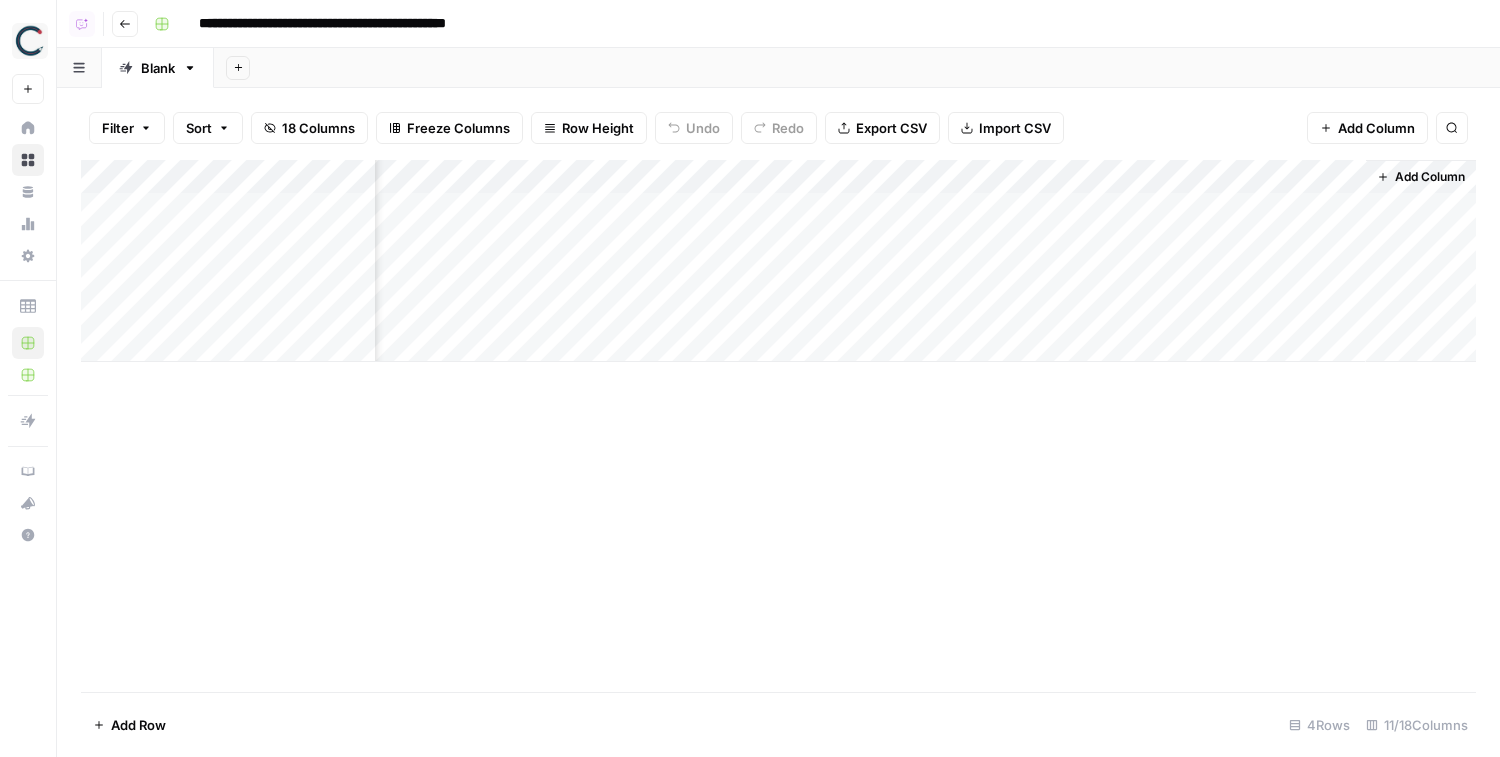 click on "Add Column" at bounding box center [1421, 177] 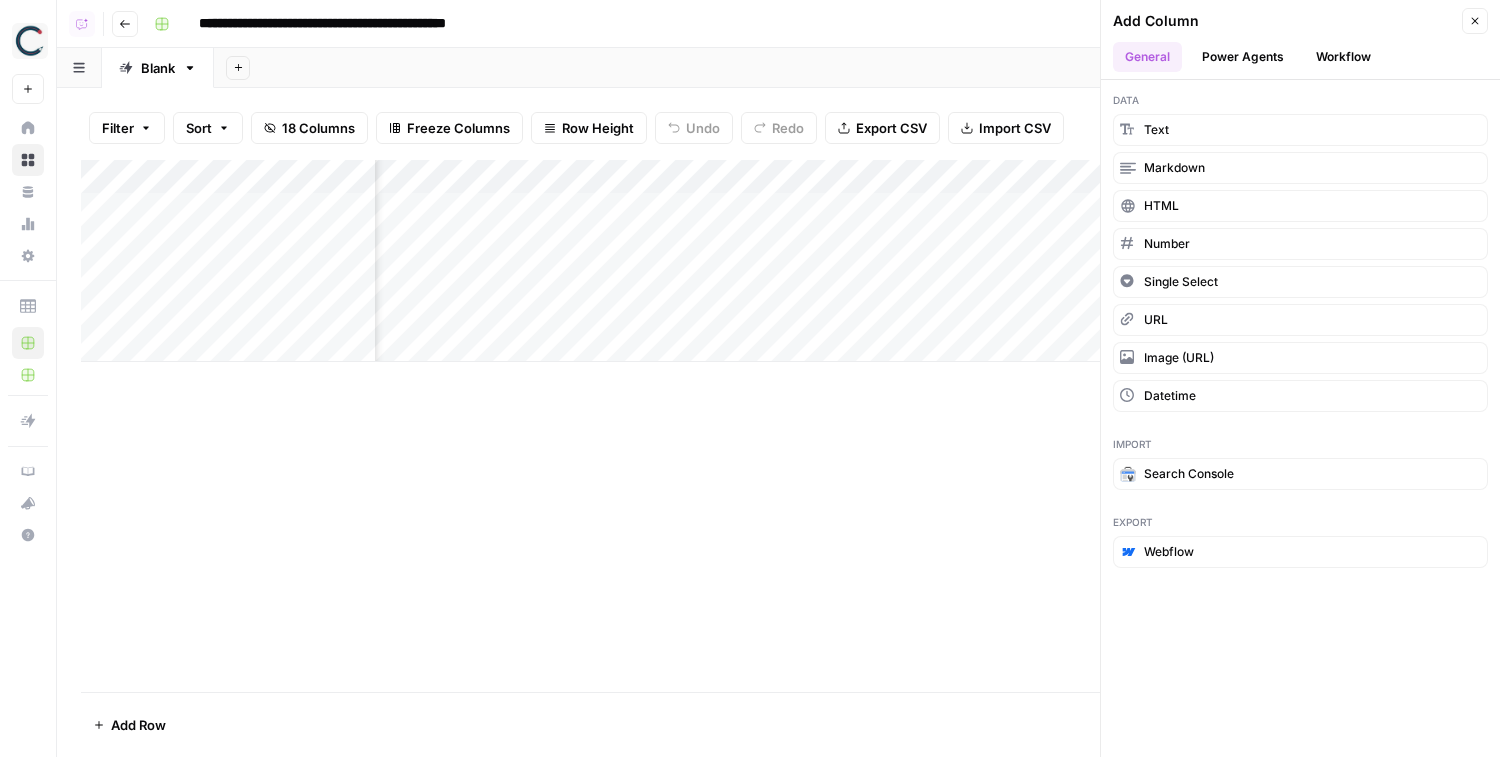 click on "Workflow" at bounding box center [1343, 57] 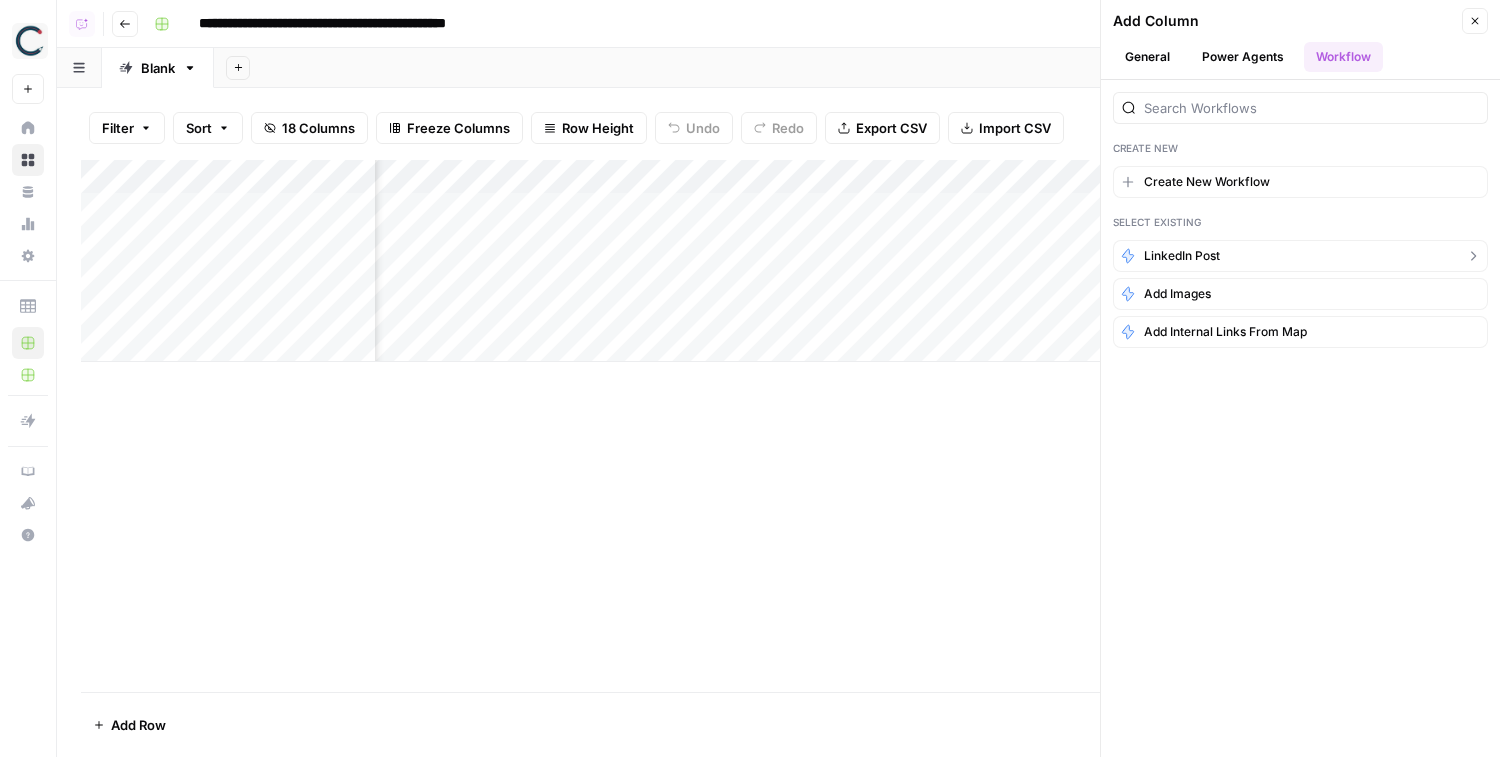 click on "LinkedIn post" at bounding box center (1182, 256) 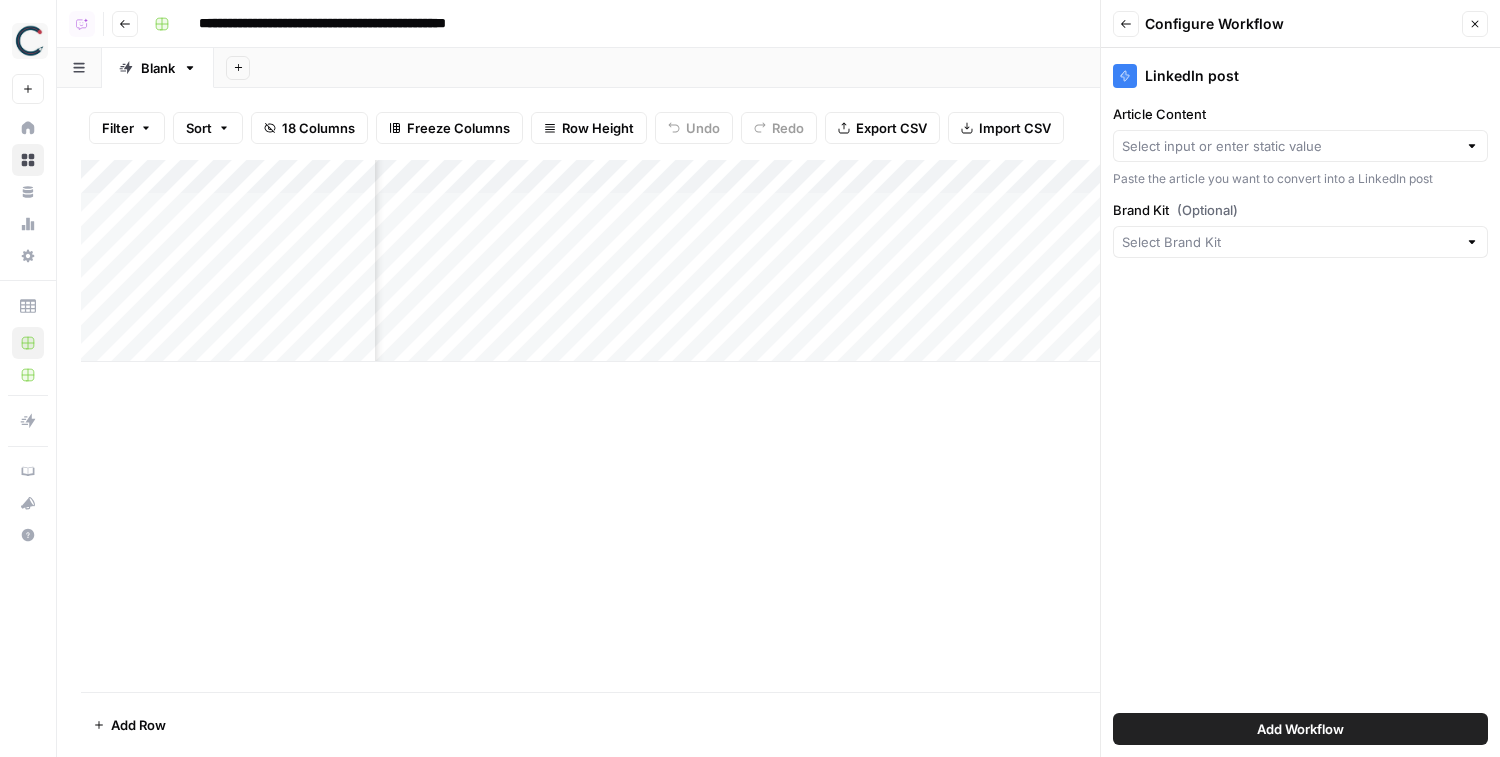click at bounding box center [1300, 242] 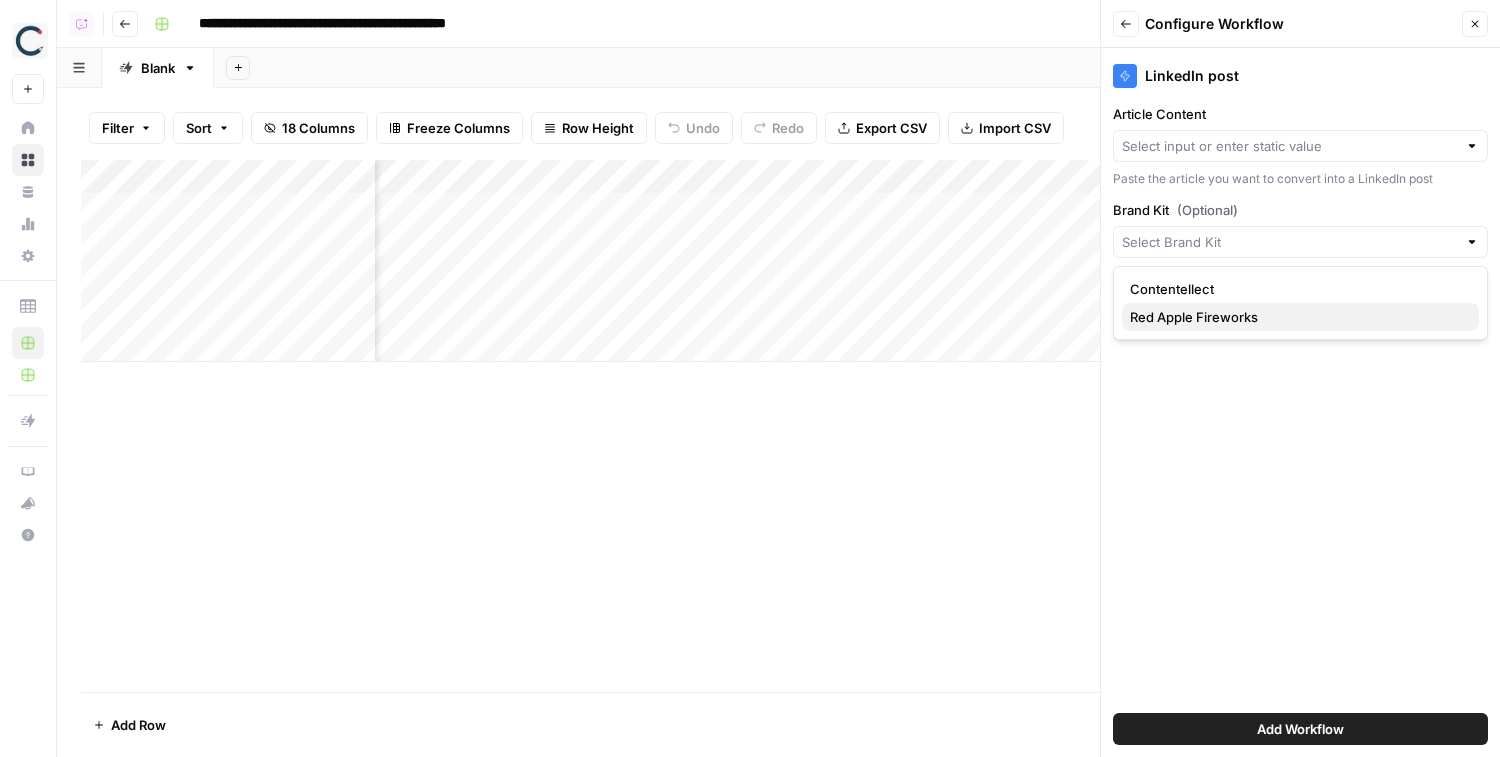click on "Red Apple Fireworks" at bounding box center [1296, 317] 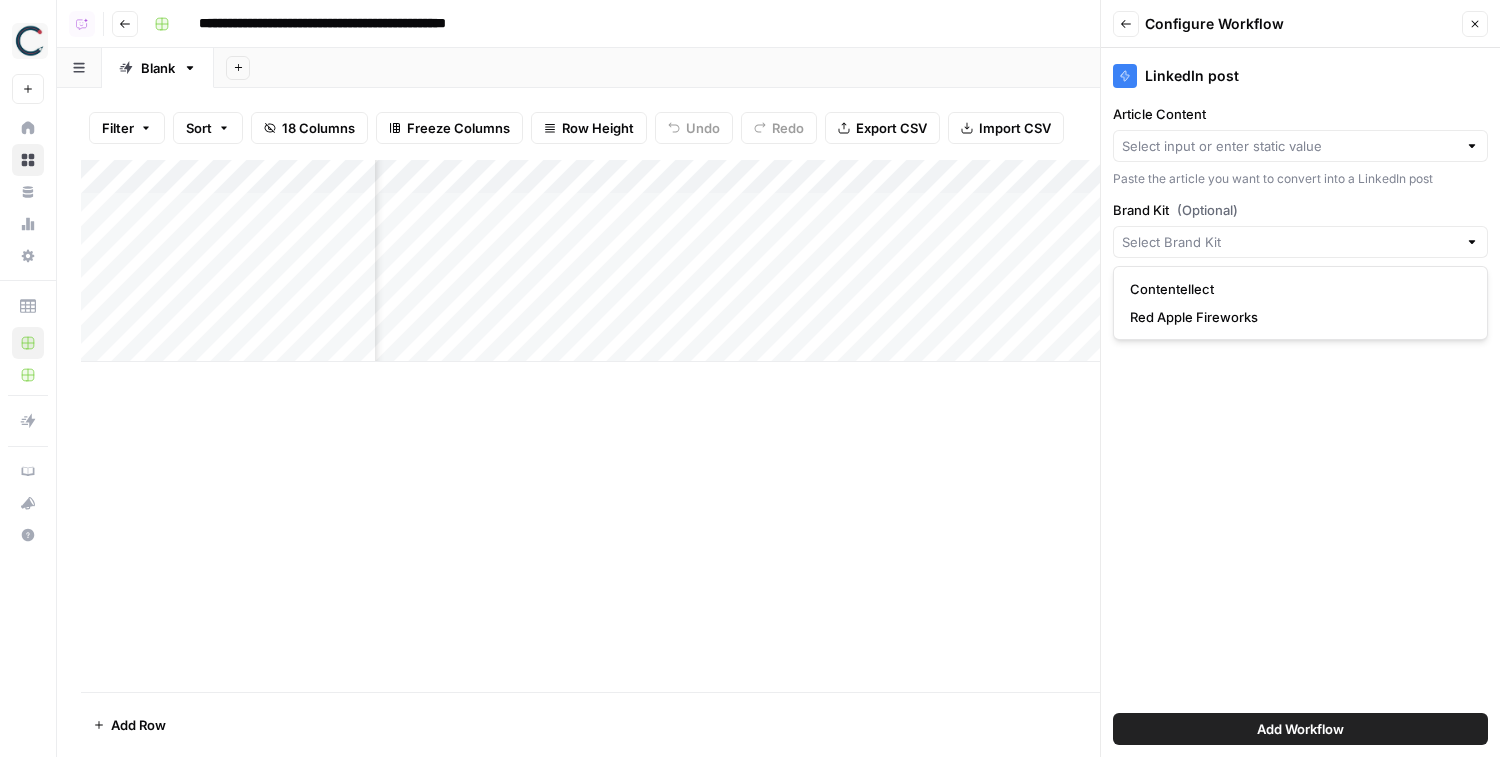 type on "Red Apple Fireworks" 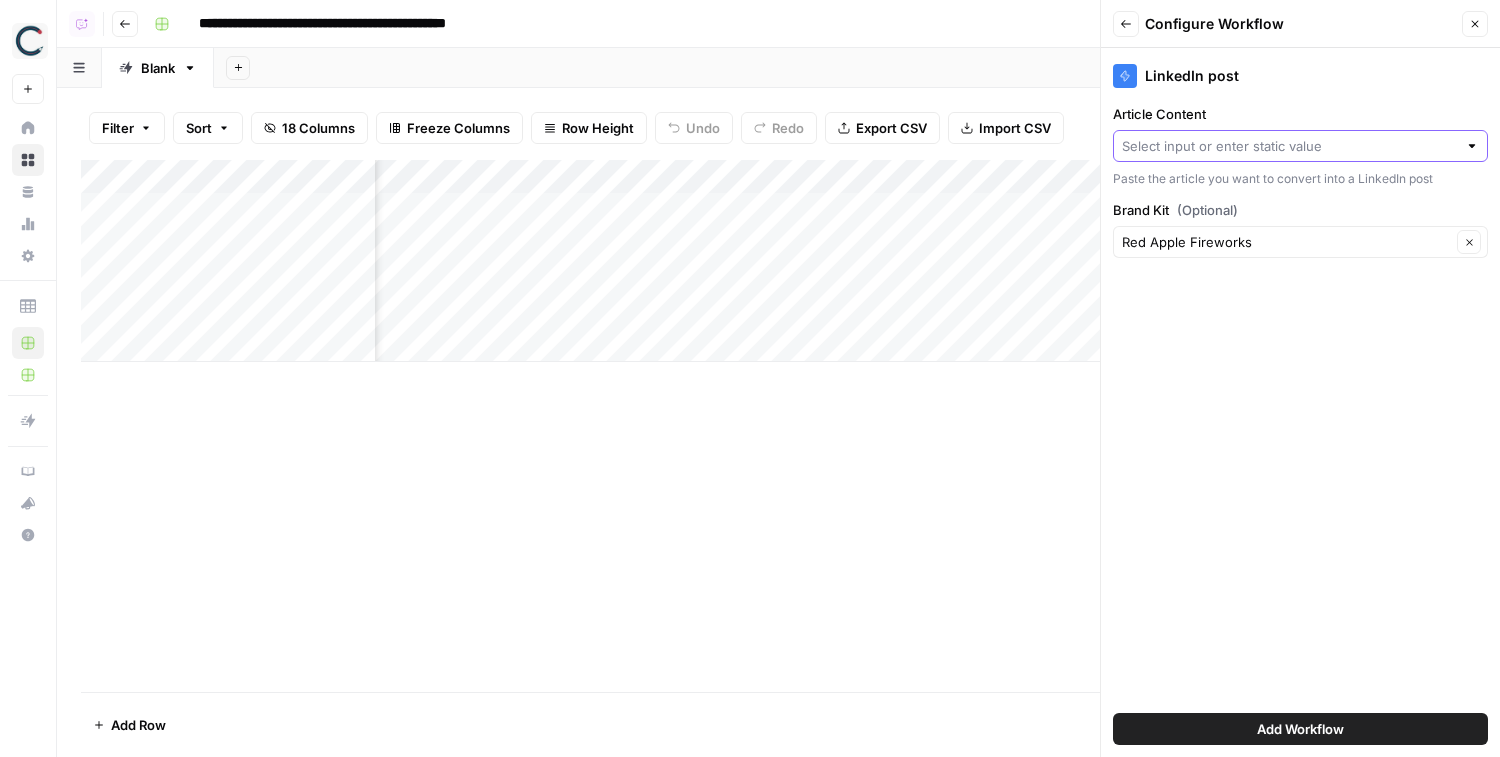 click on "Article Content" at bounding box center (1289, 146) 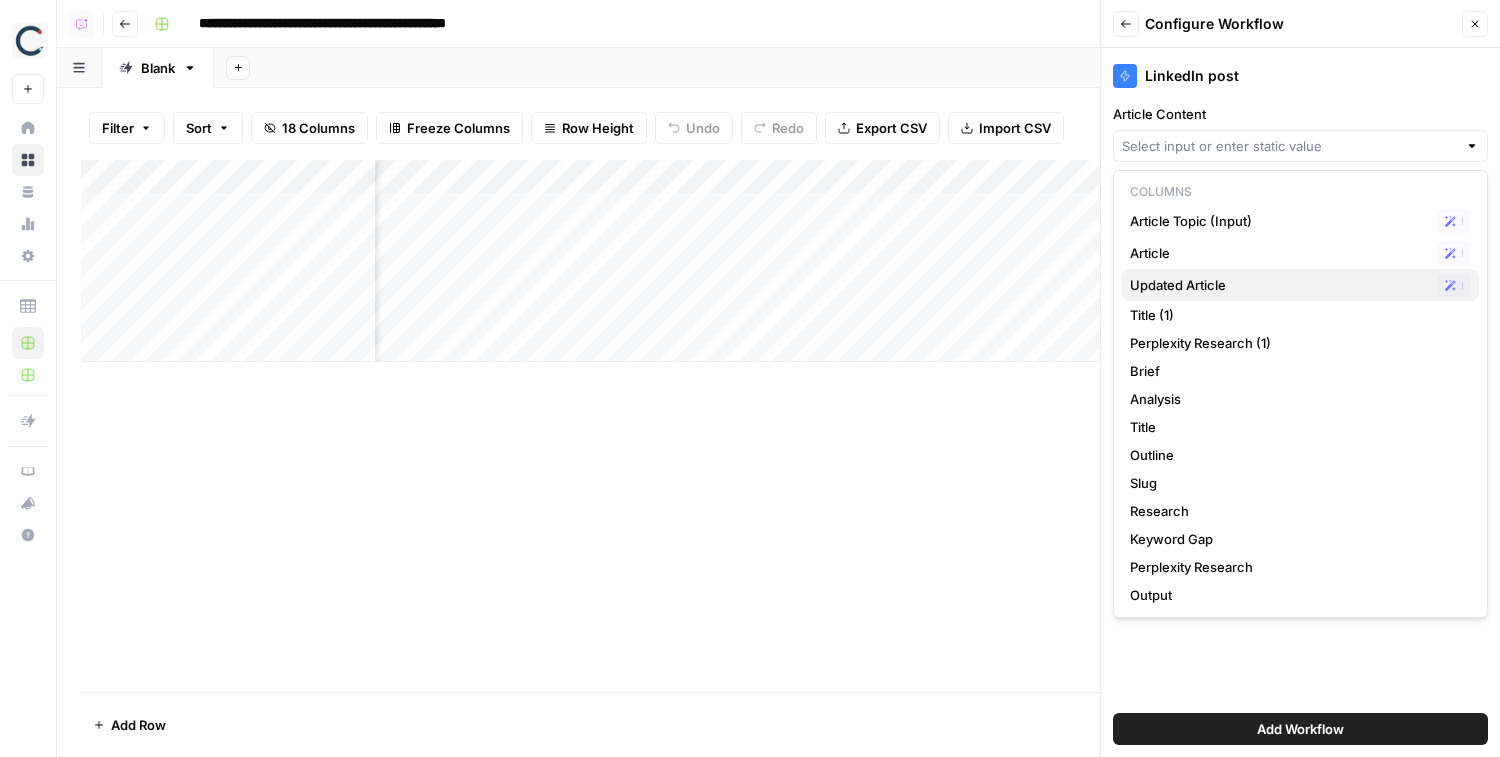 click on "Updated Article Possible Match" at bounding box center [1300, 285] 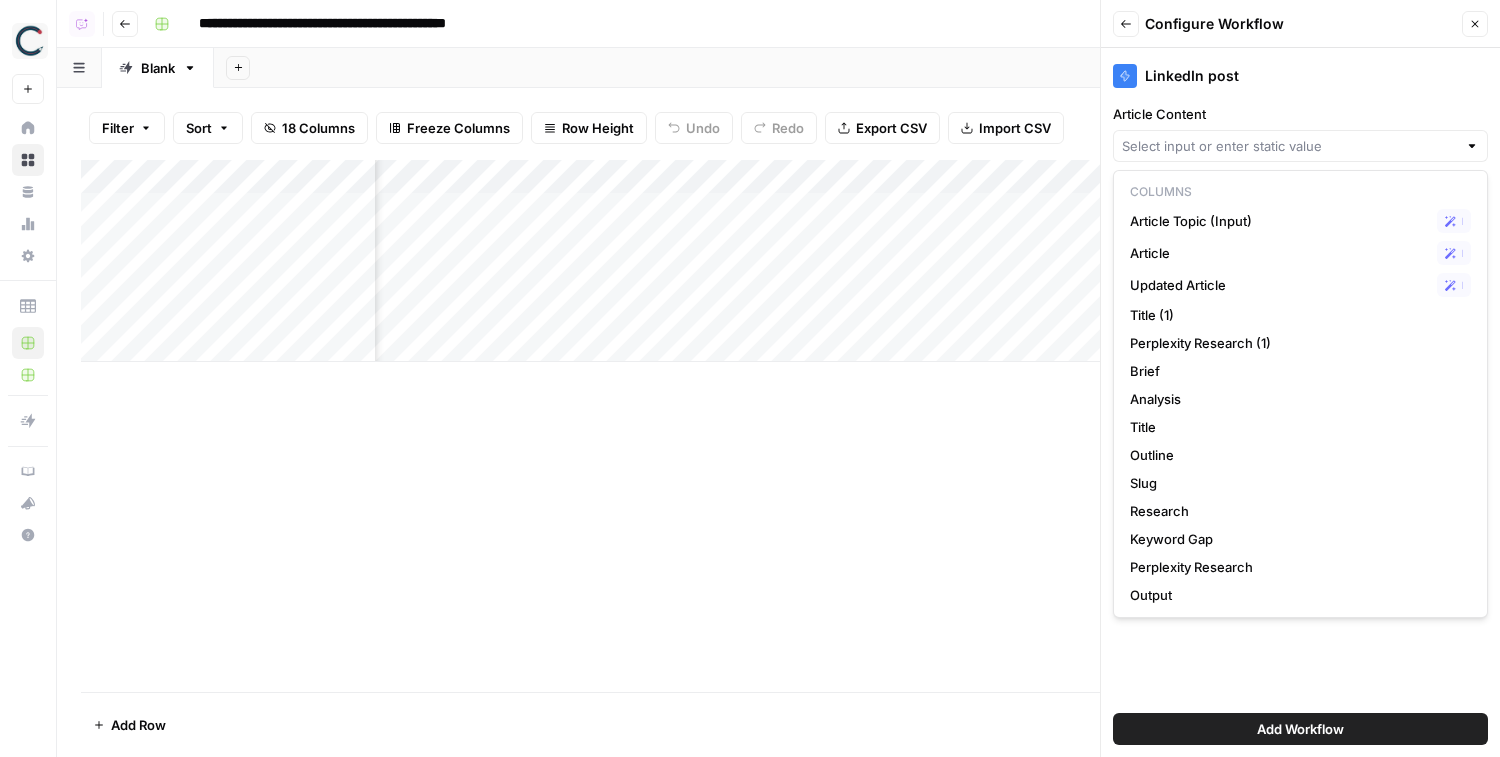 type on "Updated Article" 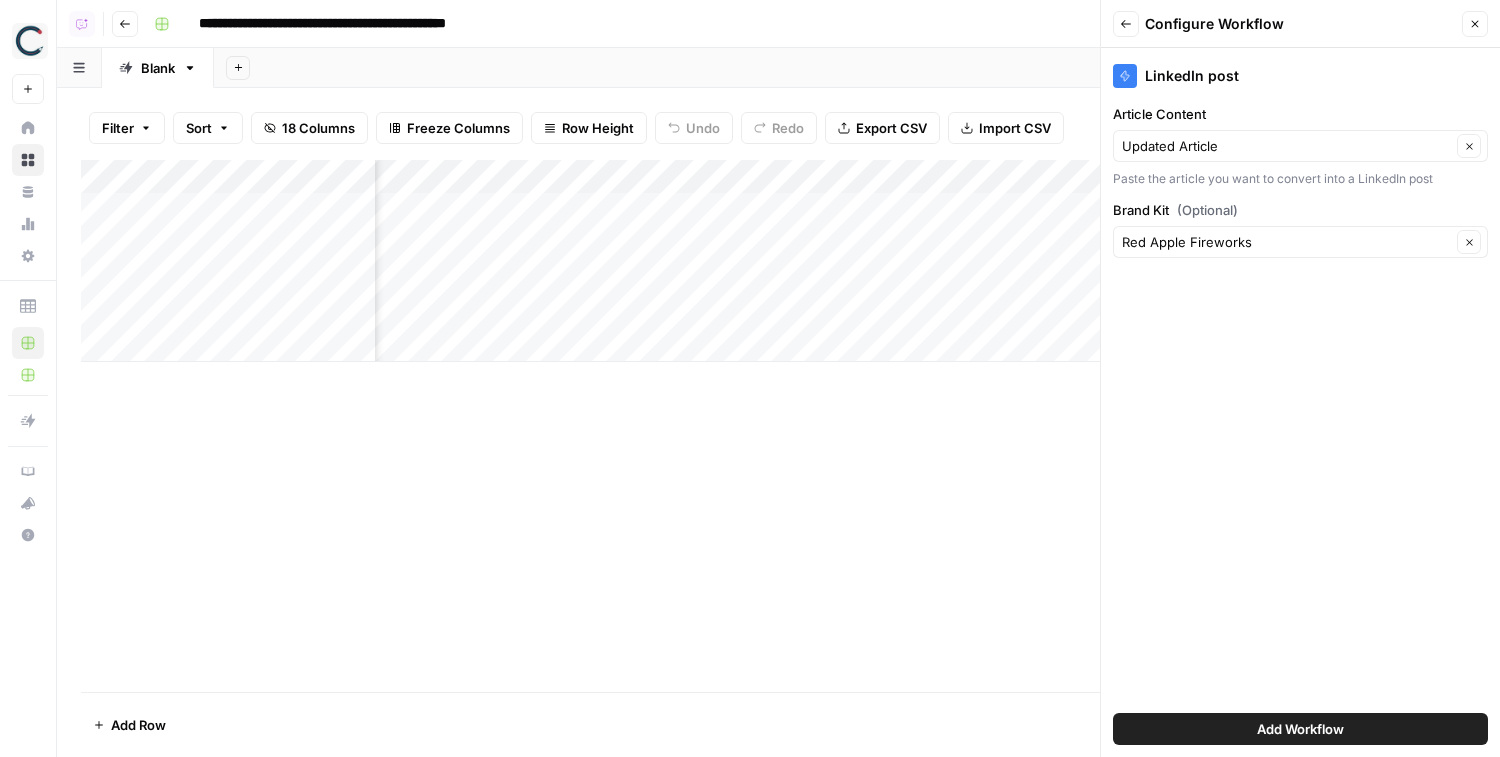 click on "Add Workflow" at bounding box center [1300, 729] 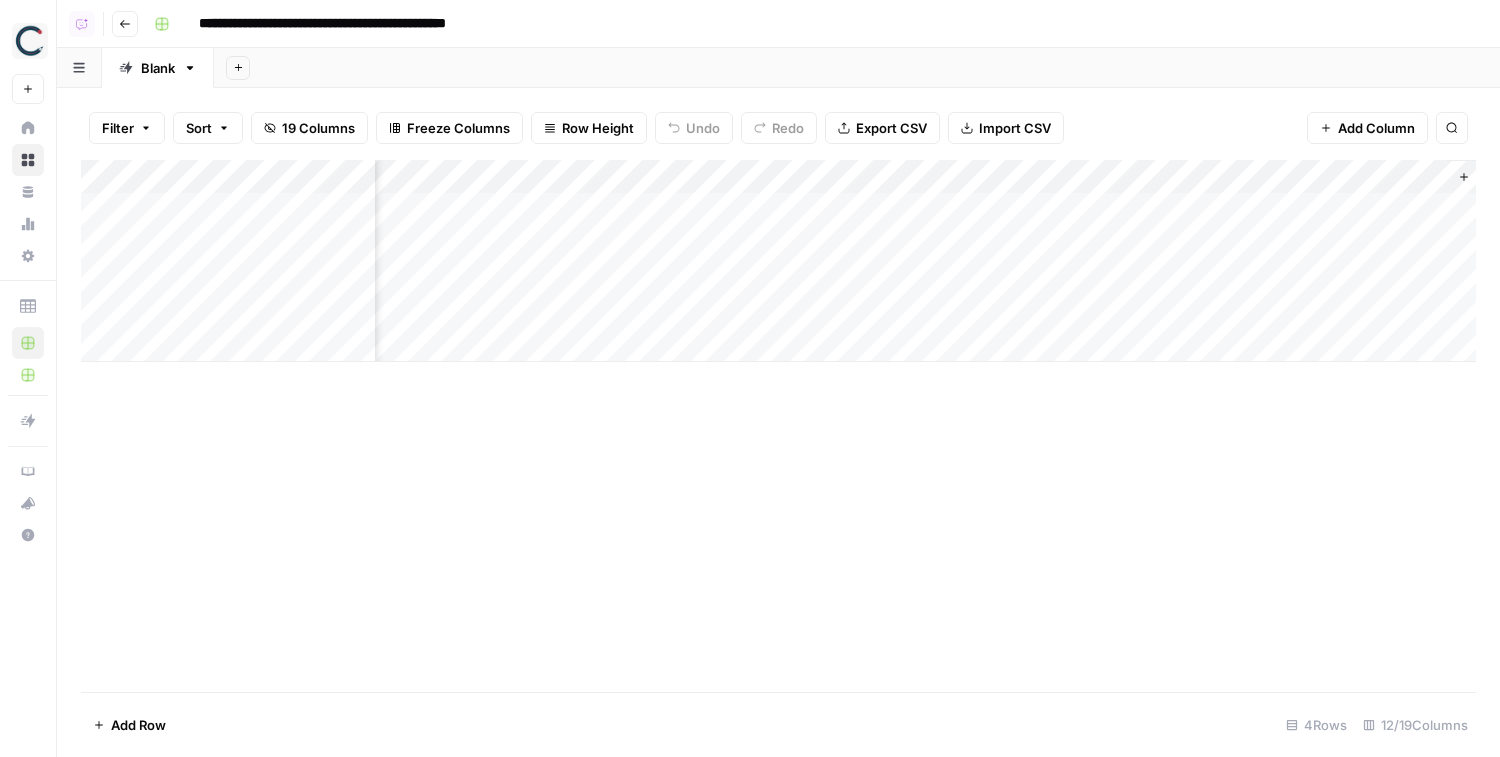 scroll, scrollTop: 0, scrollLeft: 1304, axis: horizontal 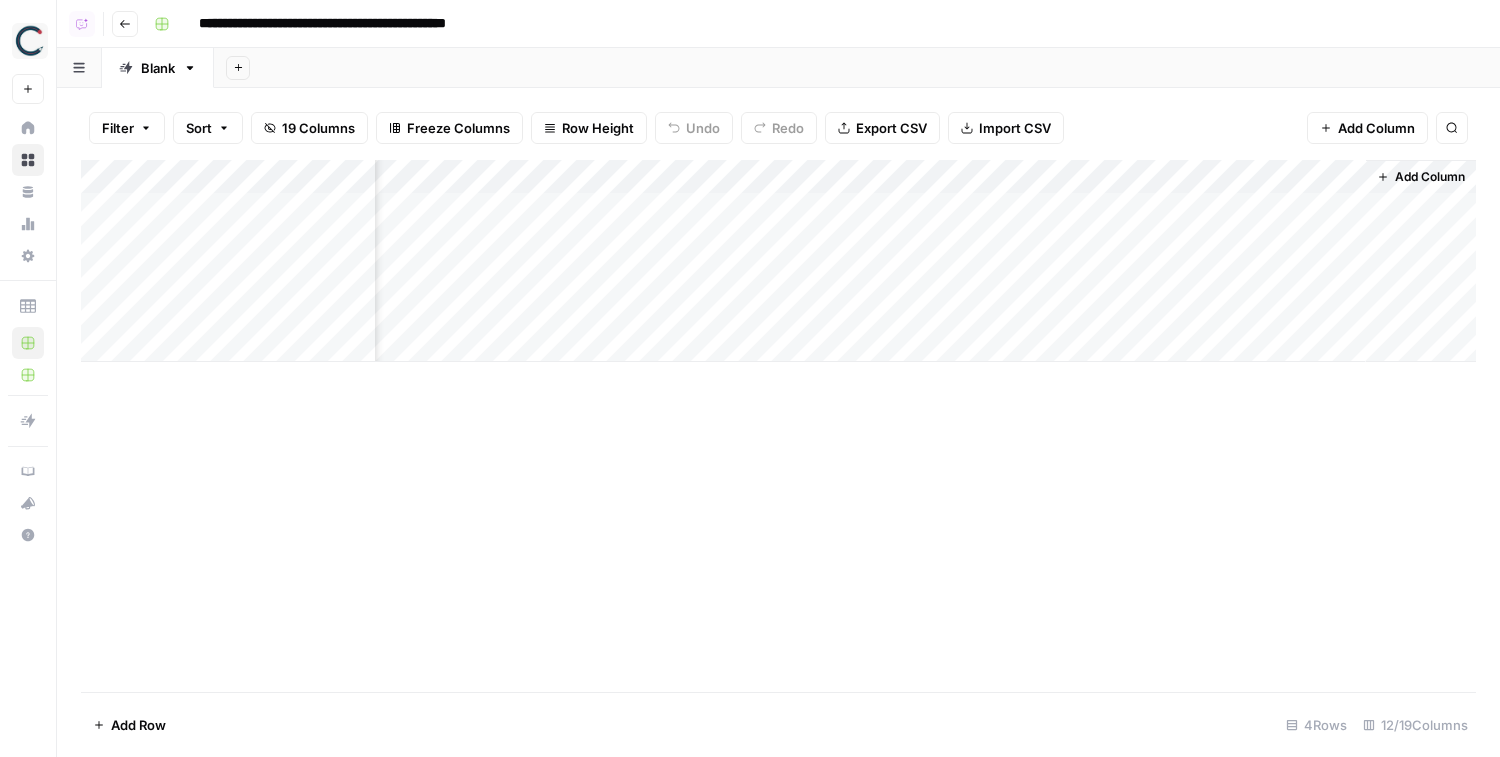 click on "Add Column" at bounding box center [778, 261] 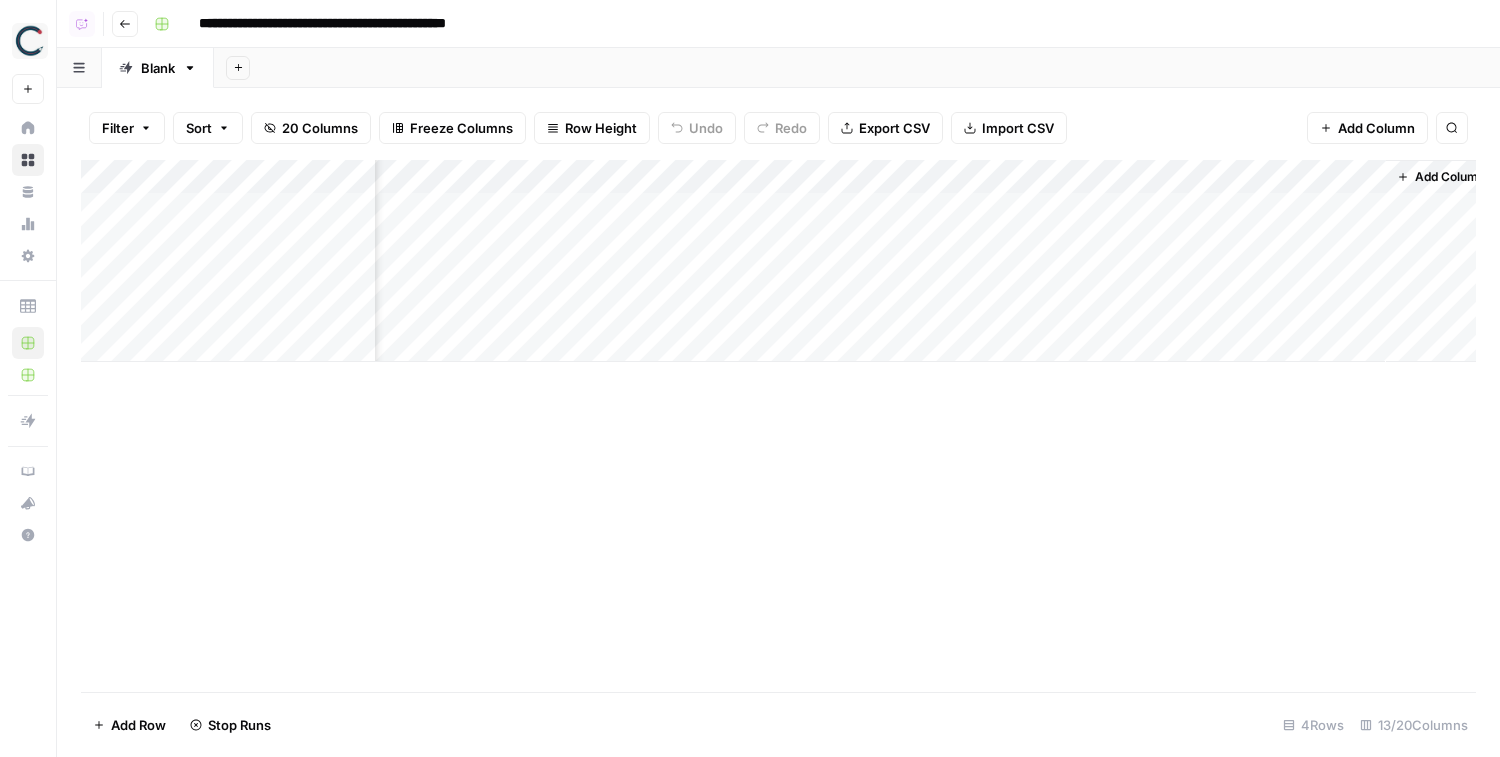 scroll, scrollTop: 0, scrollLeft: 1484, axis: horizontal 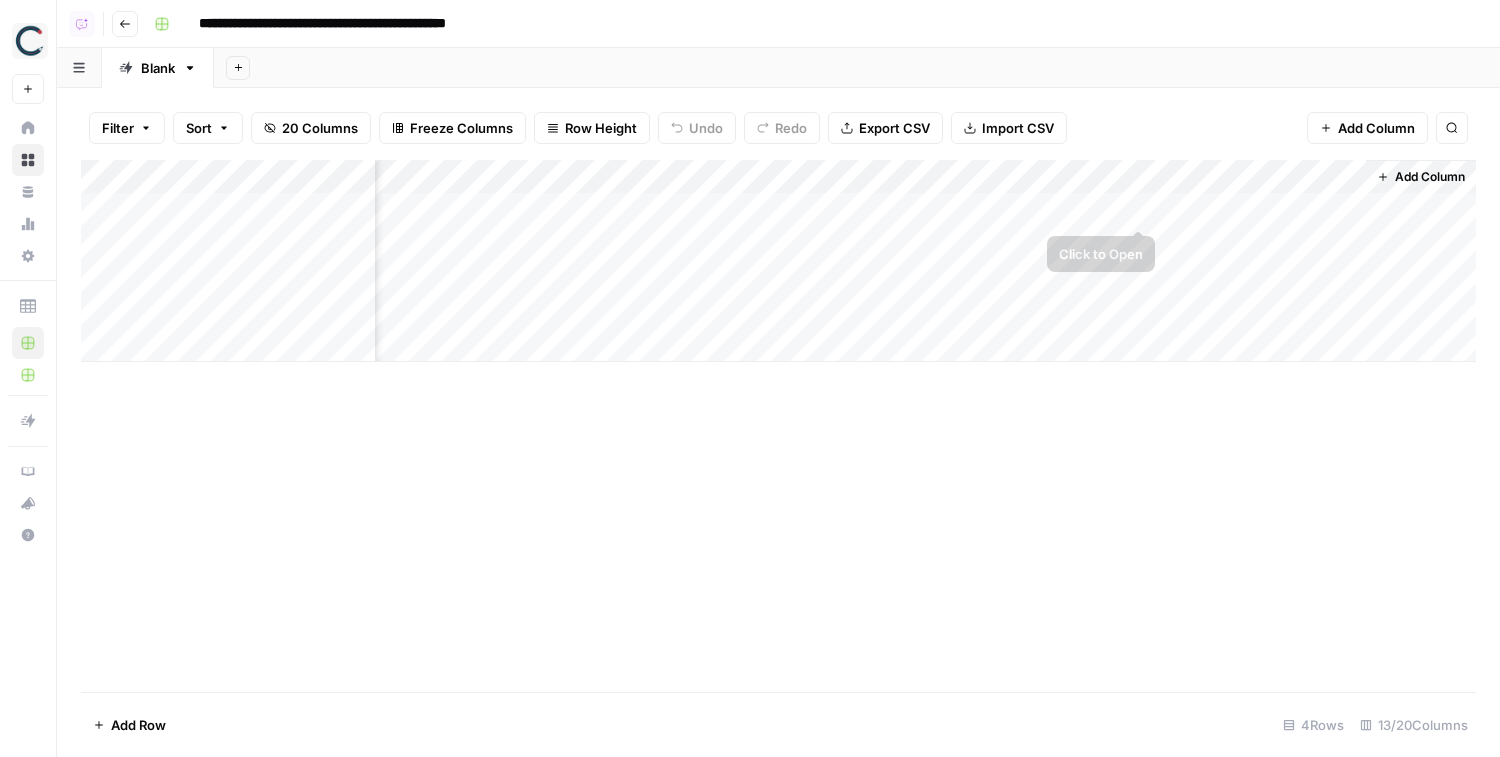 click on "Add Column" at bounding box center [778, 261] 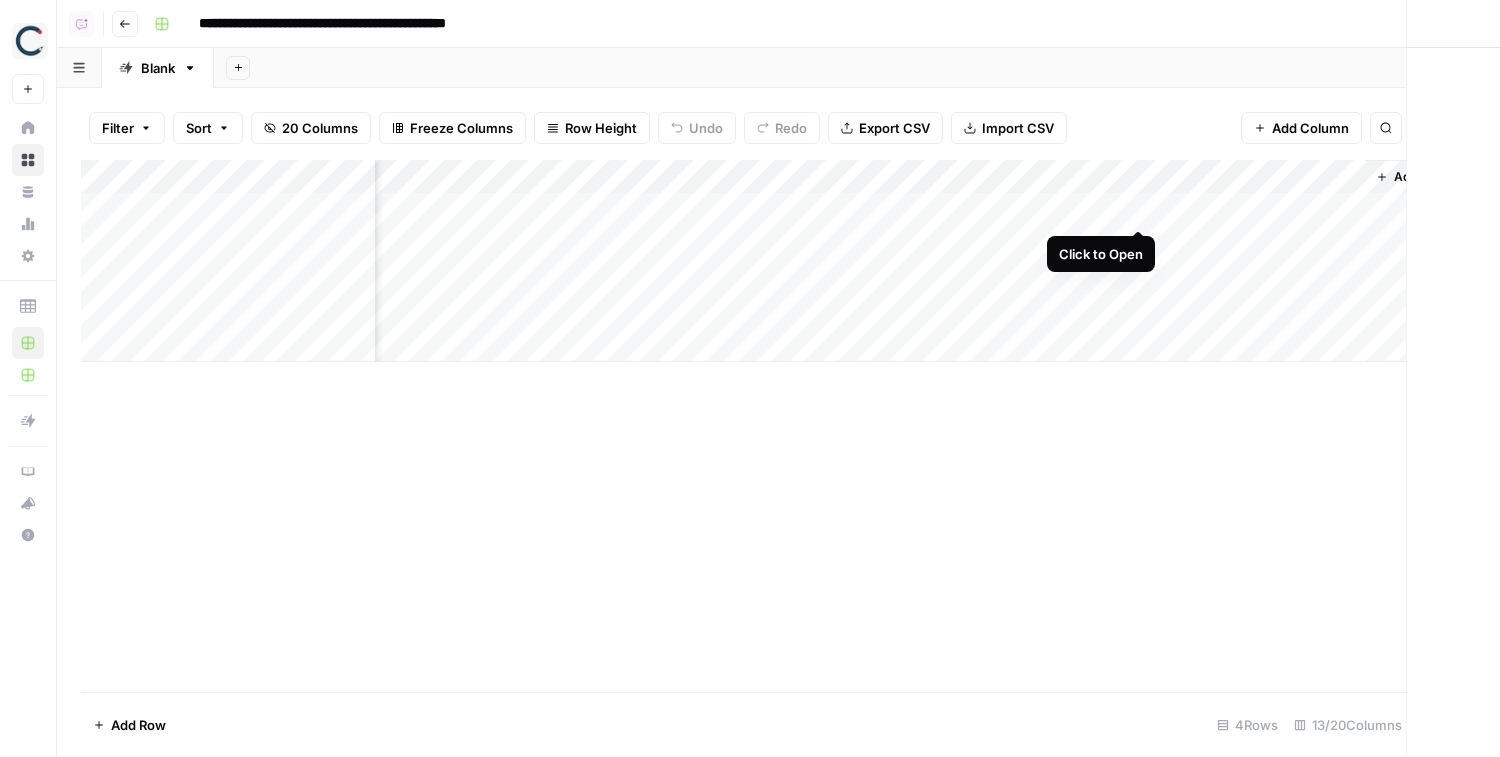 scroll, scrollTop: 0, scrollLeft: 1469, axis: horizontal 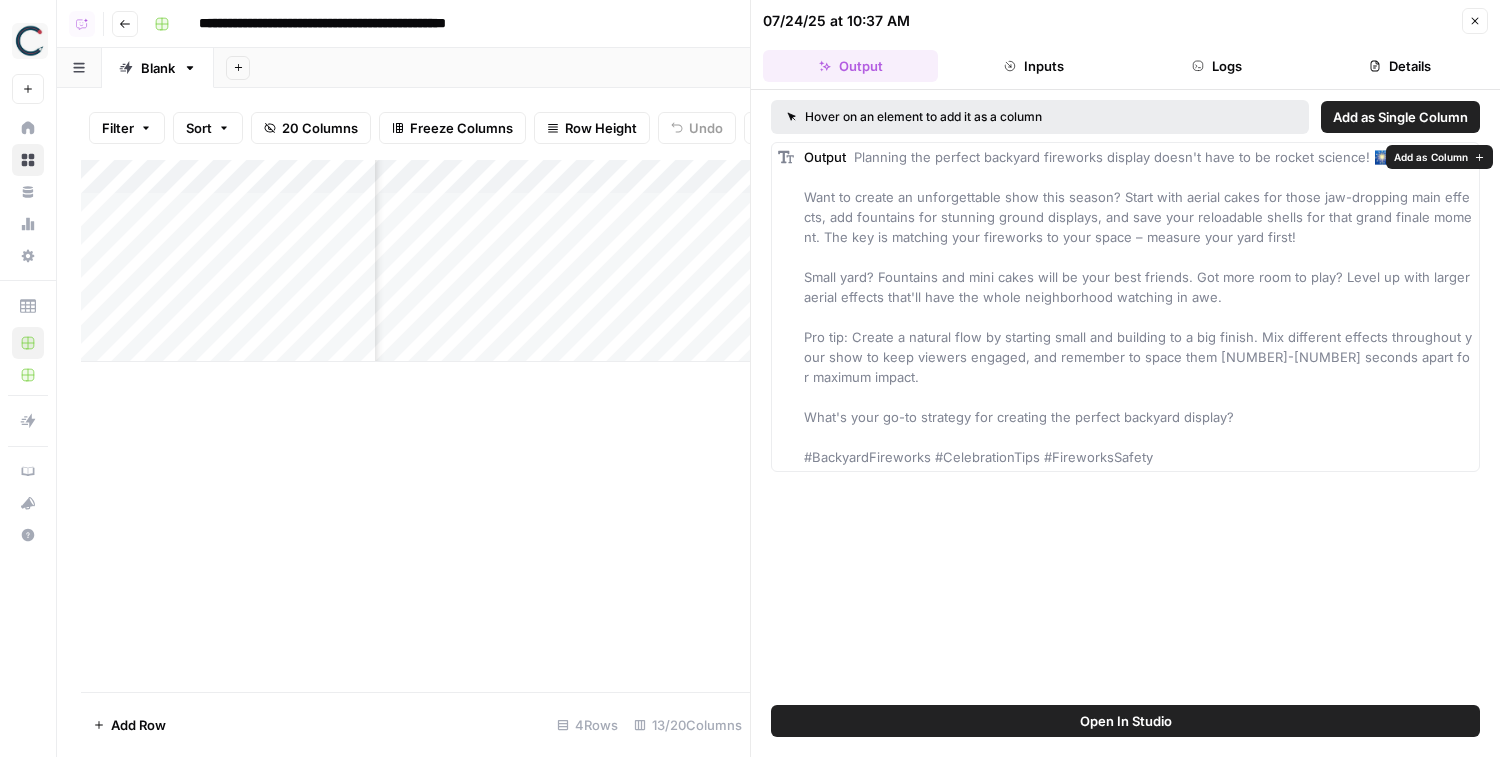 click on "Add as Column" at bounding box center [1431, 157] 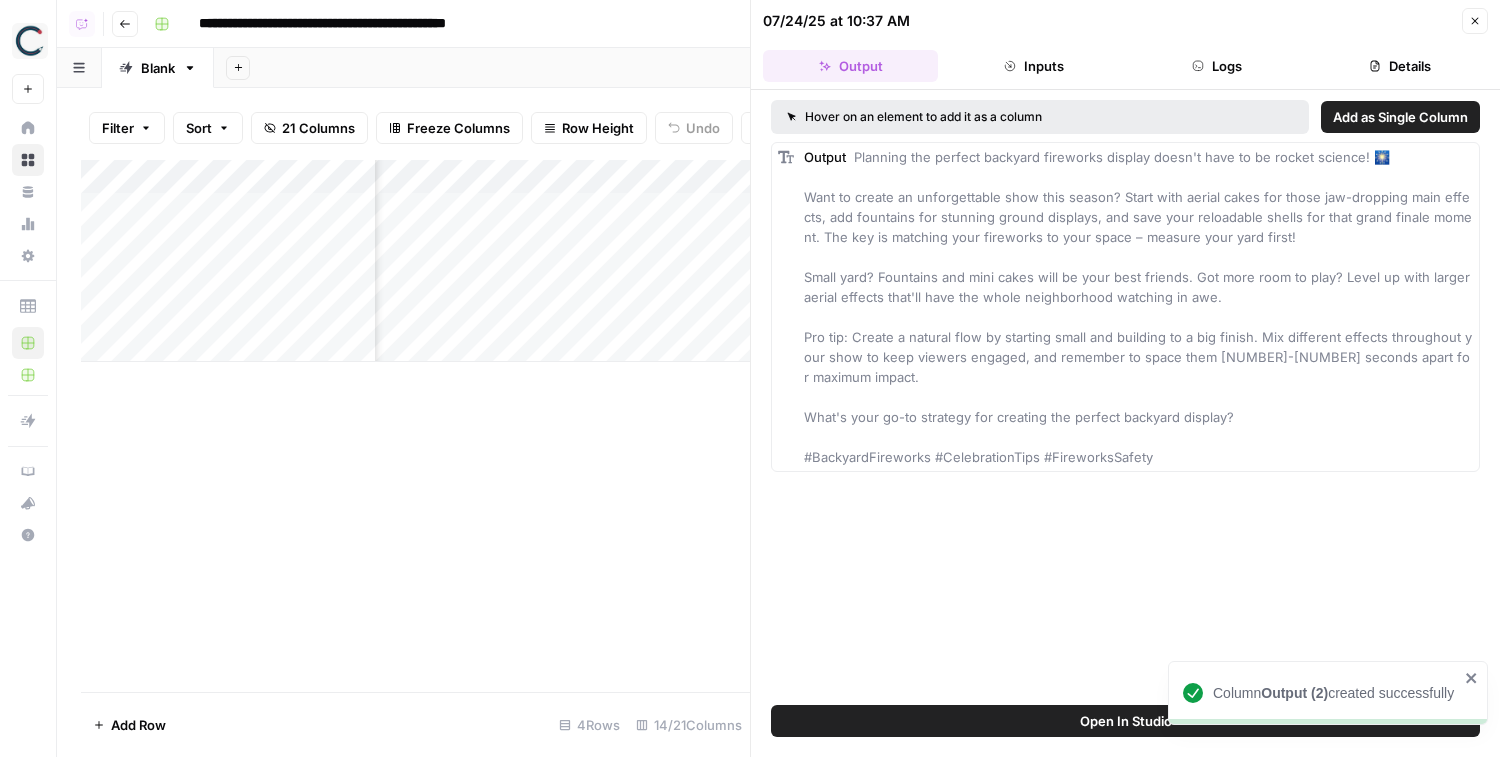 click on "07/24/25 at 10:37 AM Close Output Inputs Logs Details" at bounding box center [1125, 45] 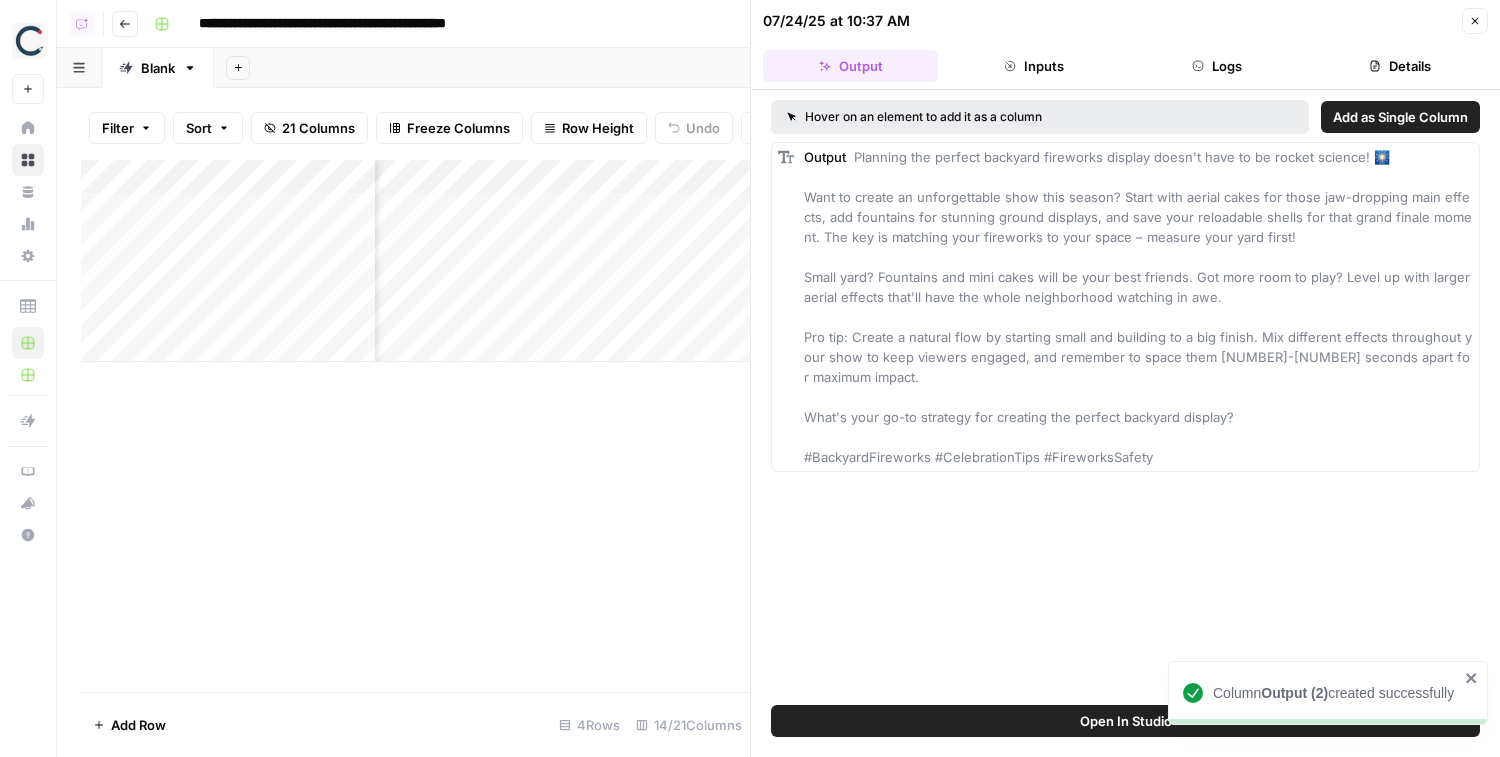 click 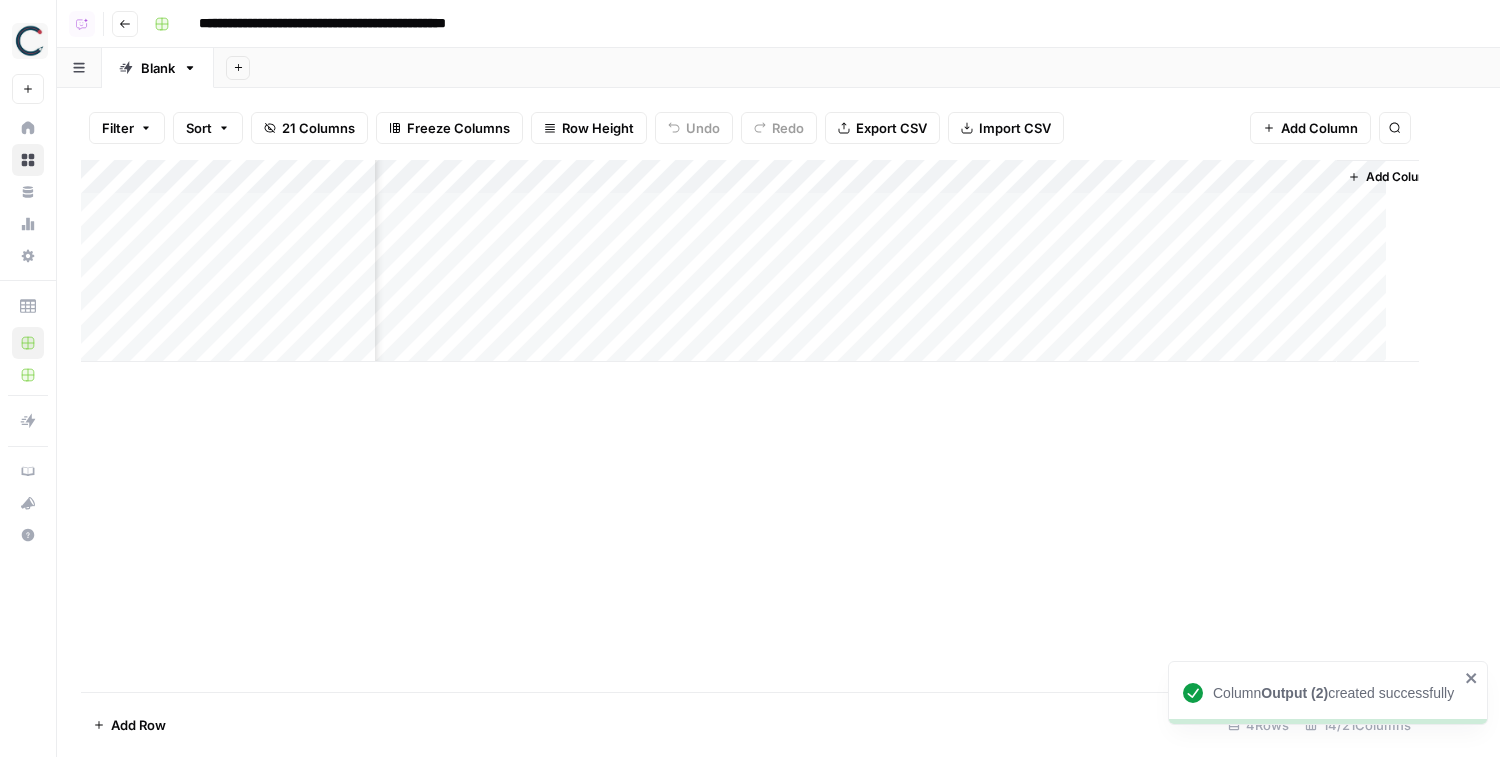 scroll, scrollTop: 0, scrollLeft: 1640, axis: horizontal 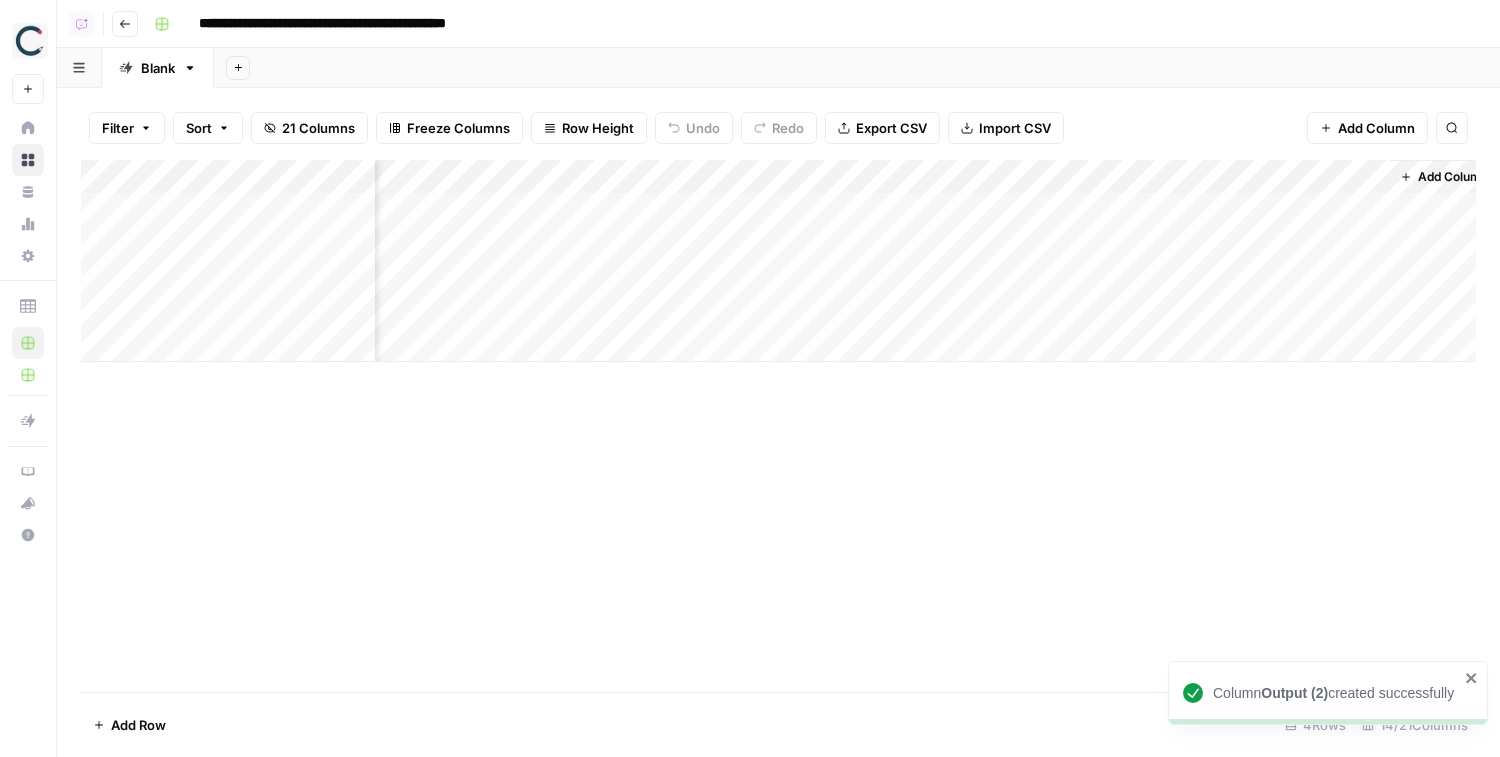 click on "Add Column" at bounding box center [778, 261] 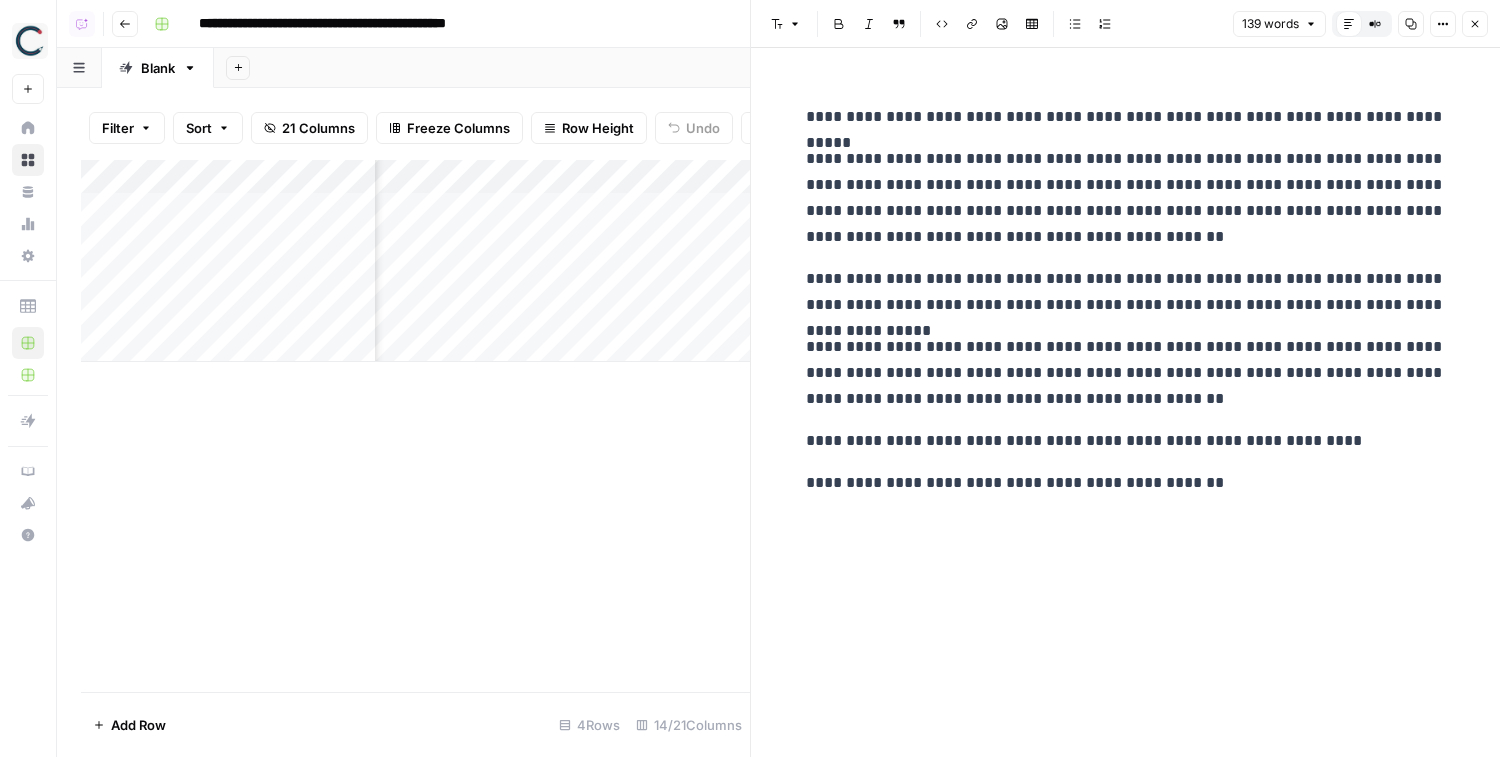 scroll, scrollTop: 0, scrollLeft: 411, axis: horizontal 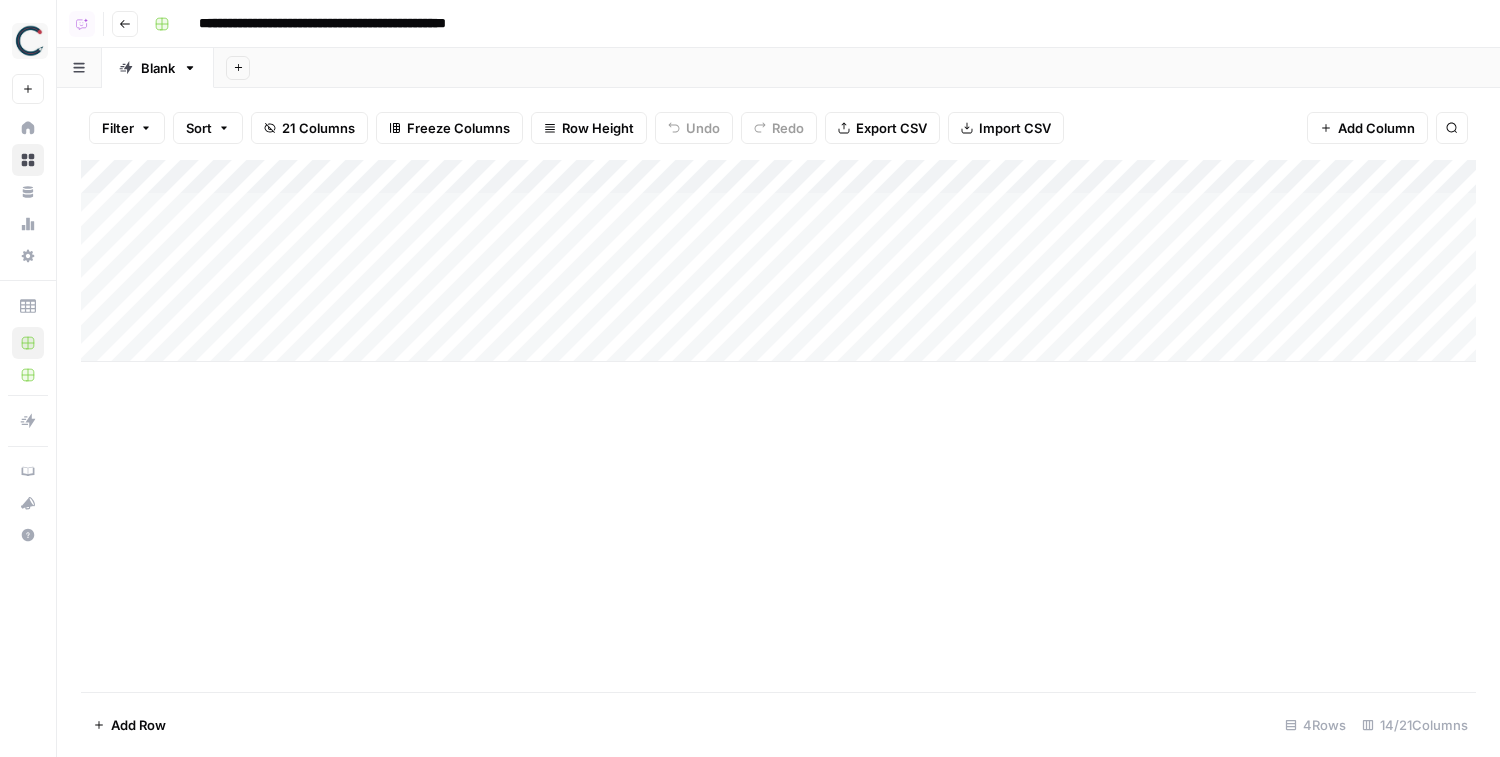 drag, startPoint x: 143, startPoint y: 637, endPoint x: 147, endPoint y: 665, distance: 28.284271 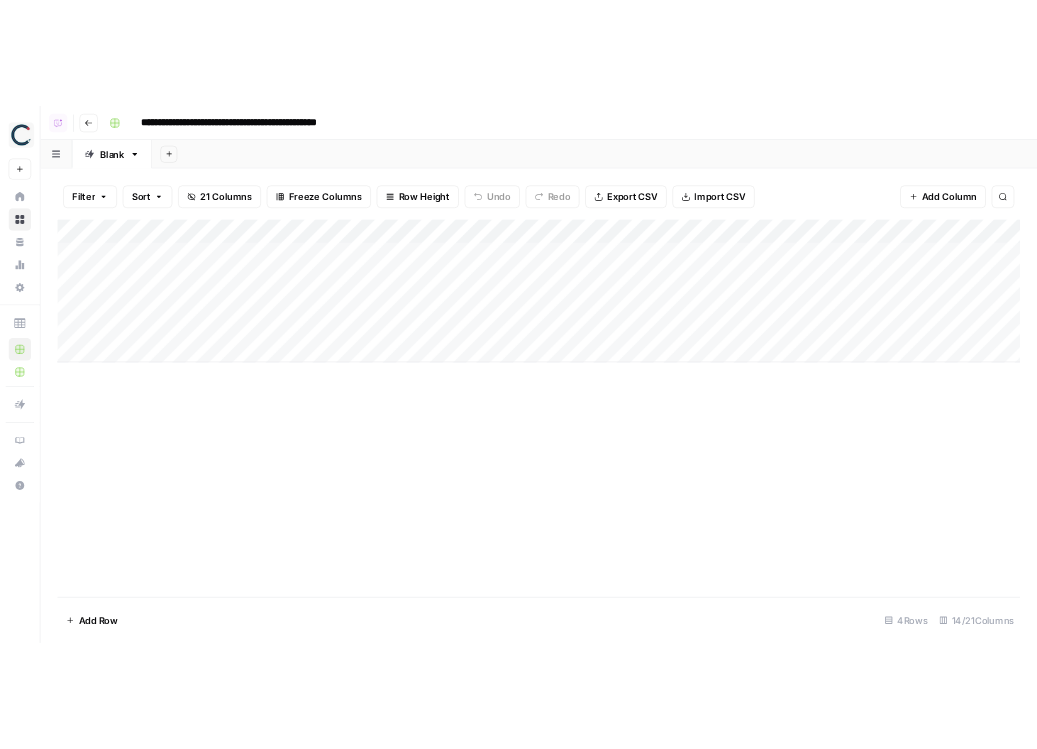 scroll, scrollTop: 0, scrollLeft: 0, axis: both 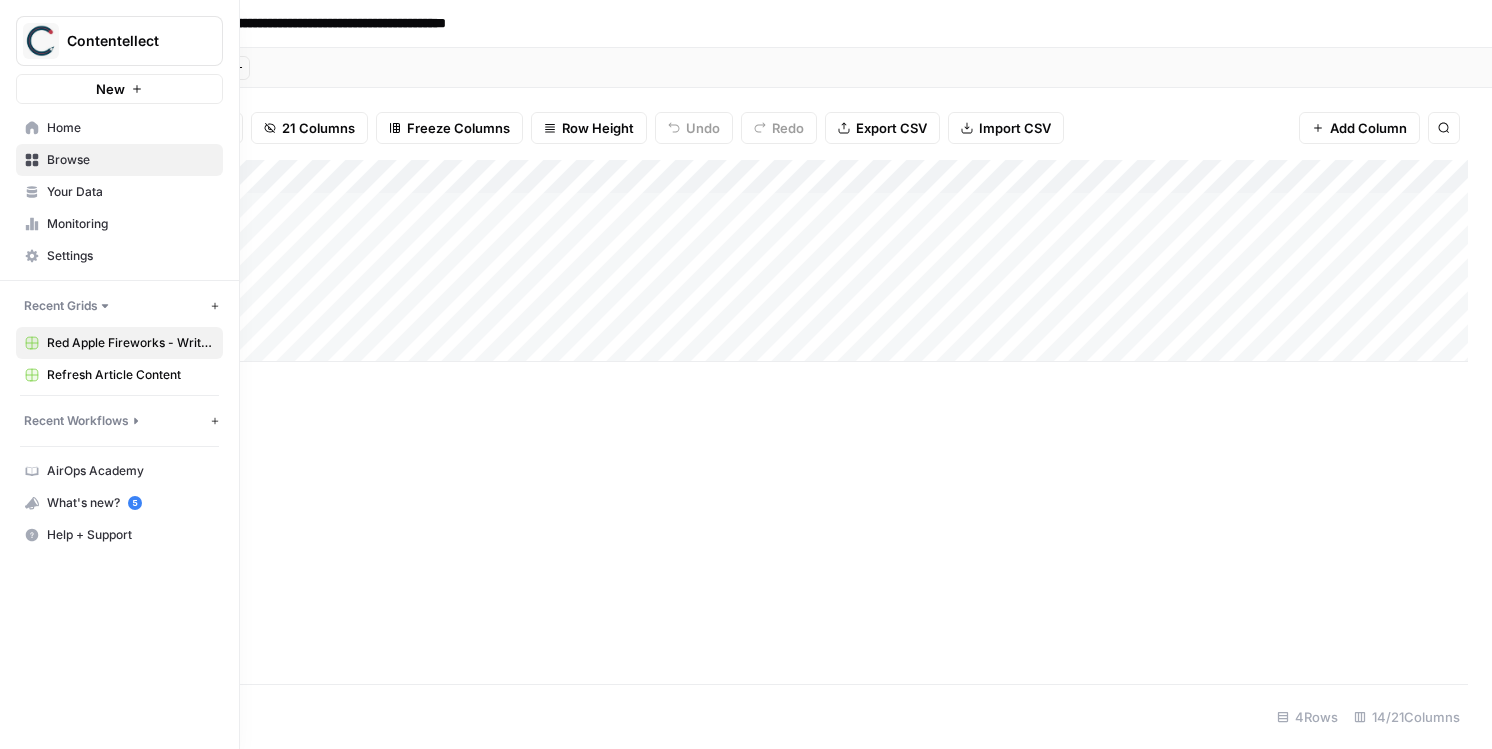 click on "Monitoring" at bounding box center [130, 224] 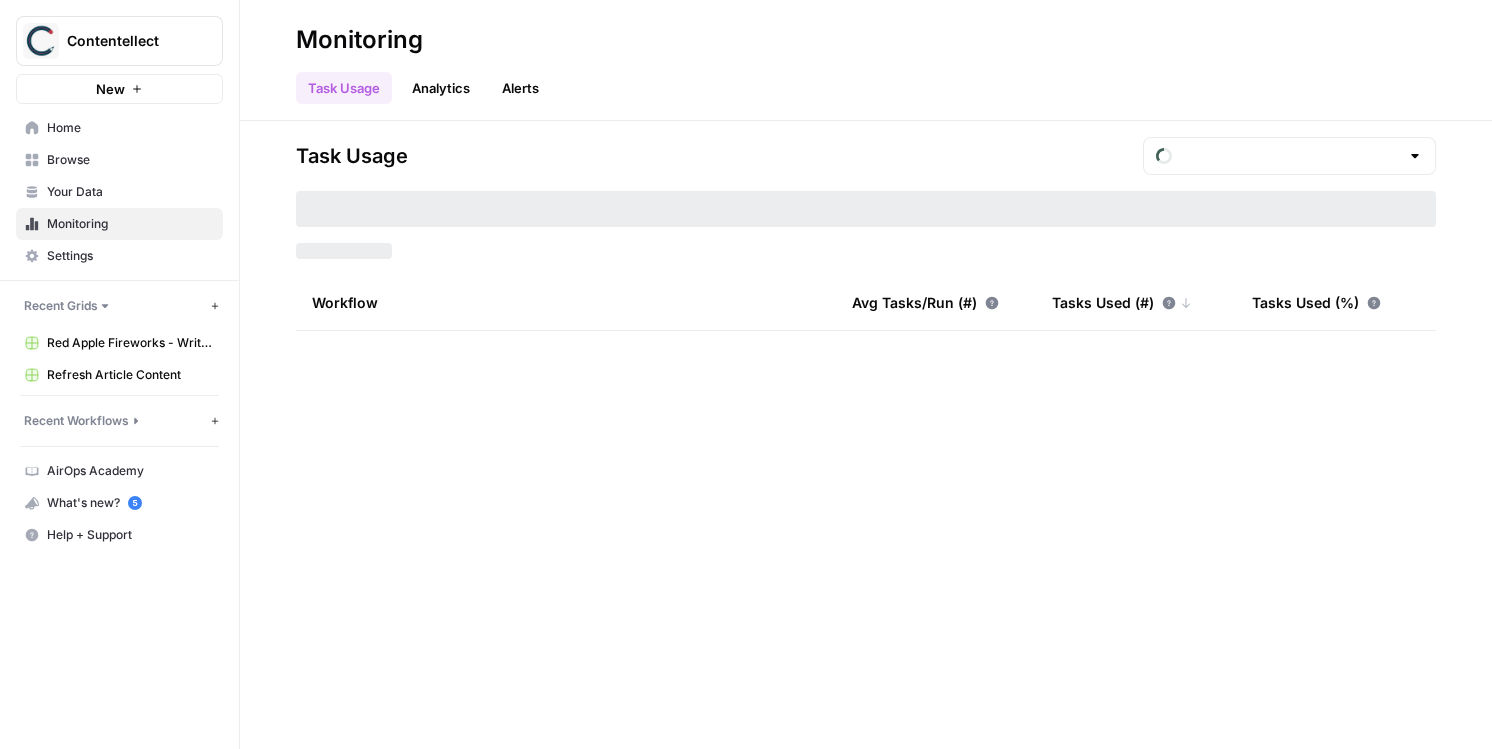 type on "July Tasks" 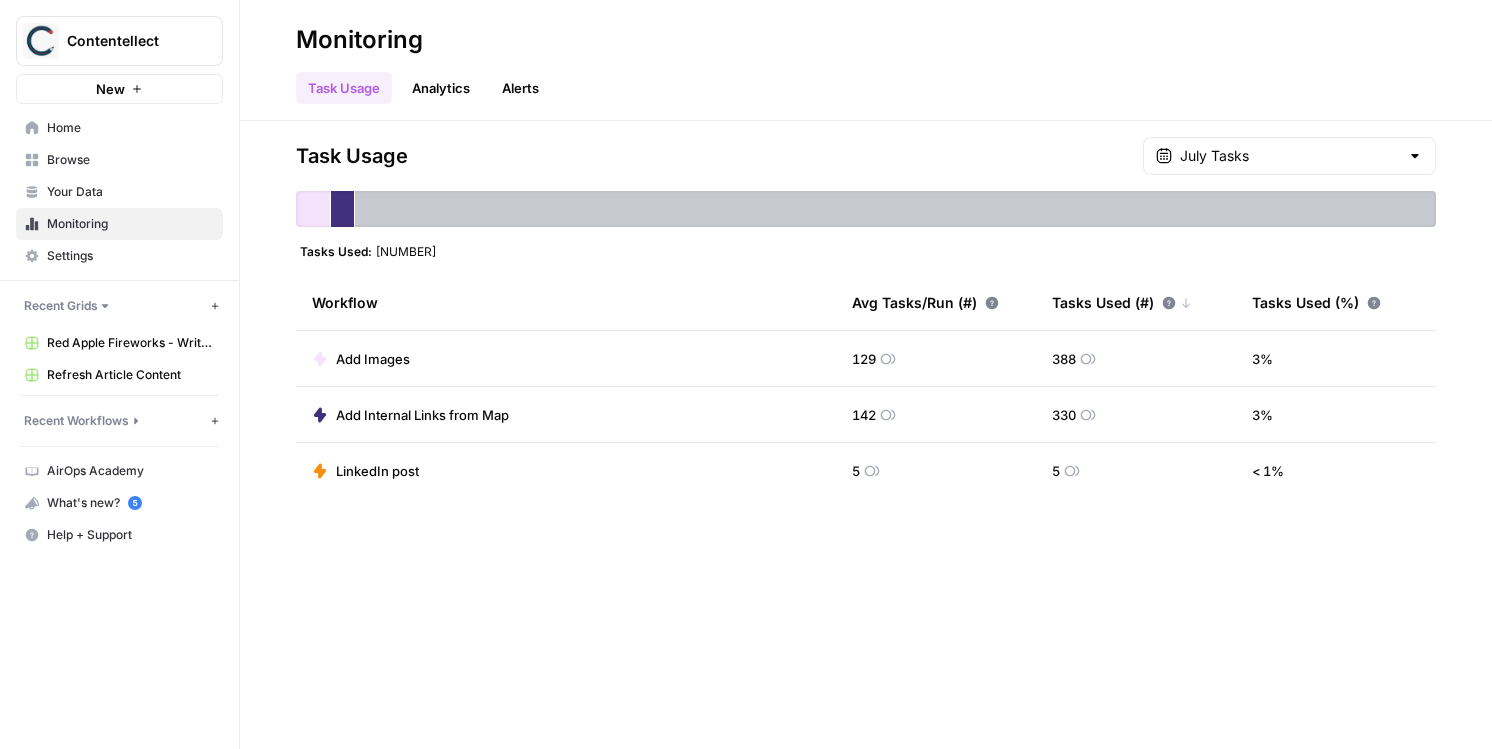 click on "Your Data" at bounding box center [130, 192] 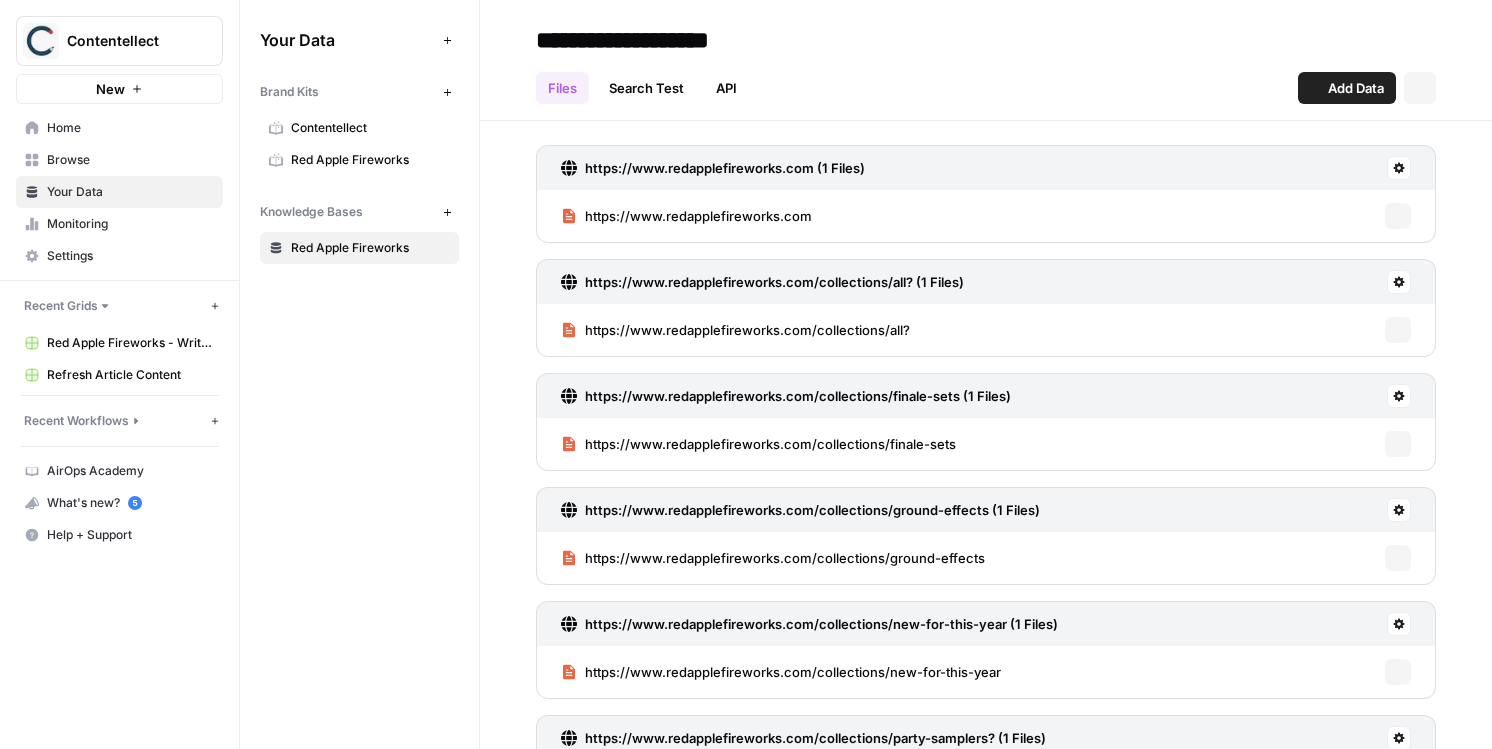 click on "Settings" at bounding box center [119, 256] 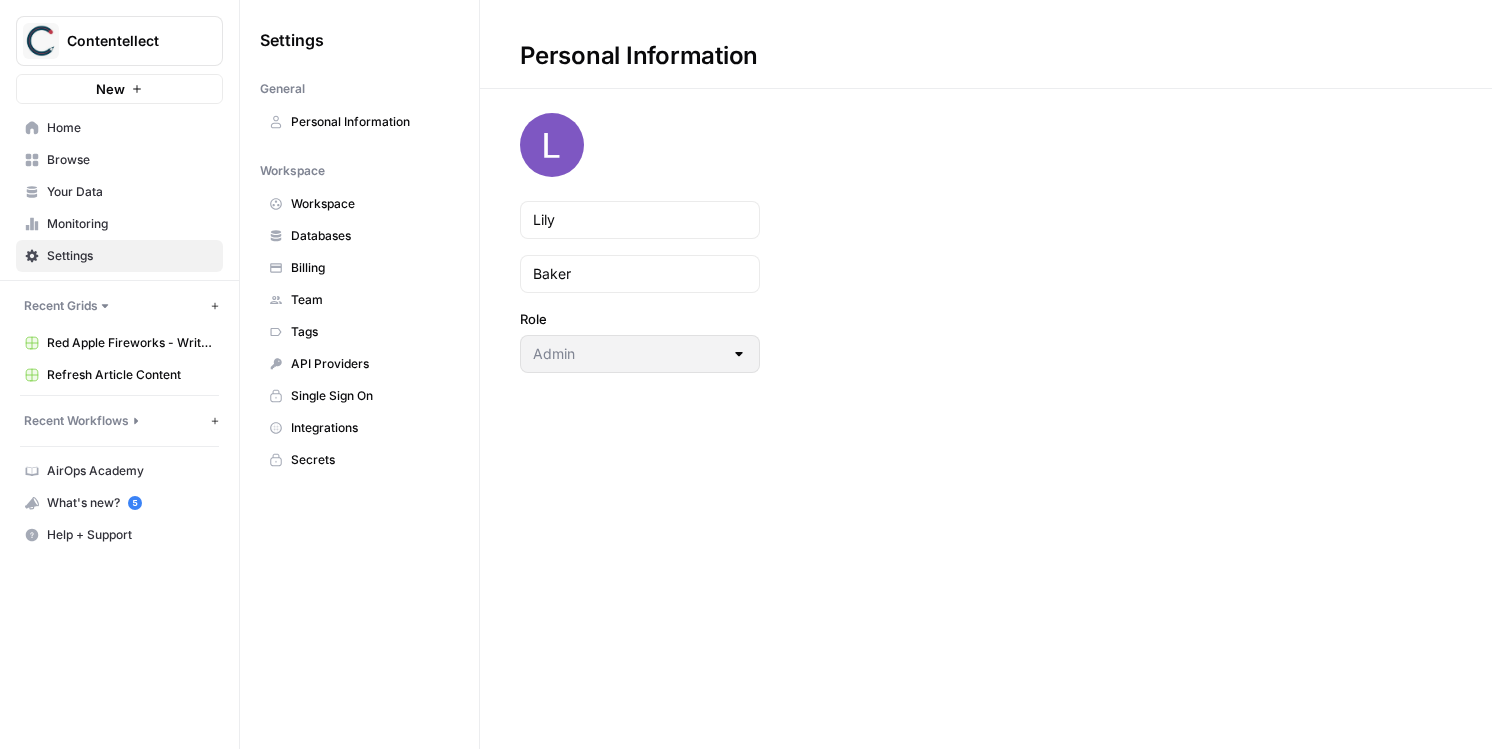 click on "API Providers" at bounding box center (370, 364) 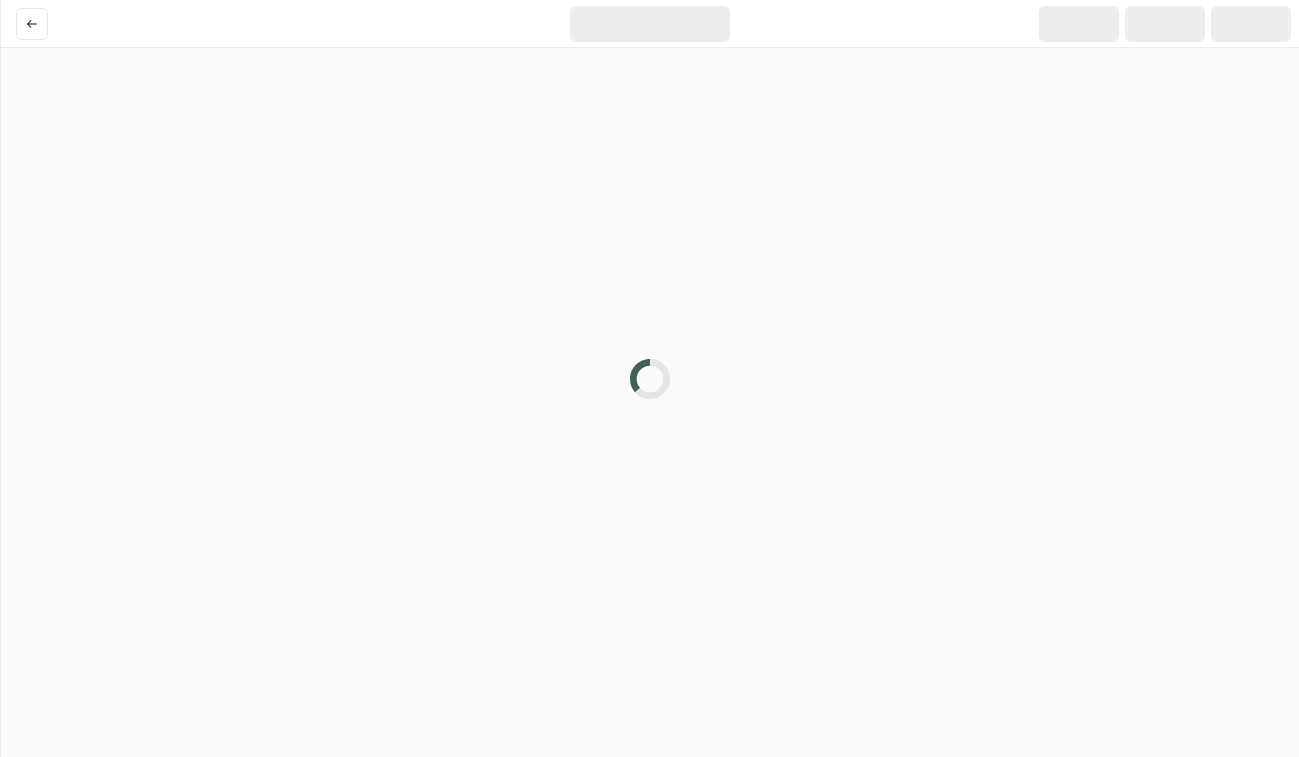 scroll, scrollTop: 0, scrollLeft: 0, axis: both 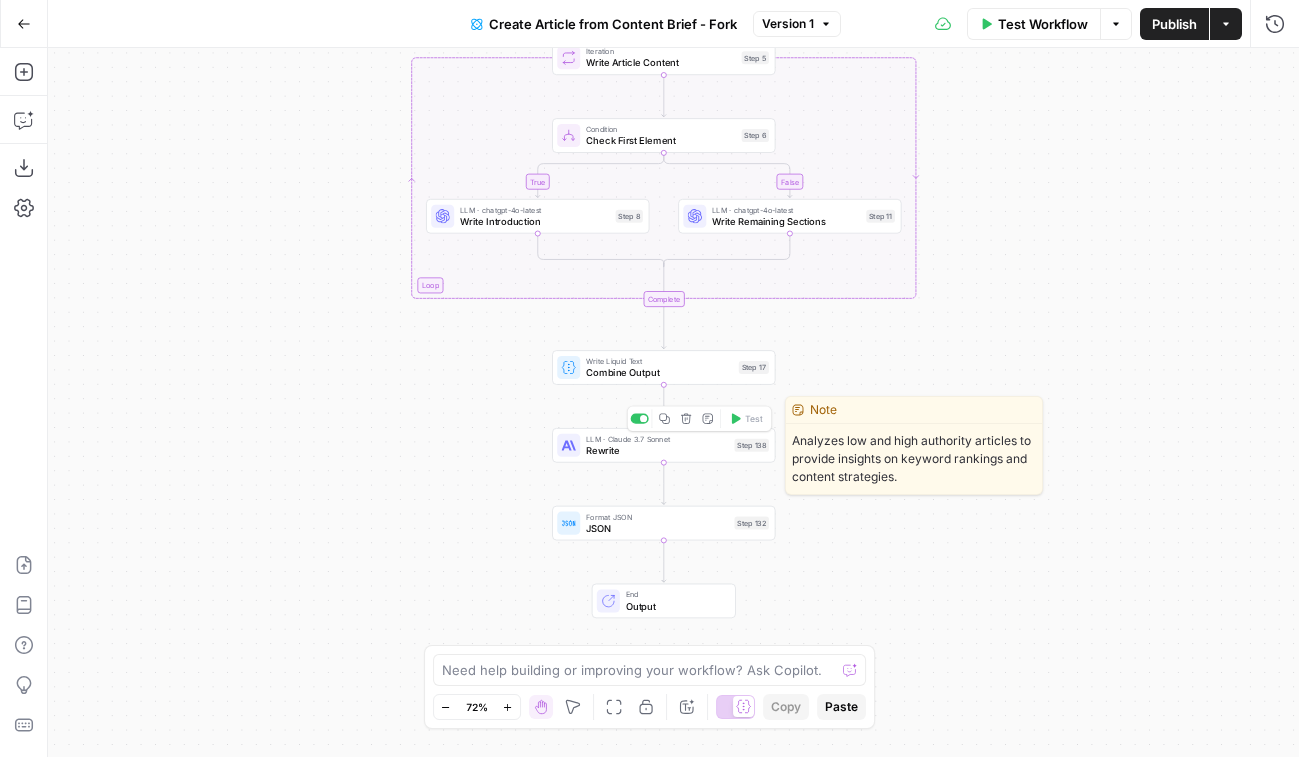 click on "Rewrite" at bounding box center [657, 450] 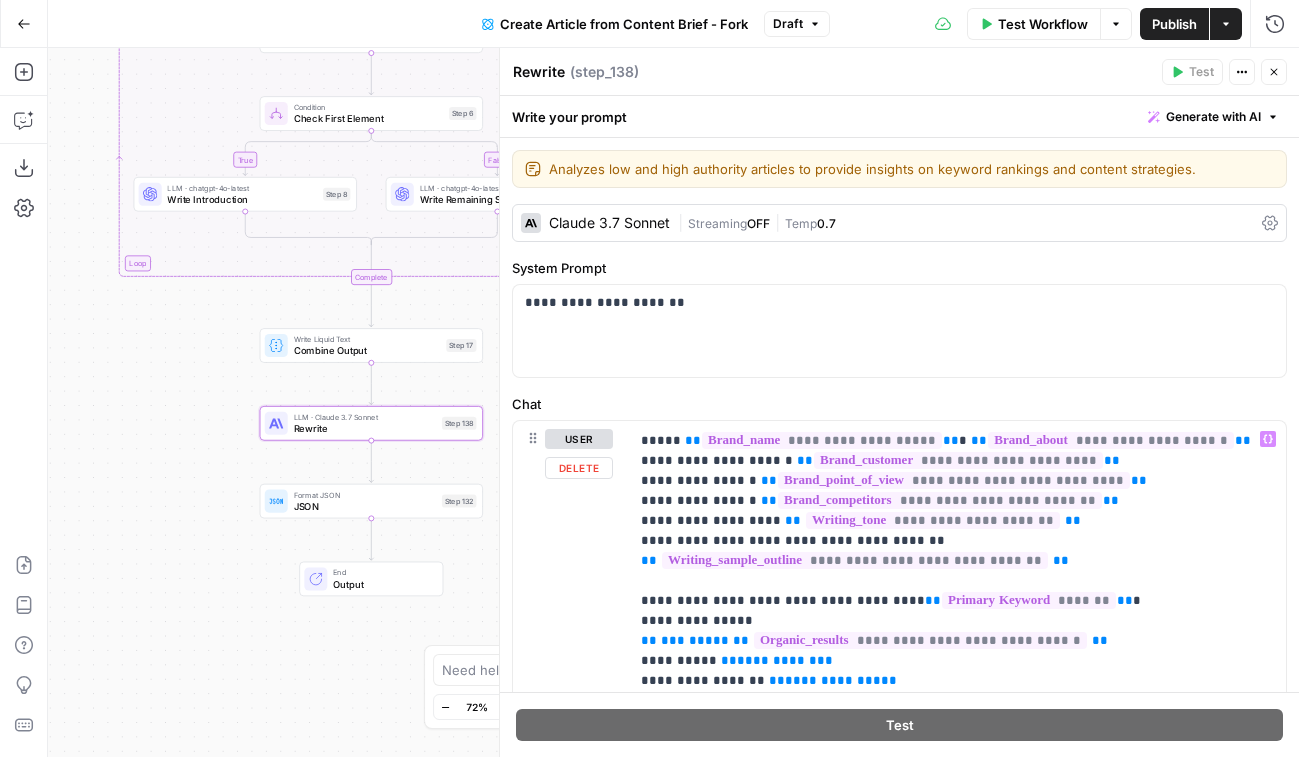 scroll, scrollTop: 79, scrollLeft: 0, axis: vertical 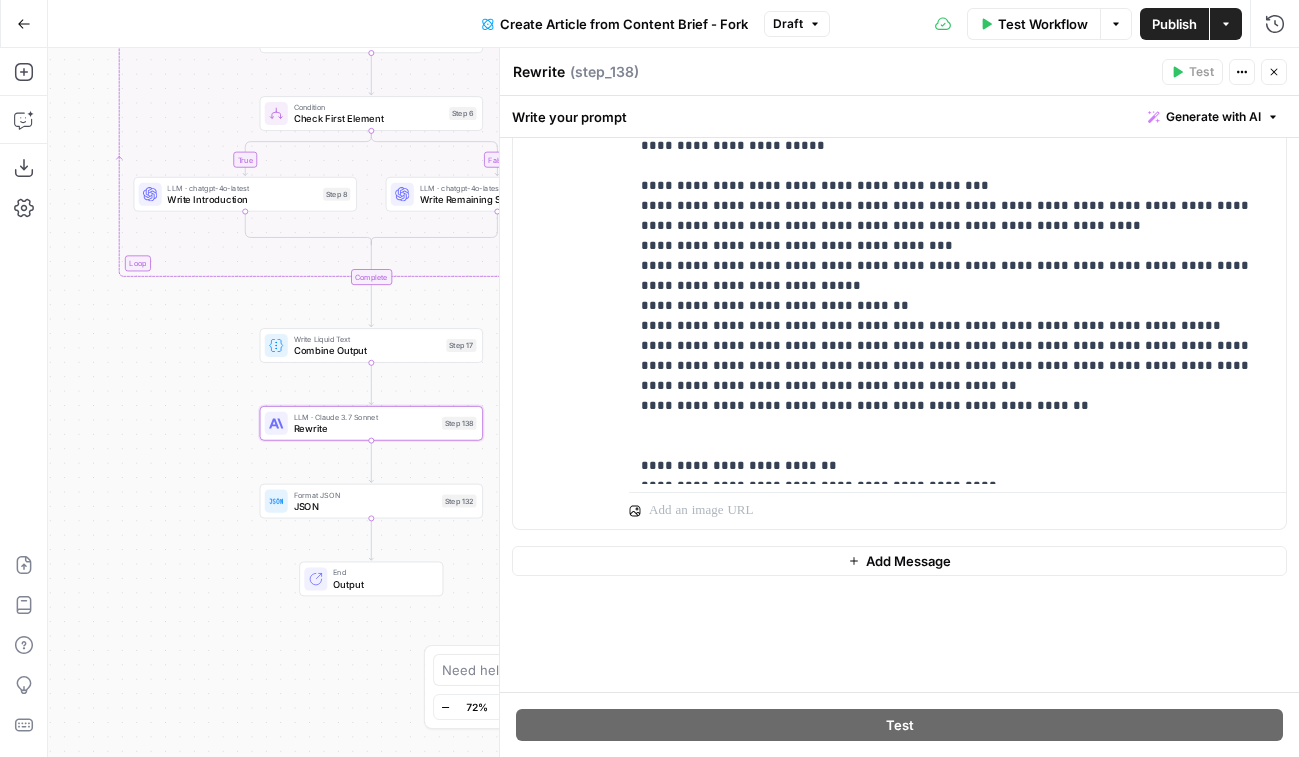 click on "Actions" at bounding box center [1226, 24] 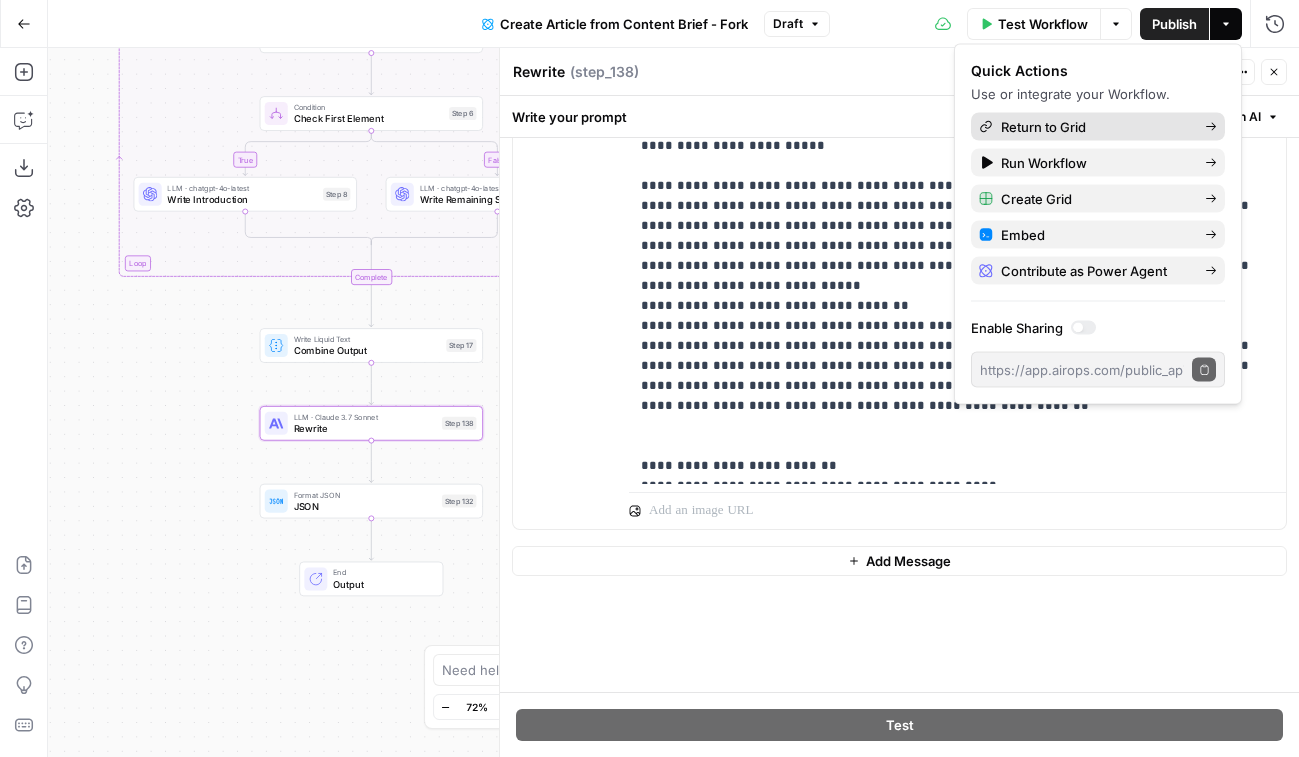 click on "Return to Grid" at bounding box center (1095, 127) 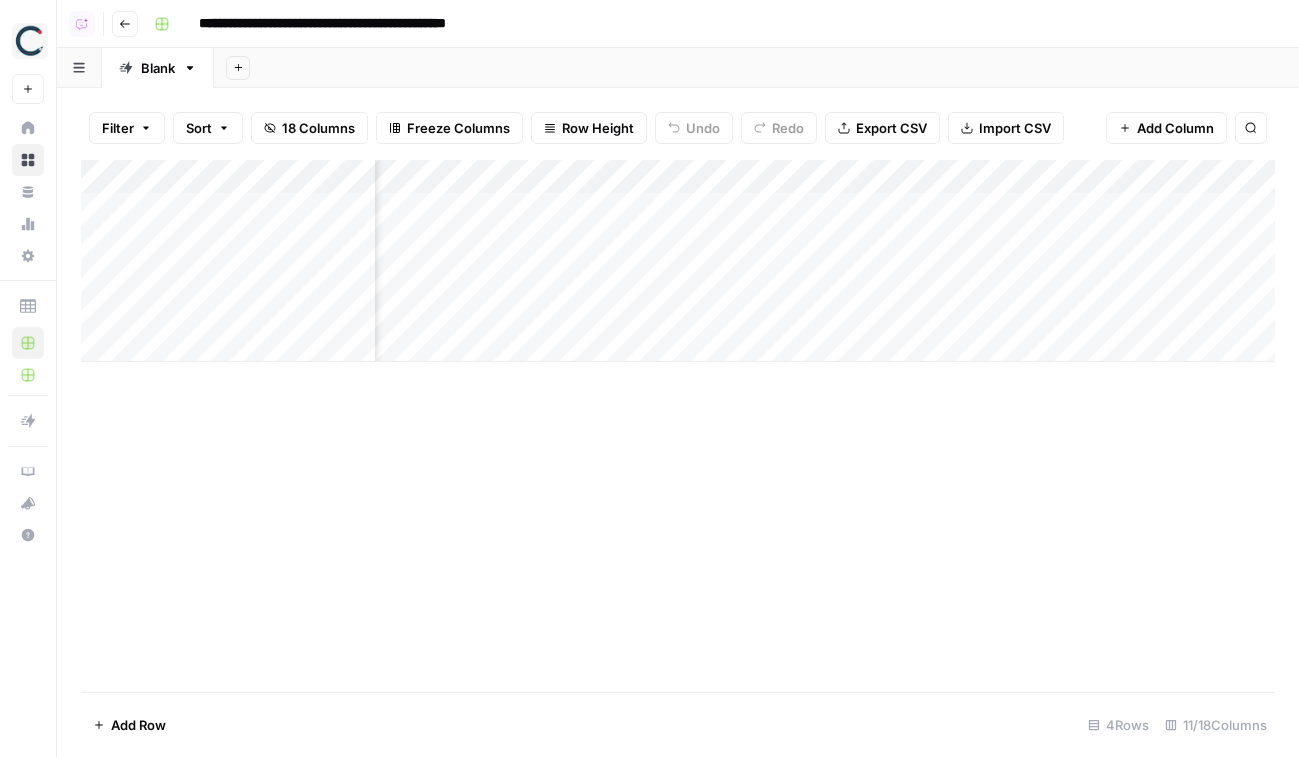 scroll, scrollTop: 0, scrollLeft: 672, axis: horizontal 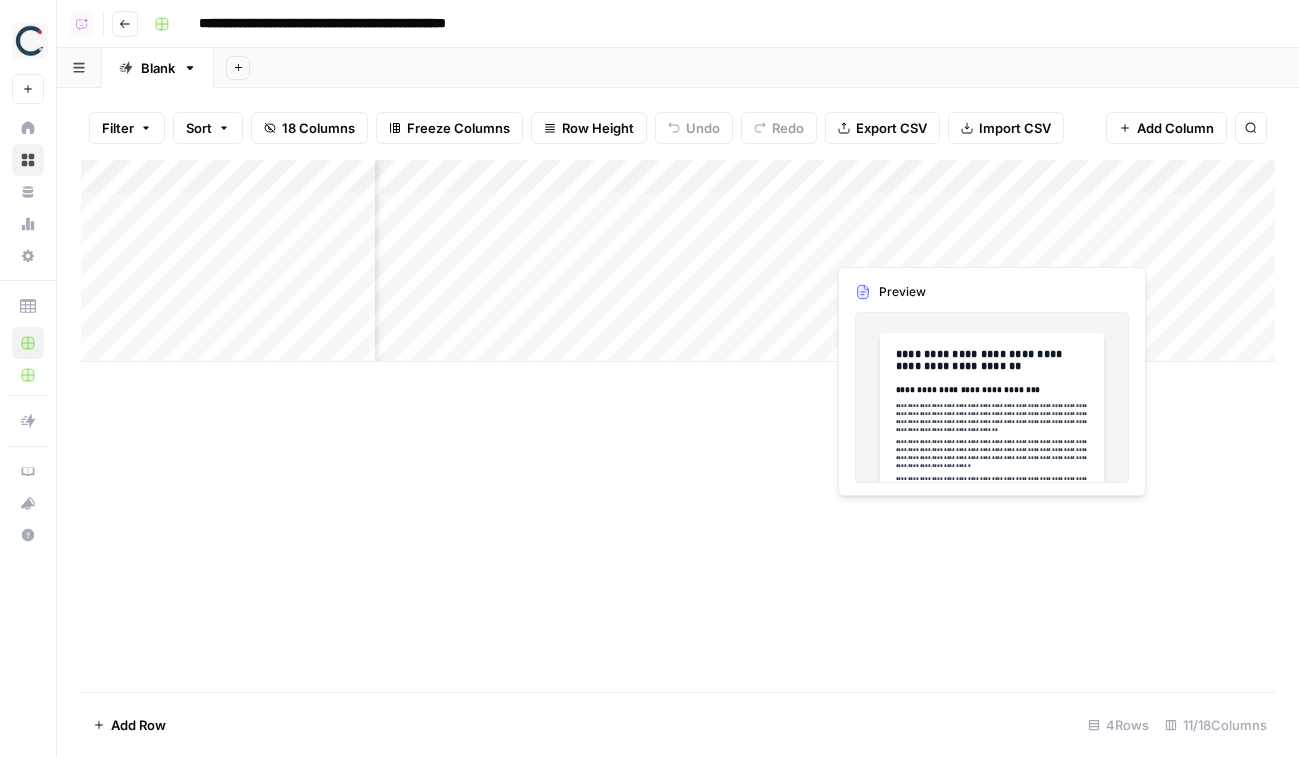 click on "Add Column" at bounding box center [678, 261] 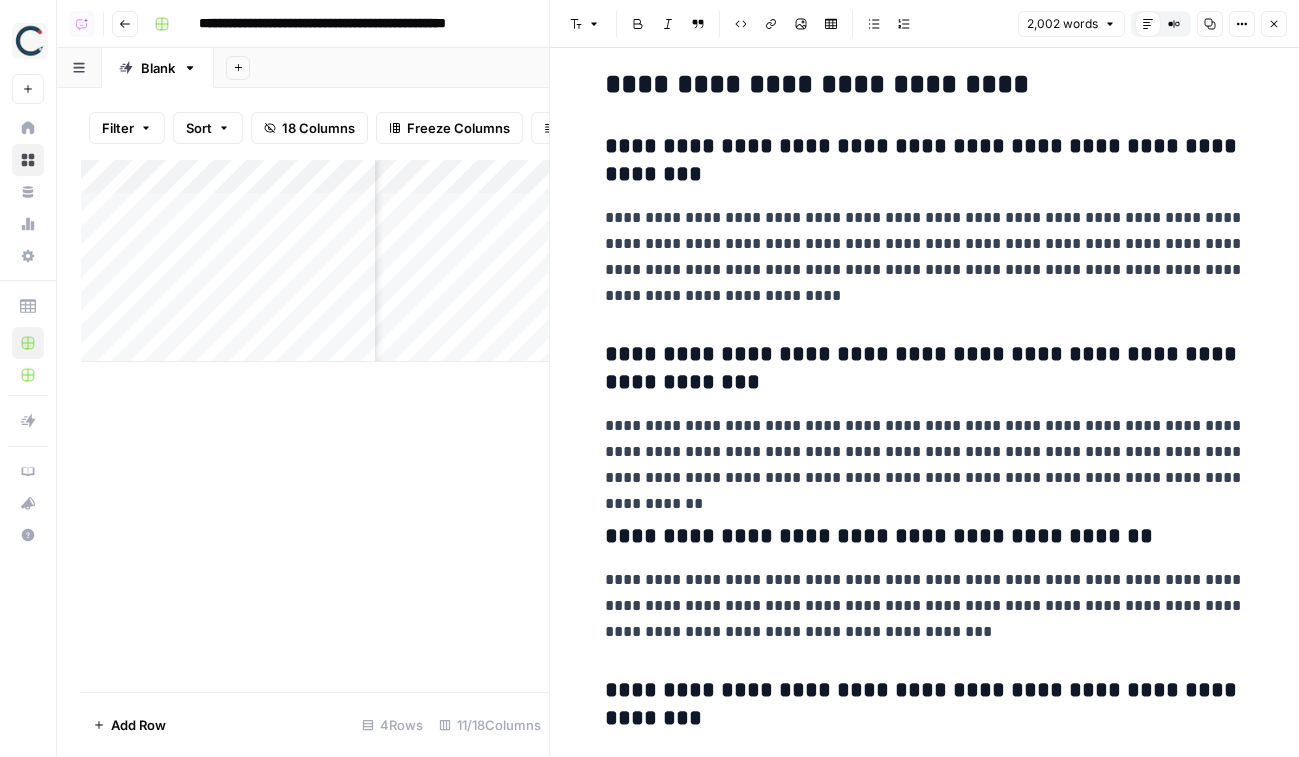 scroll, scrollTop: 7521, scrollLeft: 0, axis: vertical 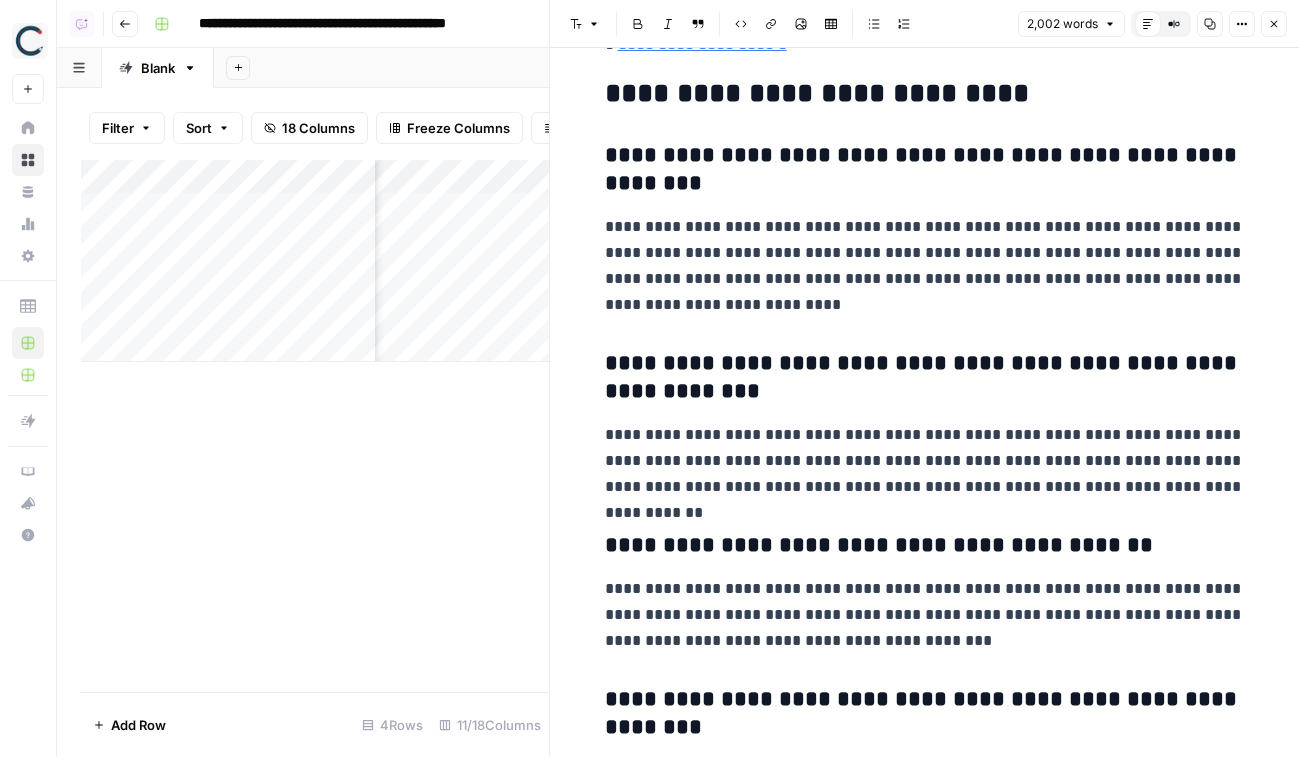drag, startPoint x: 1272, startPoint y: 18, endPoint x: 1280, endPoint y: 25, distance: 10.630146 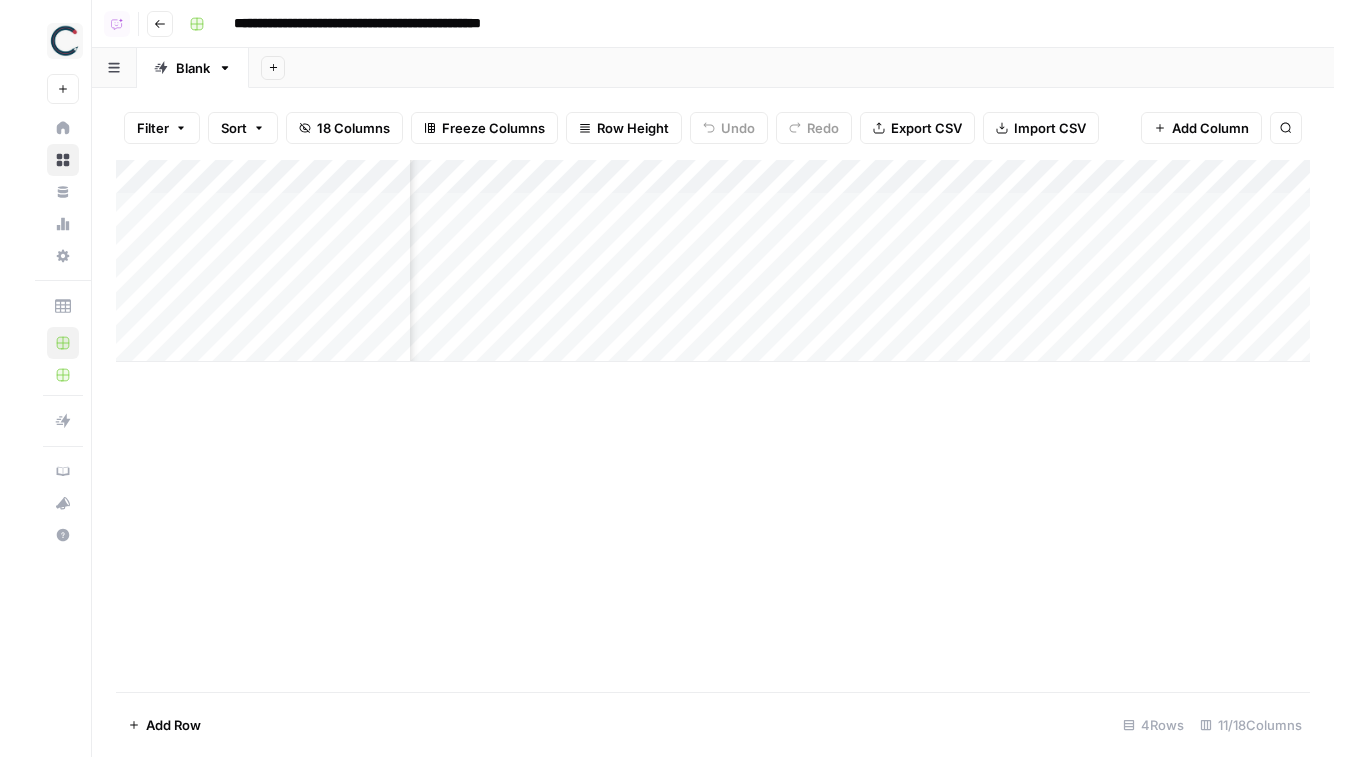 scroll, scrollTop: 0, scrollLeft: 1196, axis: horizontal 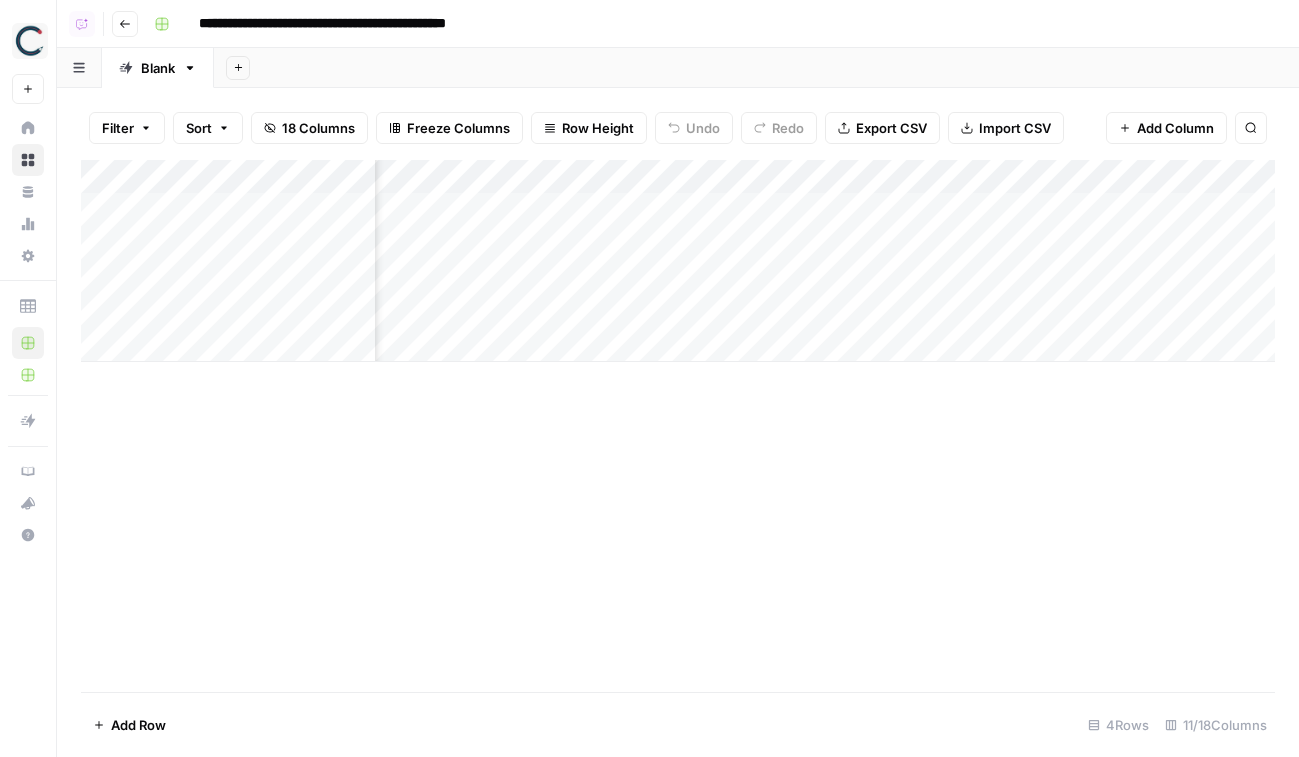 click on "Add Column" at bounding box center (678, 261) 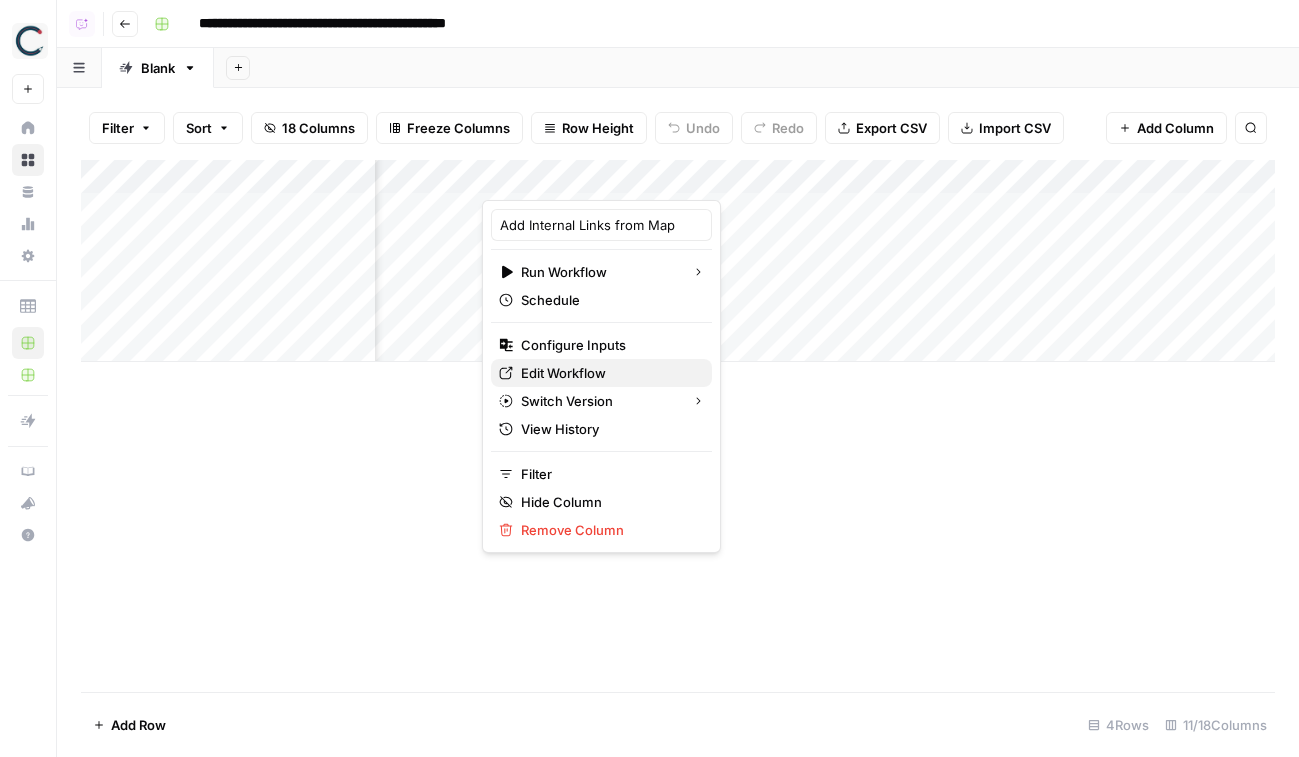 click on "Edit Workflow" at bounding box center (608, 373) 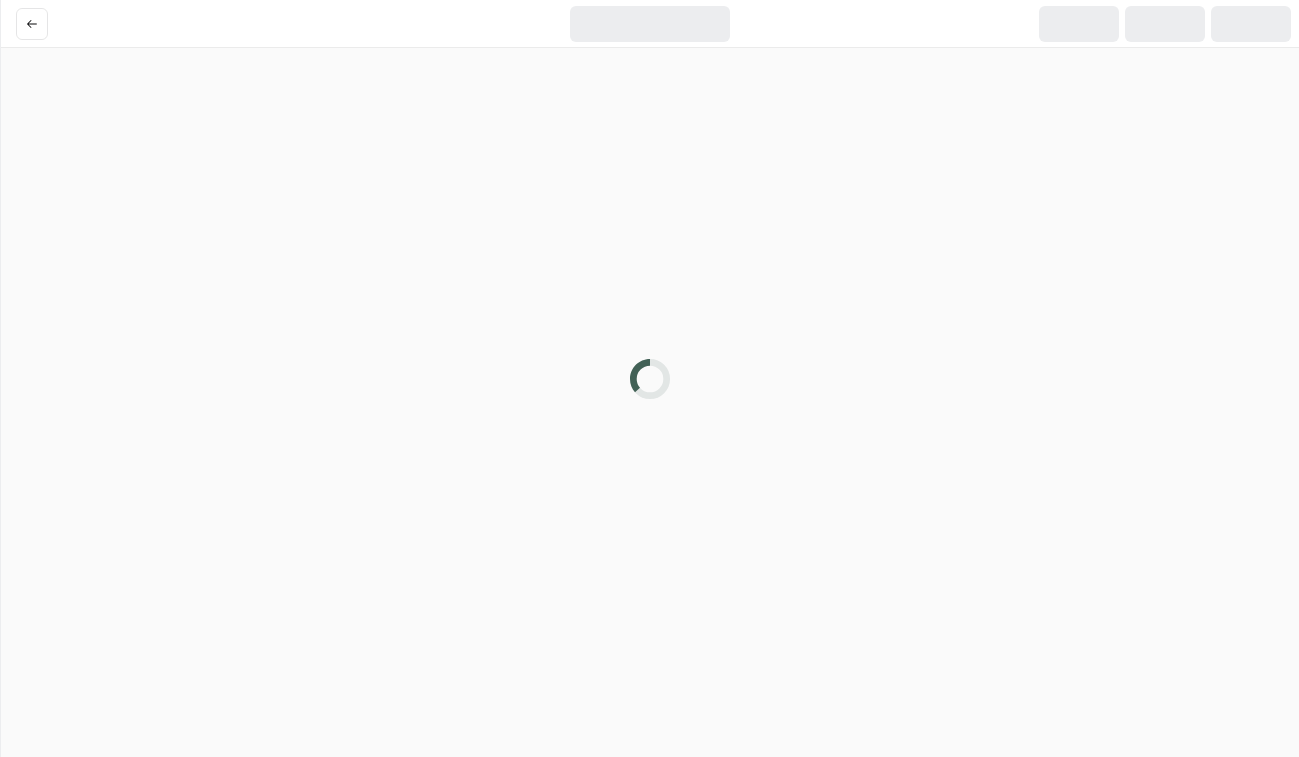 scroll, scrollTop: 0, scrollLeft: 0, axis: both 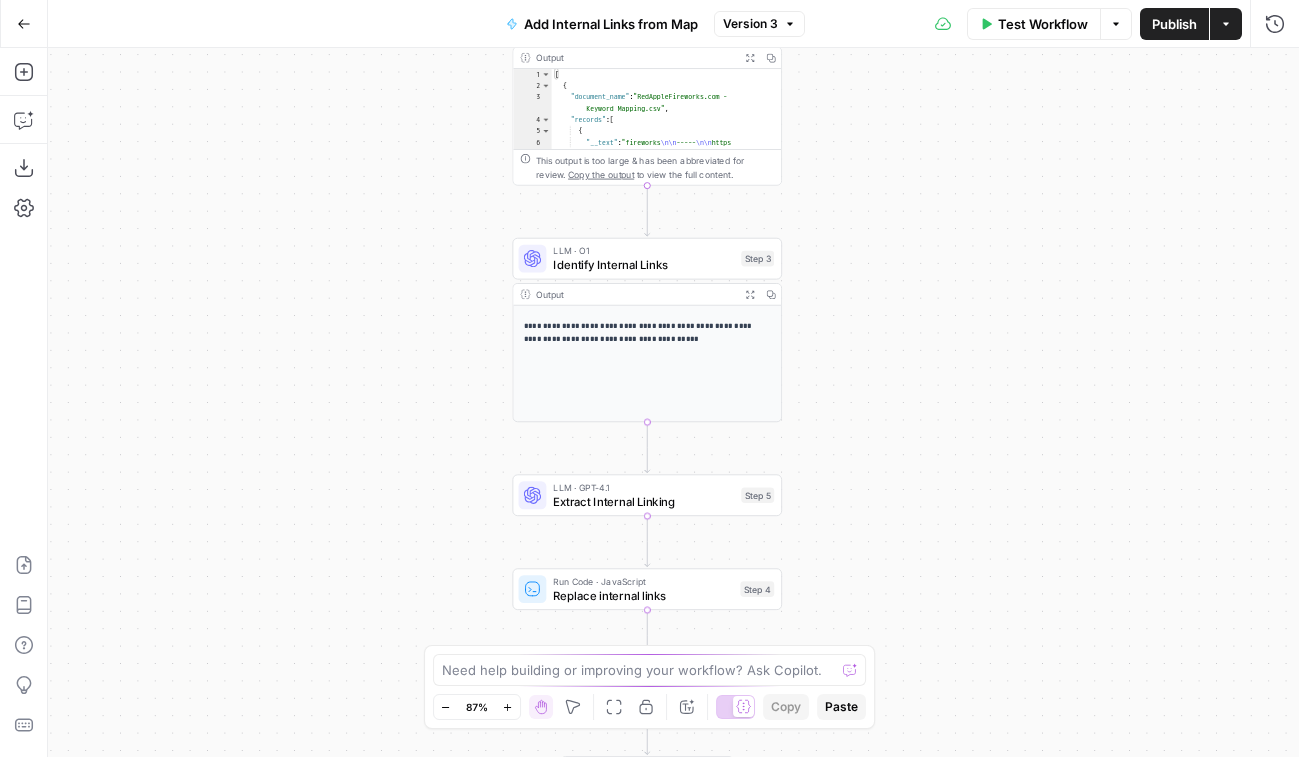 click on "Identify Internal Links" at bounding box center [643, 264] 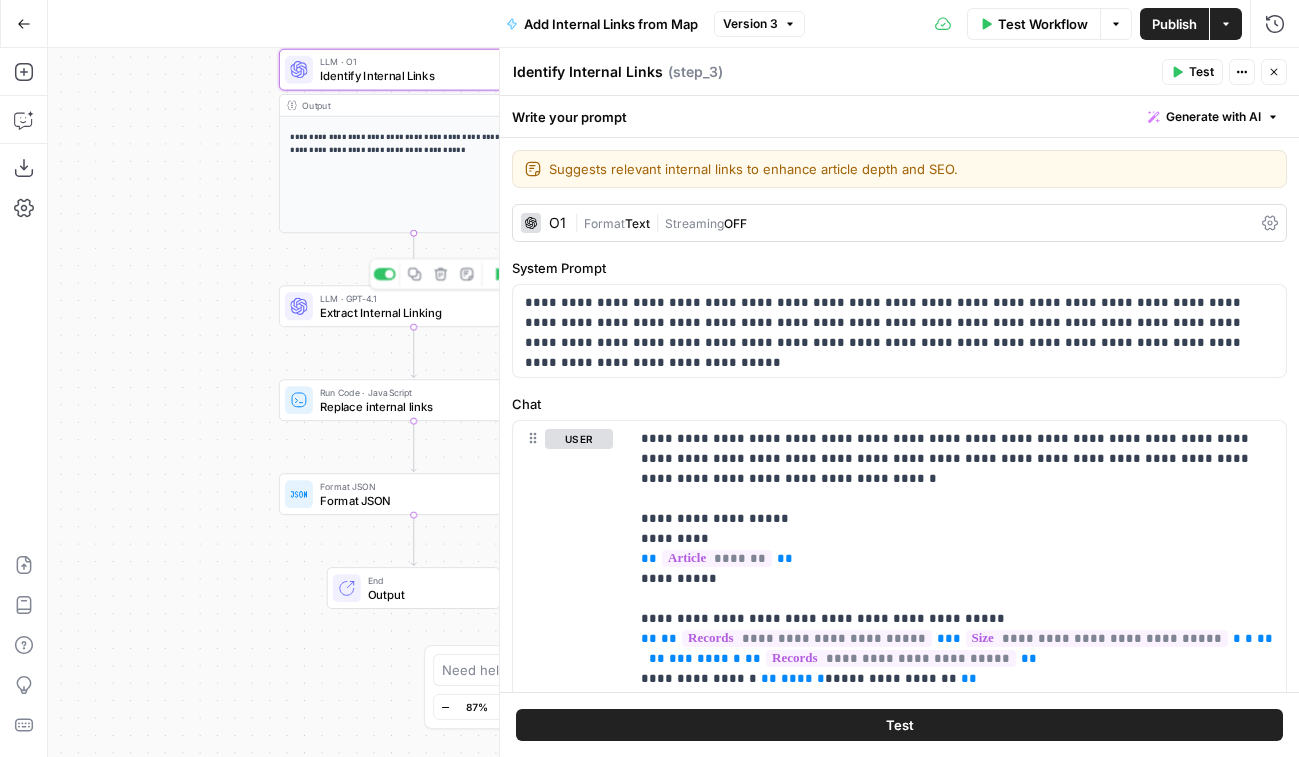 click on "Extract Internal Linking" at bounding box center [410, 312] 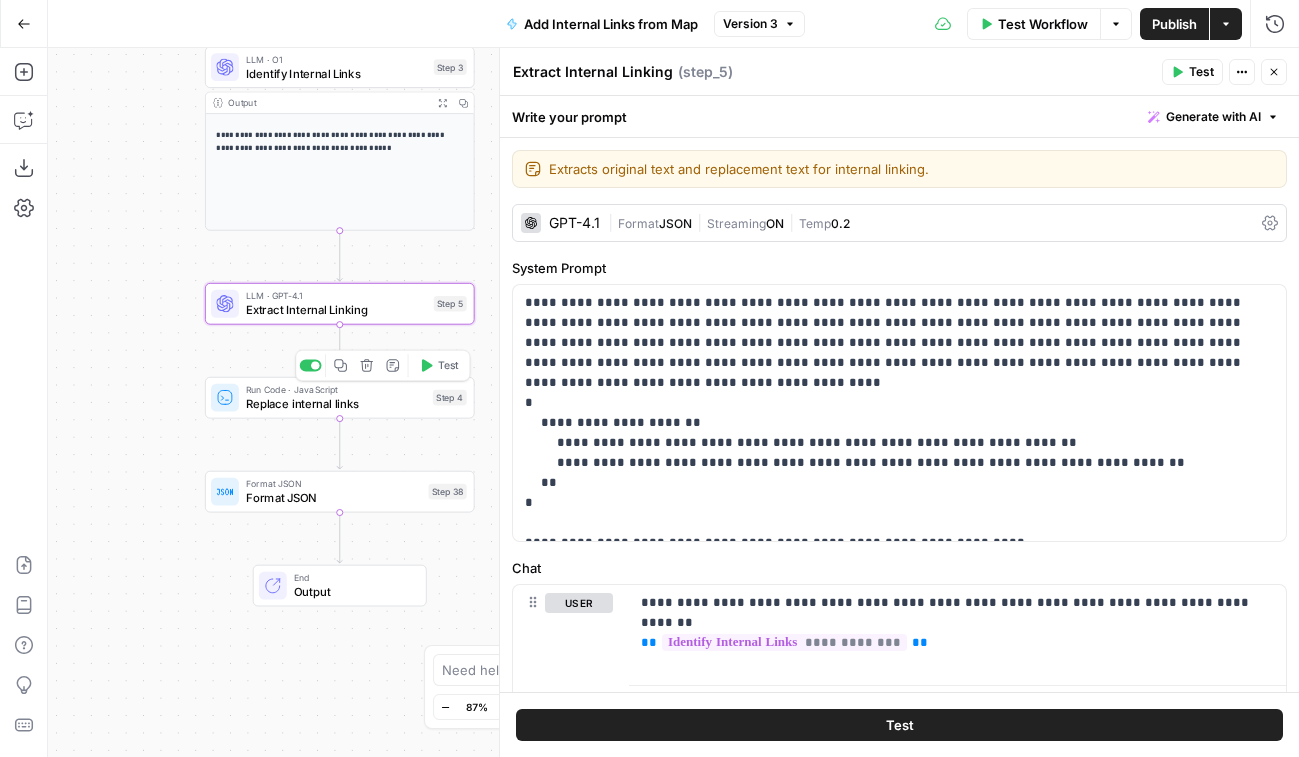 click on "Run Code · JavaScript Replace internal links Step 4 Copy step Delete step Add Note Test" at bounding box center [339, 398] 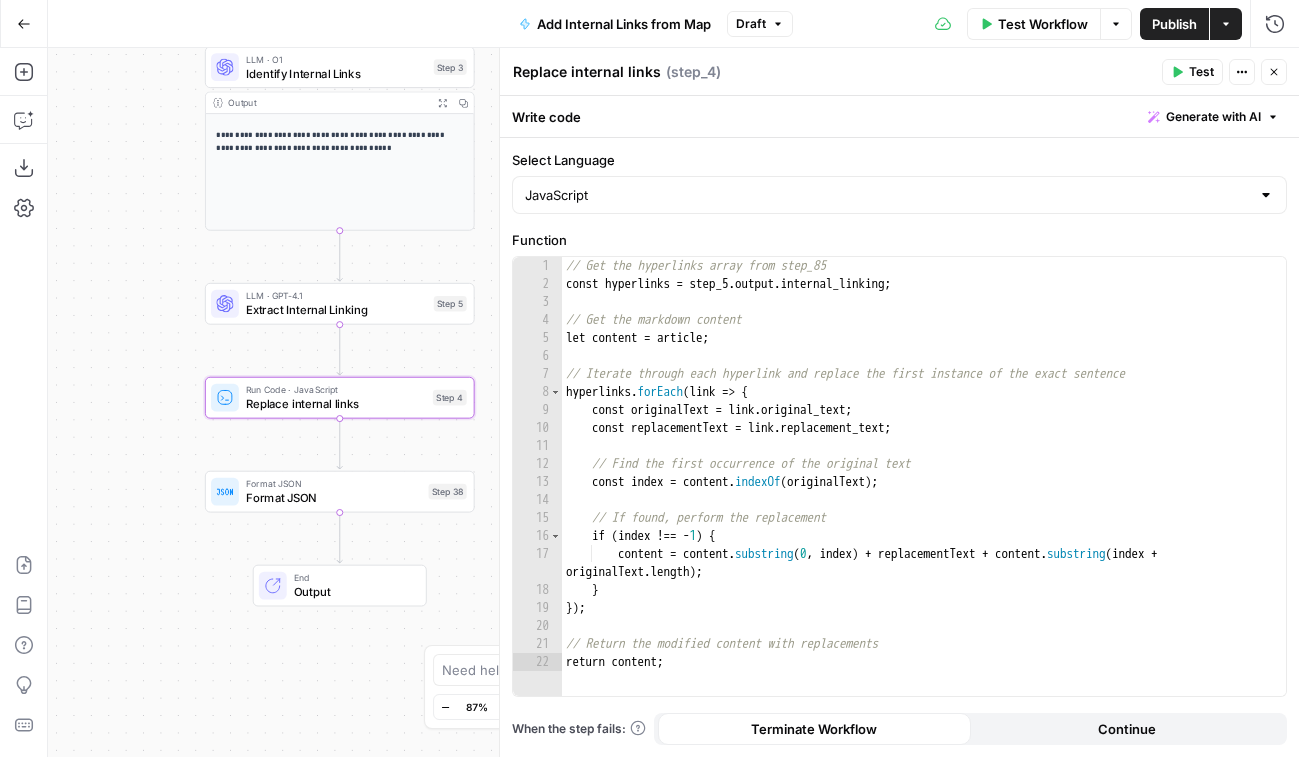 click 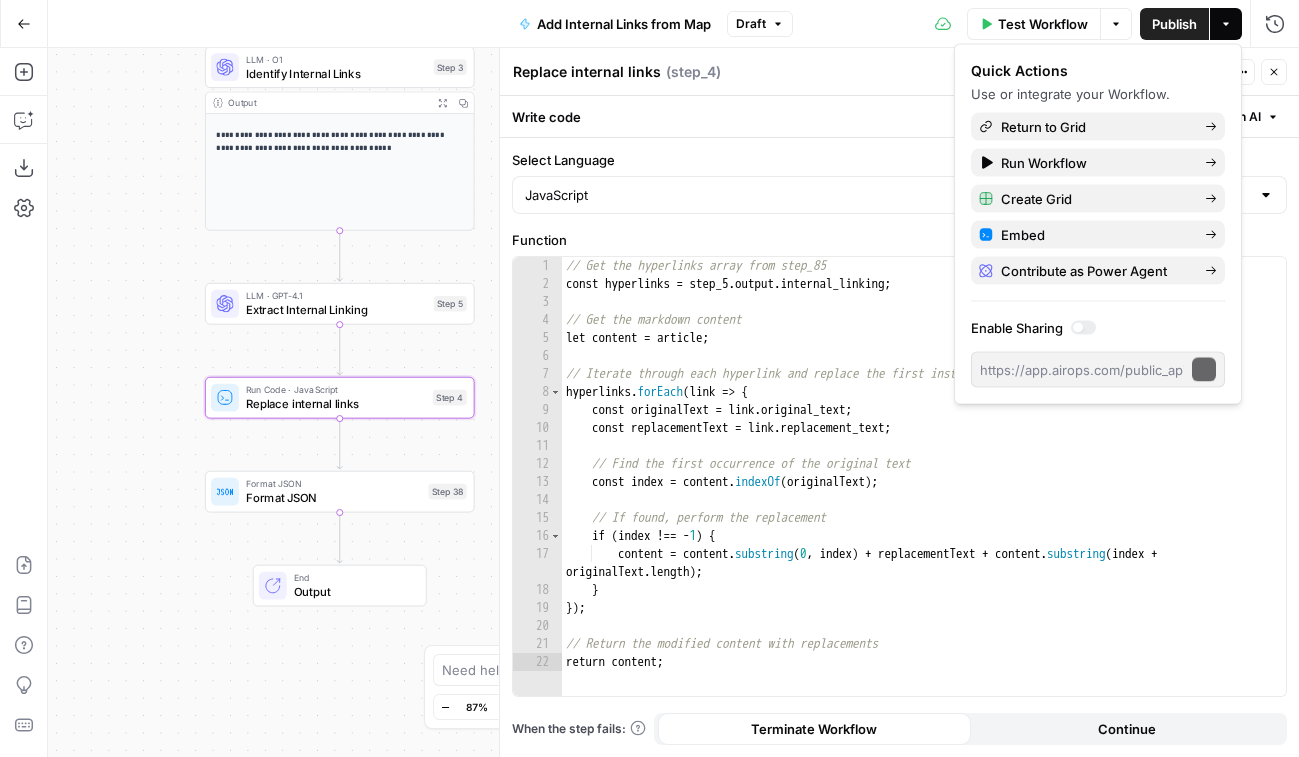 click 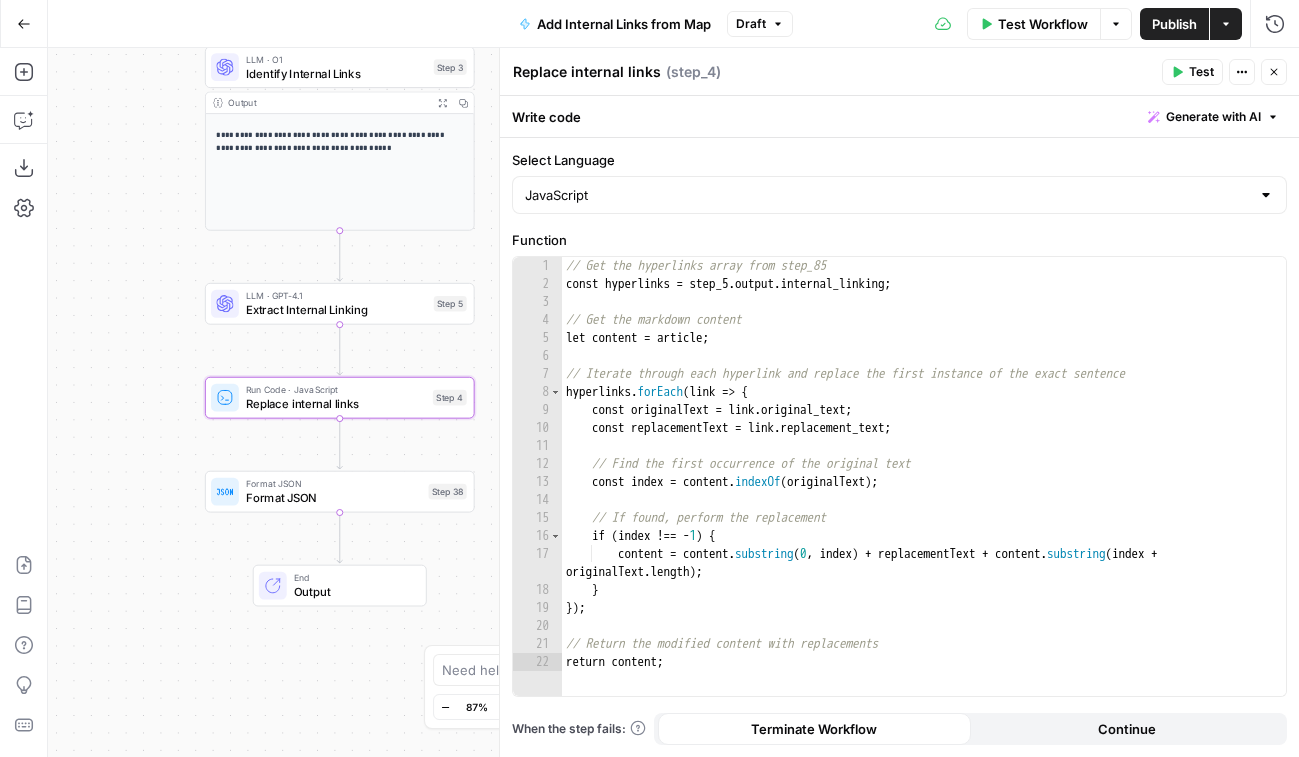 click 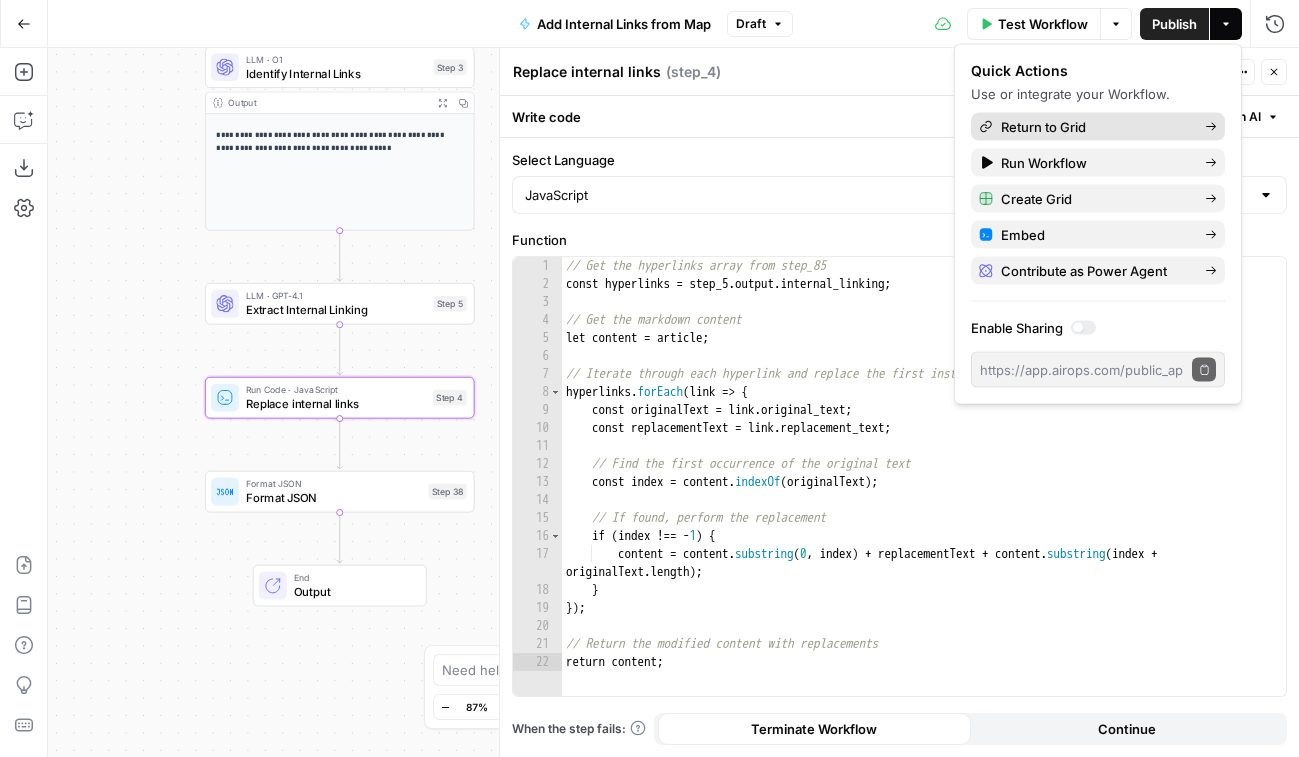 click on "Return to Grid" at bounding box center [1095, 127] 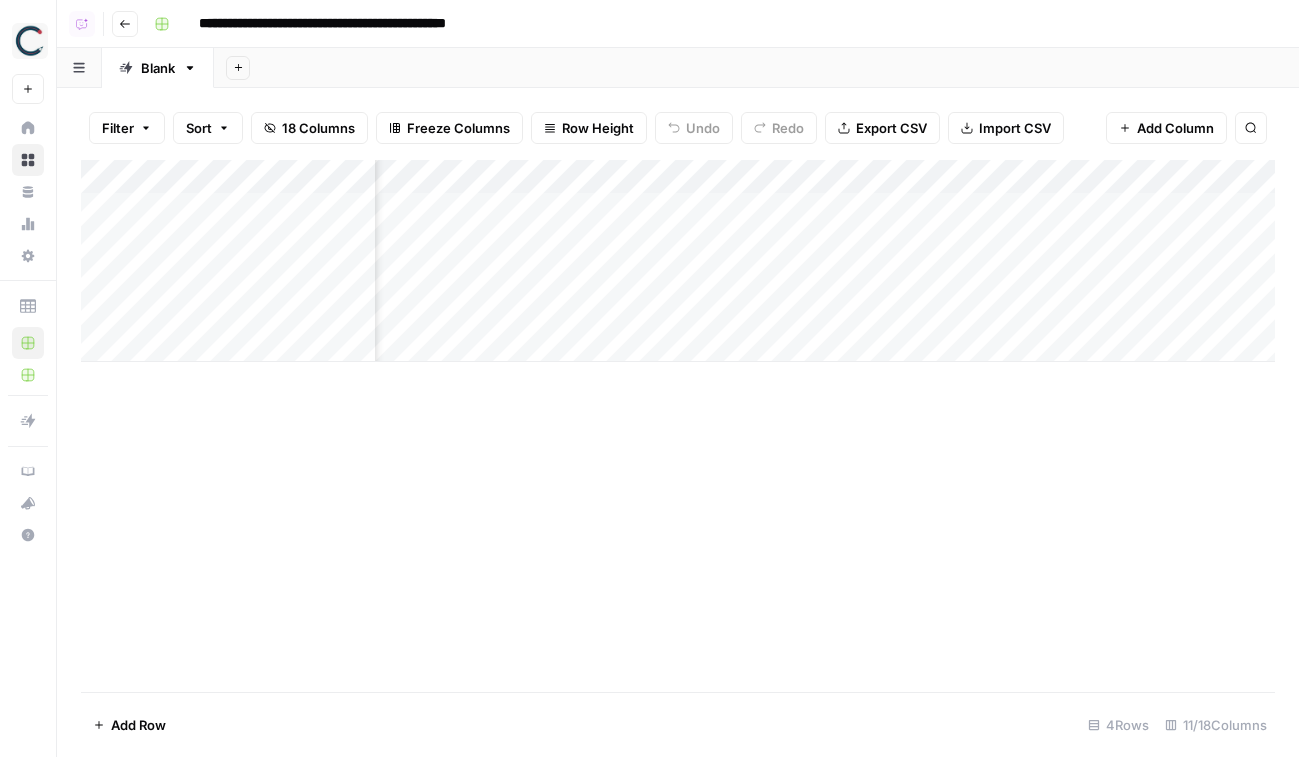 scroll, scrollTop: 0, scrollLeft: 960, axis: horizontal 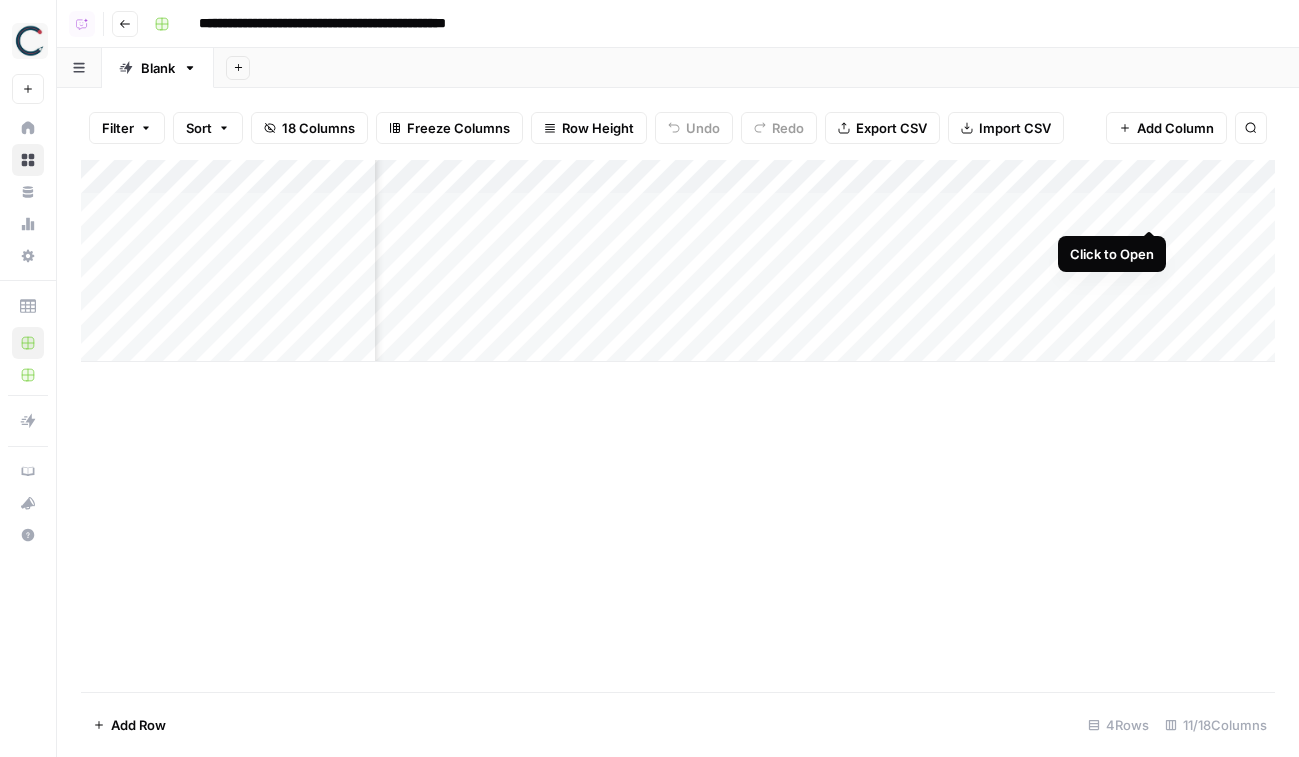 click on "Add Column" at bounding box center [678, 261] 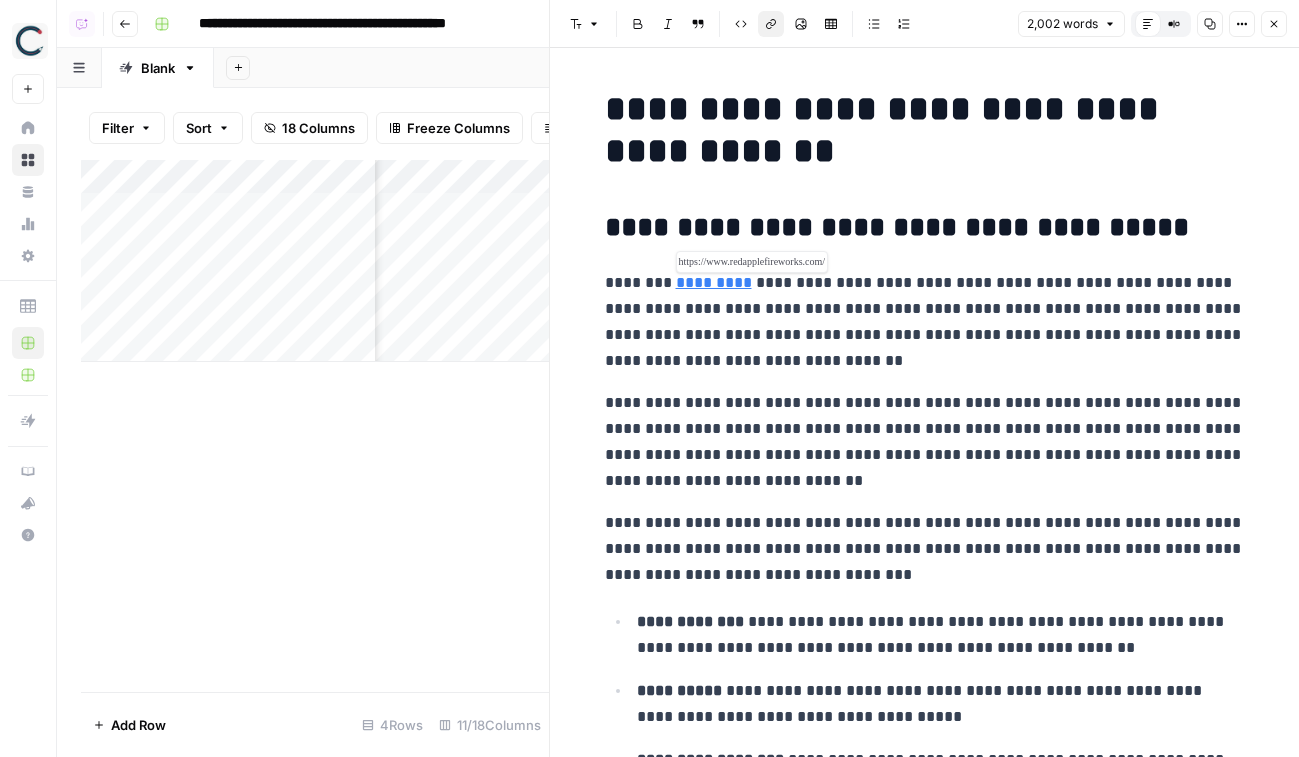 click on "*********" at bounding box center (714, 282) 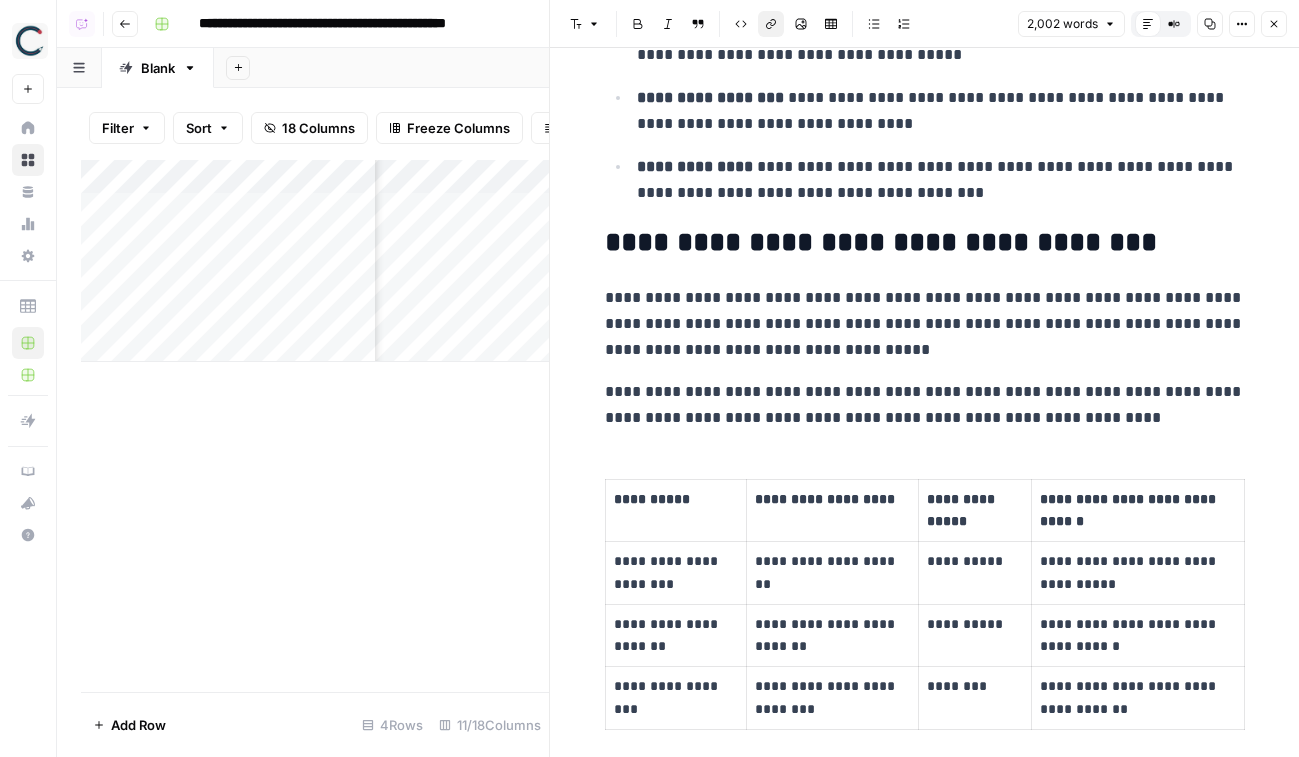 scroll, scrollTop: 661, scrollLeft: 0, axis: vertical 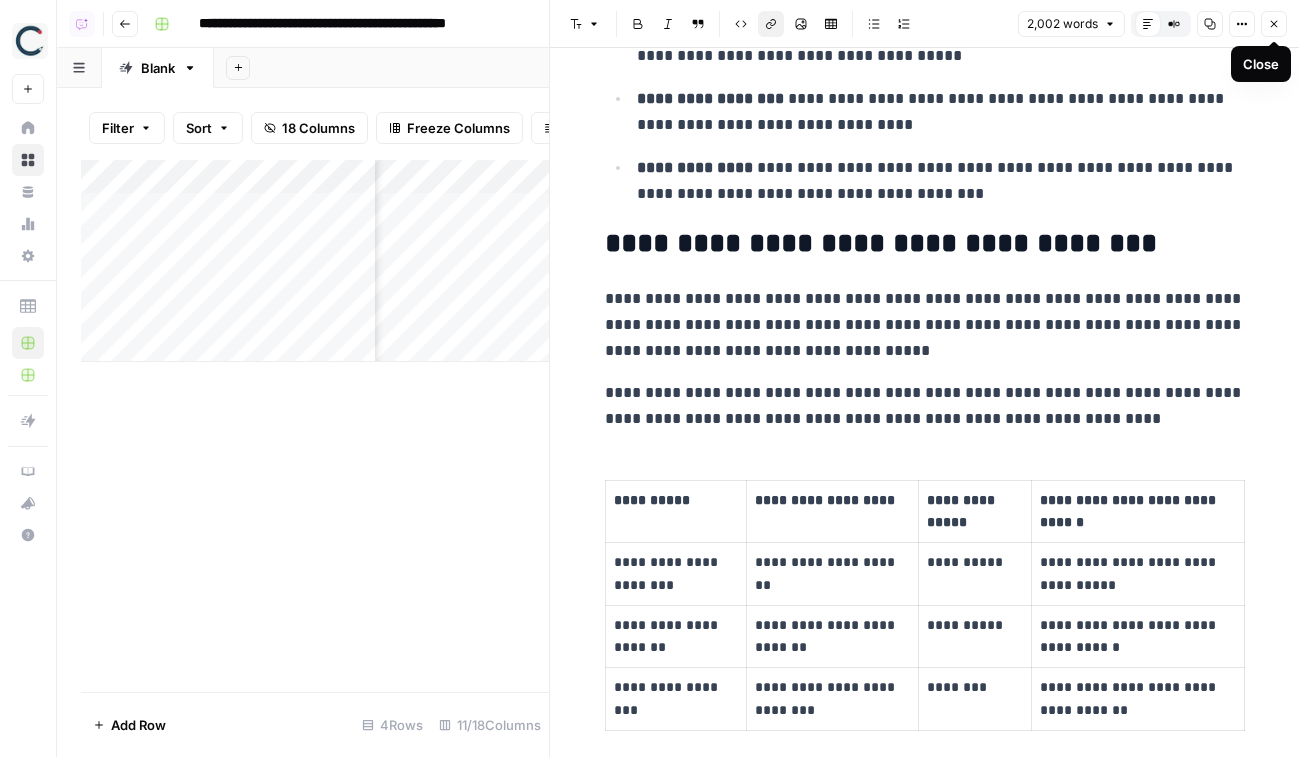 drag, startPoint x: 1282, startPoint y: 22, endPoint x: 1142, endPoint y: 99, distance: 159.77797 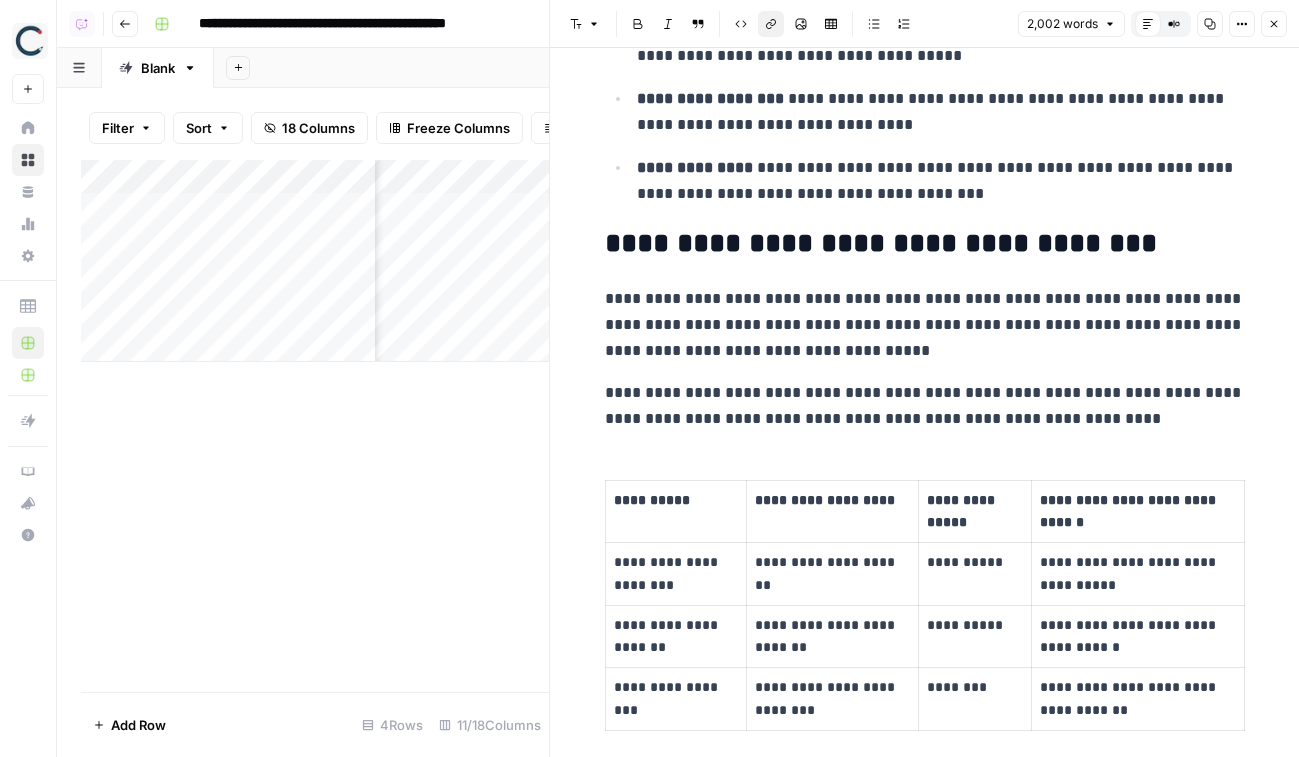 click 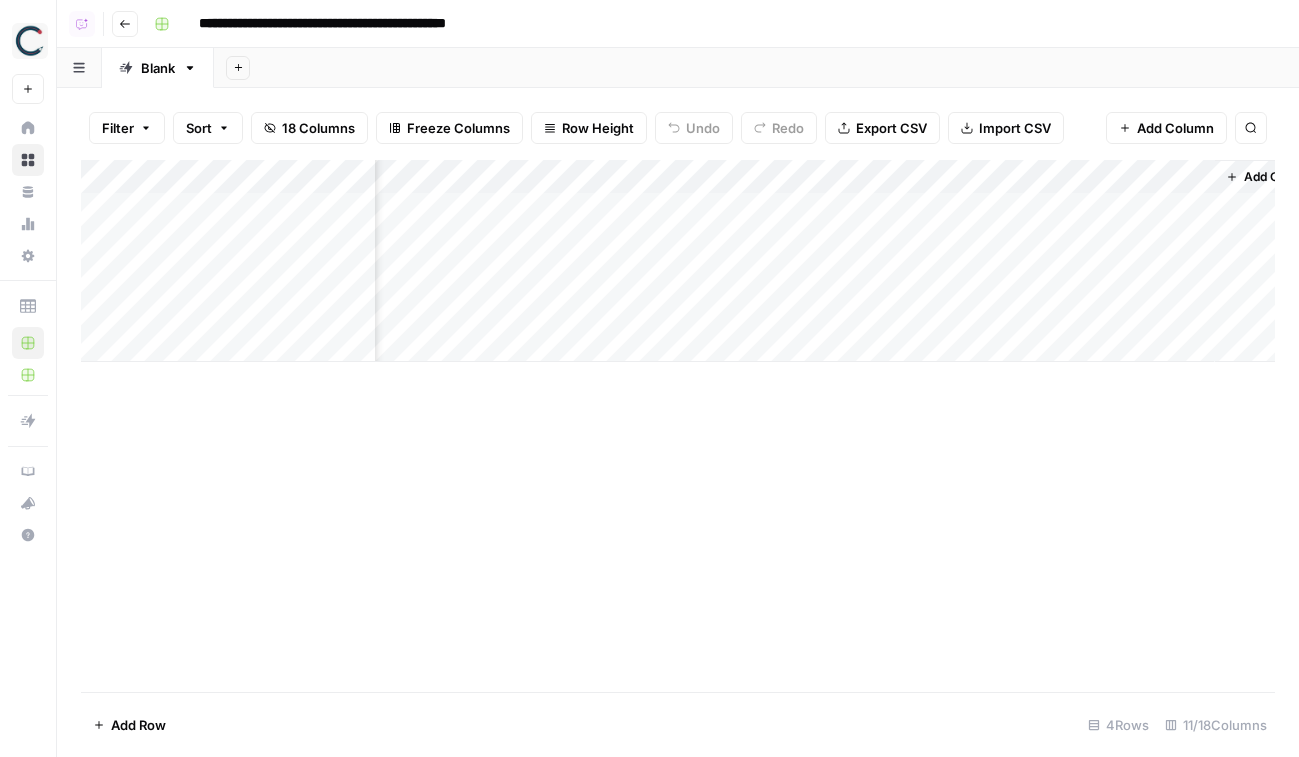 scroll, scrollTop: 0, scrollLeft: 1283, axis: horizontal 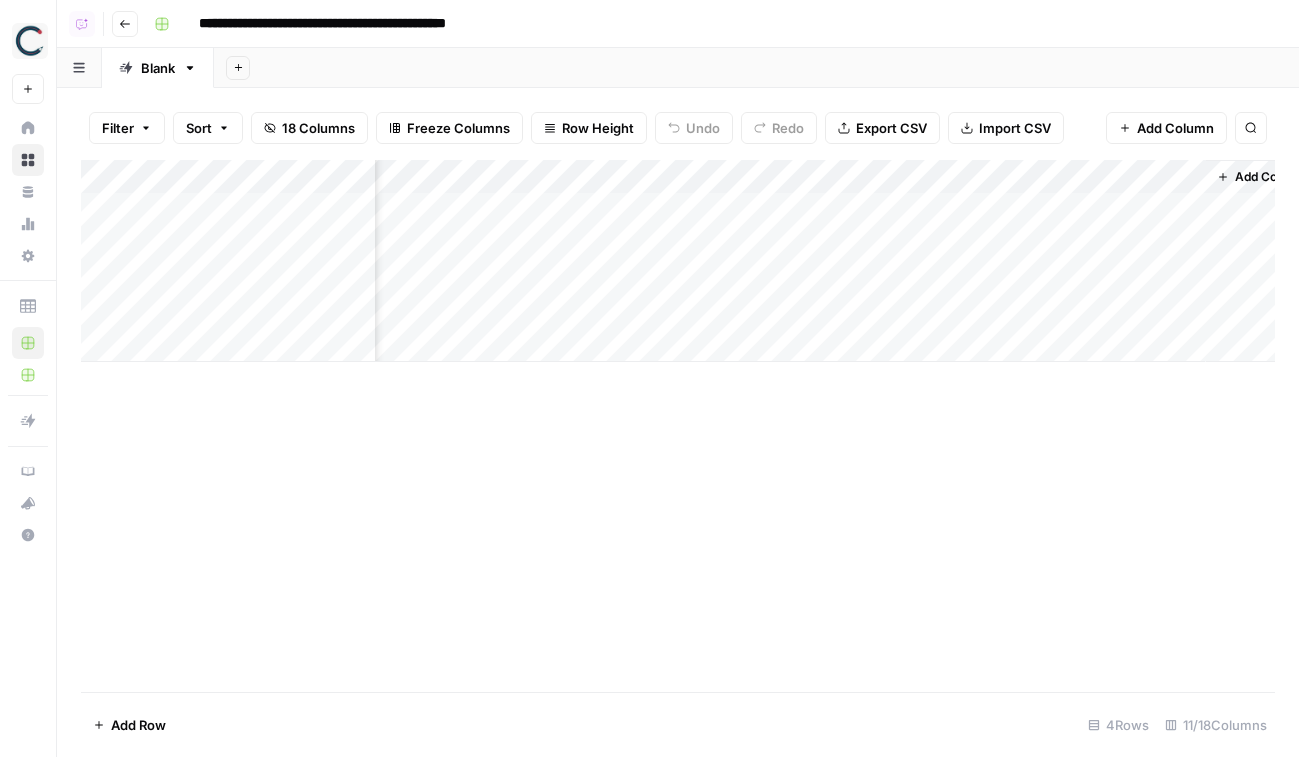 click on "Add Column" at bounding box center [678, 261] 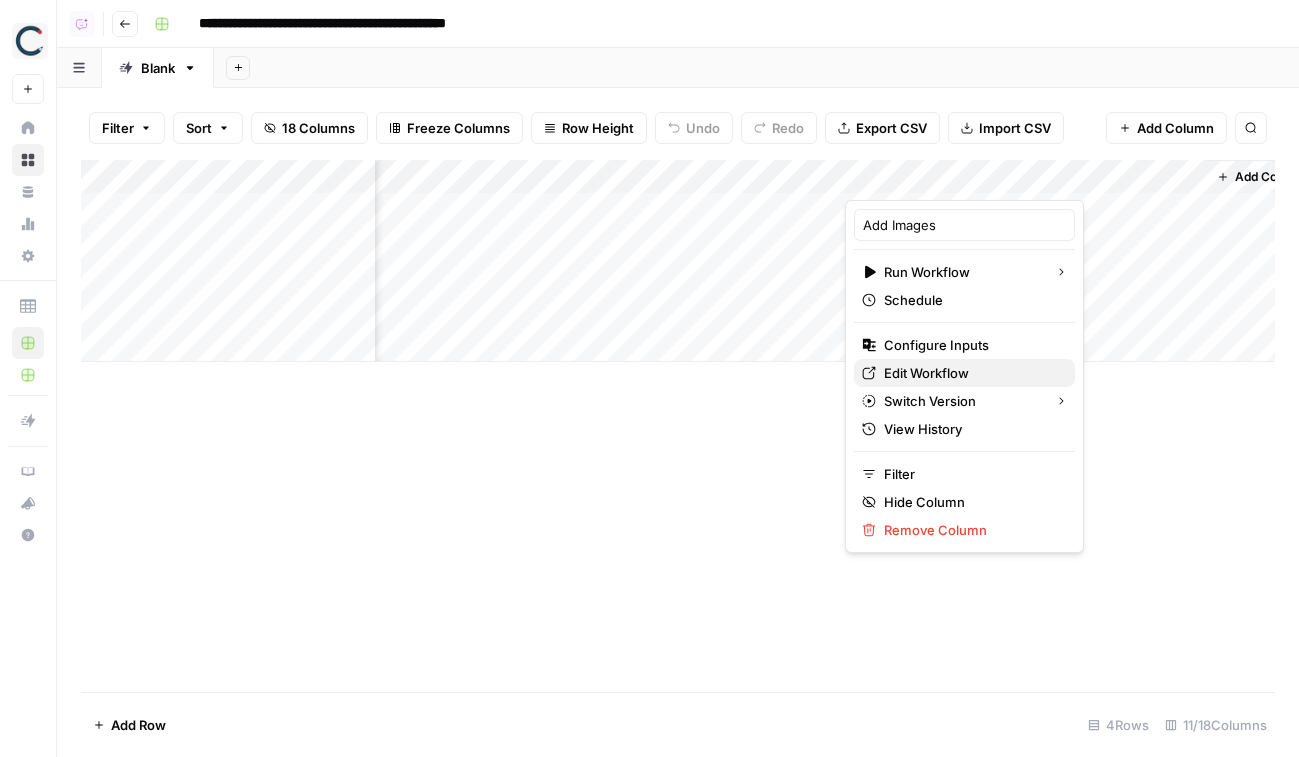 click on "Edit Workflow" at bounding box center (971, 373) 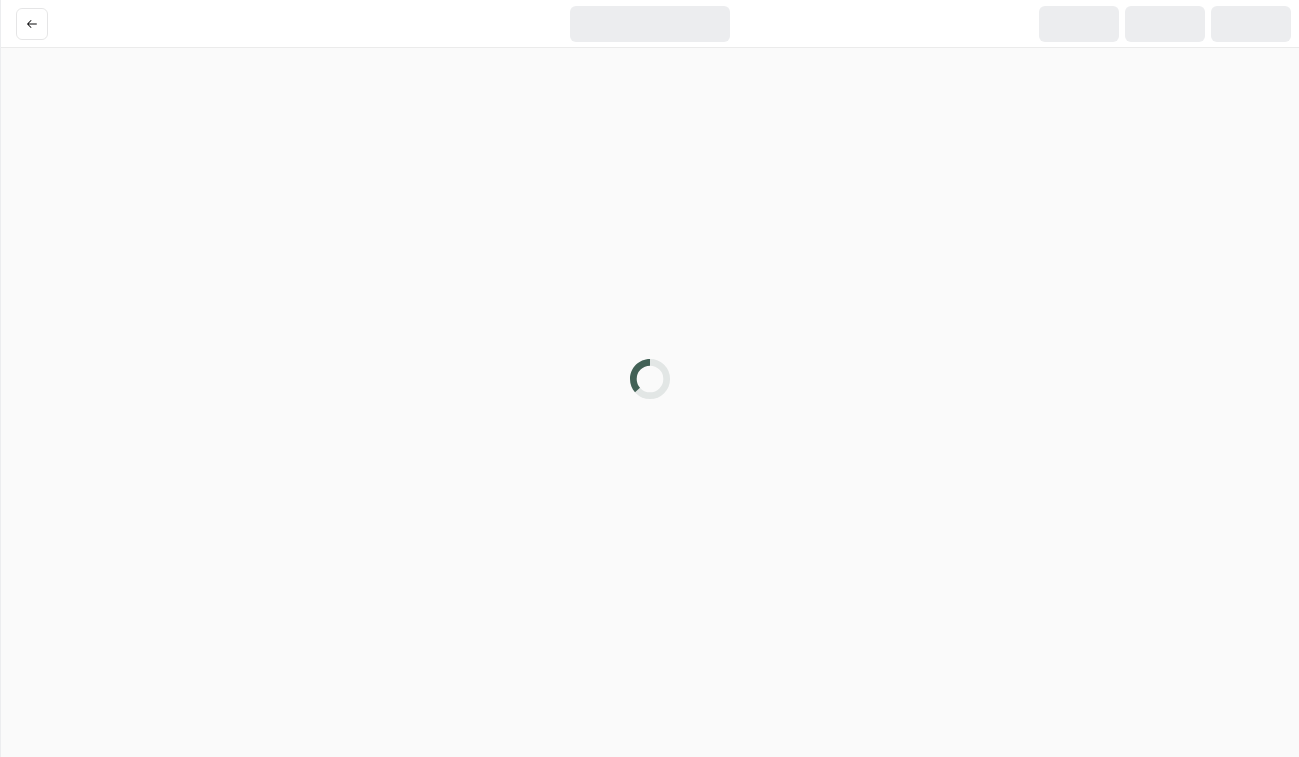 scroll, scrollTop: 0, scrollLeft: 0, axis: both 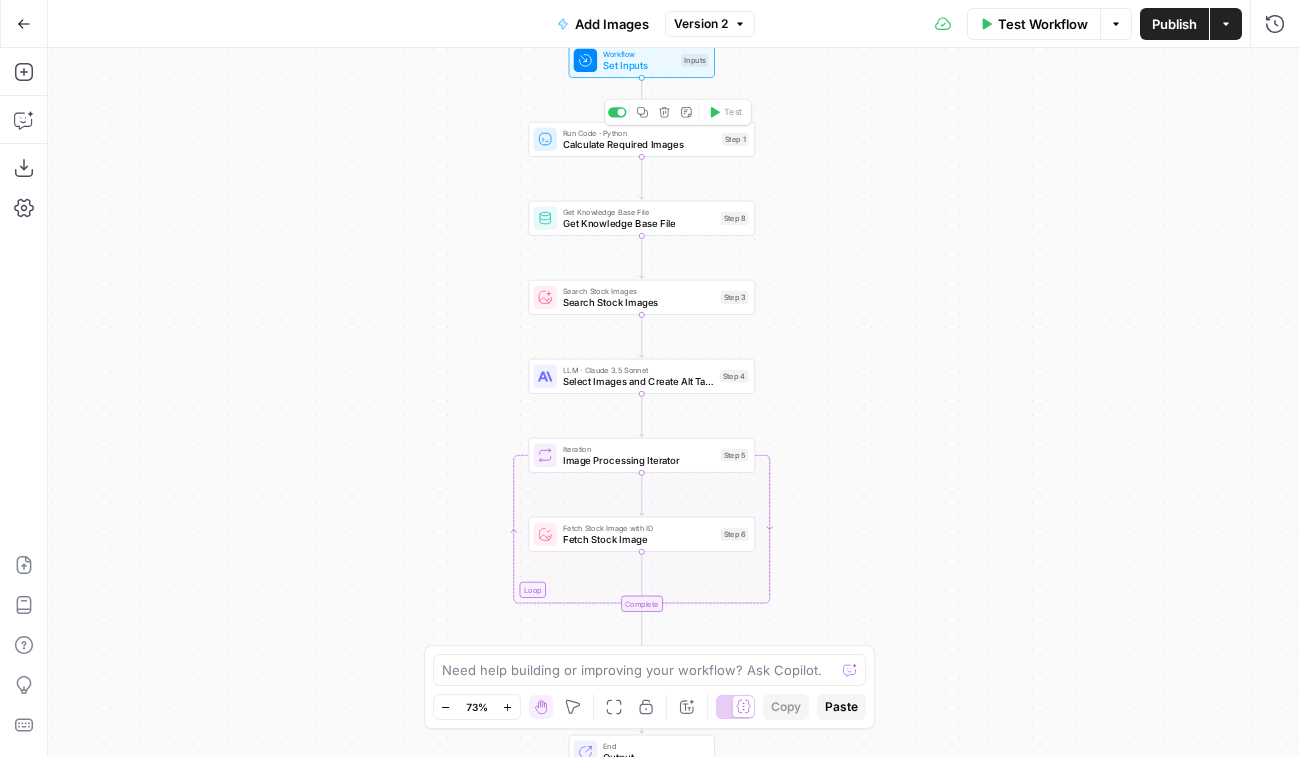 click on "Calculate Required Images" at bounding box center (640, 144) 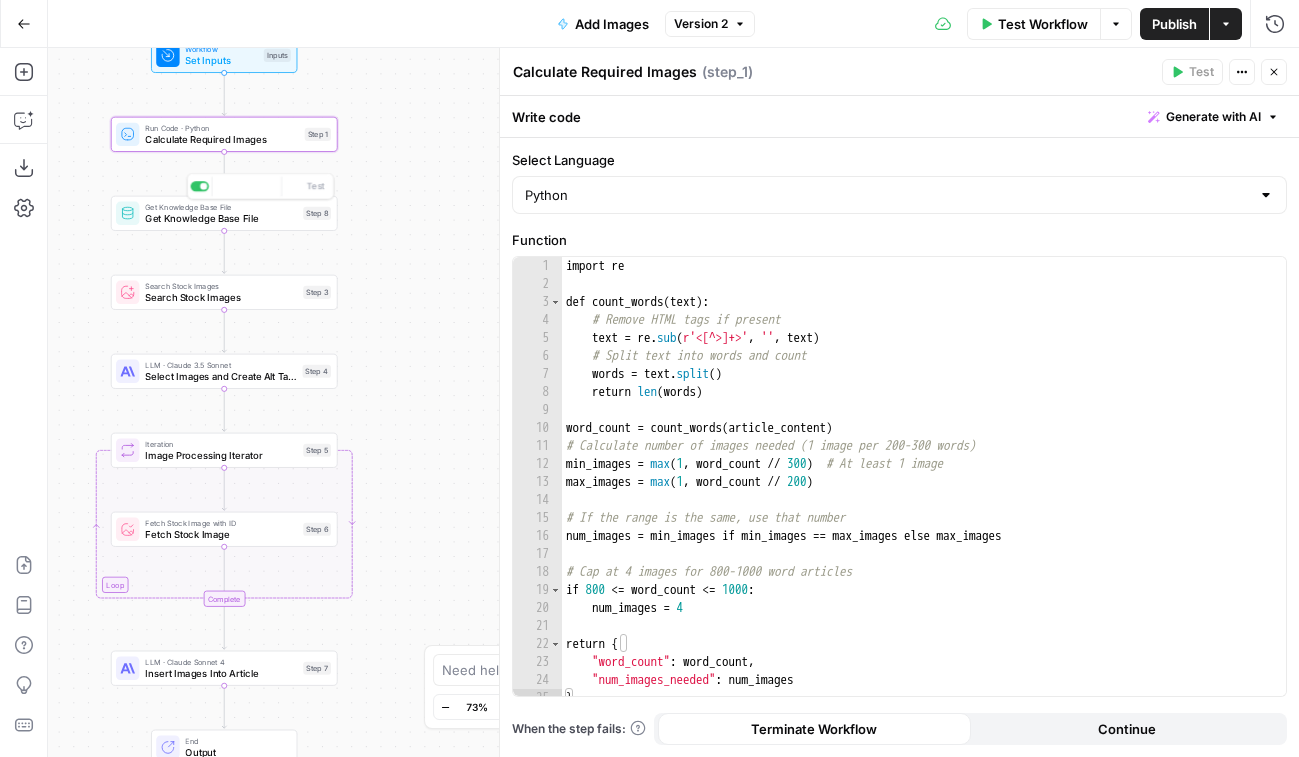 click on "Get Knowledge Base File" at bounding box center (221, 218) 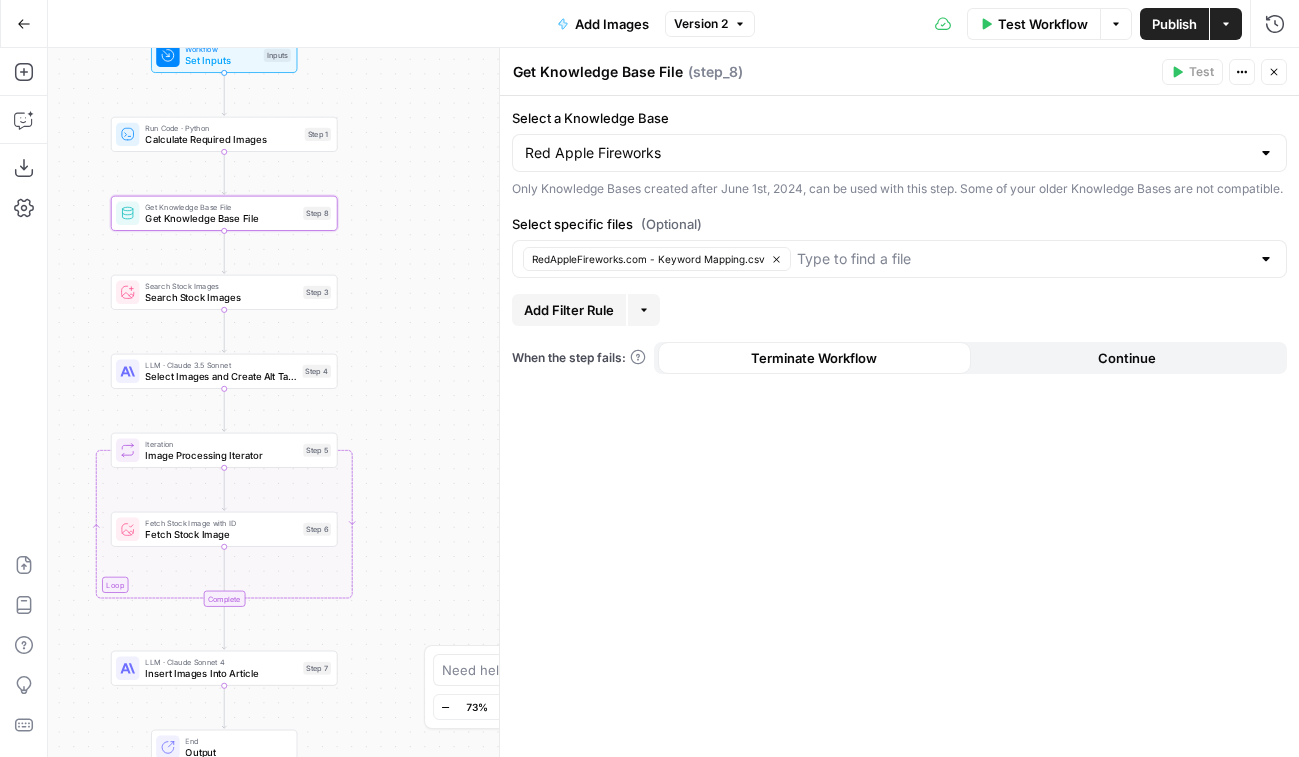 click on "Search Stock Images" at bounding box center (221, 297) 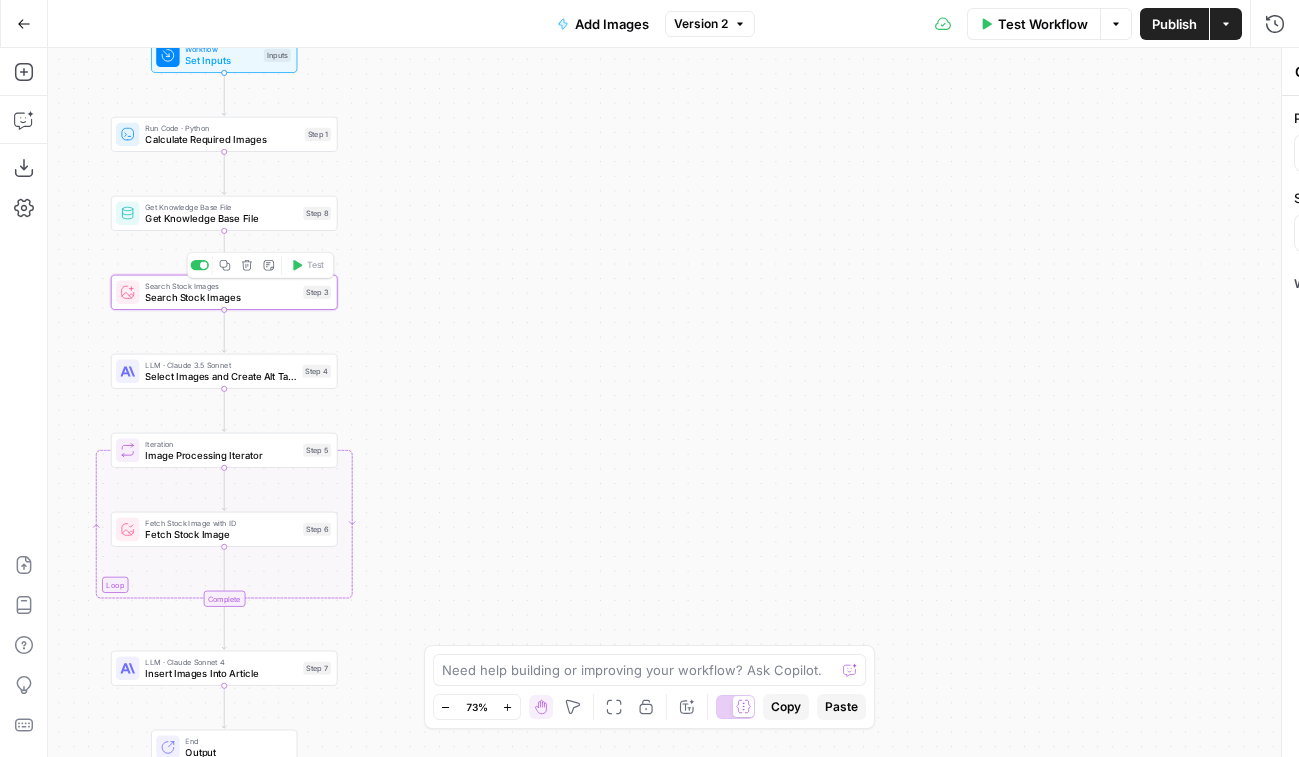 type on "Search Stock Images" 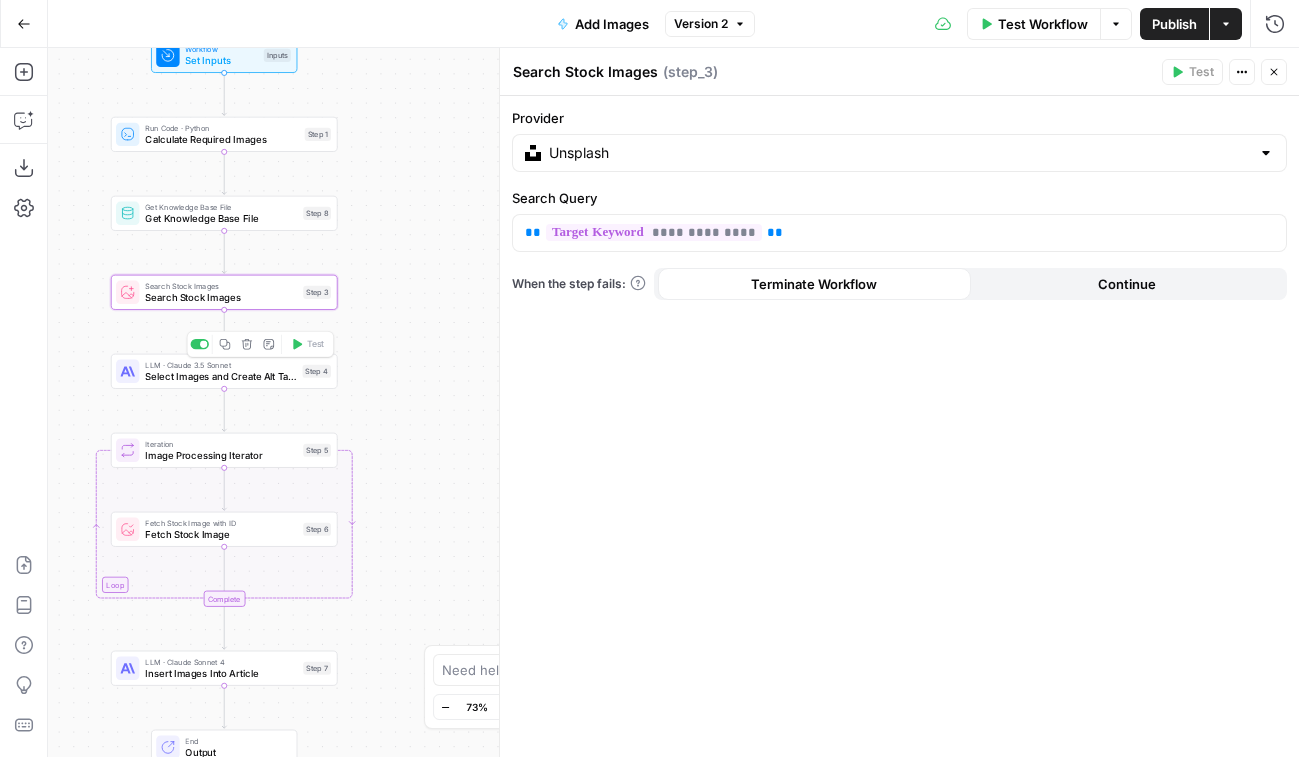 click on "Select Images and Create Alt Tags" at bounding box center [220, 376] 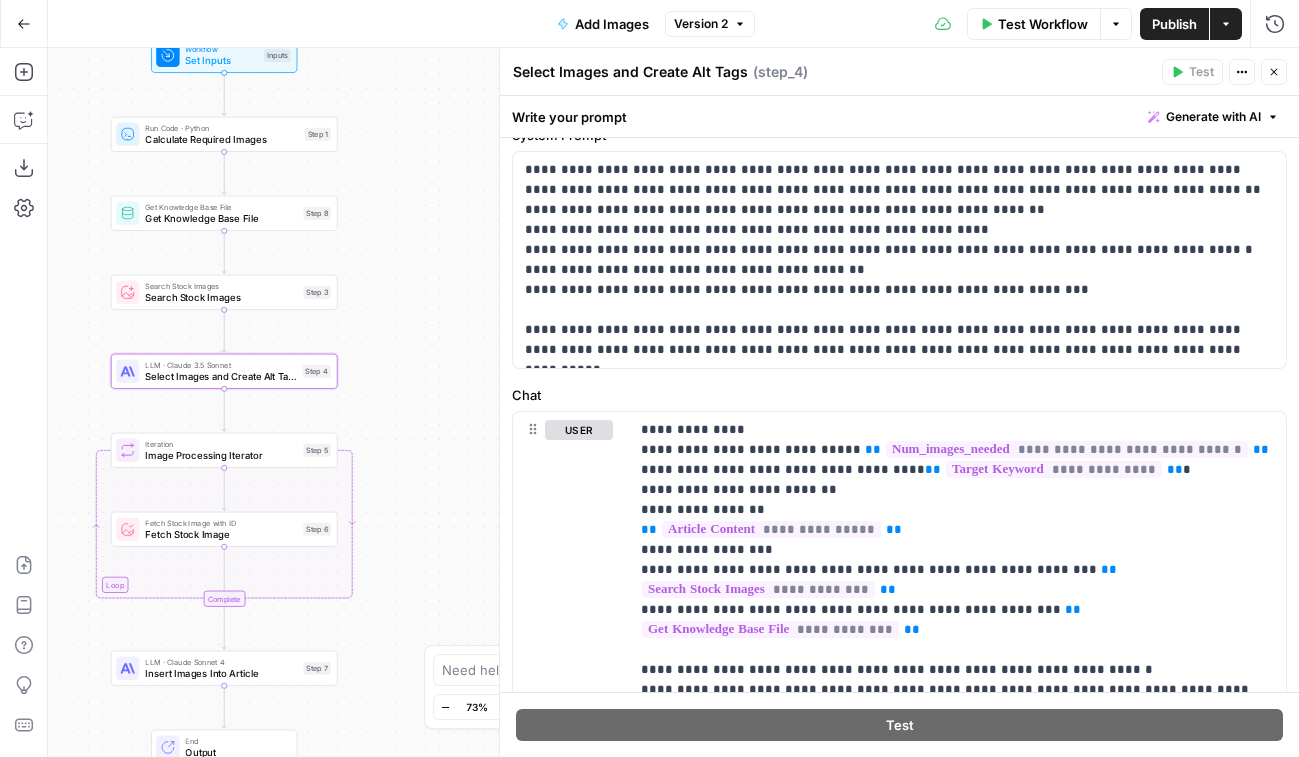 scroll, scrollTop: 113, scrollLeft: 0, axis: vertical 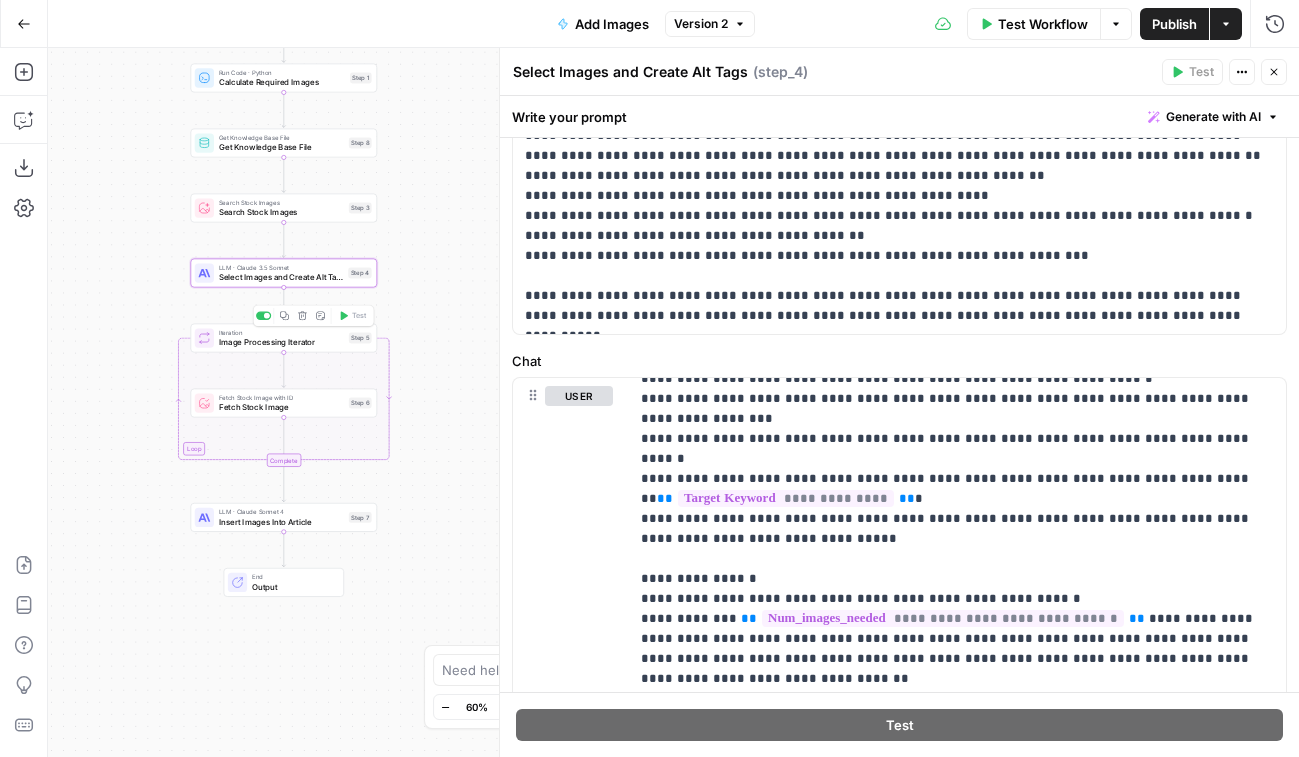 click on "Image Processing Iterator" at bounding box center (281, 342) 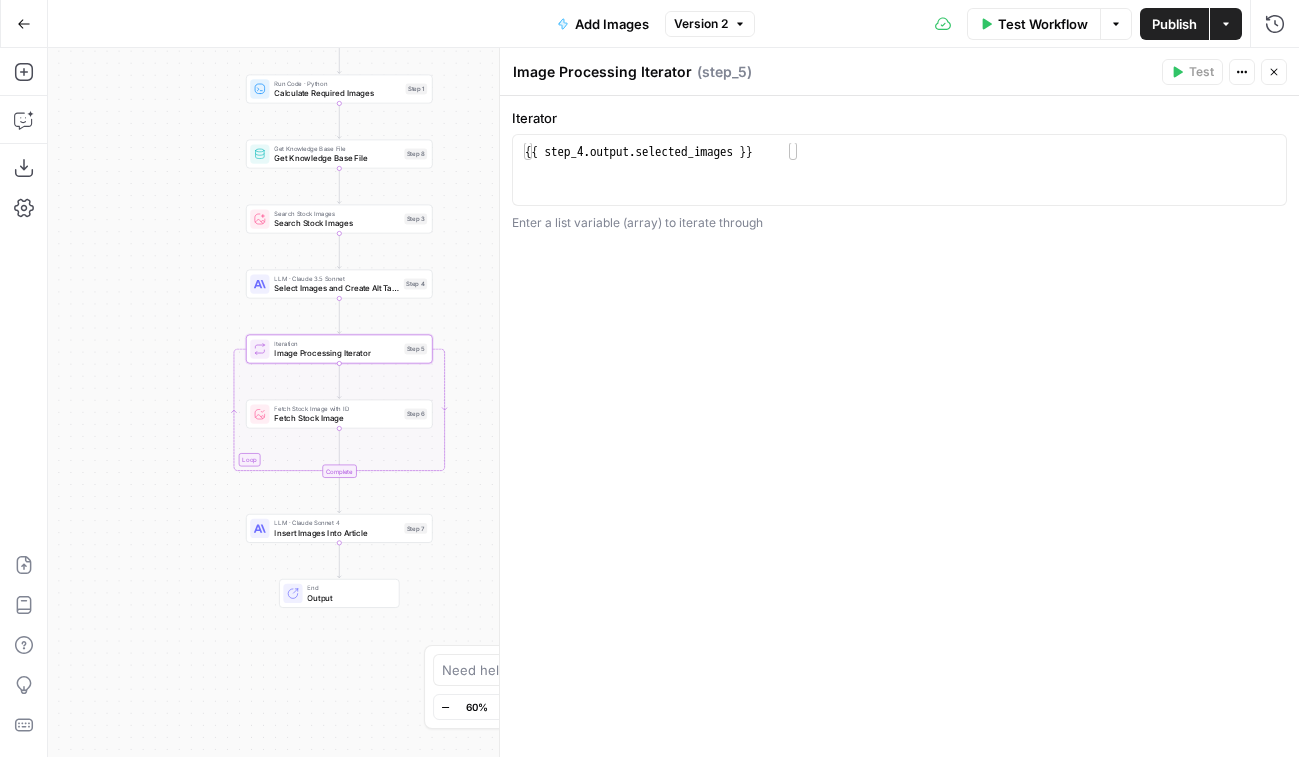 click 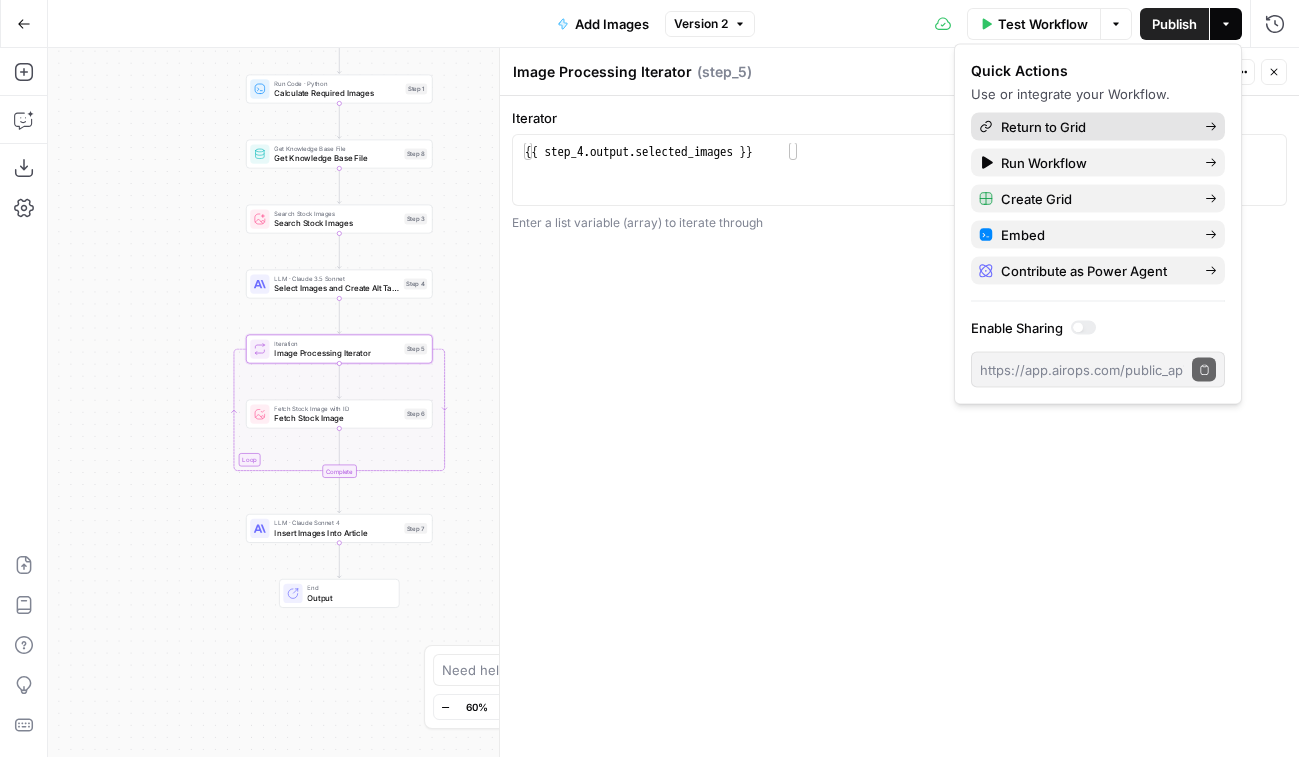 click on "Return to Grid" at bounding box center [1095, 127] 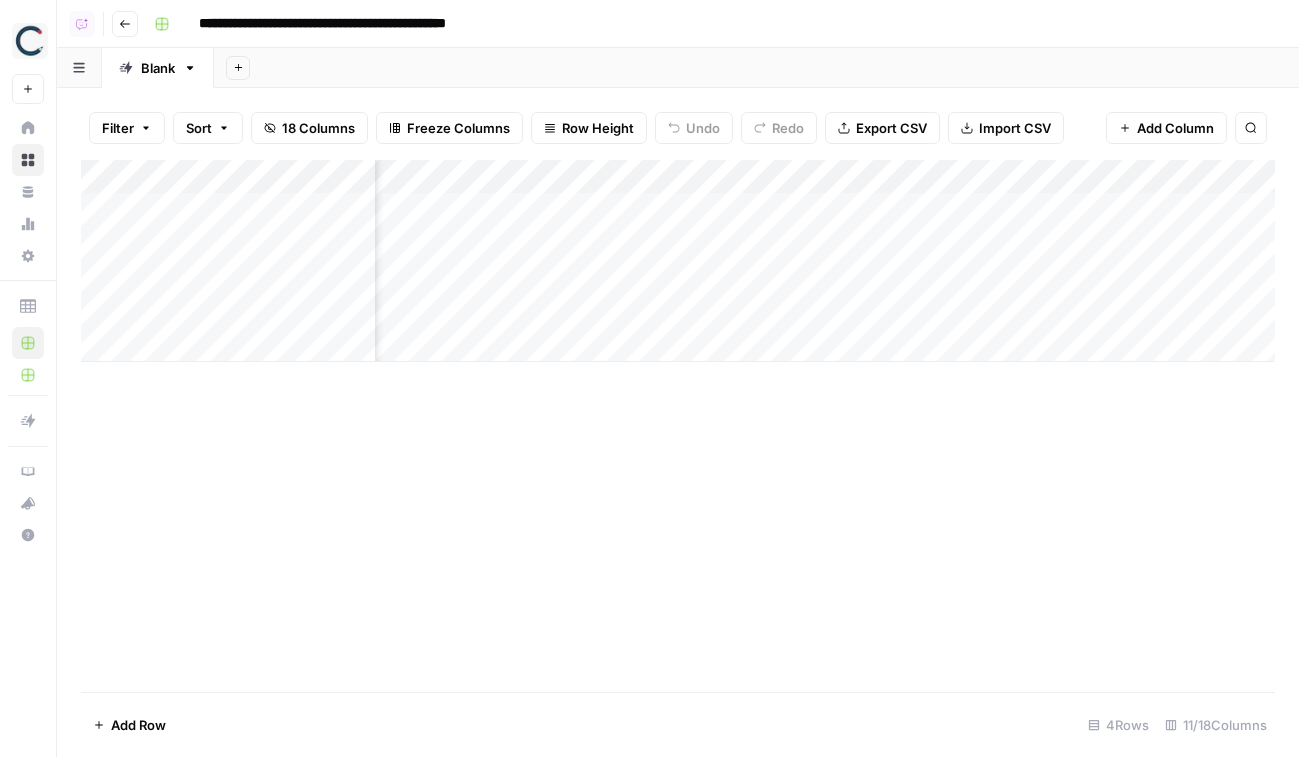 scroll, scrollTop: 0, scrollLeft: 1230, axis: horizontal 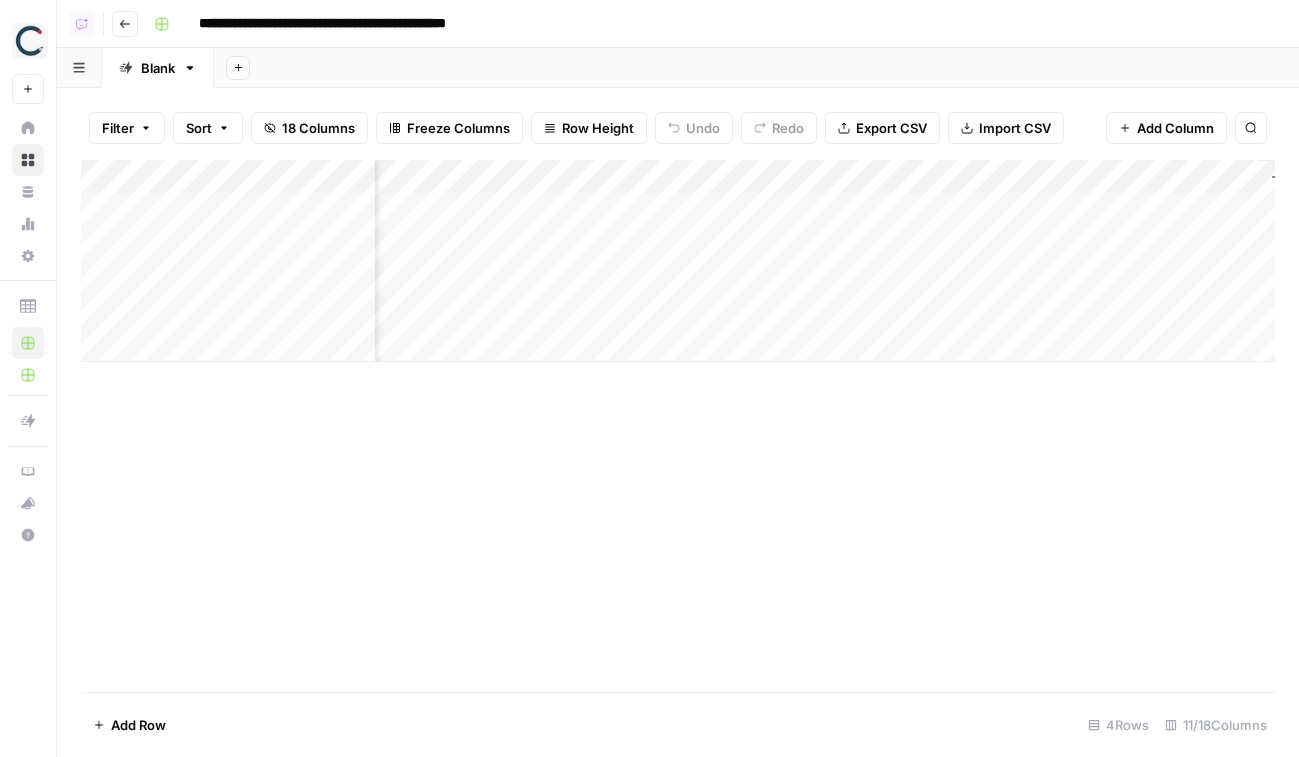 click on "Add Column" at bounding box center (678, 261) 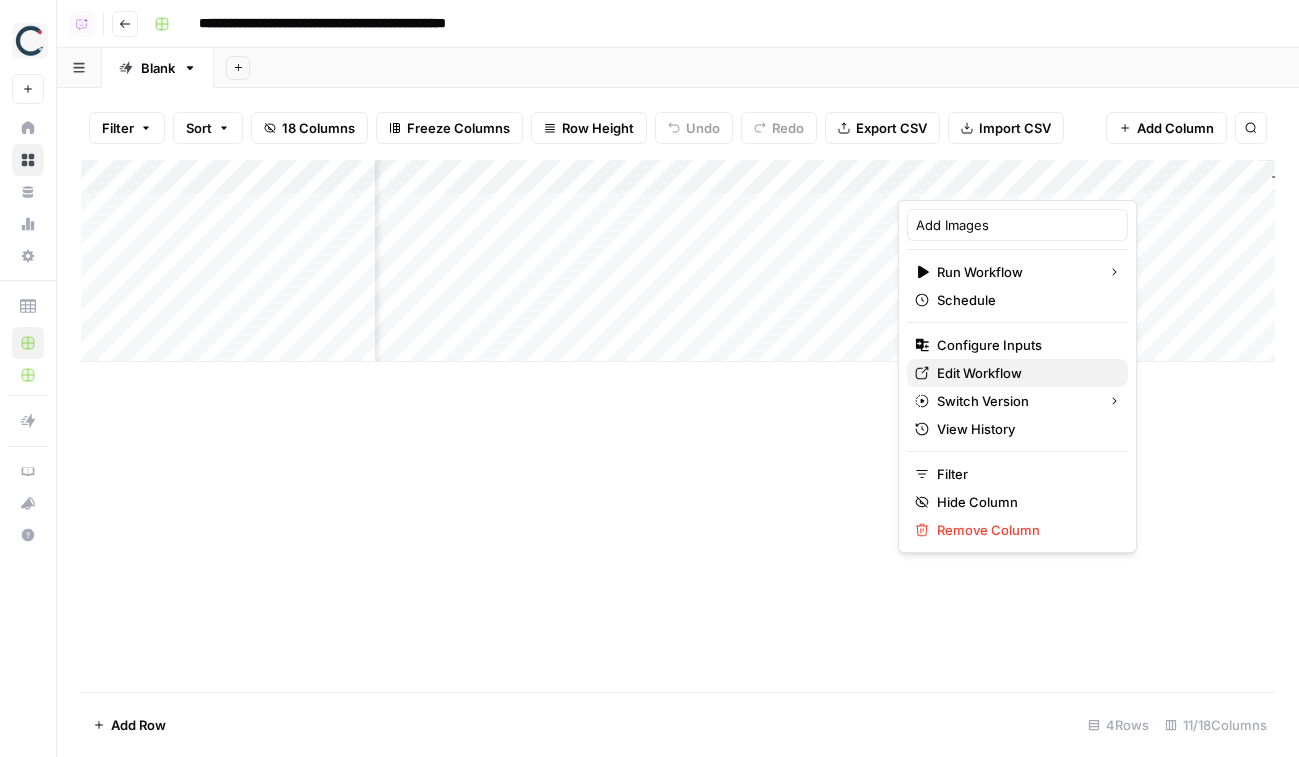 click on "Edit Workflow" at bounding box center (1024, 373) 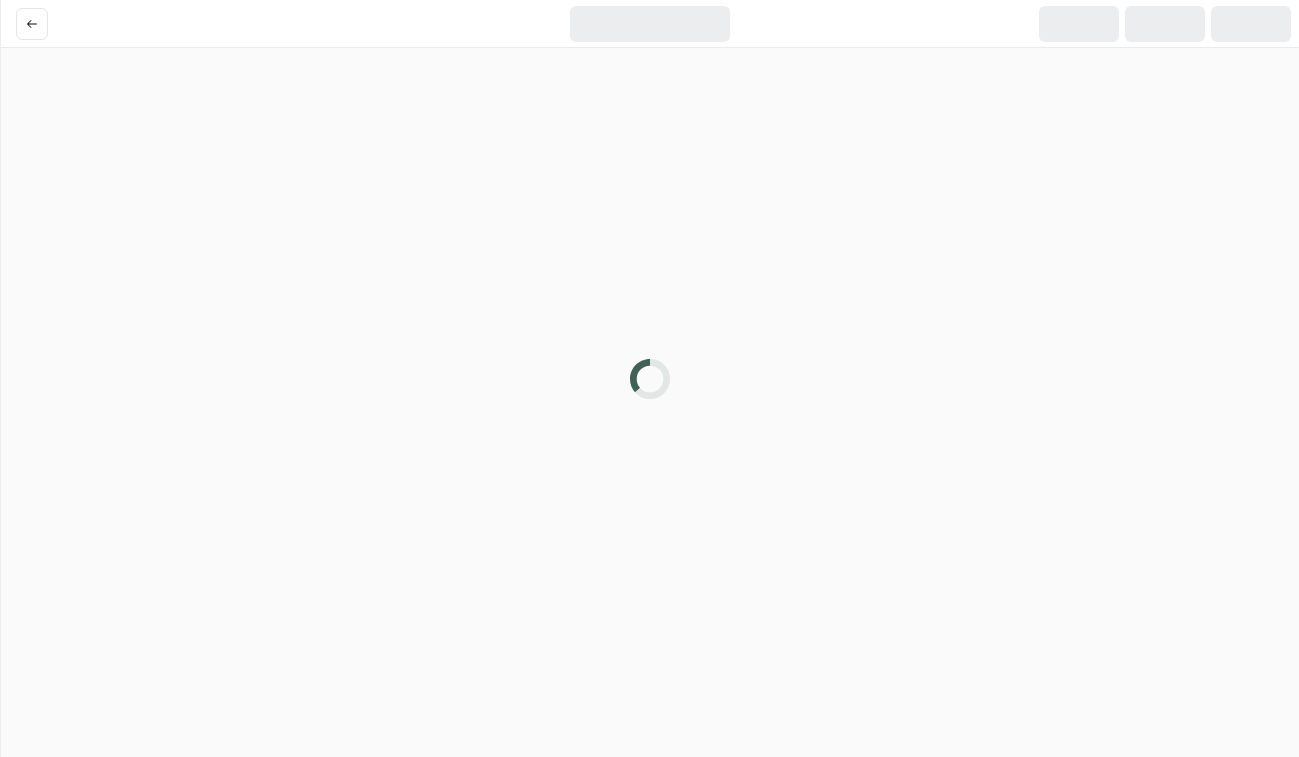 scroll, scrollTop: 0, scrollLeft: 0, axis: both 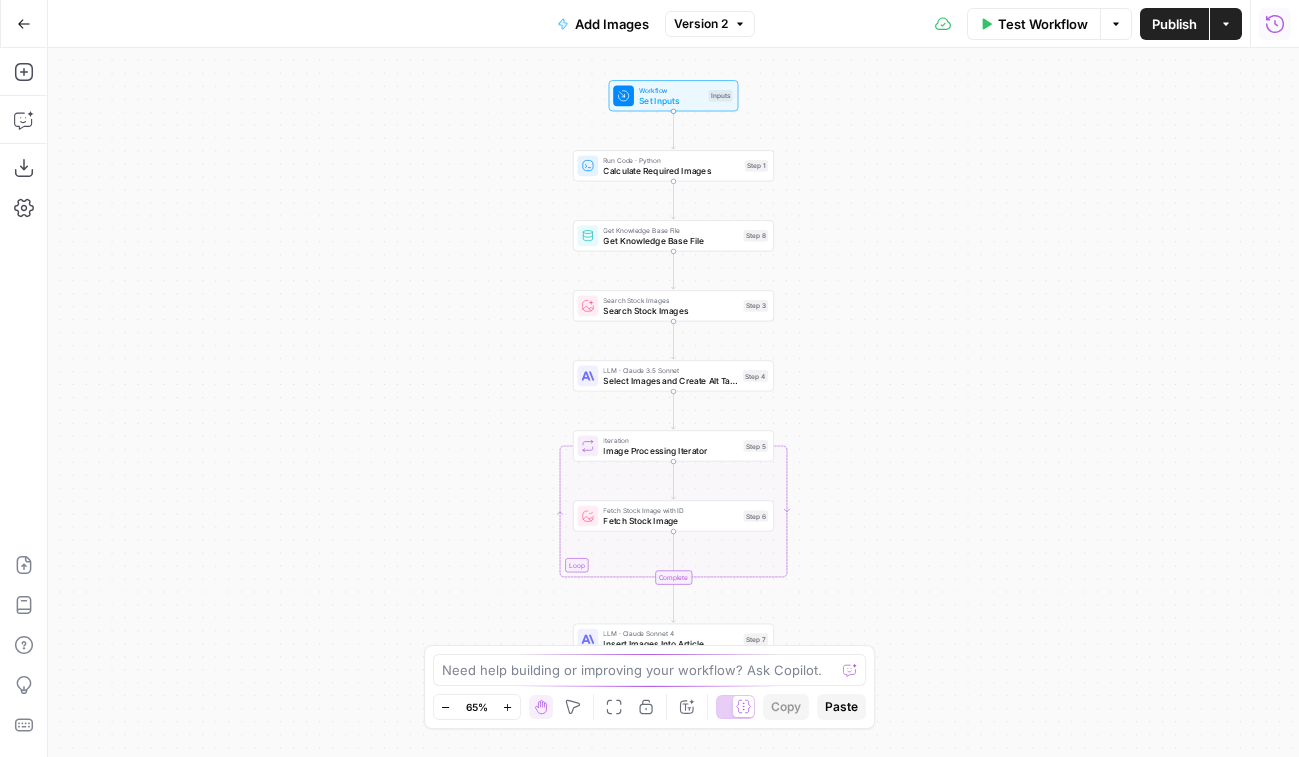 click 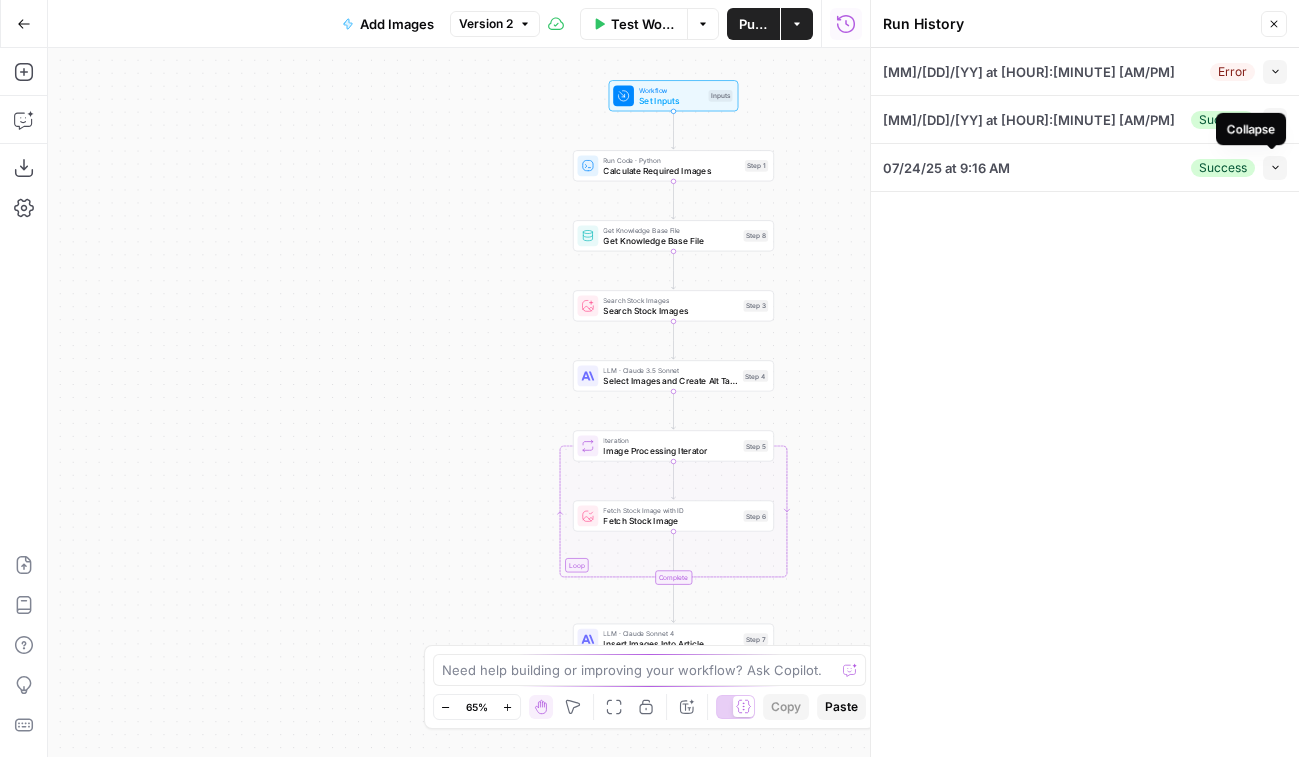 click on "Collapse" at bounding box center (1275, 168) 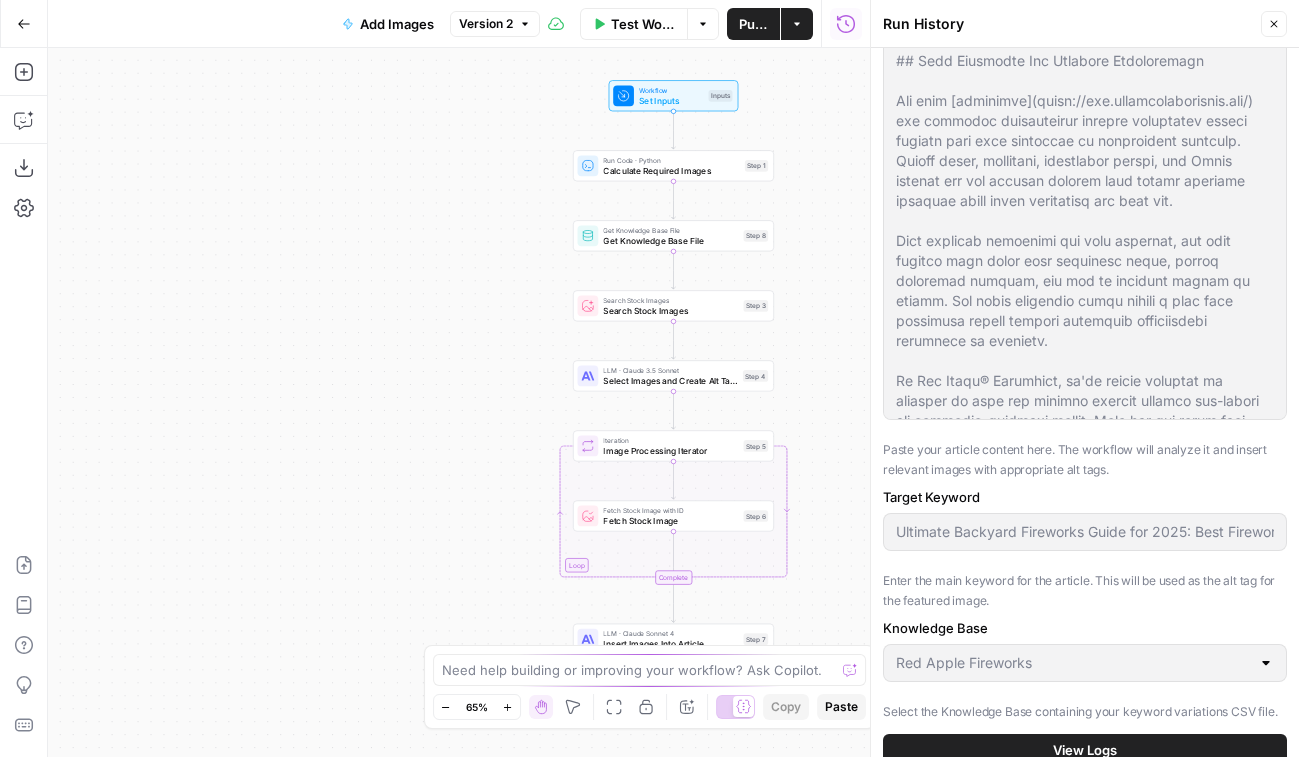 scroll, scrollTop: 248, scrollLeft: 0, axis: vertical 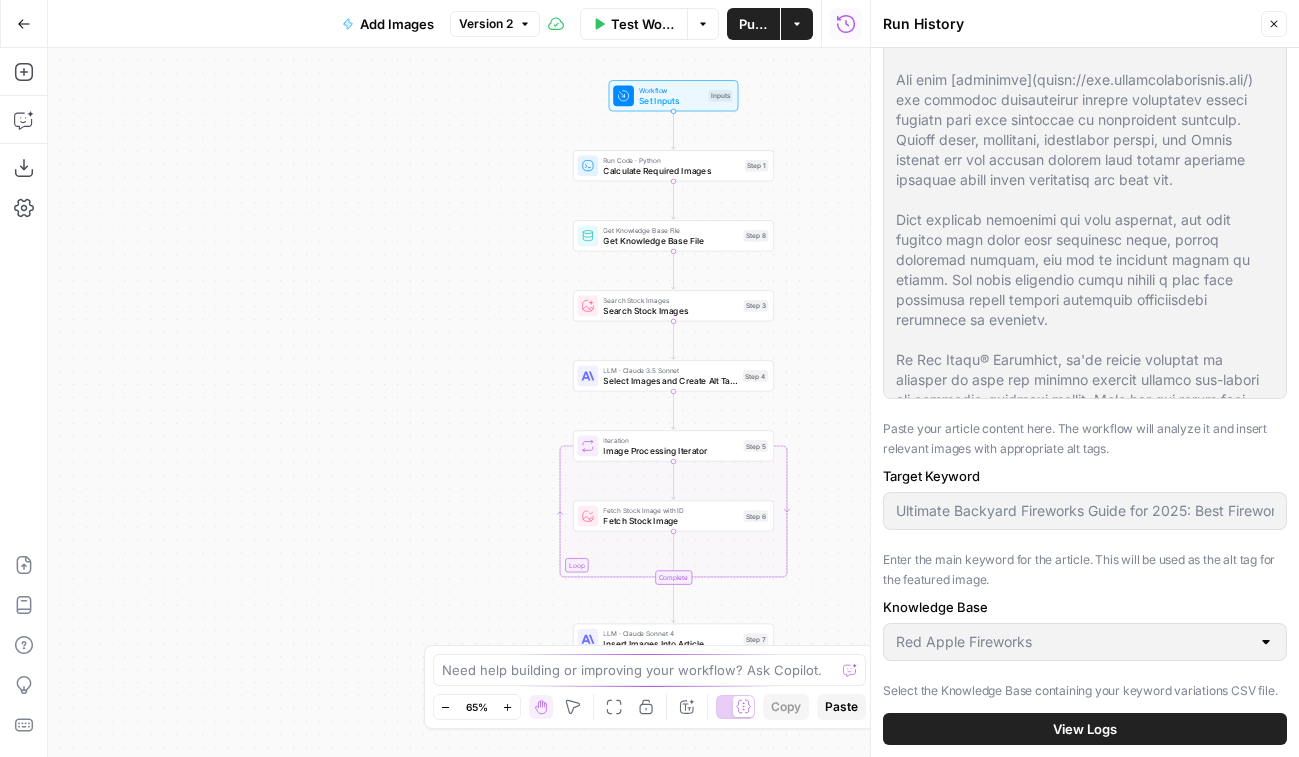 click on "View Logs" at bounding box center [1085, 729] 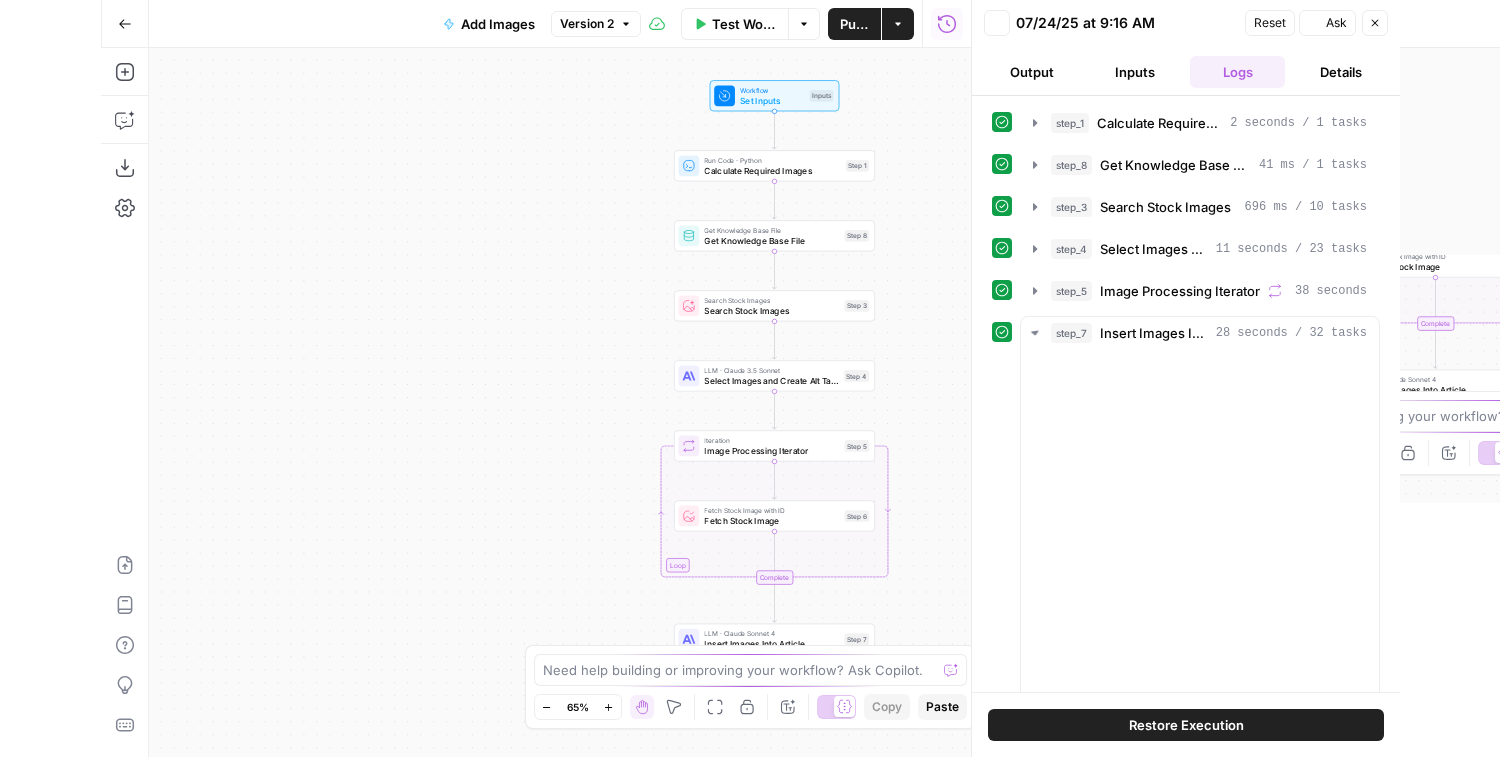 scroll, scrollTop: 0, scrollLeft: 0, axis: both 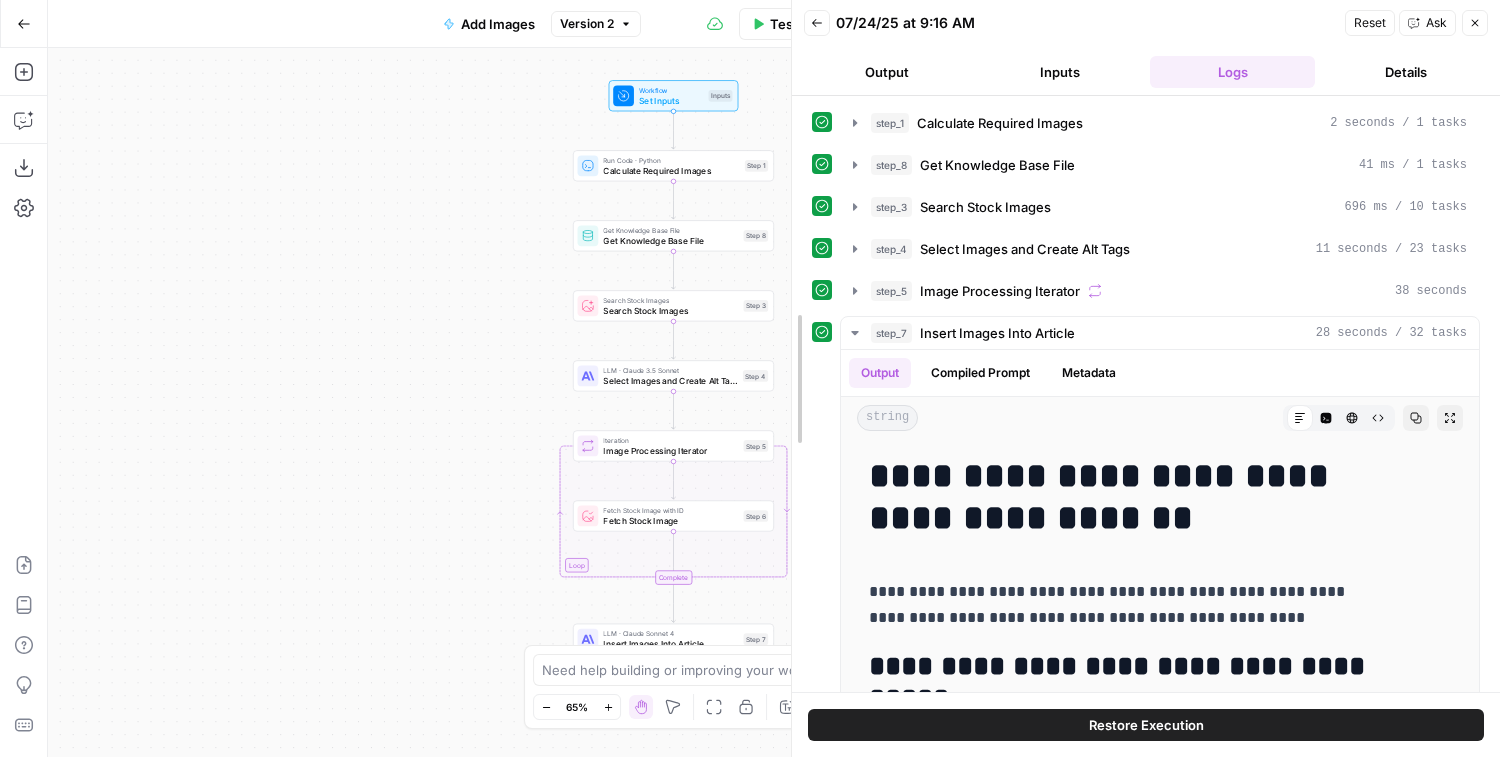 drag, startPoint x: 1071, startPoint y: 371, endPoint x: 791, endPoint y: 370, distance: 280.0018 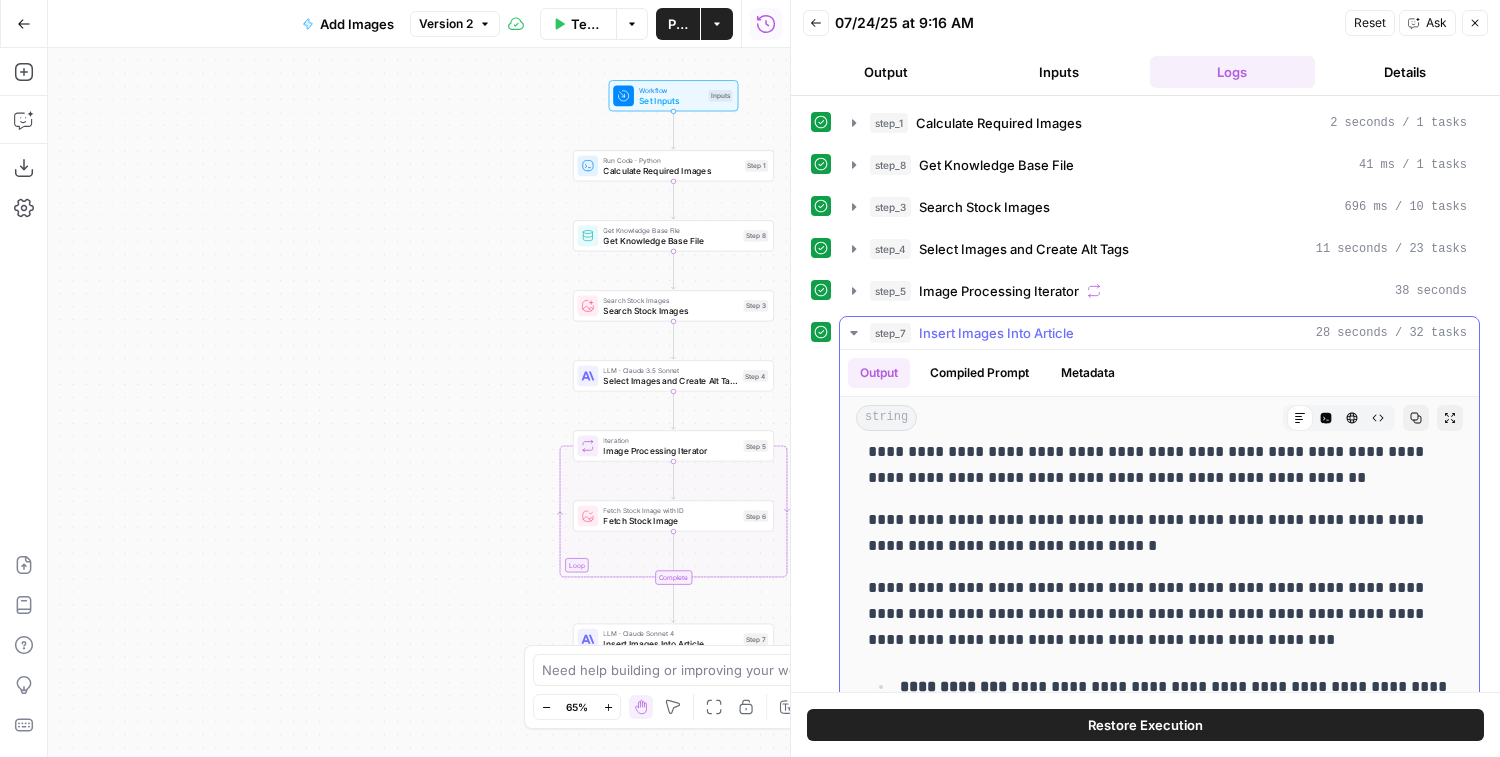 scroll, scrollTop: 458, scrollLeft: 0, axis: vertical 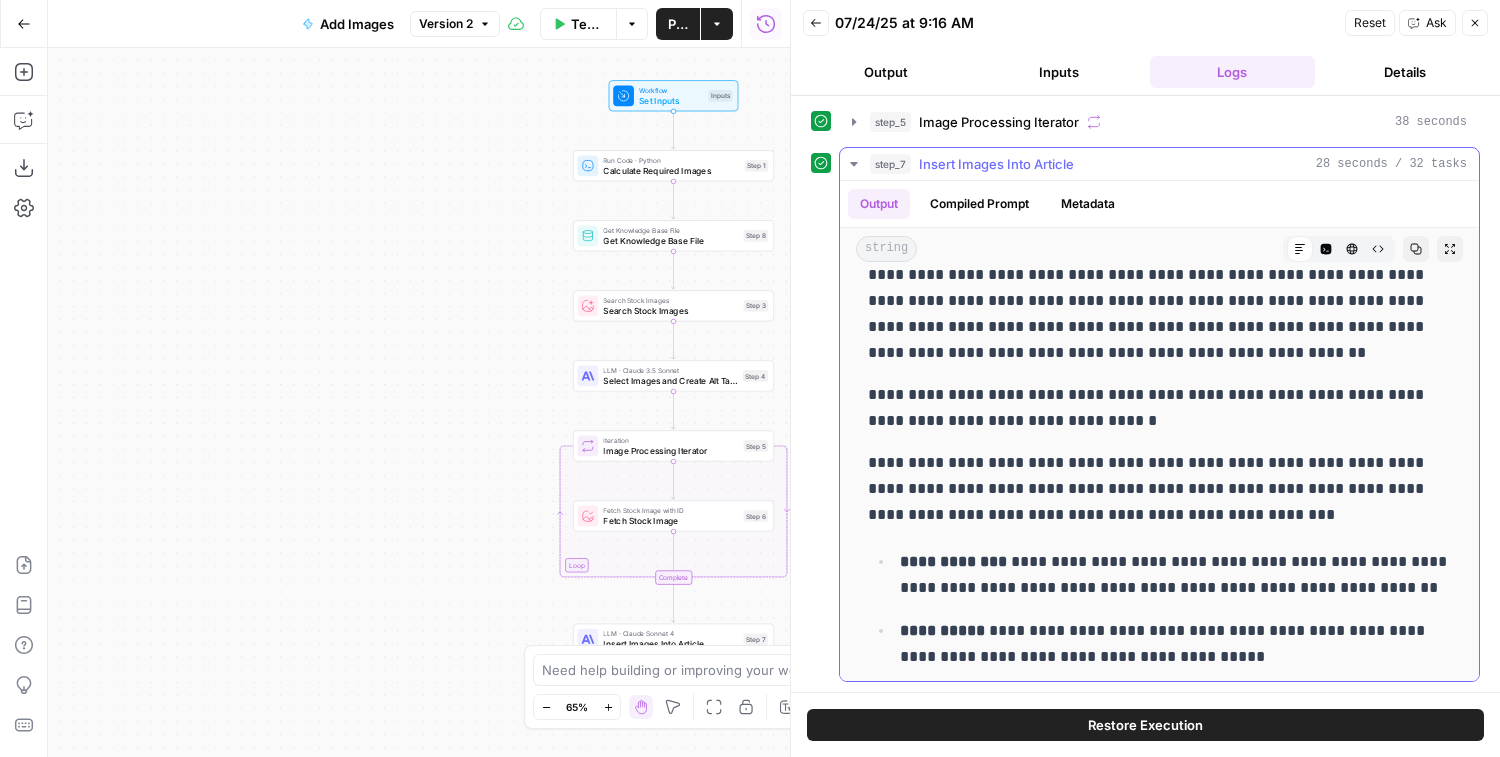 drag, startPoint x: 1093, startPoint y: 424, endPoint x: 859, endPoint y: 380, distance: 238.10081 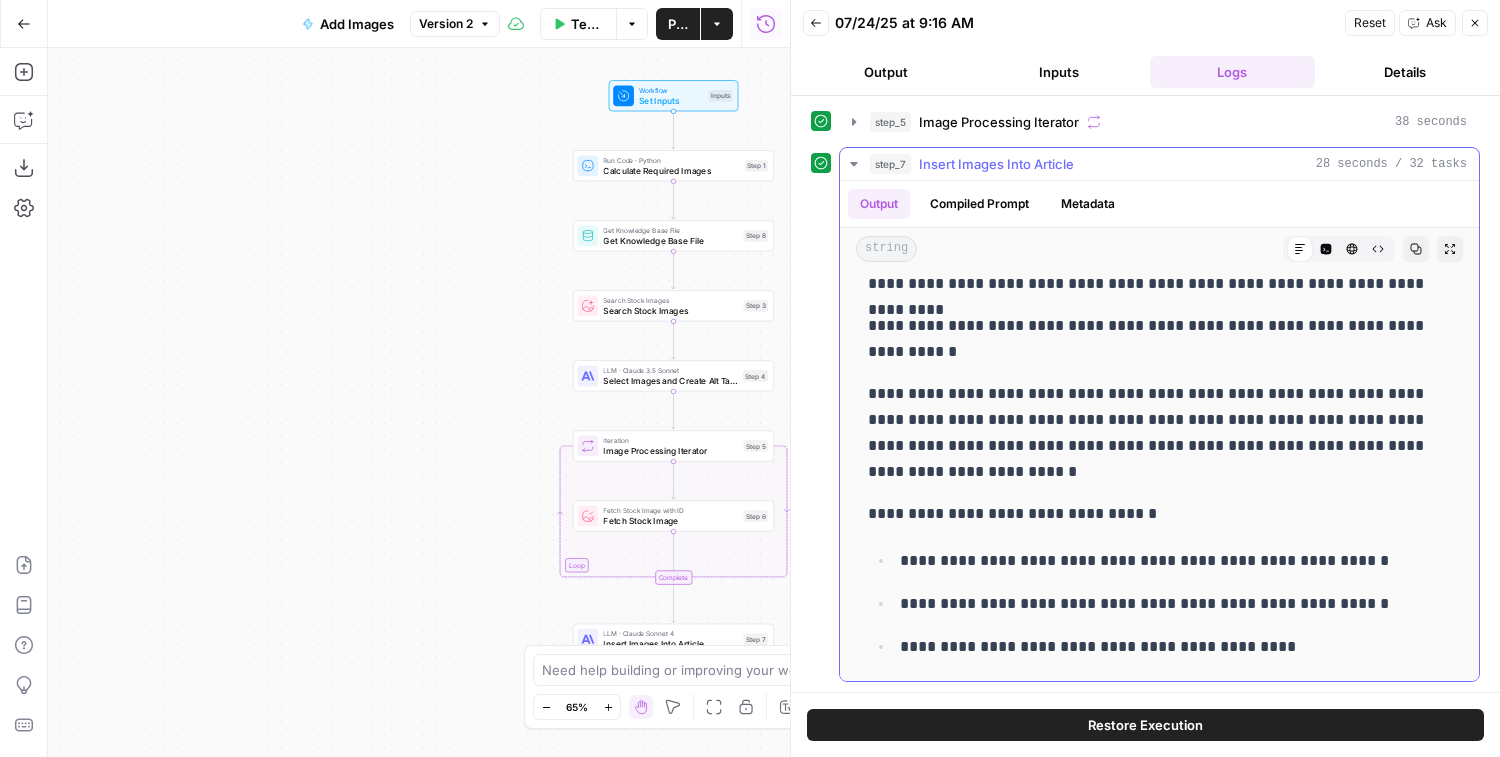 scroll, scrollTop: 2987, scrollLeft: 0, axis: vertical 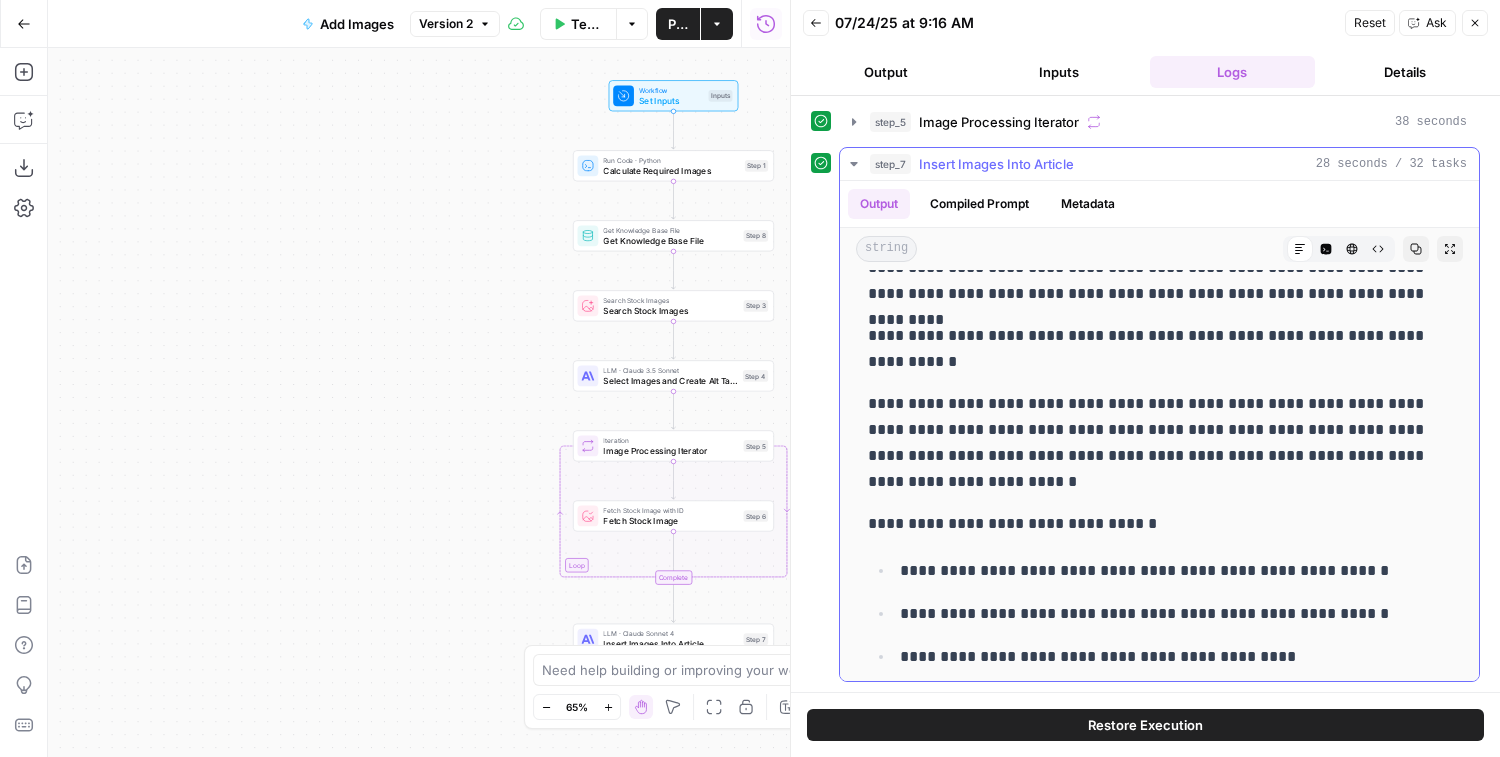 drag, startPoint x: 1019, startPoint y: 362, endPoint x: 856, endPoint y: 329, distance: 166.30695 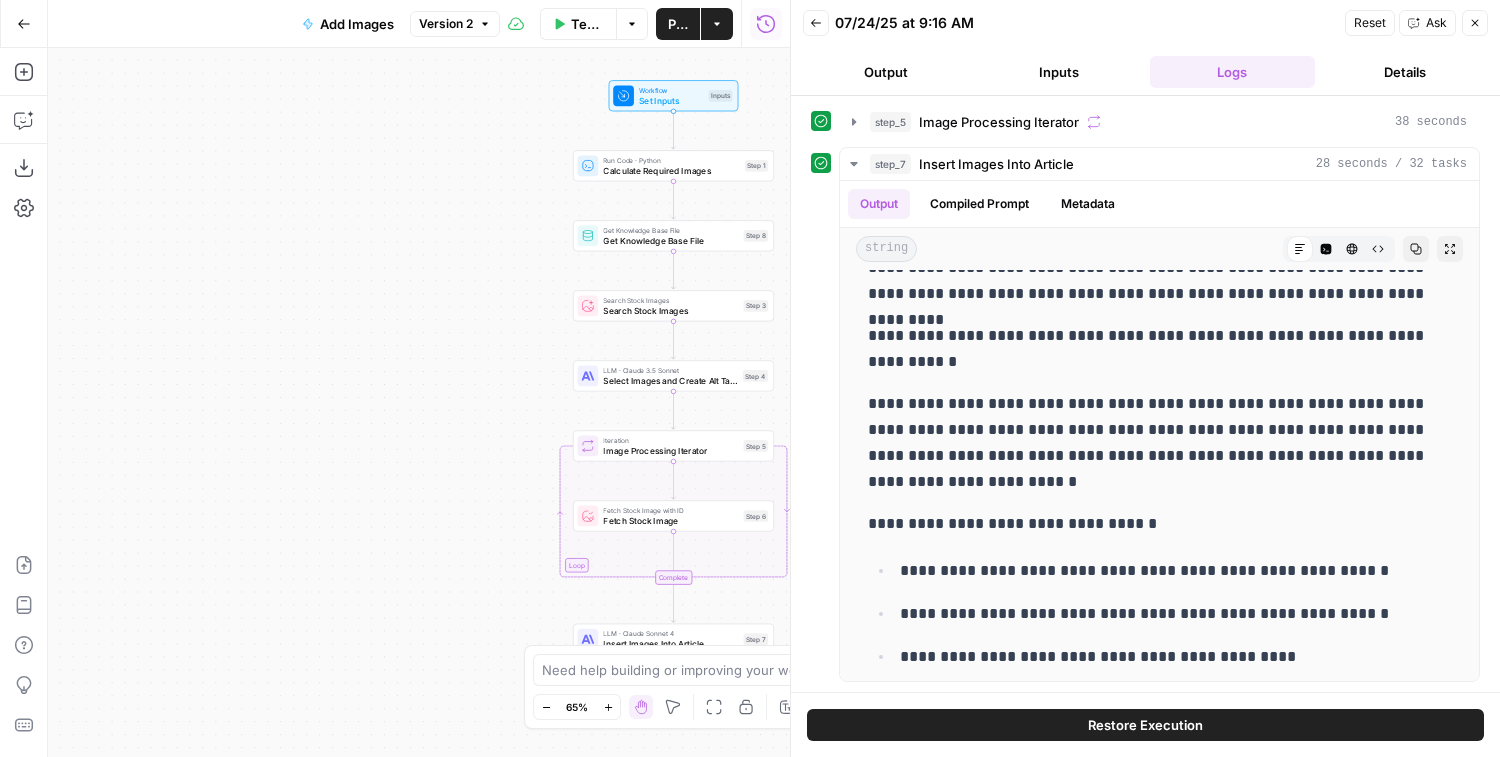 click 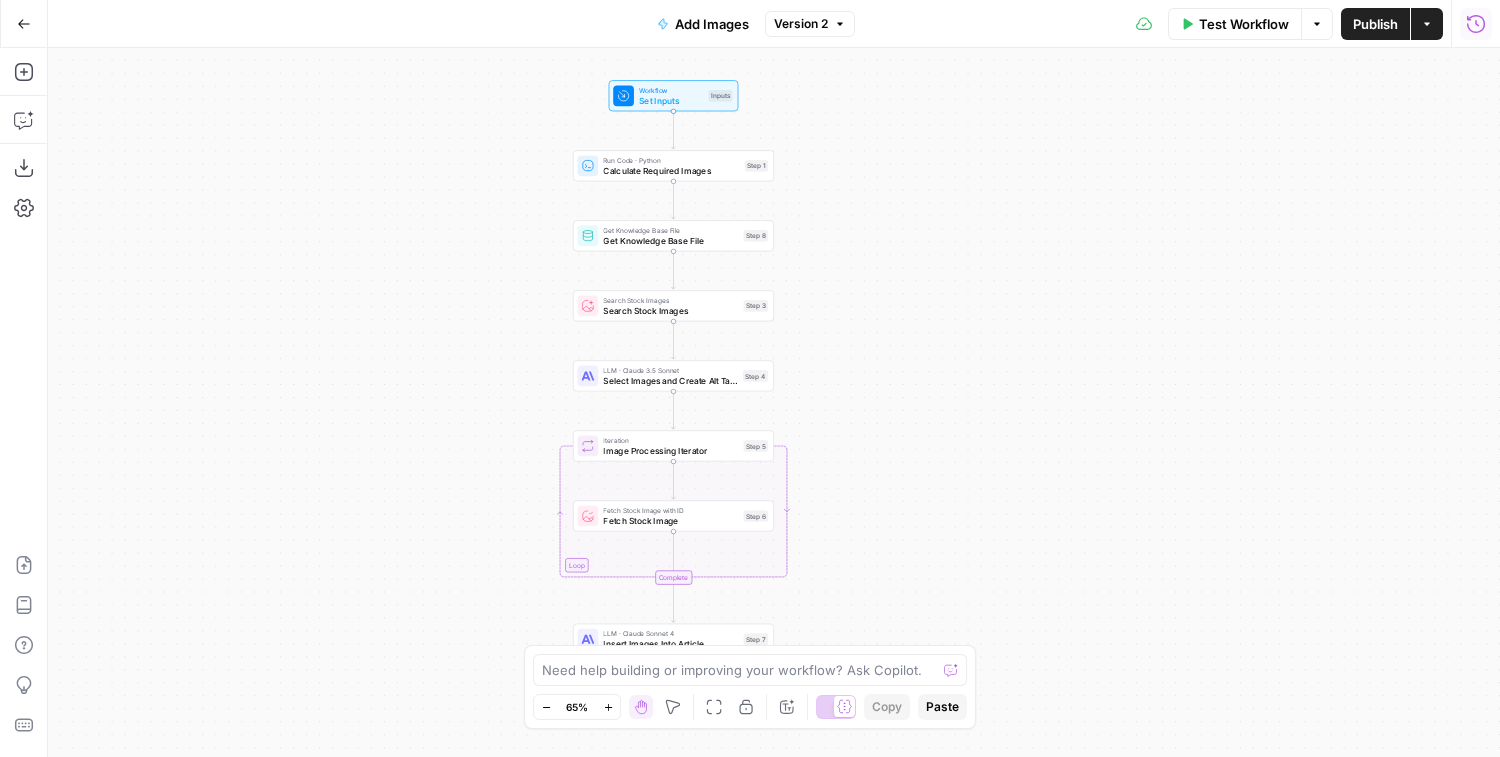 click 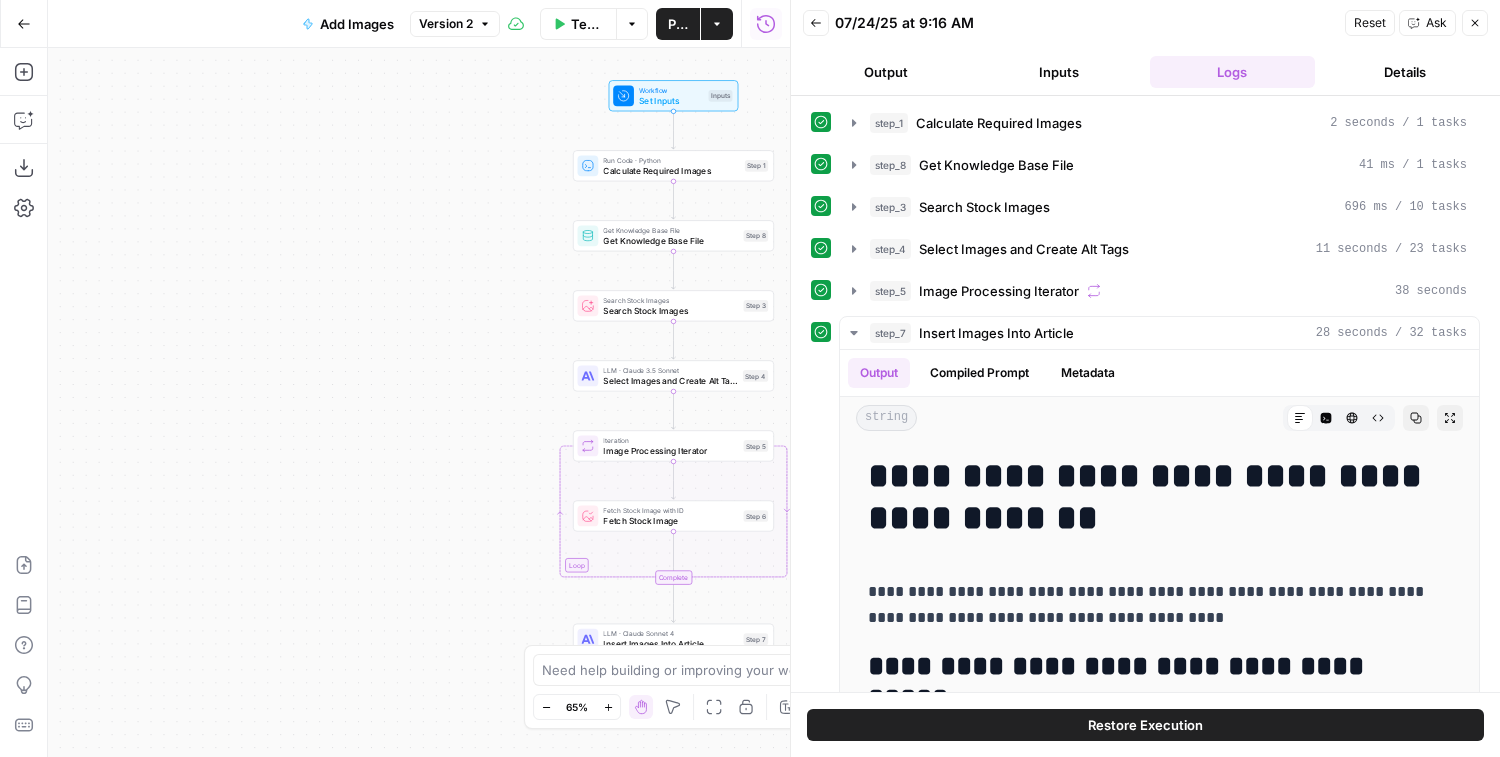 click 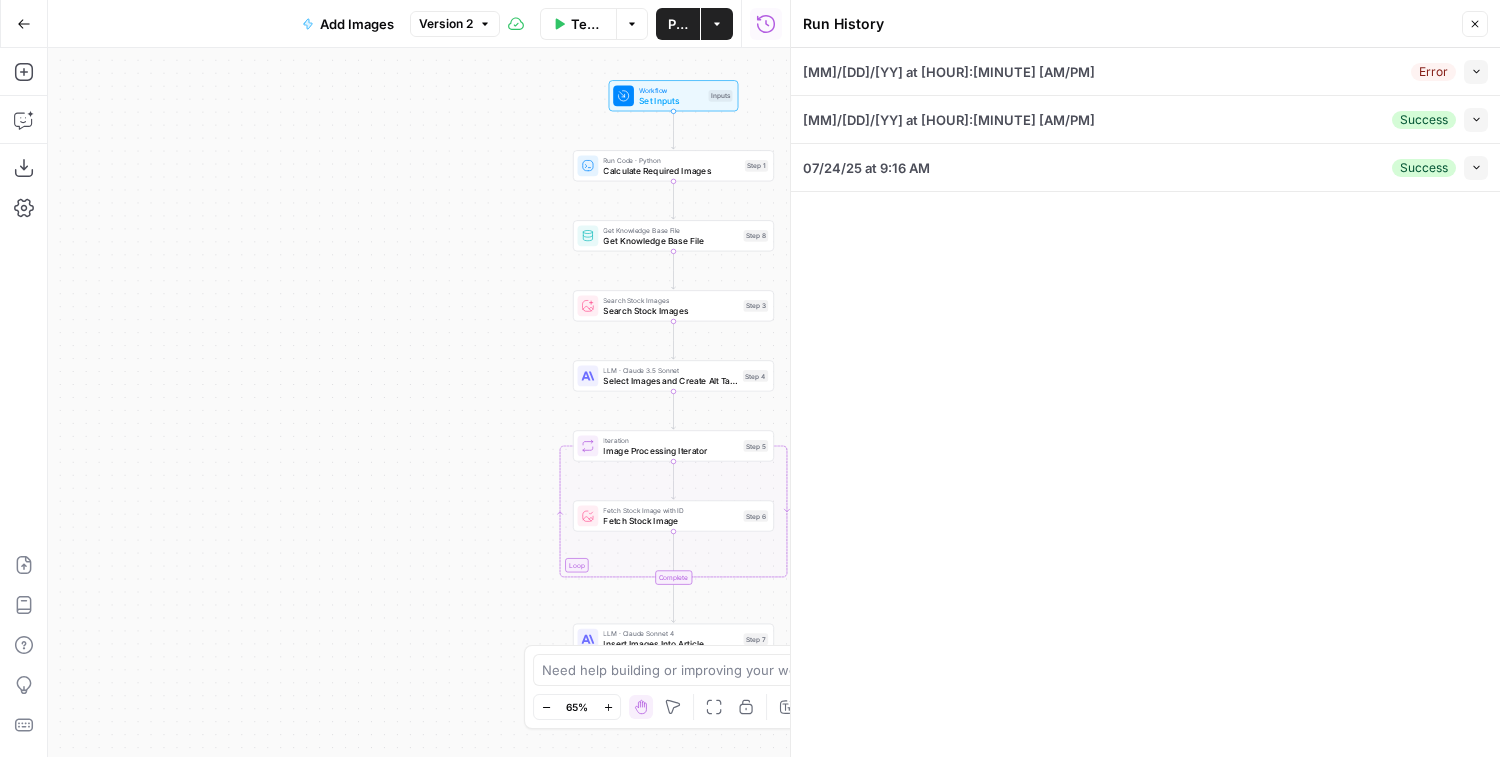click 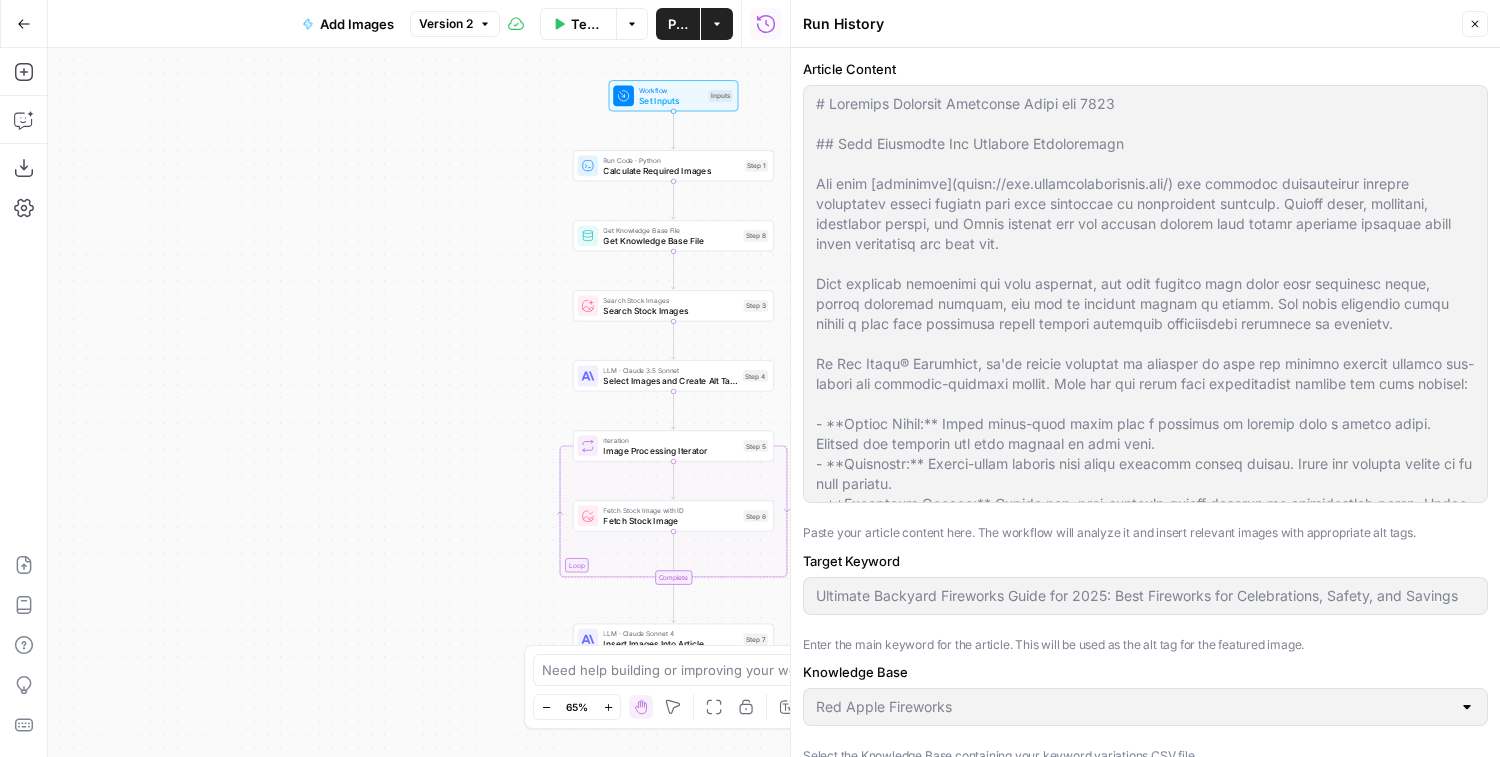 scroll, scrollTop: 209, scrollLeft: 0, axis: vertical 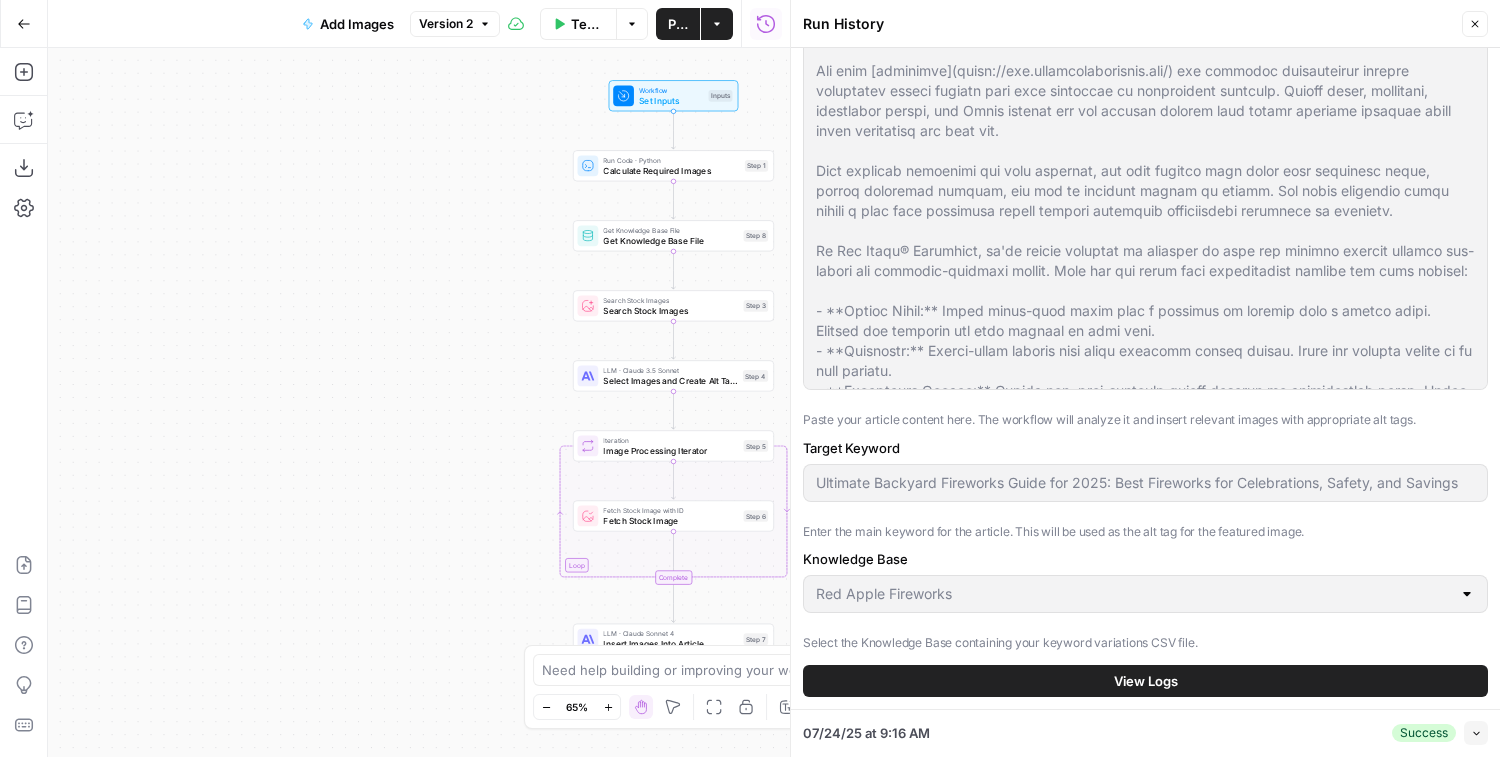 click on "View Logs" at bounding box center [1145, 681] 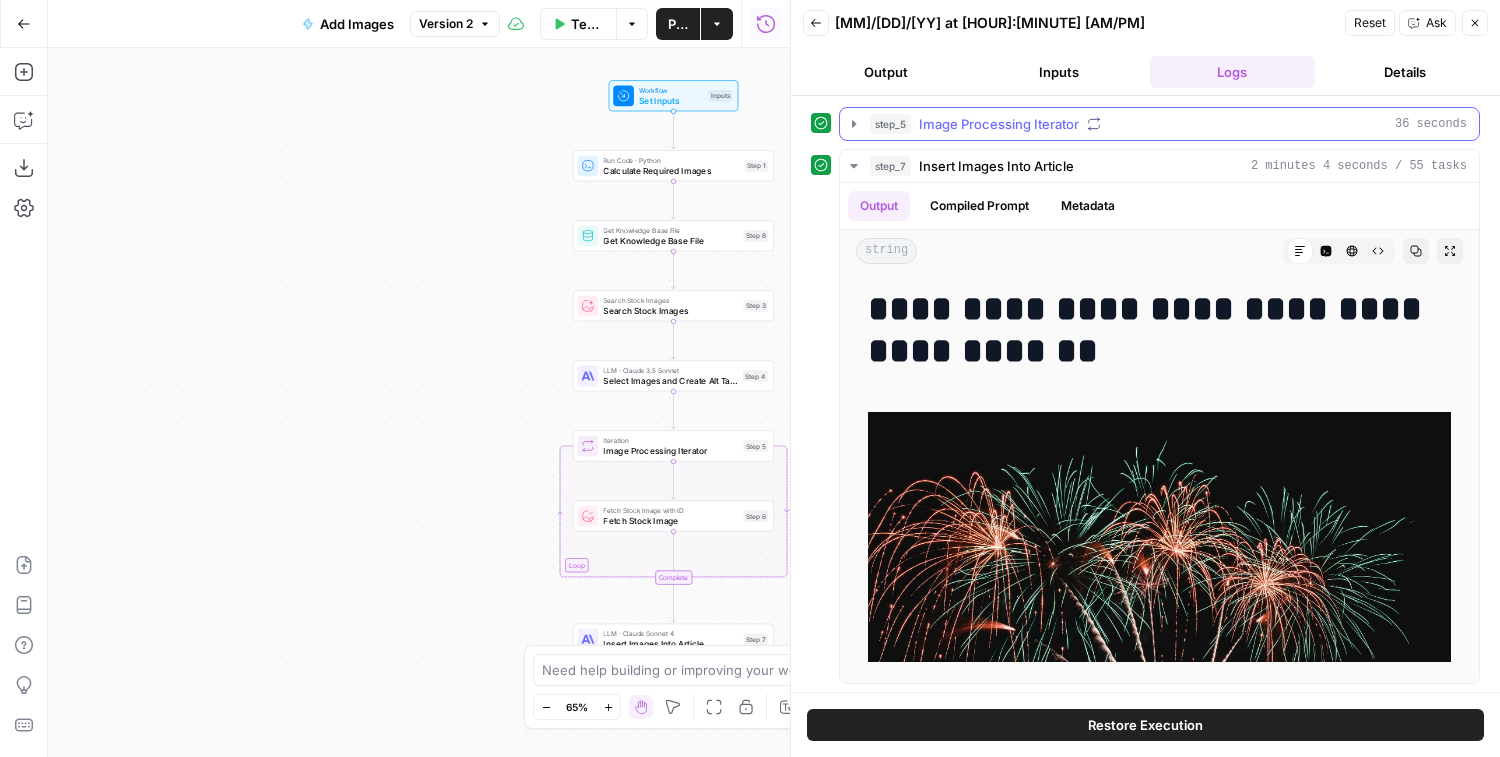 scroll, scrollTop: 169, scrollLeft: 0, axis: vertical 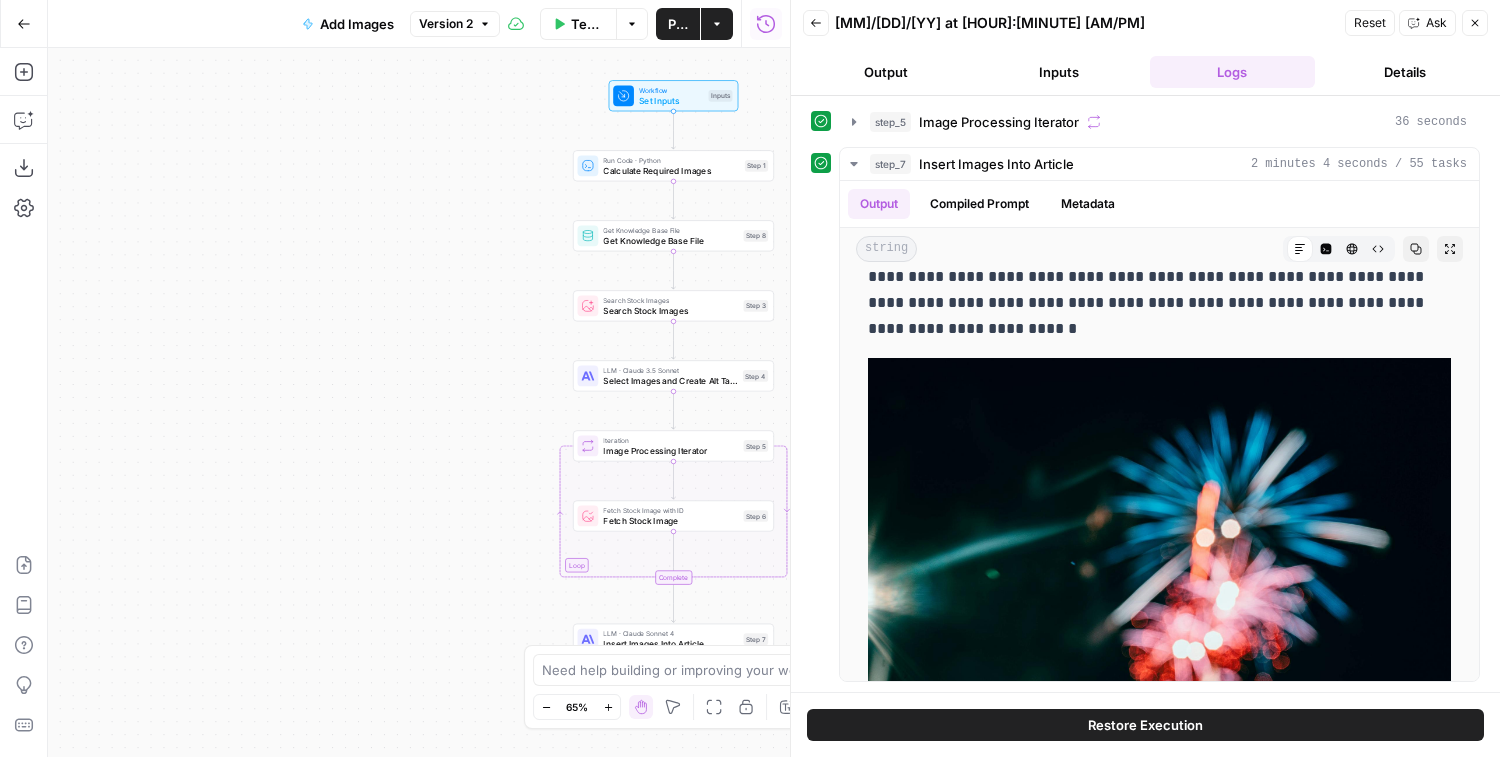 click on "Actions" at bounding box center [717, 24] 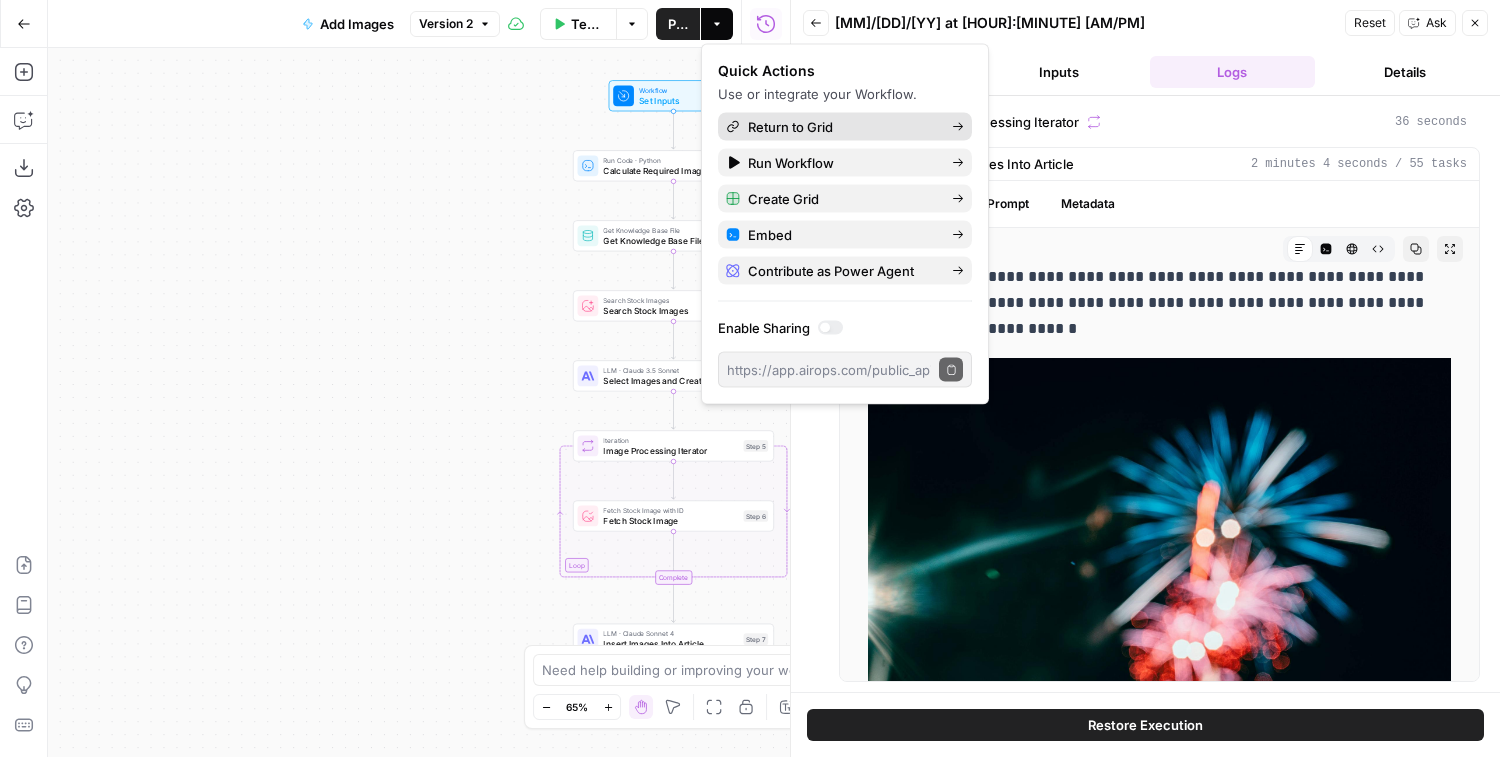 click on "Return to Grid" at bounding box center (842, 127) 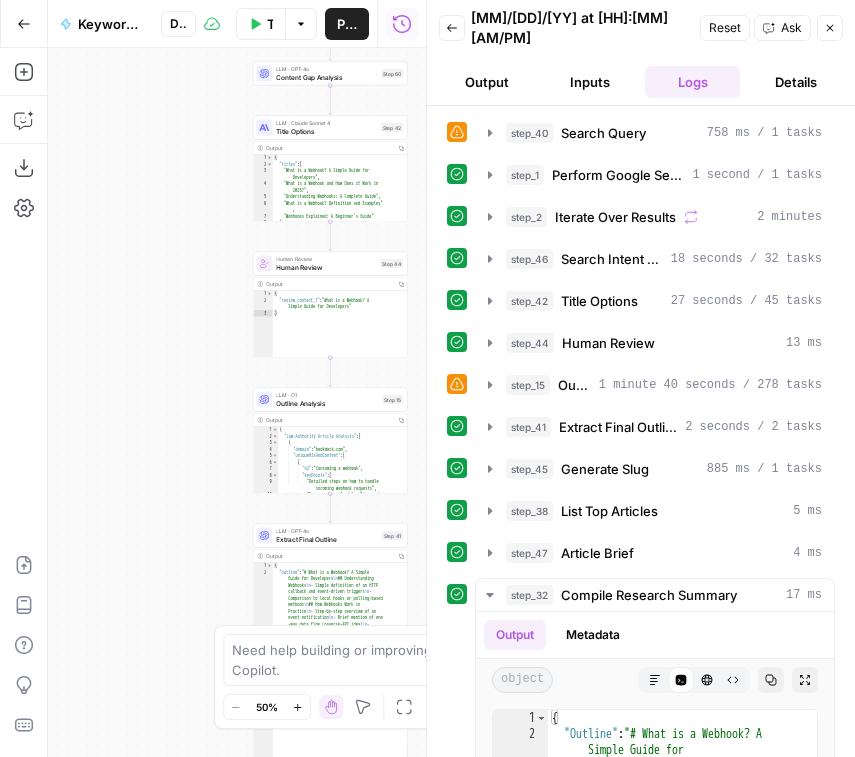 scroll, scrollTop: 0, scrollLeft: 0, axis: both 